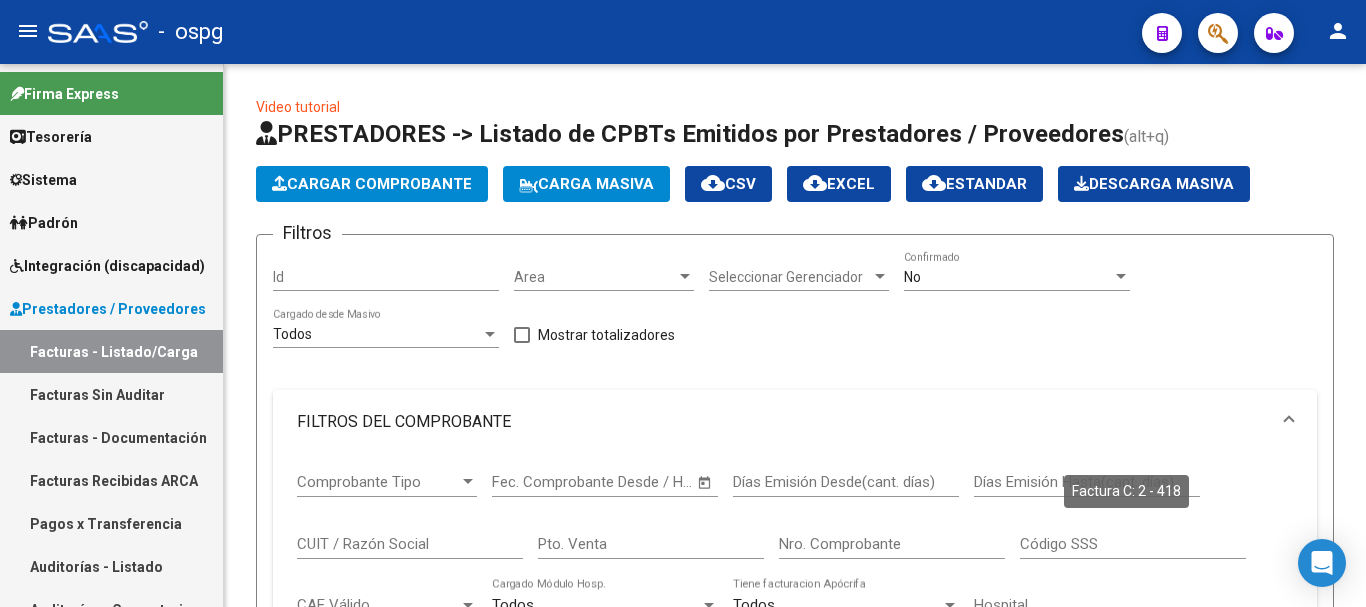 scroll, scrollTop: 0, scrollLeft: 0, axis: both 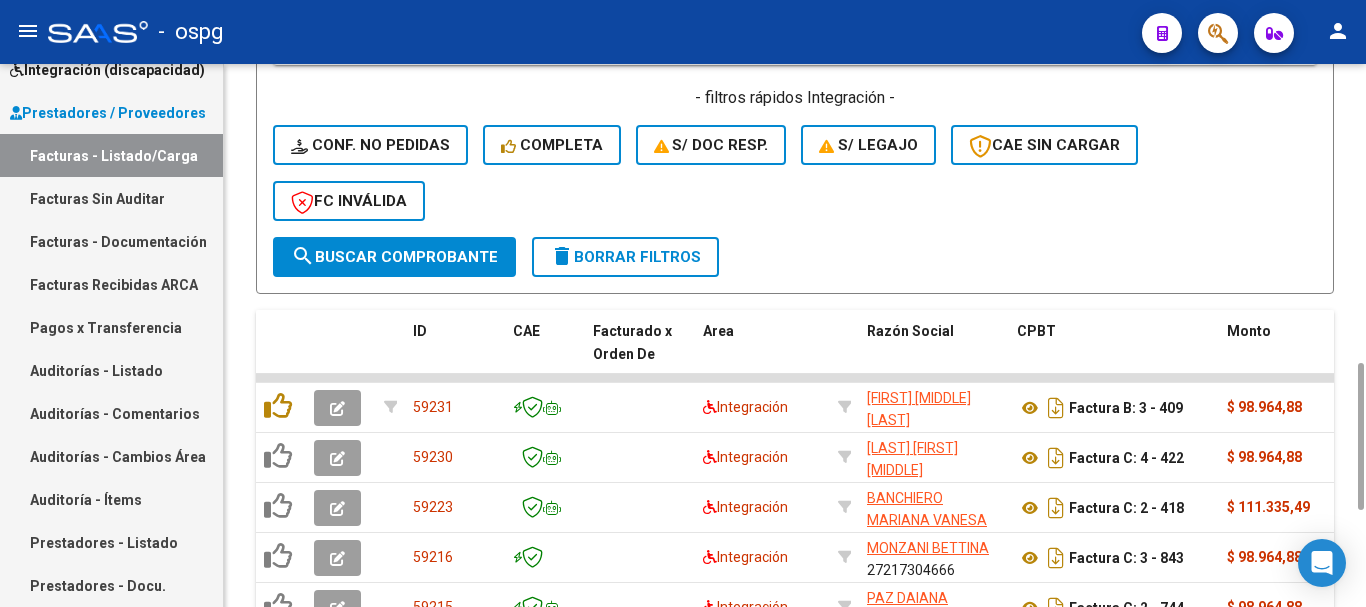 click on "delete  Borrar Filtros" 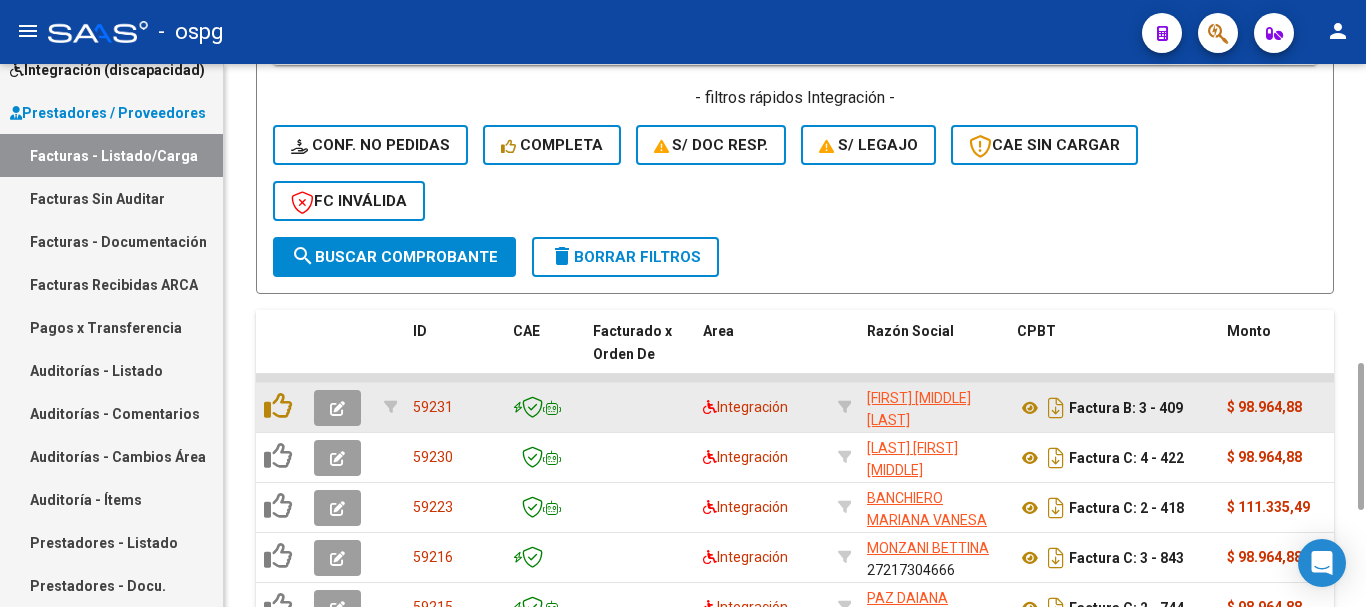 click 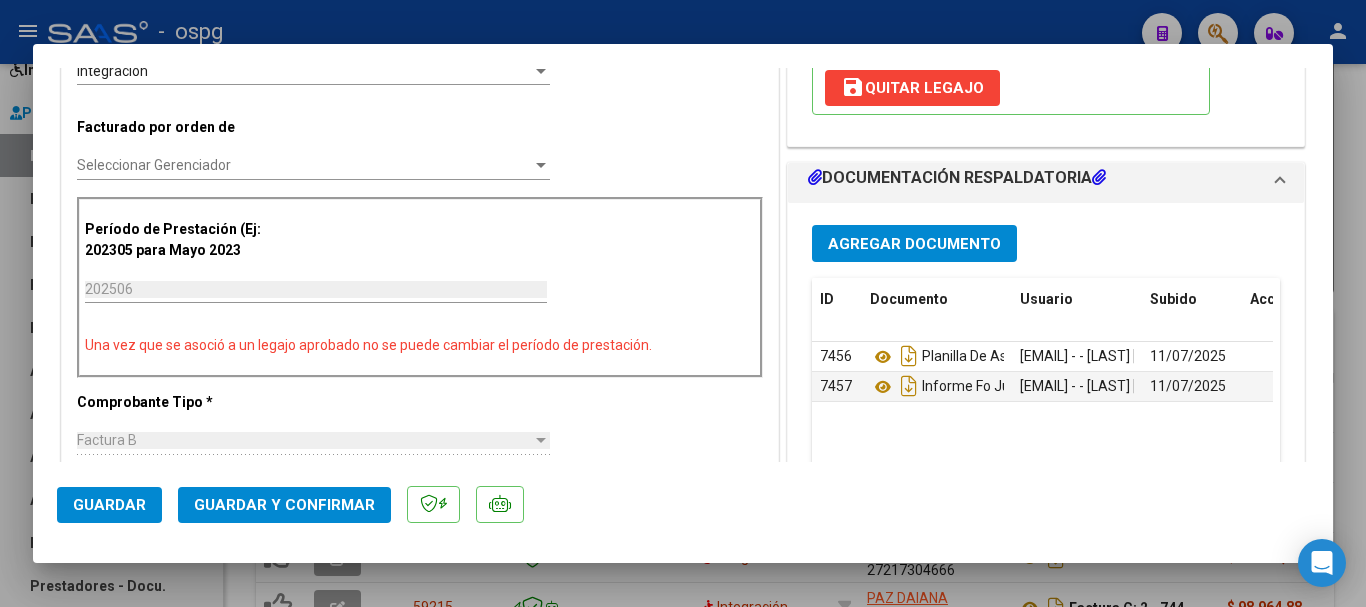 scroll, scrollTop: 500, scrollLeft: 0, axis: vertical 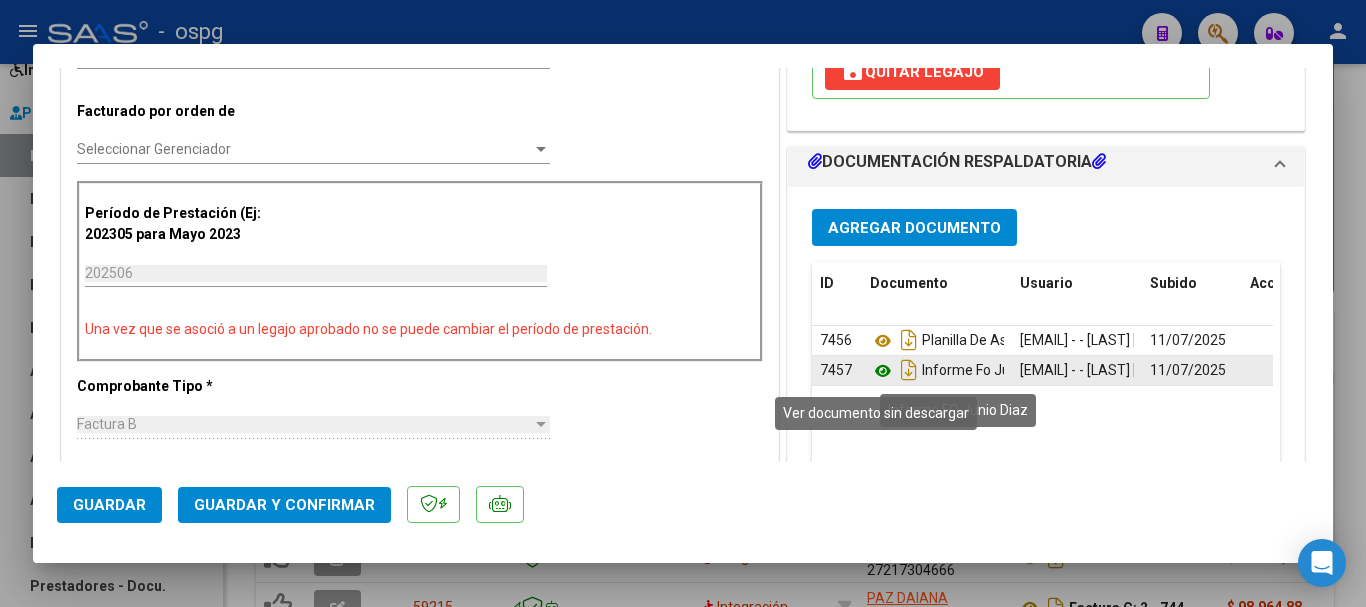 click 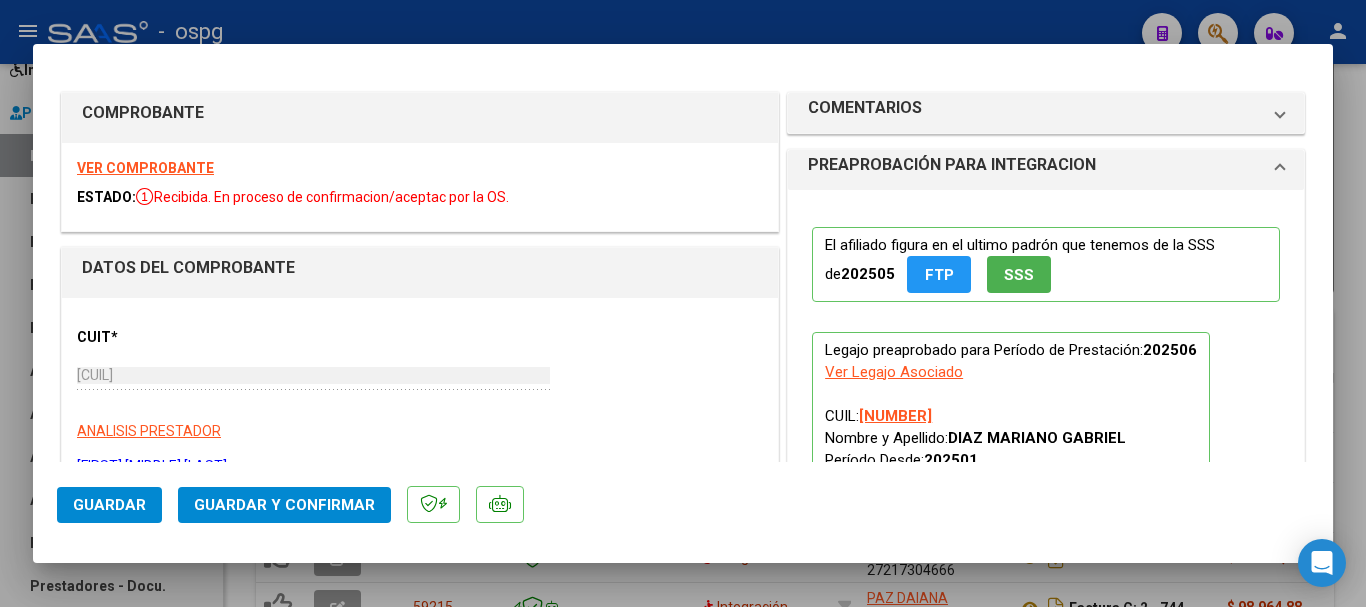 scroll, scrollTop: 0, scrollLeft: 0, axis: both 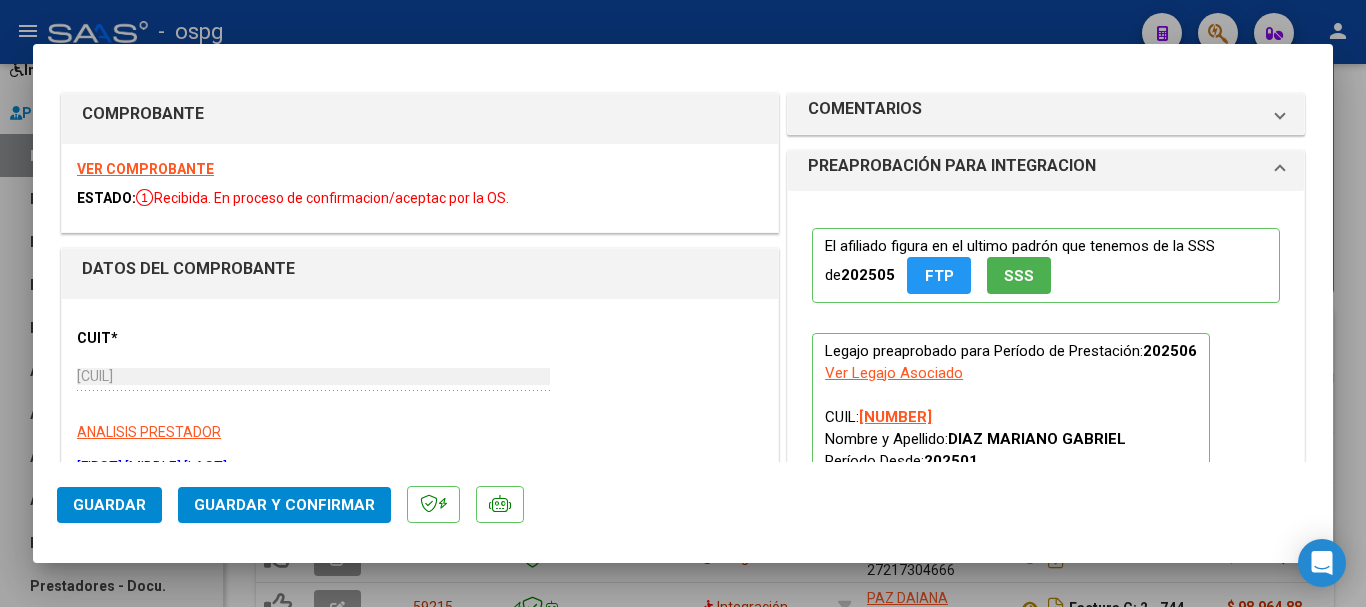 click on "VER COMPROBANTE" at bounding box center [145, 169] 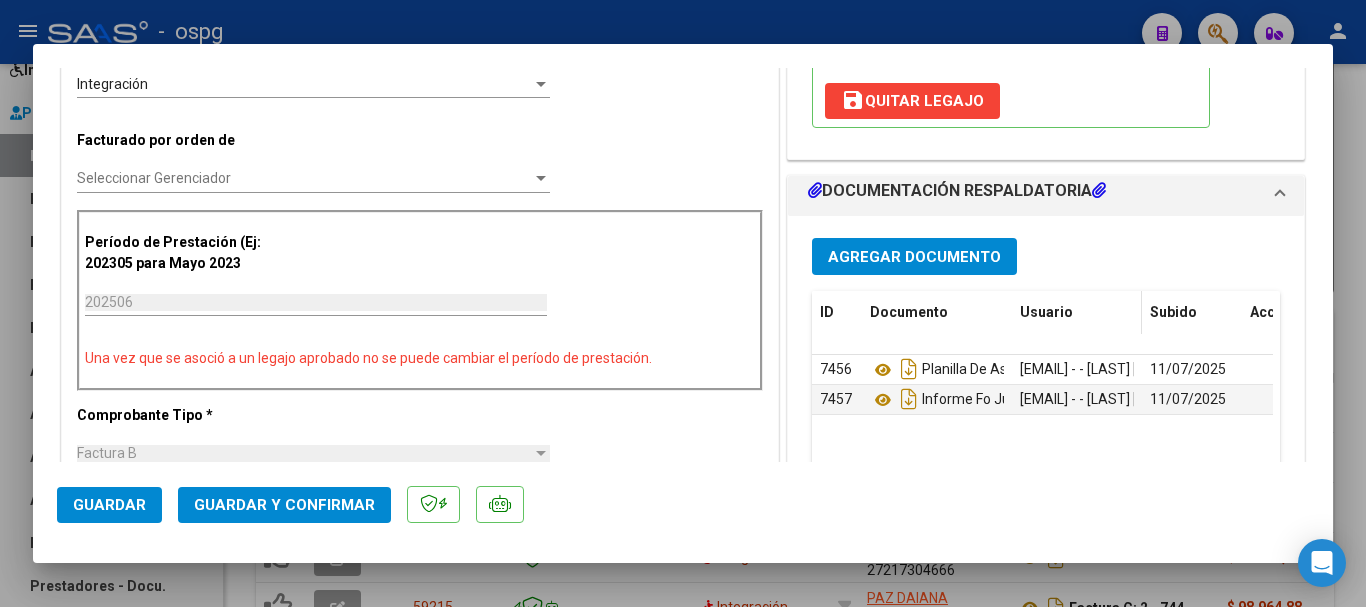 scroll, scrollTop: 500, scrollLeft: 0, axis: vertical 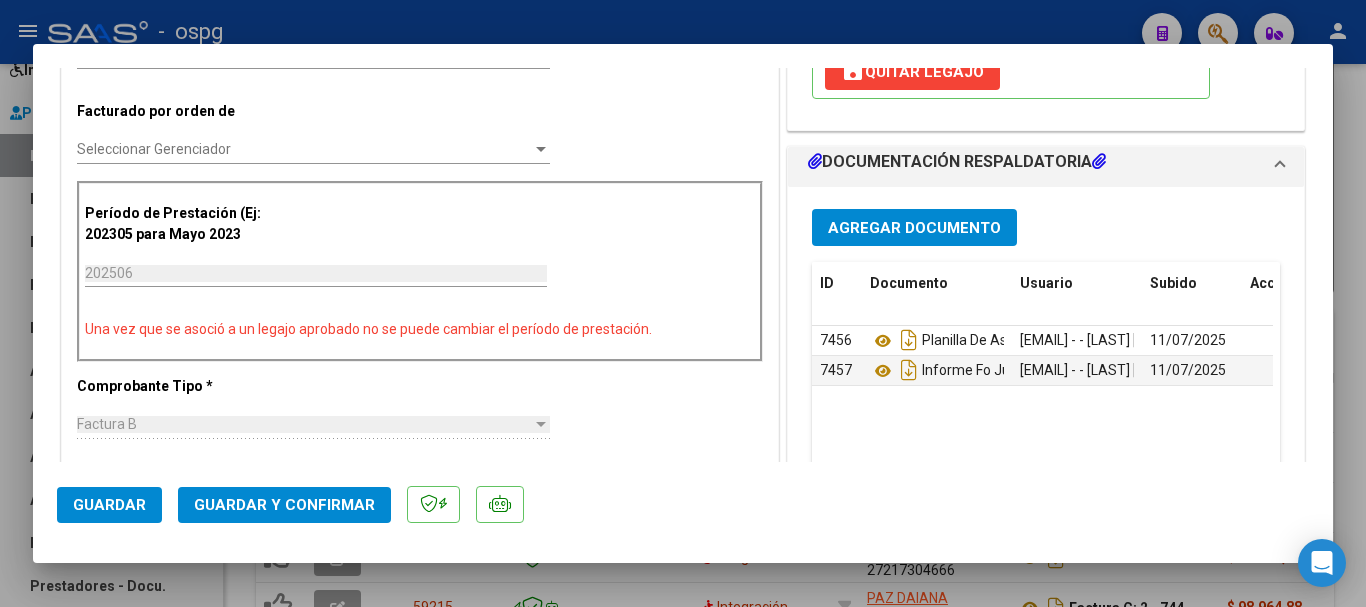 click at bounding box center (683, 303) 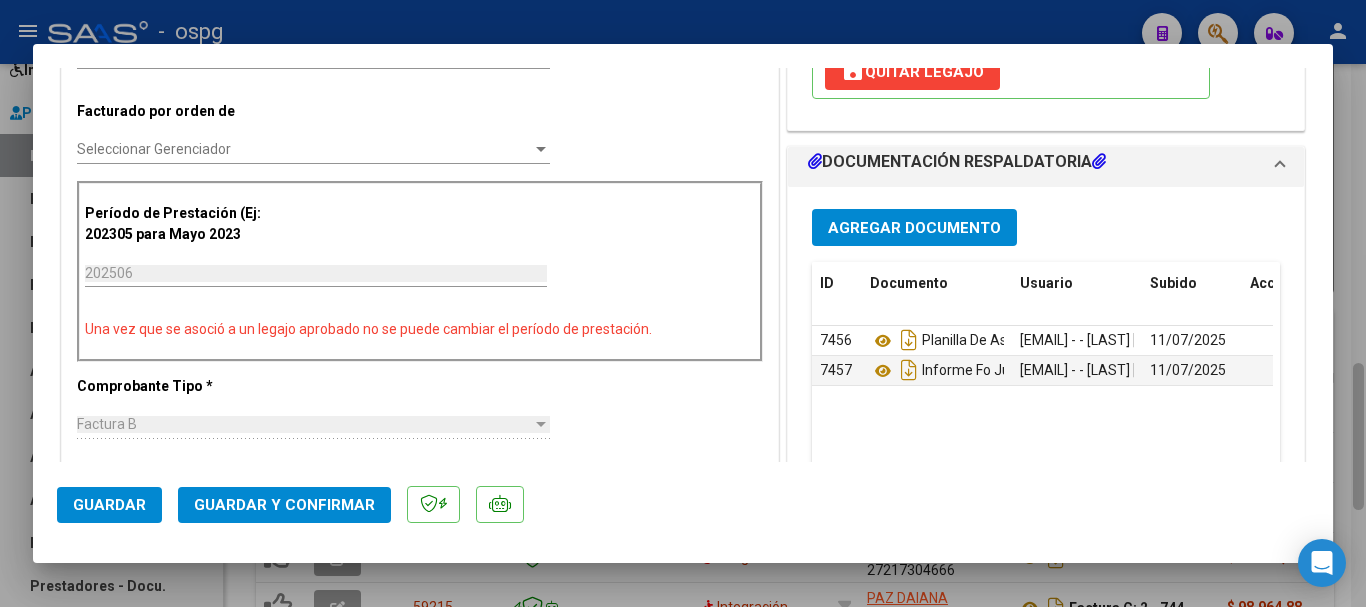 type 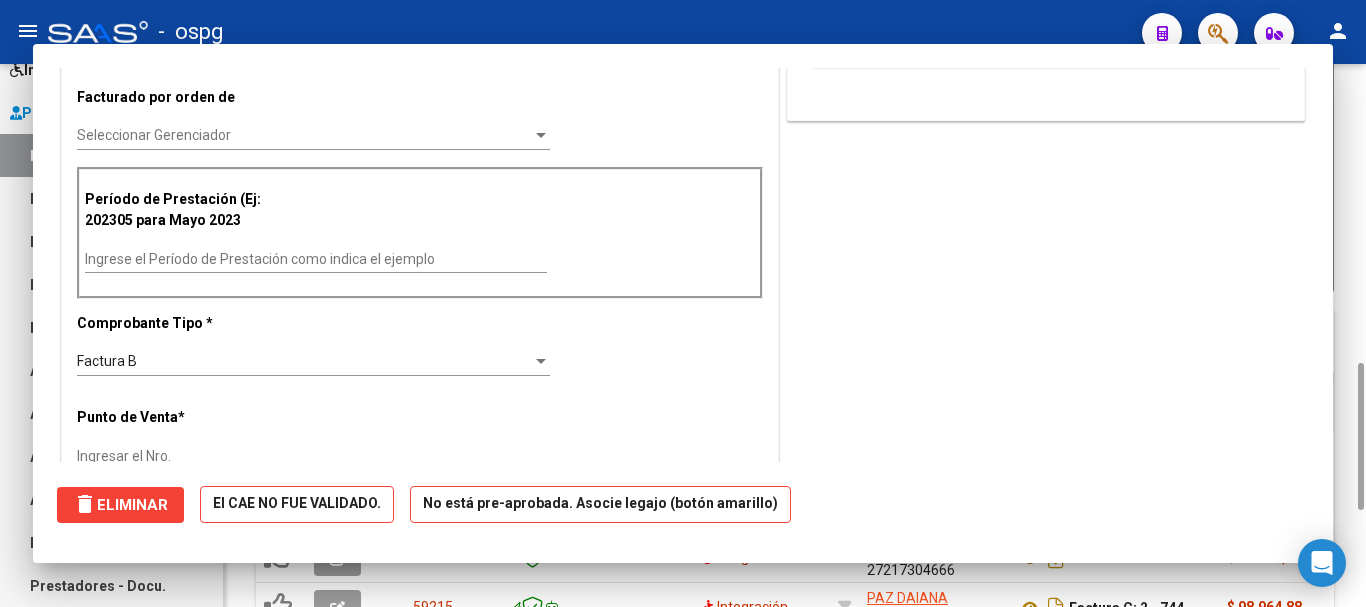 scroll, scrollTop: 0, scrollLeft: 0, axis: both 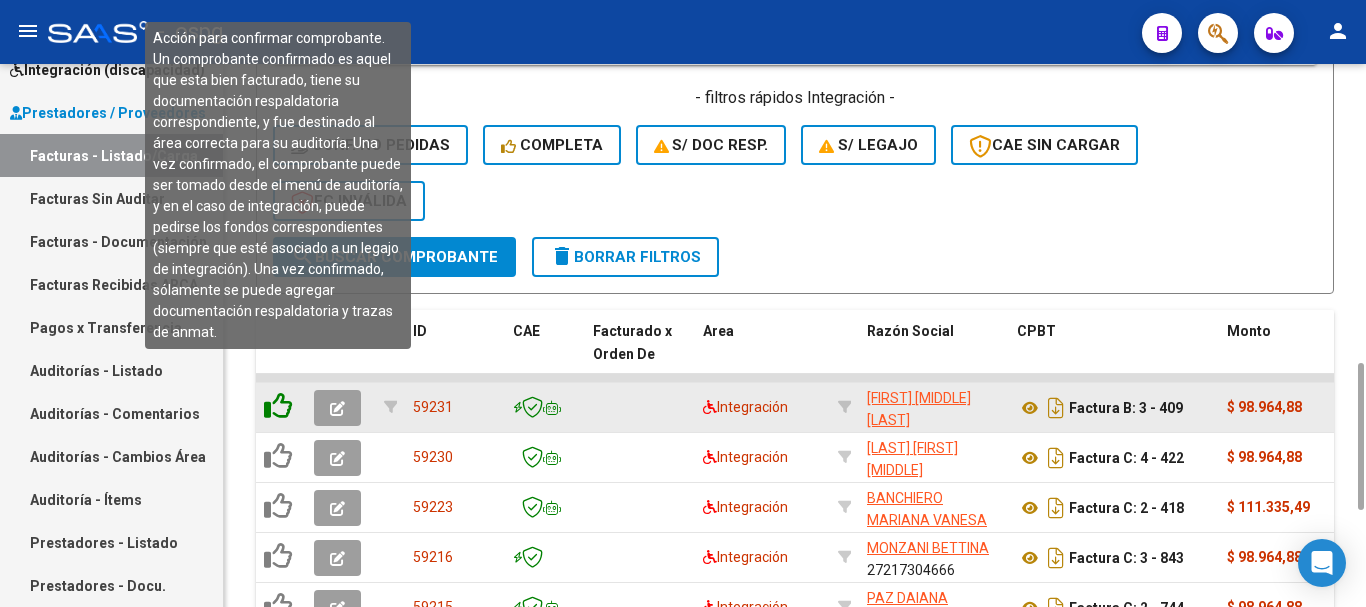 click 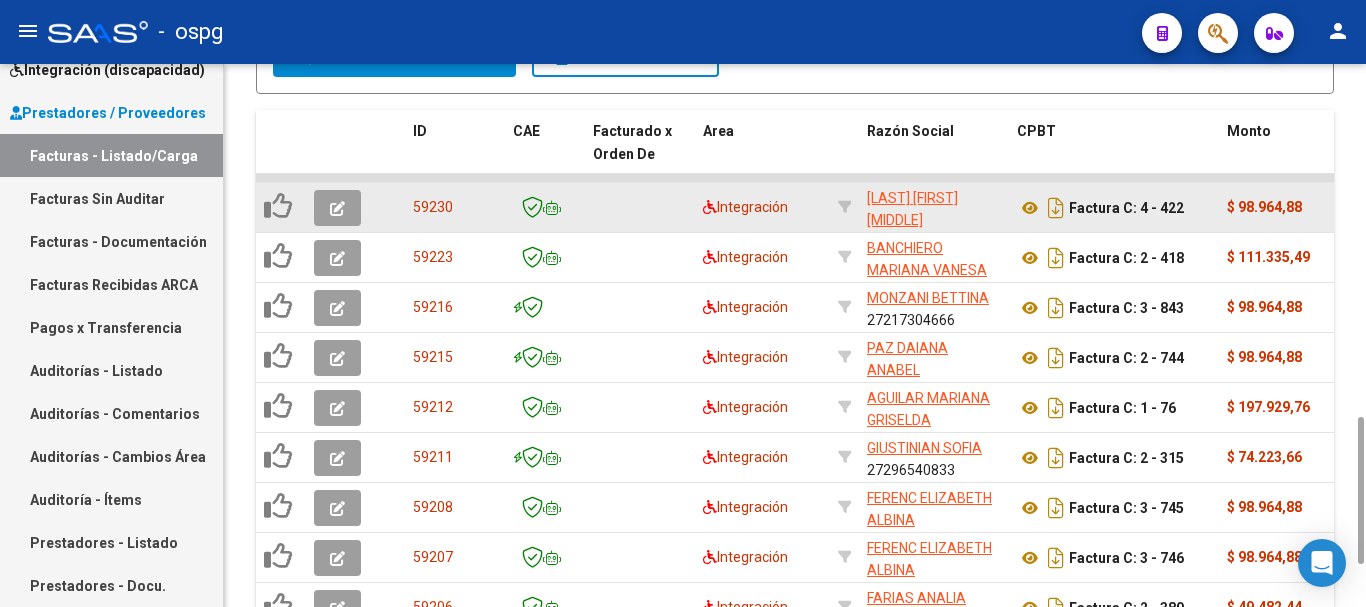 scroll, scrollTop: 1460, scrollLeft: 0, axis: vertical 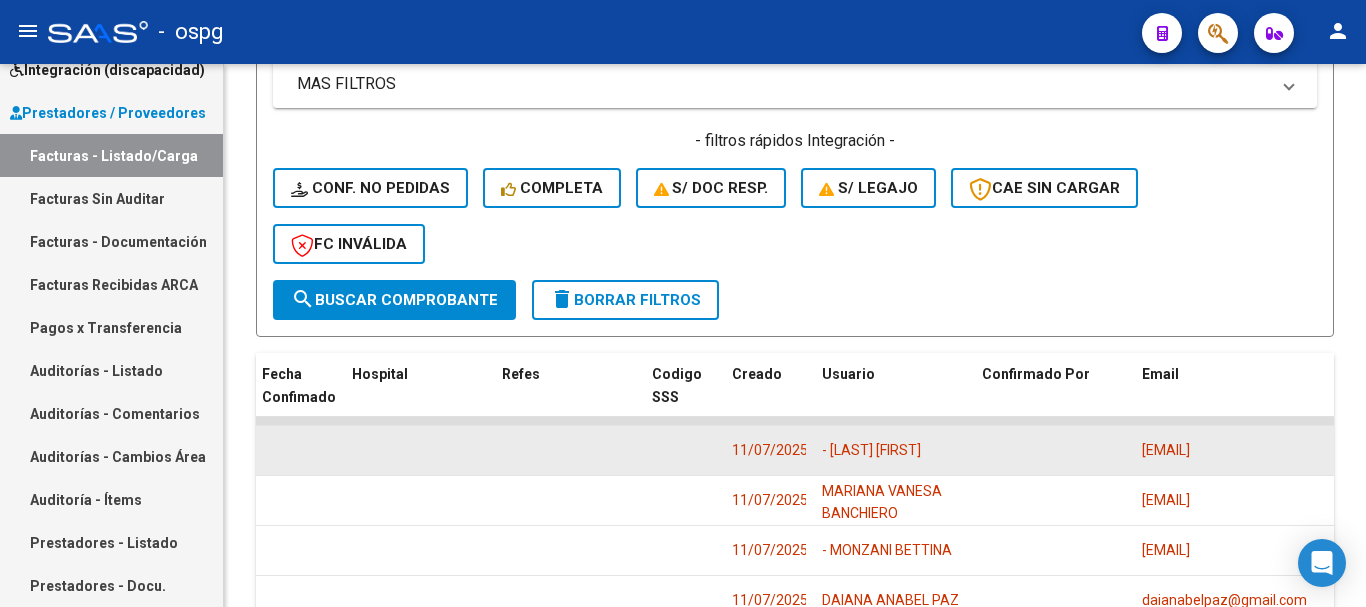drag, startPoint x: 1286, startPoint y: 394, endPoint x: 1144, endPoint y: 405, distance: 142.42542 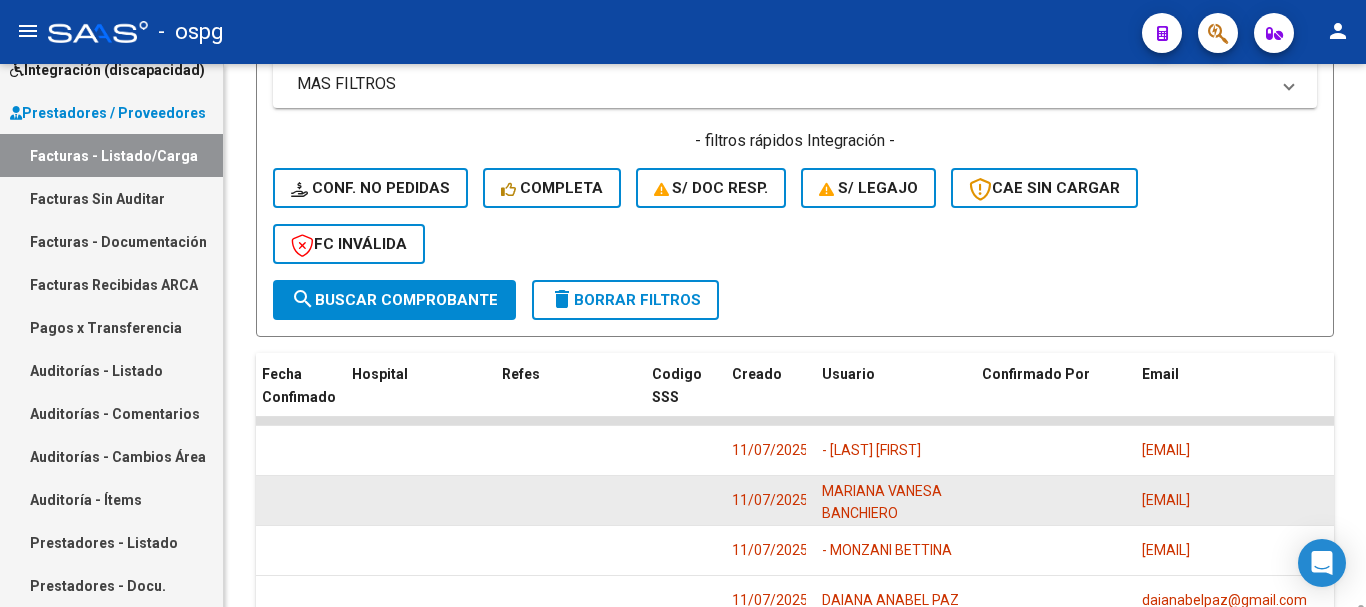 scroll, scrollTop: 1460, scrollLeft: 0, axis: vertical 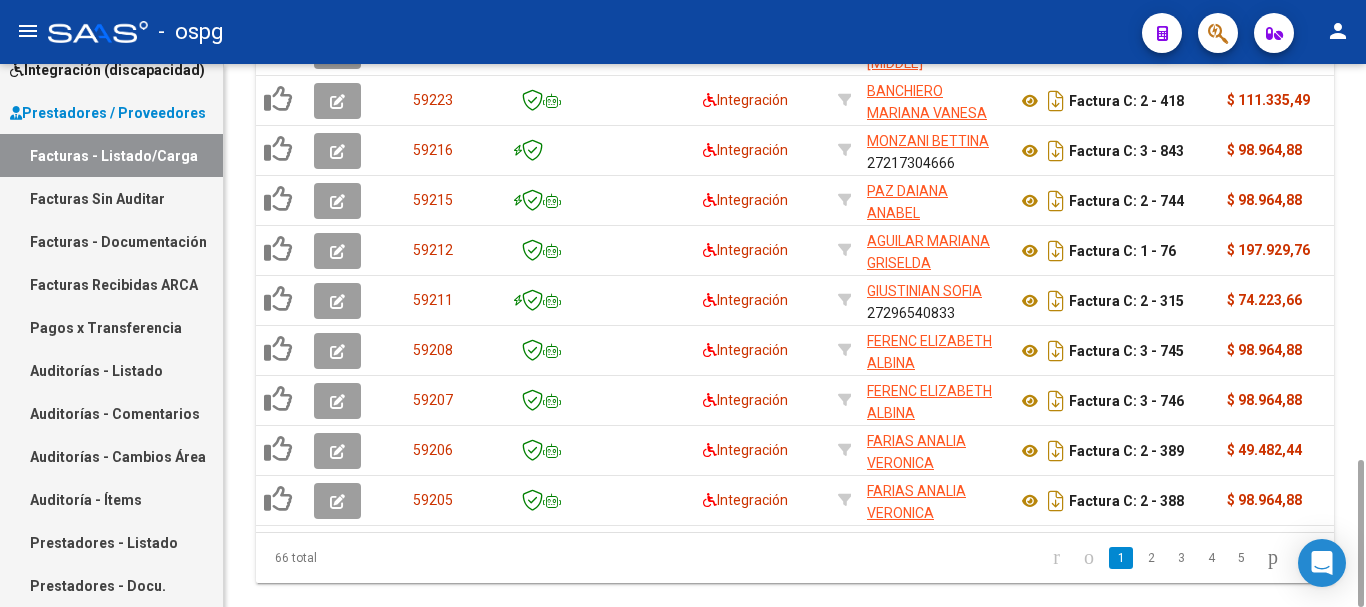 click on "1   2   3   4   5" 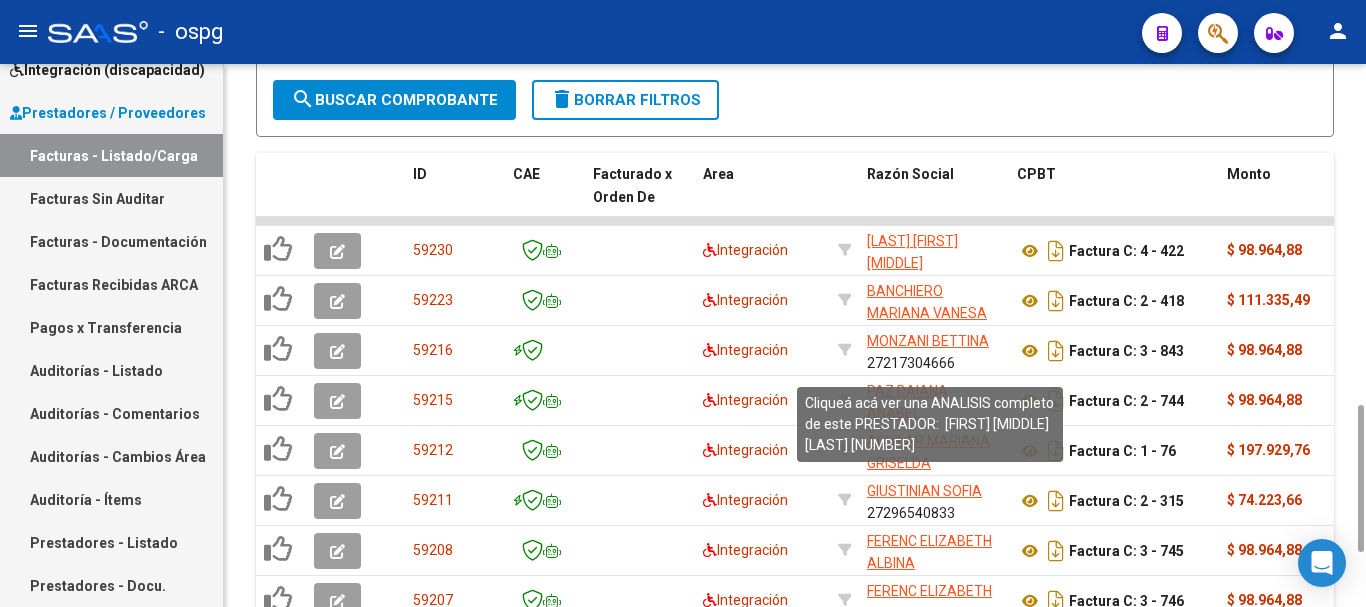 scroll, scrollTop: 1460, scrollLeft: 0, axis: vertical 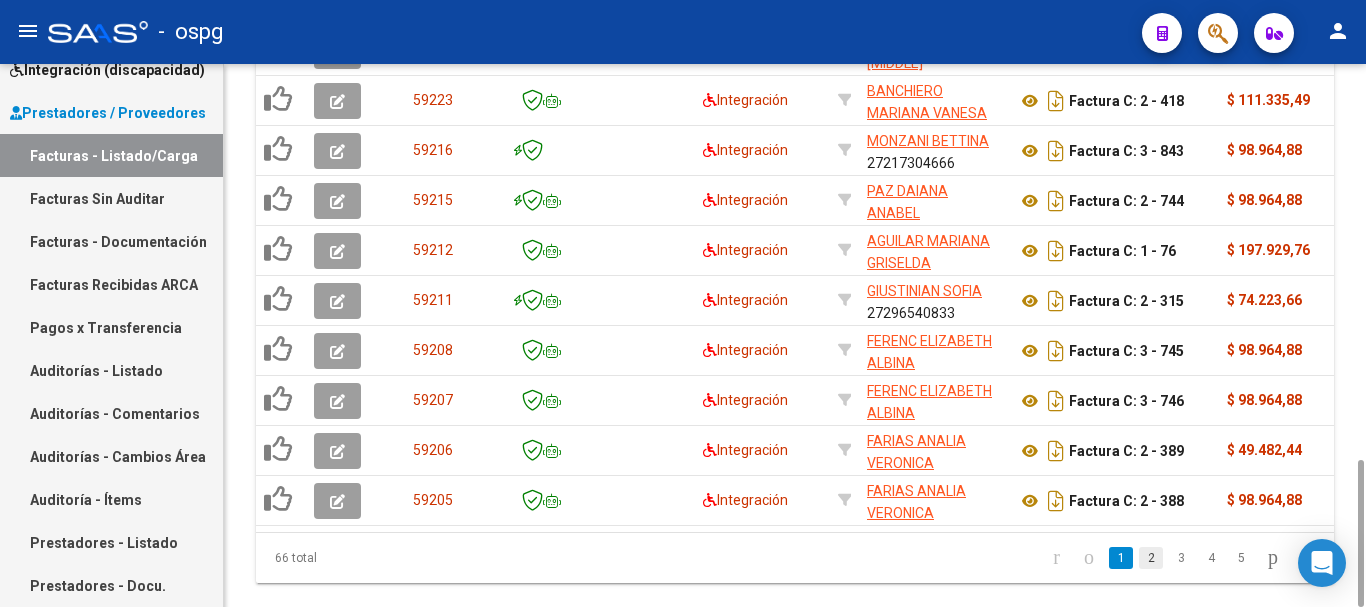 click on "2" 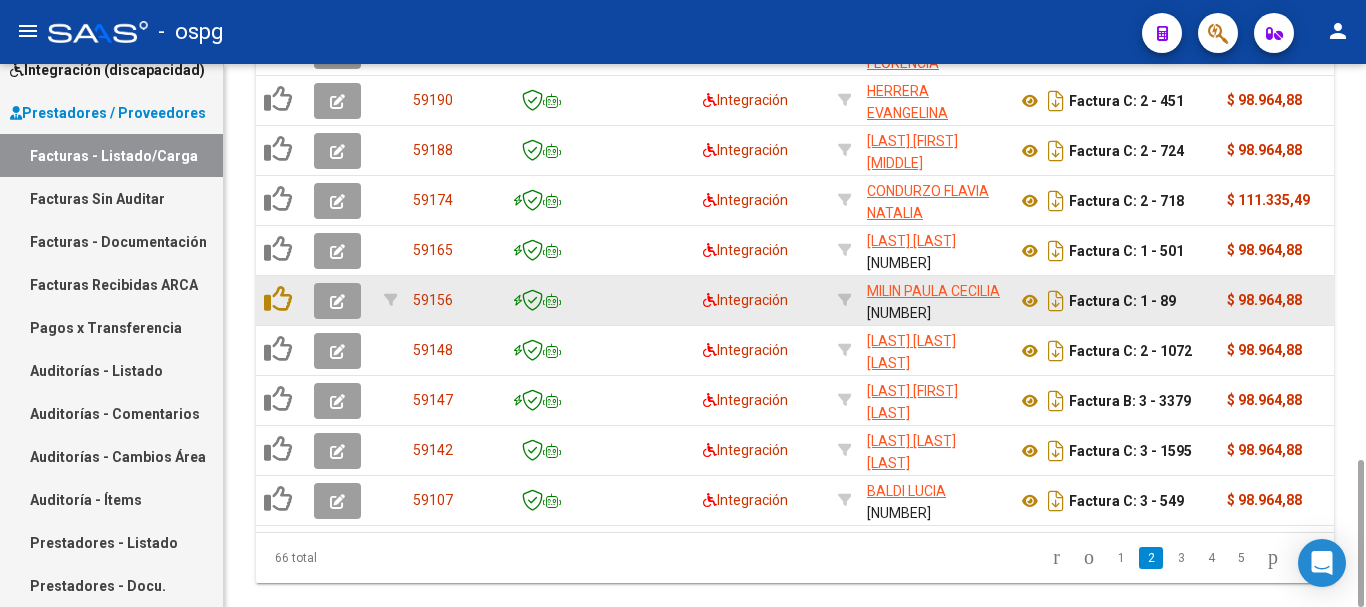 click 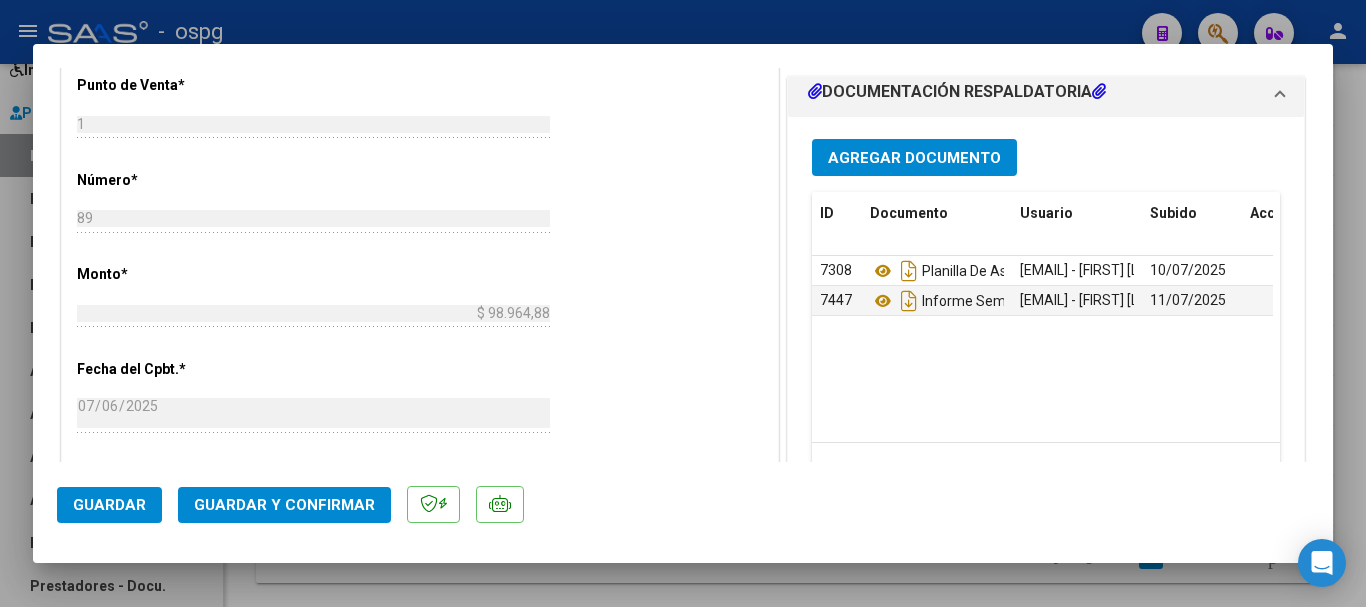 scroll, scrollTop: 900, scrollLeft: 0, axis: vertical 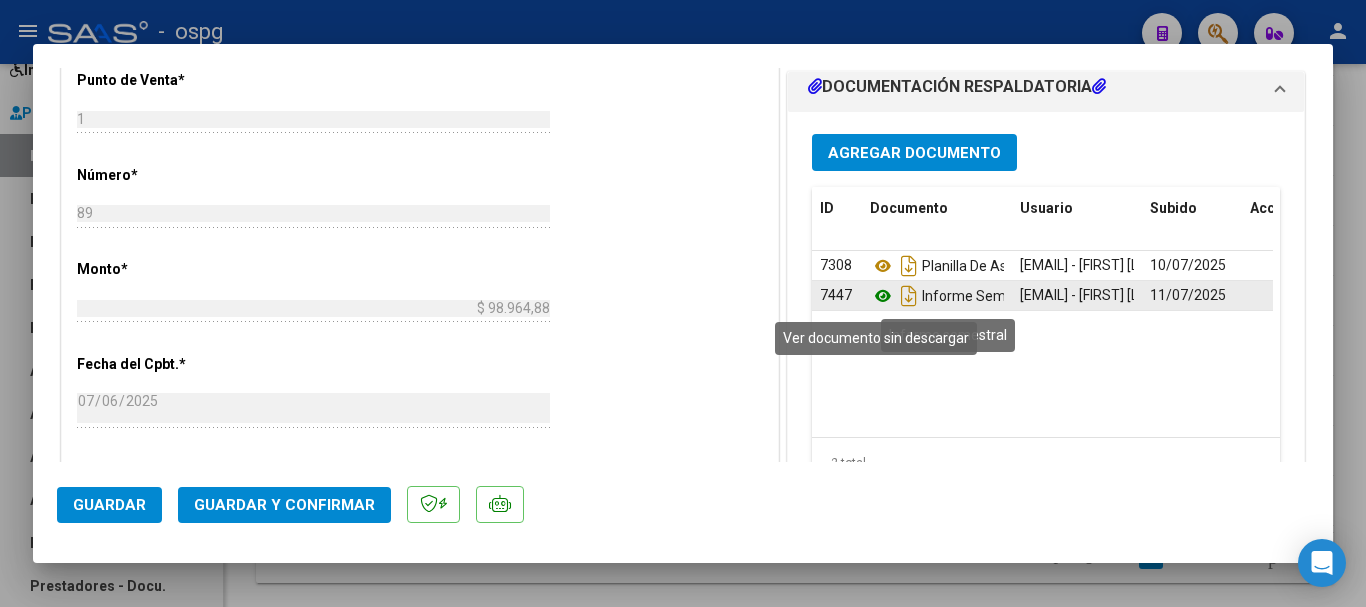 click 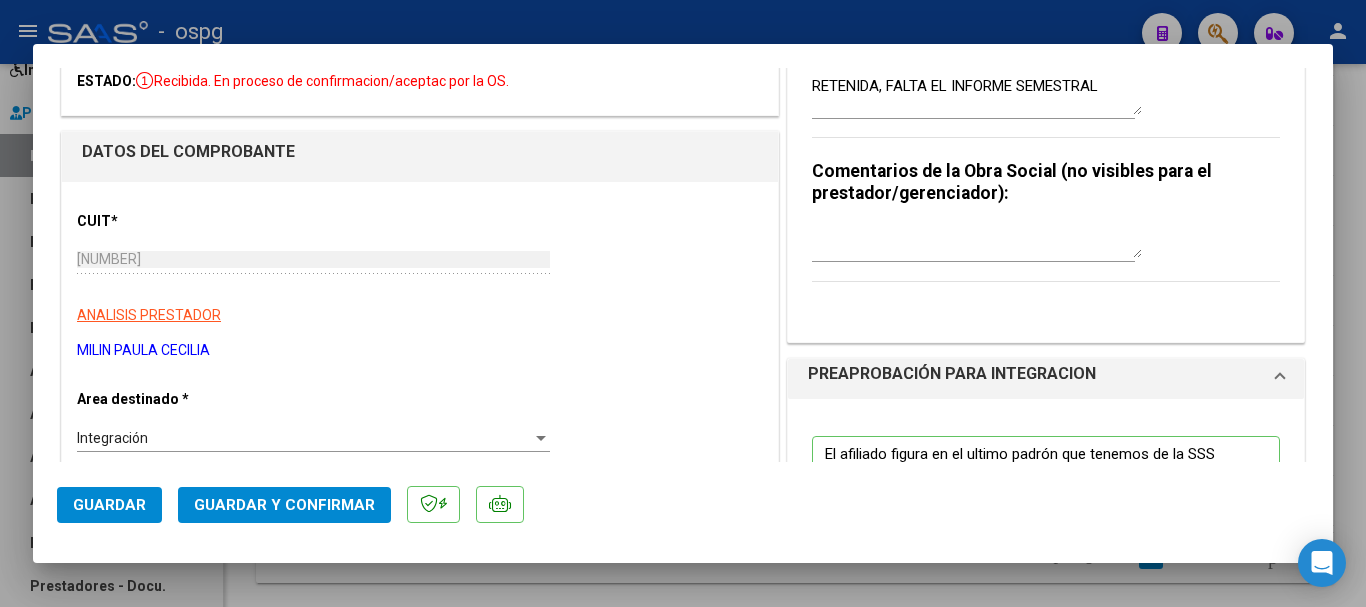 scroll, scrollTop: 100, scrollLeft: 0, axis: vertical 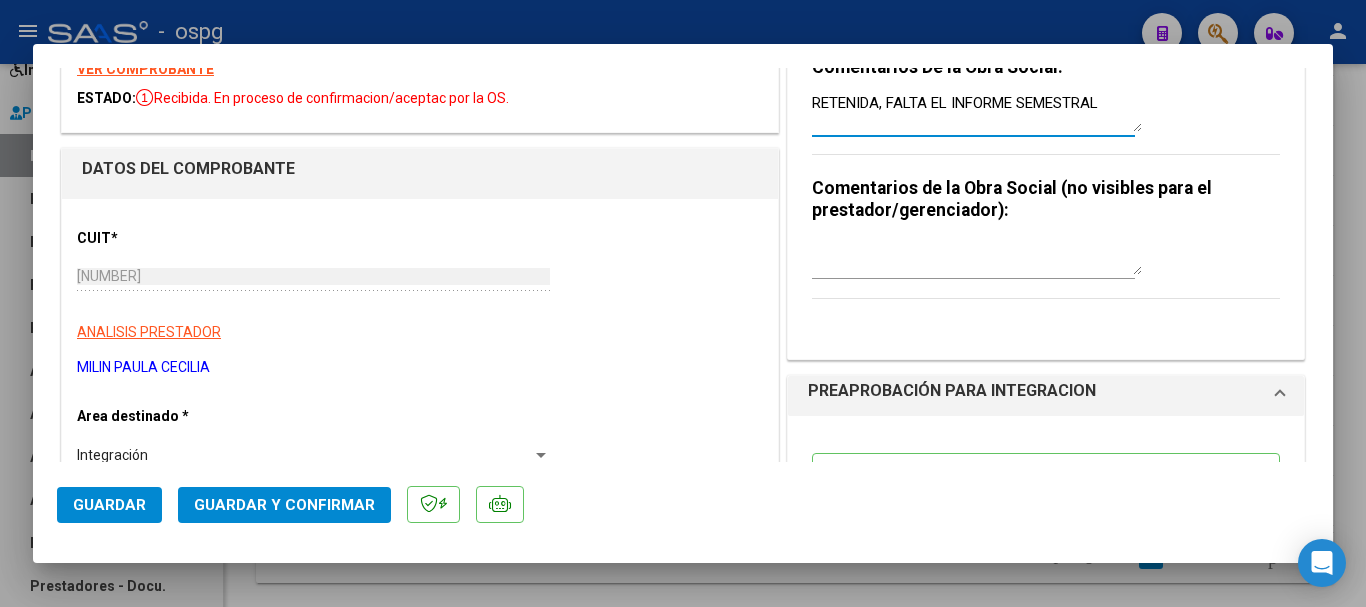 click on "RETENIDA, FALTA EL INFORME SEMESTRAL" at bounding box center [977, 112] 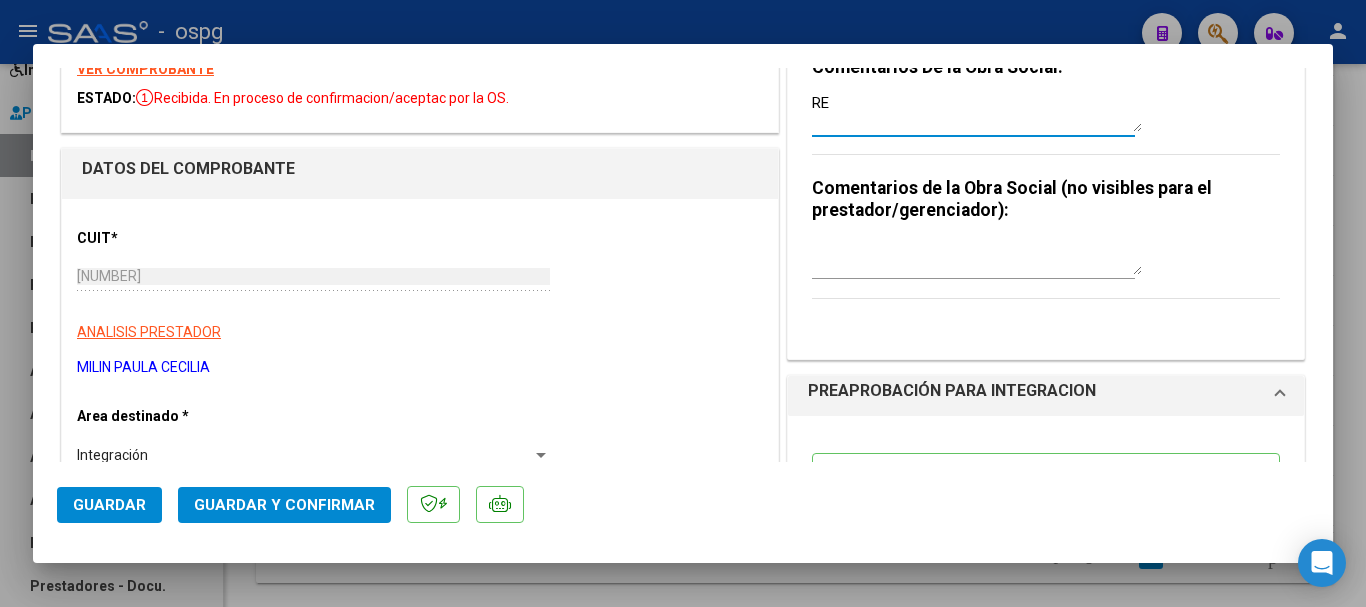 type on "R" 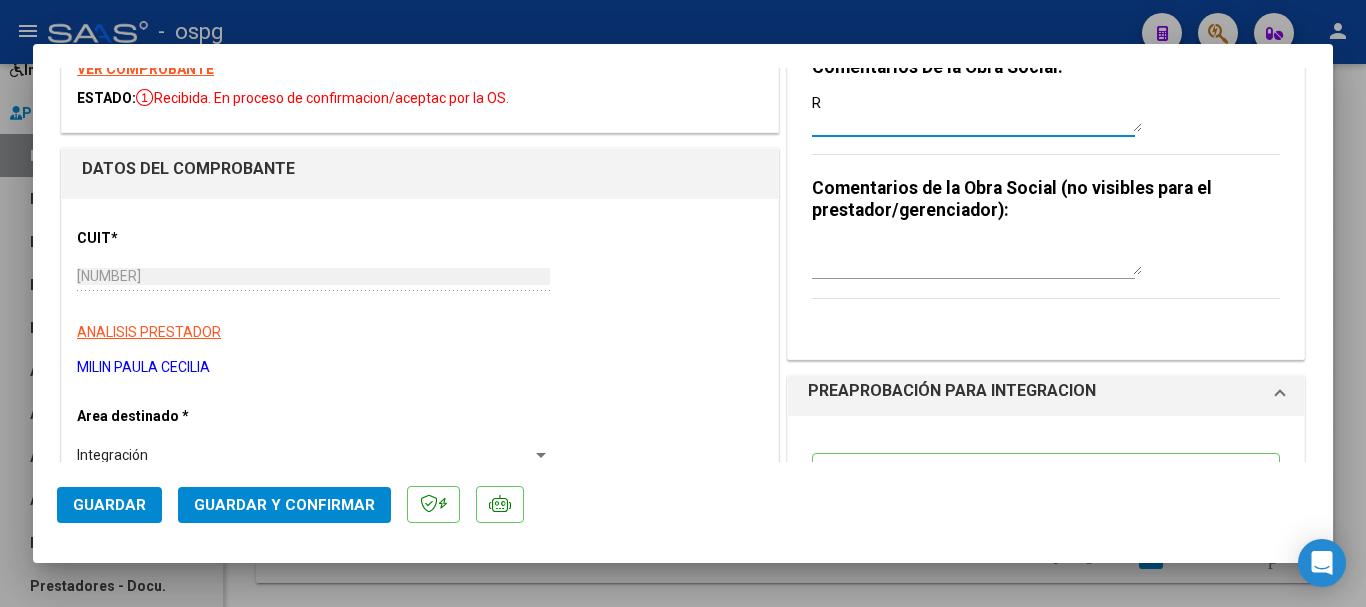 type 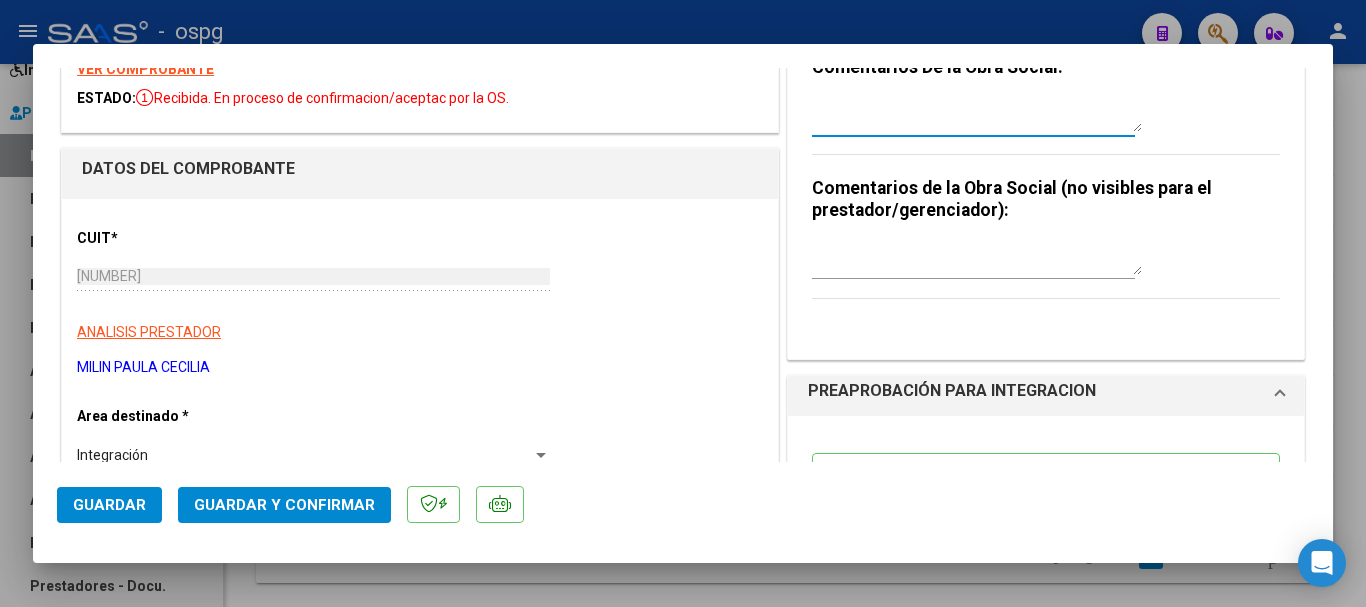 scroll, scrollTop: 0, scrollLeft: 0, axis: both 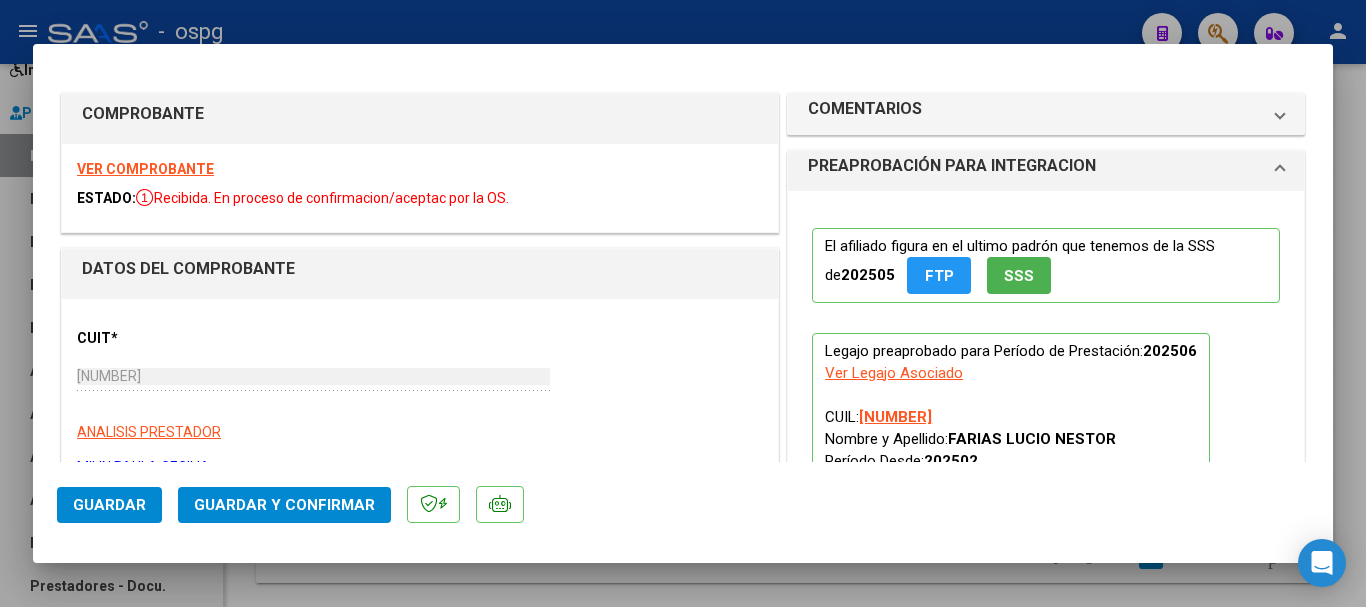 click on "Guardar" 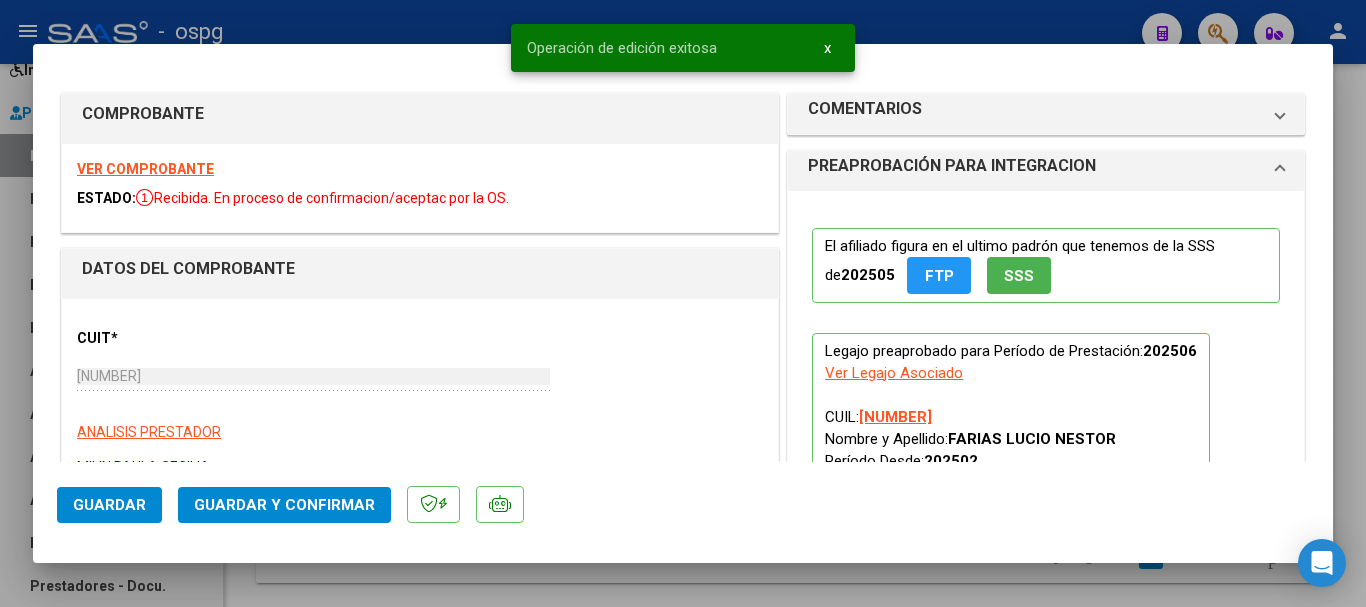 click at bounding box center [683, 303] 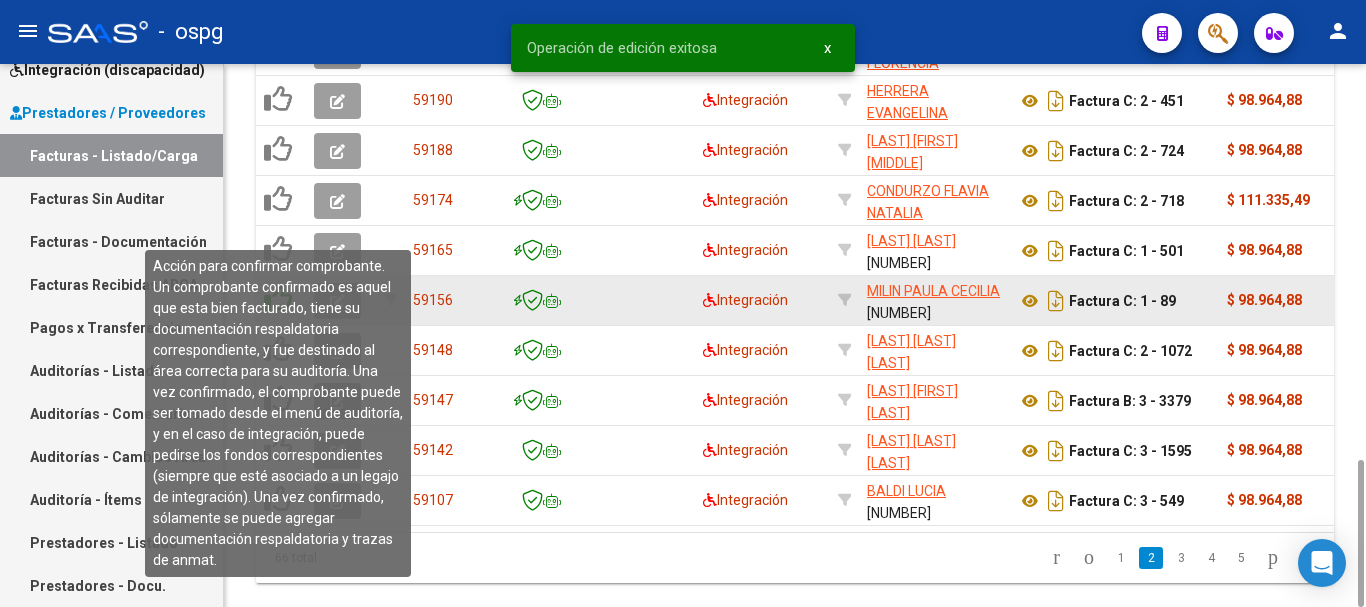 click 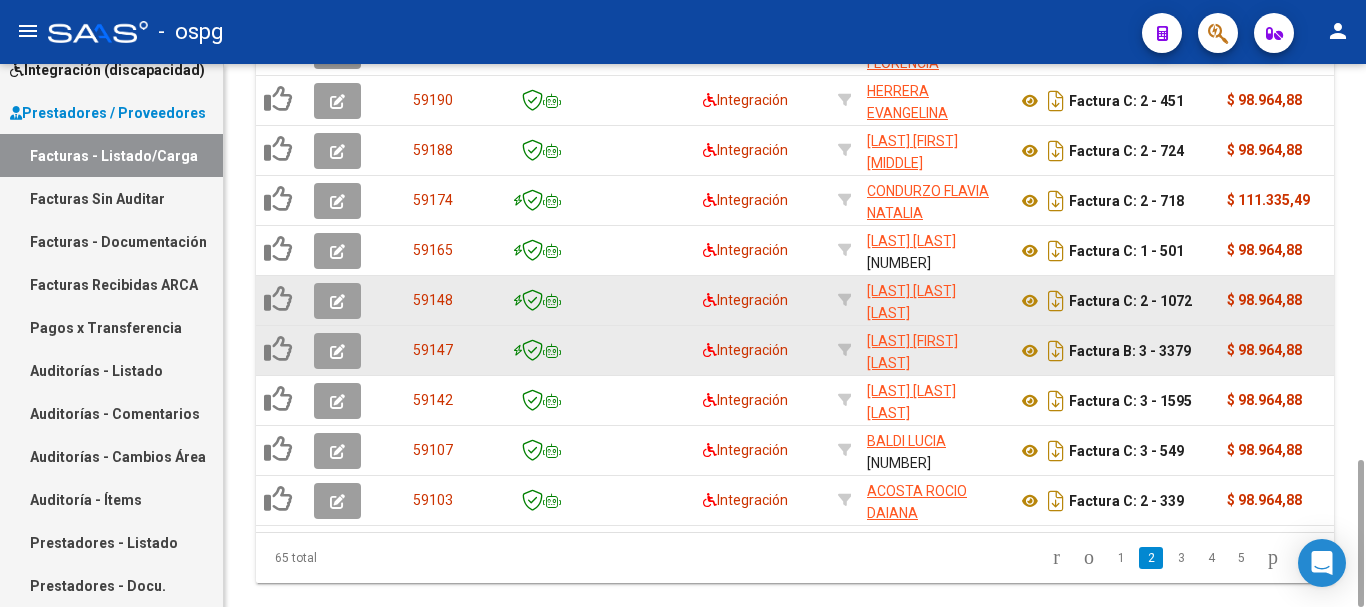 click 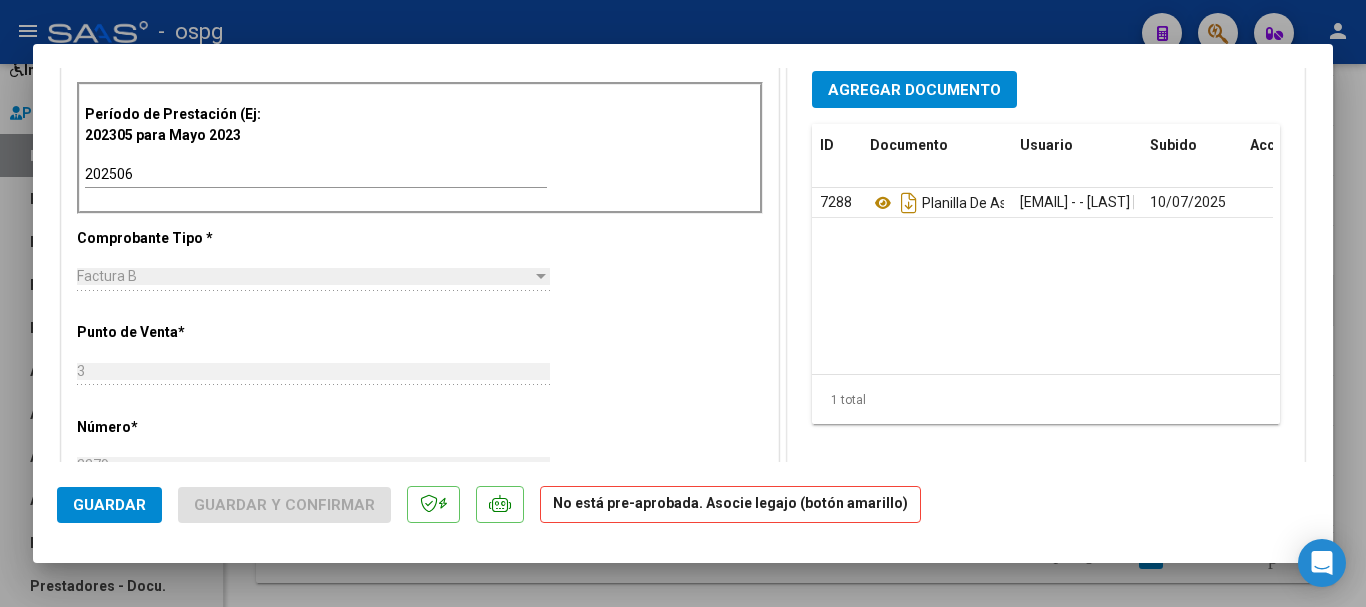 scroll, scrollTop: 600, scrollLeft: 0, axis: vertical 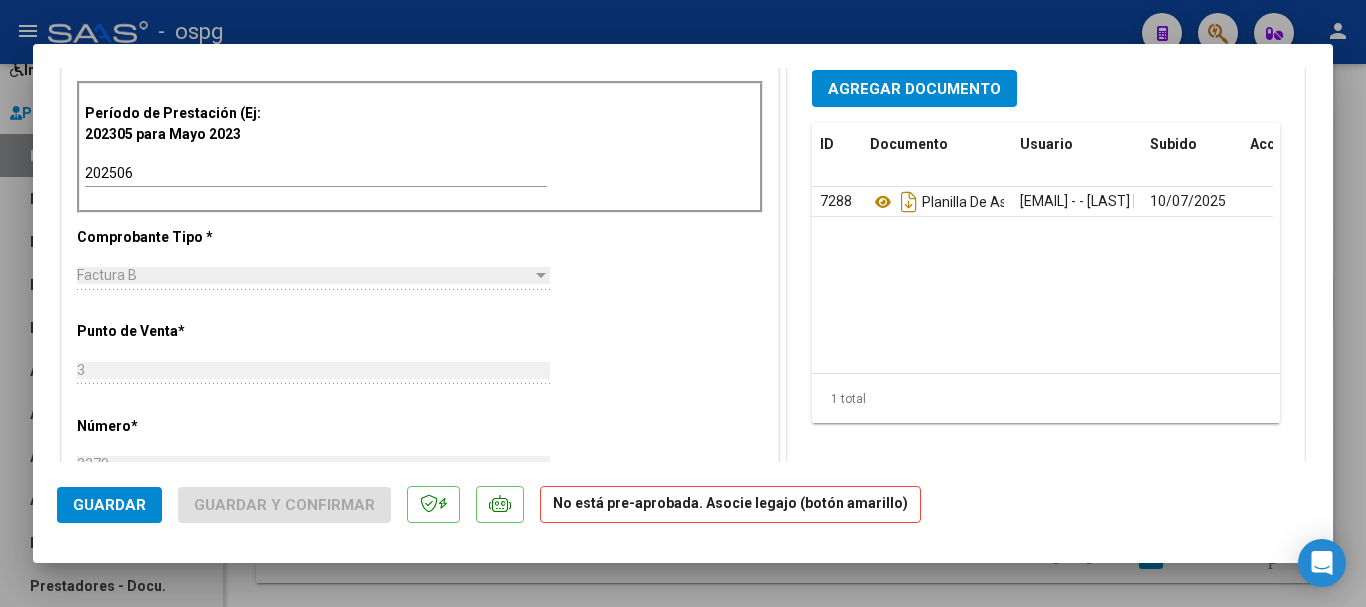 click at bounding box center (683, 303) 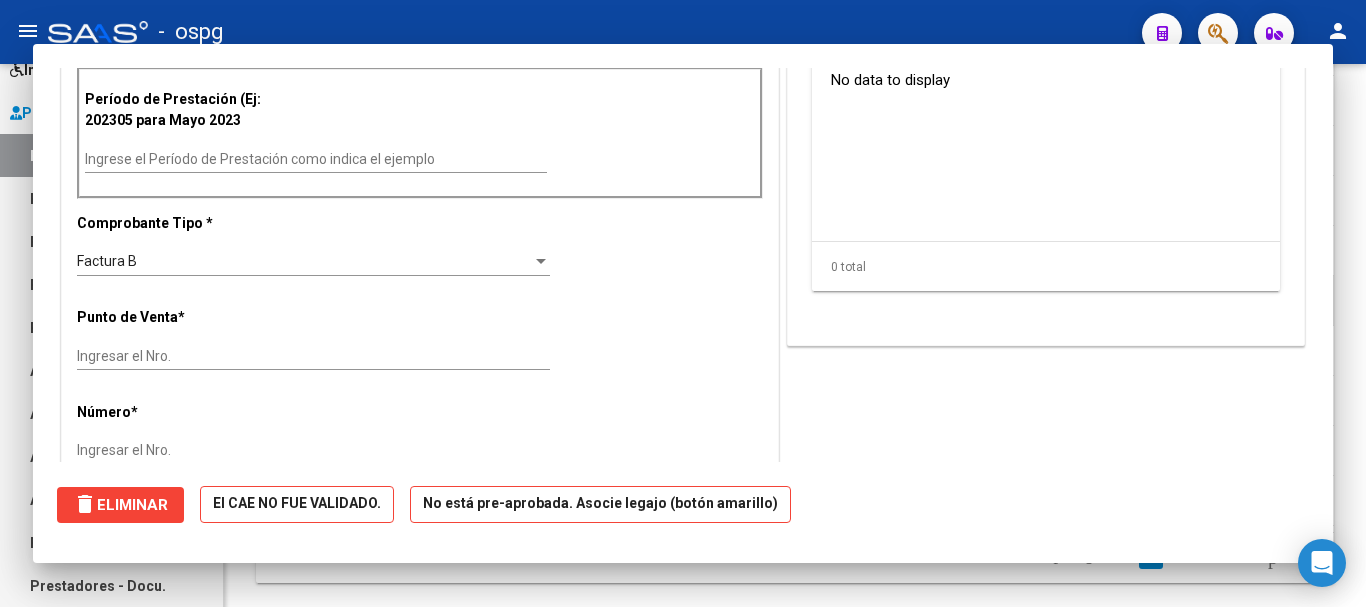 scroll, scrollTop: 586, scrollLeft: 0, axis: vertical 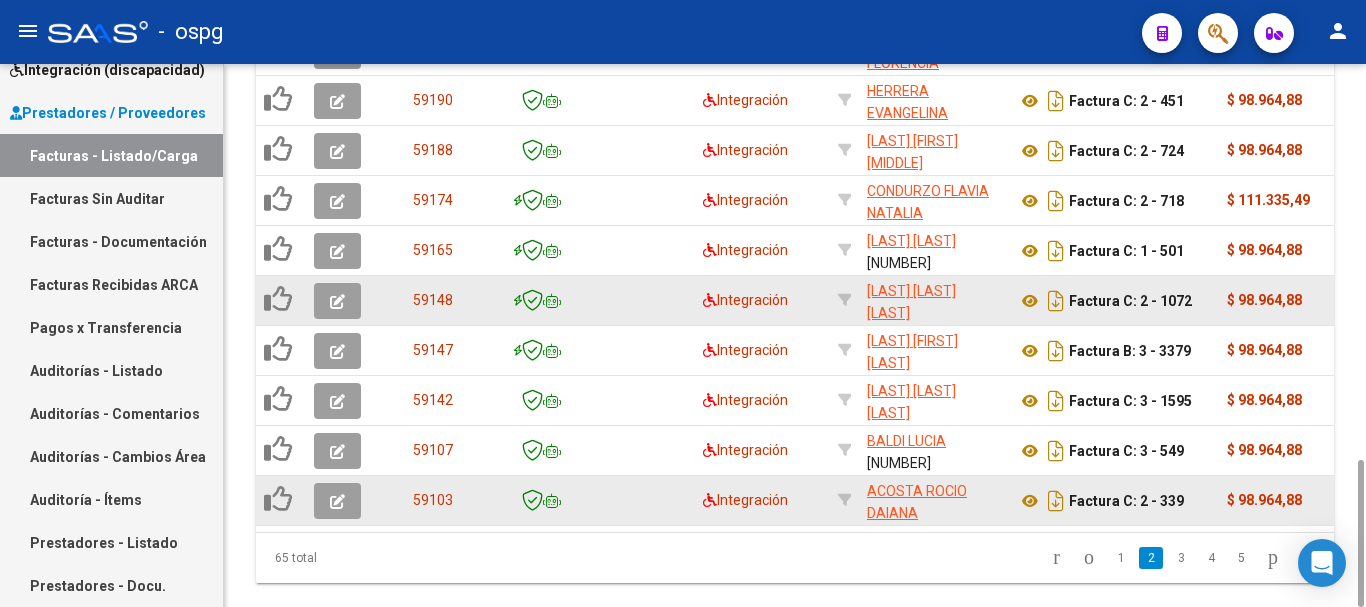 click on "ACOSTA ROCIO DAIANA" 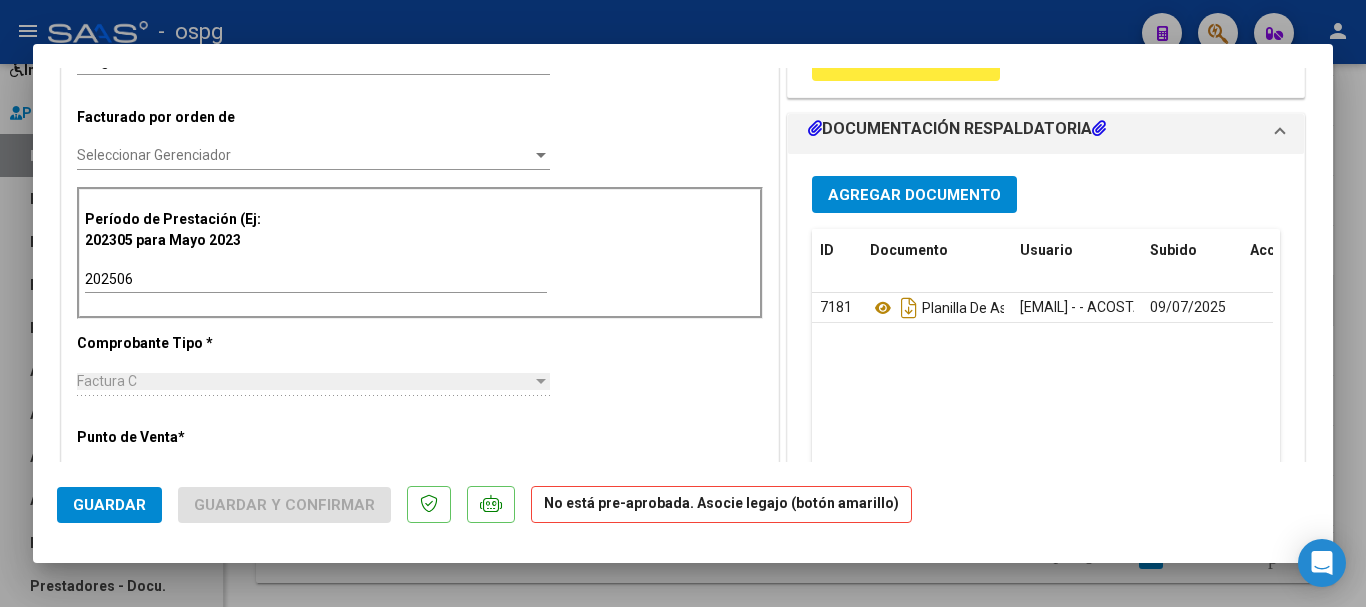 scroll, scrollTop: 500, scrollLeft: 0, axis: vertical 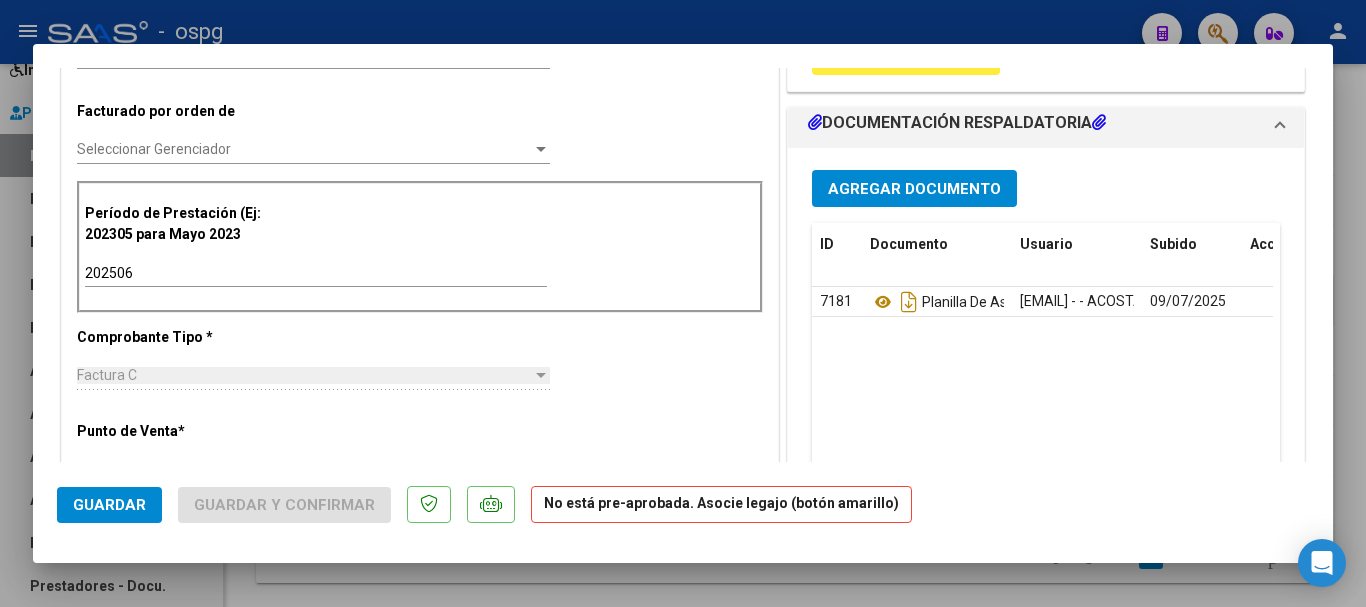 click at bounding box center [683, 303] 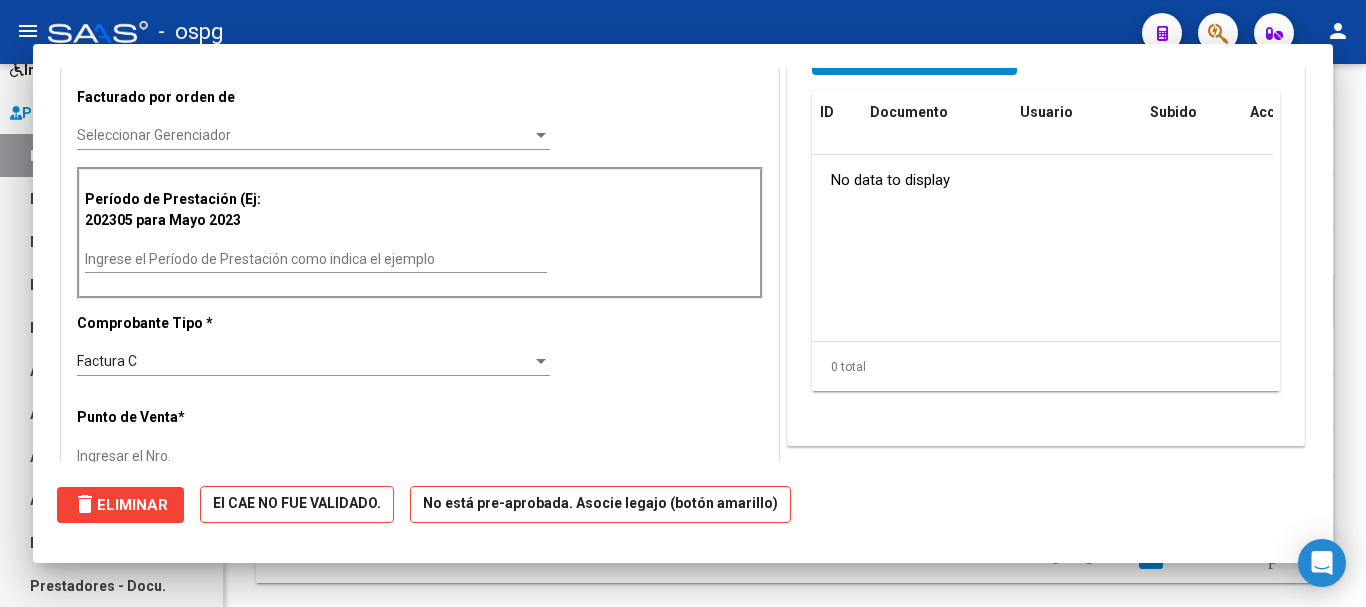 scroll, scrollTop: 0, scrollLeft: 0, axis: both 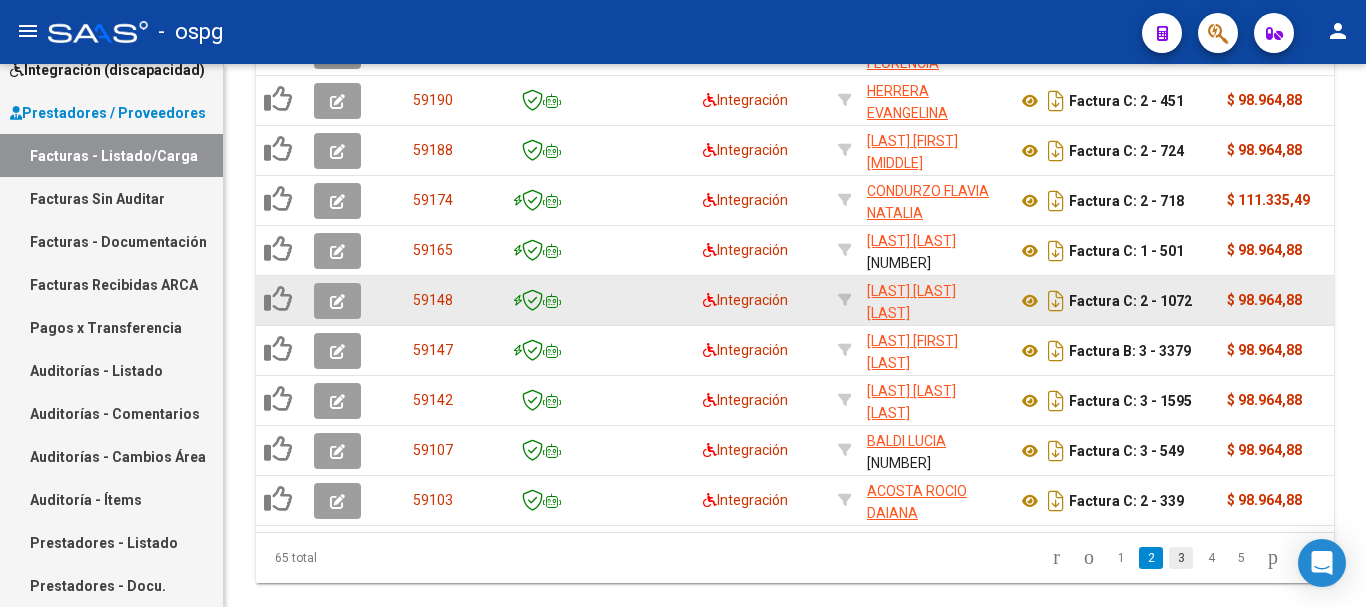click on "3" 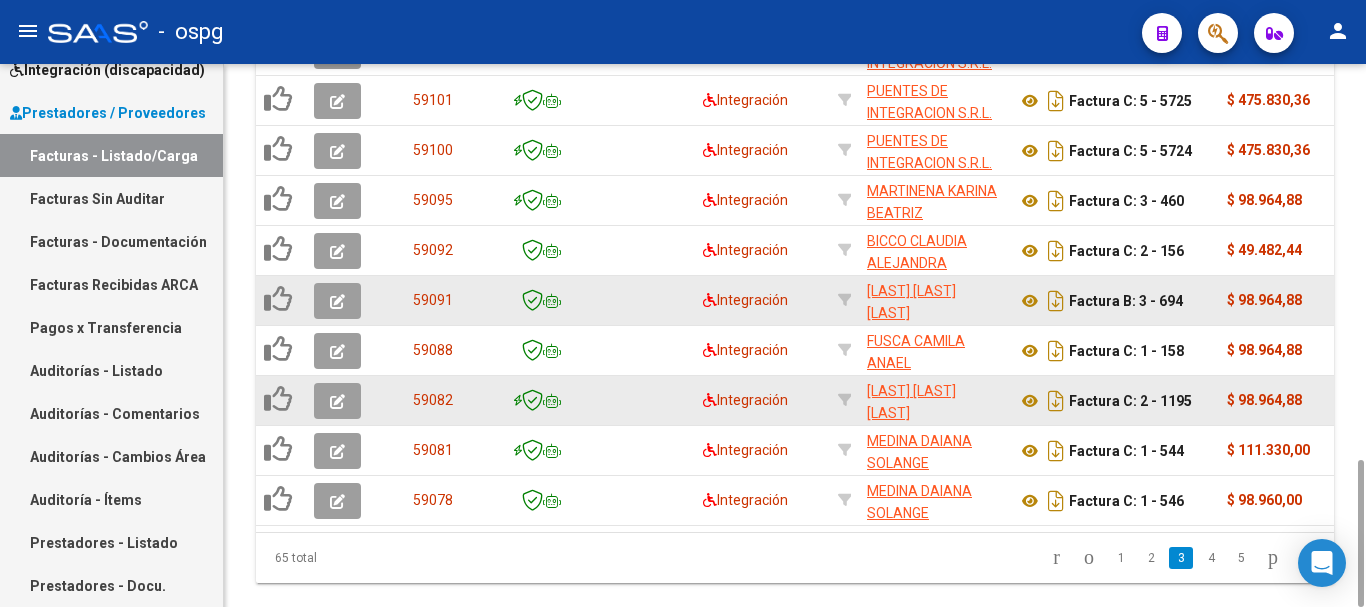 click 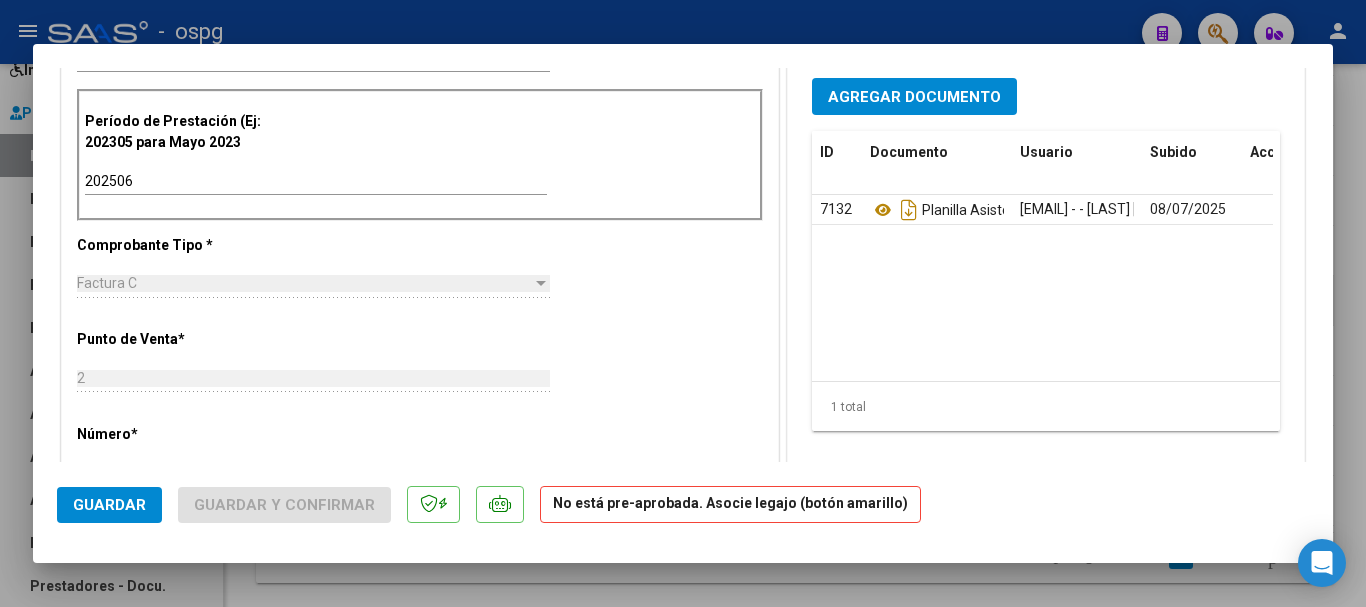 scroll, scrollTop: 600, scrollLeft: 0, axis: vertical 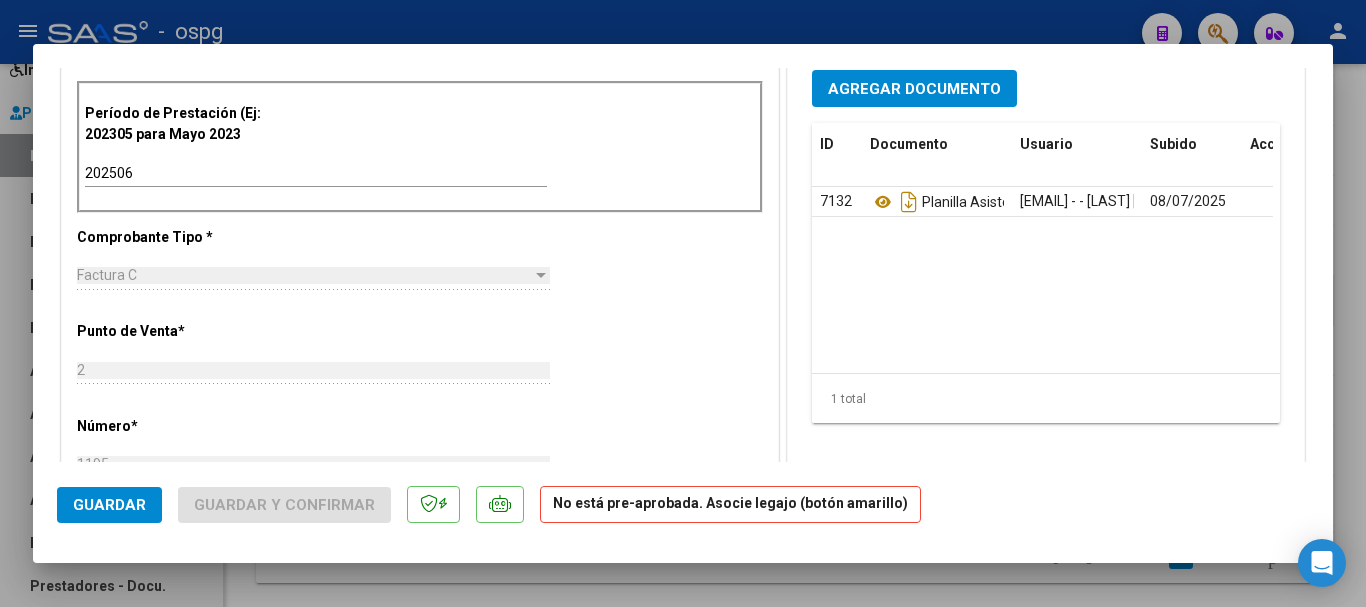 click at bounding box center (683, 303) 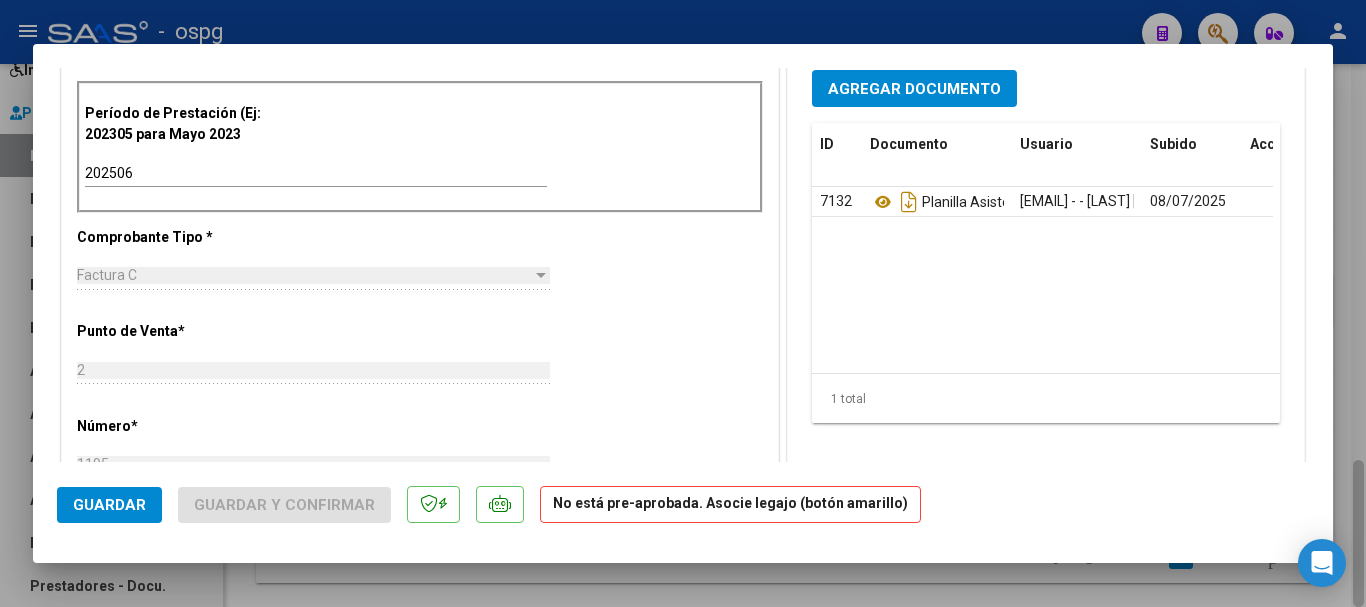 type 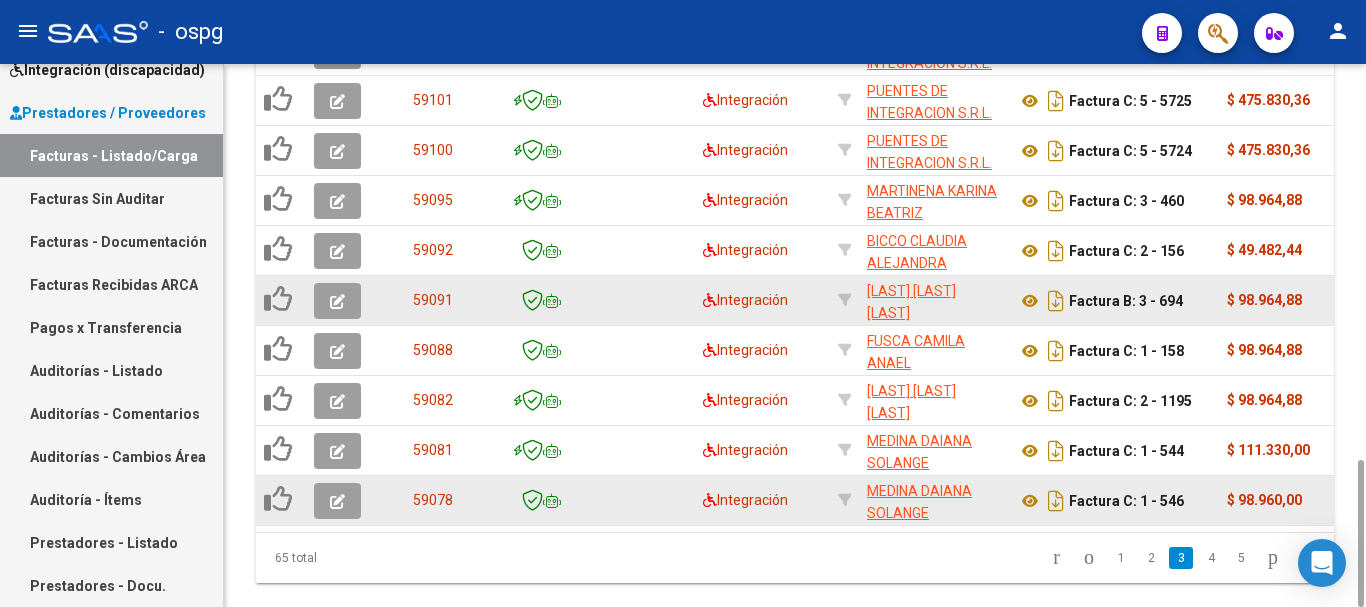 click 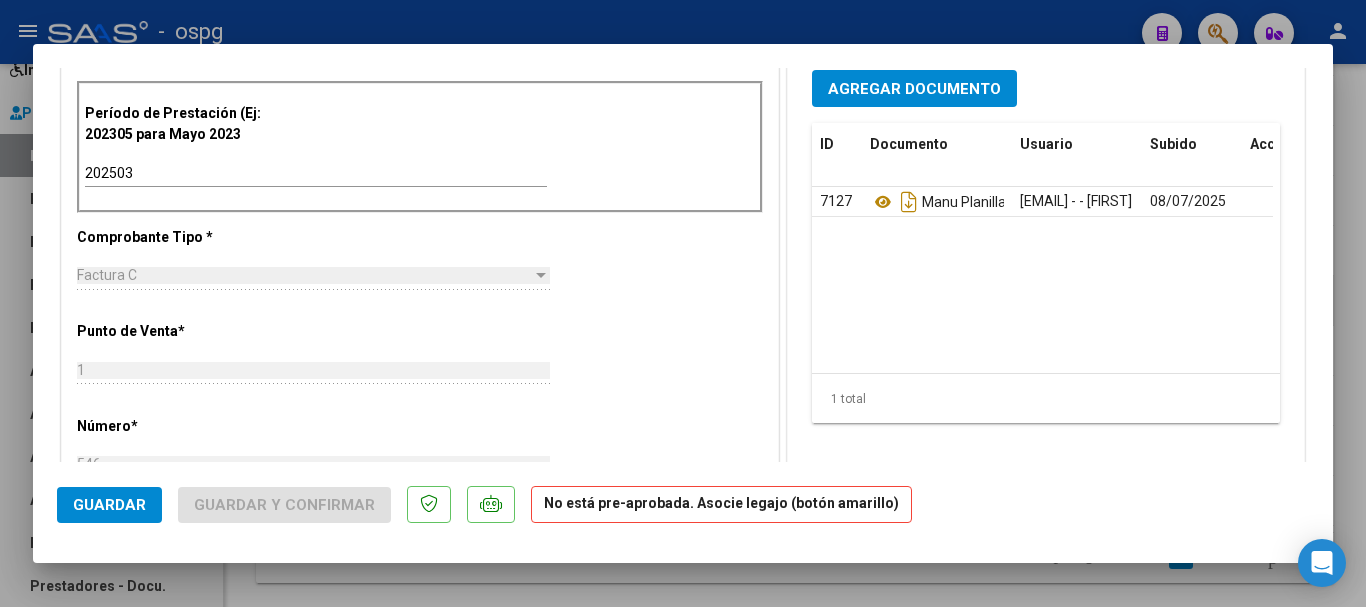 click at bounding box center [683, 303] 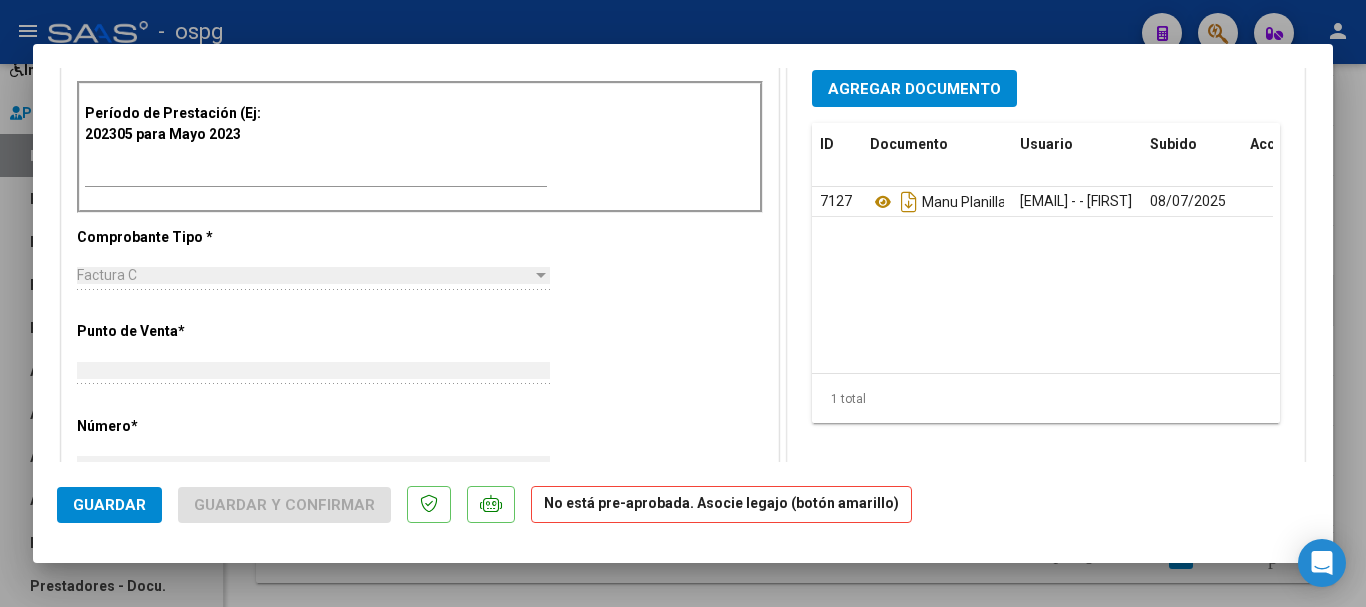 scroll, scrollTop: 586, scrollLeft: 0, axis: vertical 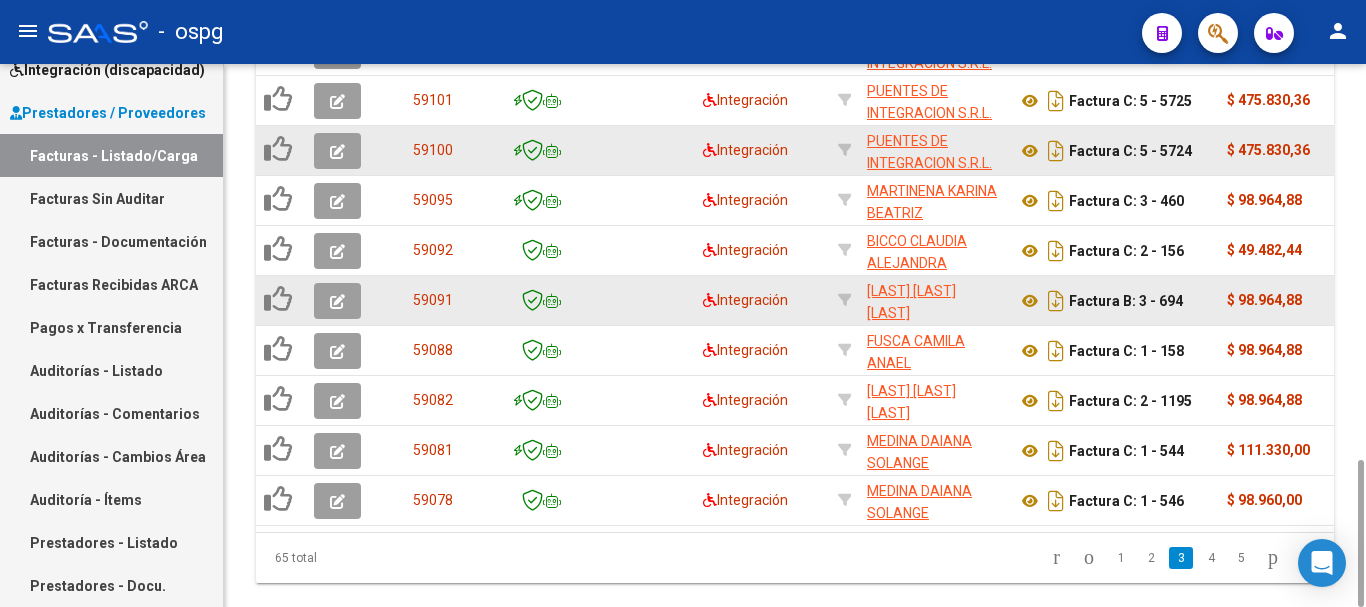 click 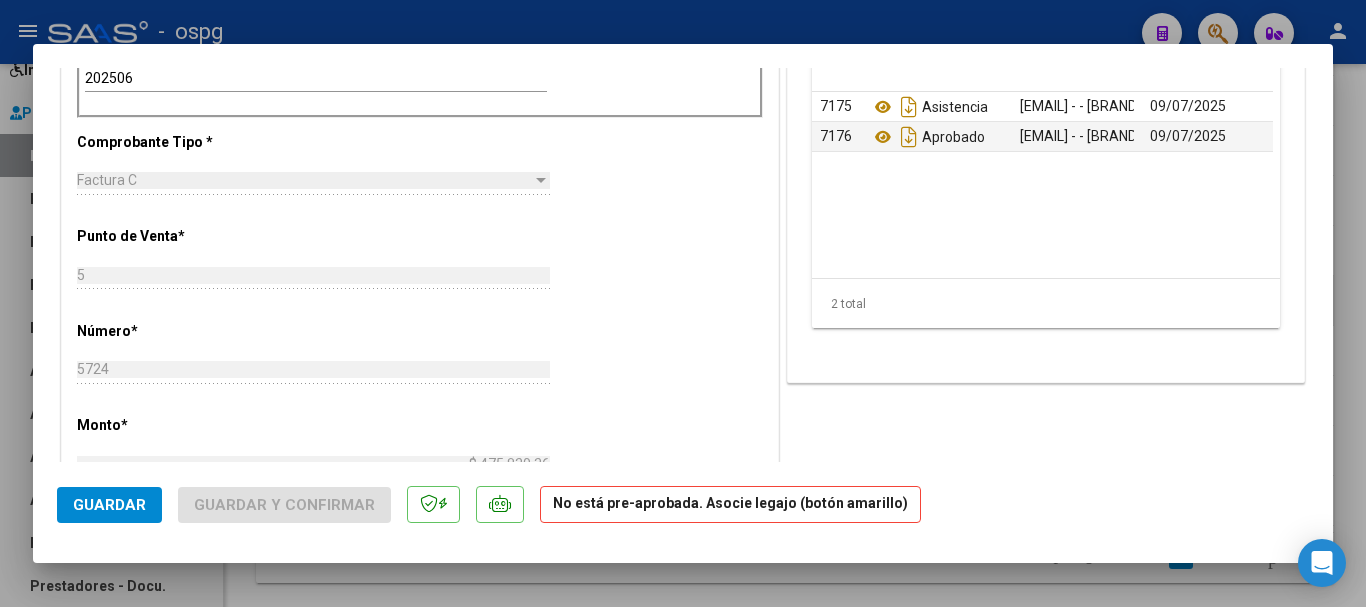 scroll, scrollTop: 700, scrollLeft: 0, axis: vertical 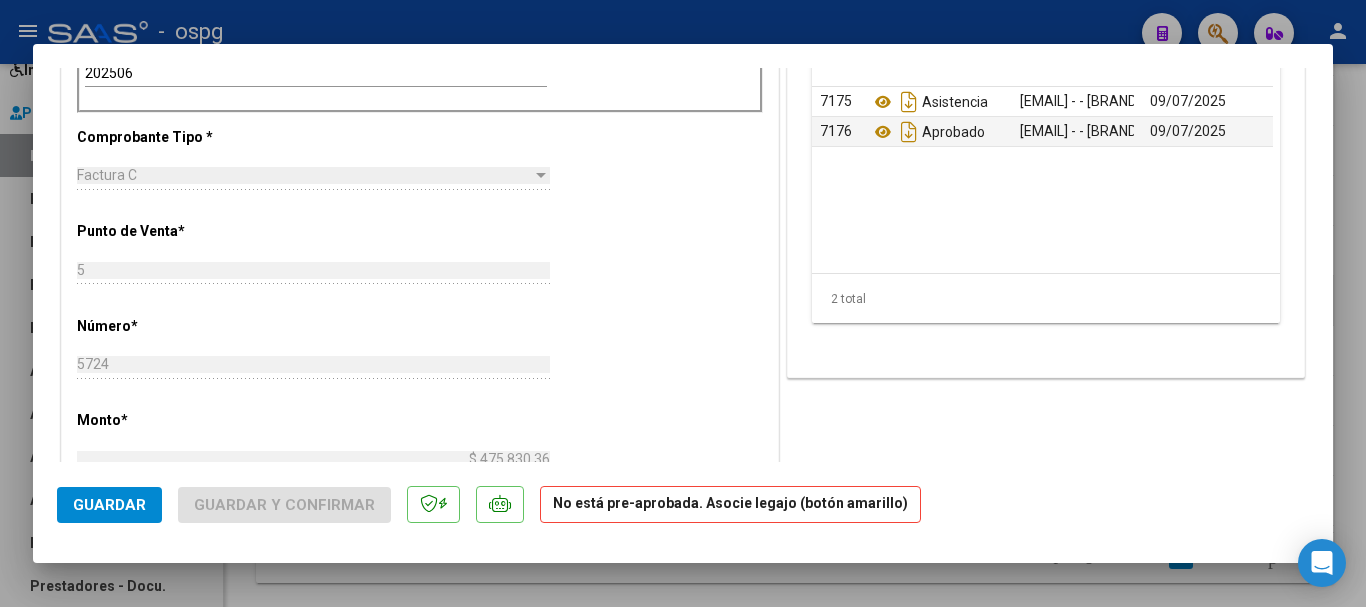 click at bounding box center (683, 303) 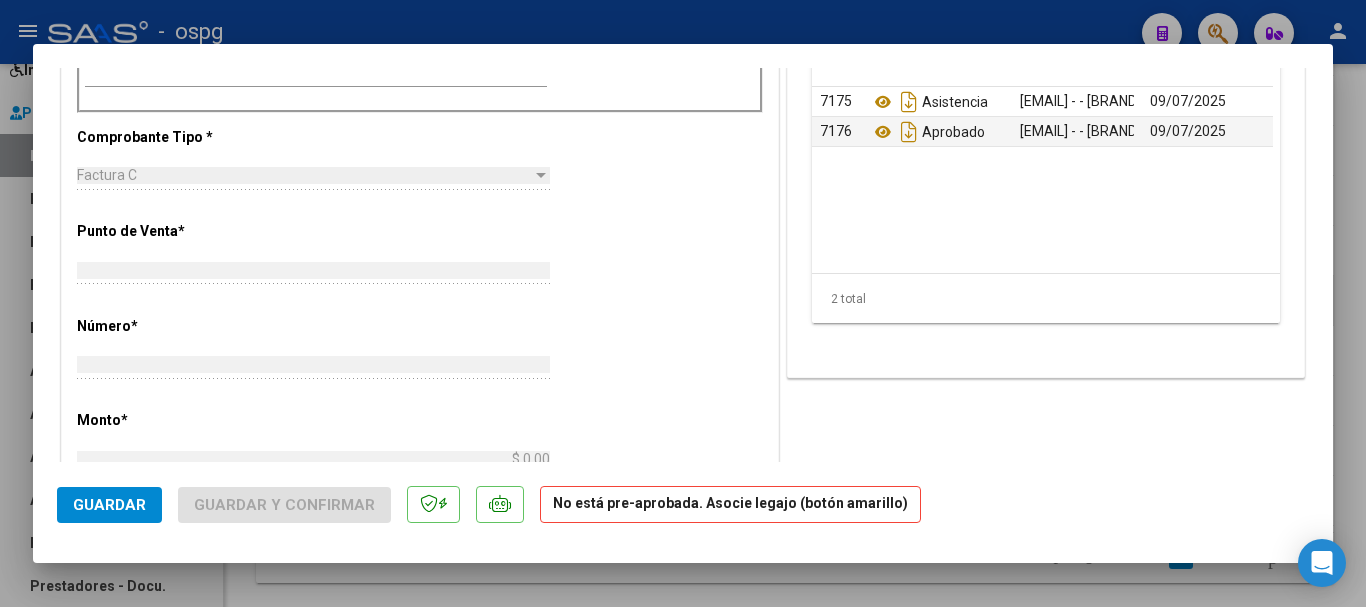 type 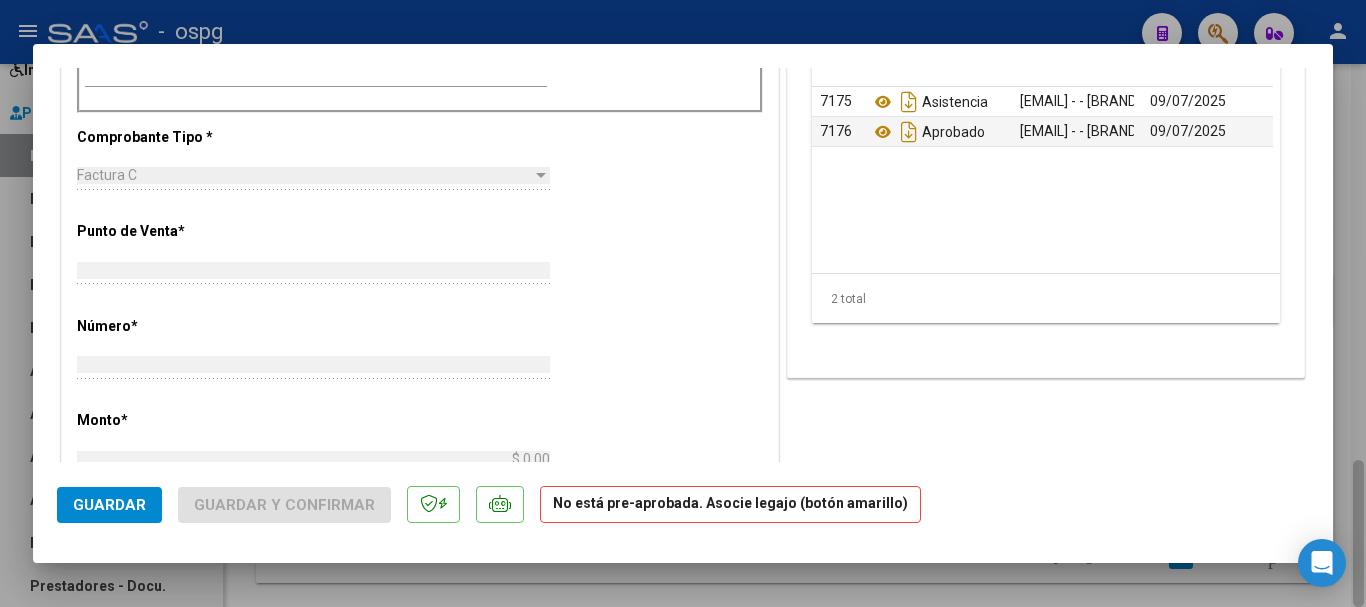 scroll, scrollTop: 686, scrollLeft: 0, axis: vertical 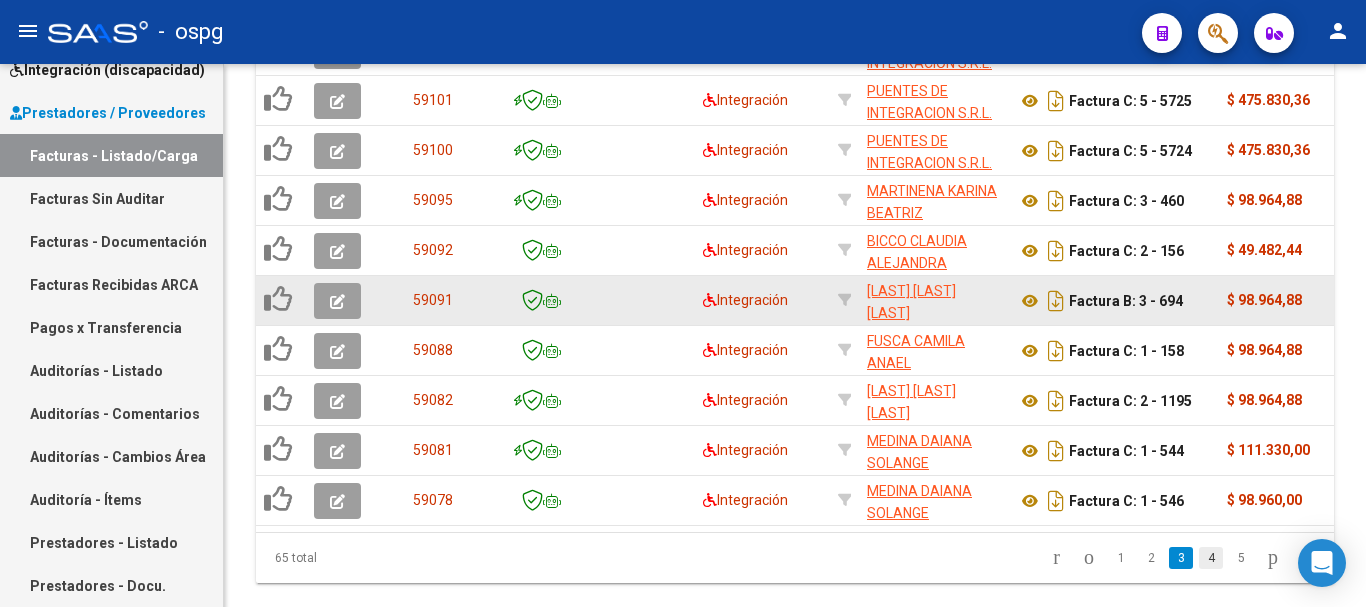 click on "4" 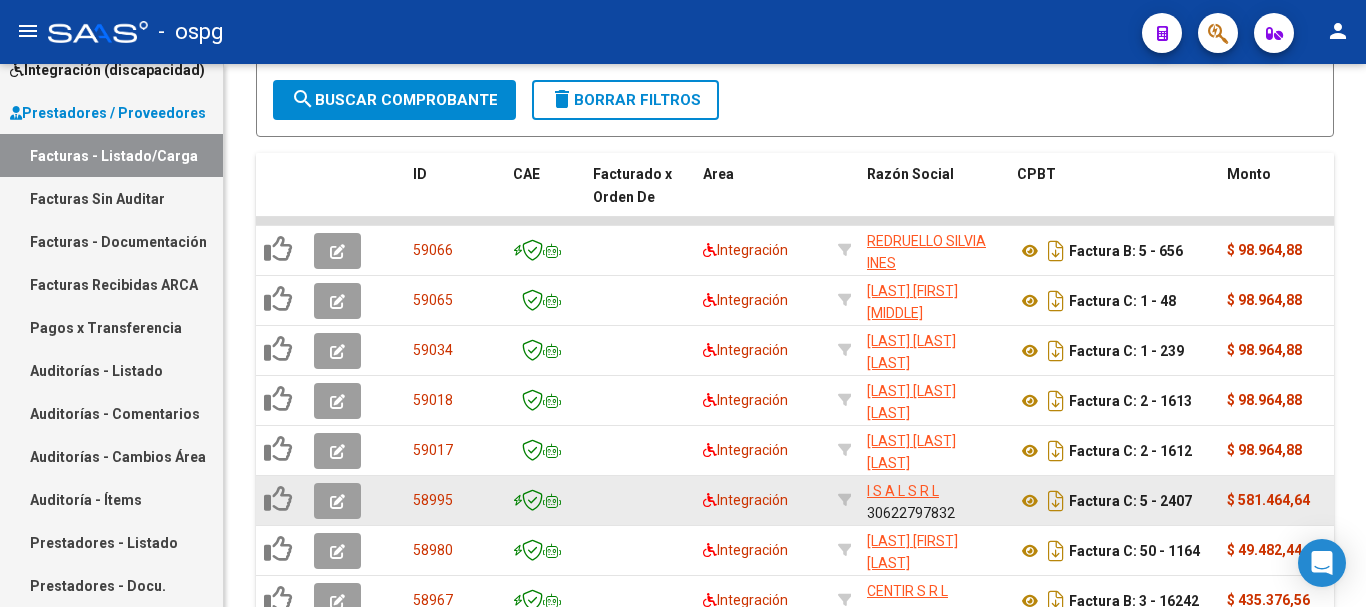 scroll, scrollTop: 1460, scrollLeft: 0, axis: vertical 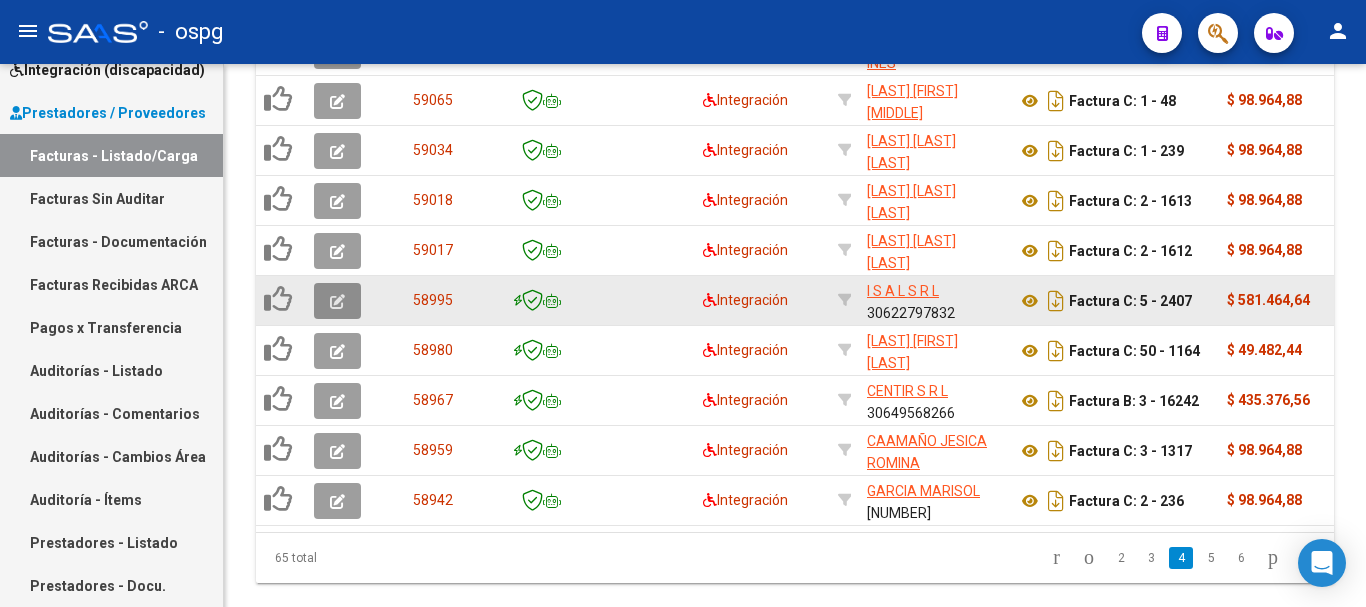 click 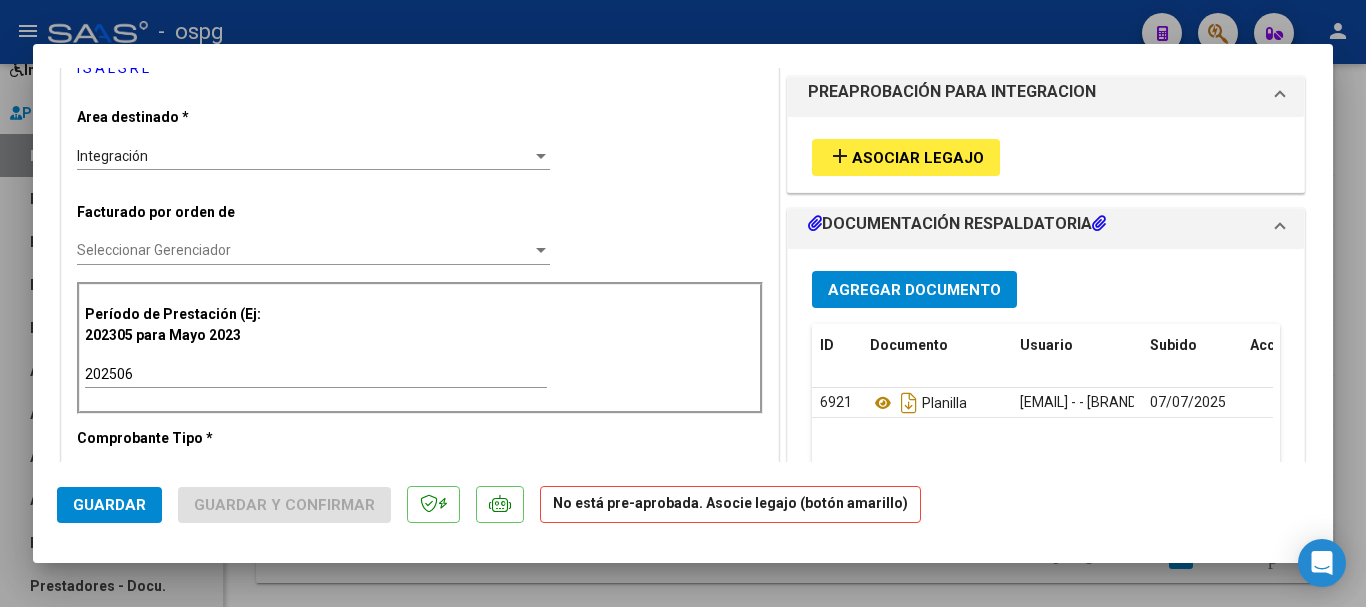 scroll, scrollTop: 400, scrollLeft: 0, axis: vertical 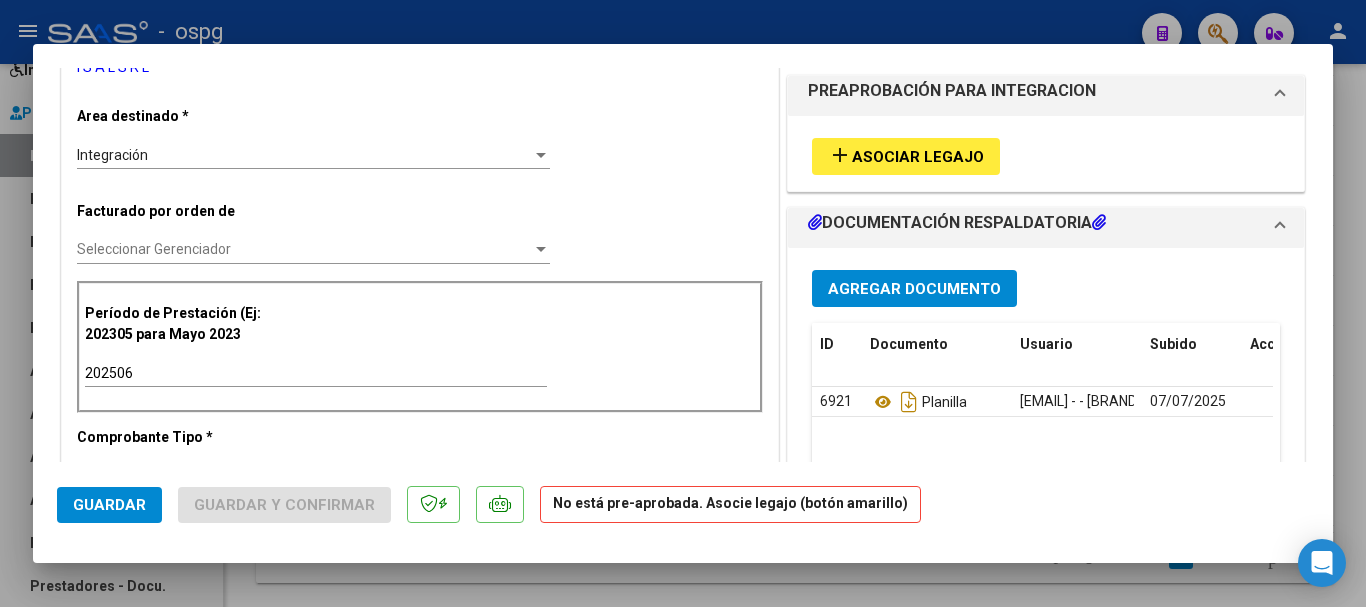 click at bounding box center (683, 303) 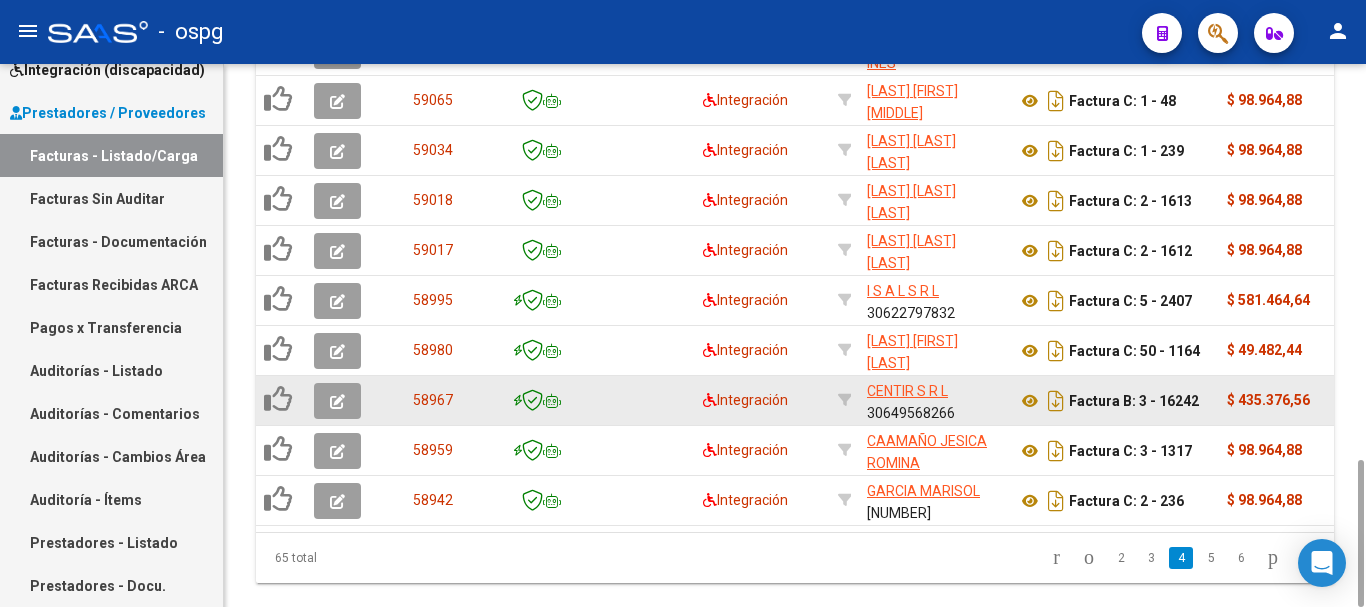 click 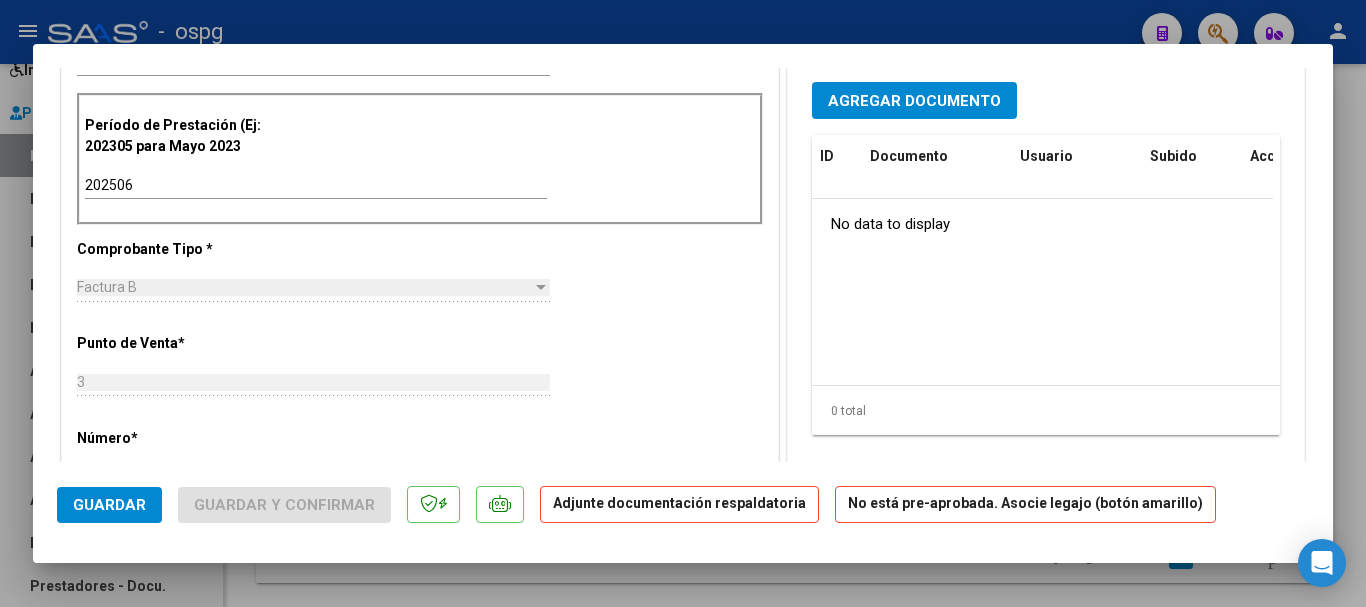 scroll, scrollTop: 700, scrollLeft: 0, axis: vertical 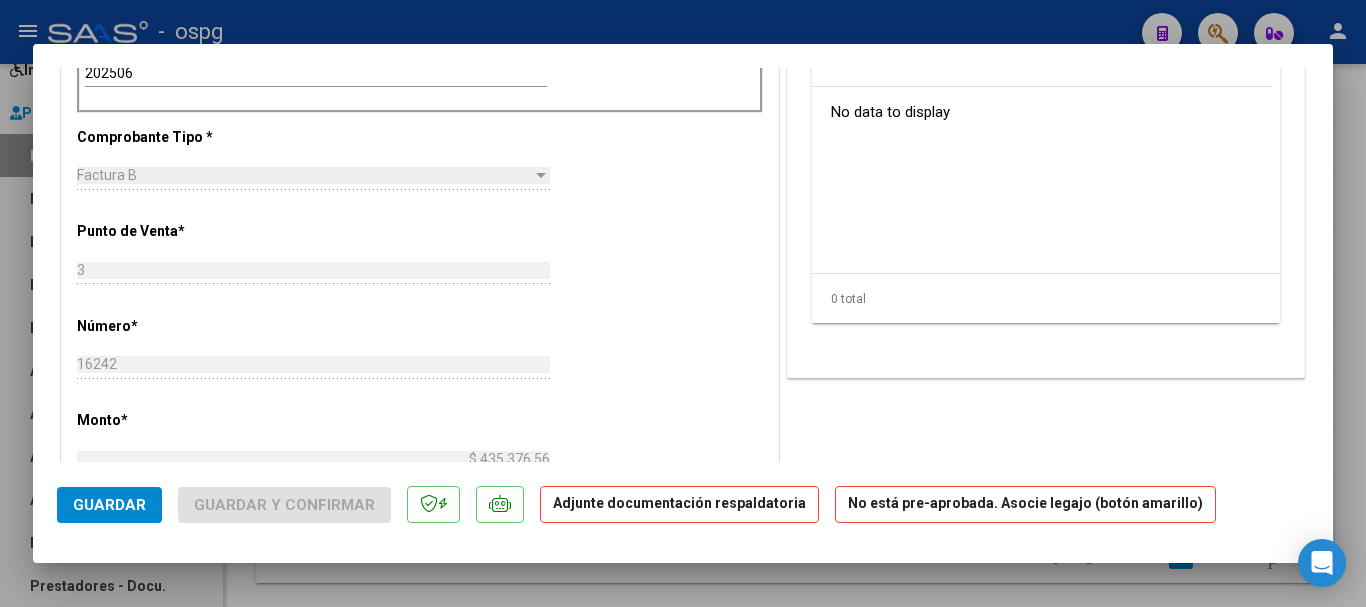 click at bounding box center [683, 303] 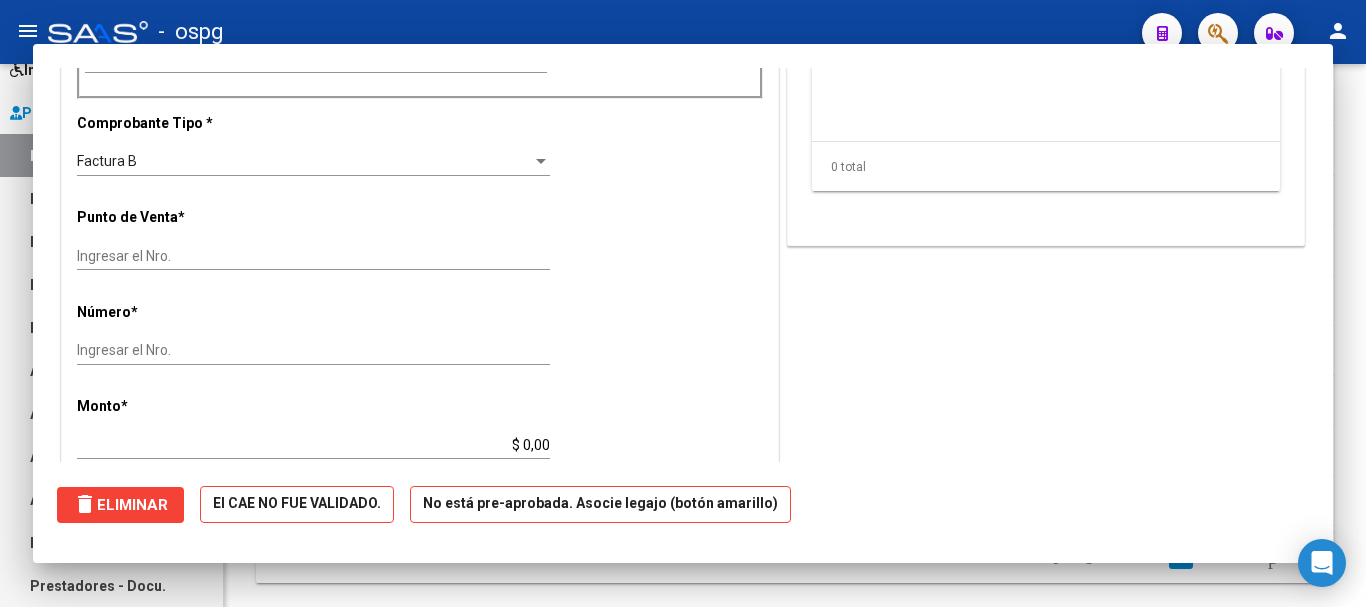 scroll, scrollTop: 0, scrollLeft: 0, axis: both 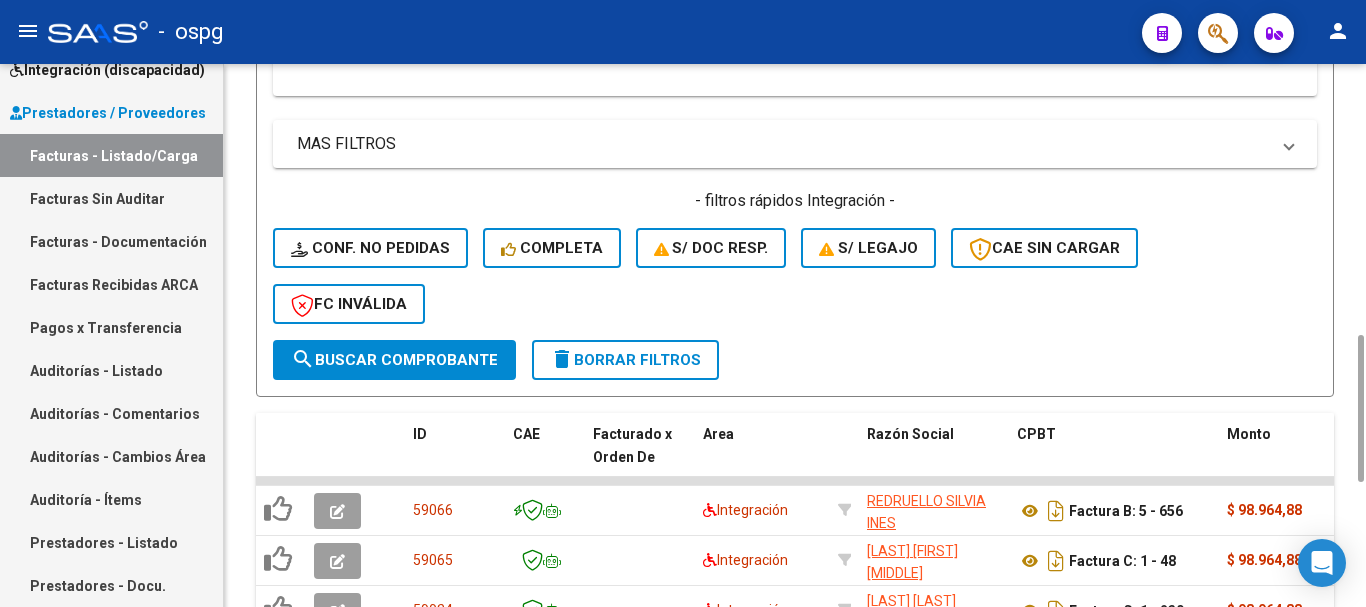 click on "delete  Borrar Filtros" 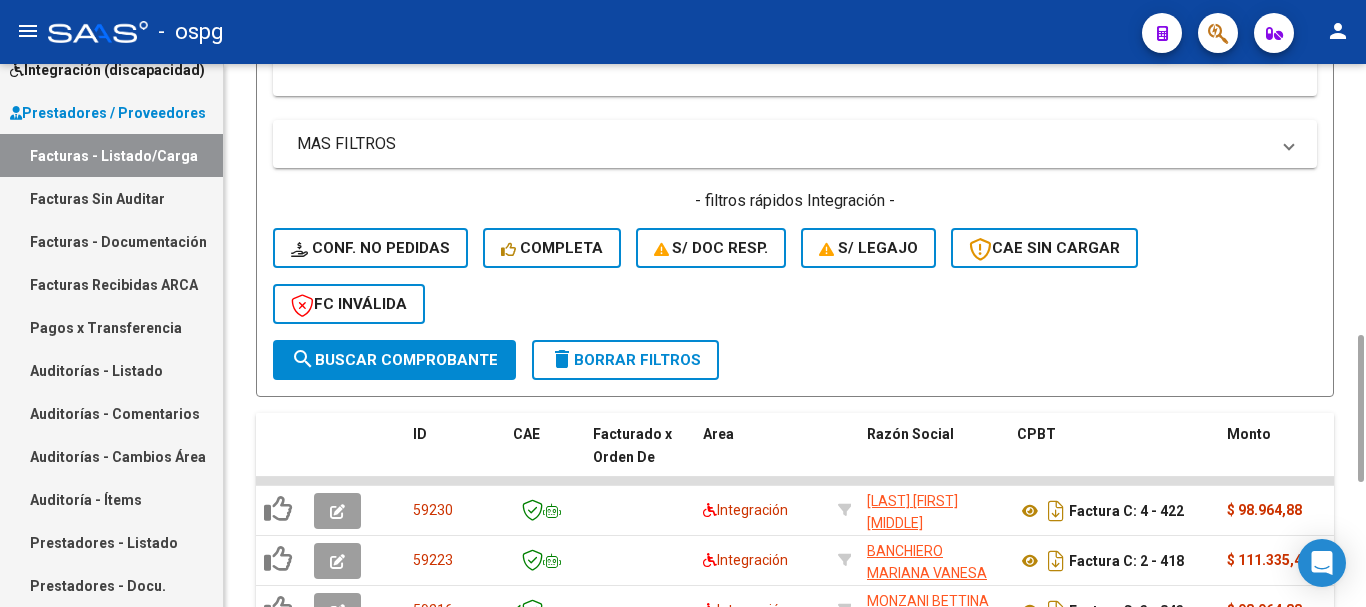 click on "delete  Borrar Filtros" 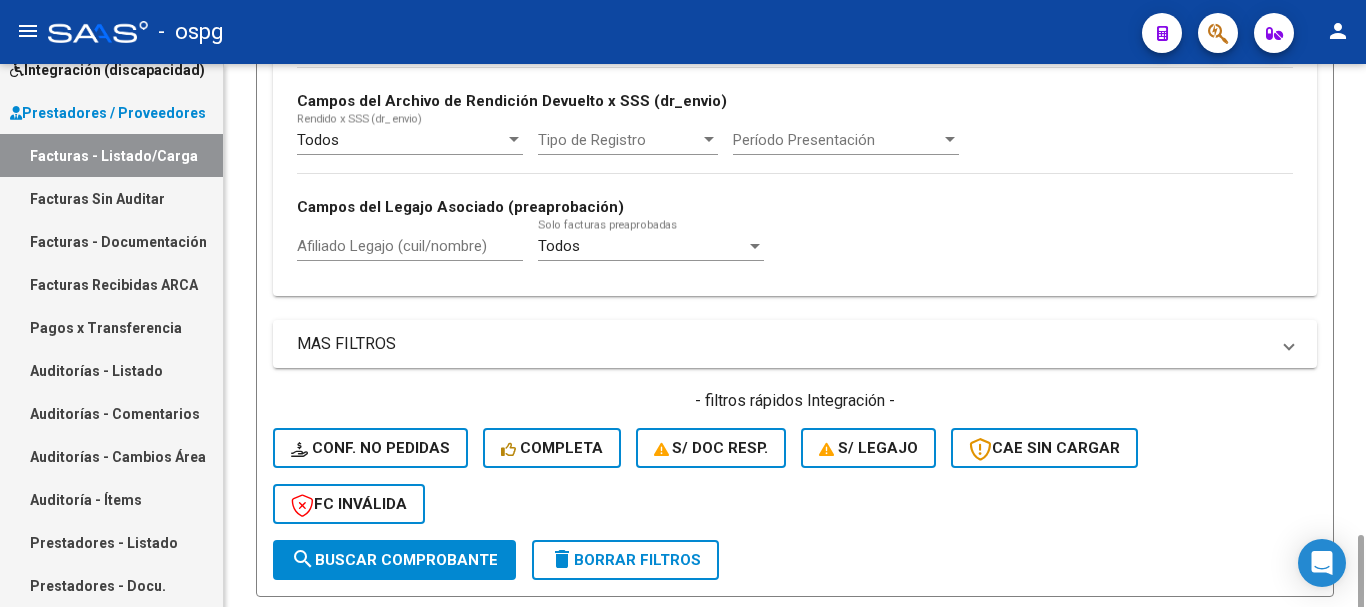 scroll, scrollTop: 1400, scrollLeft: 0, axis: vertical 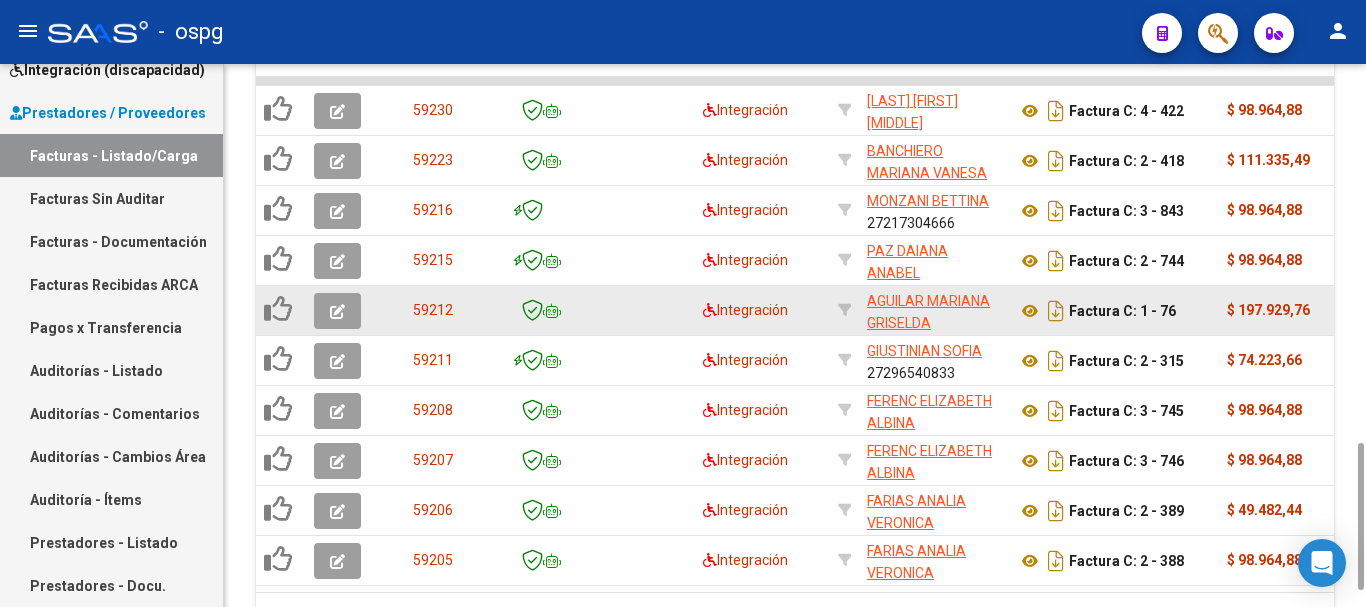 click 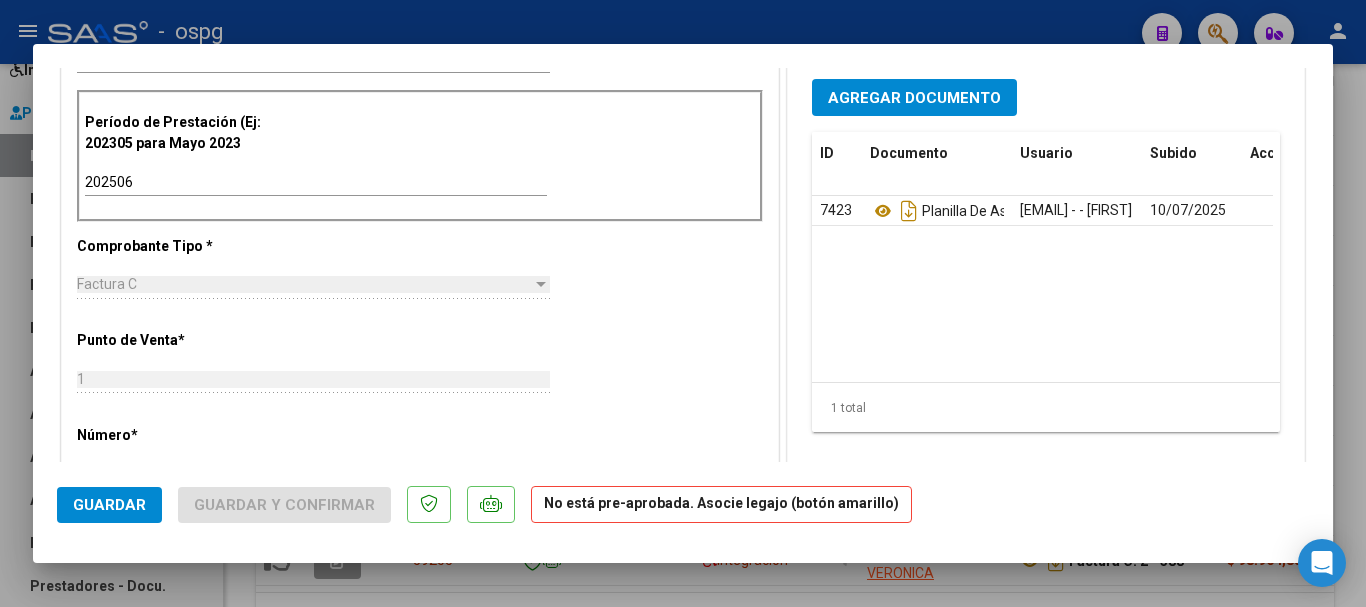 scroll, scrollTop: 600, scrollLeft: 0, axis: vertical 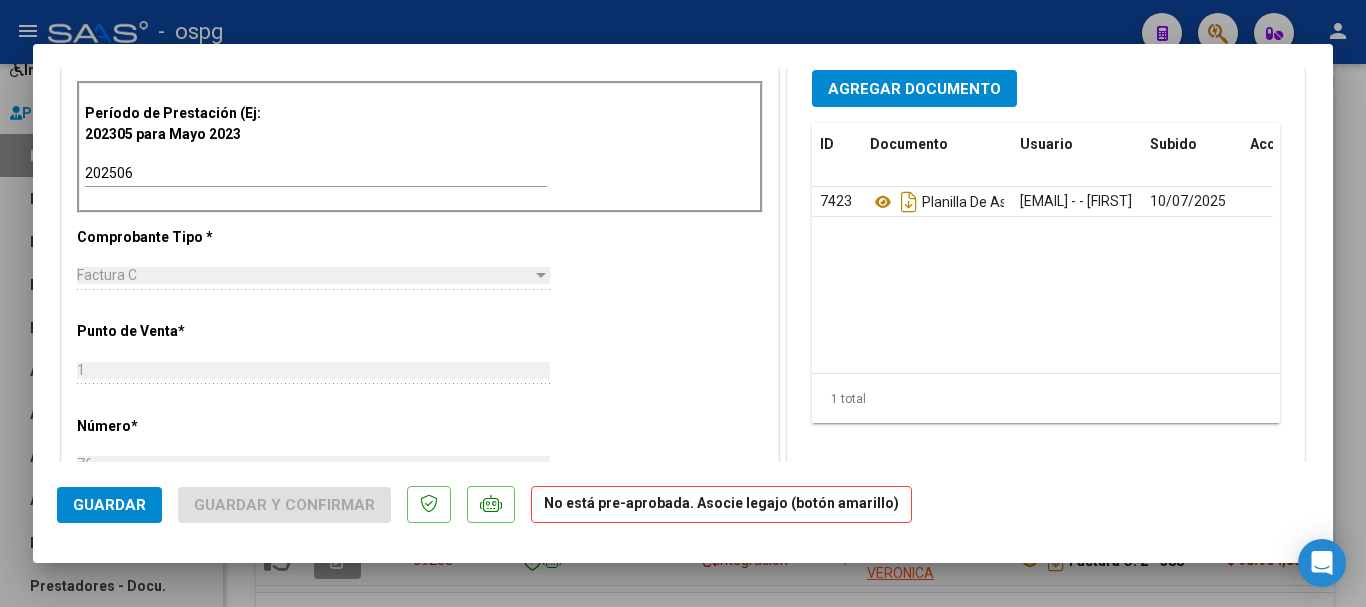 click at bounding box center [683, 303] 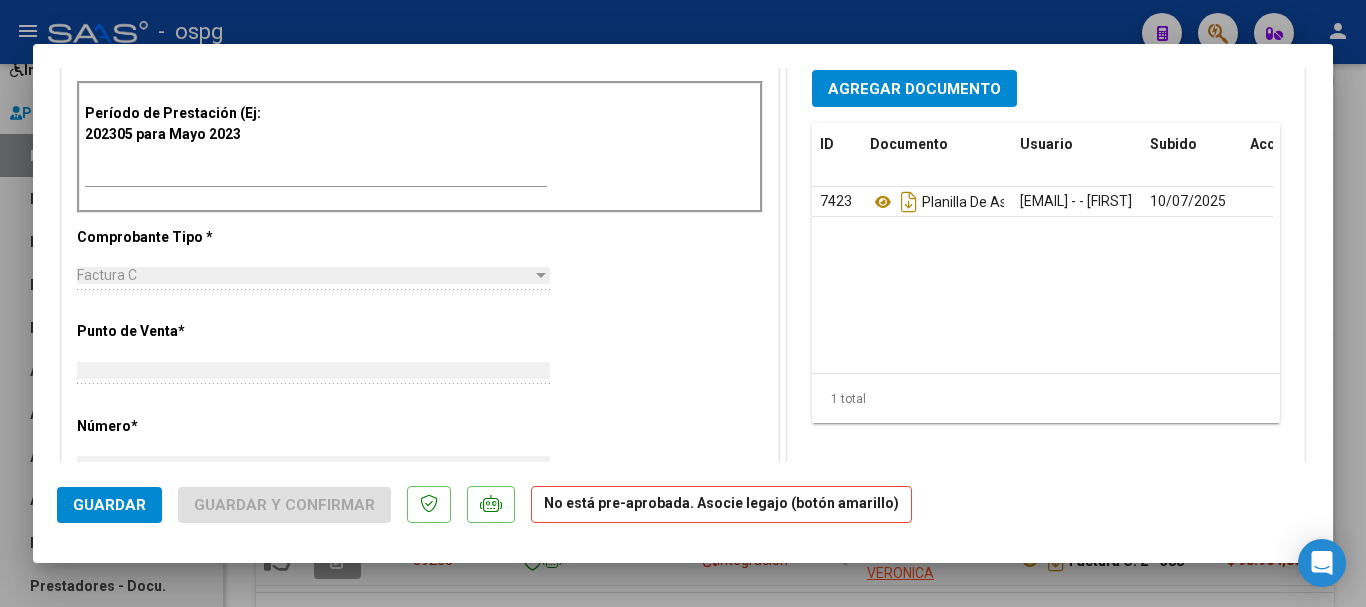type 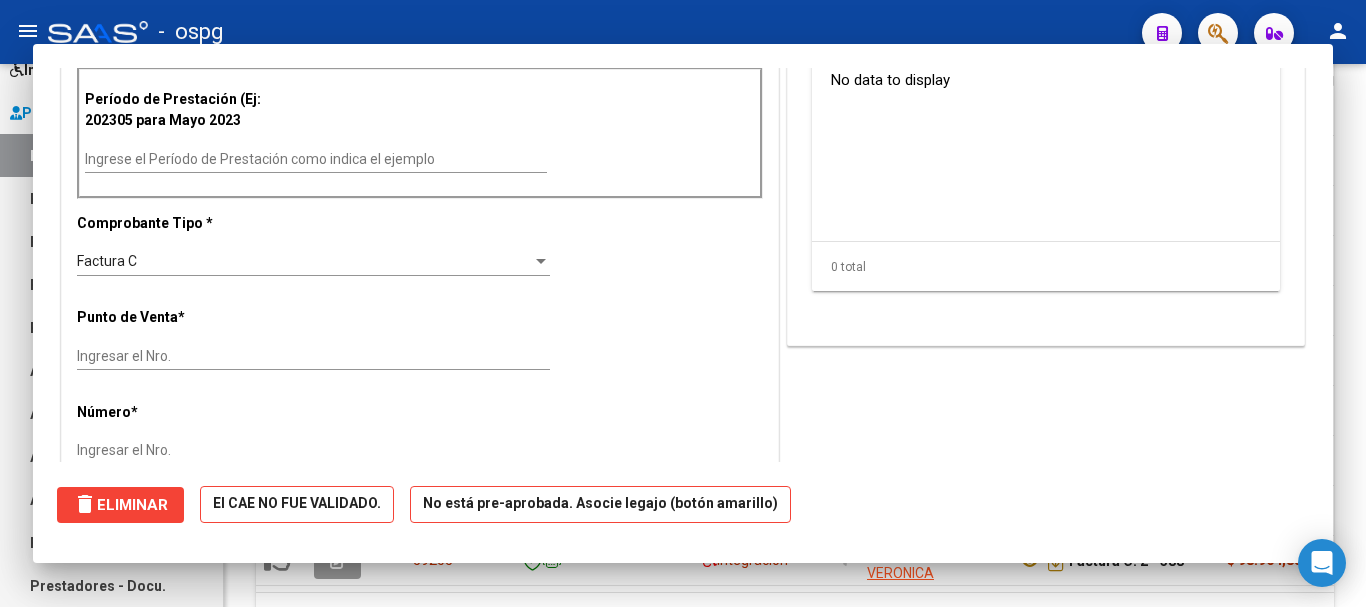 scroll, scrollTop: 0, scrollLeft: 0, axis: both 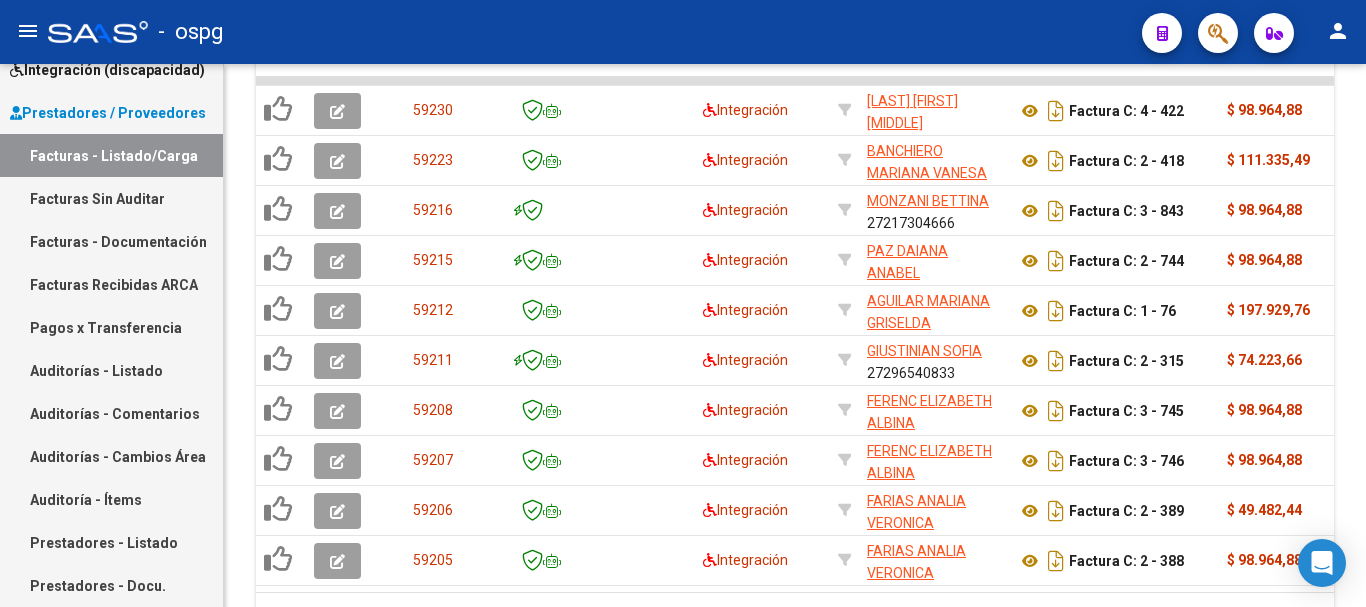 click on "2" 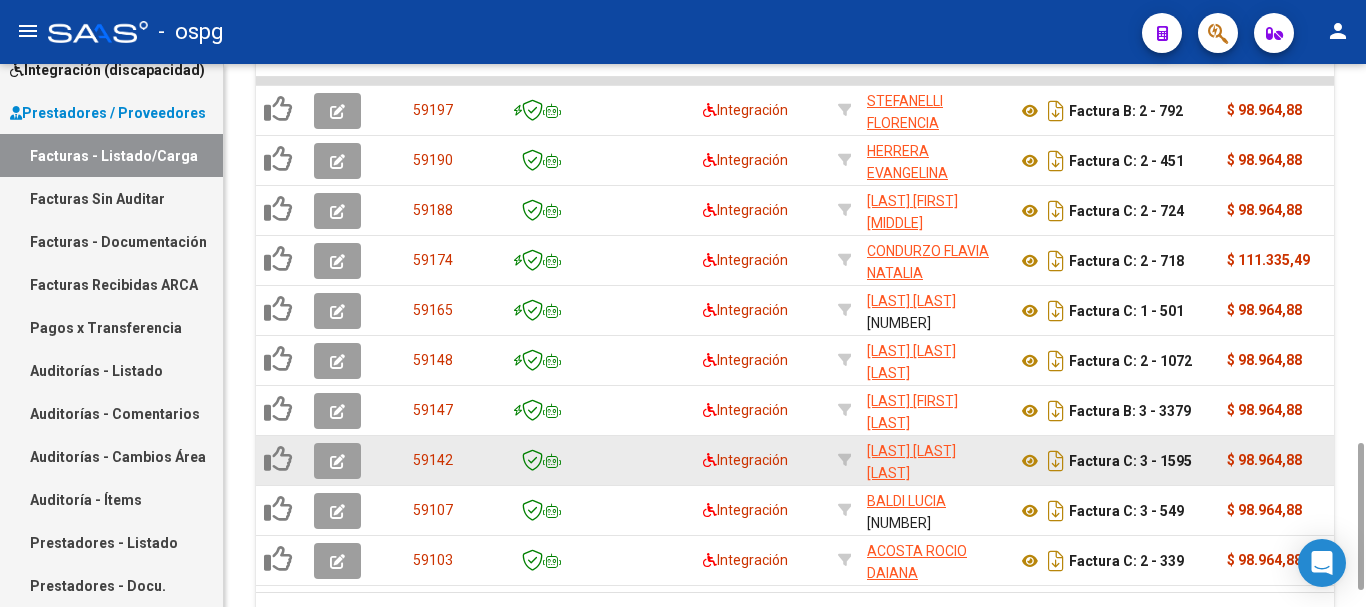 click 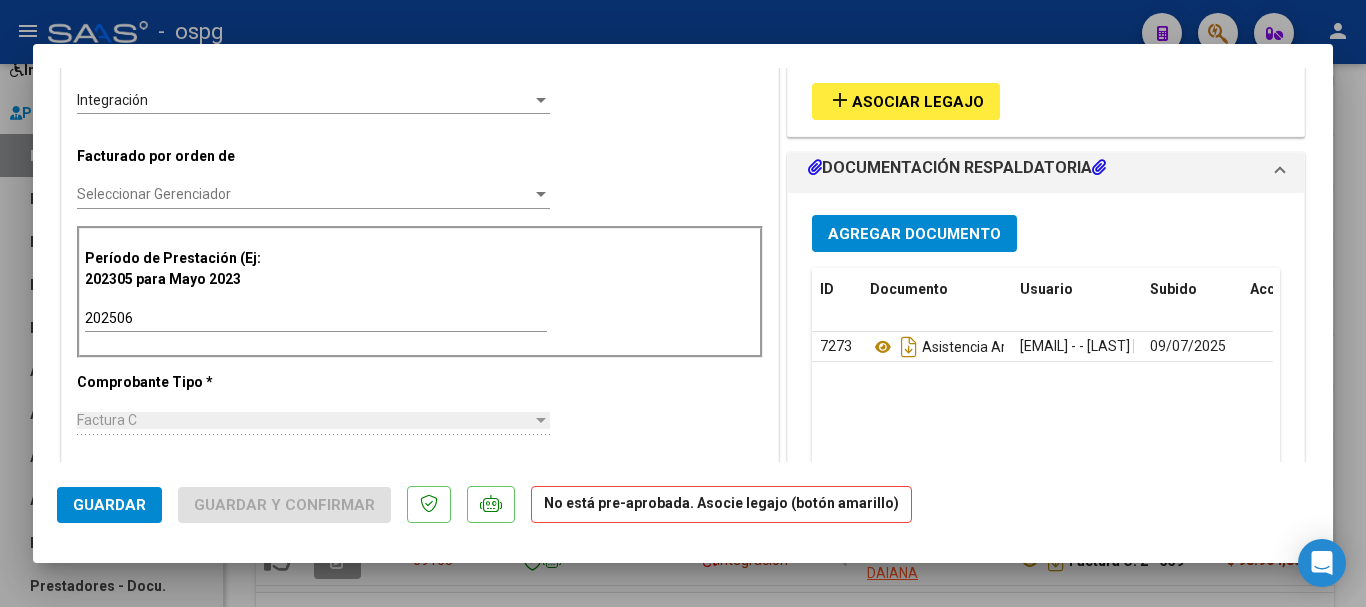scroll, scrollTop: 600, scrollLeft: 0, axis: vertical 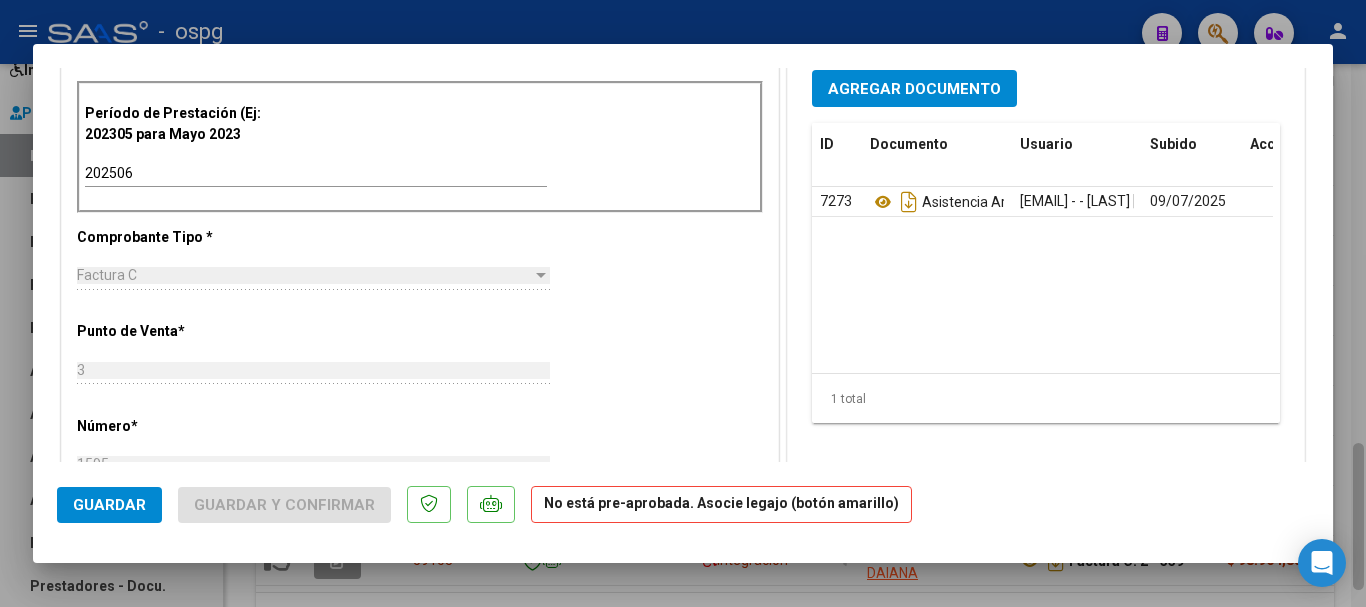 click at bounding box center [683, 303] 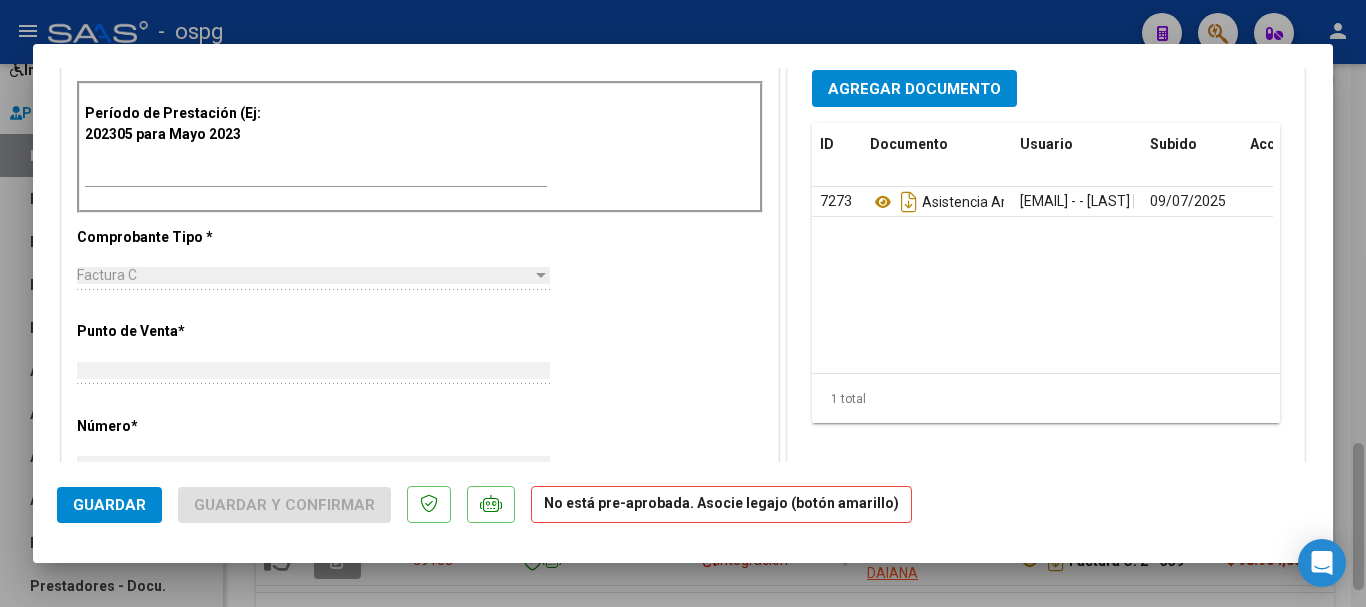 scroll, scrollTop: 586, scrollLeft: 0, axis: vertical 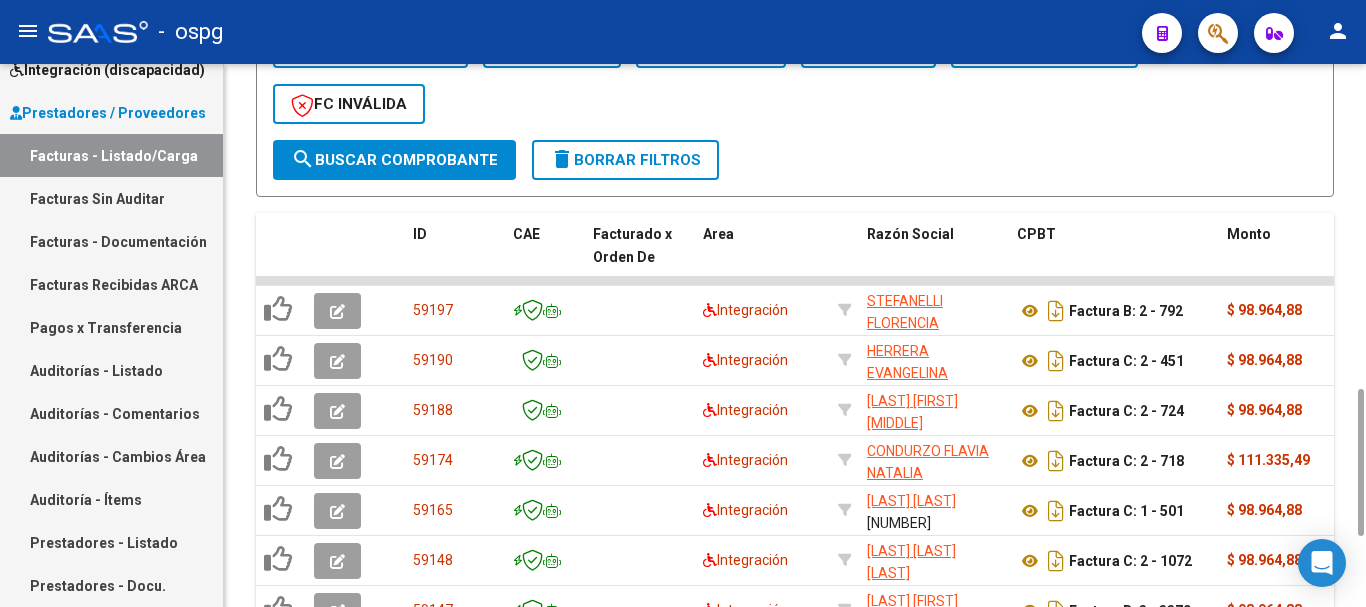 click on "delete  Borrar Filtros" 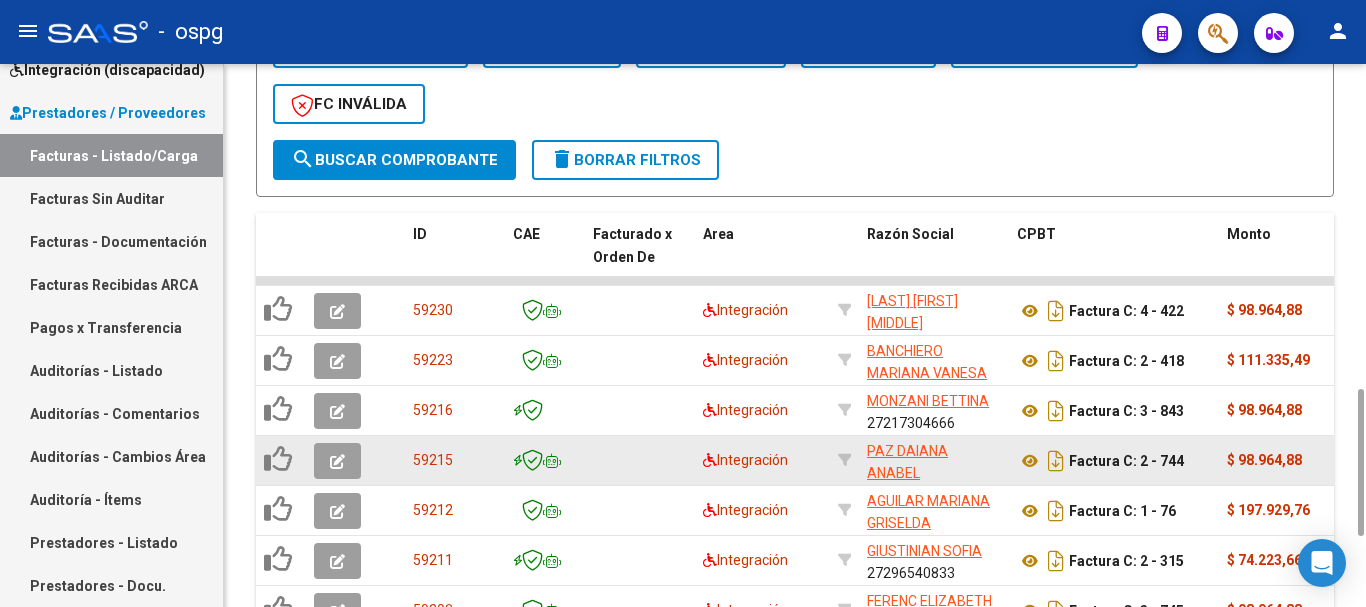 scroll, scrollTop: 1000, scrollLeft: 0, axis: vertical 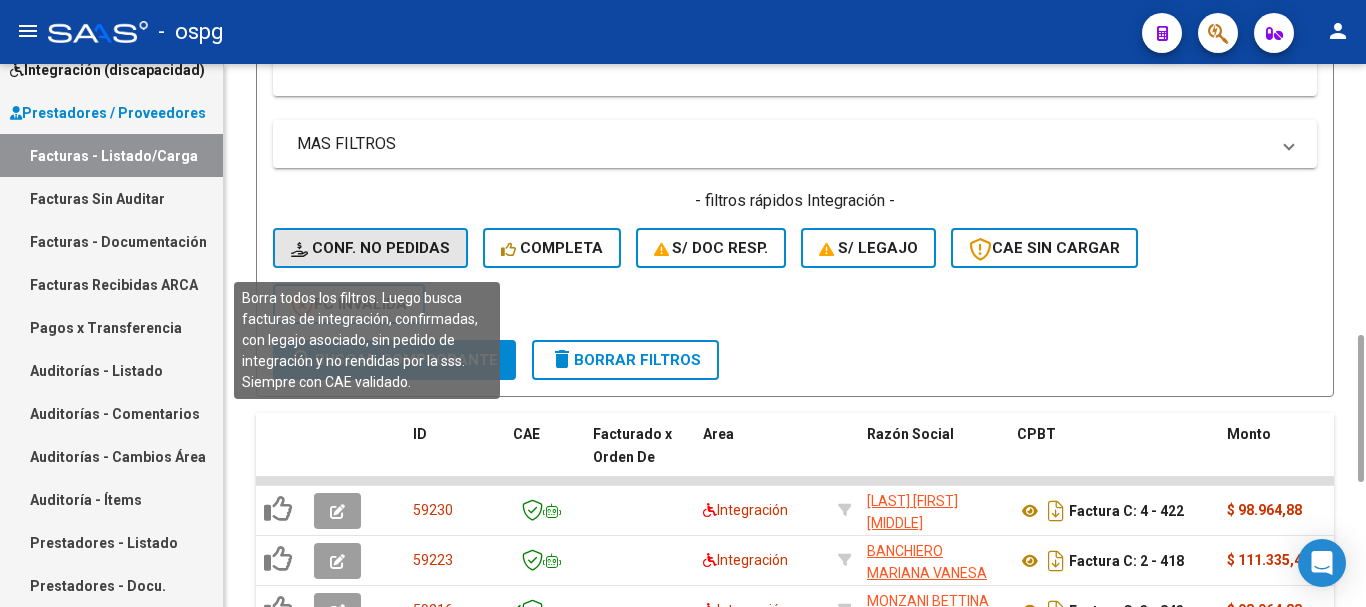click on "Conf. no pedidas" 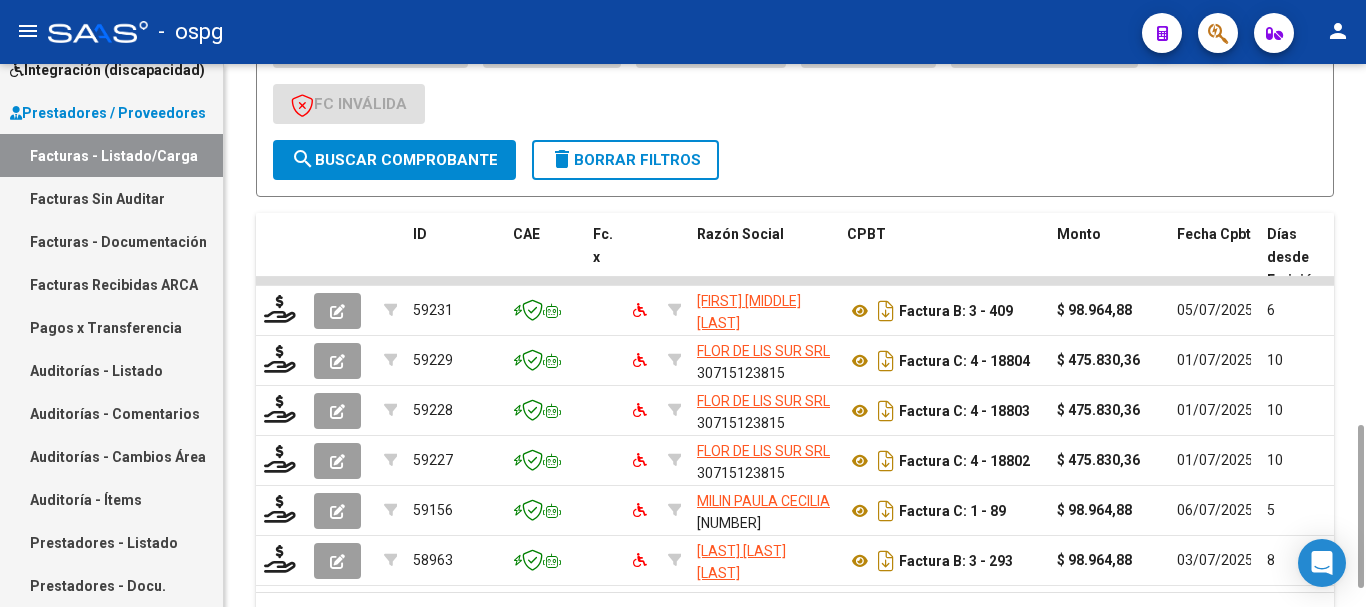scroll, scrollTop: 1260, scrollLeft: 0, axis: vertical 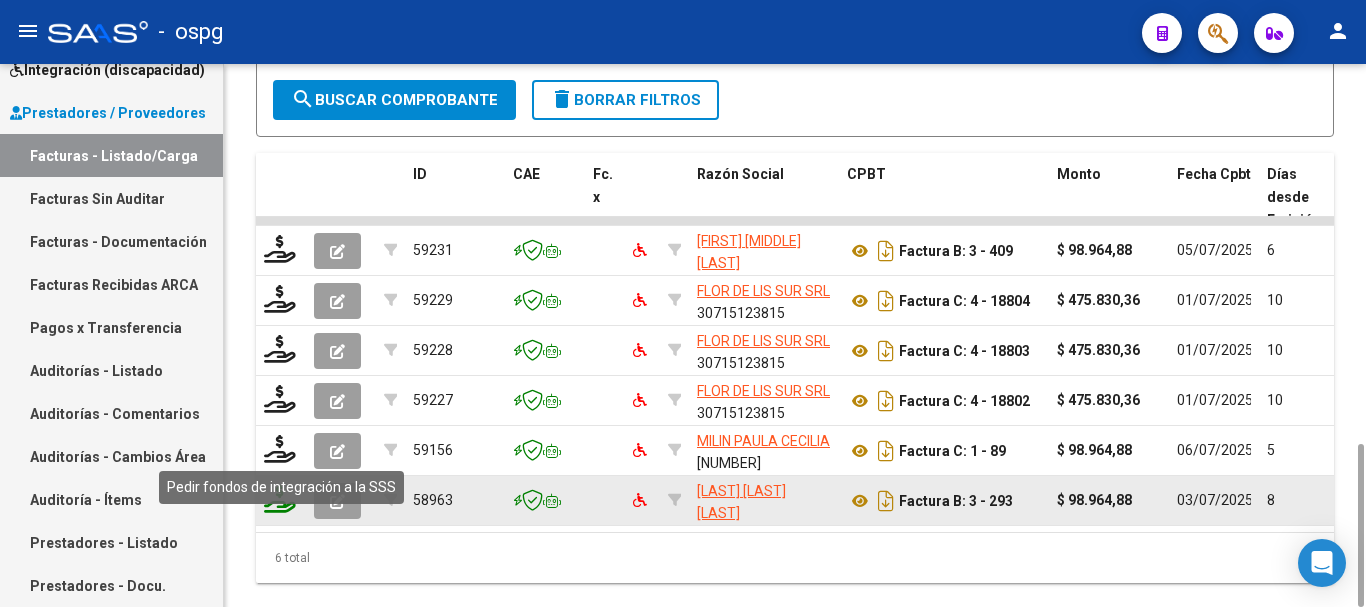 click 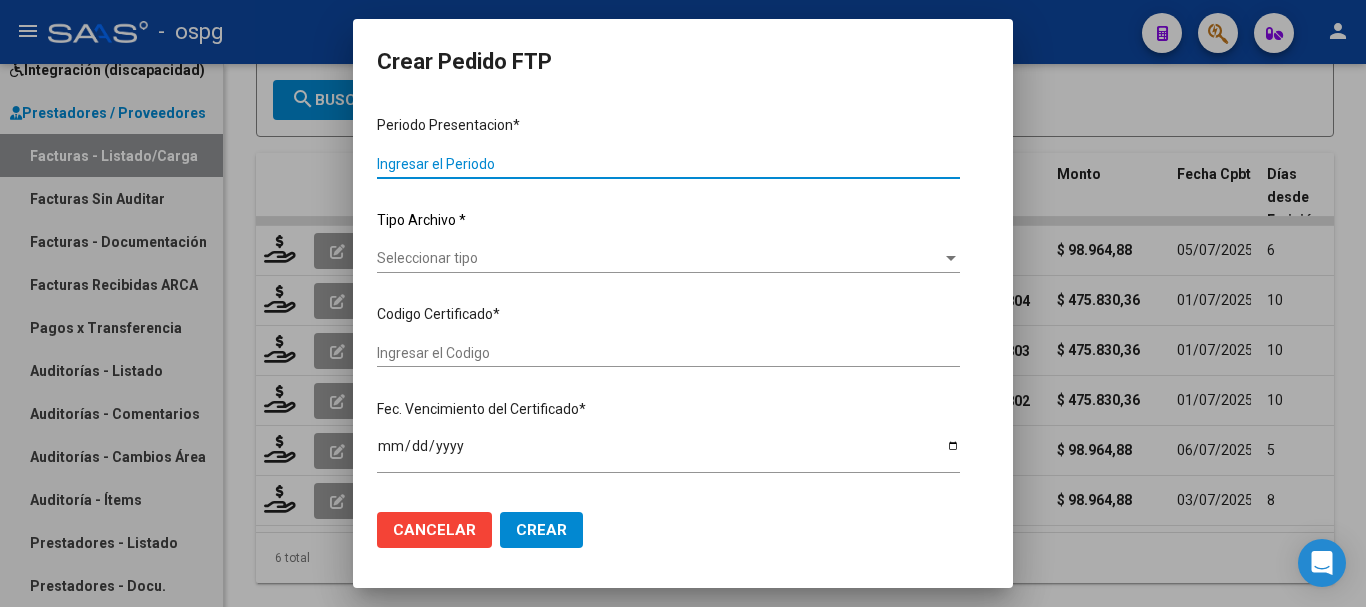 type on "202506" 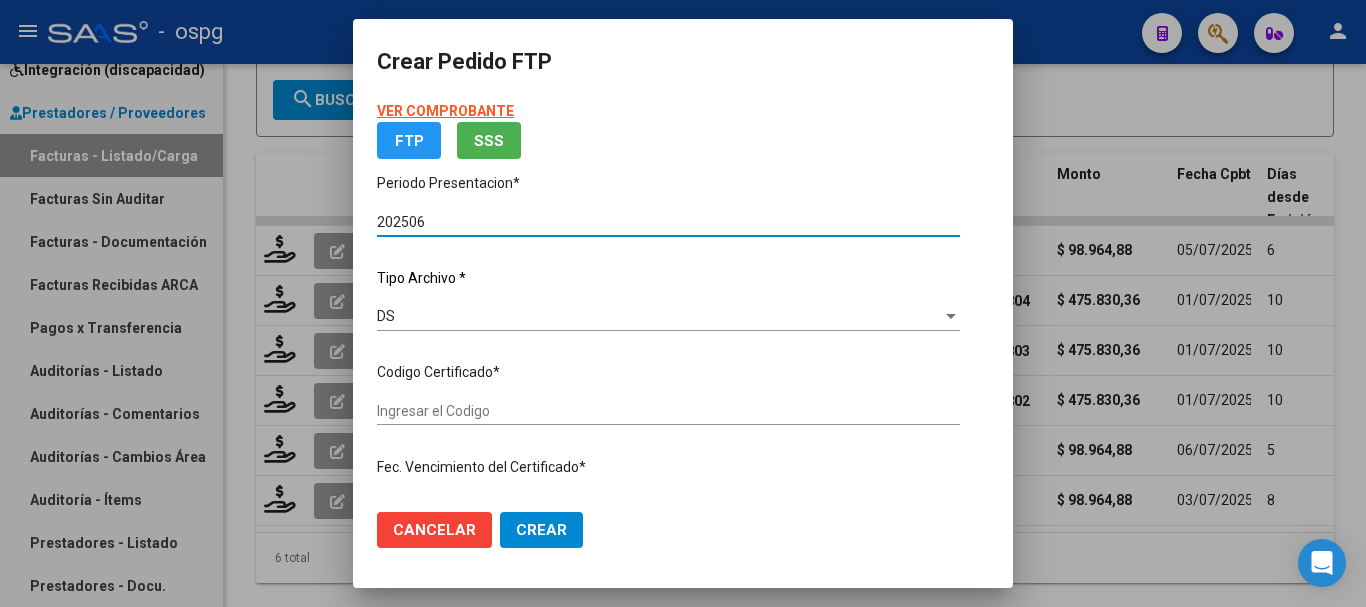 type on "[NUMBER]" 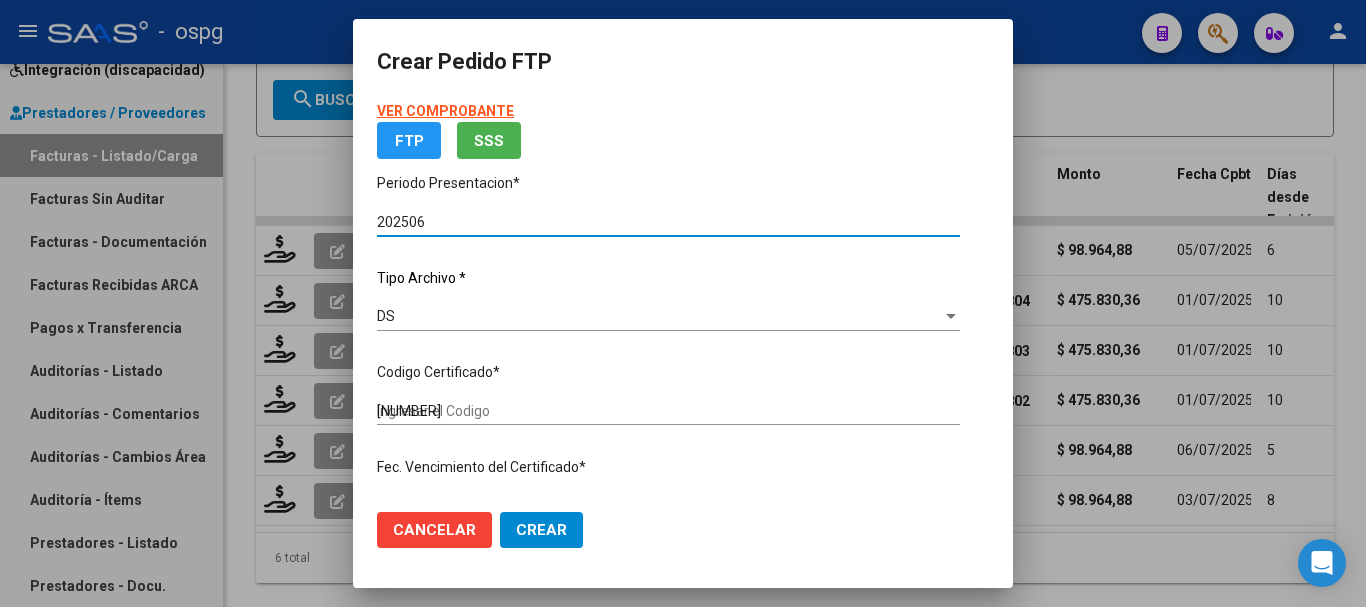 type on "[DATE]" 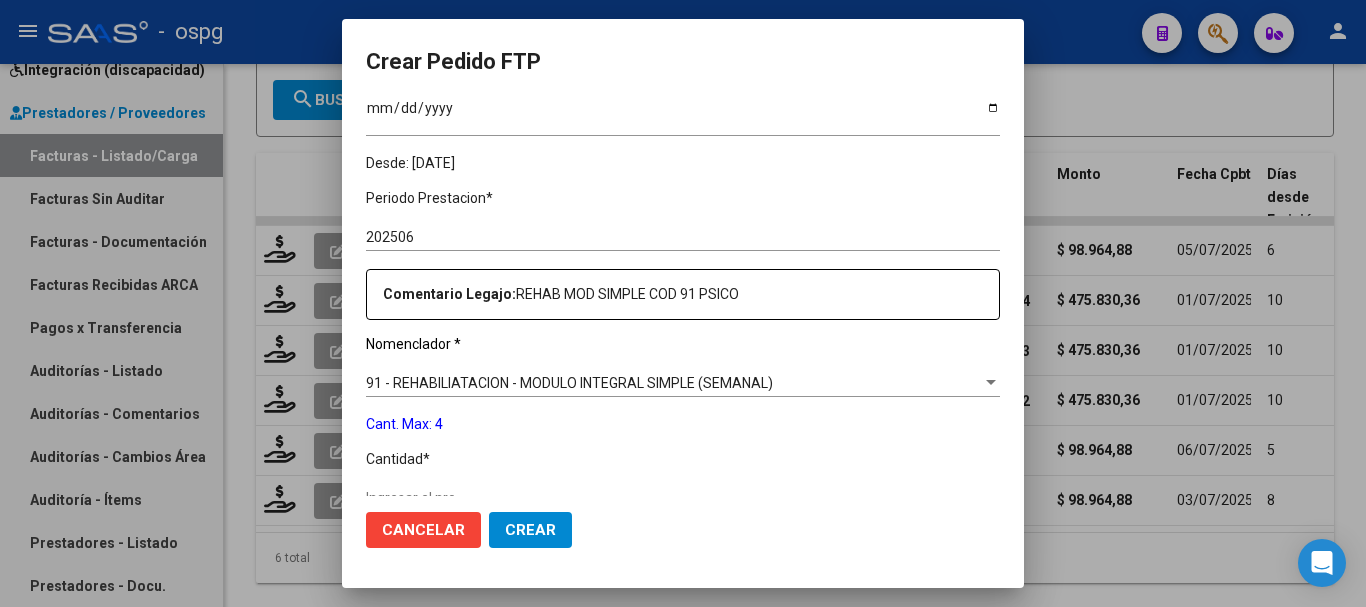 scroll, scrollTop: 600, scrollLeft: 0, axis: vertical 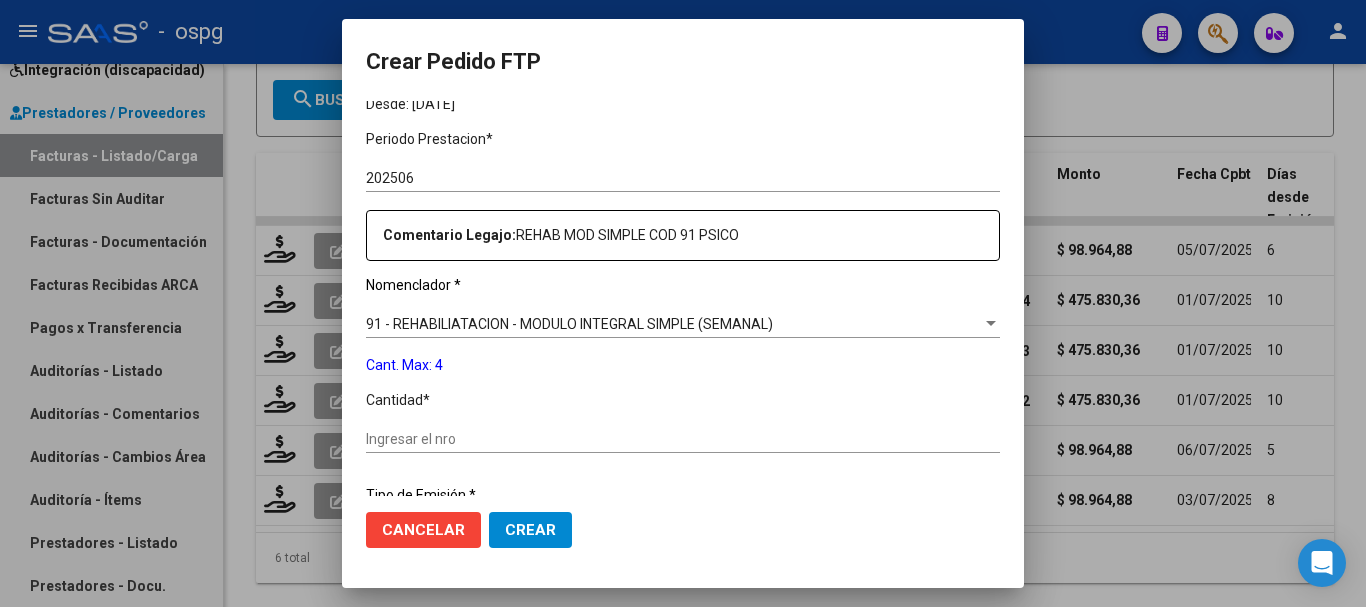 click on "Ingresar el nro" at bounding box center (683, 439) 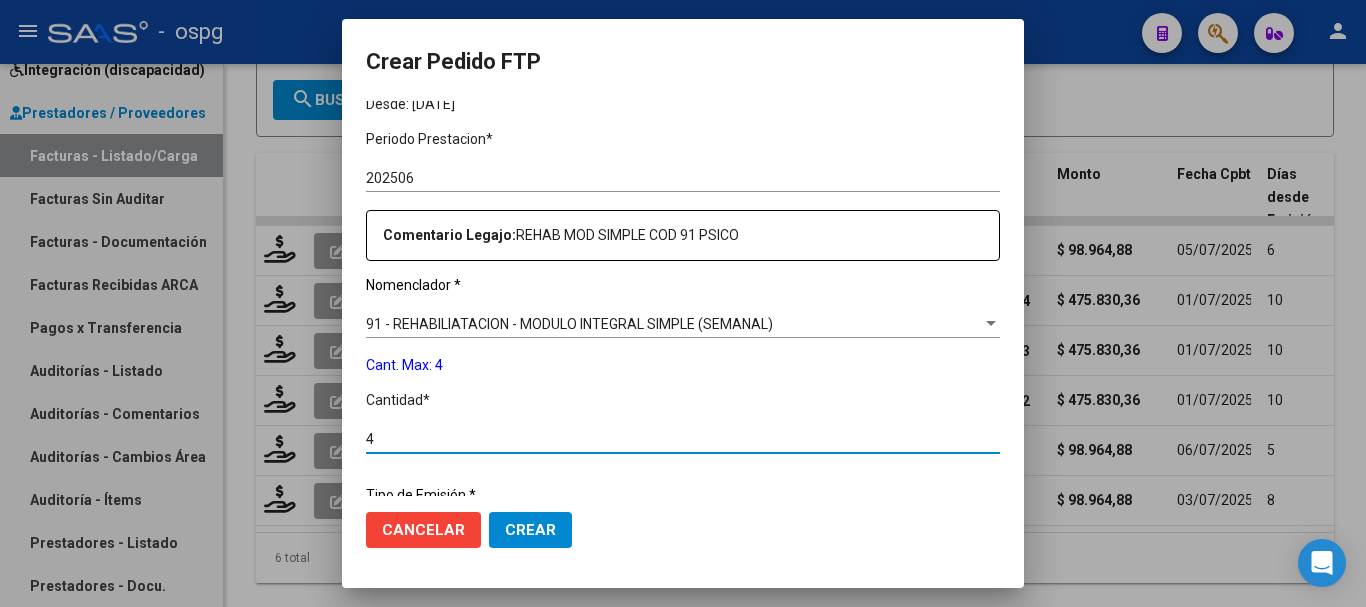 type on "4" 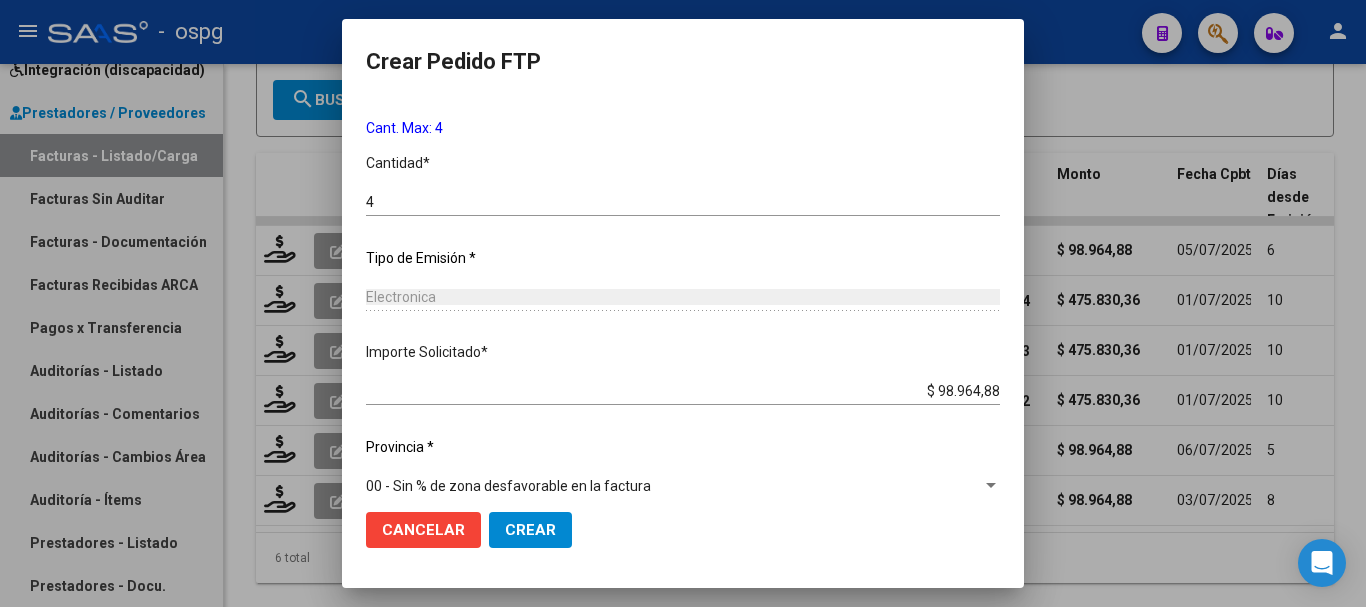 scroll, scrollTop: 858, scrollLeft: 0, axis: vertical 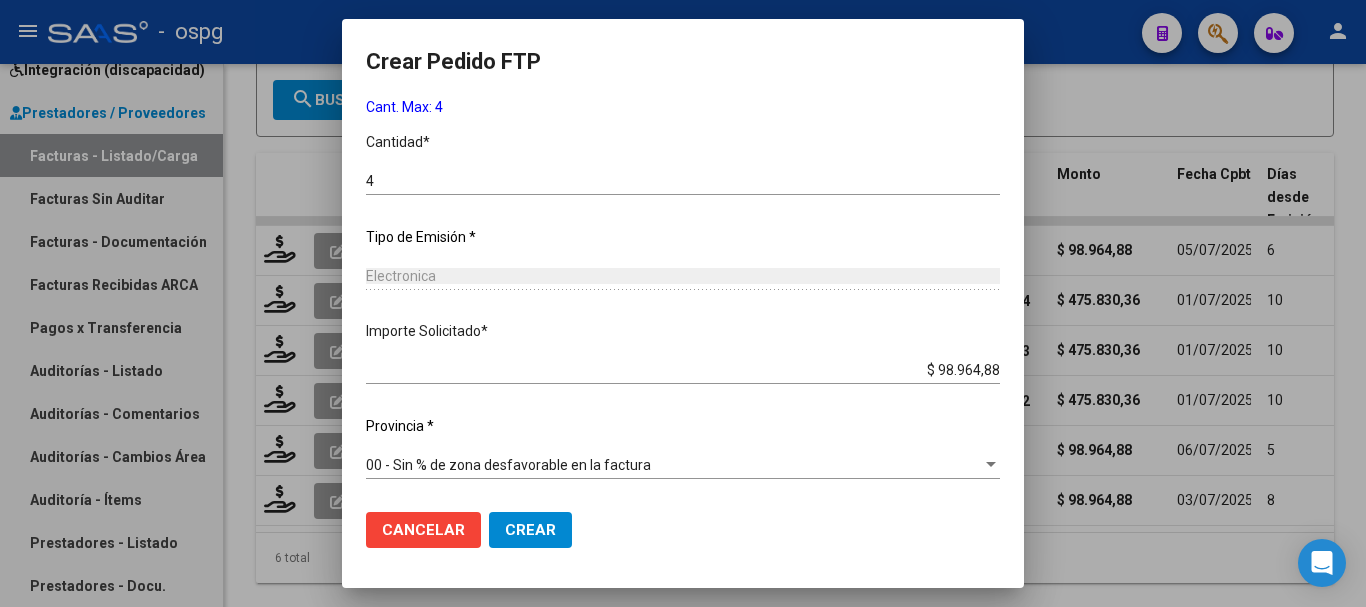 click on "Crear" 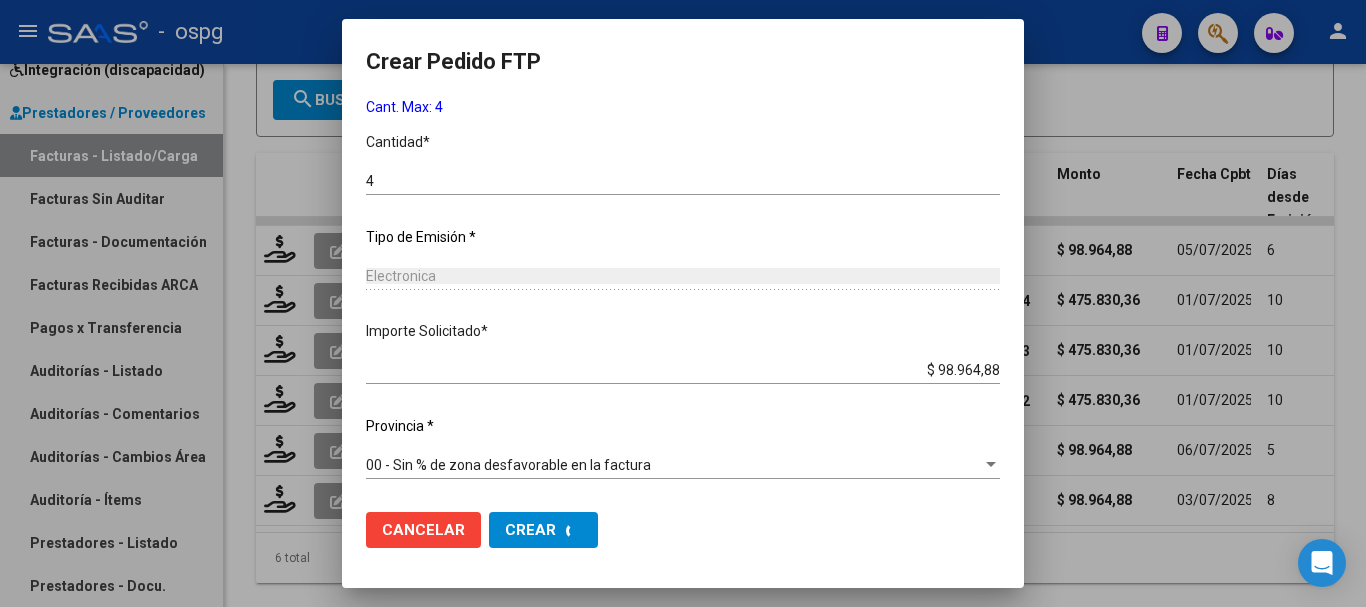 scroll, scrollTop: 0, scrollLeft: 0, axis: both 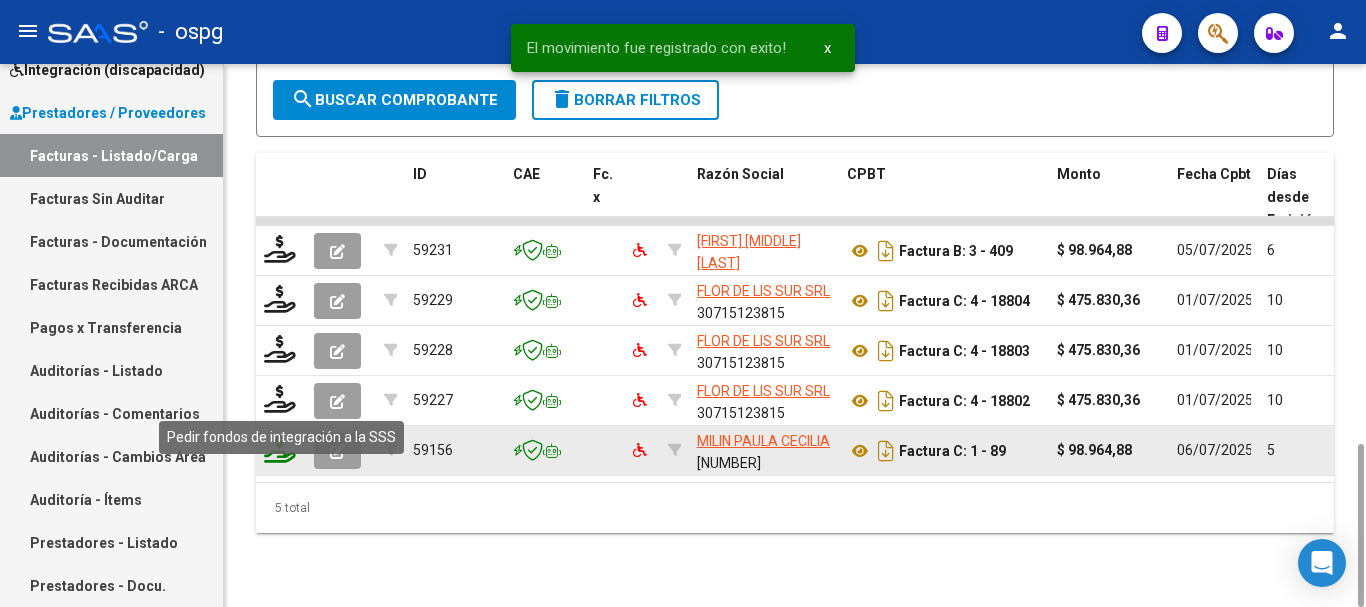 click 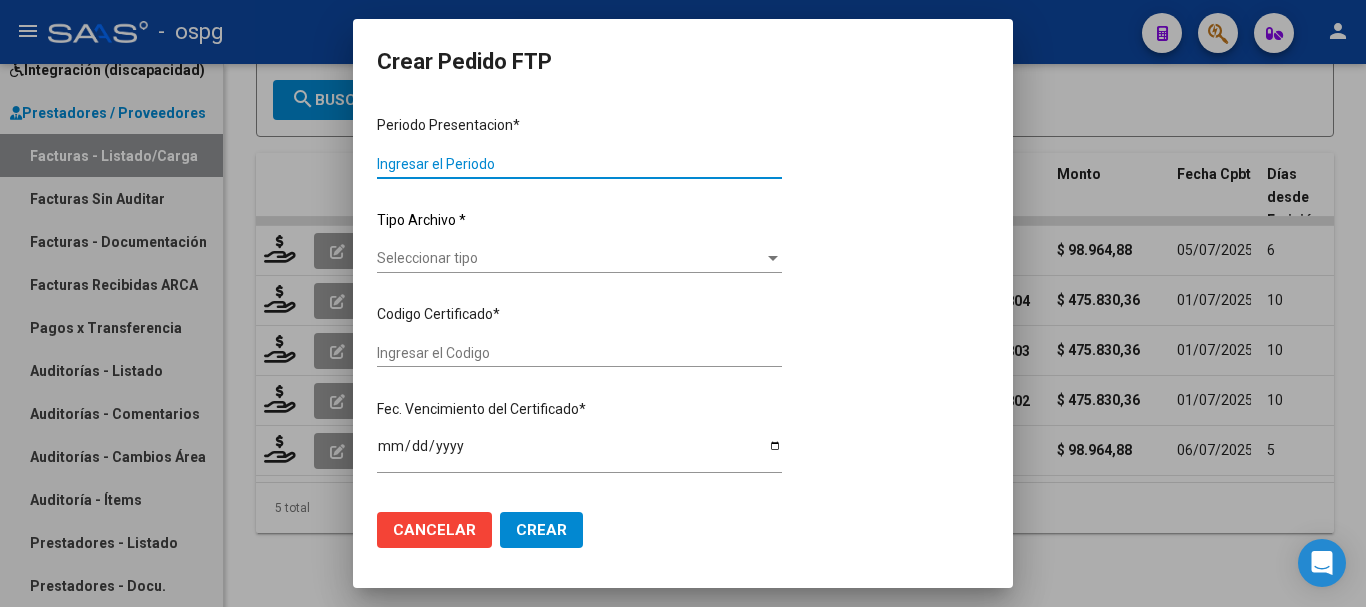 type on "202506" 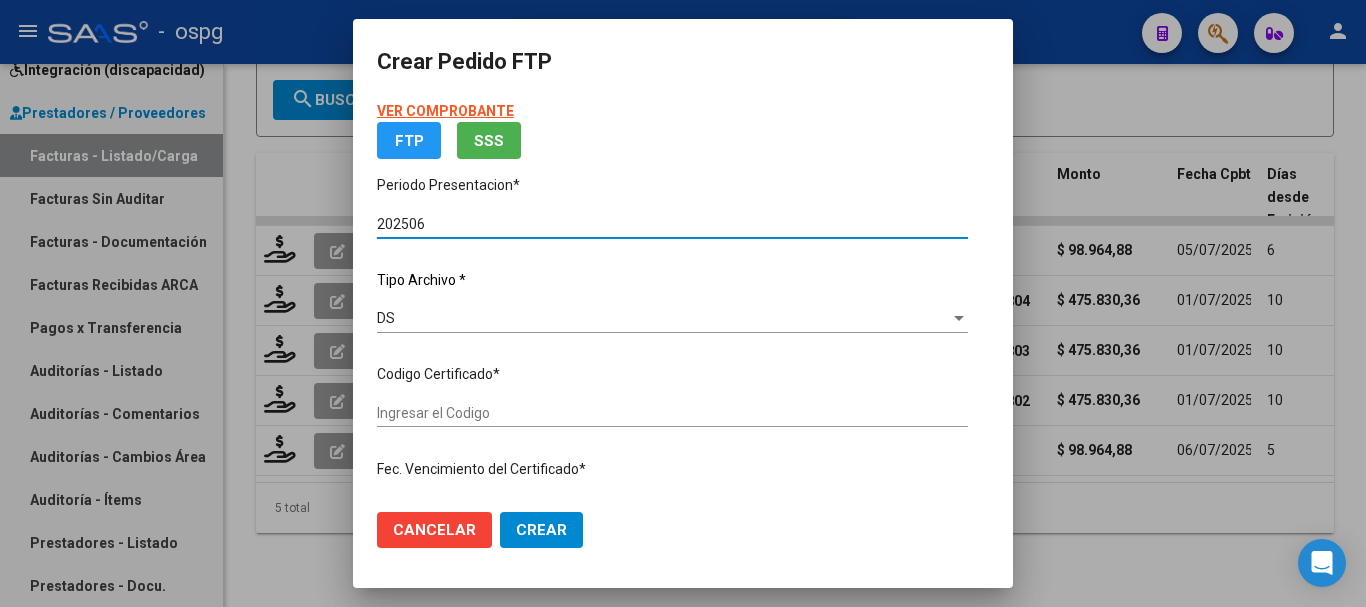 type on "1723838" 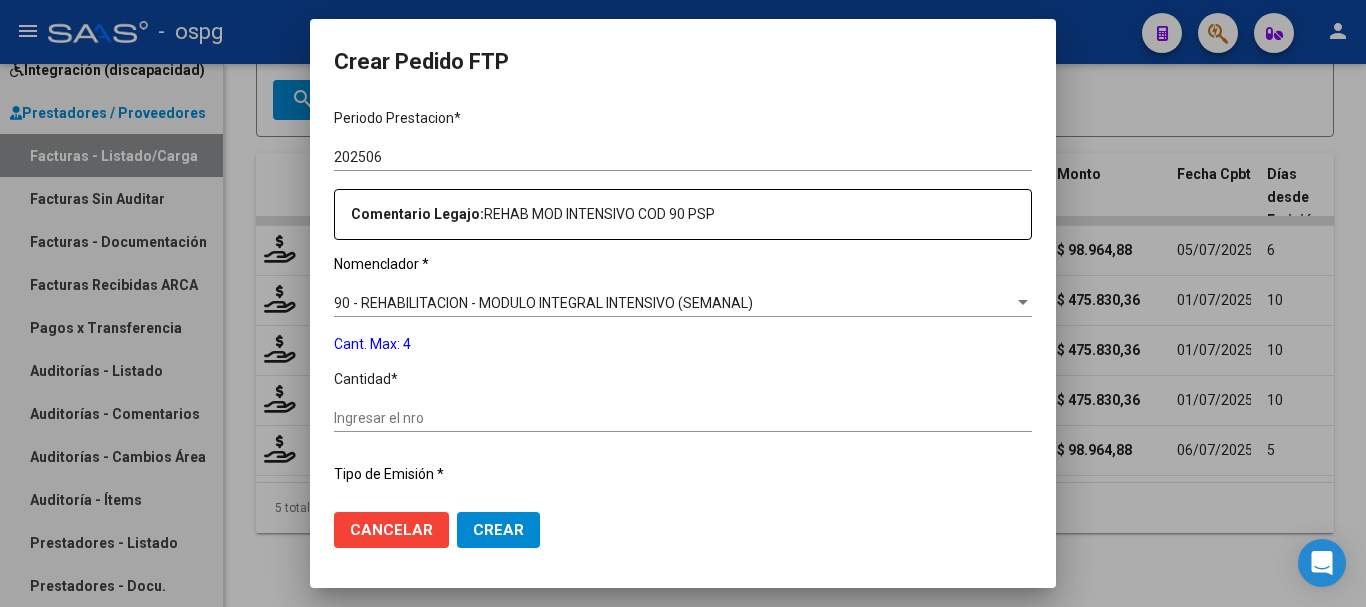 scroll, scrollTop: 700, scrollLeft: 0, axis: vertical 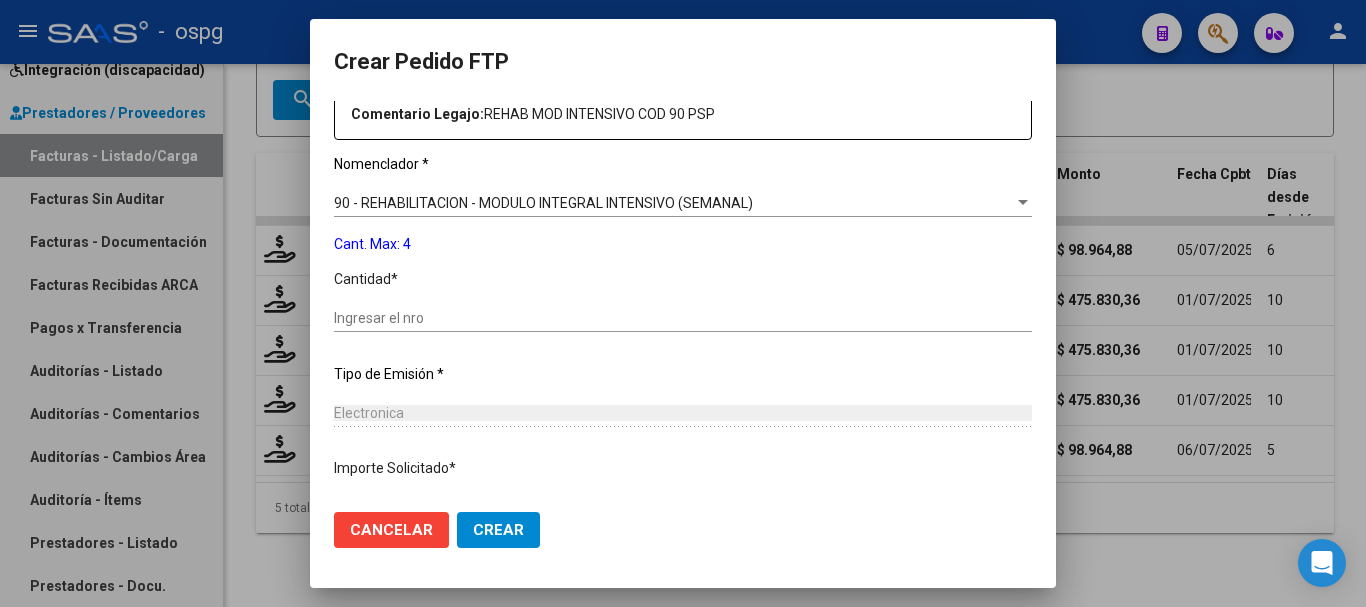 click on "Ingresar el nro" 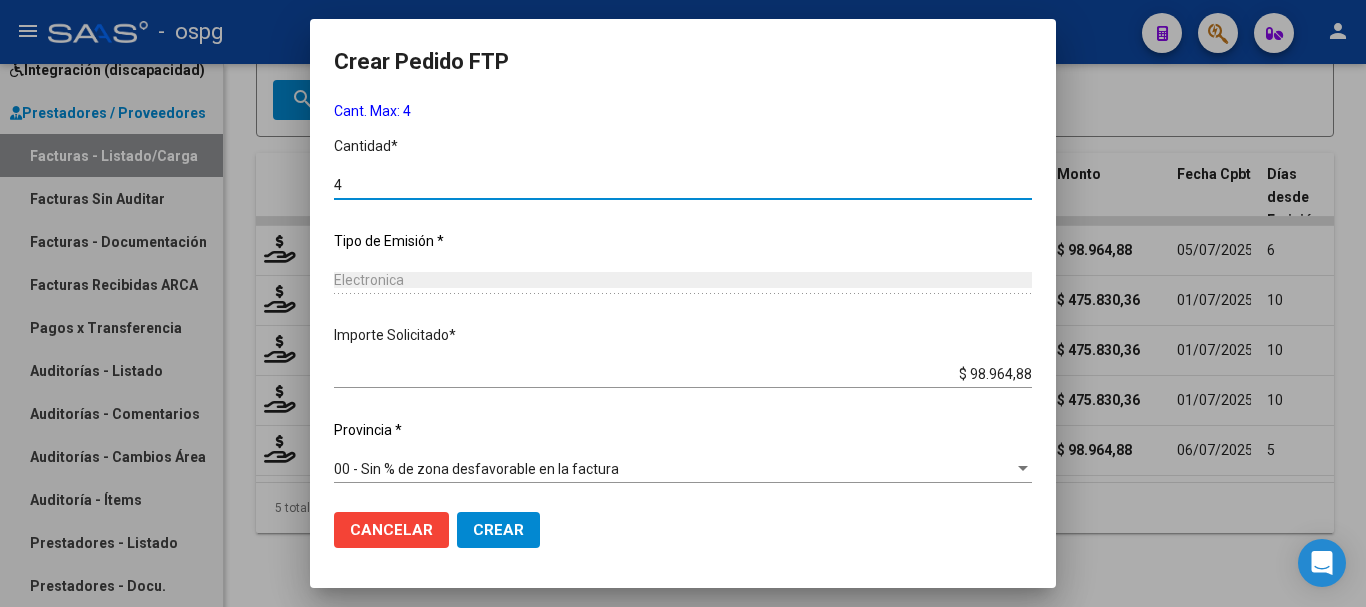scroll, scrollTop: 837, scrollLeft: 0, axis: vertical 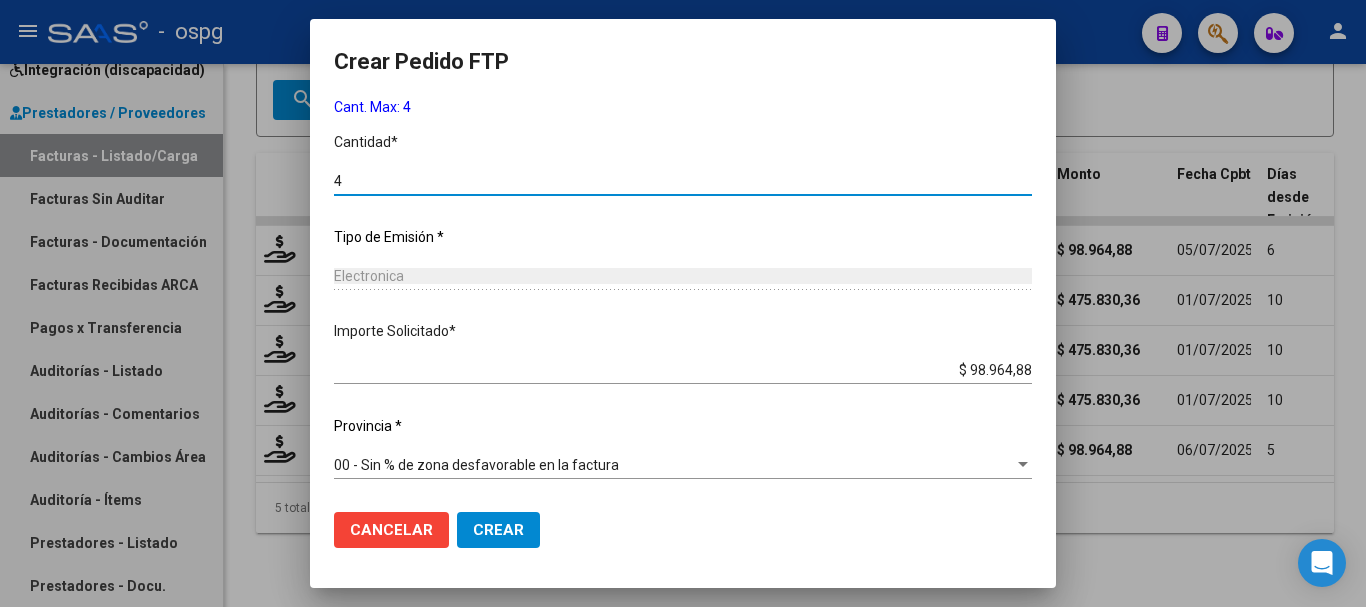 type on "4" 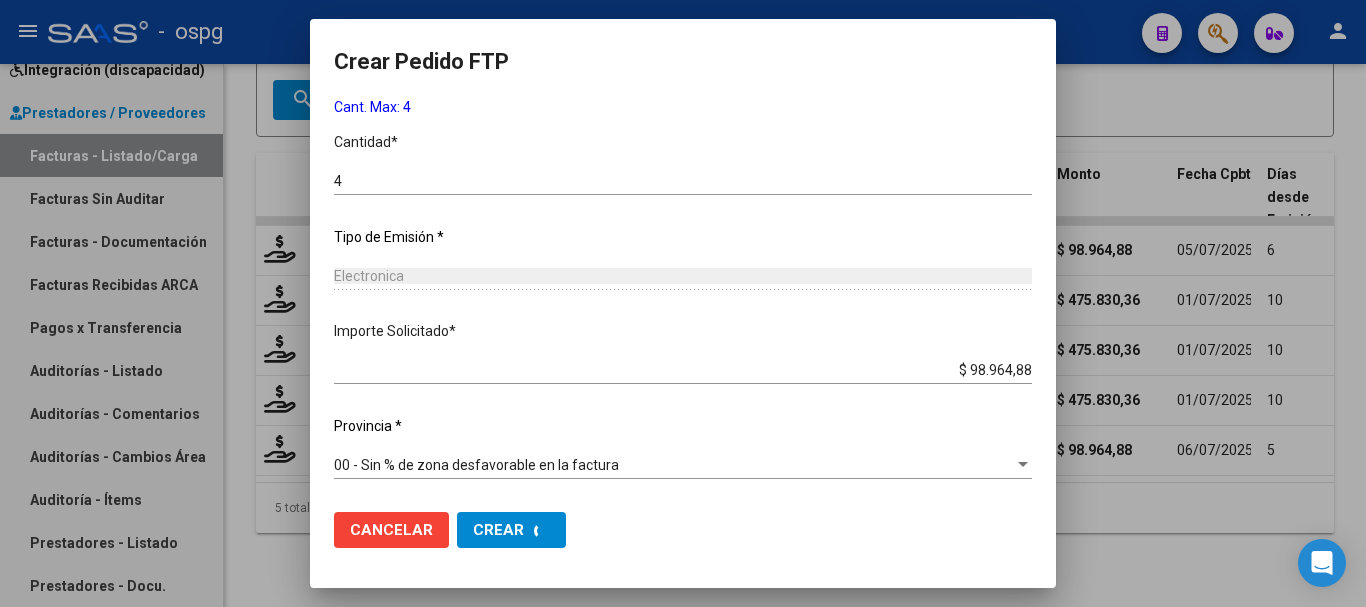 scroll, scrollTop: 0, scrollLeft: 0, axis: both 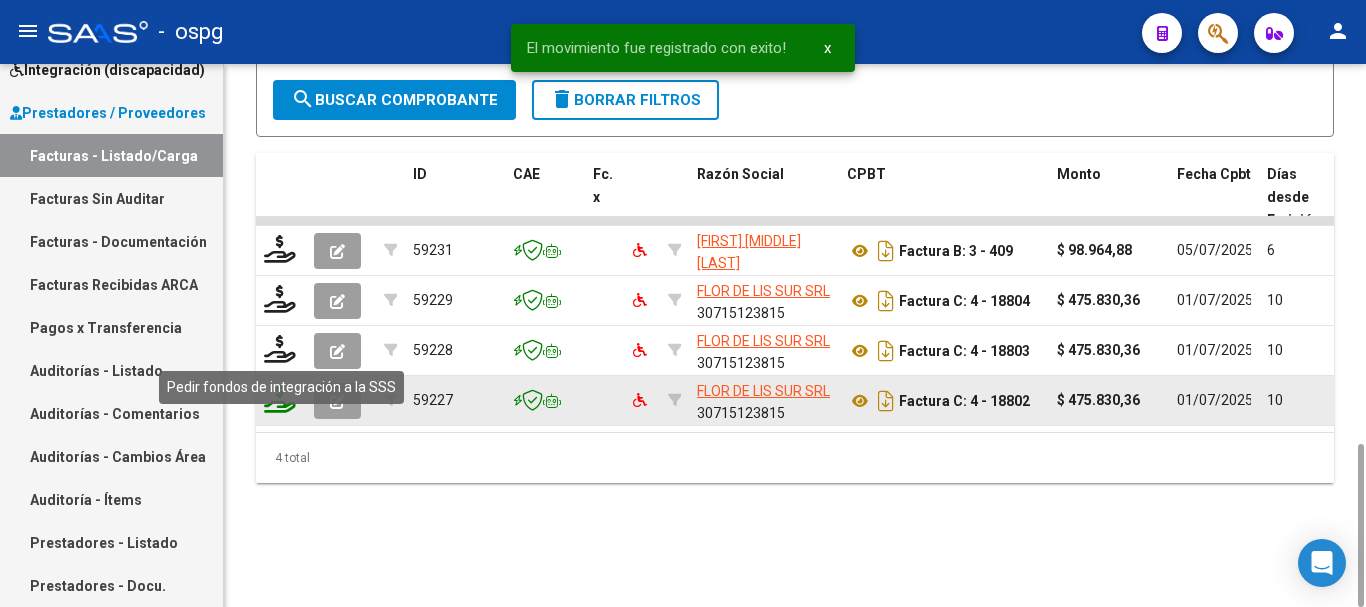 click 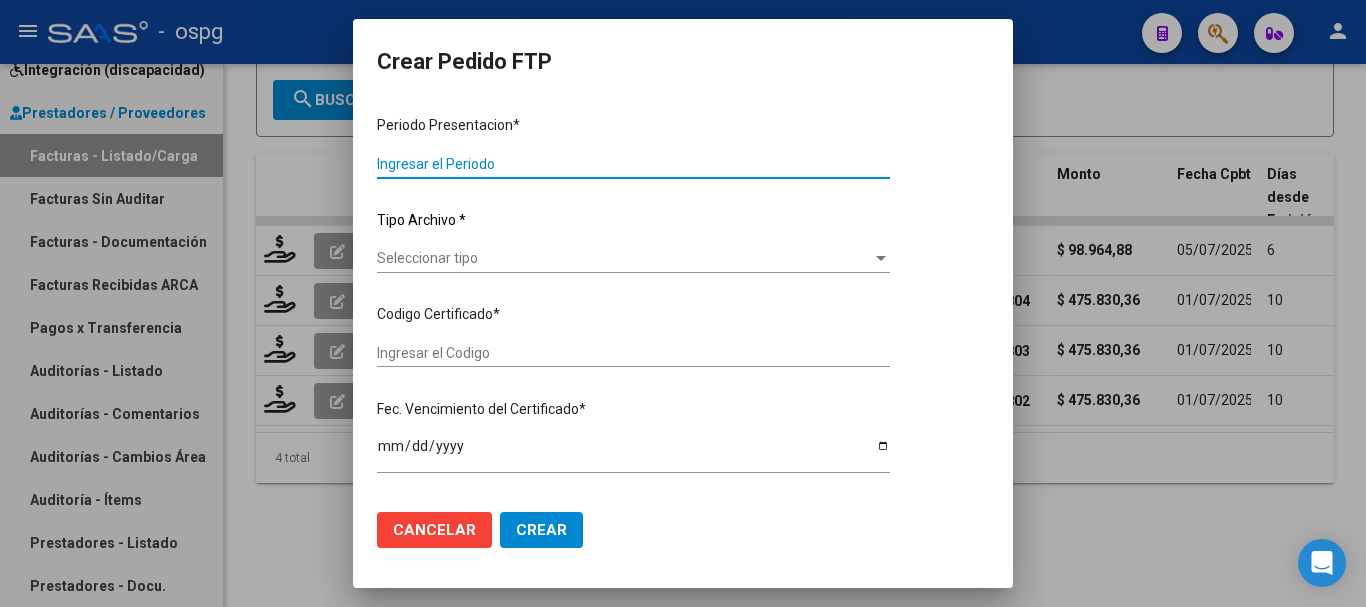 type on "202506" 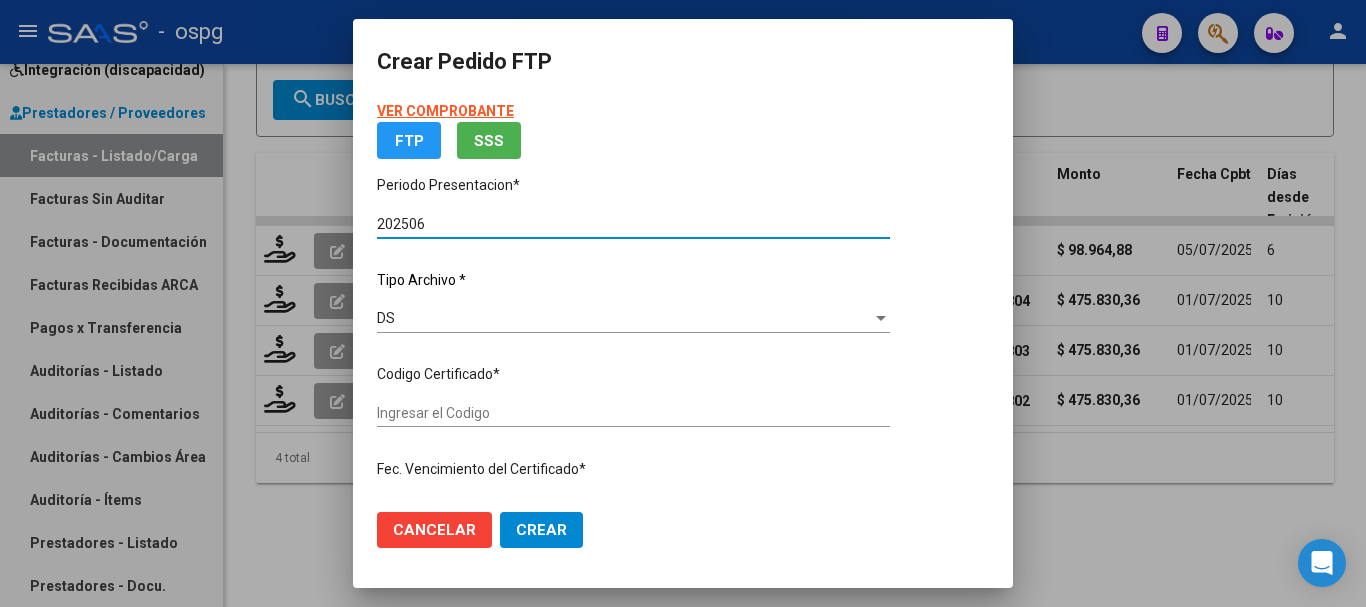 type on "[NUMBER]" 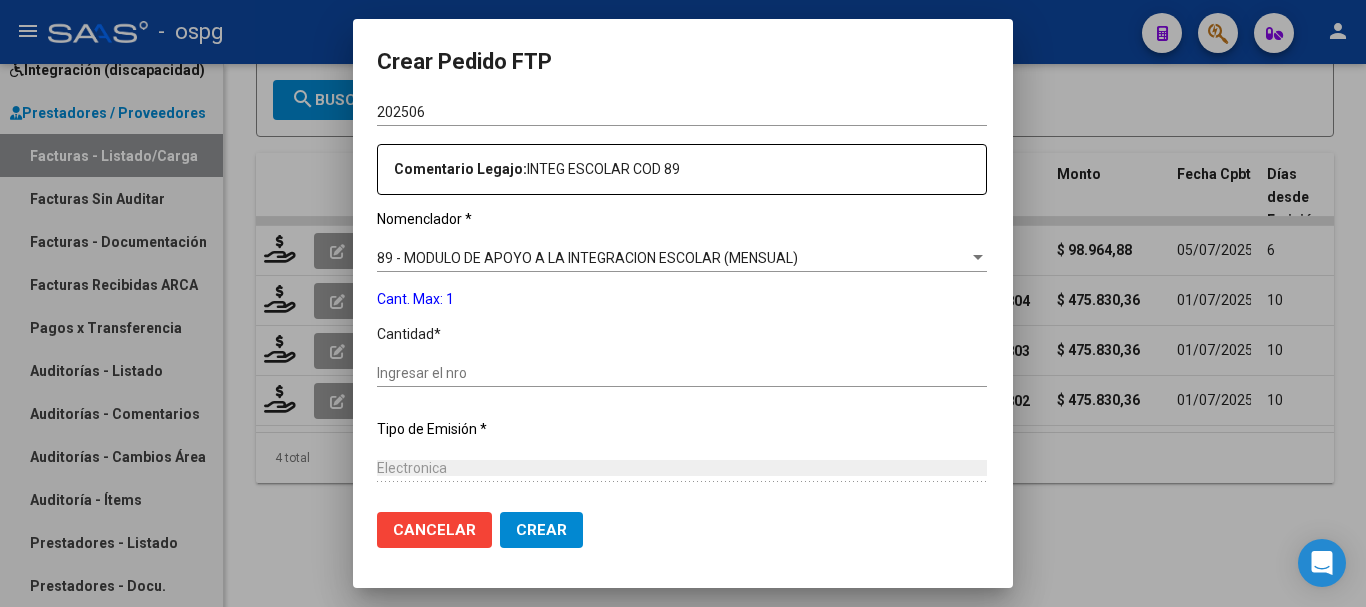 scroll, scrollTop: 700, scrollLeft: 0, axis: vertical 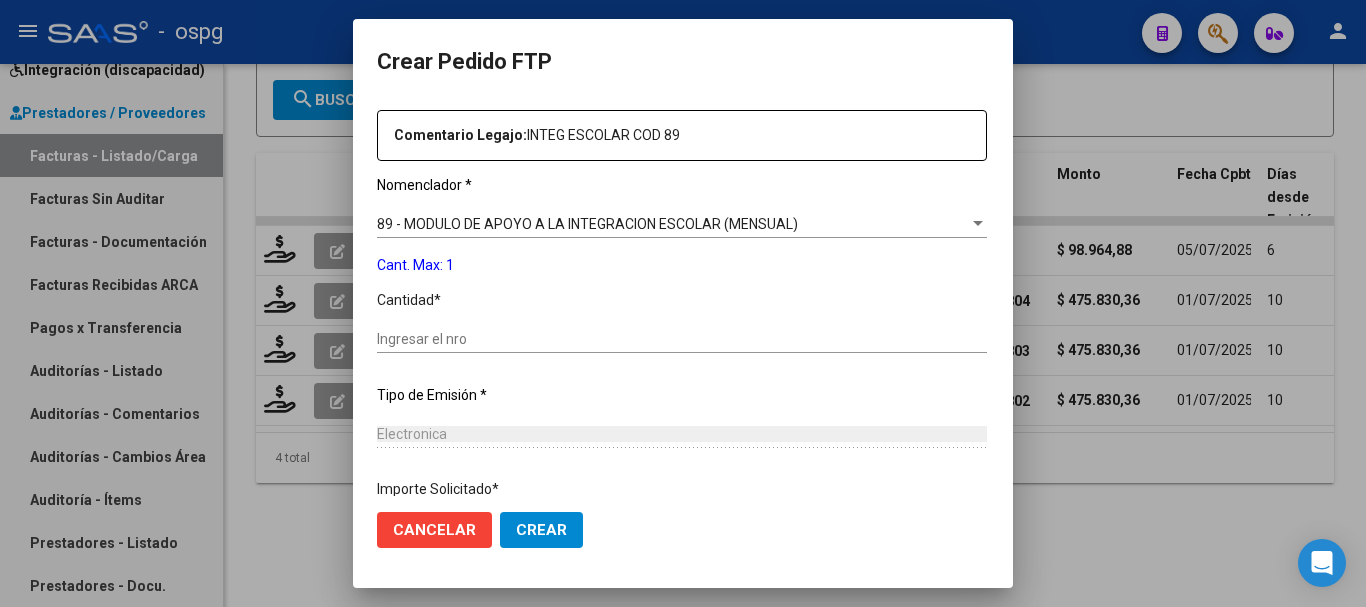 click on "Ingresar el nro" at bounding box center (682, 339) 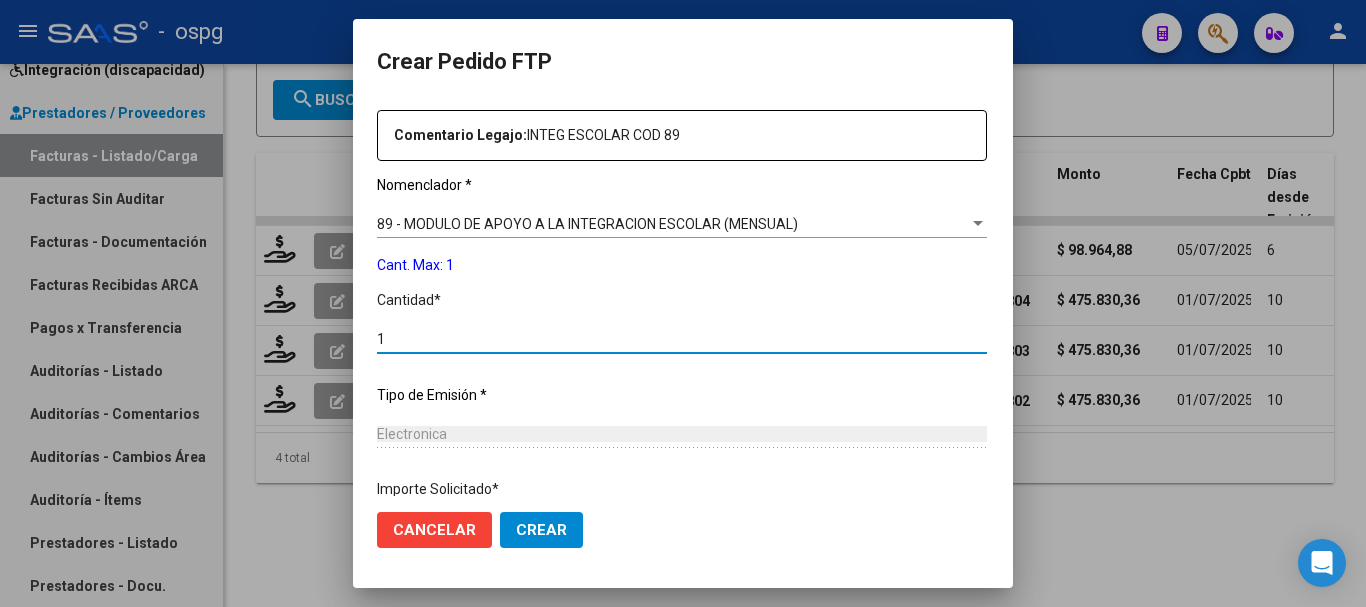 type on "1" 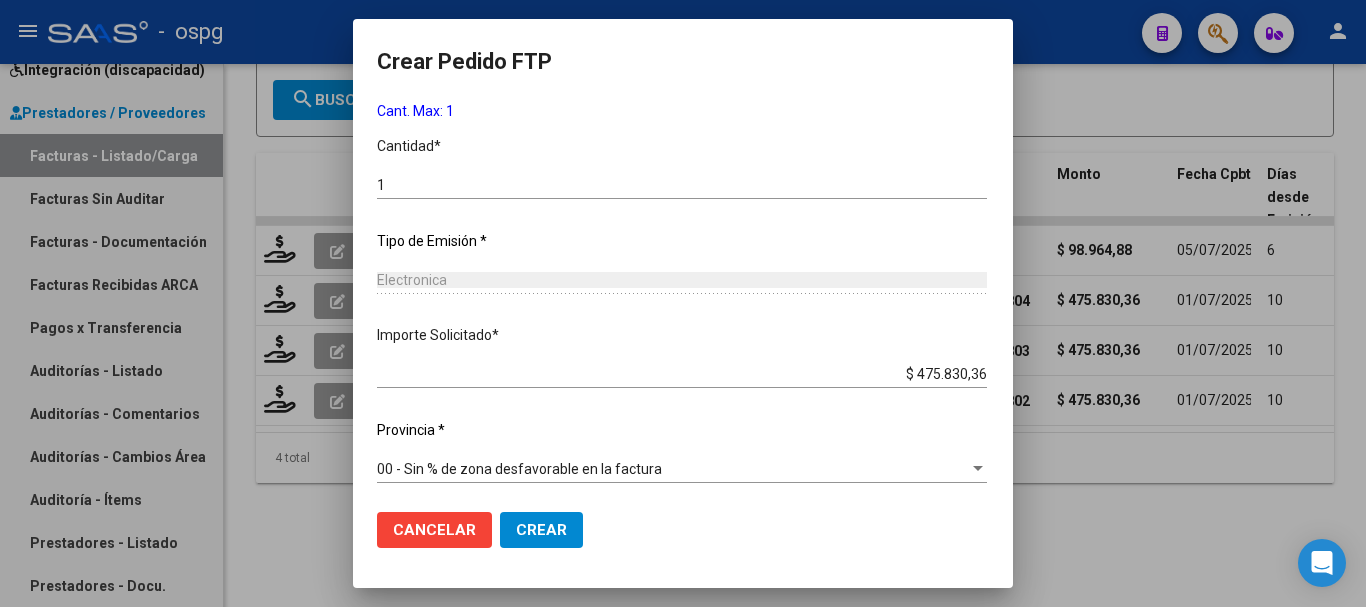 scroll, scrollTop: 858, scrollLeft: 0, axis: vertical 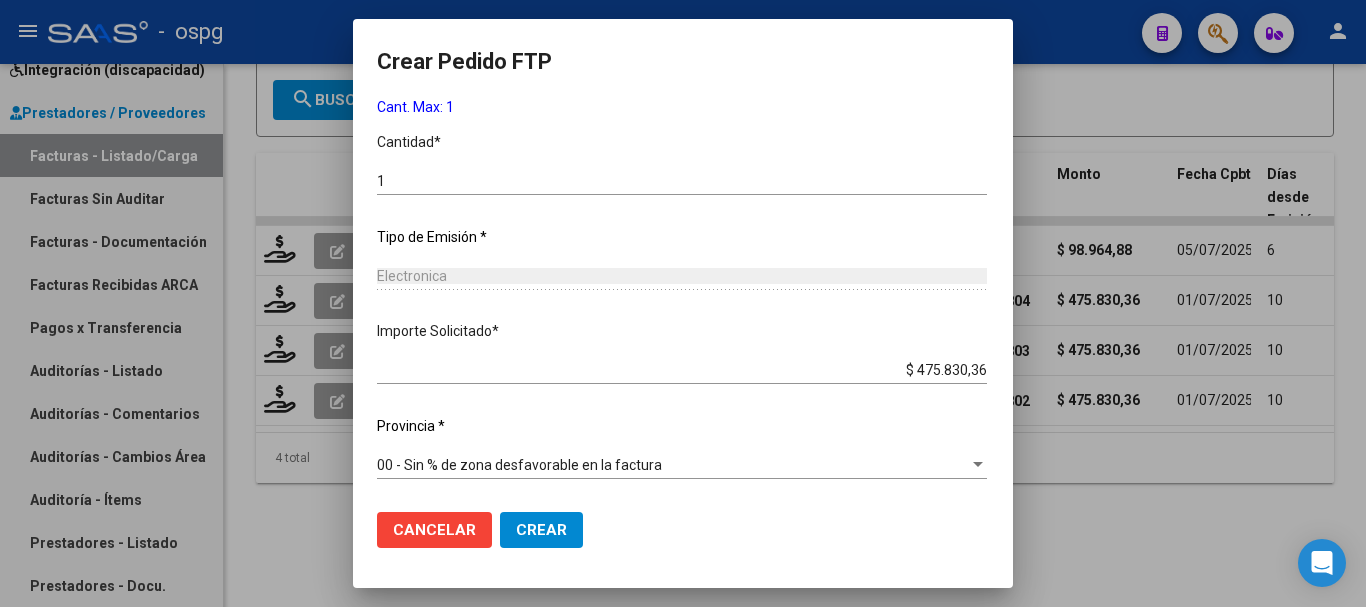 click on "Crear" 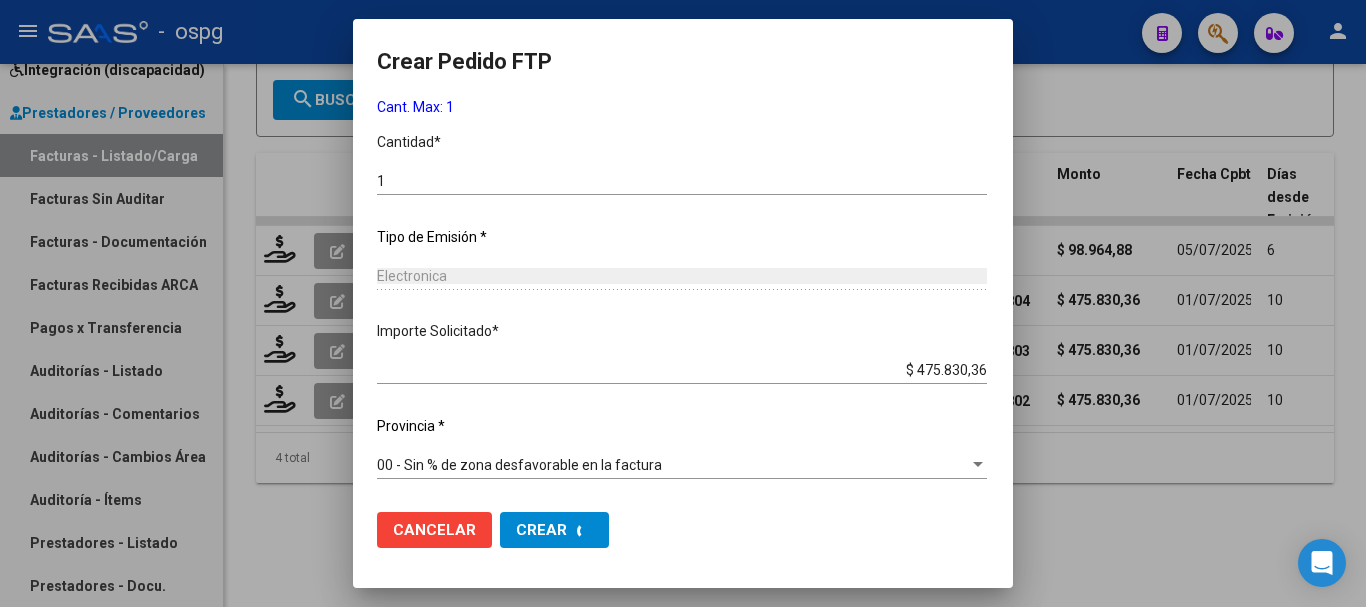 scroll, scrollTop: 0, scrollLeft: 0, axis: both 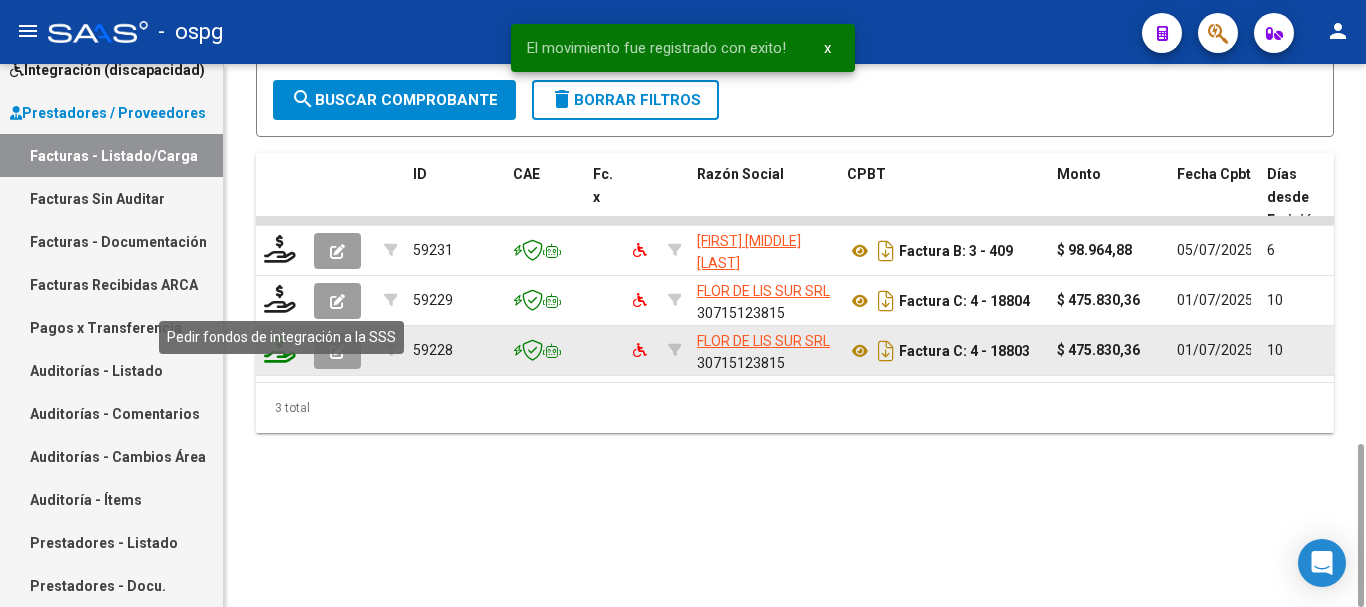 click 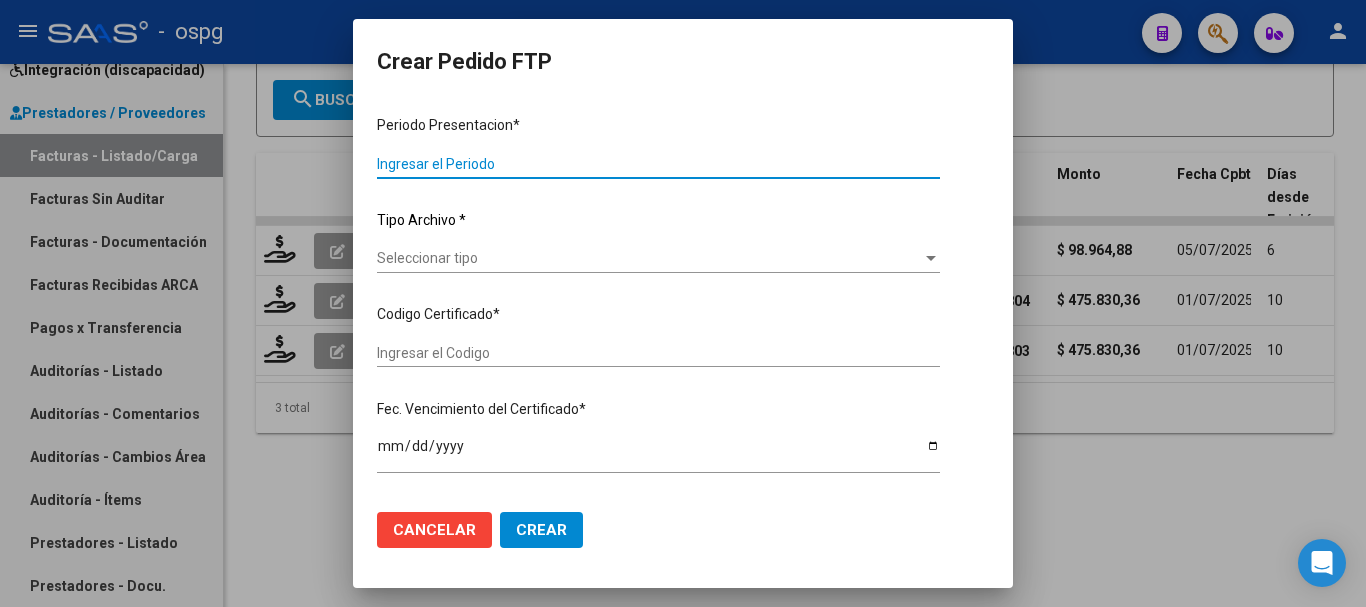 type on "202506" 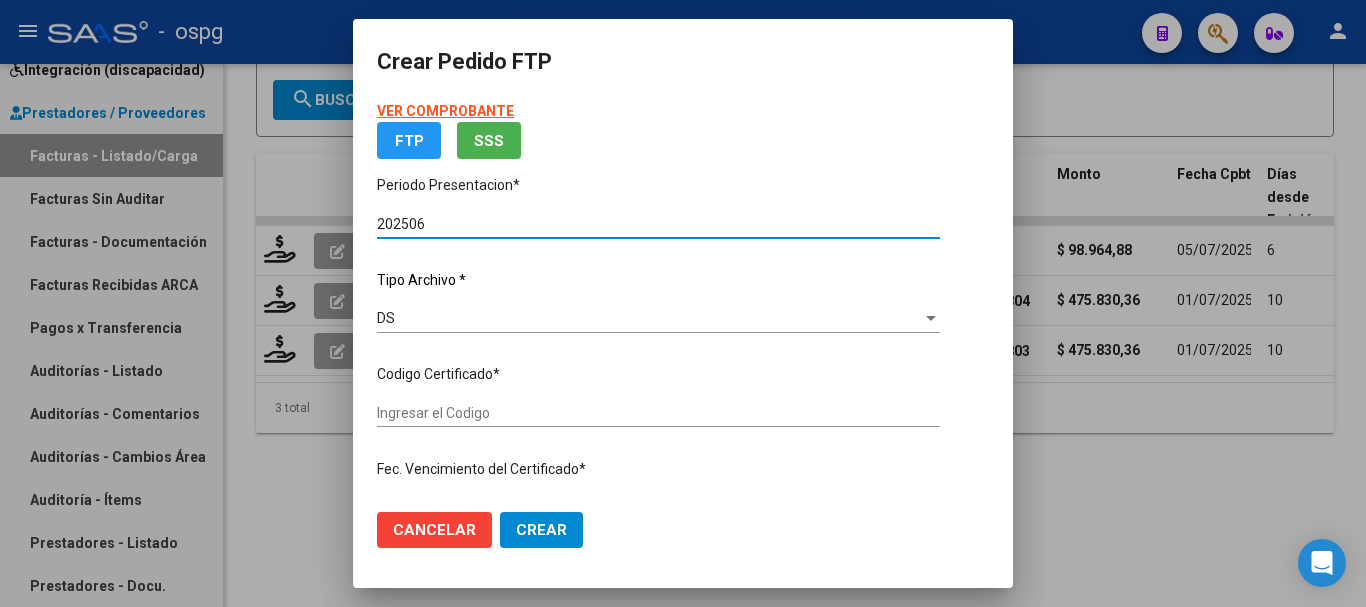 type on "[NUMBER]" 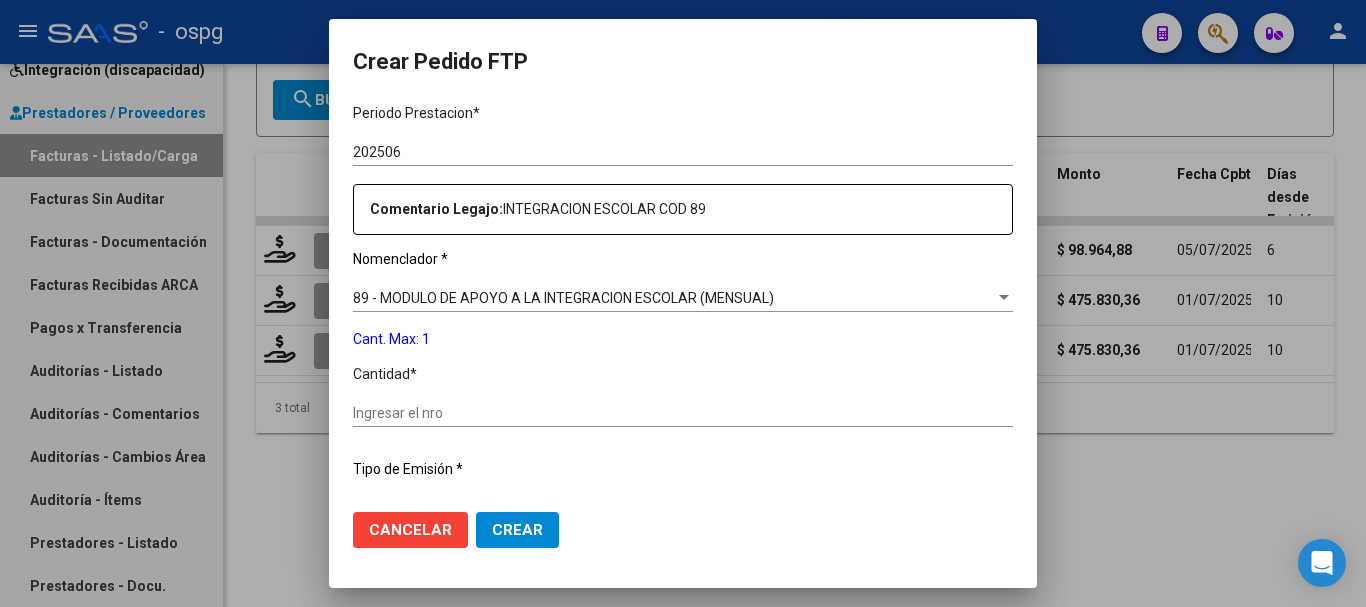 scroll, scrollTop: 700, scrollLeft: 0, axis: vertical 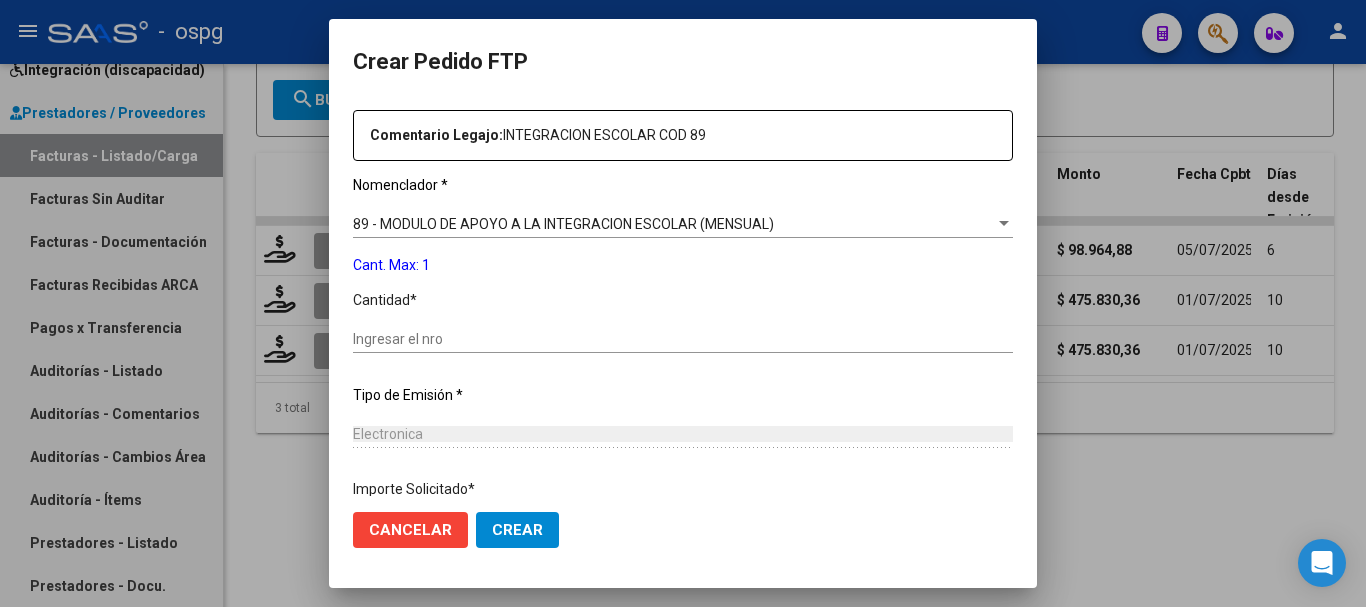 click on "Ingresar el nro" 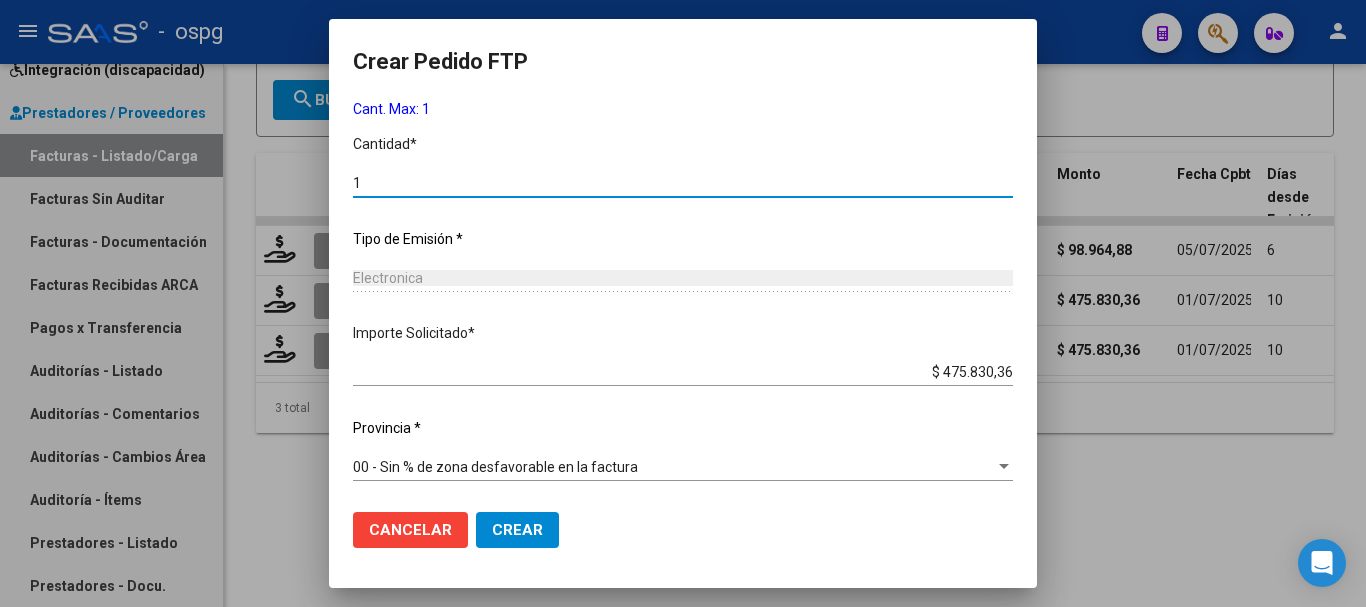 scroll, scrollTop: 858, scrollLeft: 0, axis: vertical 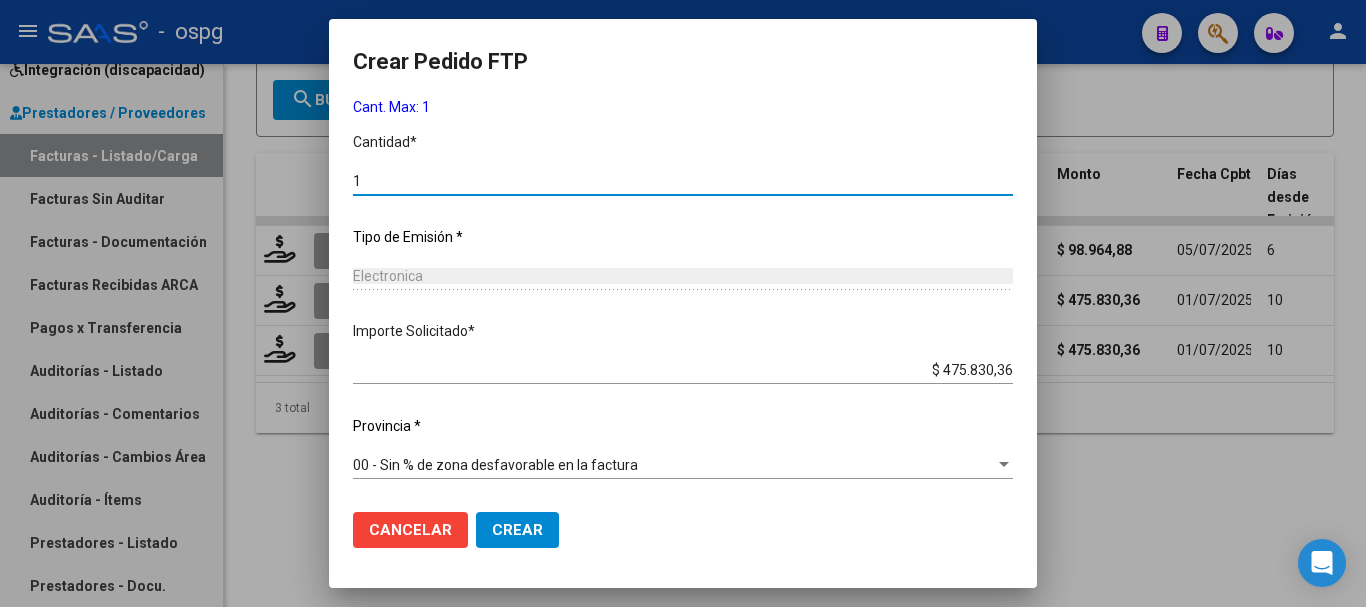 type on "1" 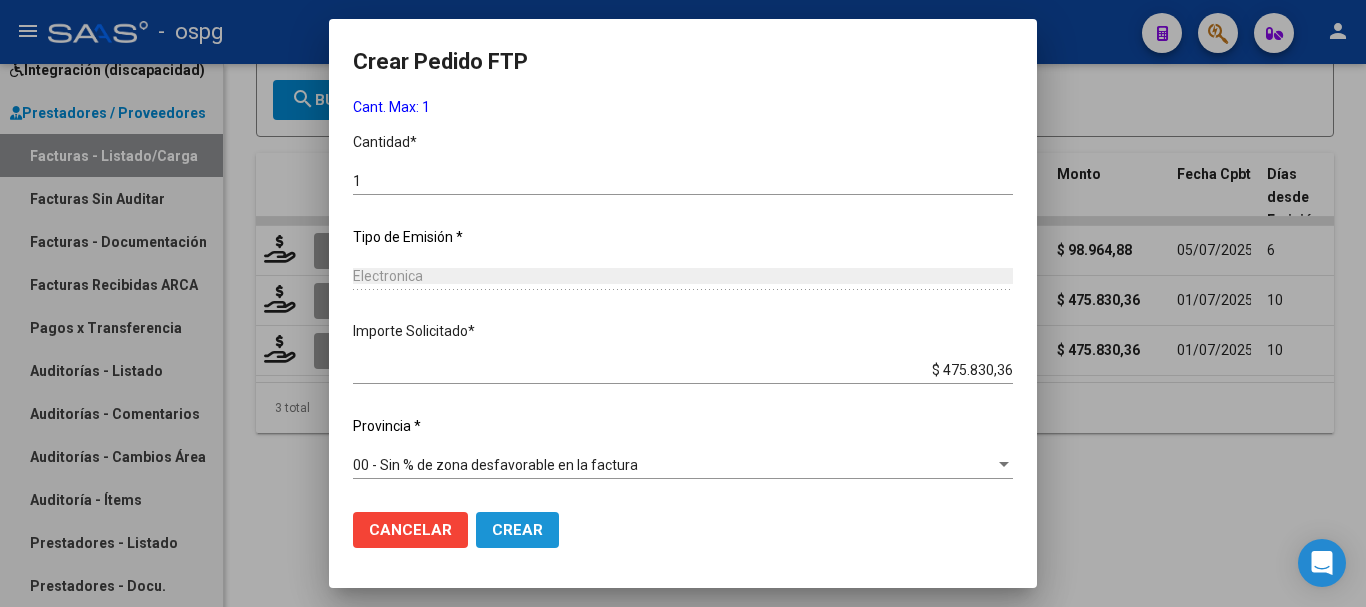 click on "Crear" 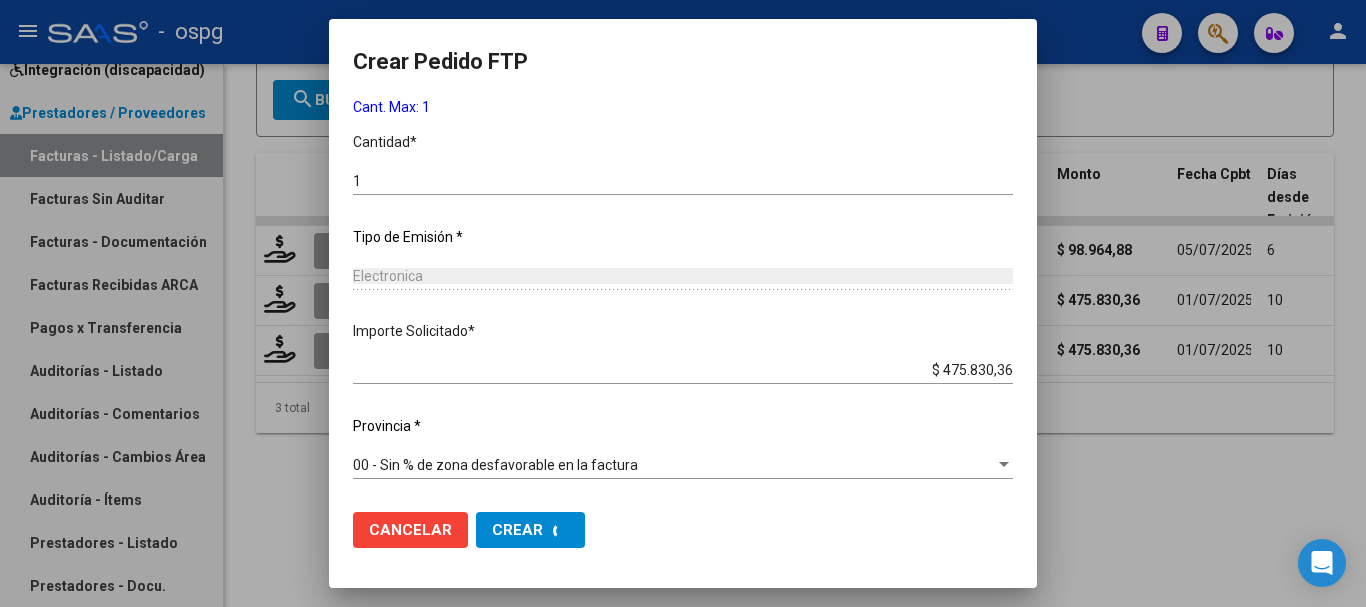 scroll, scrollTop: 0, scrollLeft: 0, axis: both 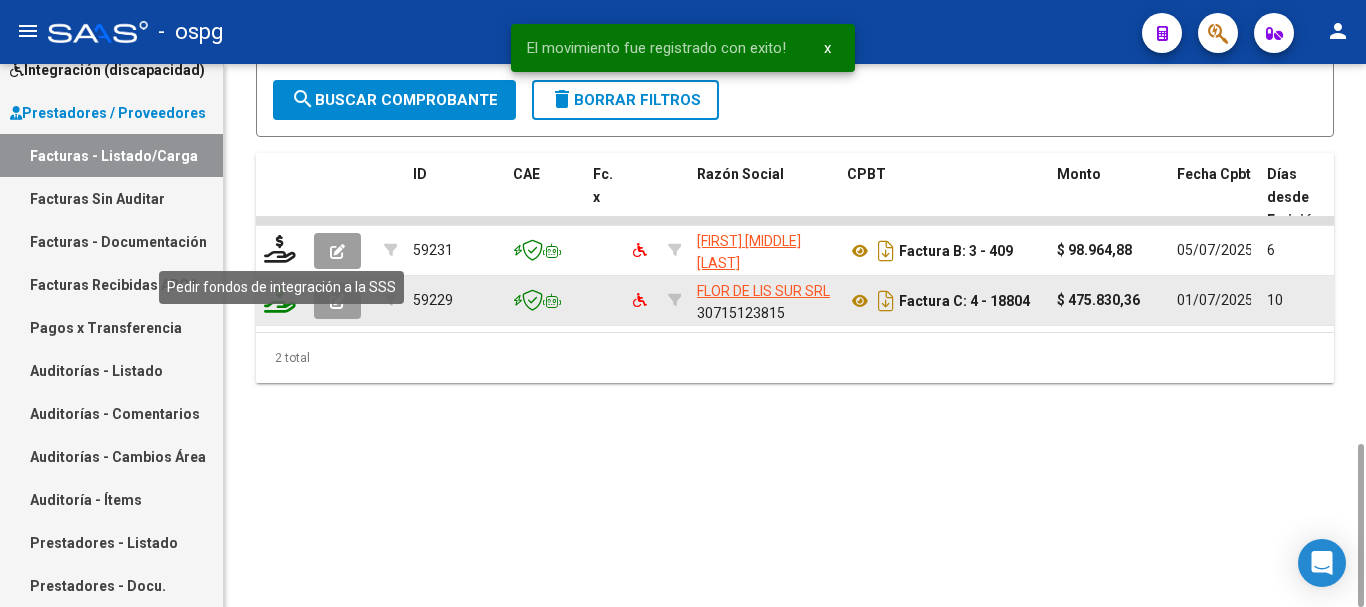 click 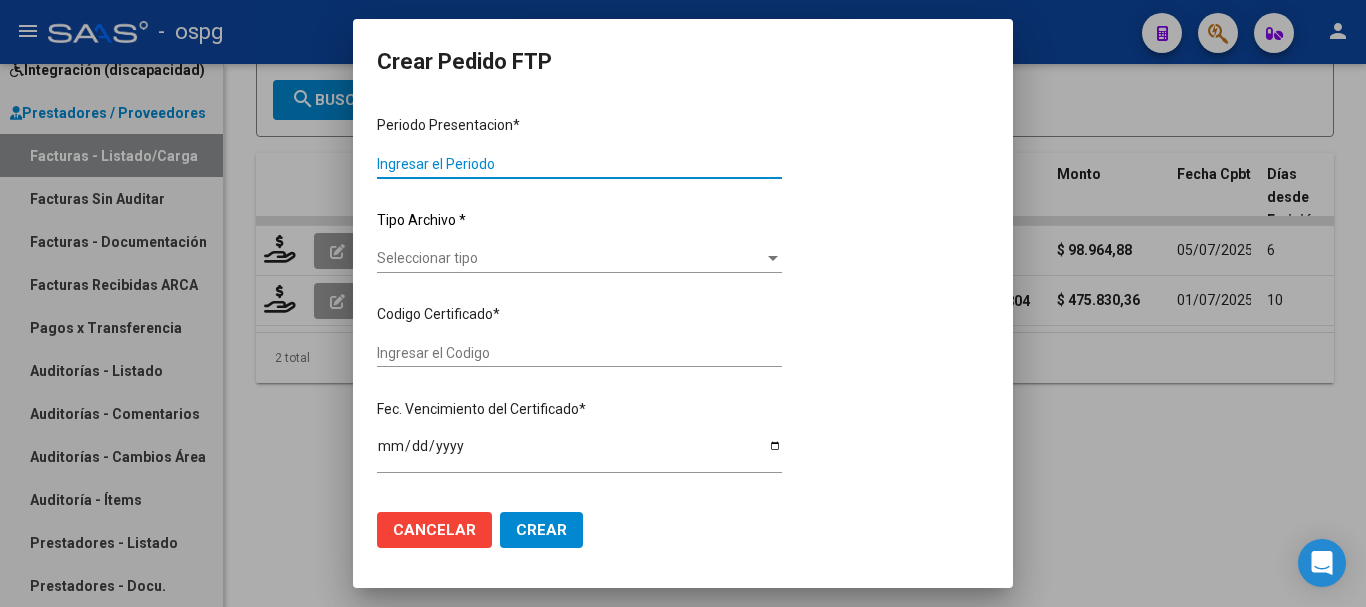 type on "202506" 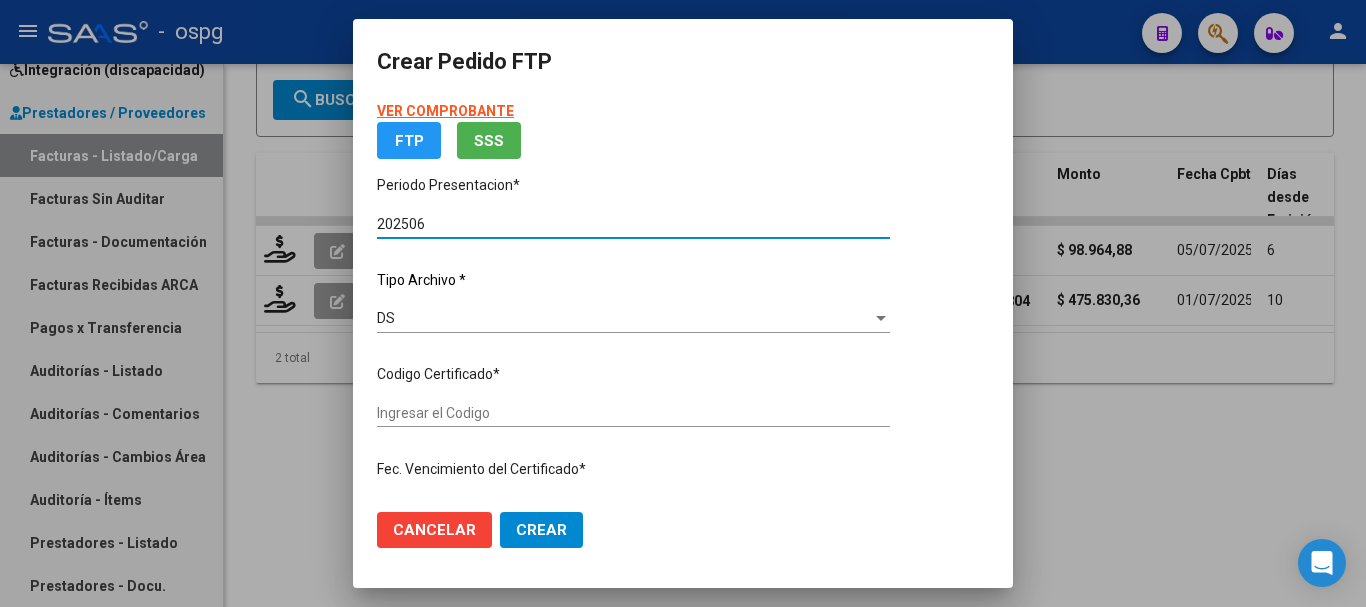 type on "2875582" 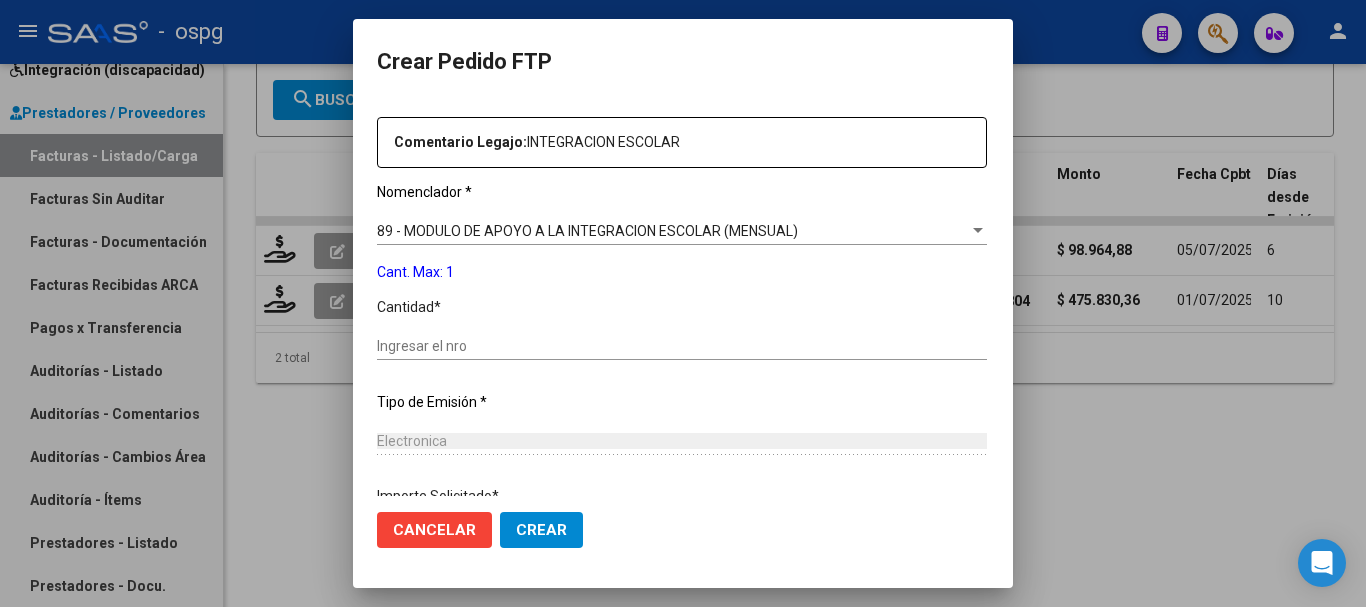 scroll, scrollTop: 700, scrollLeft: 0, axis: vertical 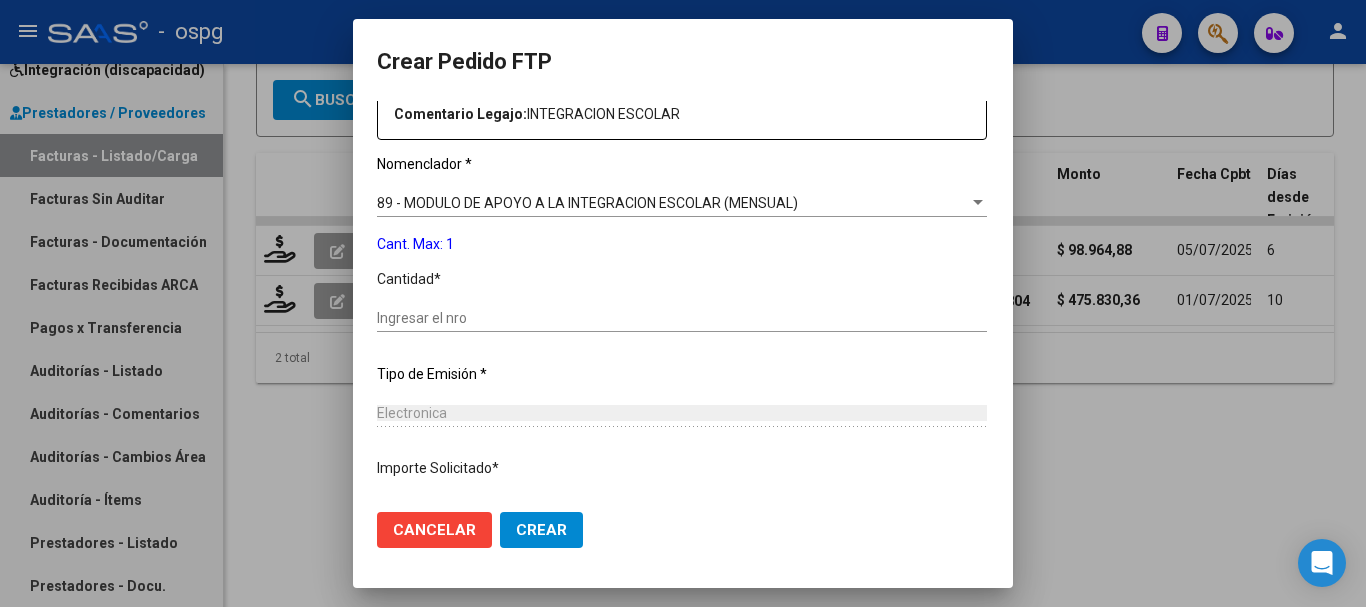 click on "Ingresar el nro" at bounding box center [682, 318] 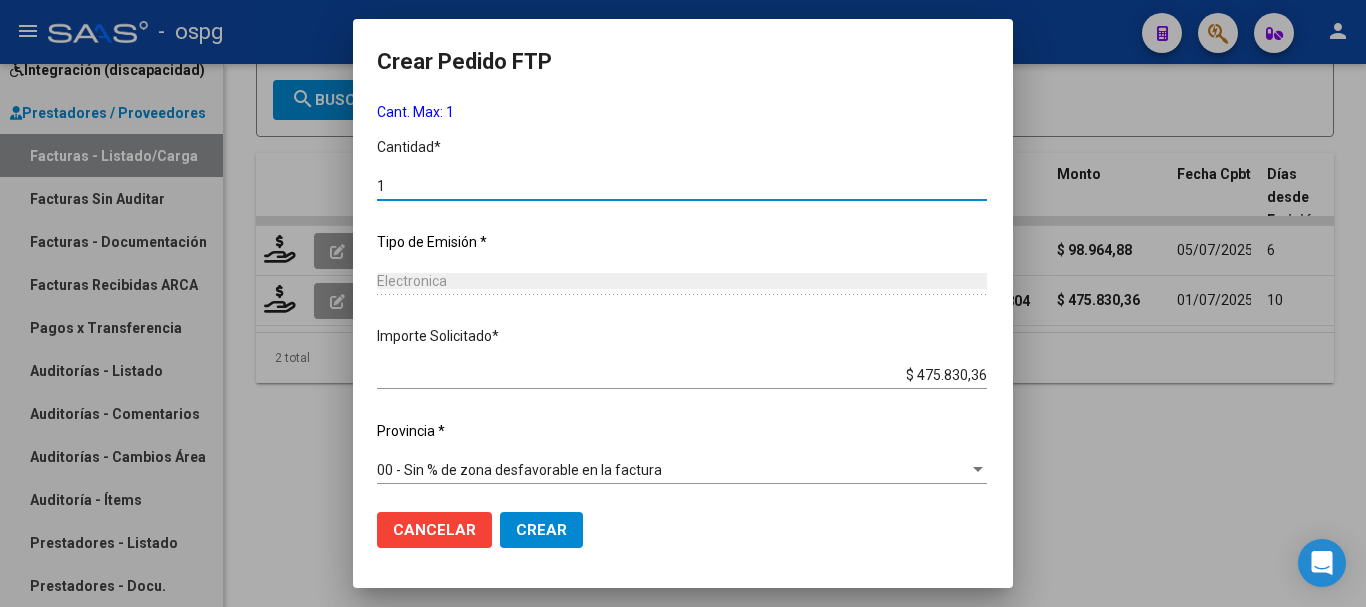 scroll, scrollTop: 837, scrollLeft: 0, axis: vertical 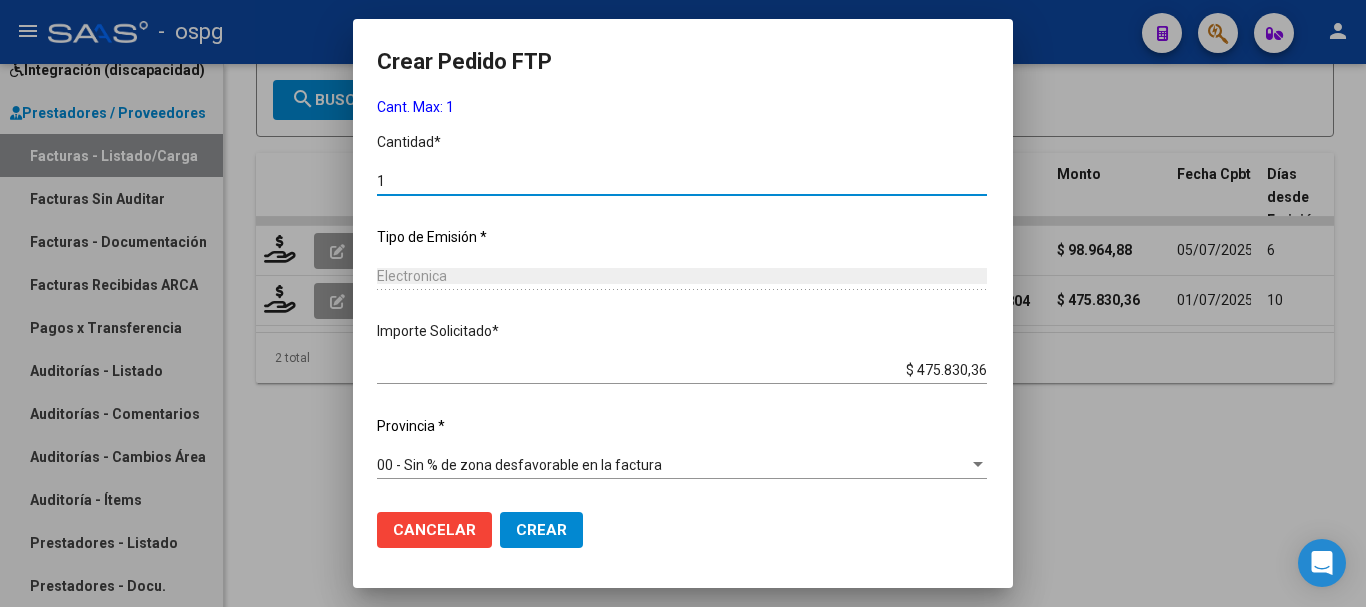 type on "1" 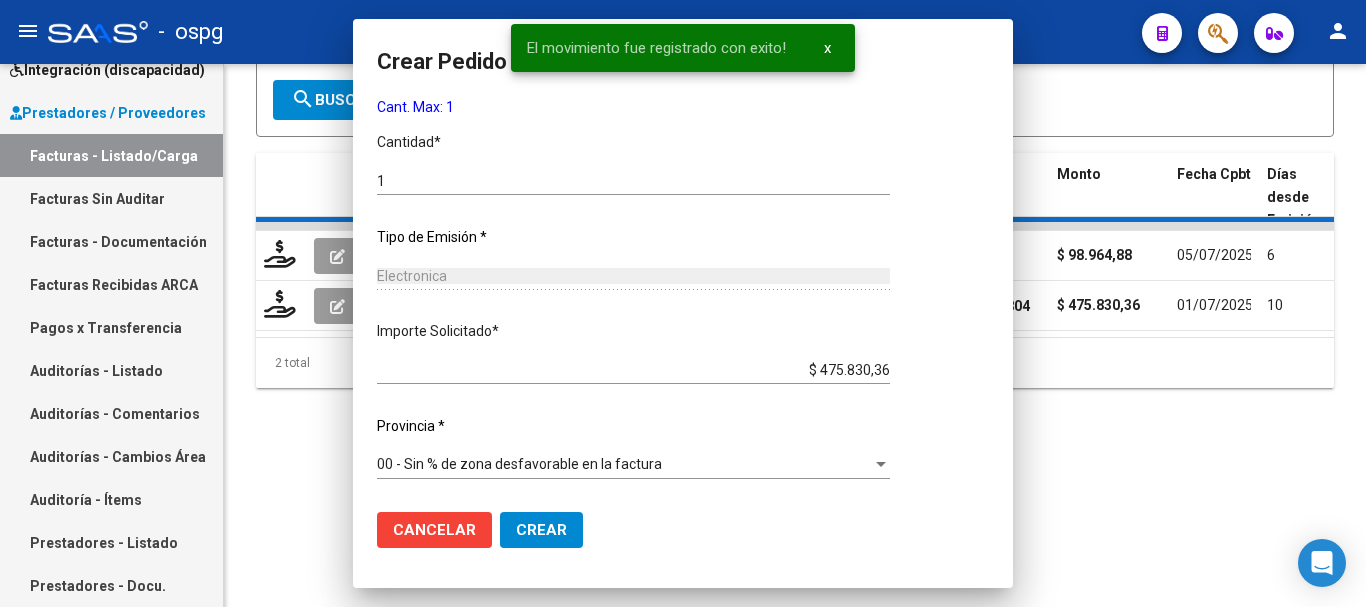 scroll, scrollTop: 0, scrollLeft: 0, axis: both 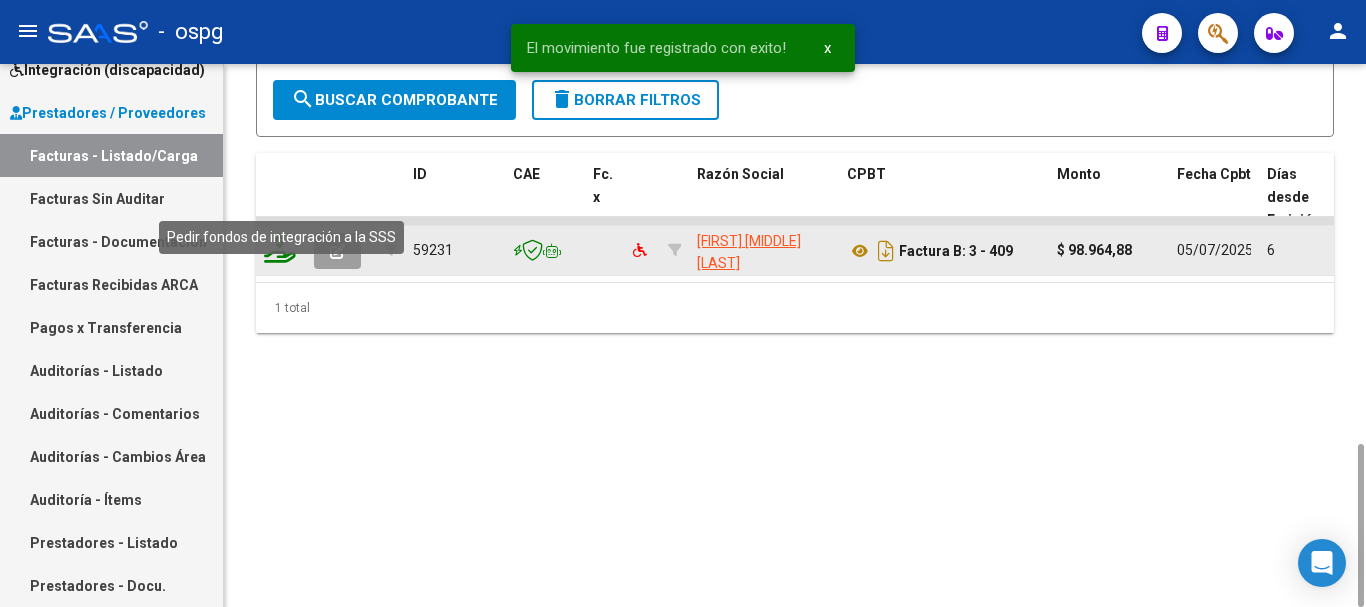 click 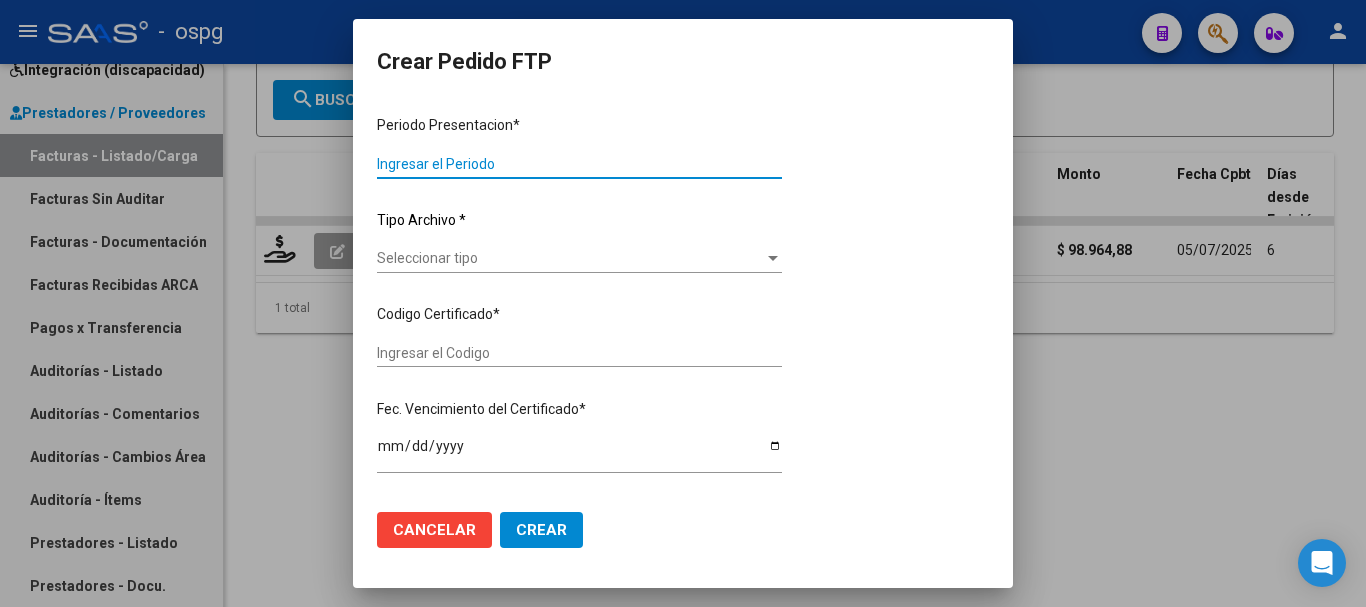 type on "202506" 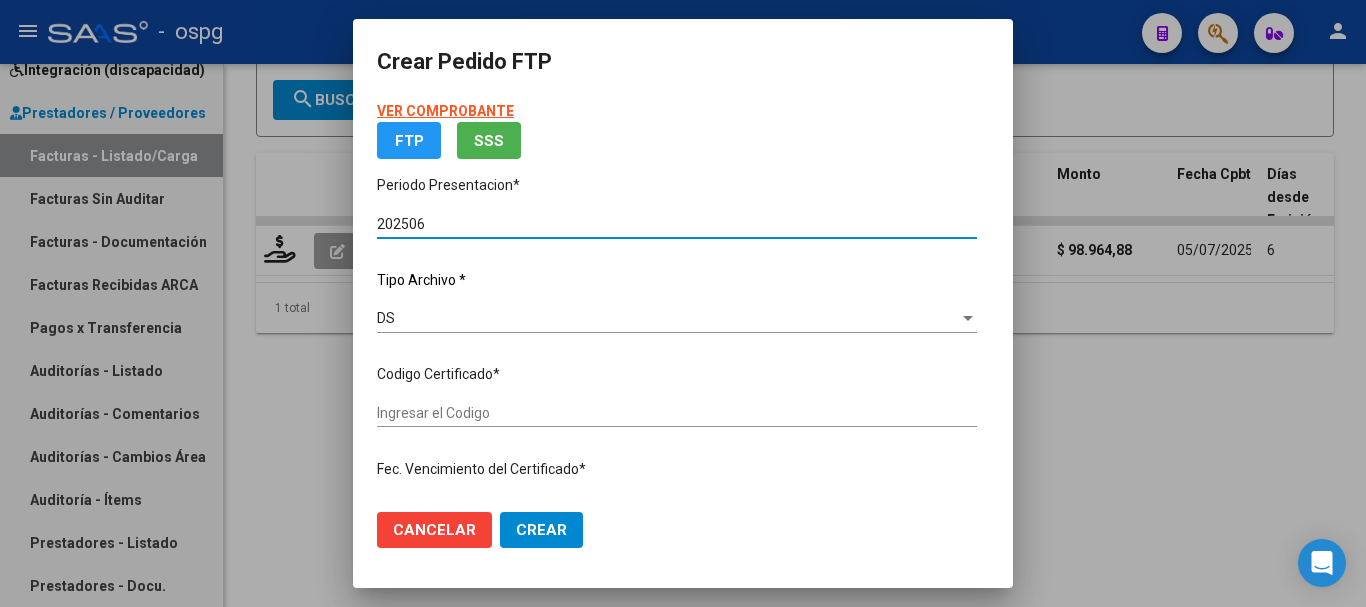 type on "2623413" 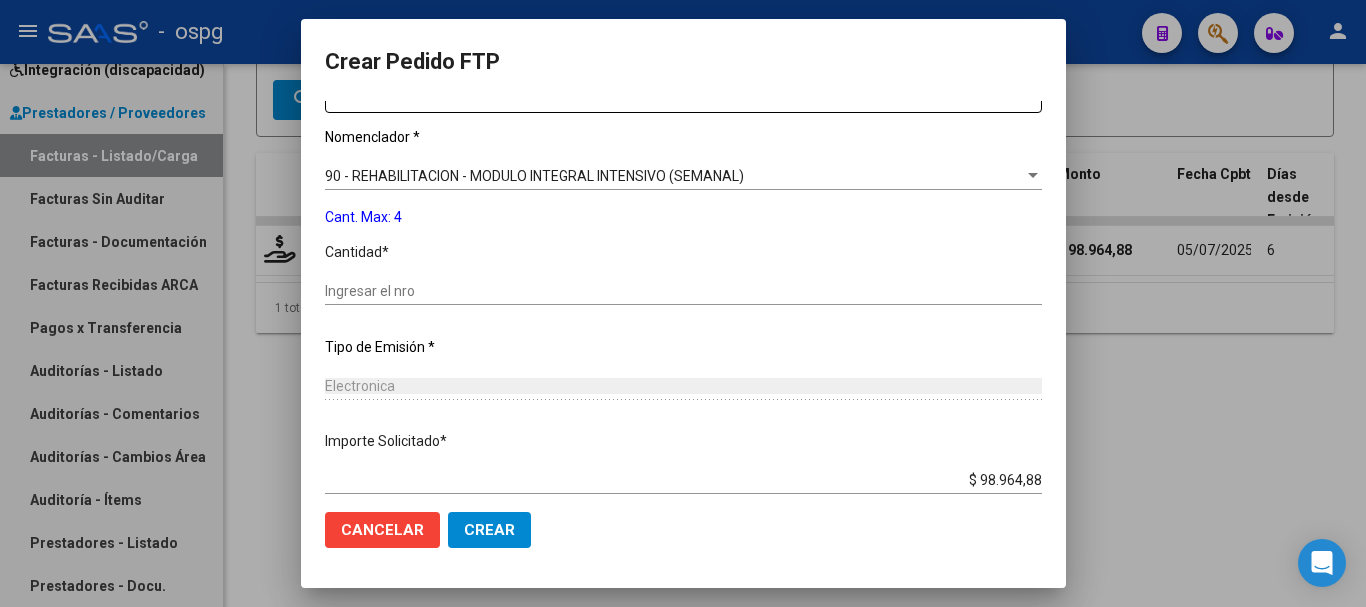 scroll, scrollTop: 800, scrollLeft: 0, axis: vertical 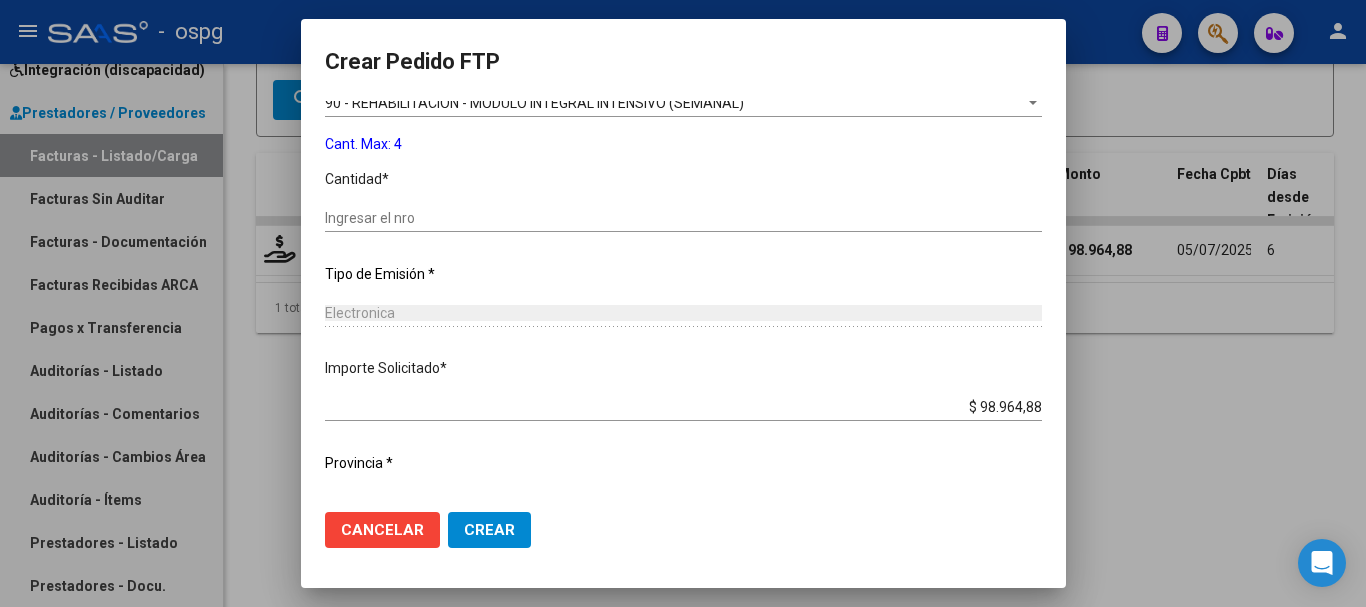 click on "Ingresar el nro" at bounding box center [683, 218] 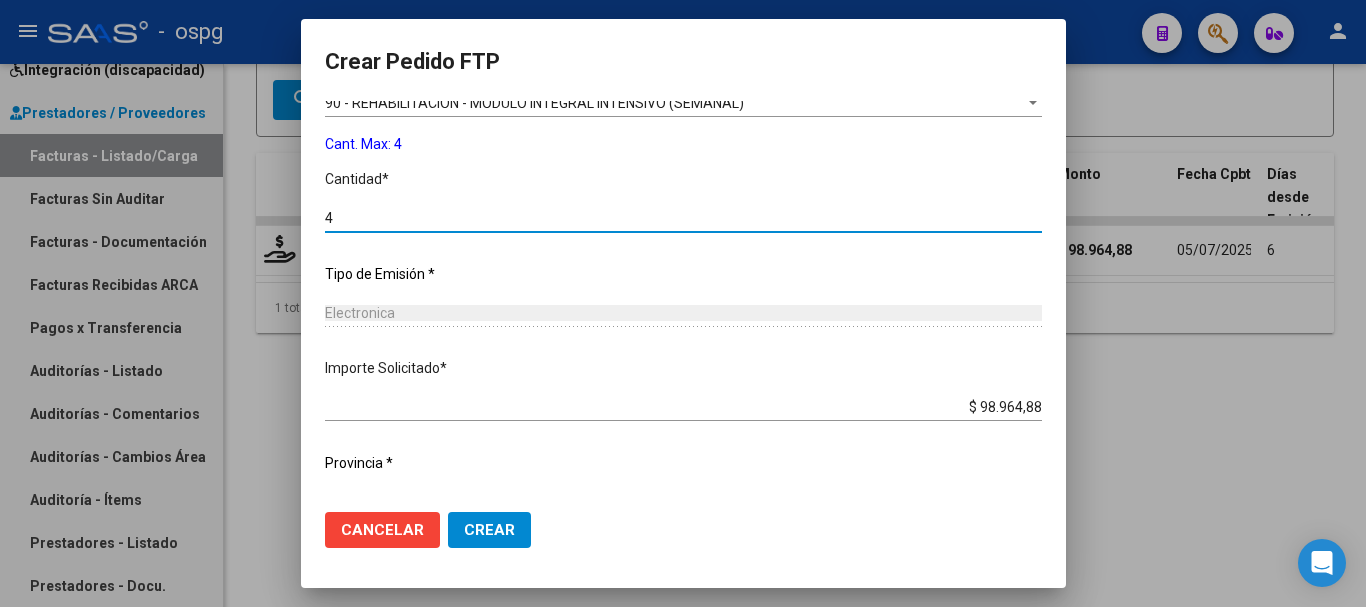 type on "4" 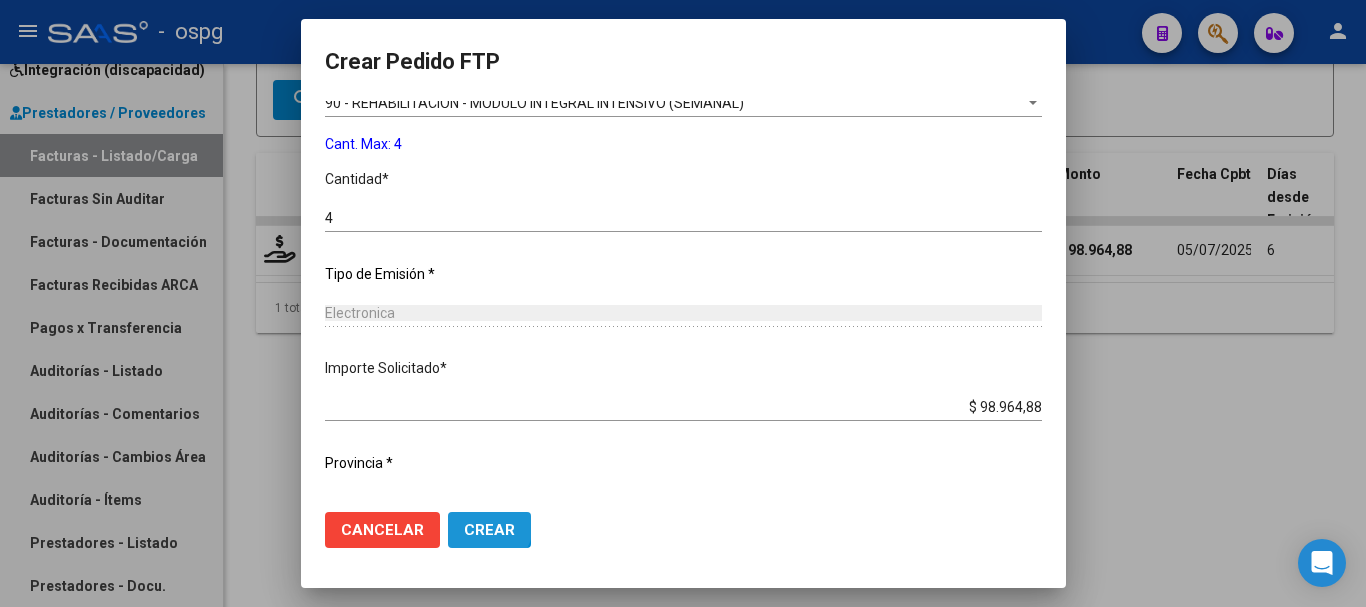 click on "Crear" 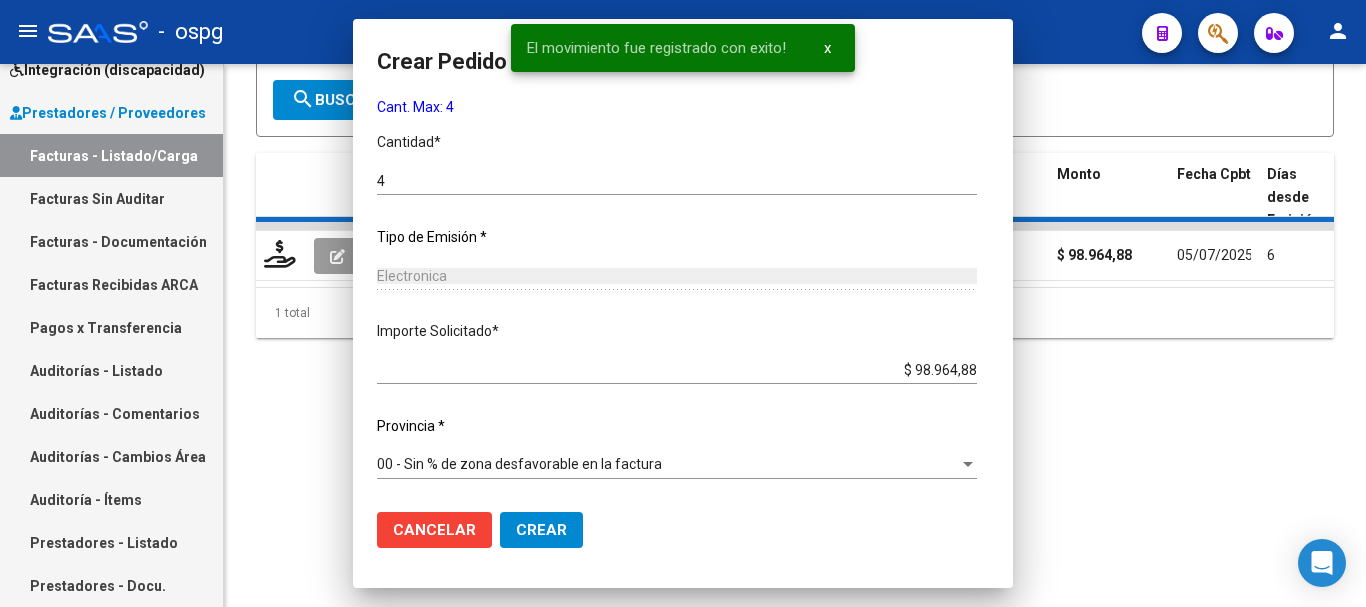 scroll, scrollTop: 691, scrollLeft: 0, axis: vertical 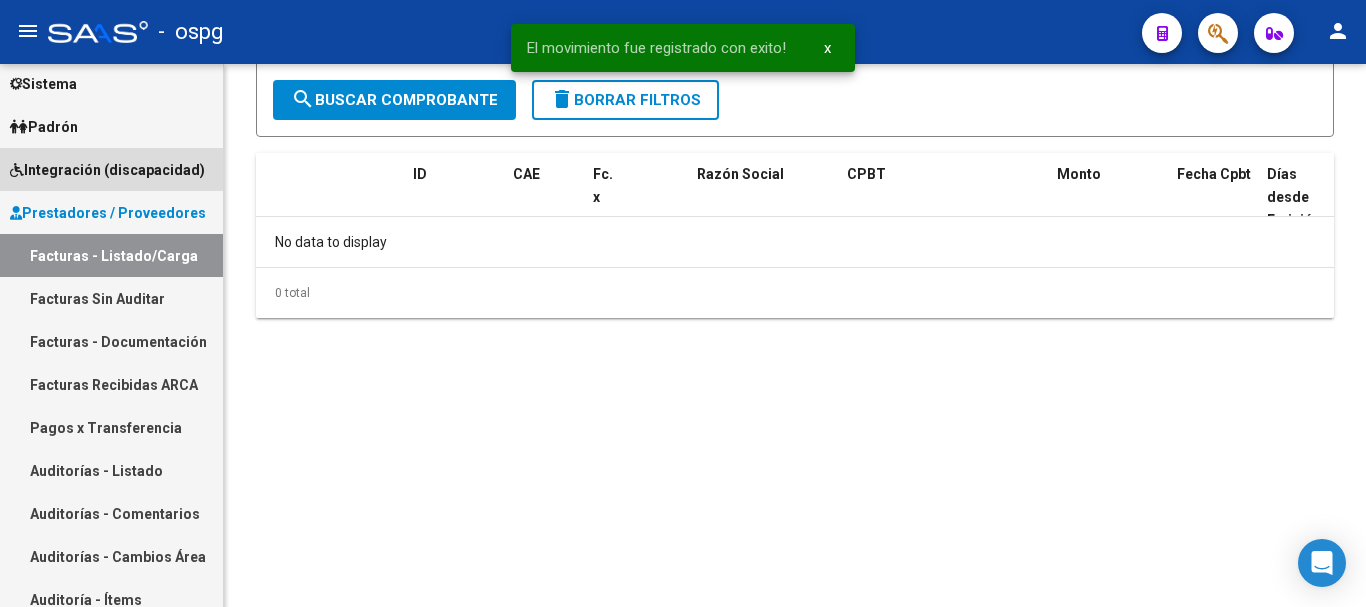 click on "Integración (discapacidad)" at bounding box center [107, 170] 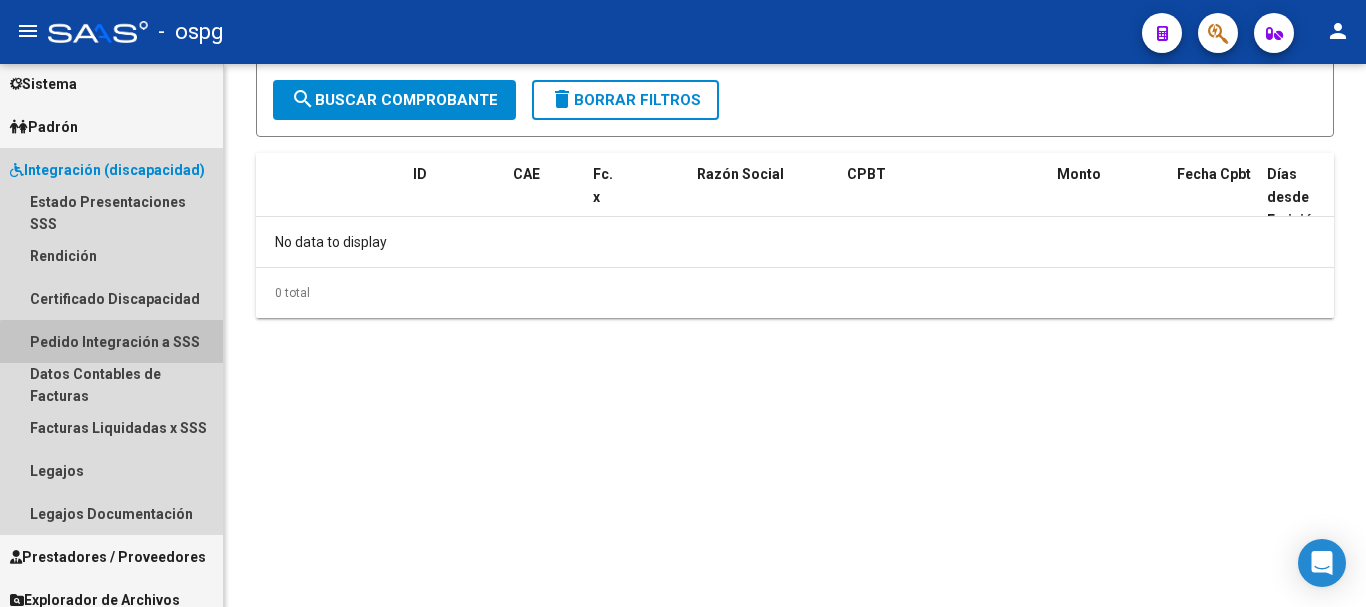 click on "Pedido Integración a SSS" at bounding box center [111, 341] 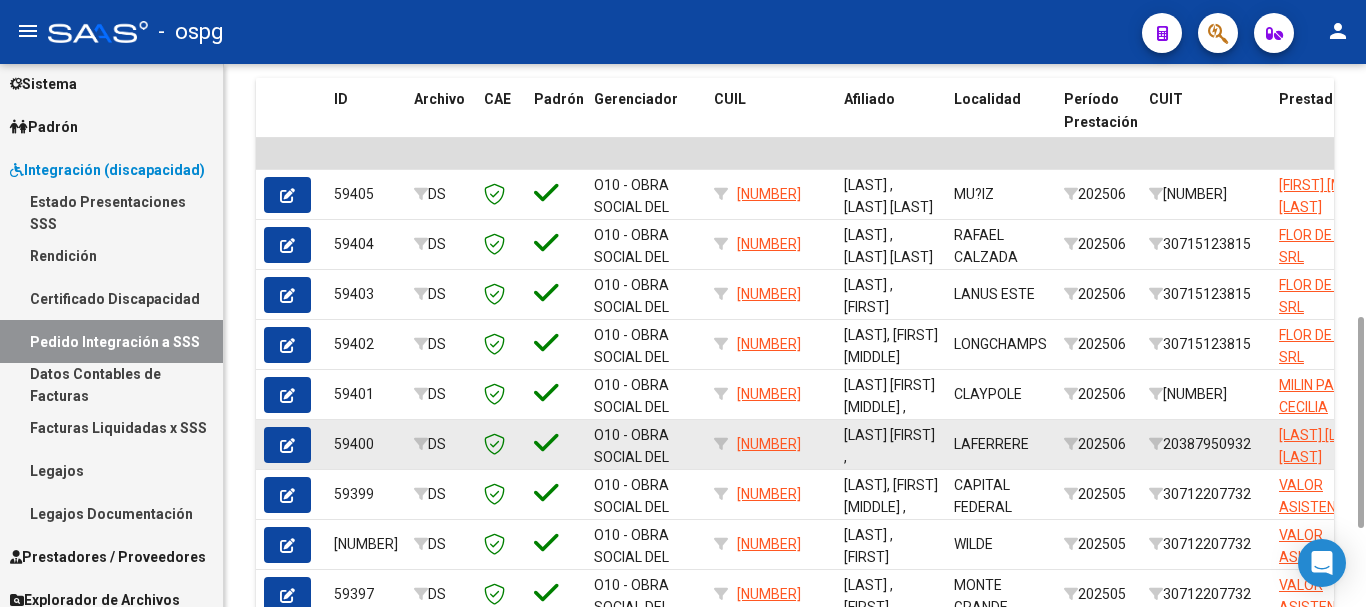 scroll, scrollTop: 850, scrollLeft: 0, axis: vertical 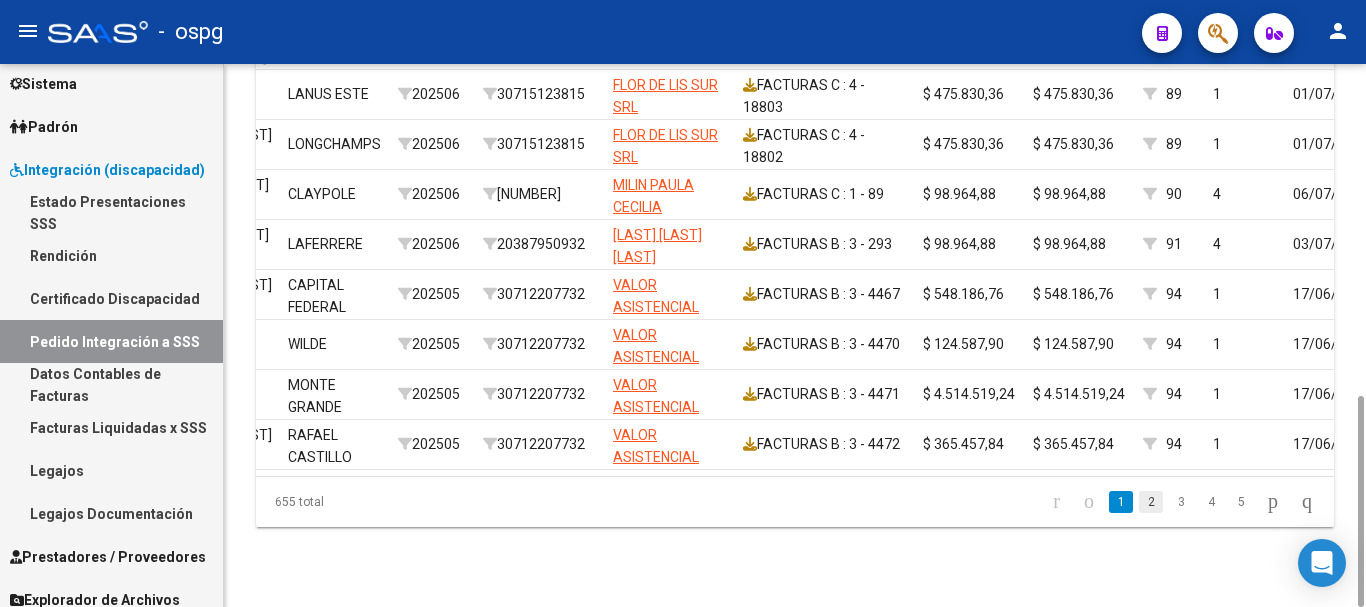 click on "2" 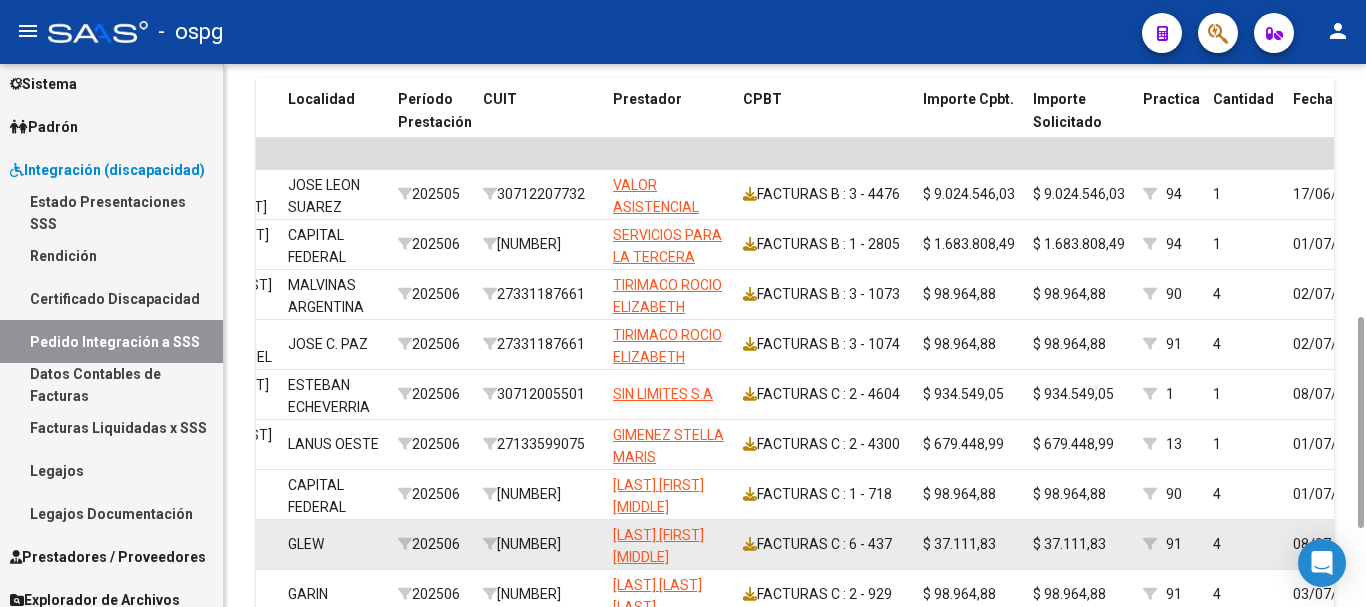 scroll, scrollTop: 850, scrollLeft: 0, axis: vertical 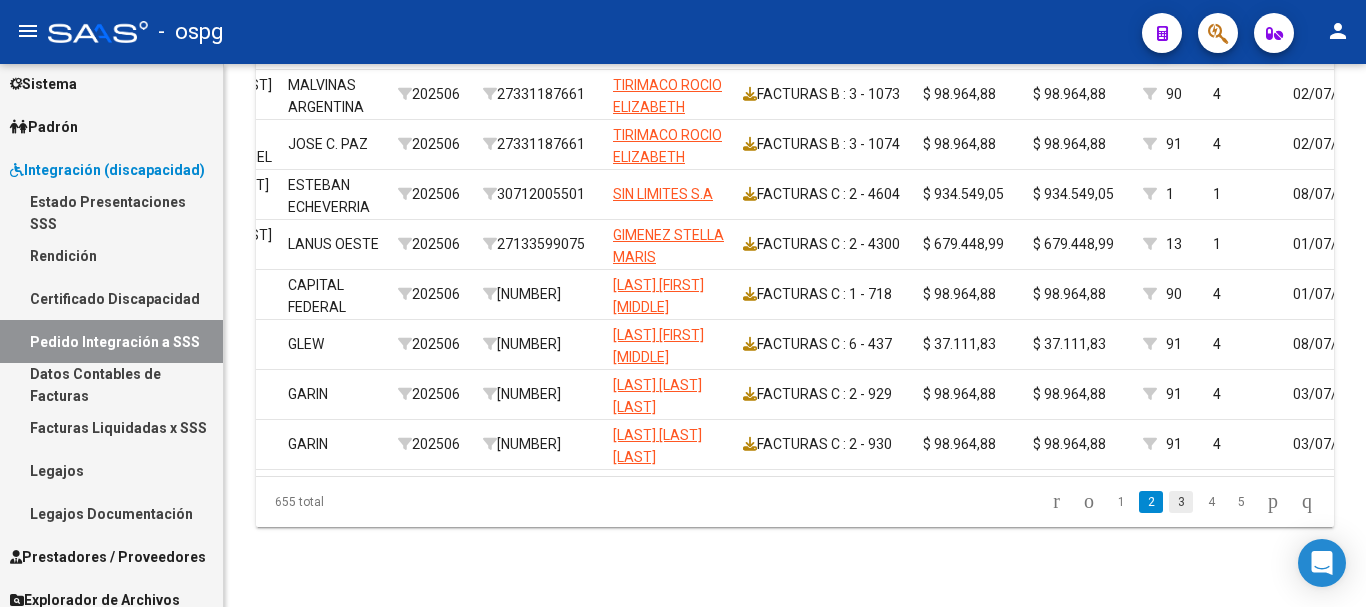 click on "3" 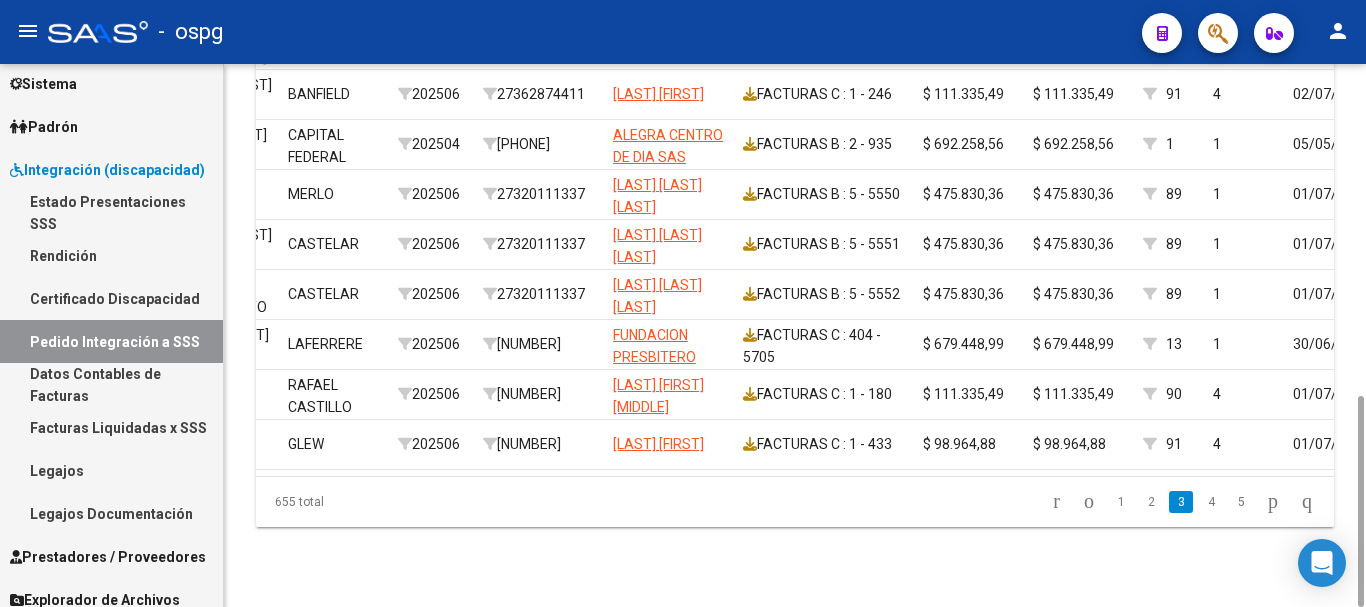scroll, scrollTop: 0, scrollLeft: 0, axis: both 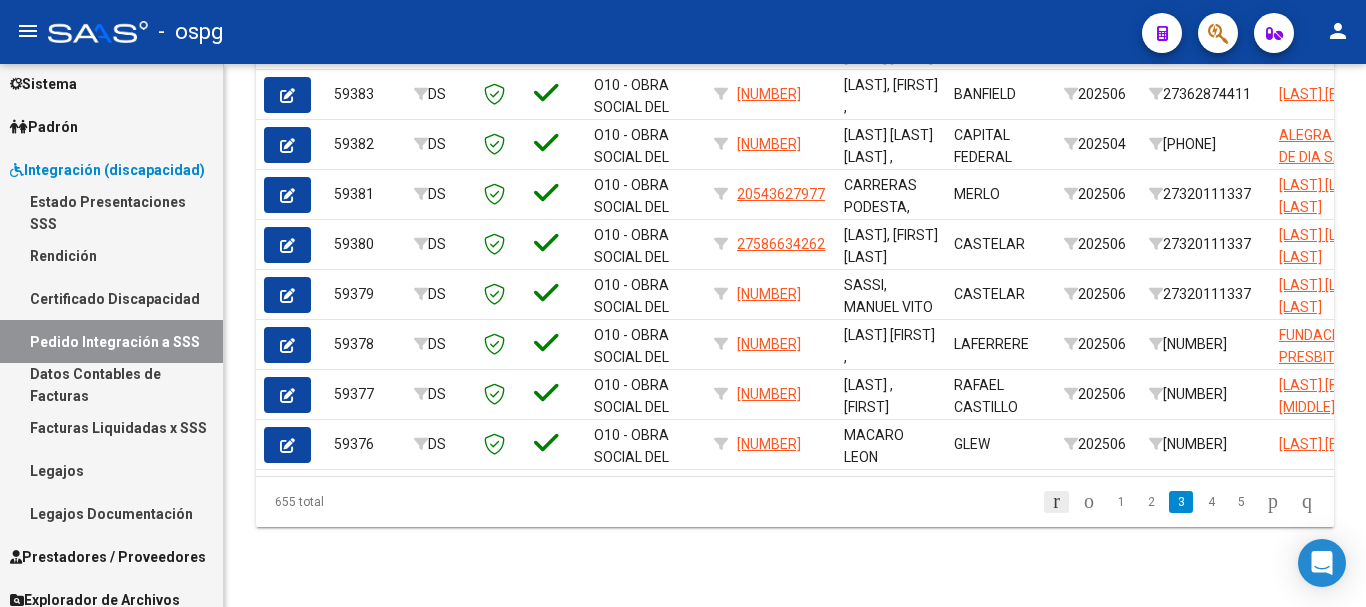 click 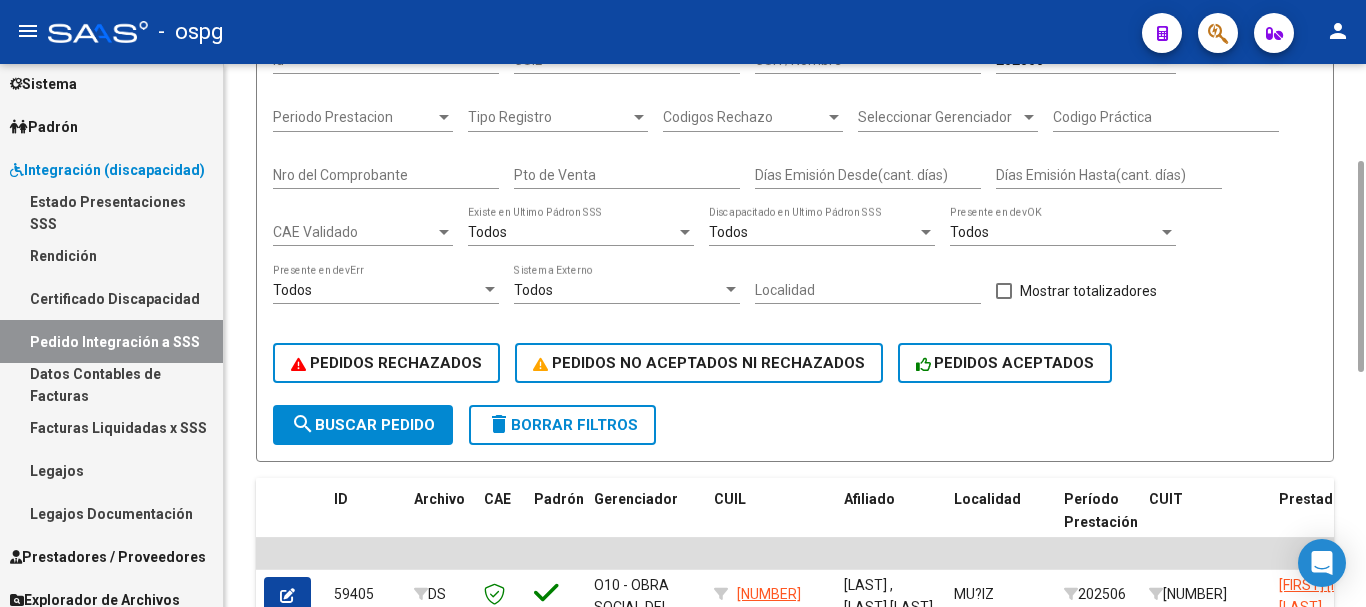 scroll, scrollTop: 0, scrollLeft: 0, axis: both 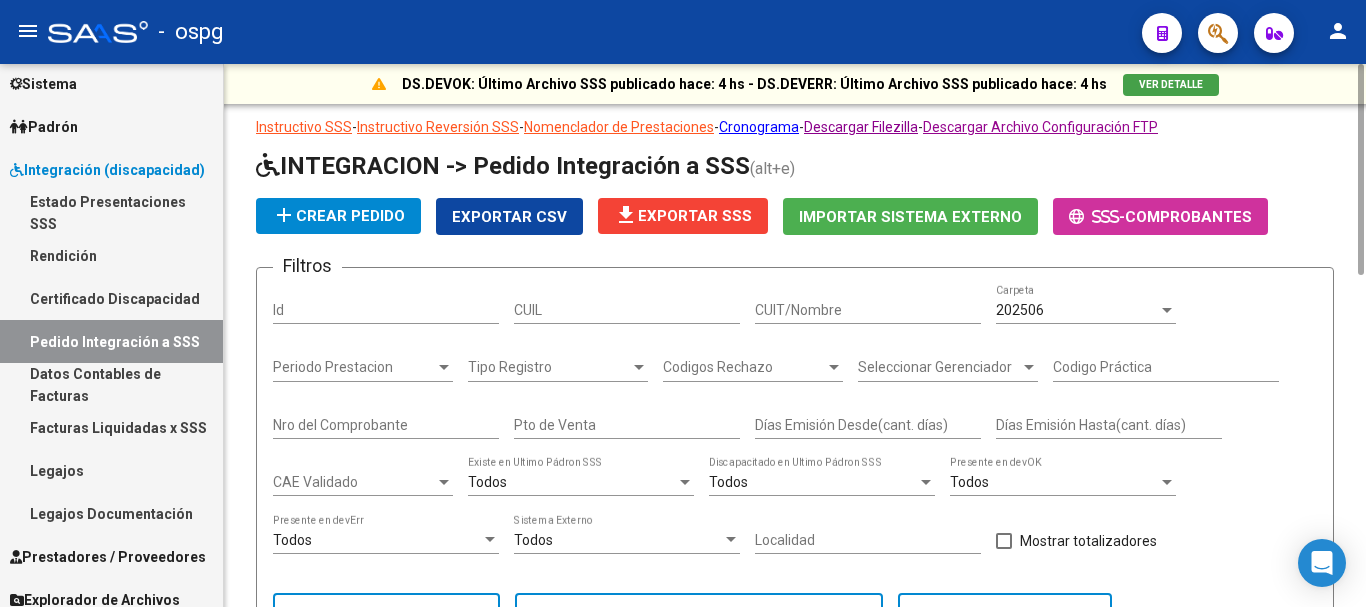 click on "CUIT/Nombre" at bounding box center [868, 310] 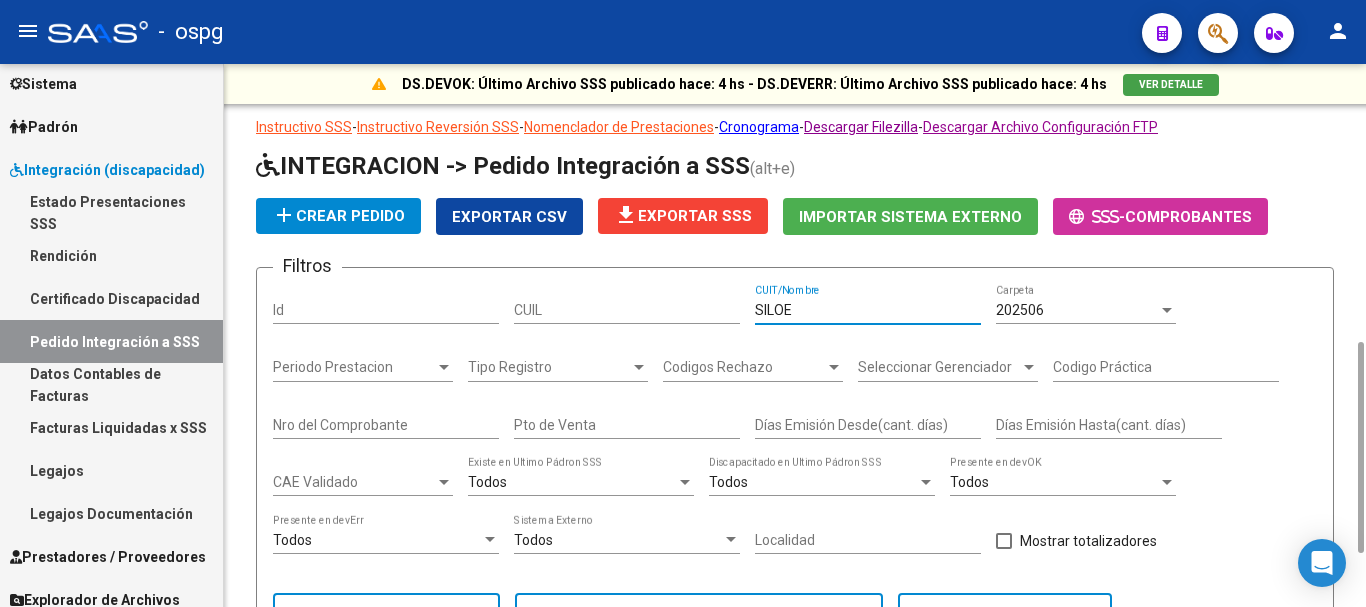 scroll, scrollTop: 200, scrollLeft: 0, axis: vertical 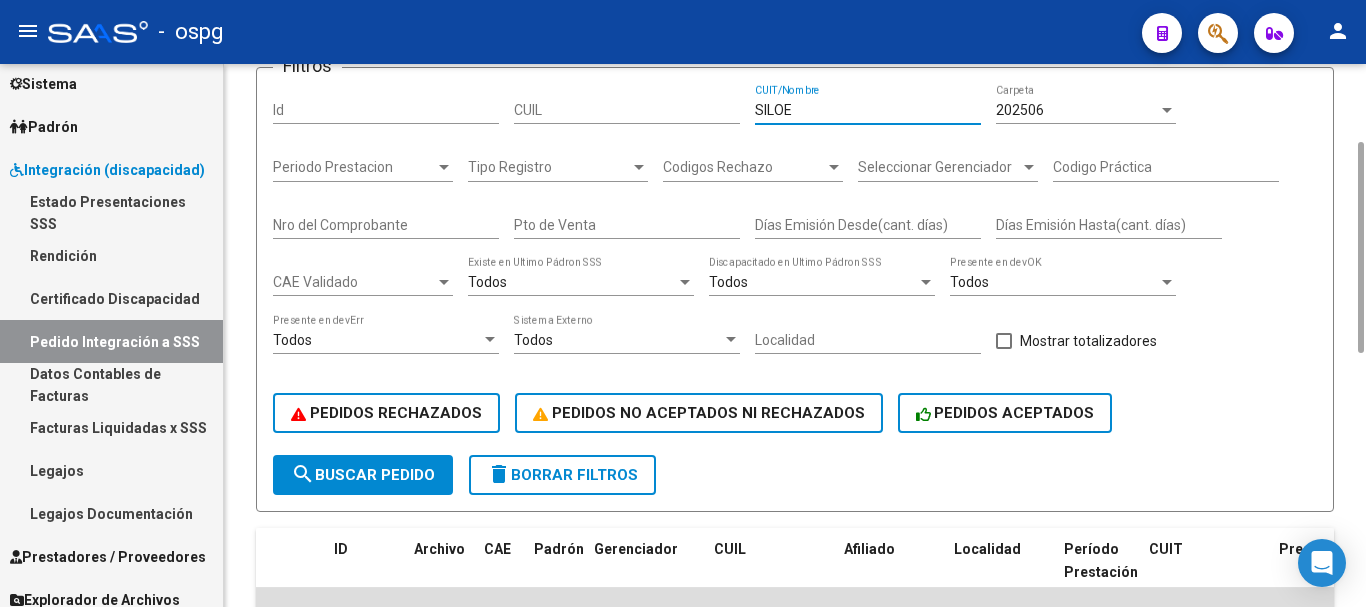 type on "SILOE" 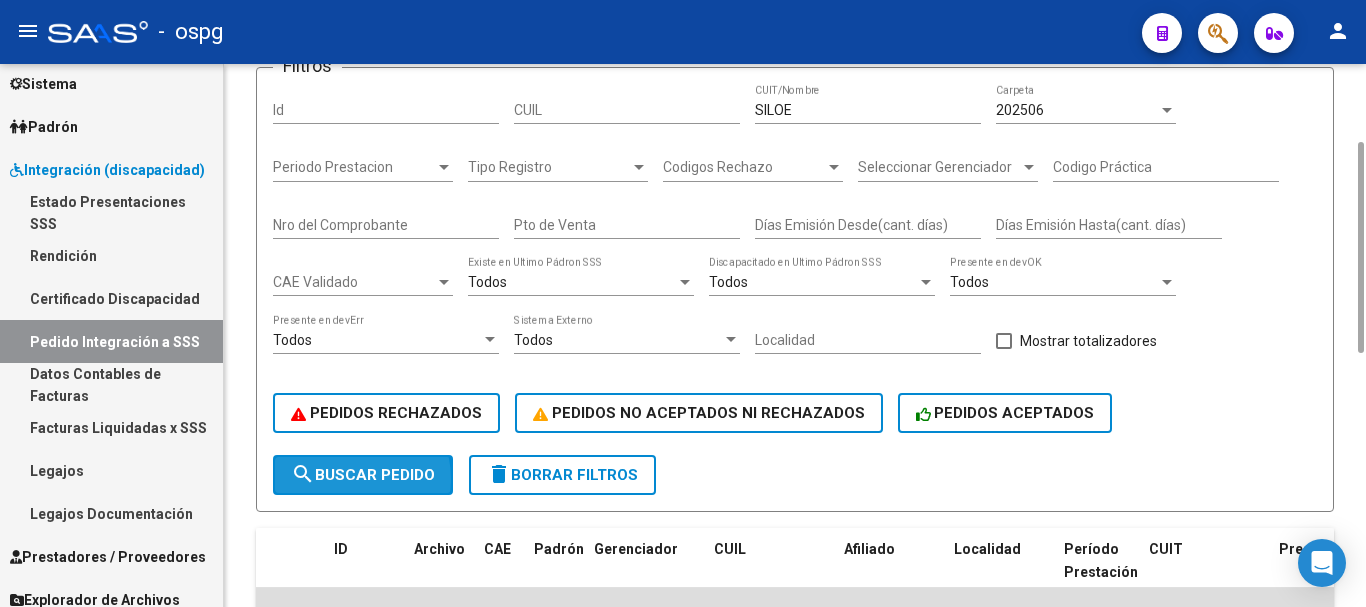 click on "search  Buscar Pedido" 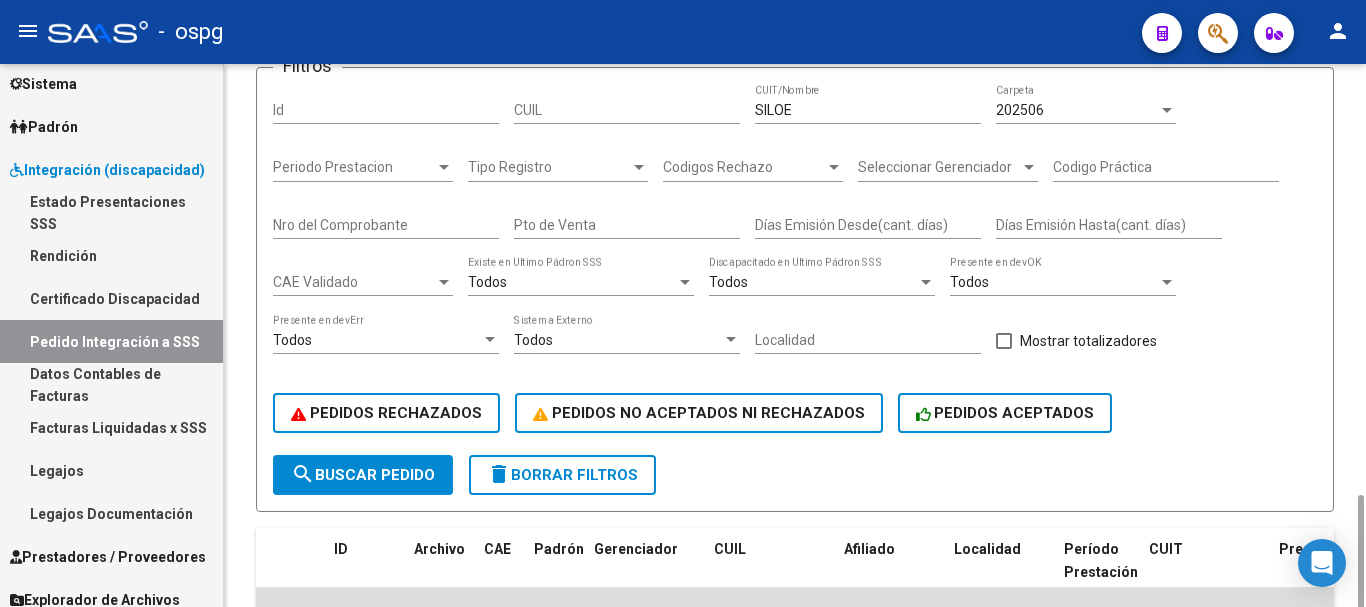 scroll, scrollTop: 400, scrollLeft: 0, axis: vertical 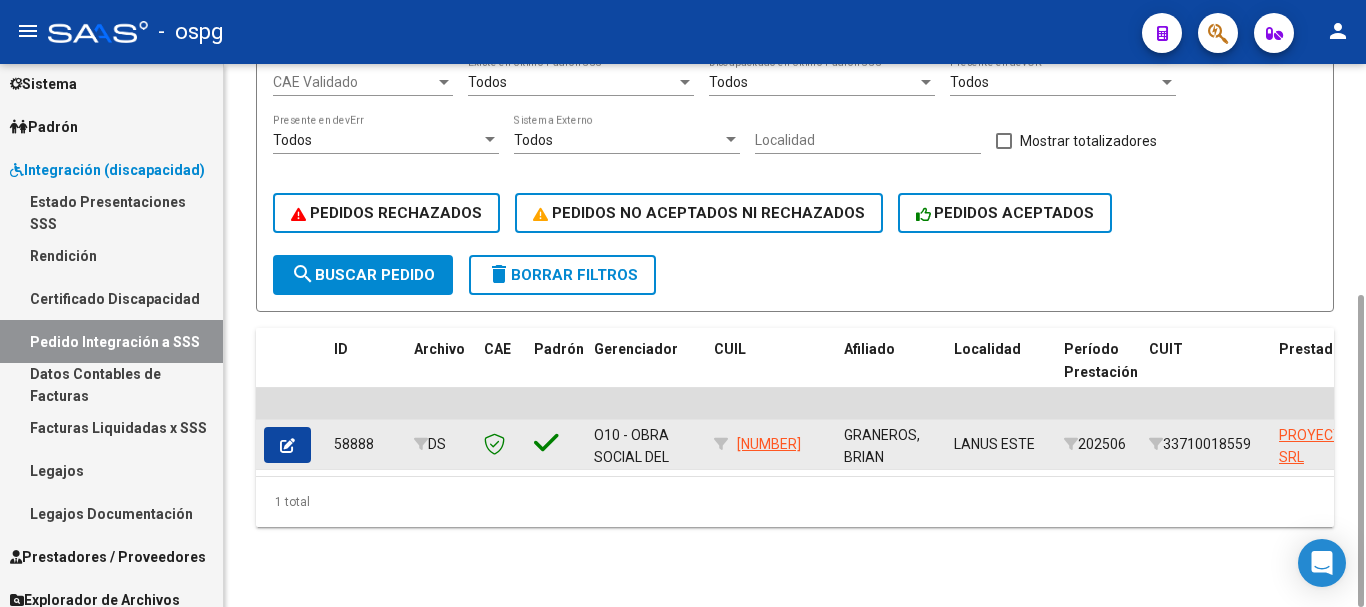 click 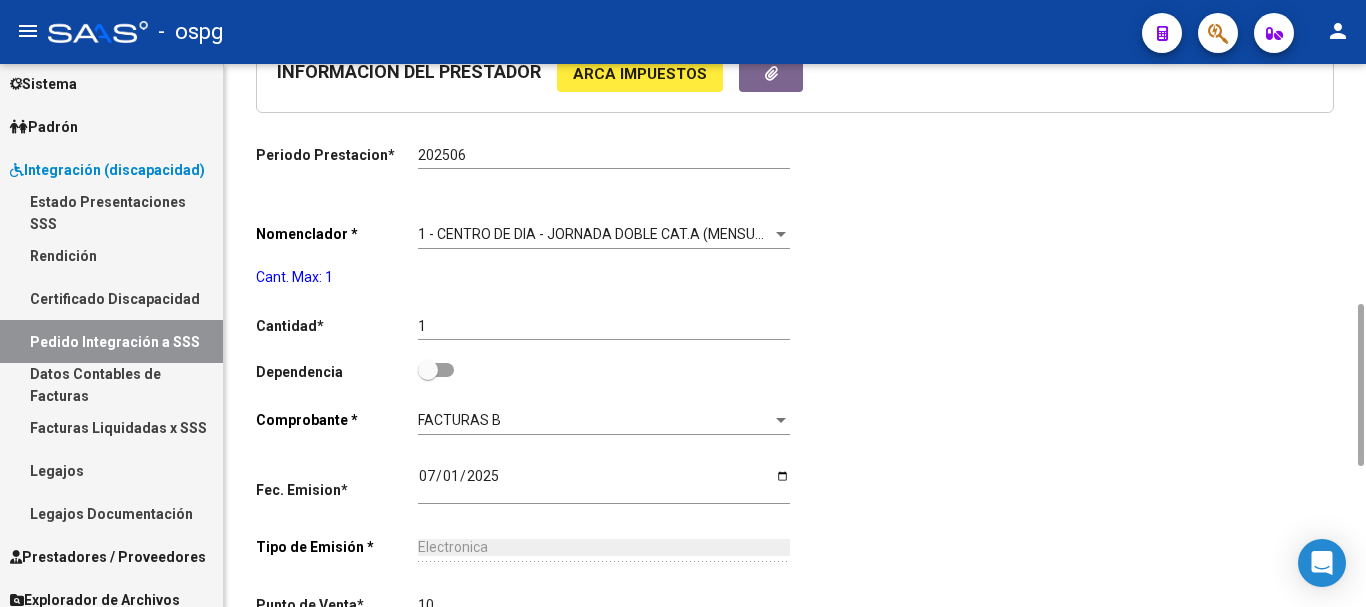 scroll, scrollTop: 1269, scrollLeft: 0, axis: vertical 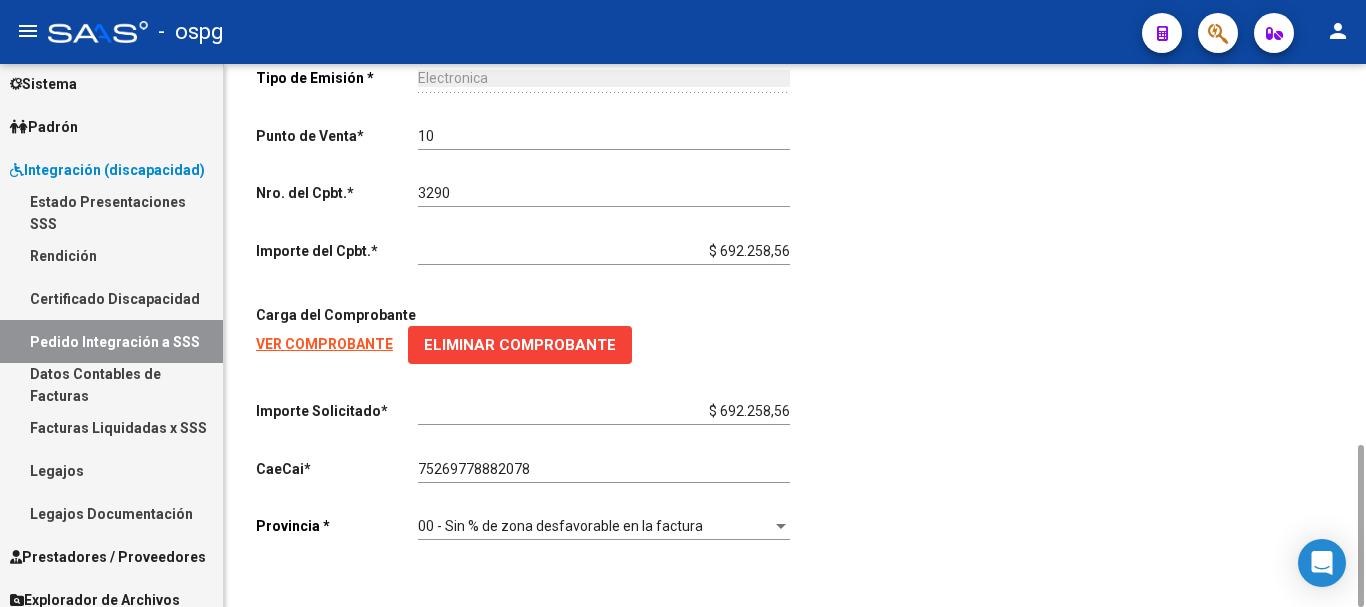 type on "[NUMBER]" 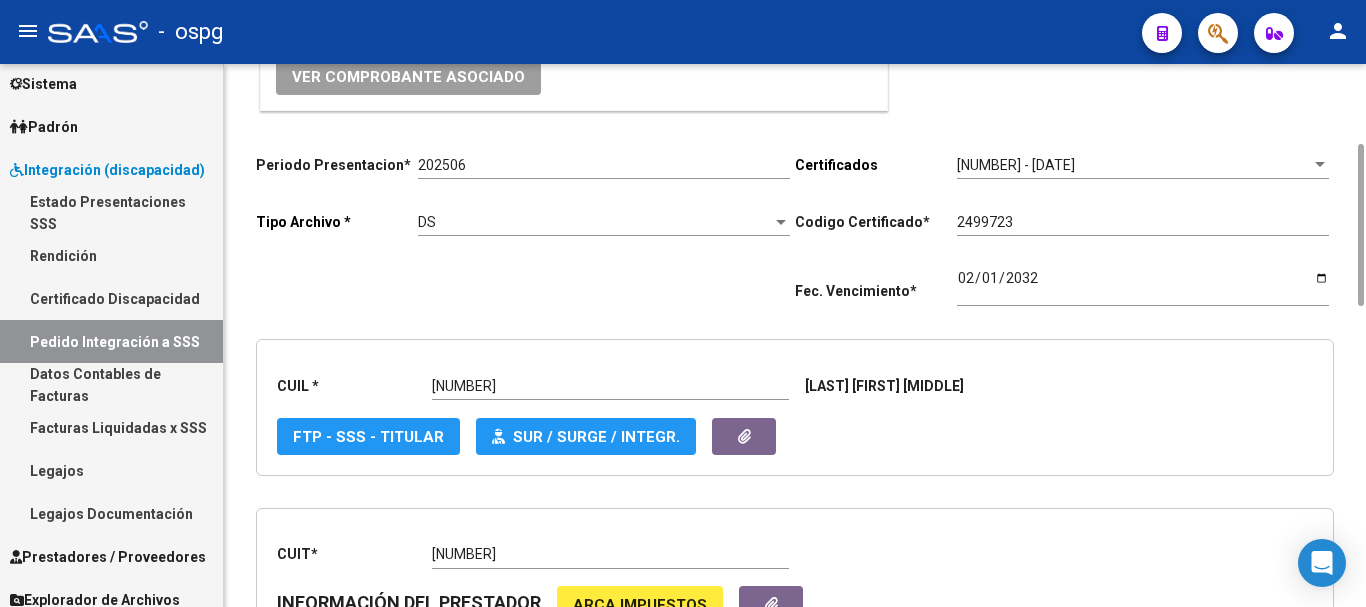 scroll, scrollTop: 0, scrollLeft: 0, axis: both 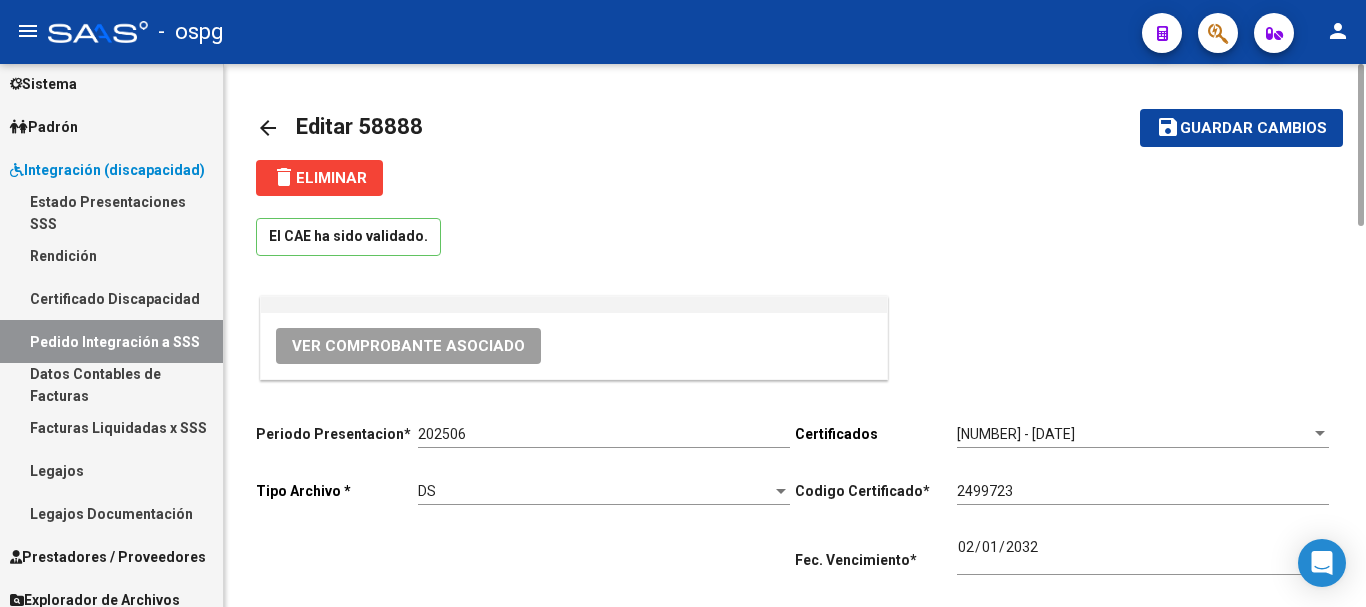 click on "delete  Eliminar" 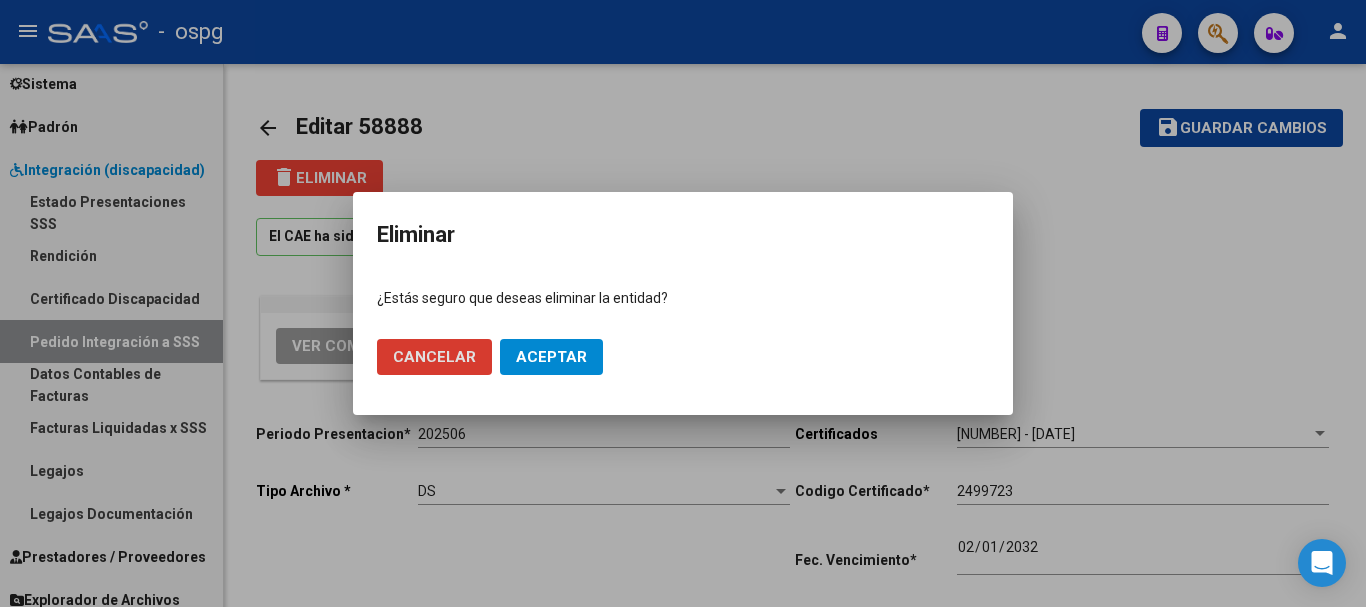 click on "Aceptar" 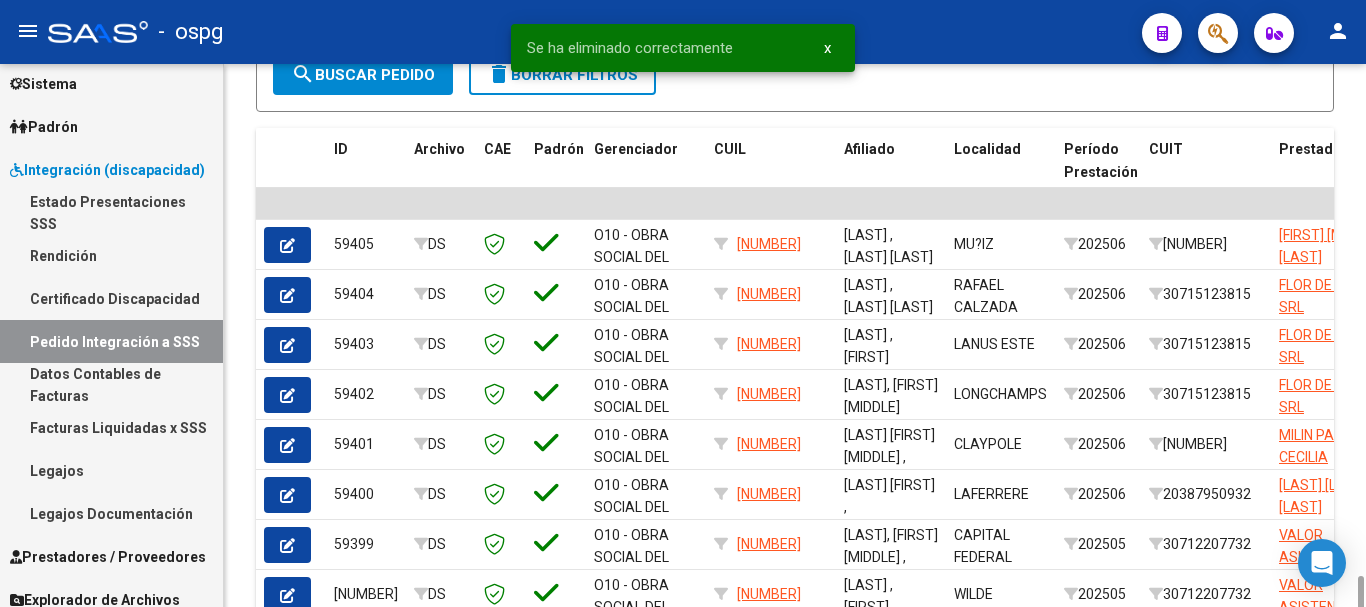 scroll, scrollTop: 850, scrollLeft: 0, axis: vertical 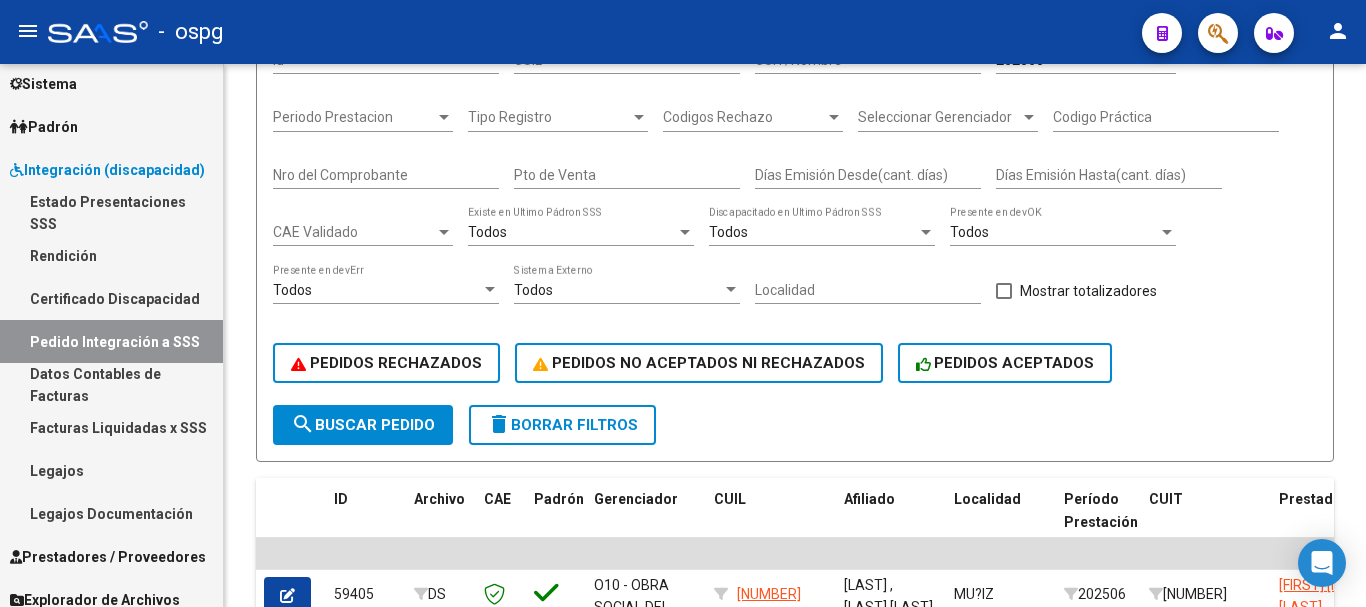 click on "Prestadores / Proveedores" at bounding box center (108, 557) 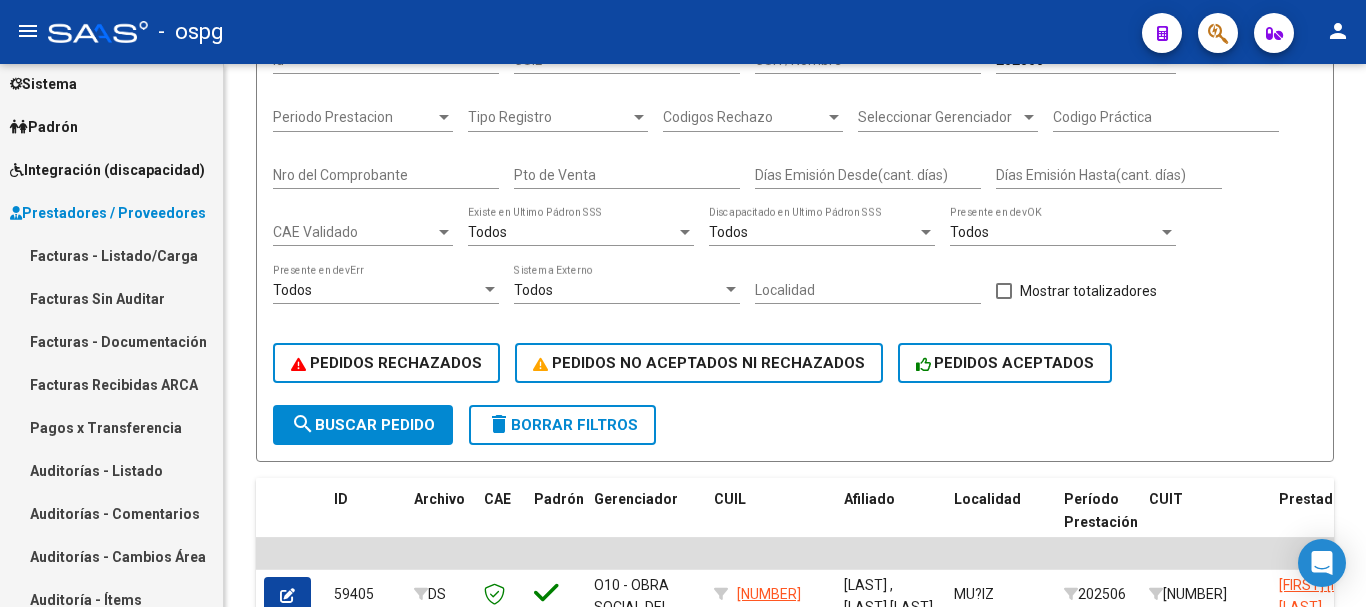 click on "Facturas - Listado/Carga" at bounding box center (111, 255) 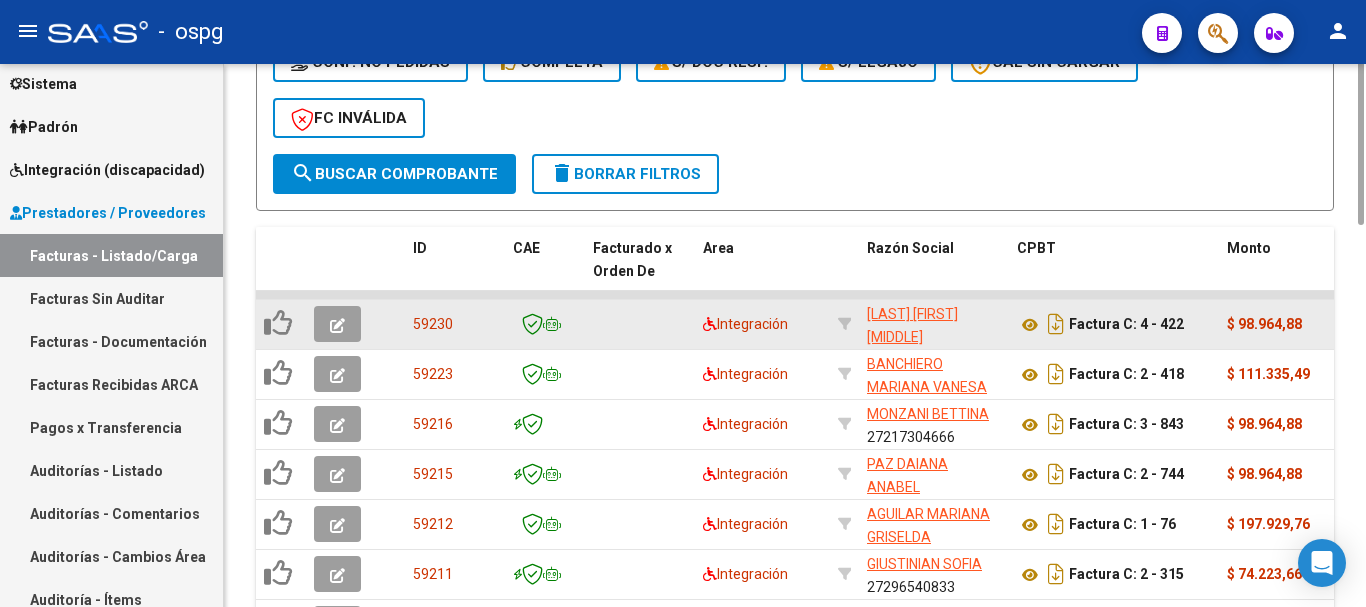 scroll, scrollTop: 400, scrollLeft: 0, axis: vertical 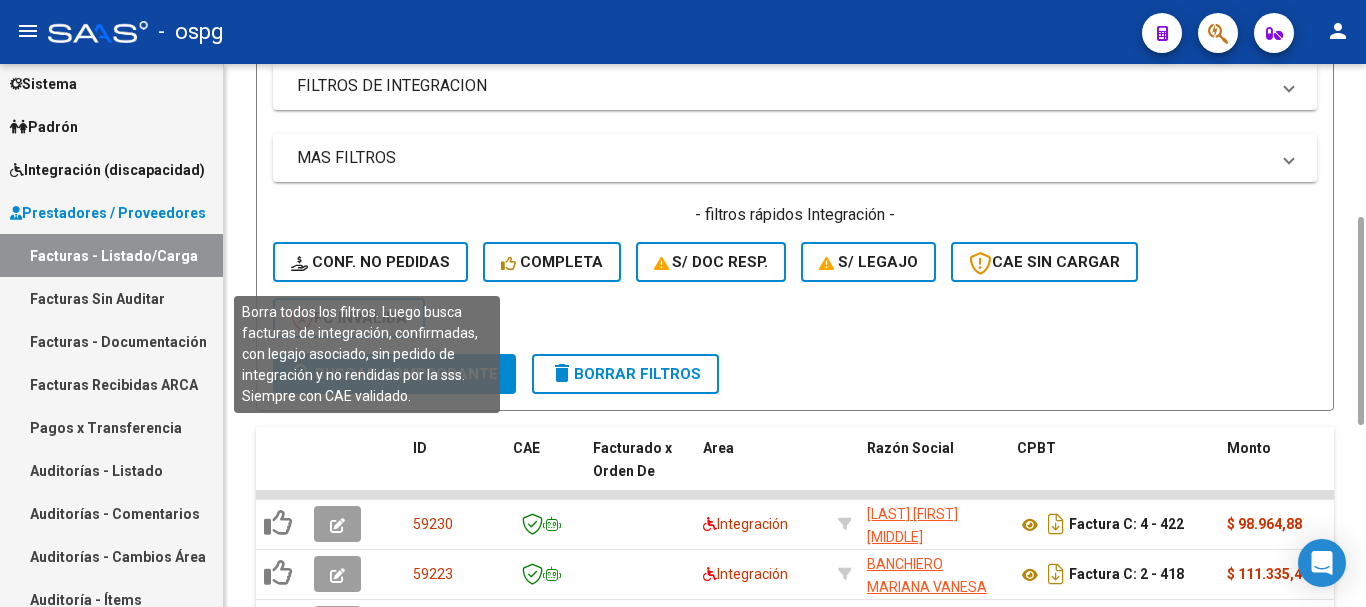click on "Conf. no pedidas" 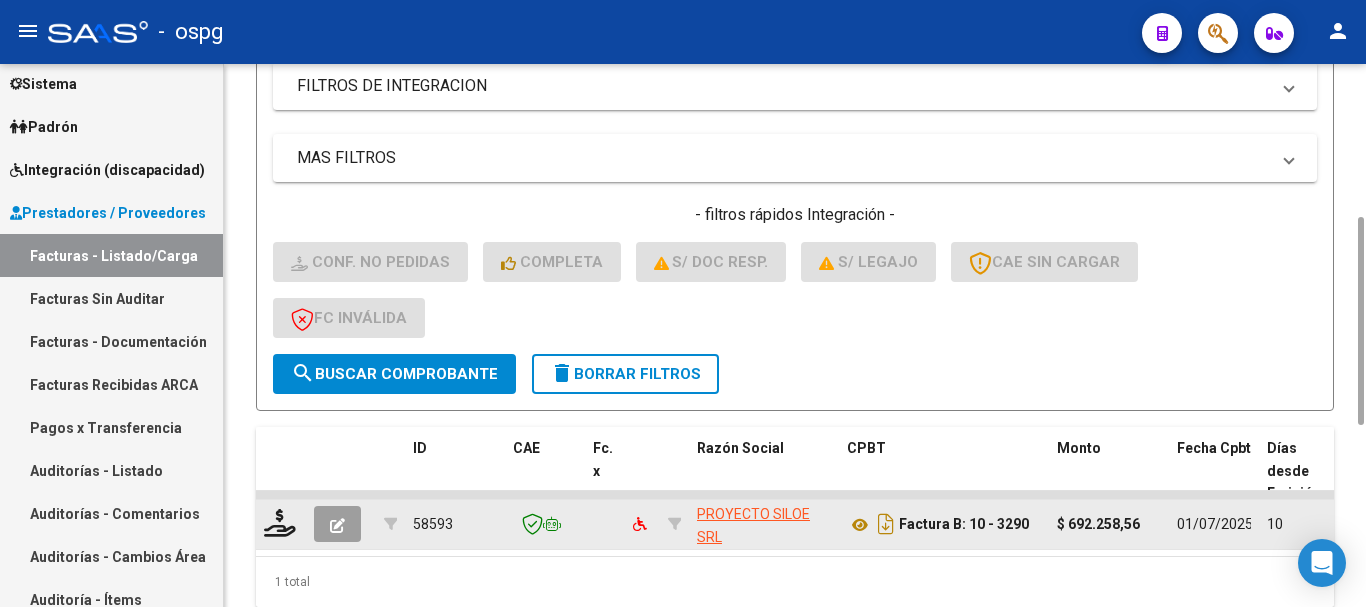 click 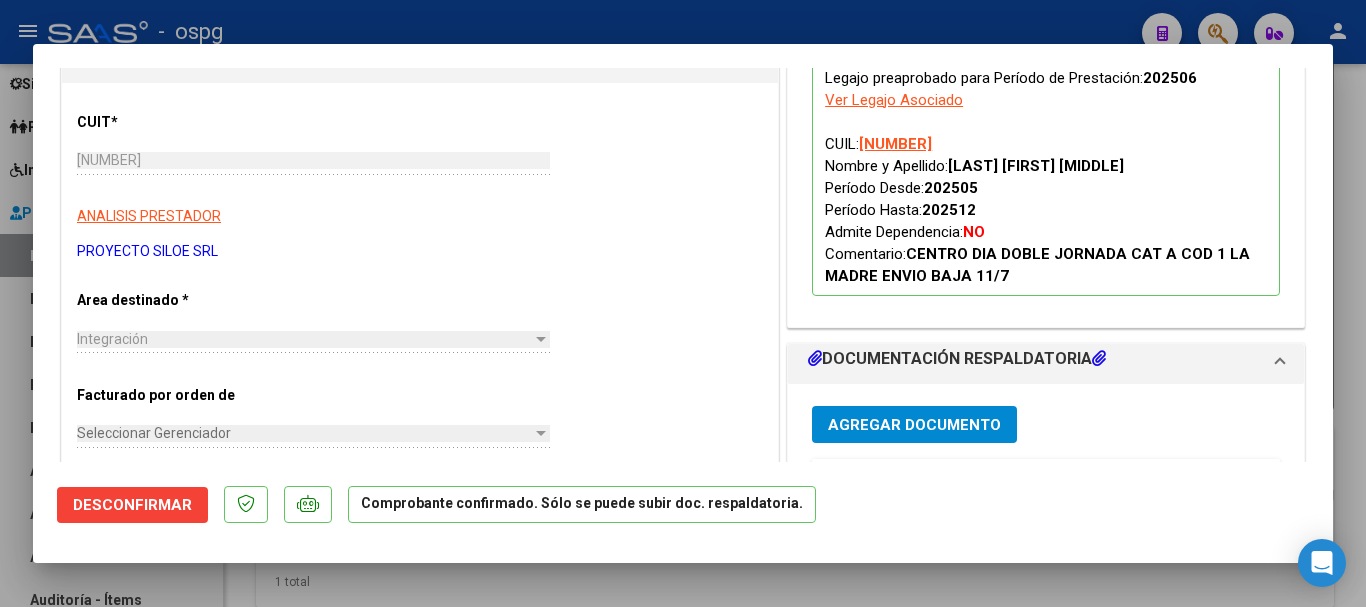 scroll, scrollTop: 500, scrollLeft: 0, axis: vertical 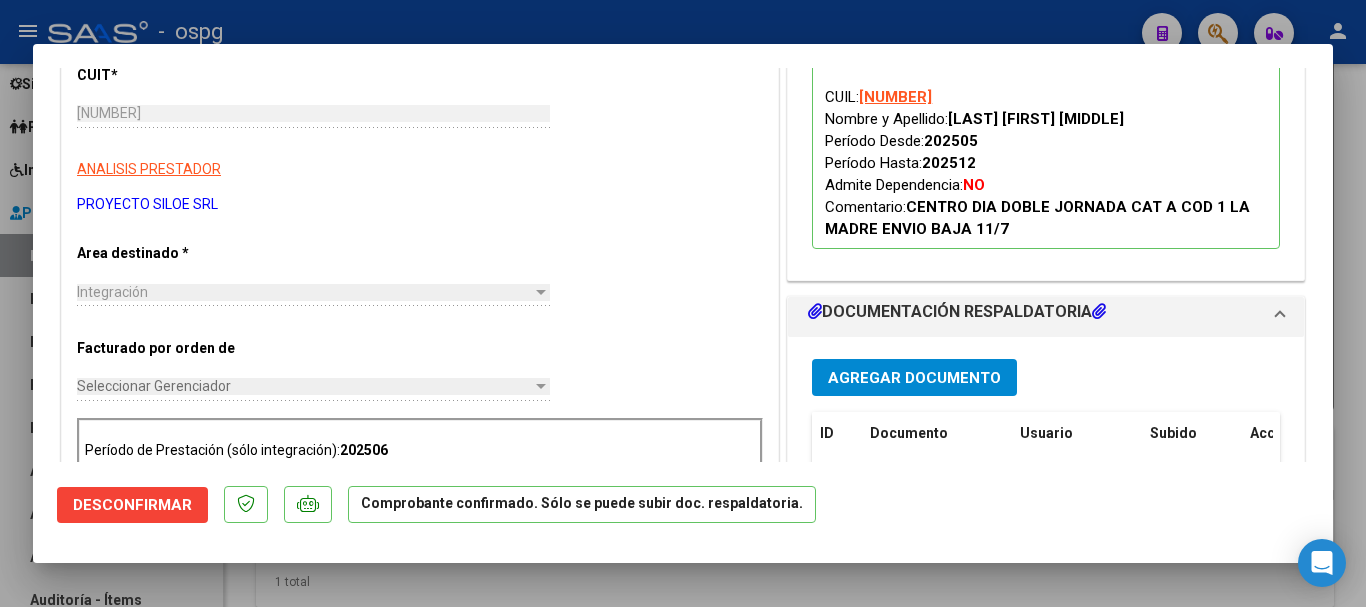 click on "Desconfirmar" 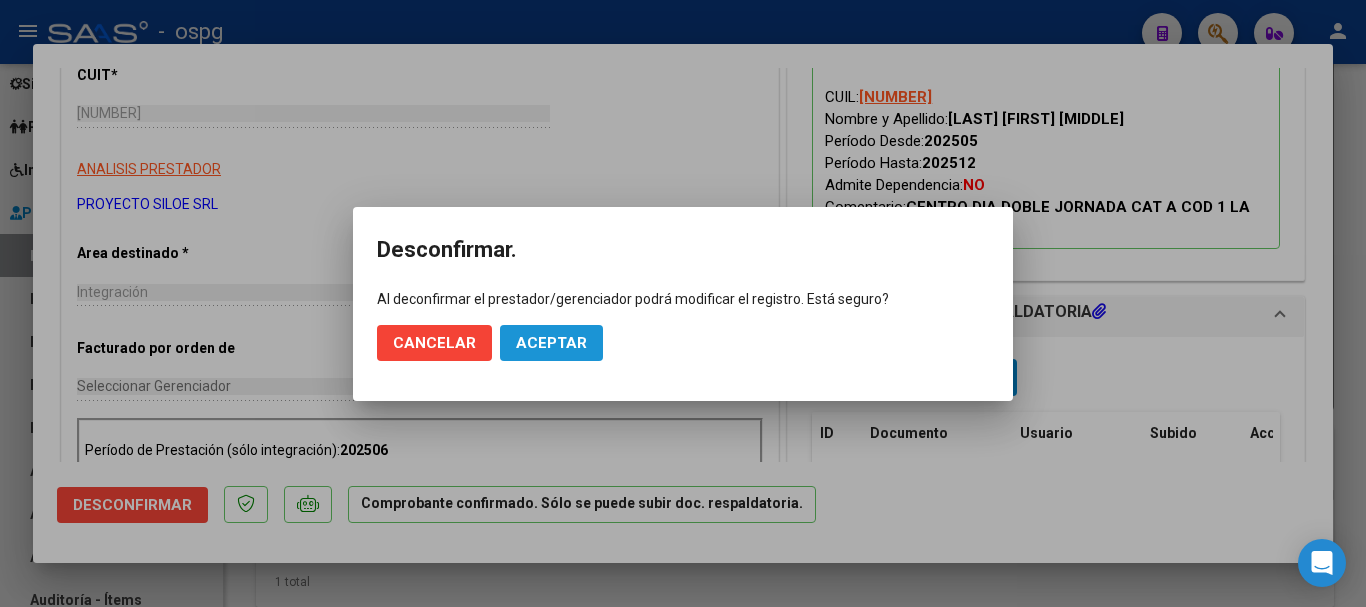 click on "Aceptar" 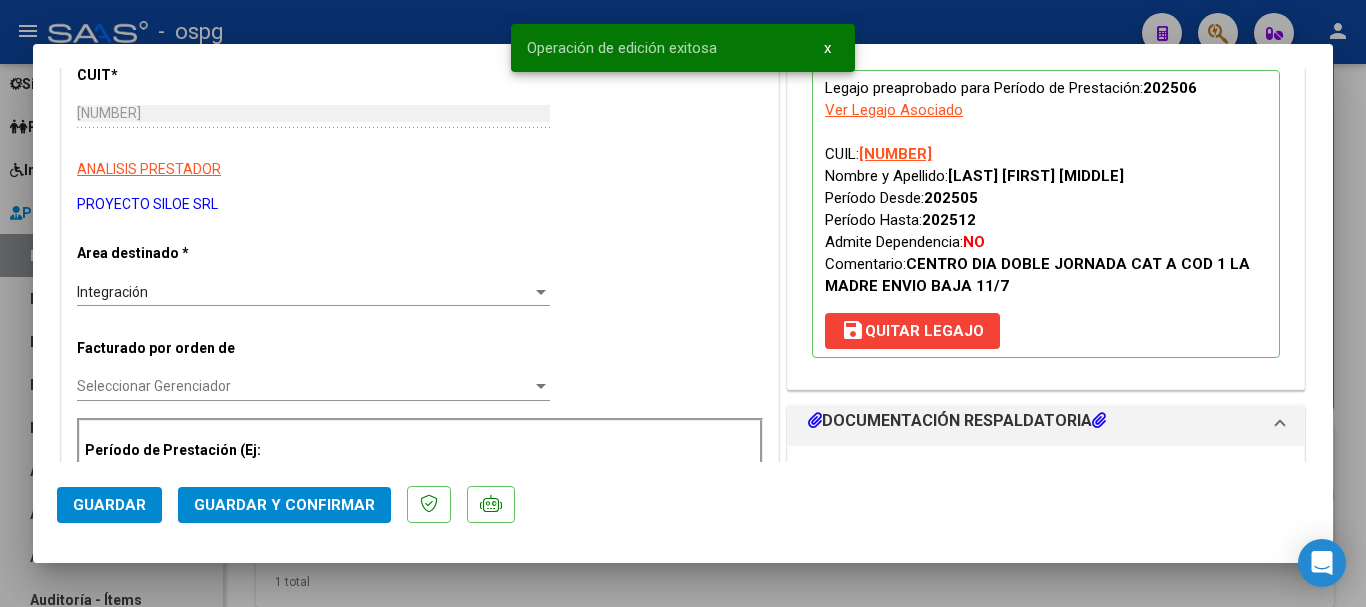 click at bounding box center (683, 303) 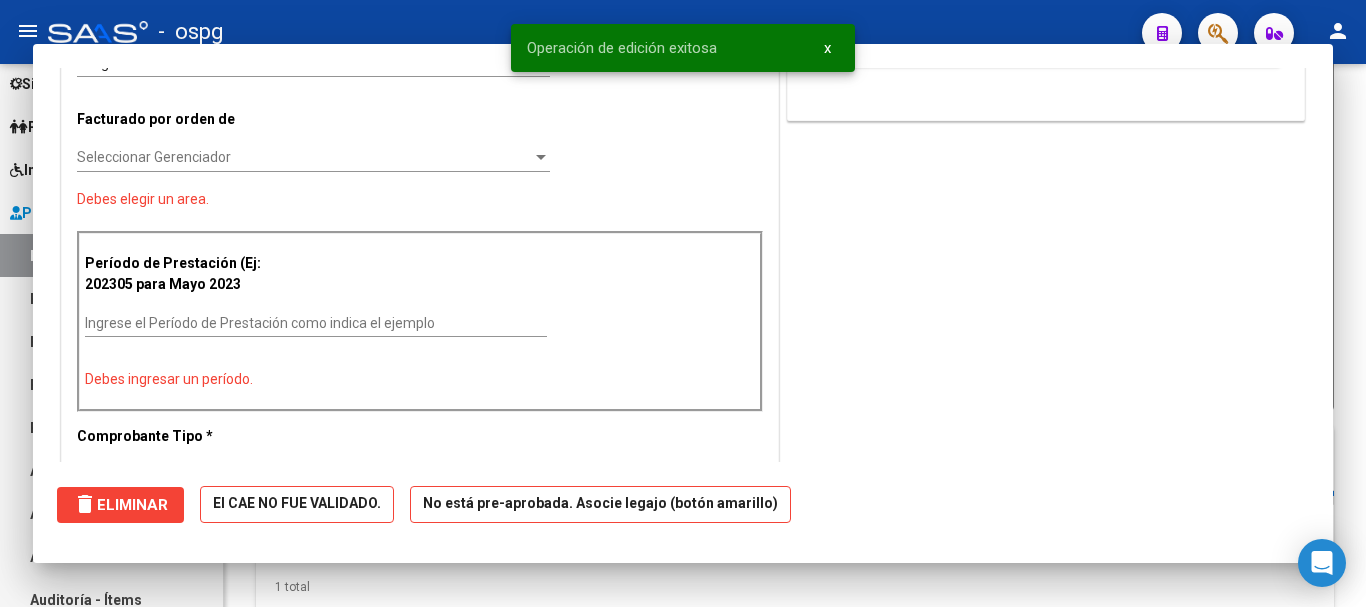 scroll, scrollTop: 0, scrollLeft: 0, axis: both 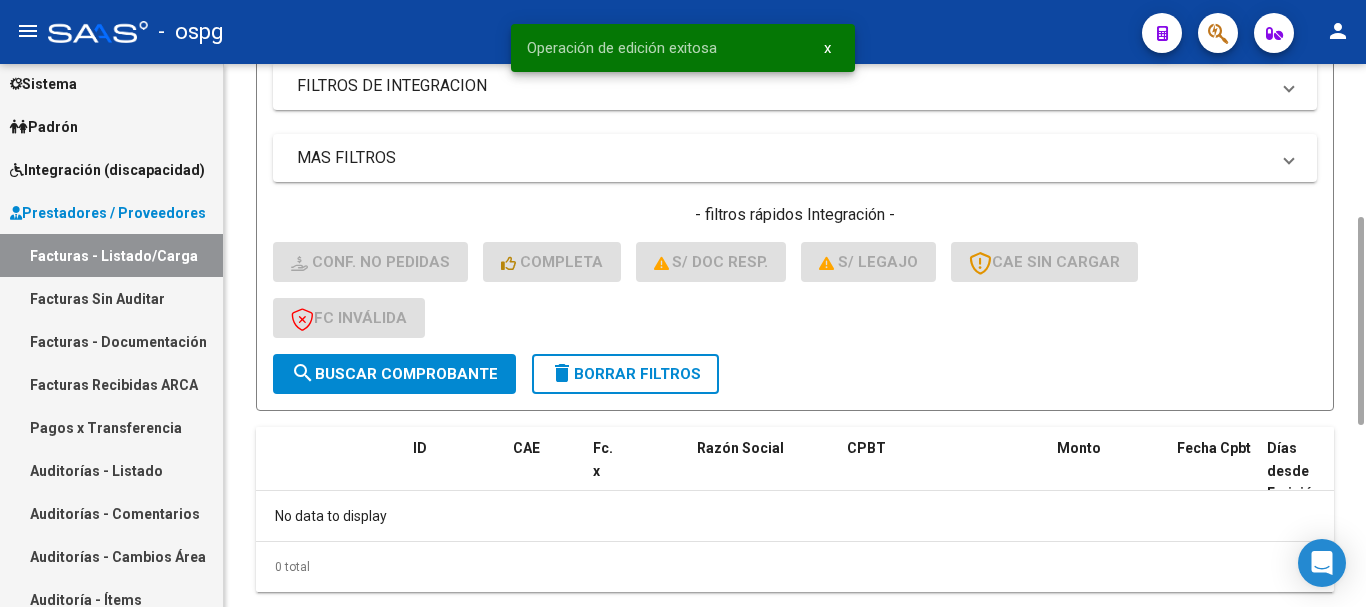 click on "delete  Borrar Filtros" 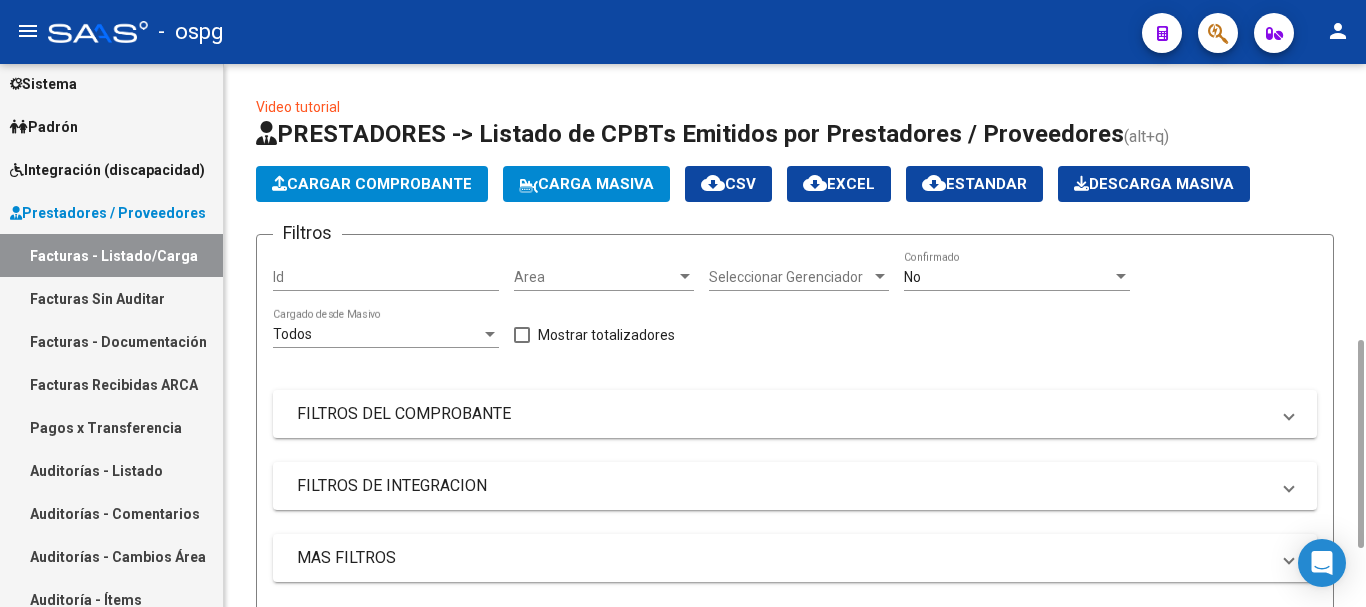 scroll, scrollTop: 200, scrollLeft: 0, axis: vertical 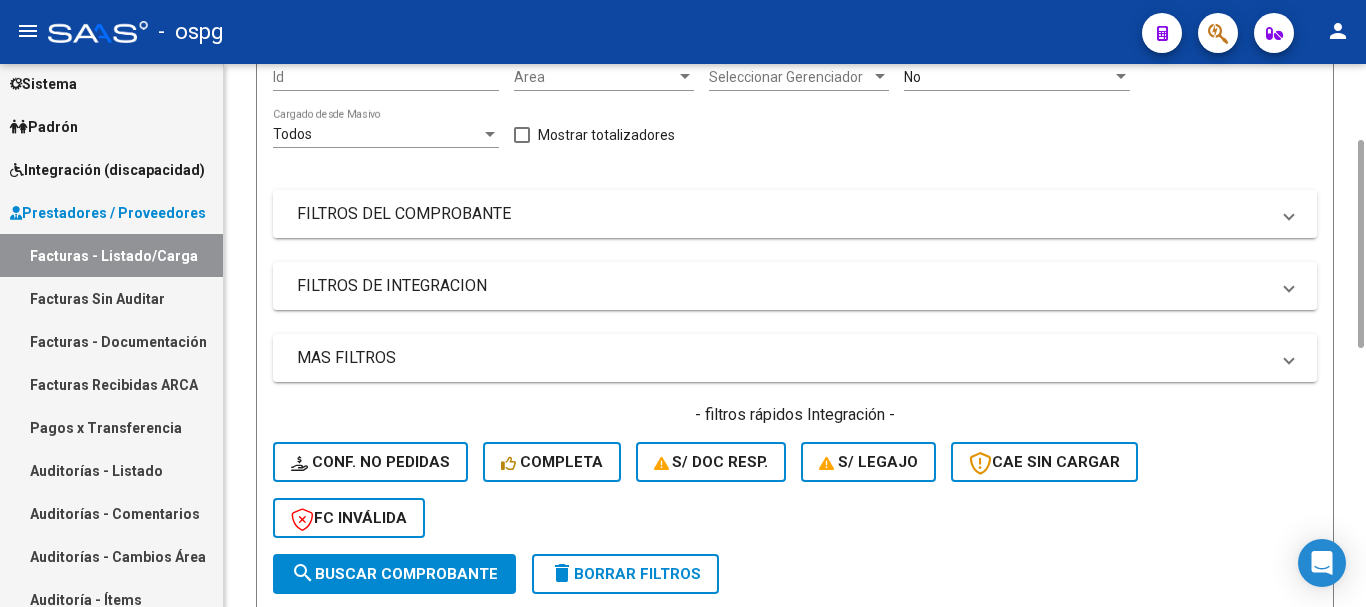 click on "FILTROS DEL COMPROBANTE" at bounding box center (783, 214) 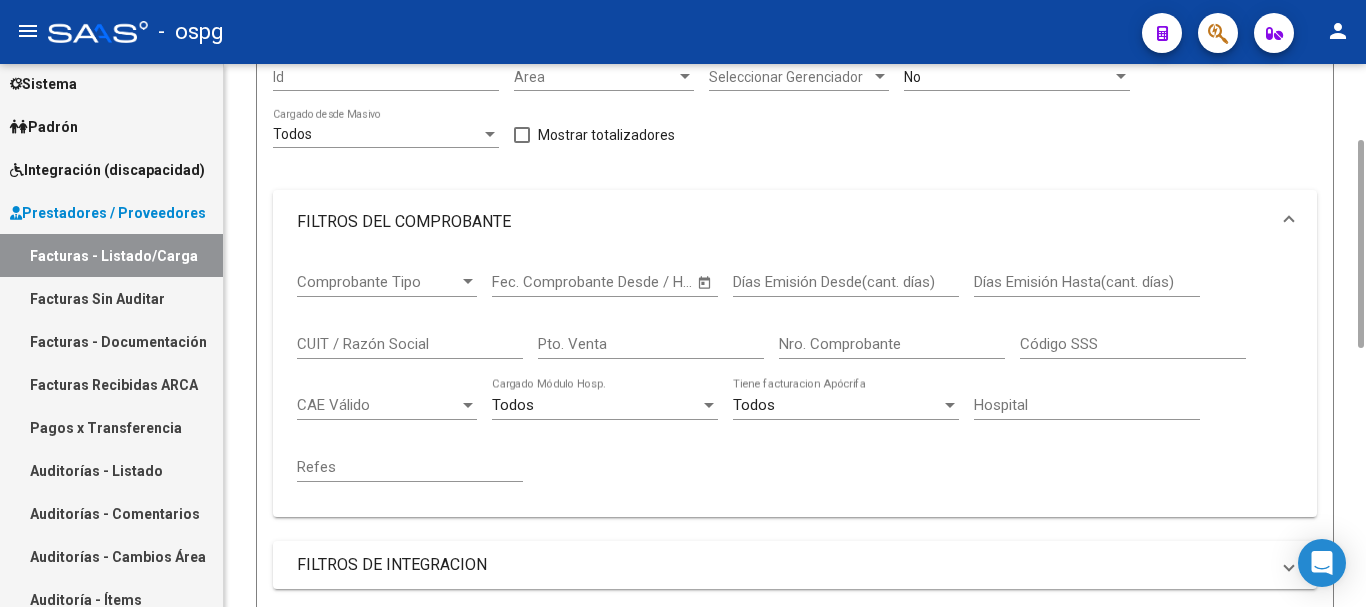 click on "CUIT / Razón Social" at bounding box center [410, 344] 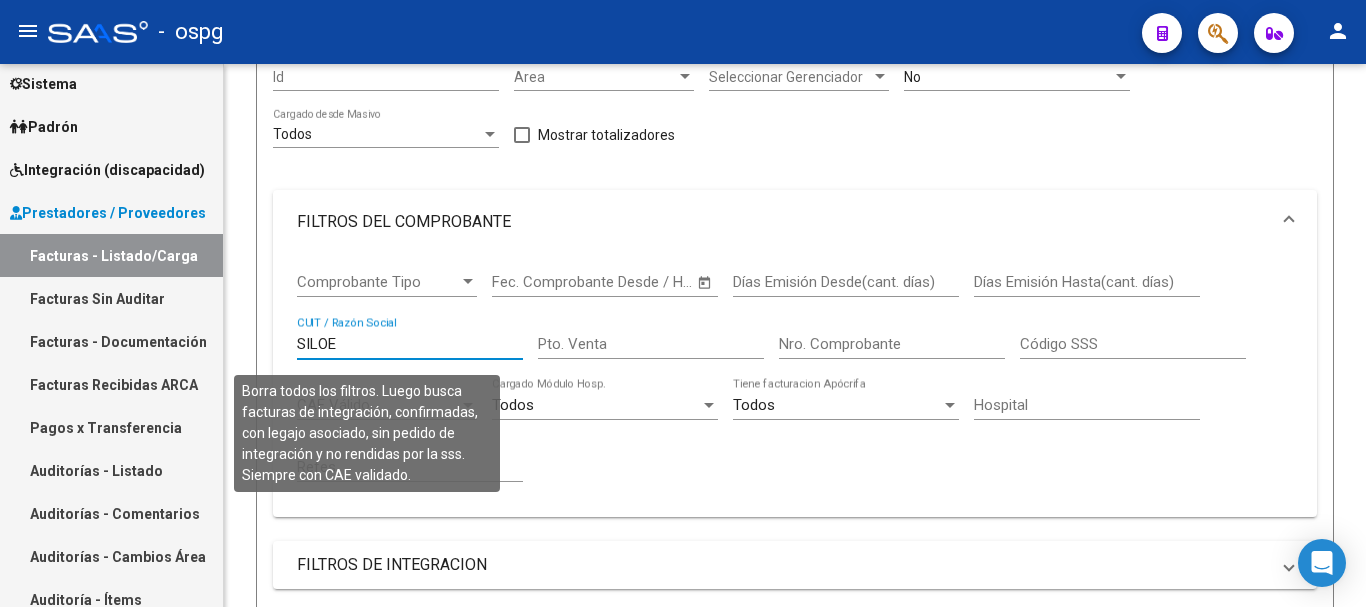 scroll, scrollTop: 600, scrollLeft: 0, axis: vertical 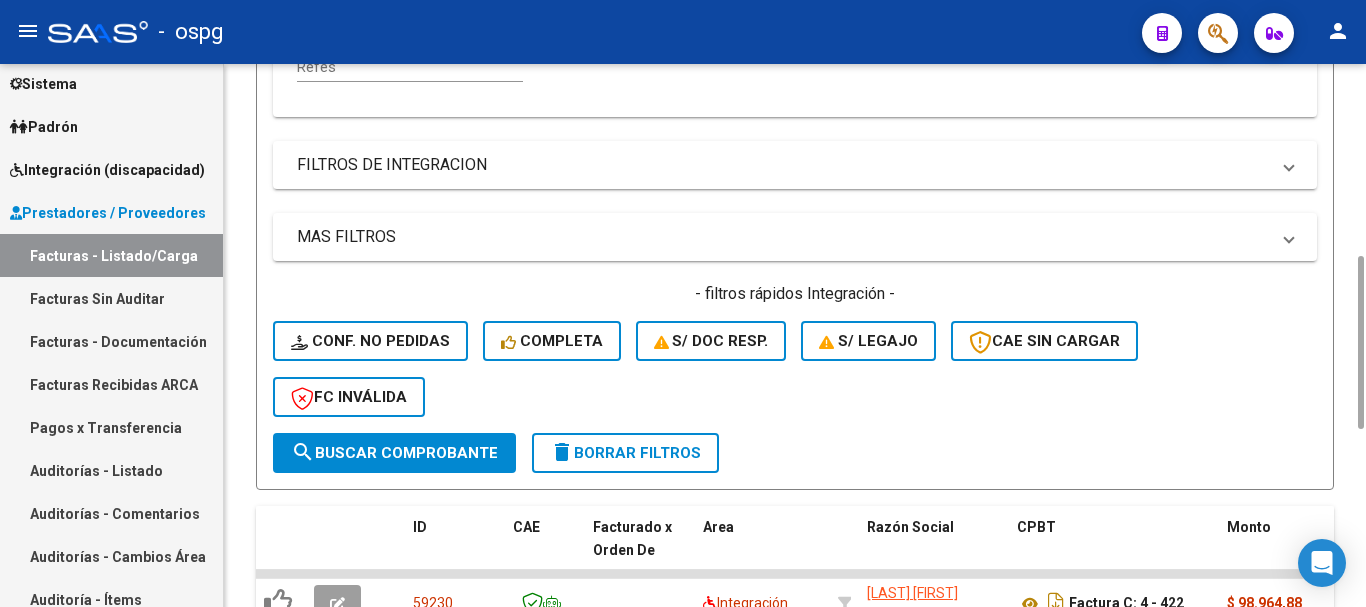 type on "SILOE" 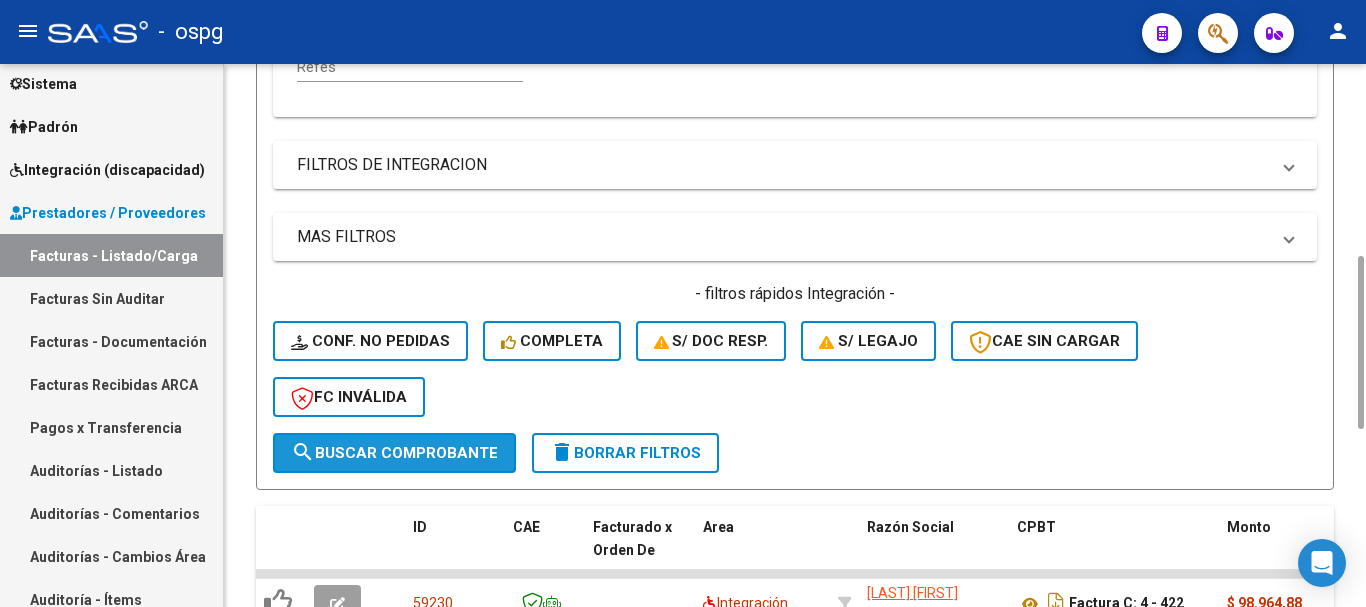 click on "search  Buscar Comprobante" 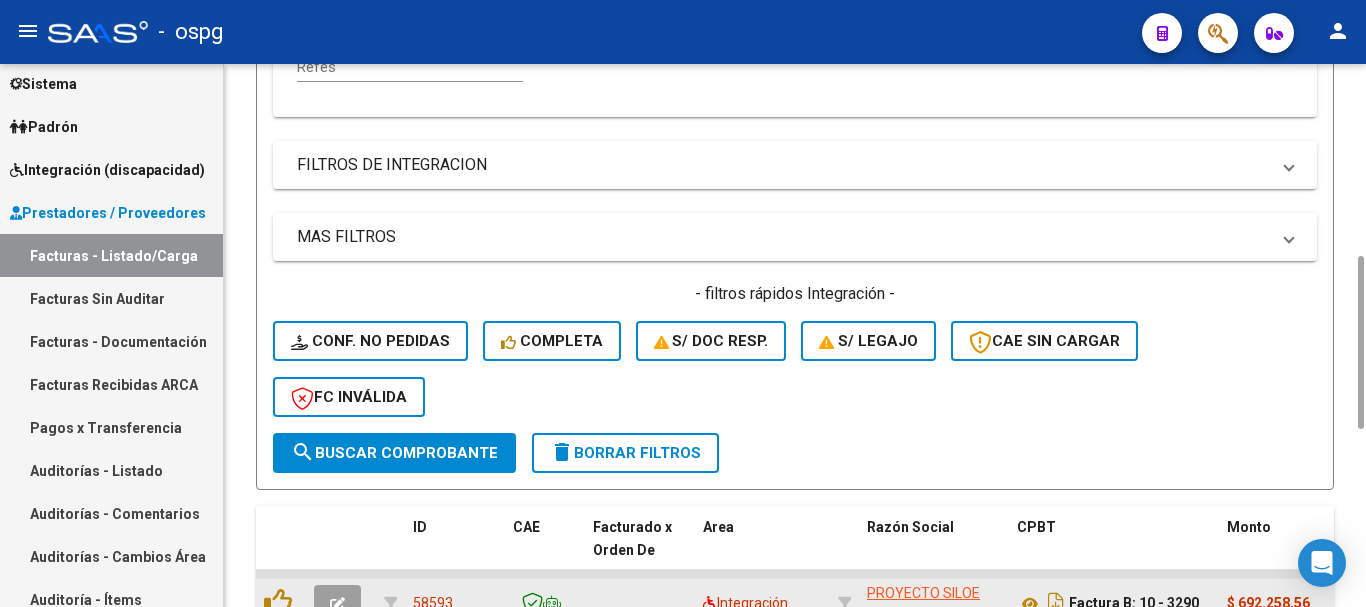 click 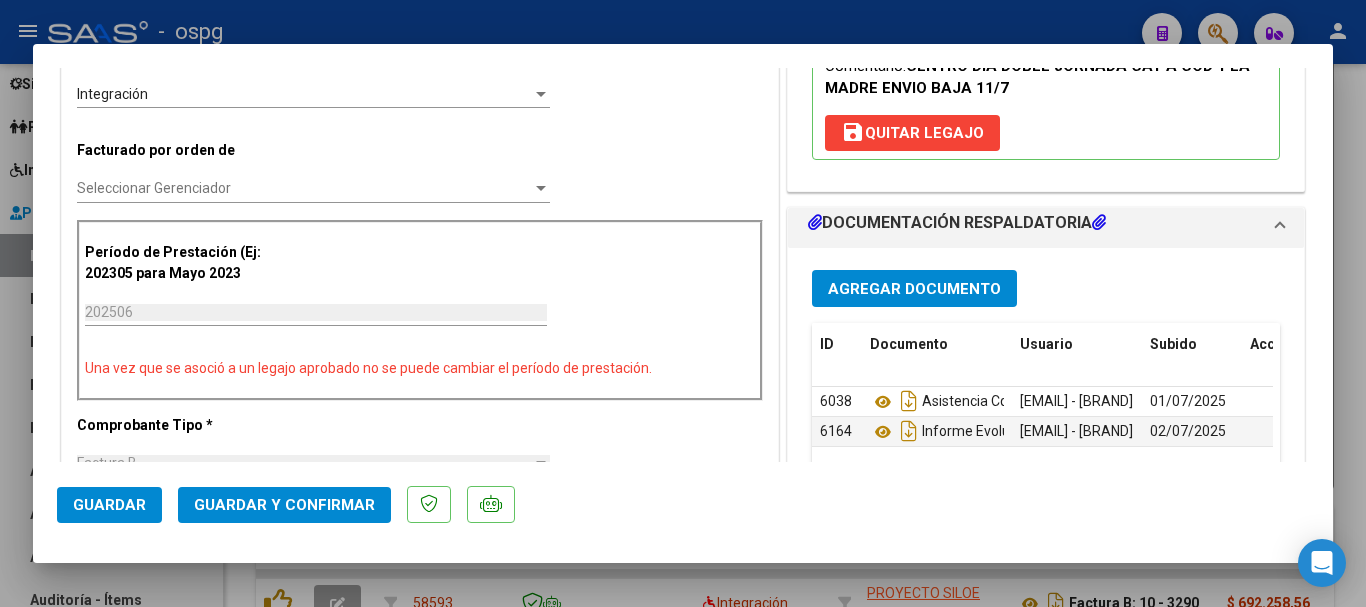 scroll, scrollTop: 700, scrollLeft: 0, axis: vertical 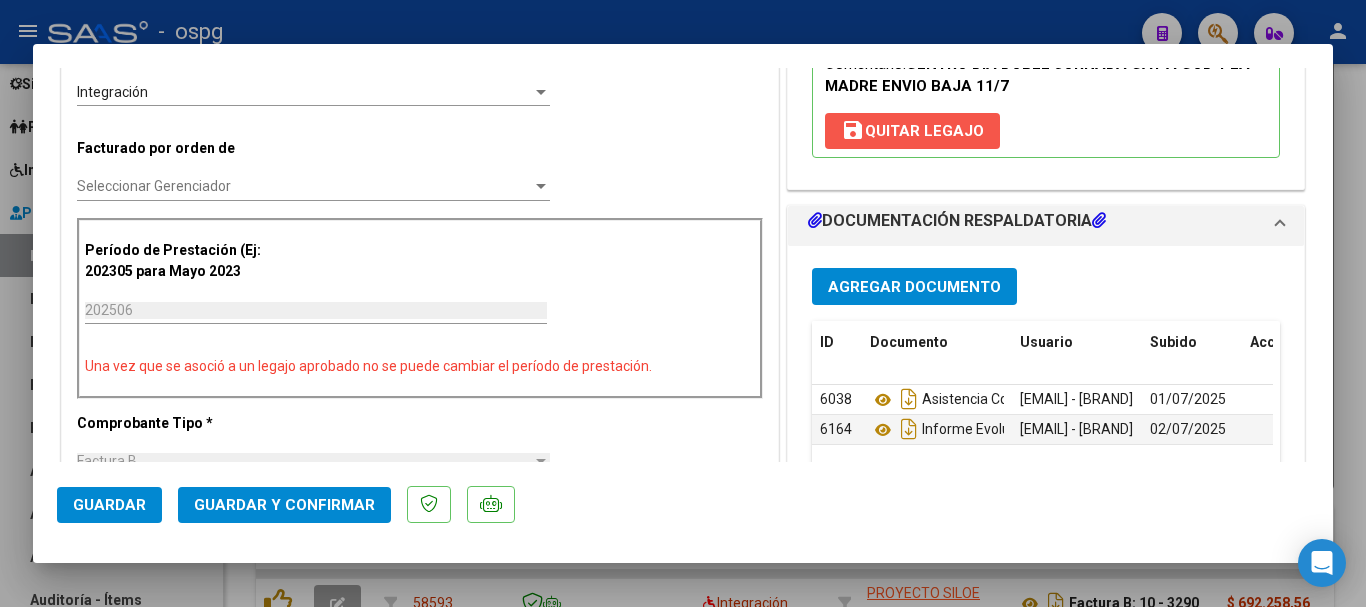 click on "save  Quitar Legajo" at bounding box center (912, 131) 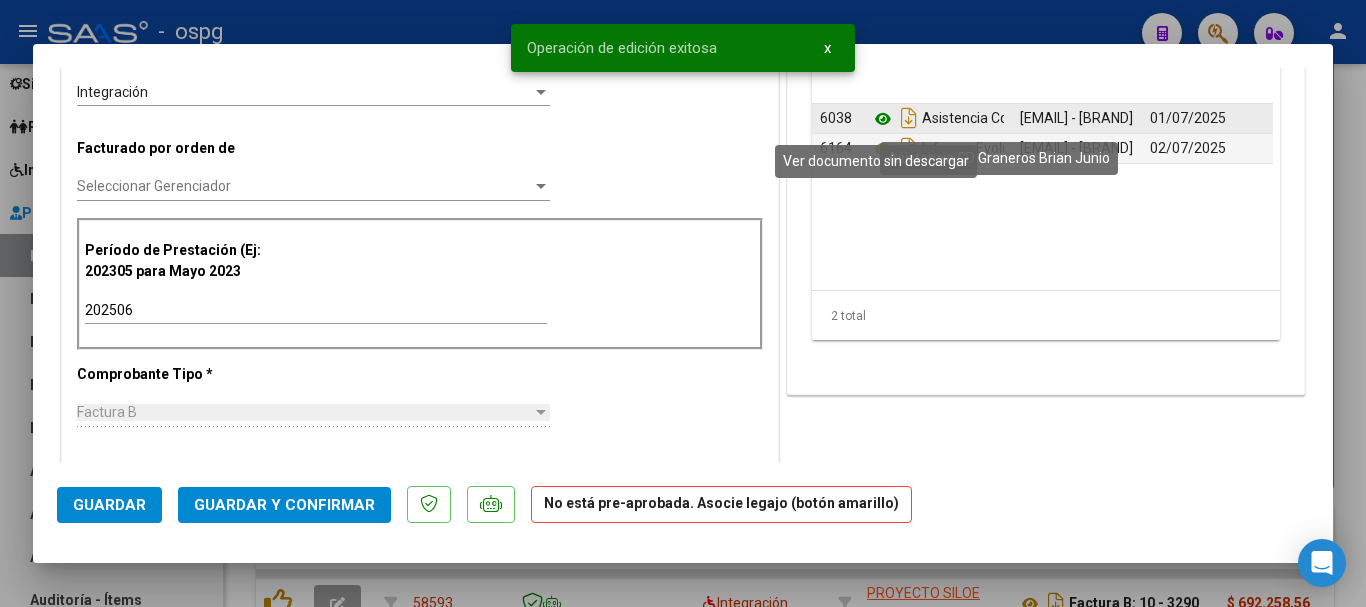click 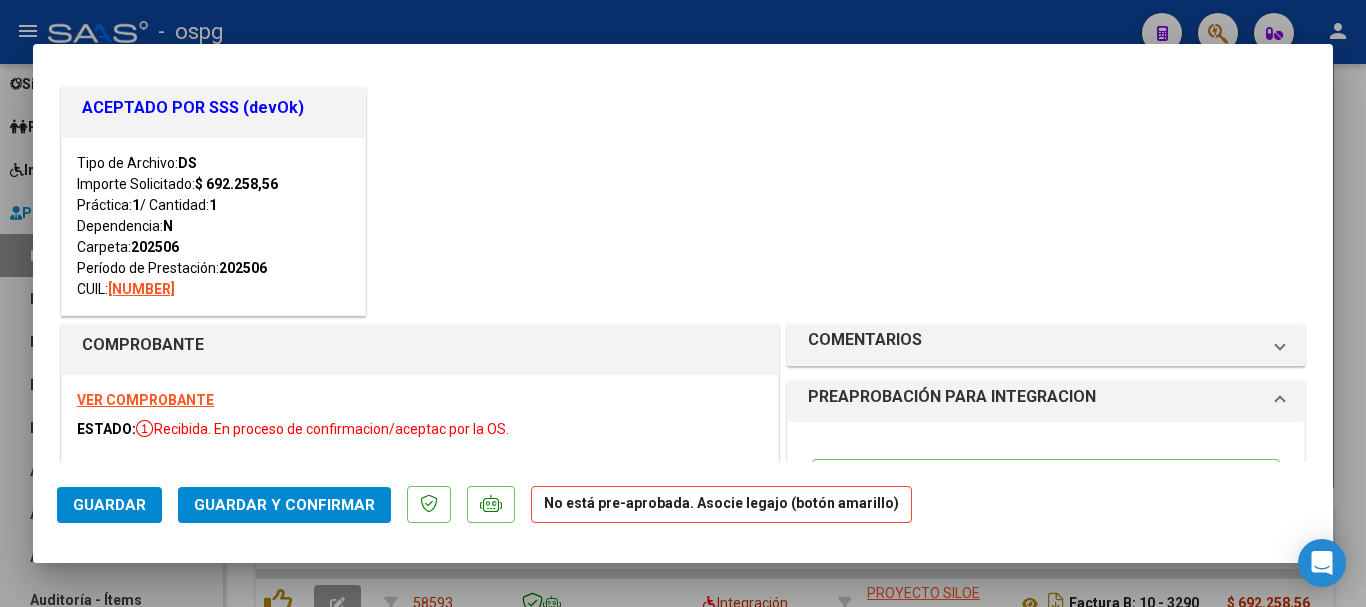scroll, scrollTop: 0, scrollLeft: 0, axis: both 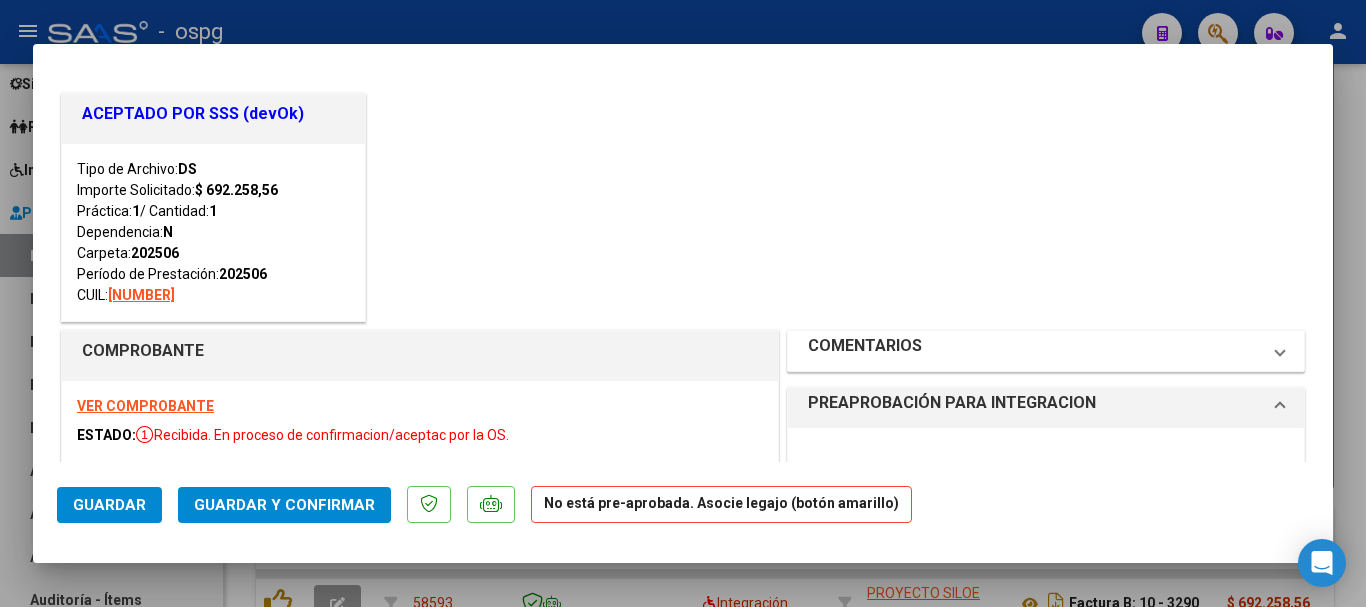 click on "COMENTARIOS" at bounding box center (865, 346) 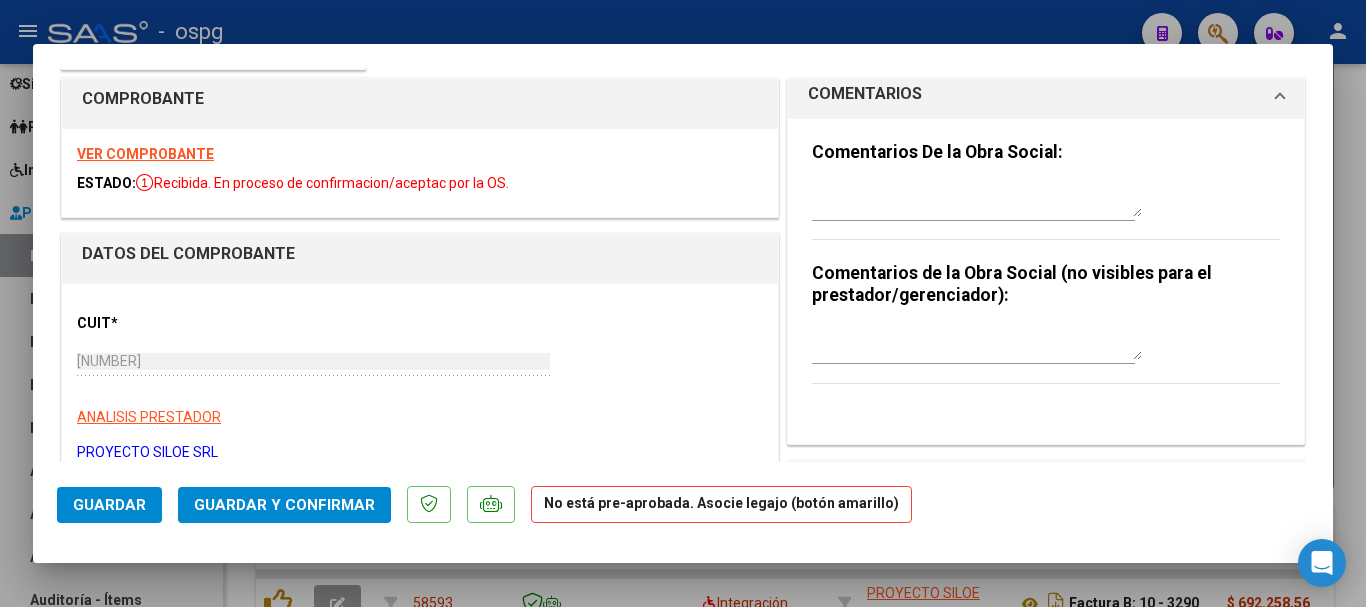 scroll, scrollTop: 300, scrollLeft: 0, axis: vertical 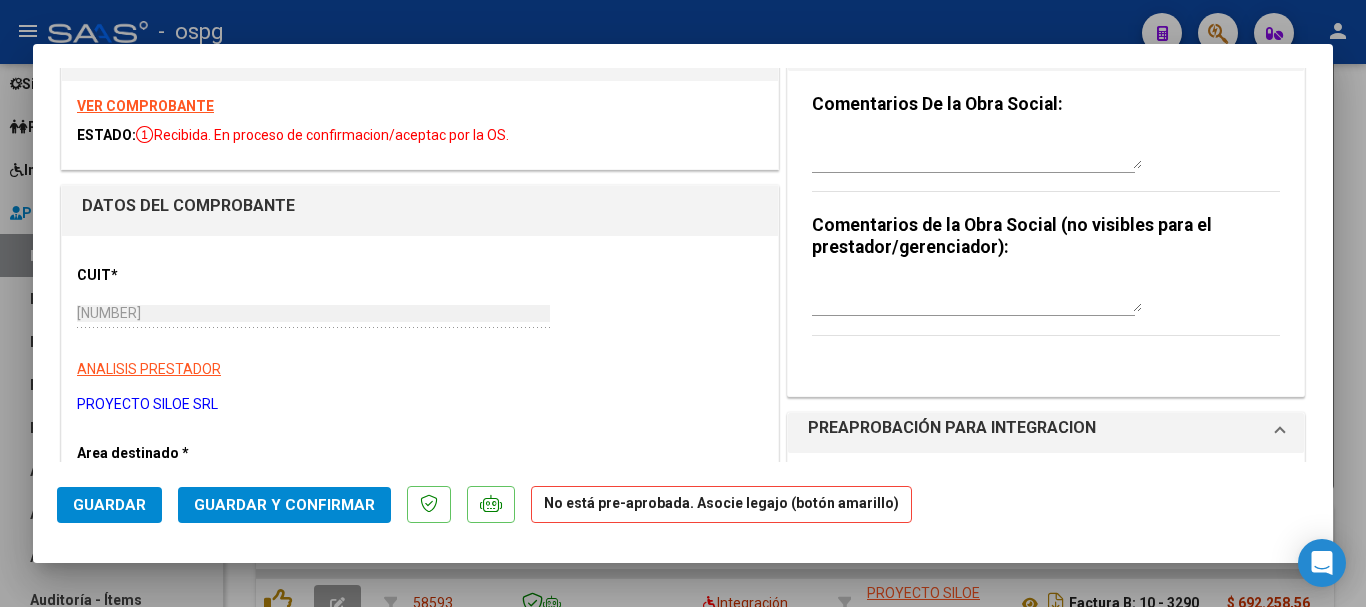 click at bounding box center [977, 149] 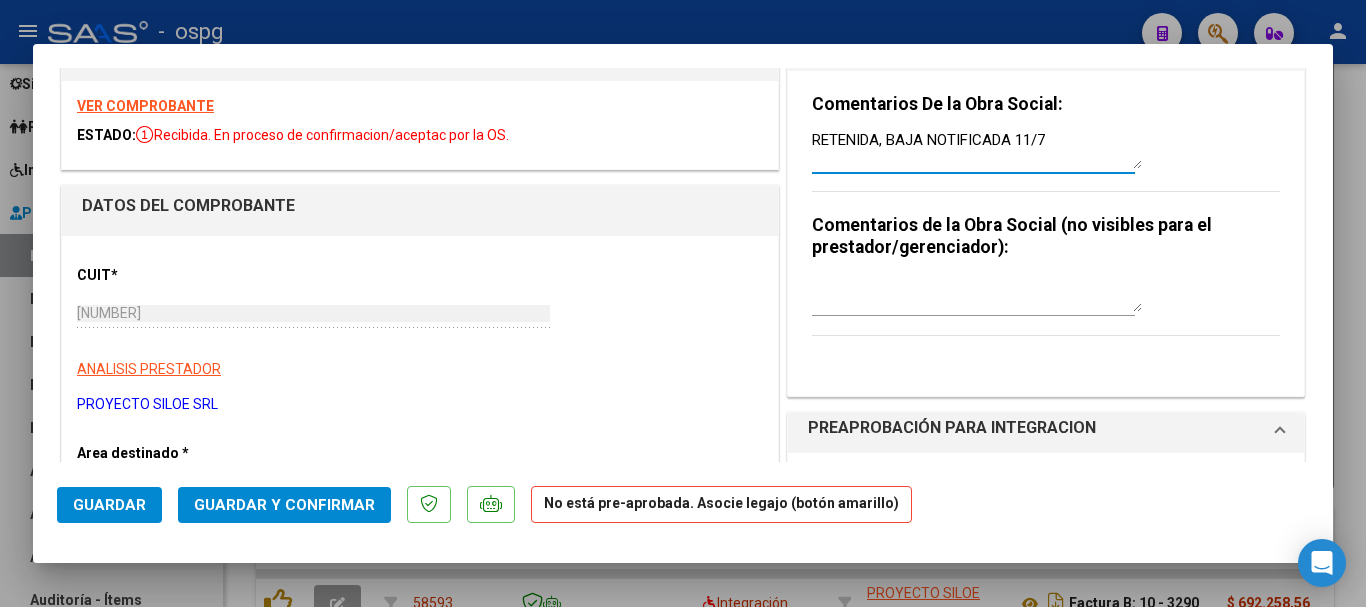 type on "RETENIDA, BAJA NOTIFICADA 11/7" 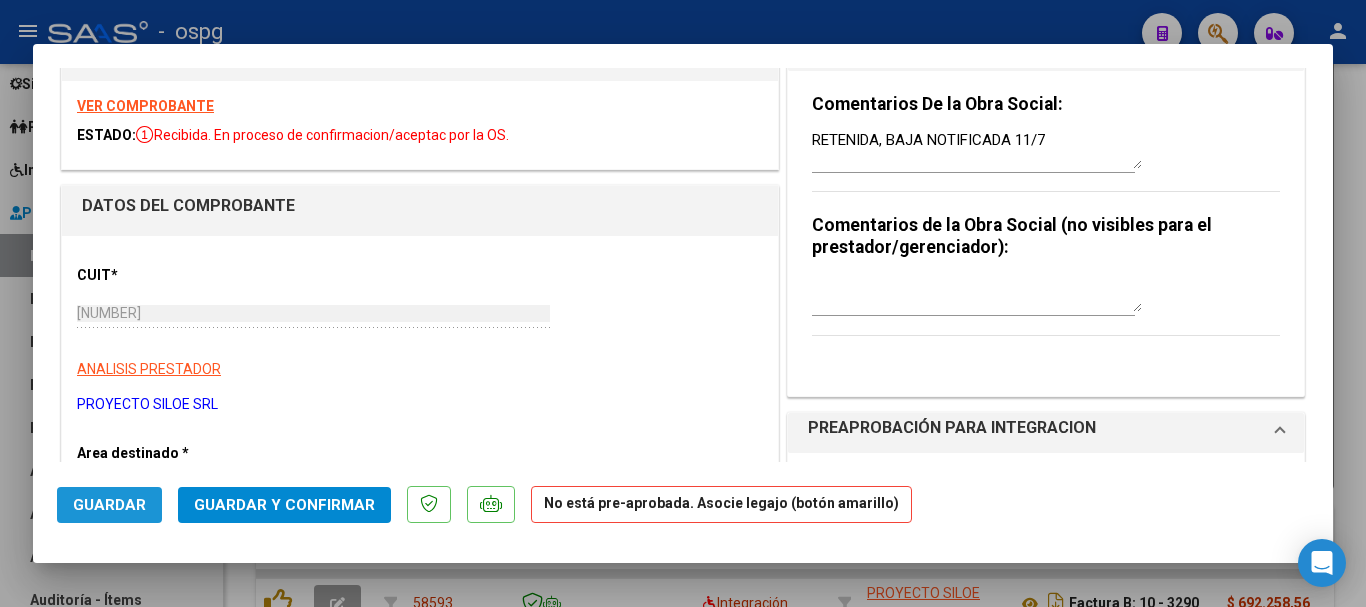 click on "Guardar" 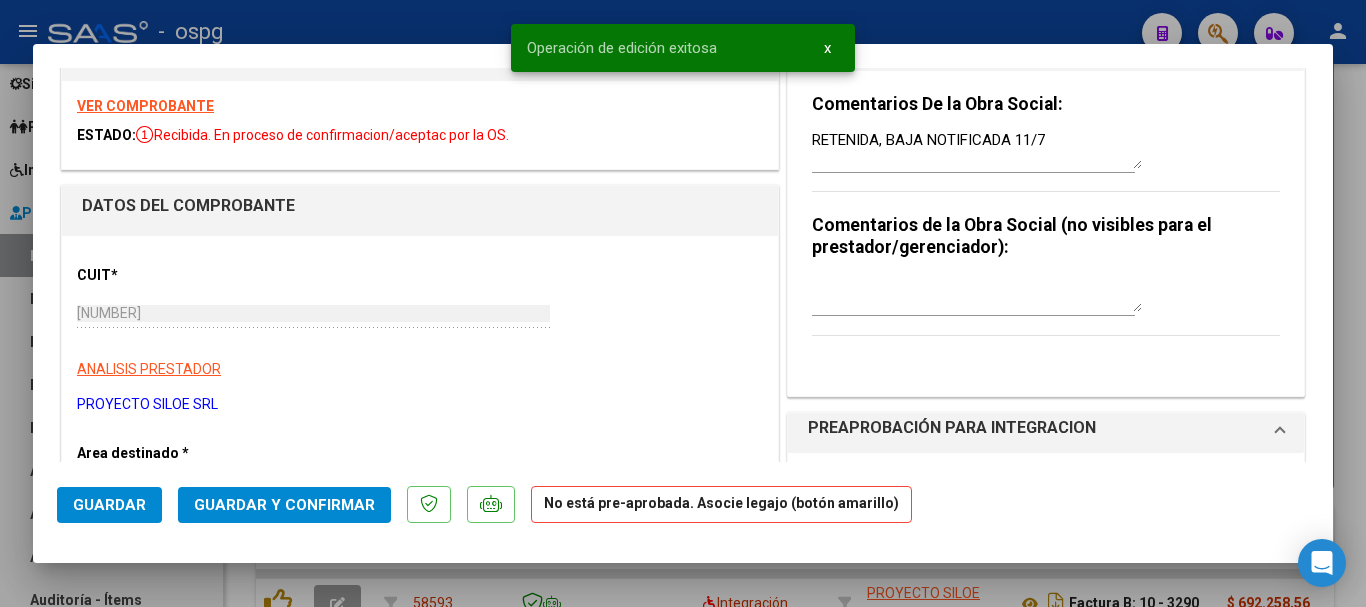 click on "VER COMPROBANTE" at bounding box center [145, 106] 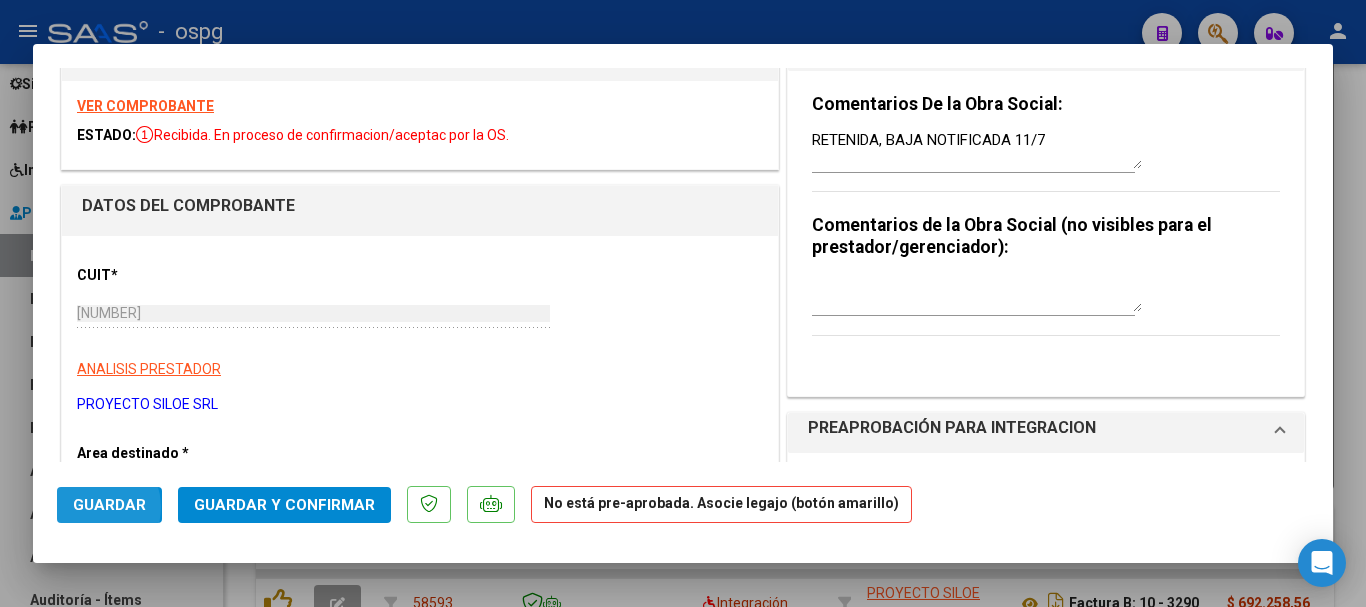 click on "Guardar" 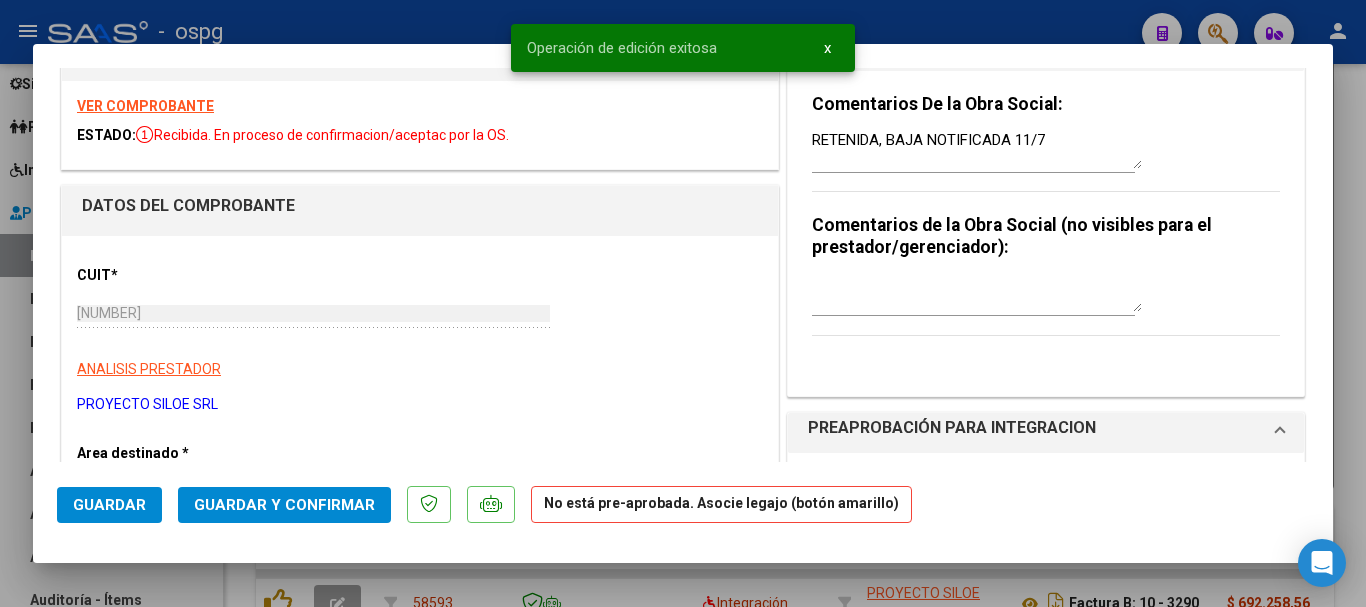 click at bounding box center (683, 303) 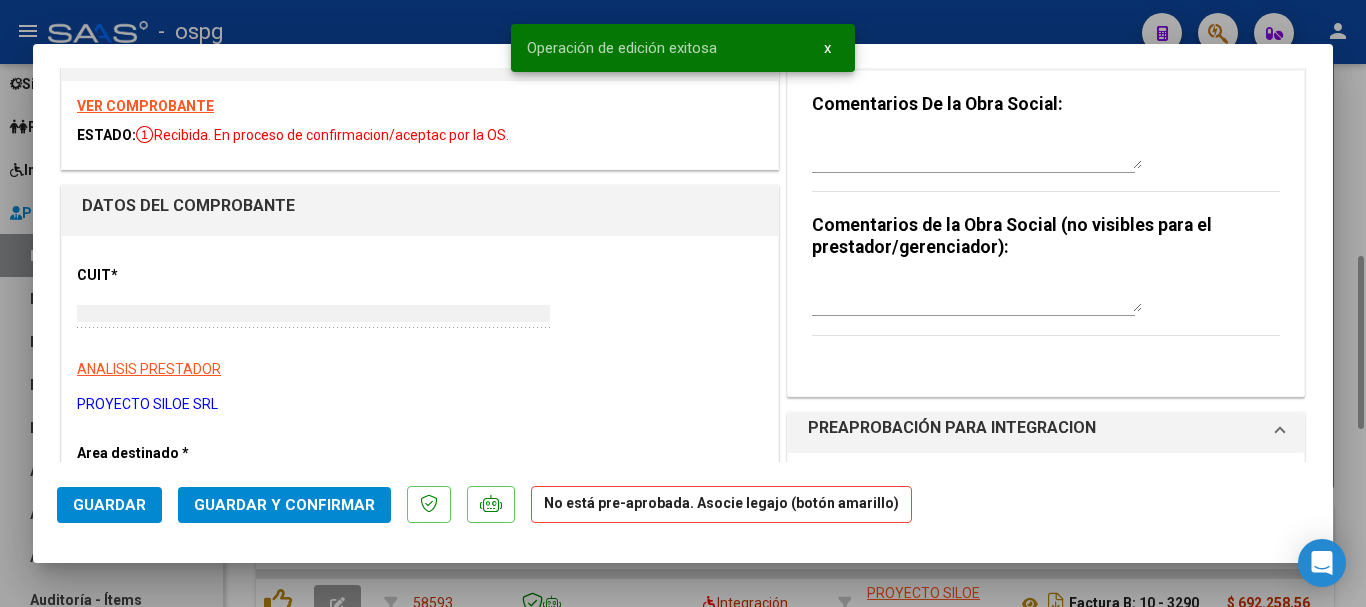 scroll, scrollTop: 0, scrollLeft: 0, axis: both 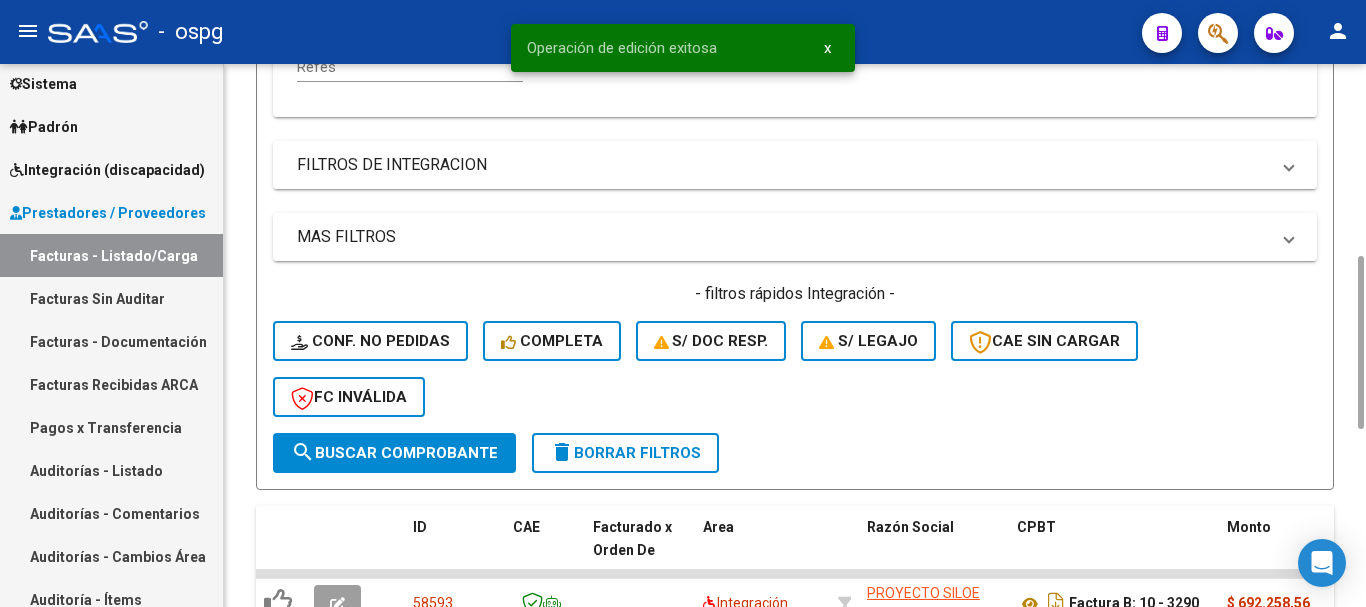 click on "delete  Borrar Filtros" 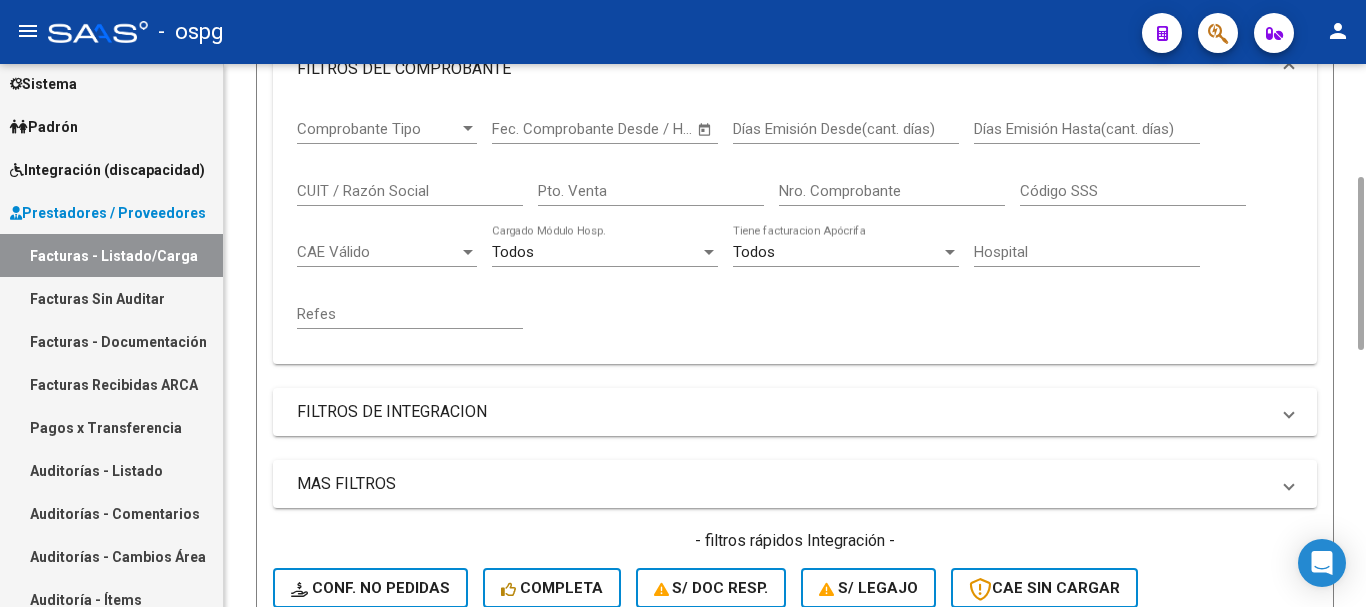 scroll, scrollTop: 953, scrollLeft: 0, axis: vertical 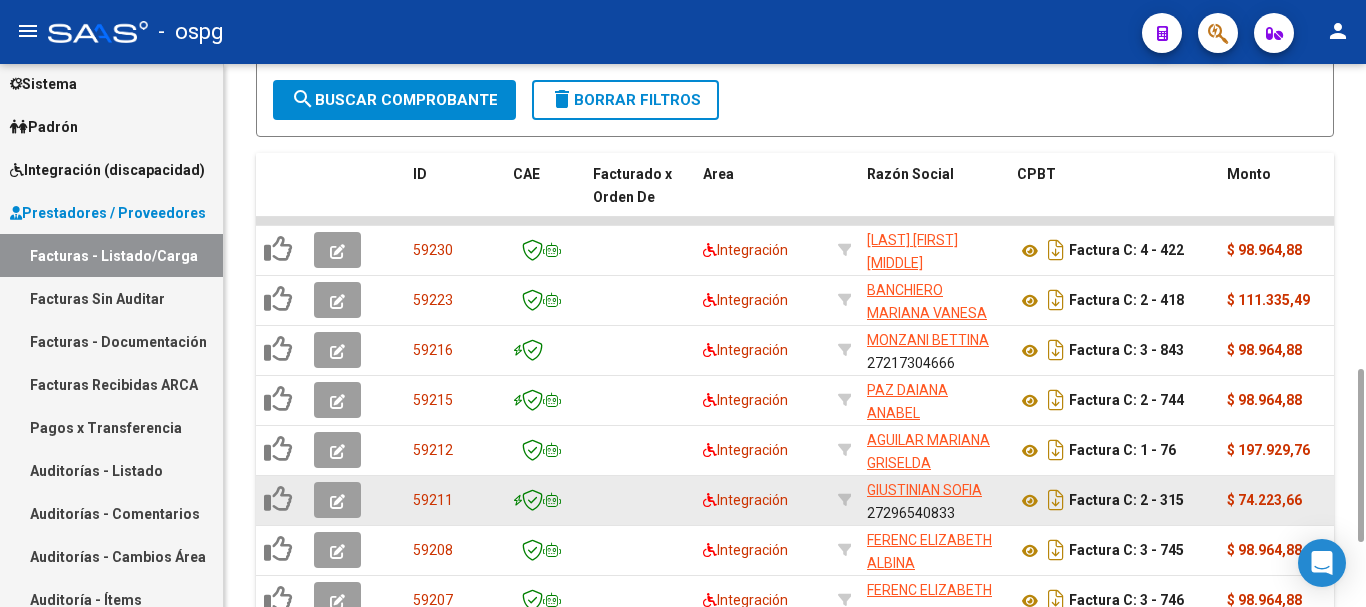 click 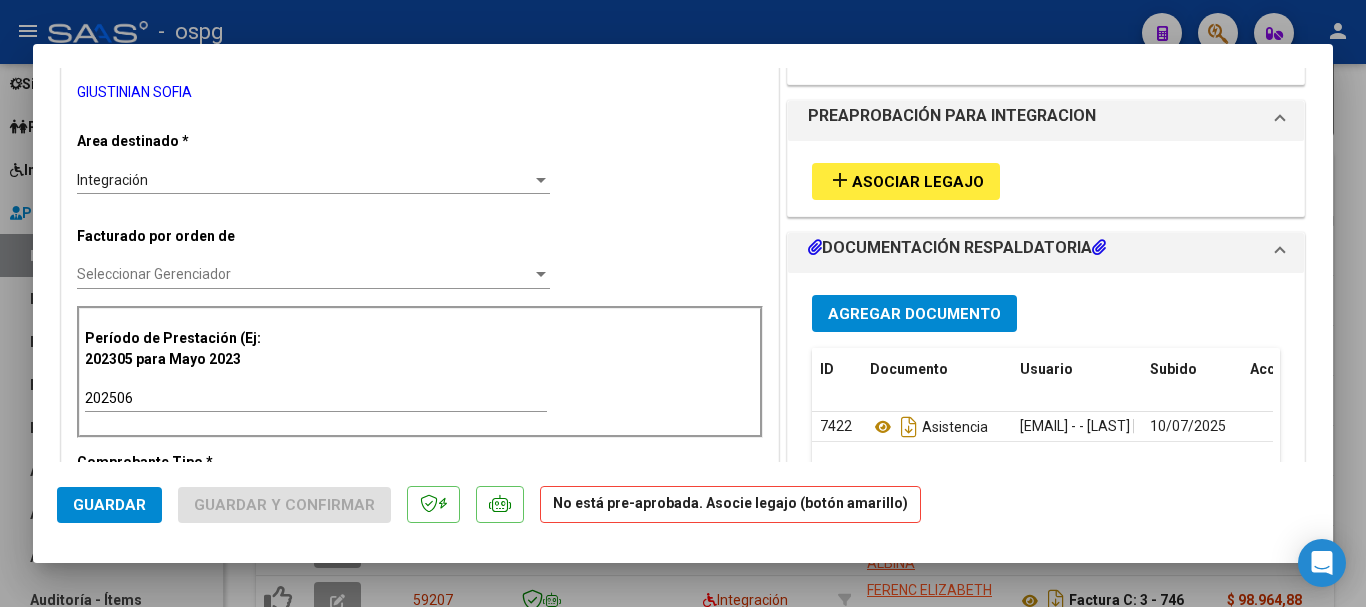 scroll, scrollTop: 600, scrollLeft: 0, axis: vertical 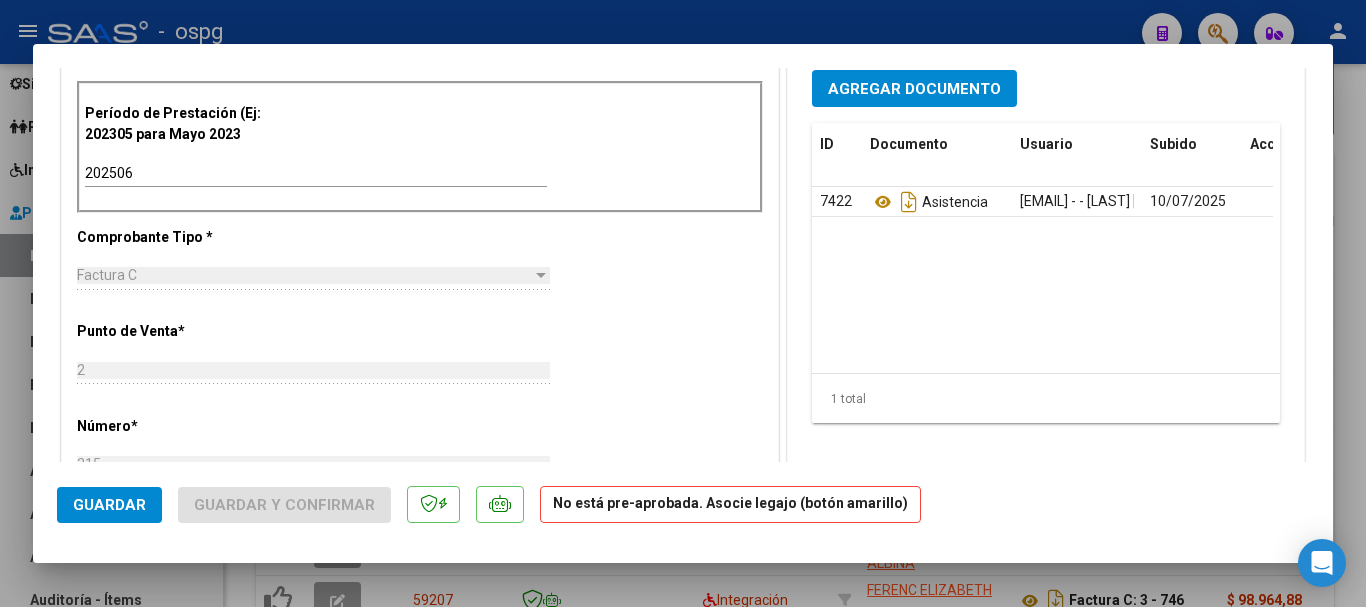 click at bounding box center (683, 303) 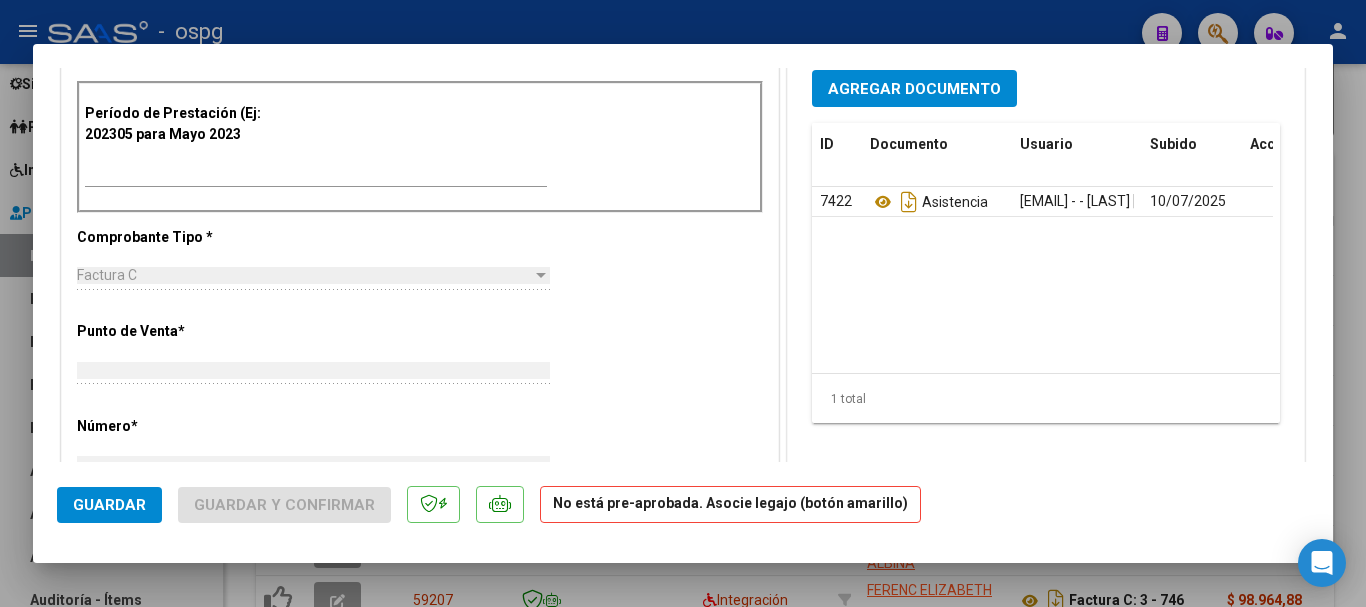 scroll, scrollTop: 0, scrollLeft: 0, axis: both 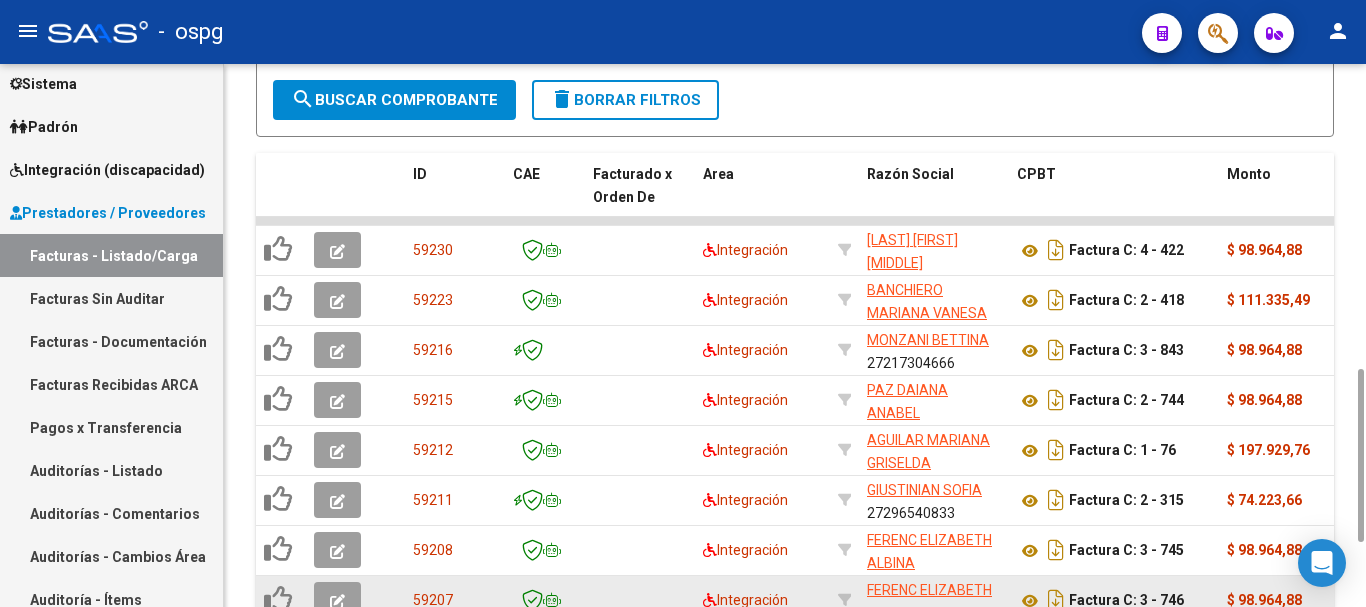 click 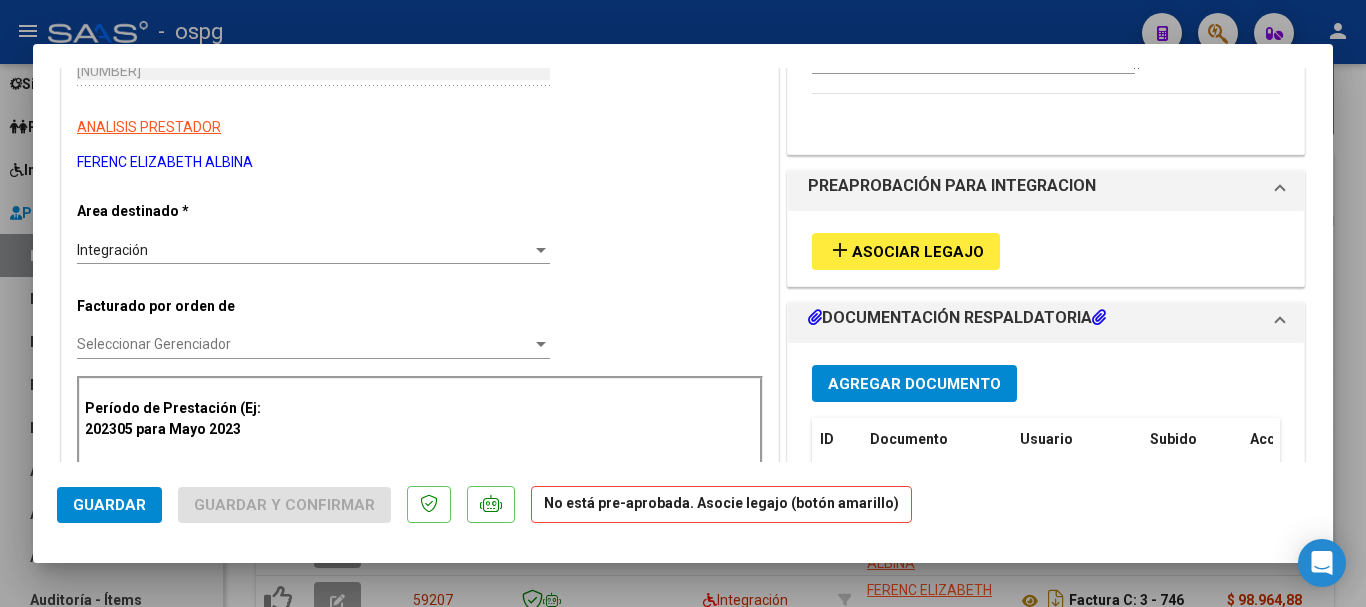 scroll, scrollTop: 400, scrollLeft: 0, axis: vertical 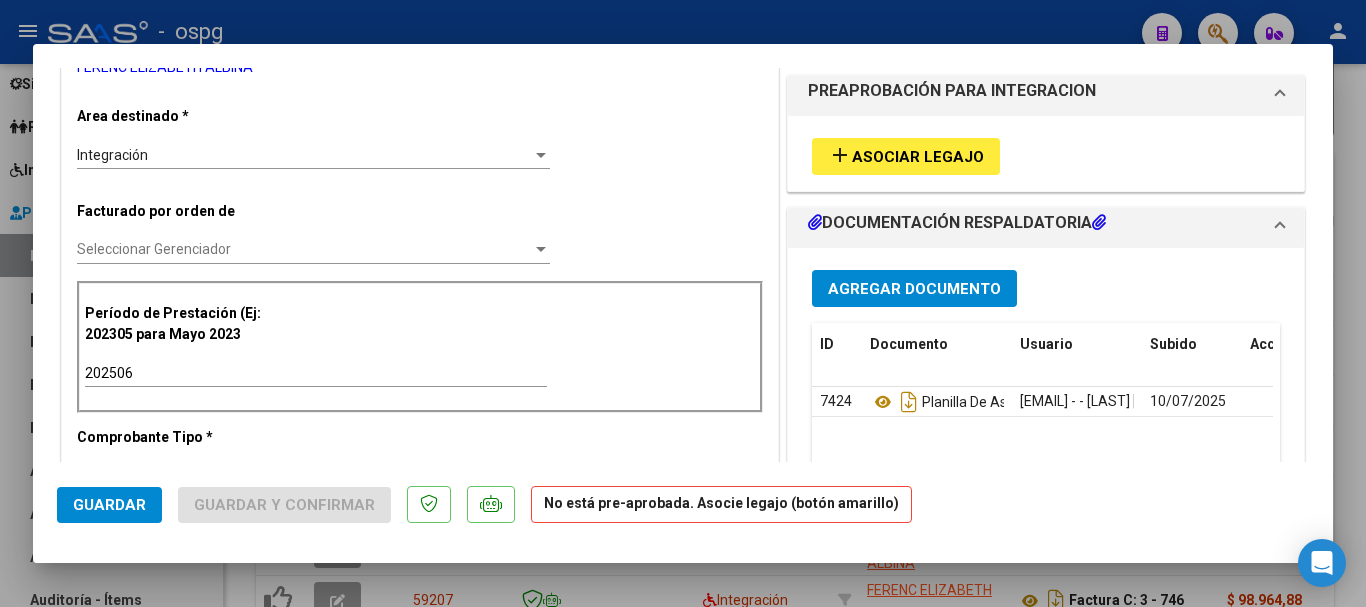 click at bounding box center [683, 303] 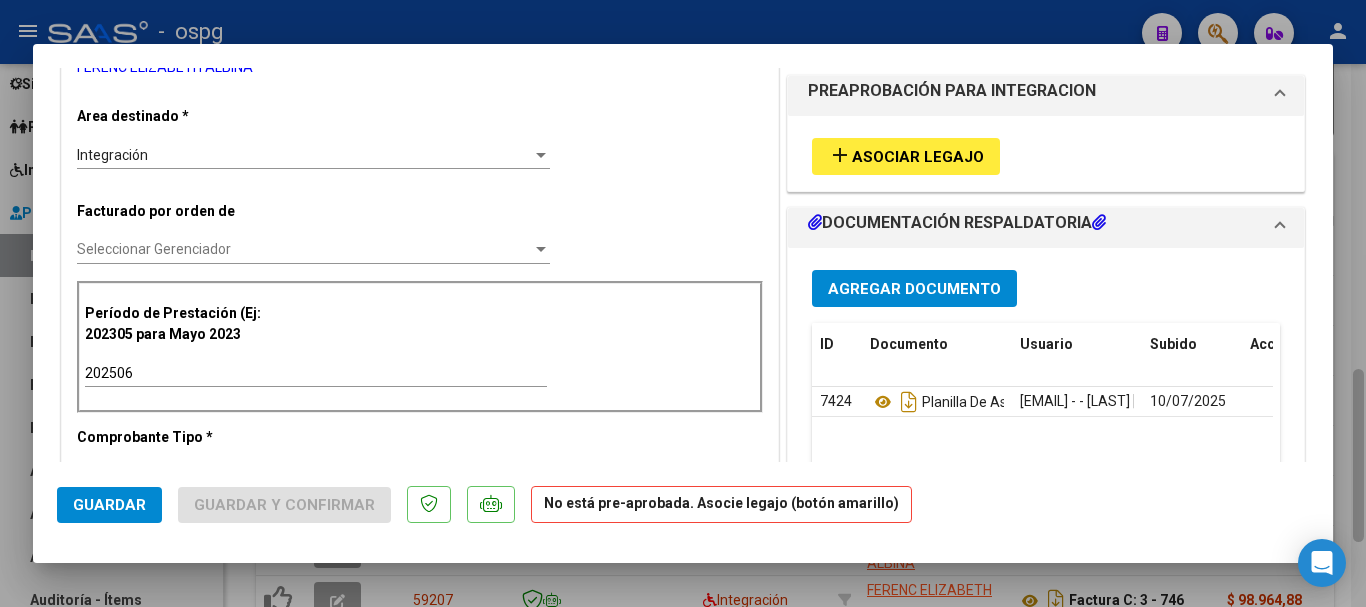 type 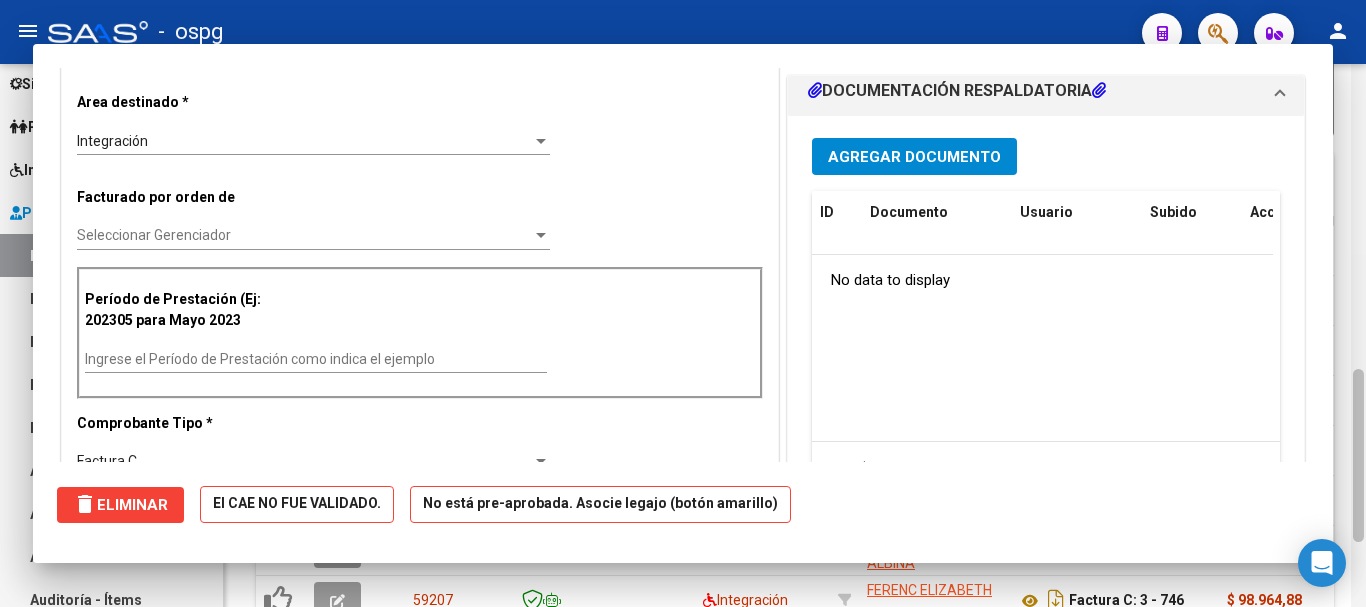 scroll, scrollTop: 386, scrollLeft: 0, axis: vertical 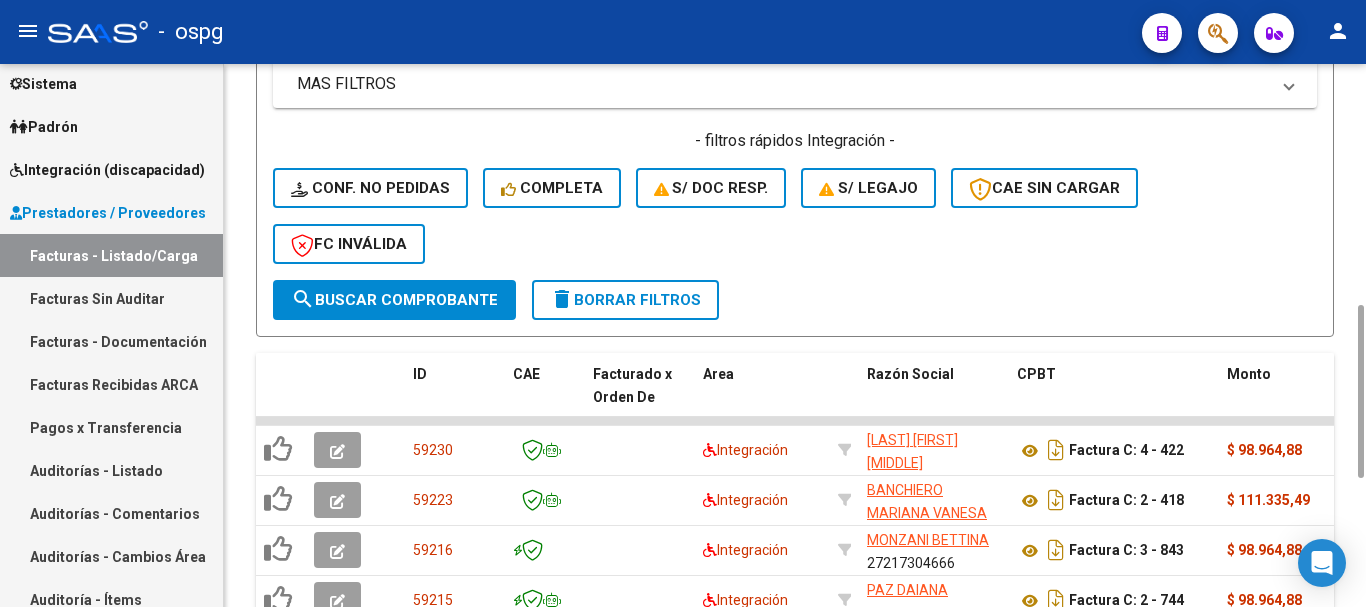 click on "delete  Borrar Filtros" 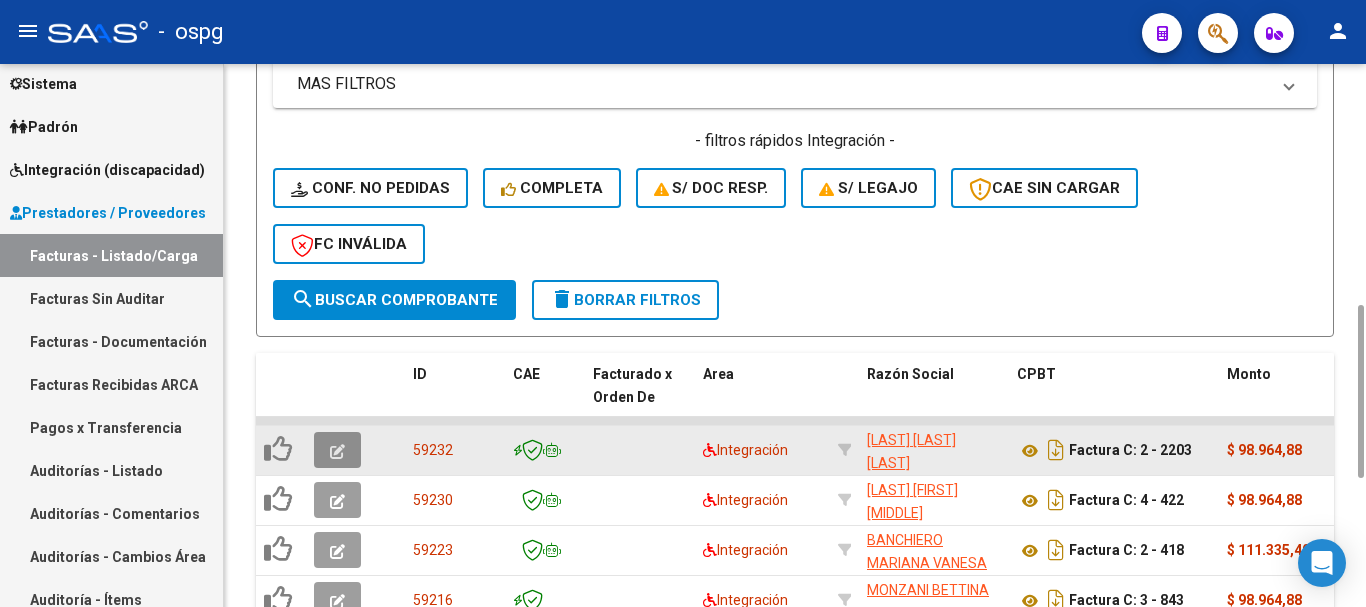 click 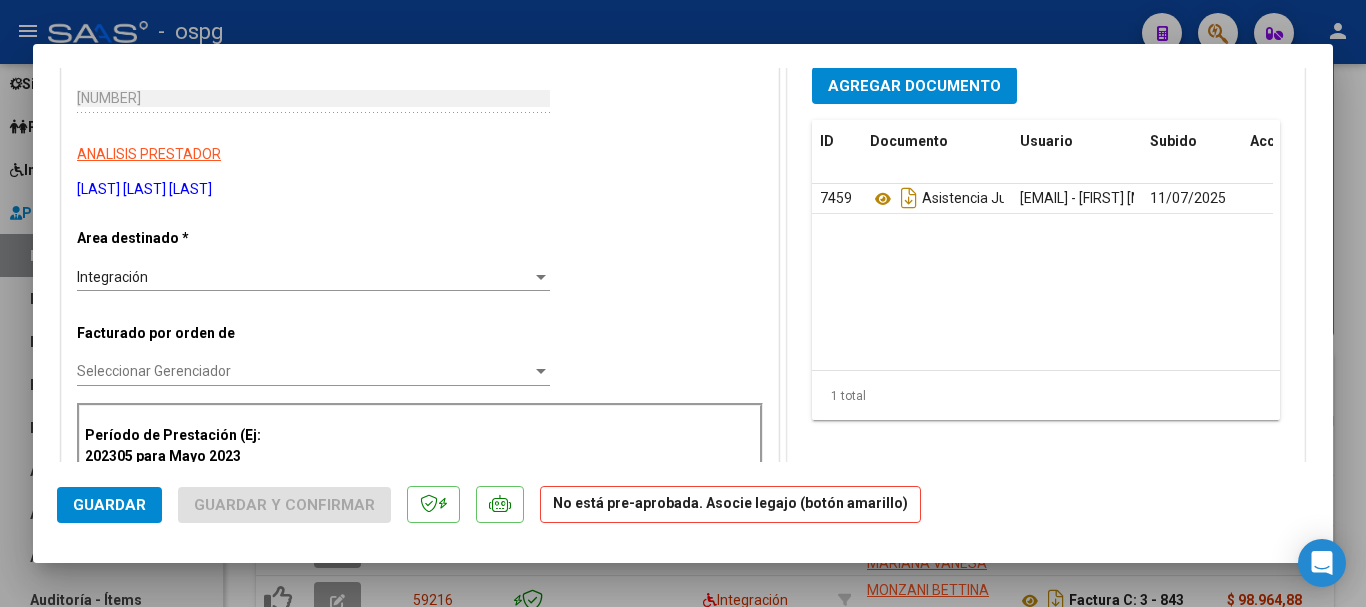 scroll, scrollTop: 300, scrollLeft: 0, axis: vertical 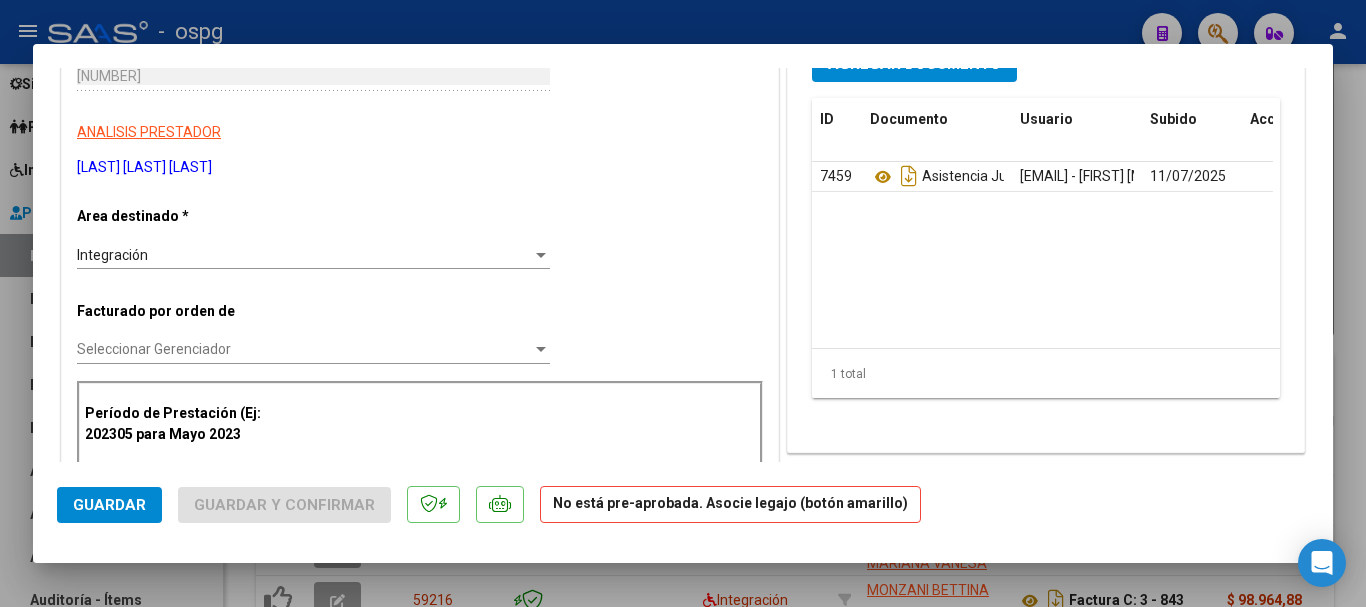 click at bounding box center (683, 303) 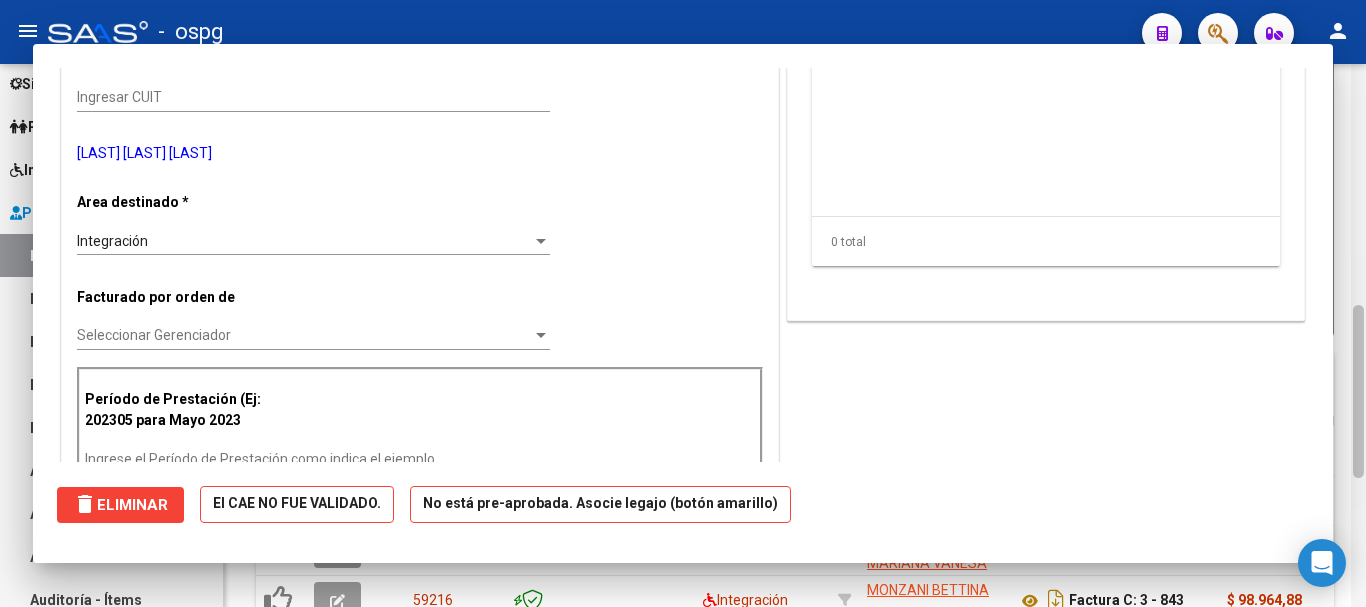 scroll, scrollTop: 321, scrollLeft: 0, axis: vertical 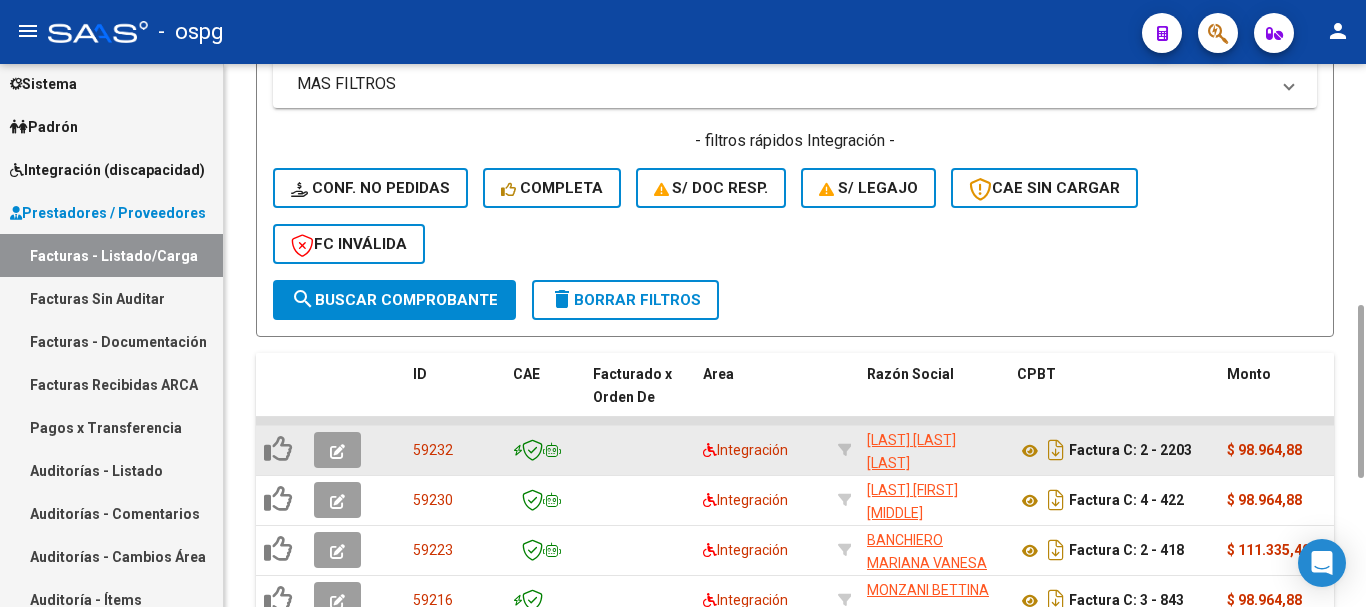 click 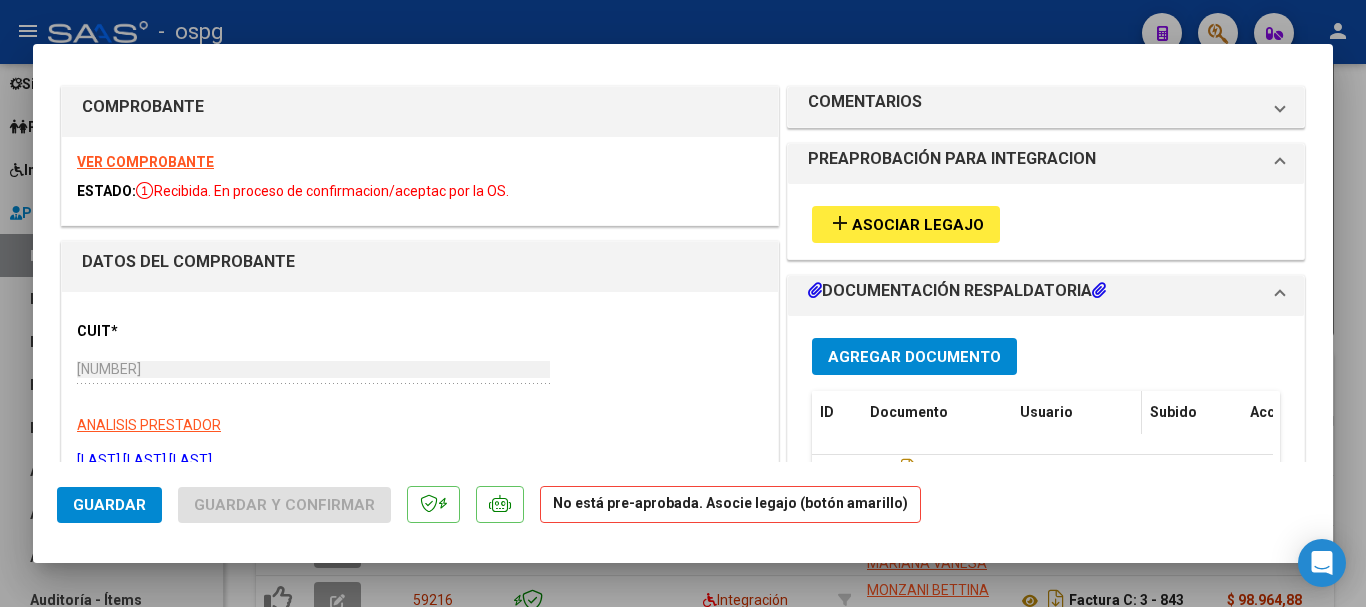 scroll, scrollTop: 0, scrollLeft: 0, axis: both 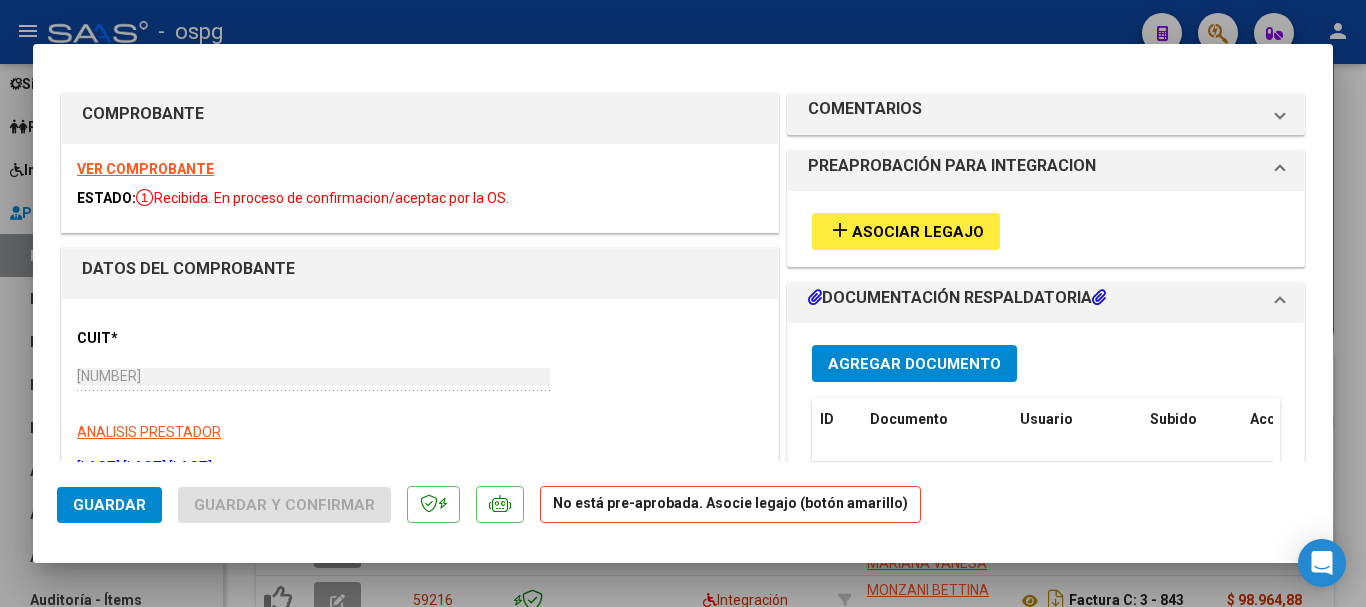 click at bounding box center (683, 303) 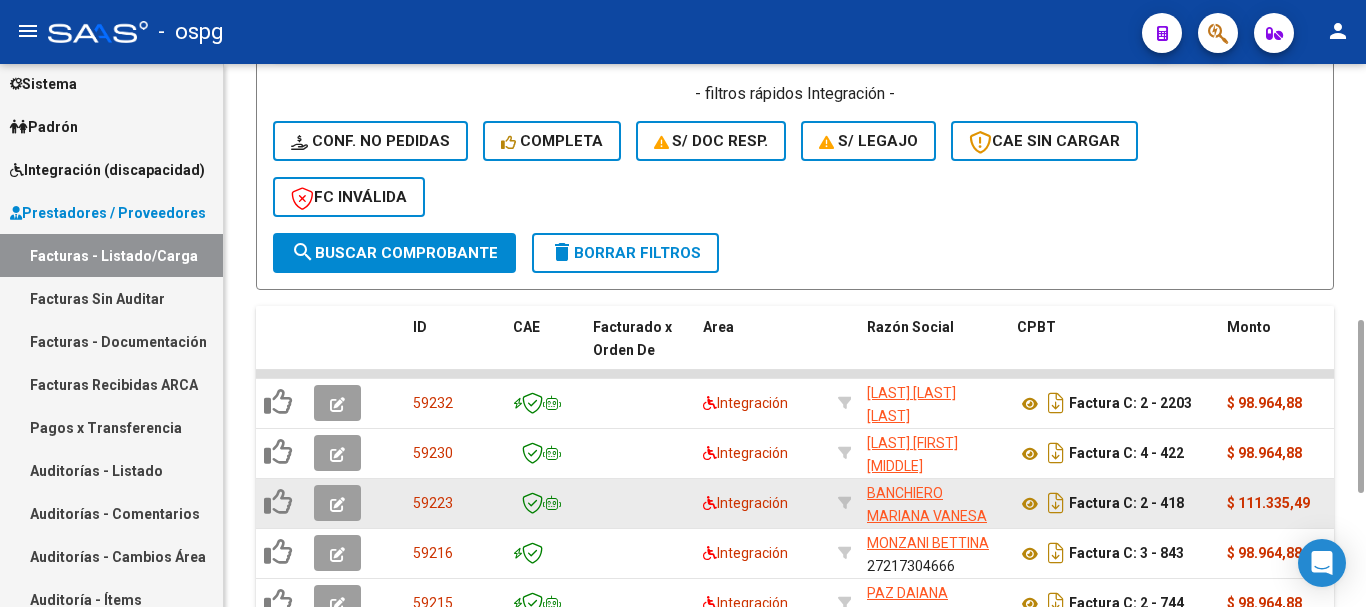 scroll, scrollTop: 1153, scrollLeft: 0, axis: vertical 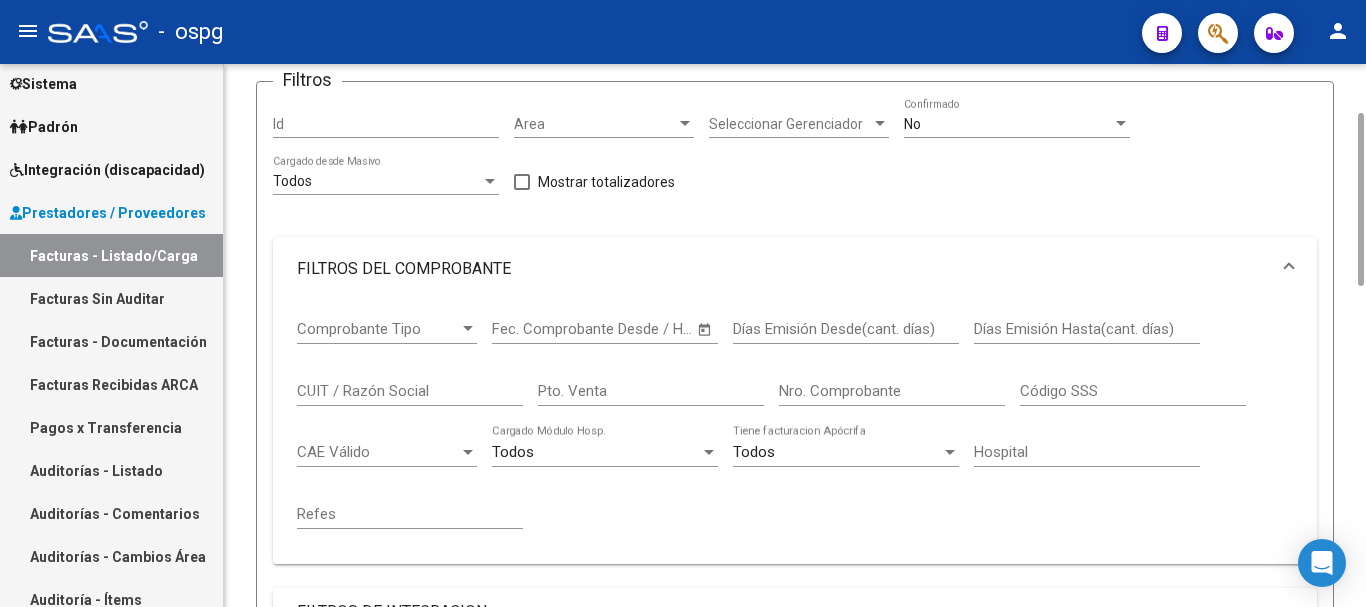 click on "CUIT / Razón Social" at bounding box center [410, 391] 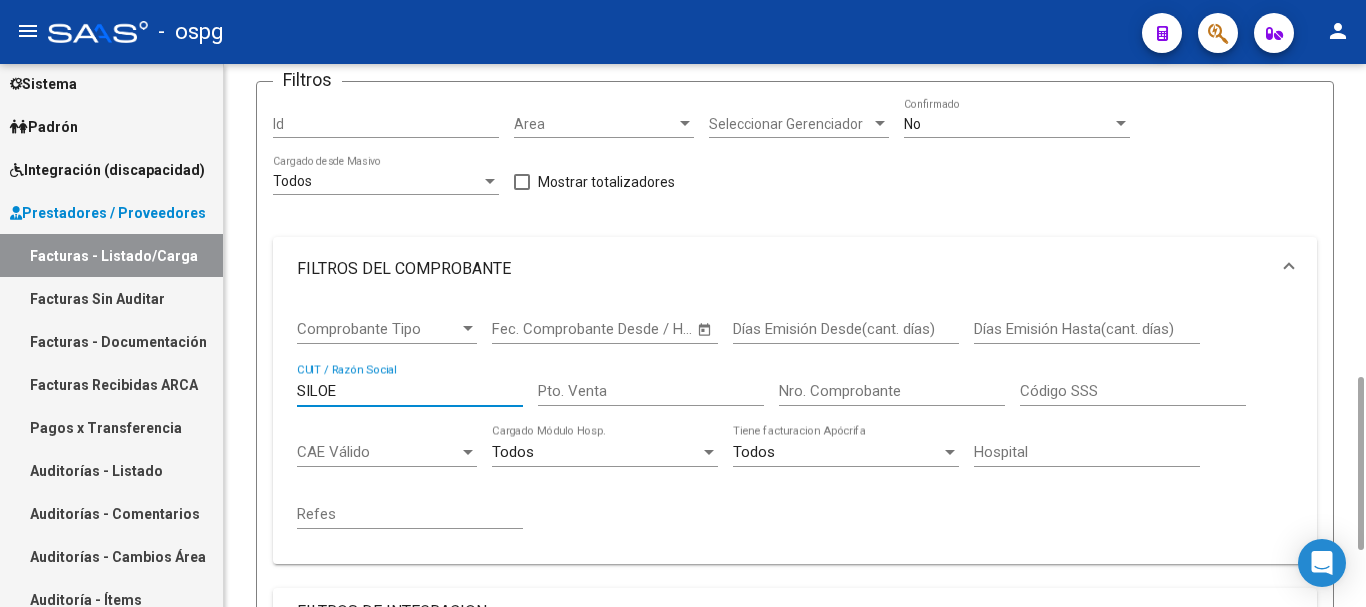 scroll, scrollTop: 553, scrollLeft: 0, axis: vertical 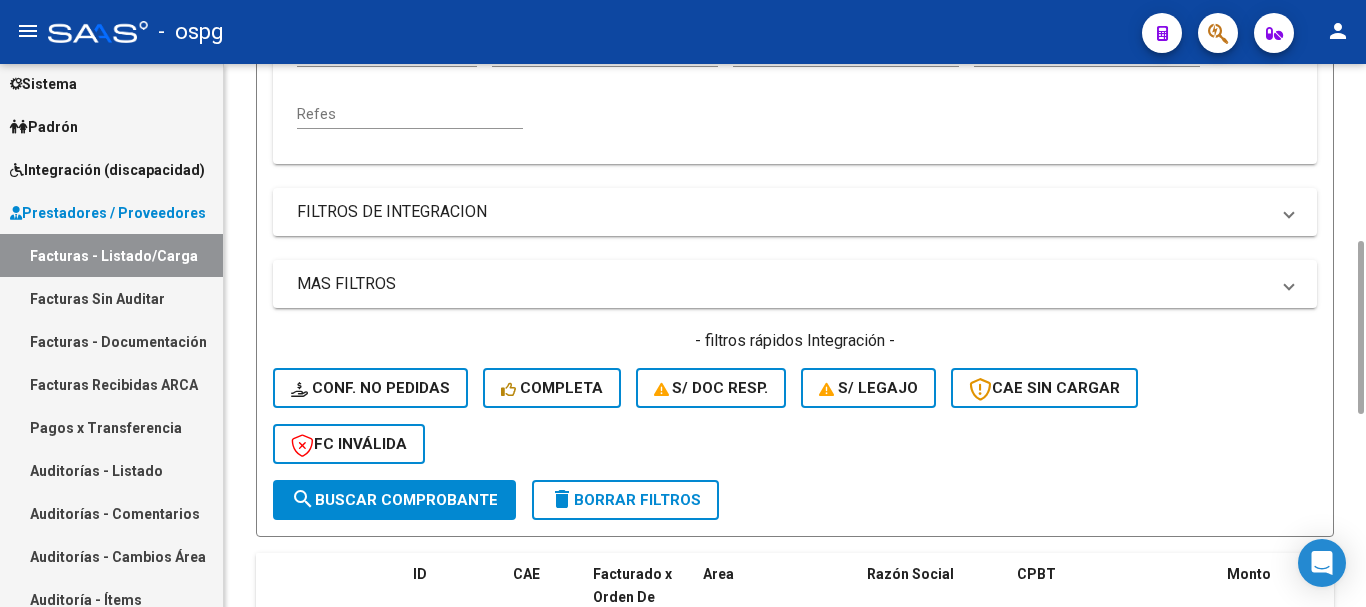type 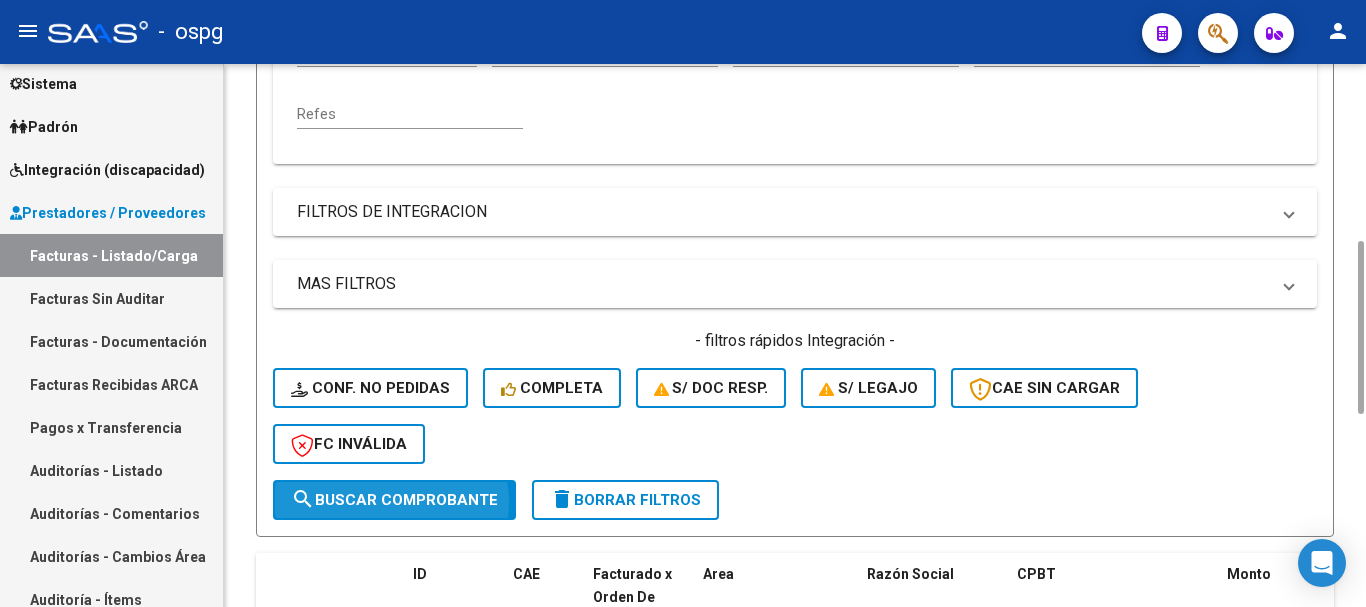 click on "search  Buscar Comprobante" 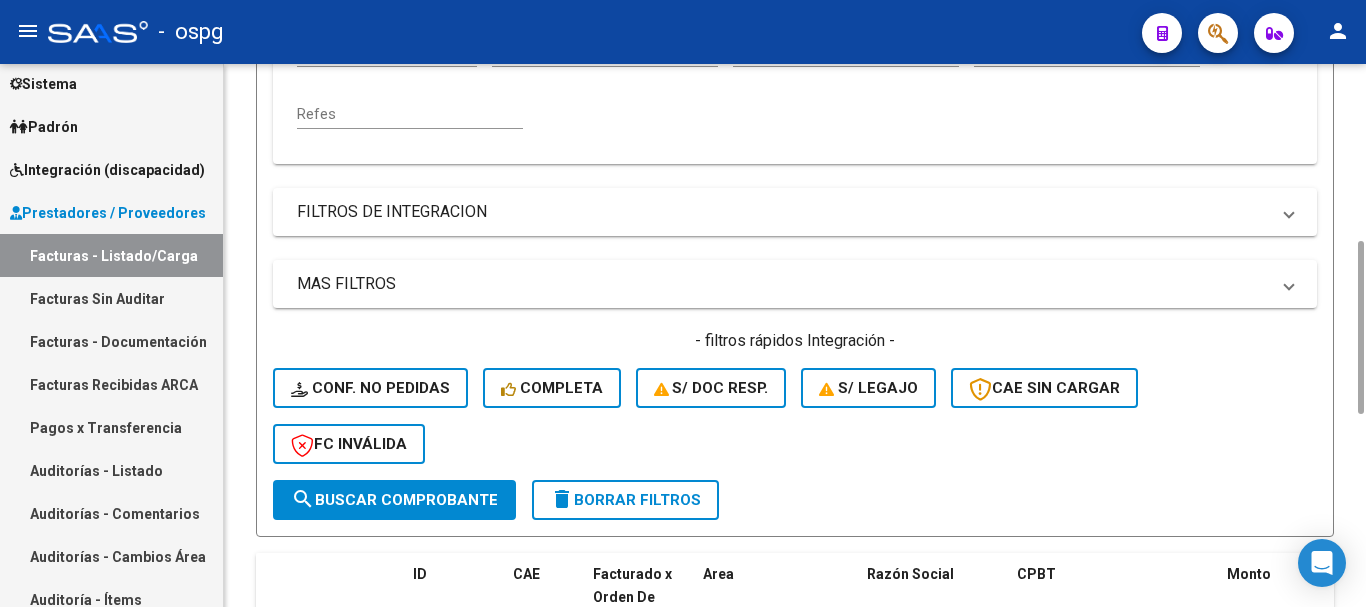 scroll, scrollTop: 703, scrollLeft: 0, axis: vertical 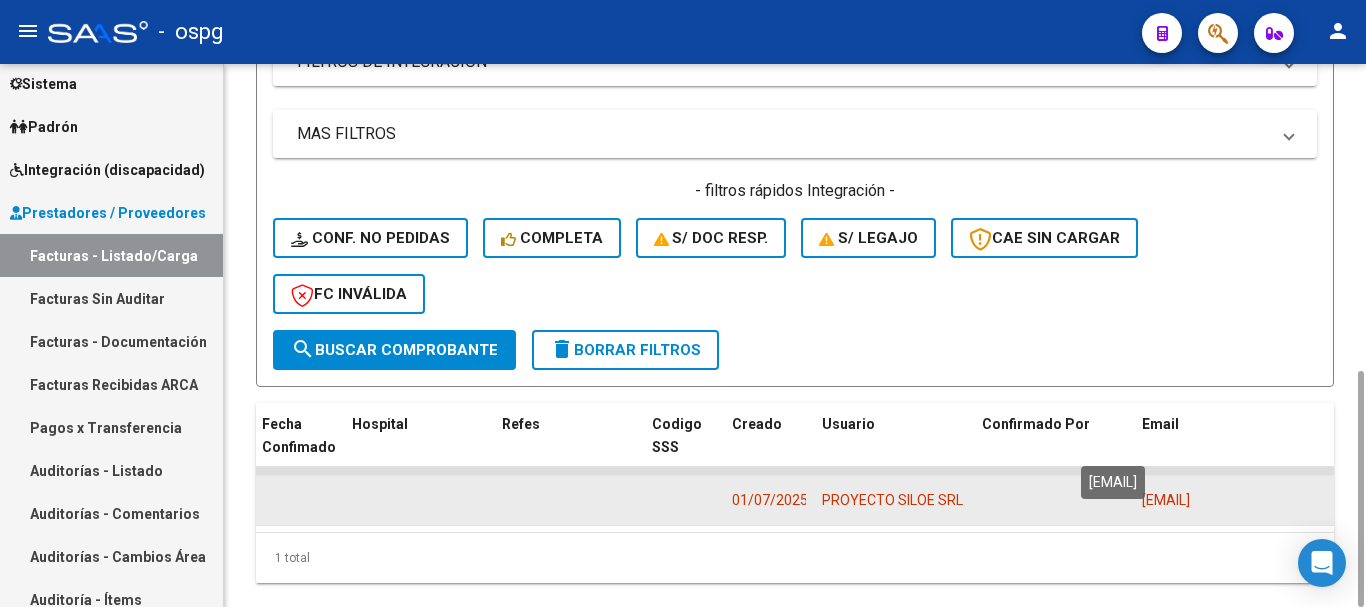 drag, startPoint x: 1286, startPoint y: 443, endPoint x: 1198, endPoint y: 451, distance: 88.362885 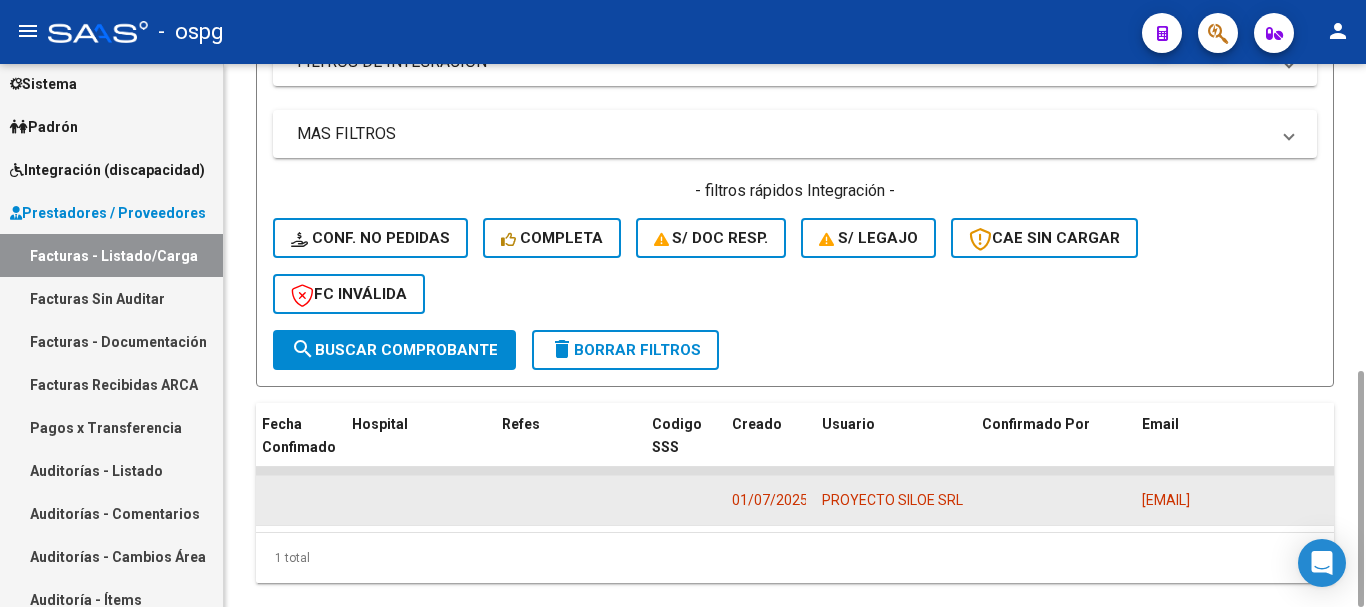 scroll, scrollTop: 0, scrollLeft: 25, axis: horizontal 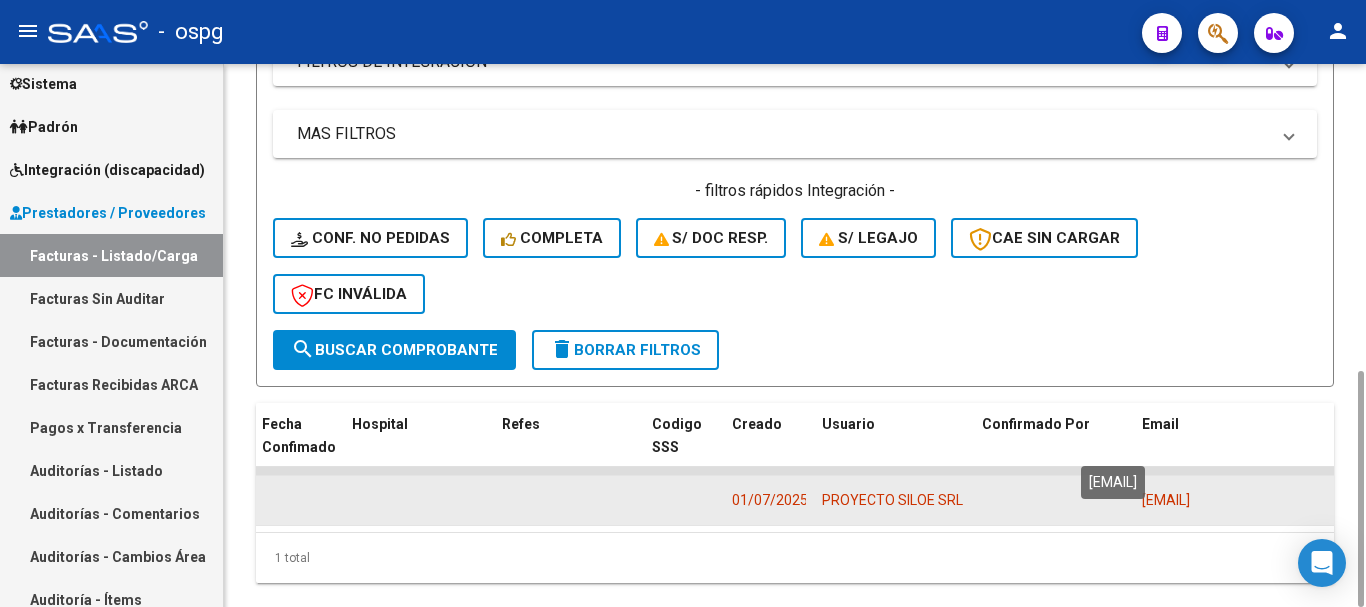drag, startPoint x: 1326, startPoint y: 439, endPoint x: 1261, endPoint y: 441, distance: 65.03076 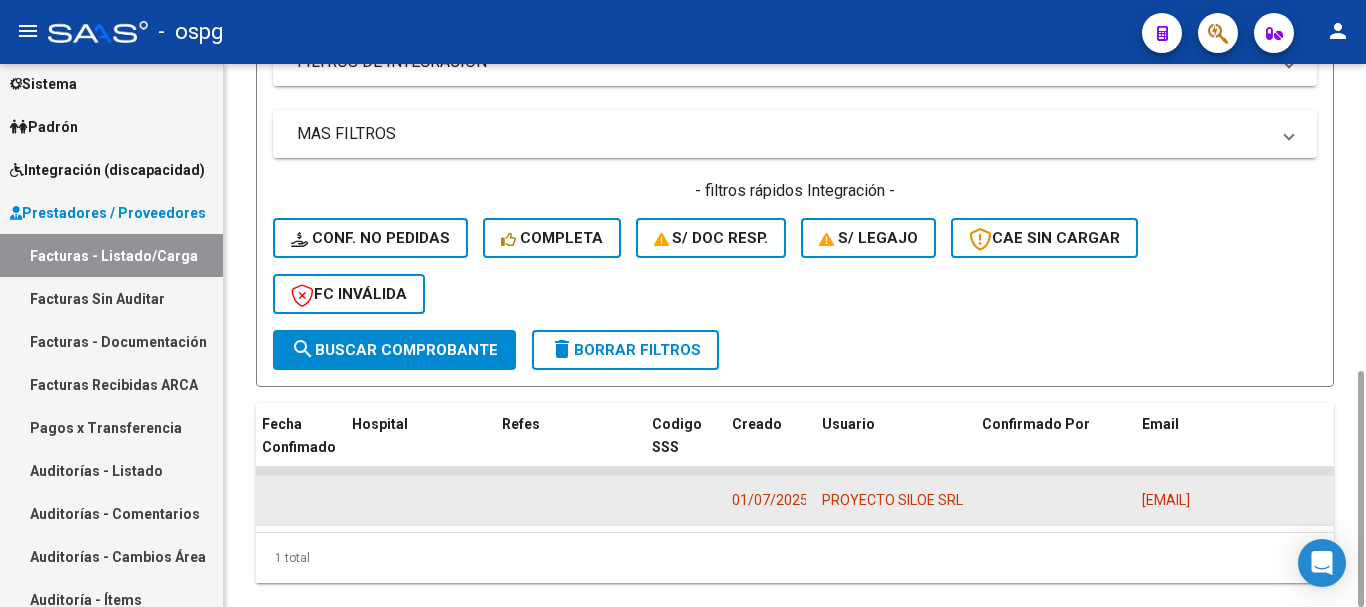 scroll, scrollTop: 0, scrollLeft: 56, axis: horizontal 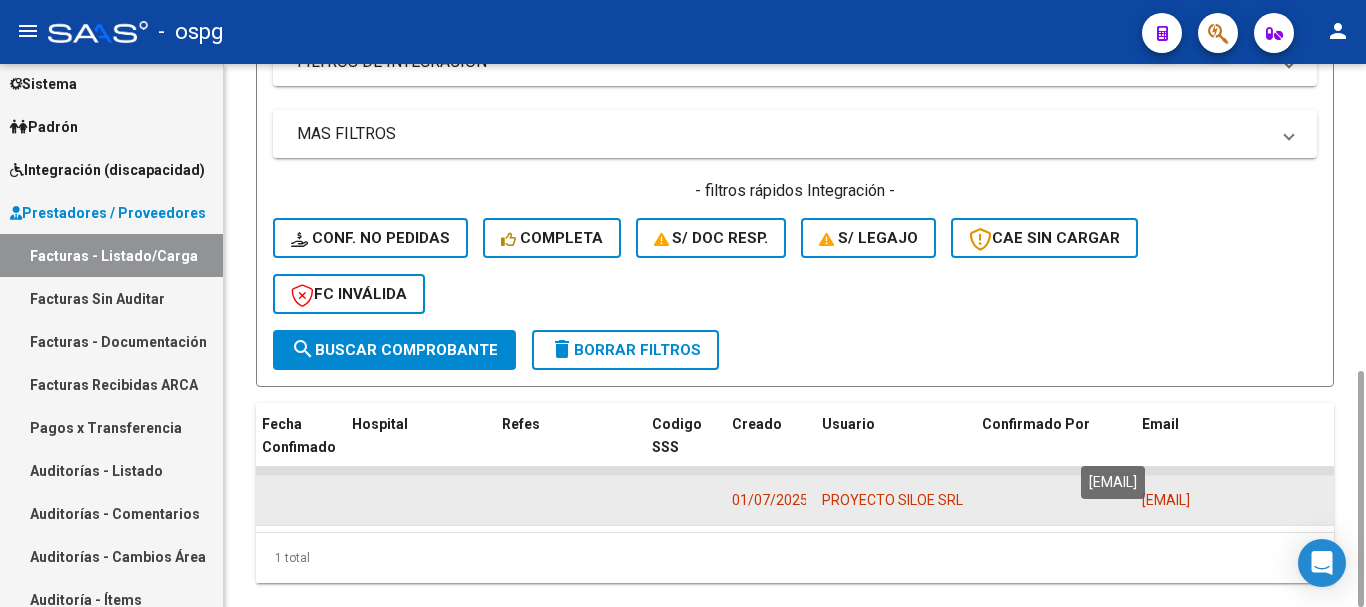 drag, startPoint x: 1328, startPoint y: 445, endPoint x: 1193, endPoint y: 459, distance: 135.72398 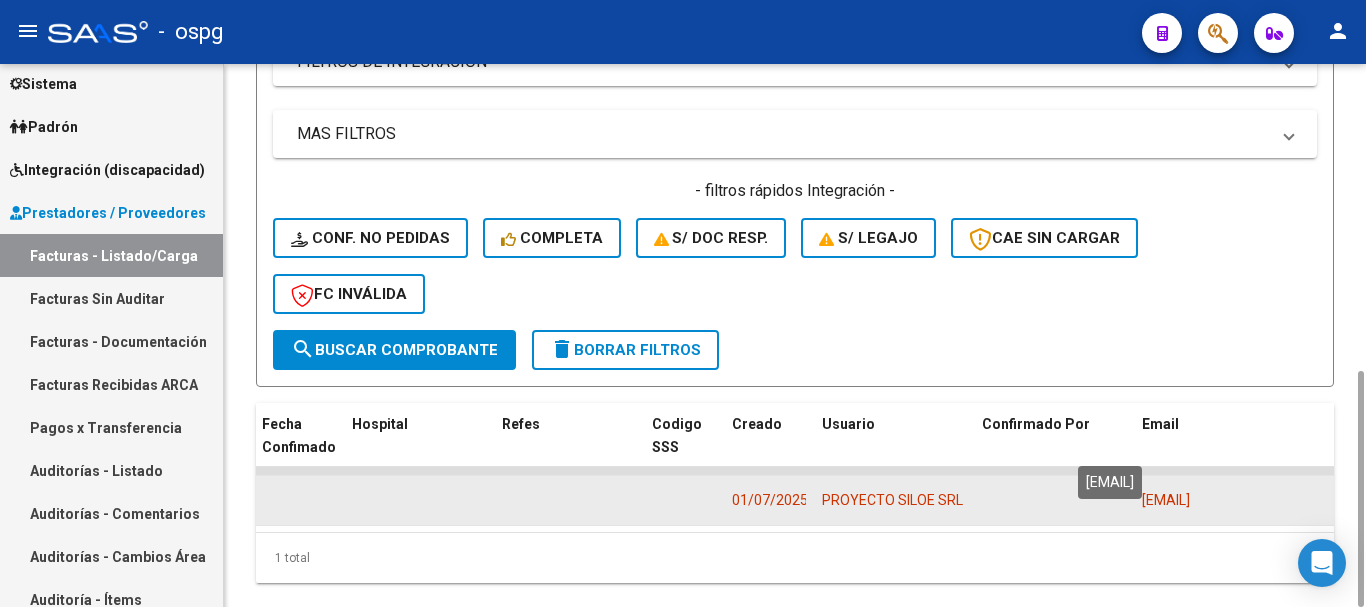 click on "[EMAIL]" 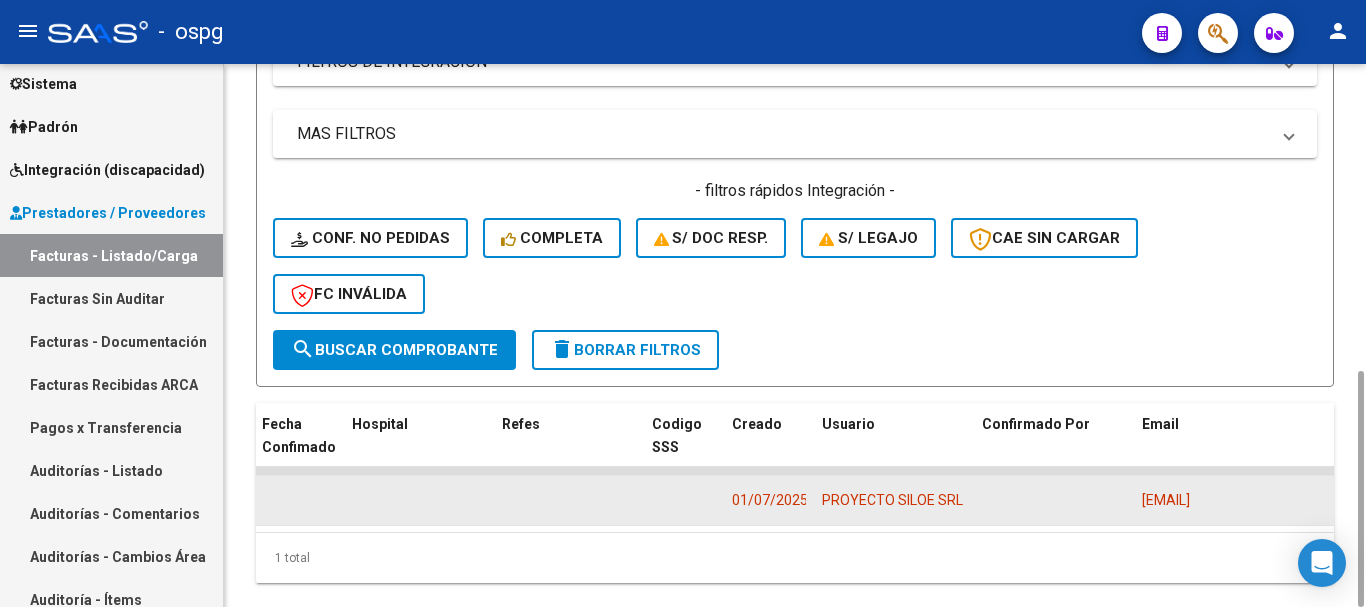 drag, startPoint x: 1327, startPoint y: 443, endPoint x: 1054, endPoint y: 448, distance: 273.04578 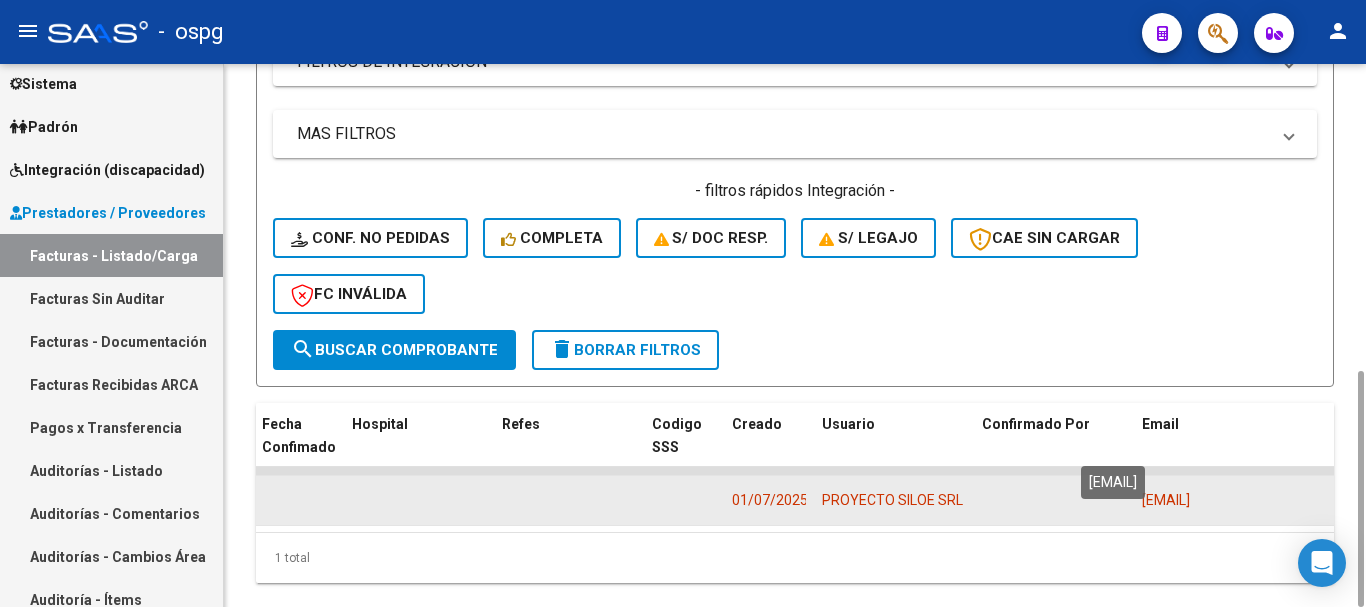 click on "[EMAIL]" 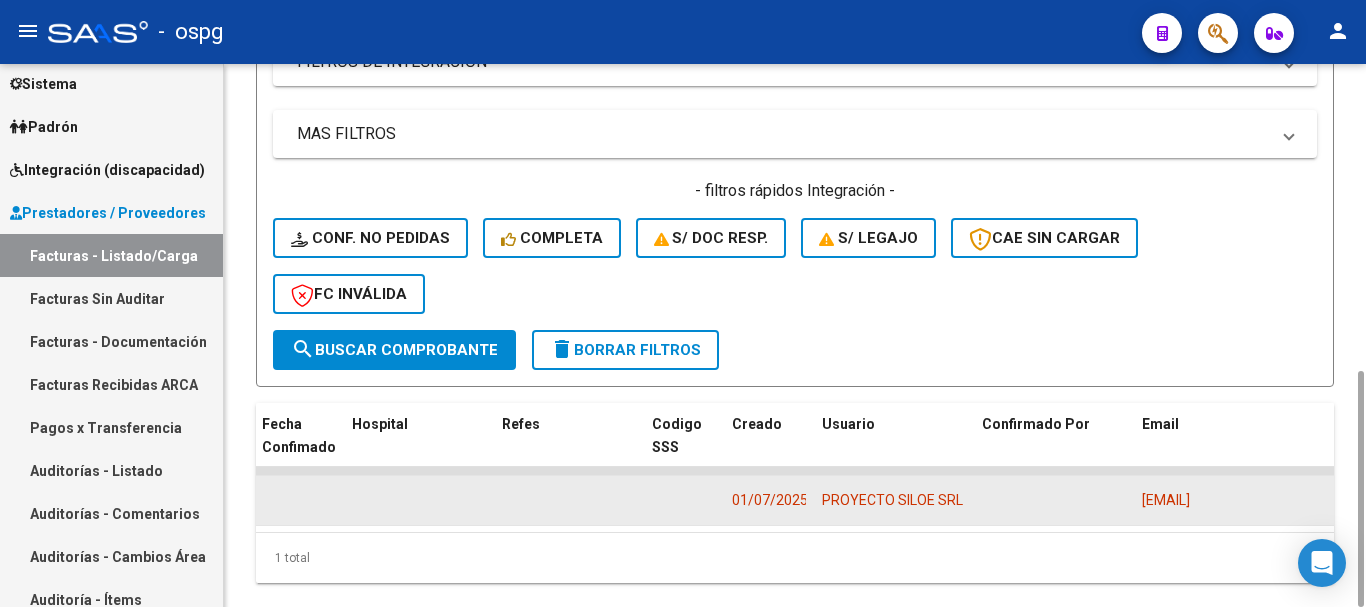 drag, startPoint x: 1273, startPoint y: 449, endPoint x: 1263, endPoint y: 458, distance: 13.453624 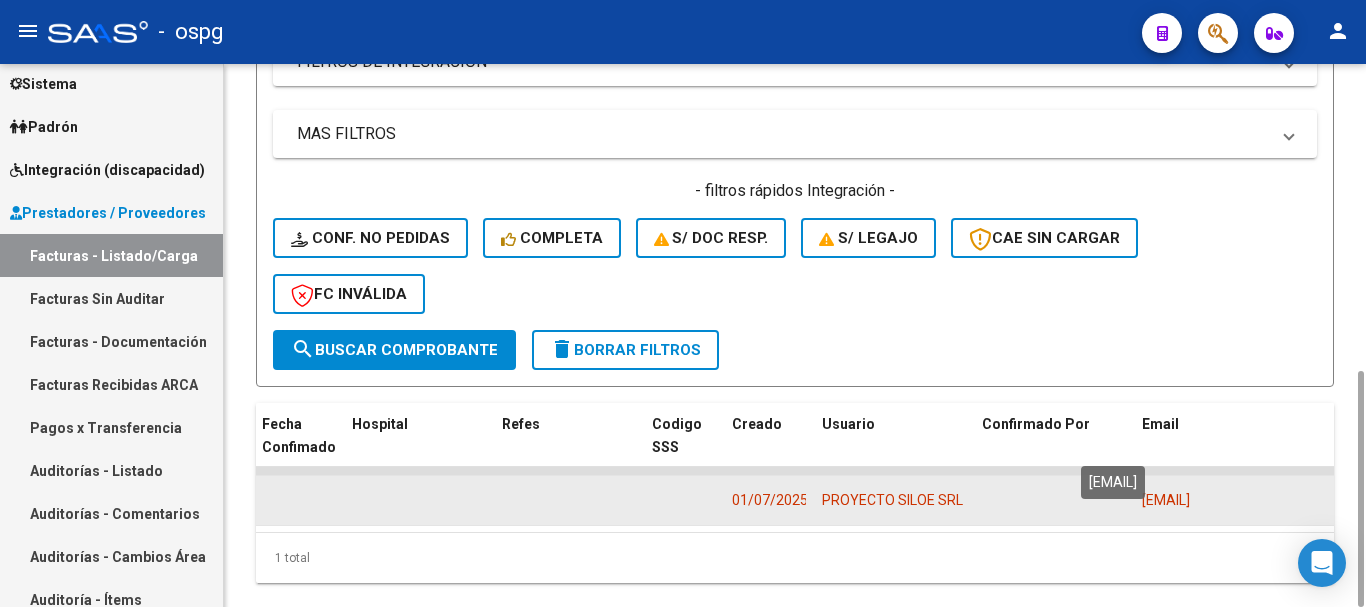 scroll, scrollTop: 0, scrollLeft: 9, axis: horizontal 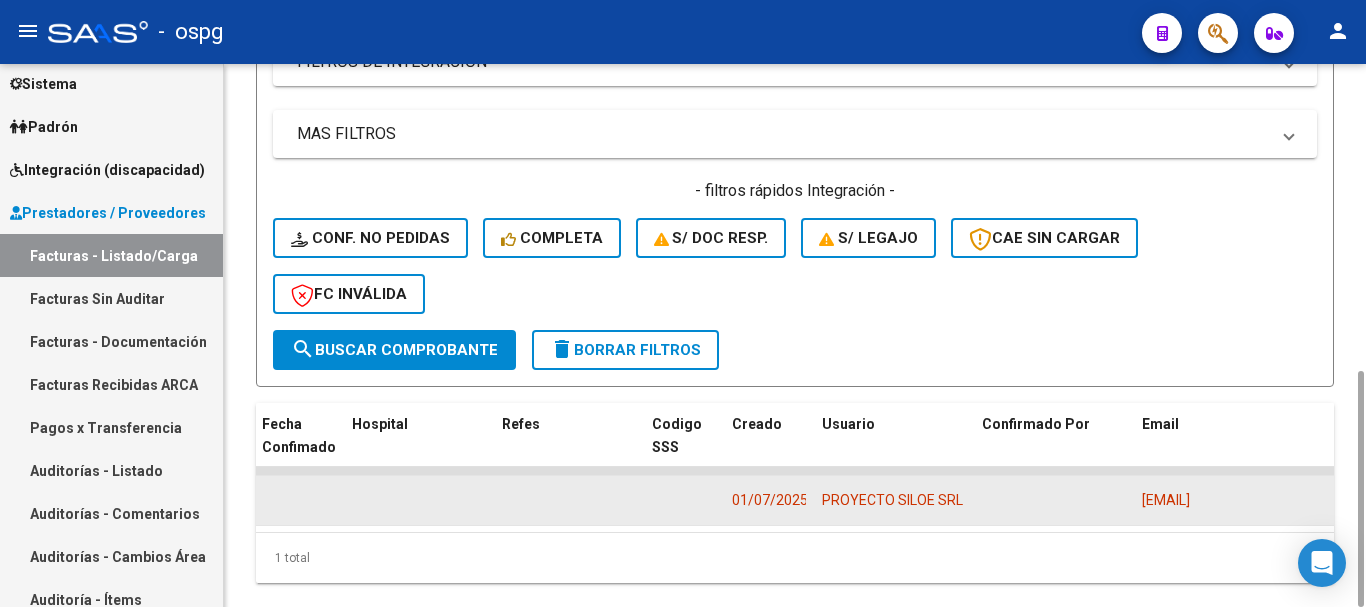 drag, startPoint x: 1323, startPoint y: 445, endPoint x: 1249, endPoint y: 461, distance: 75.70998 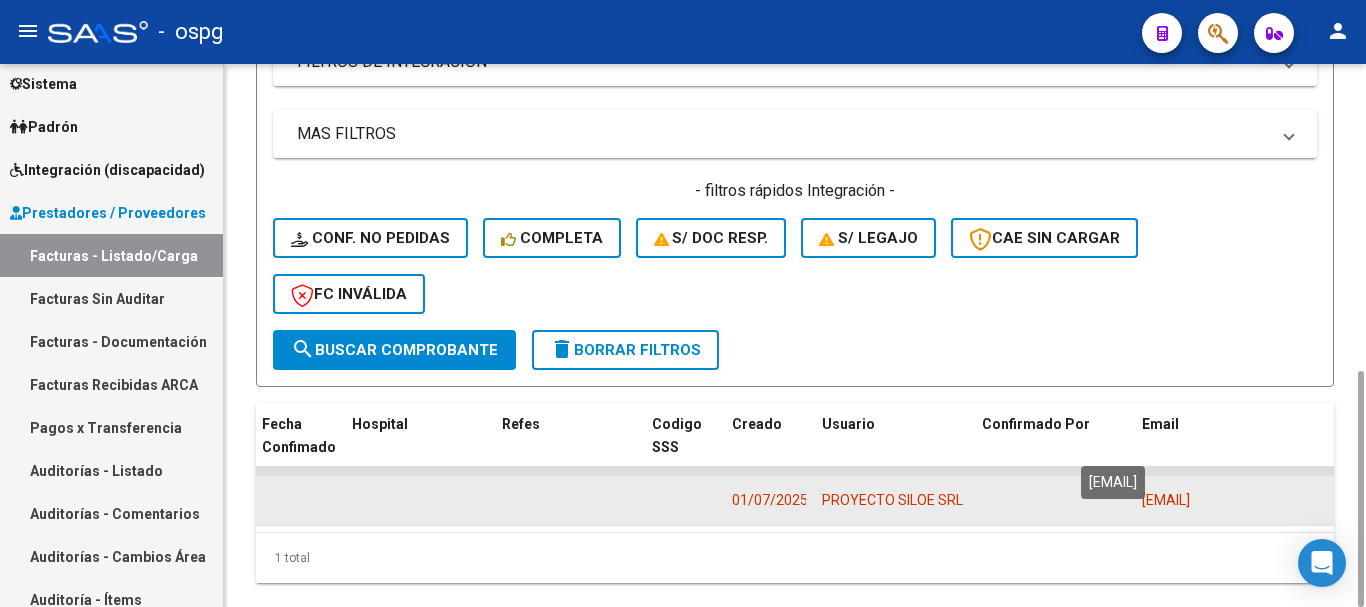 scroll, scrollTop: 0, scrollLeft: 56, axis: horizontal 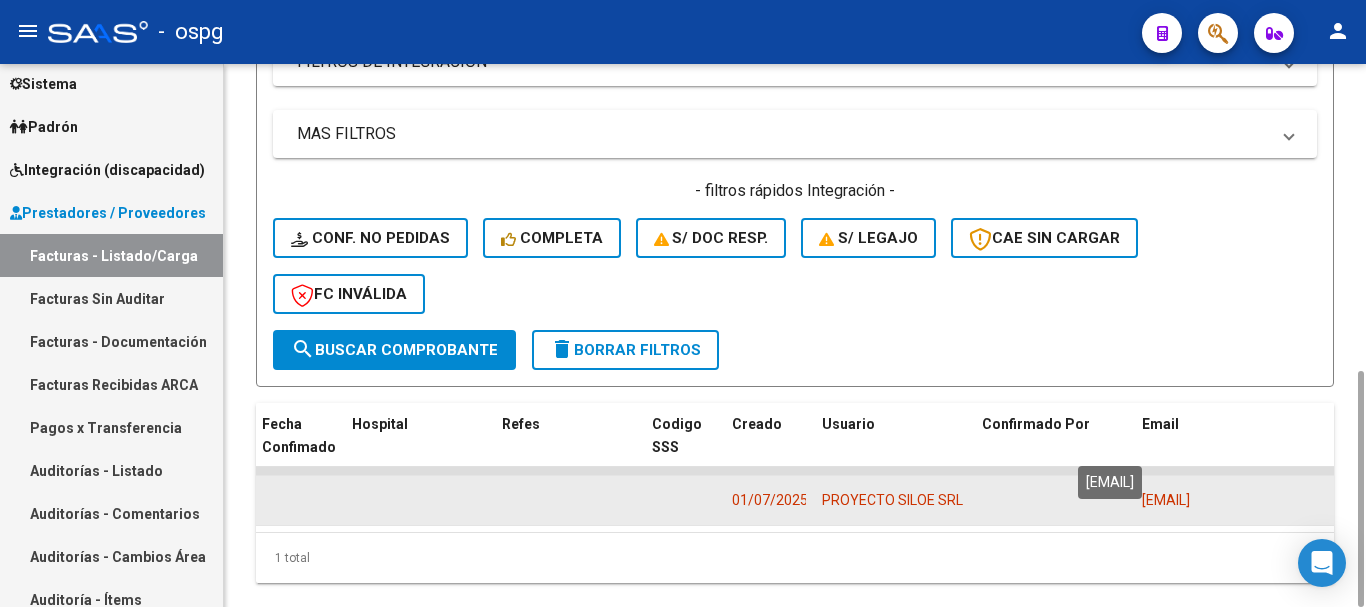 click on "[EMAIL]" 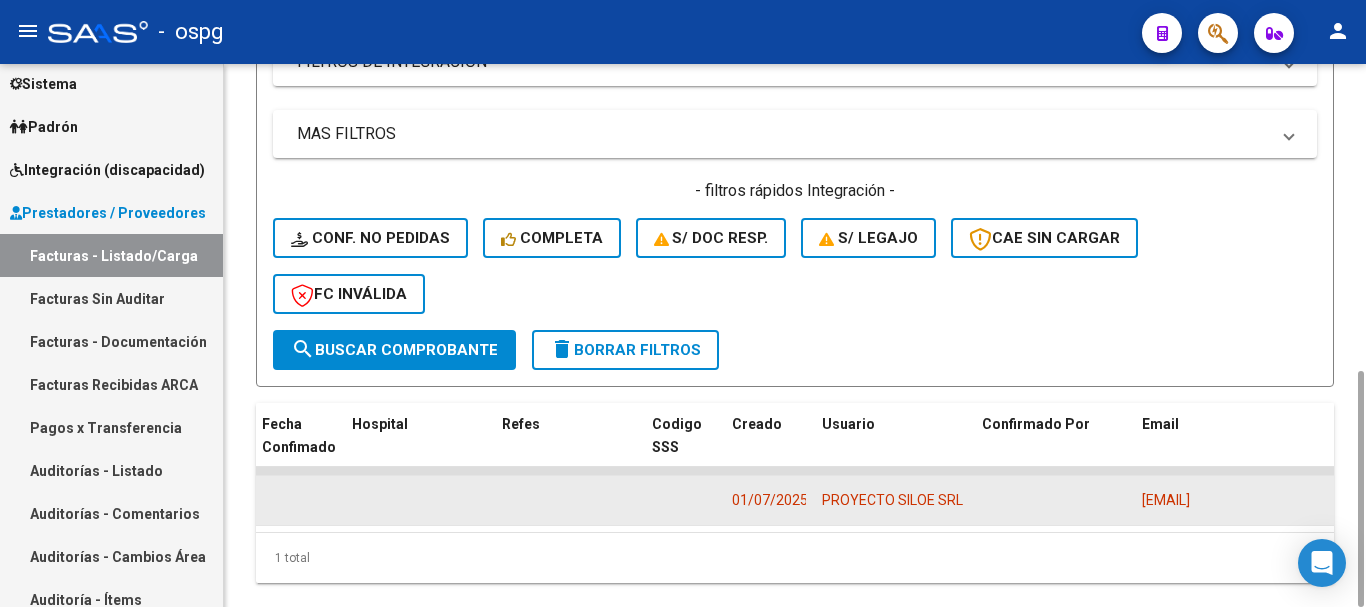 drag, startPoint x: 1326, startPoint y: 442, endPoint x: 1141, endPoint y: 451, distance: 185.2188 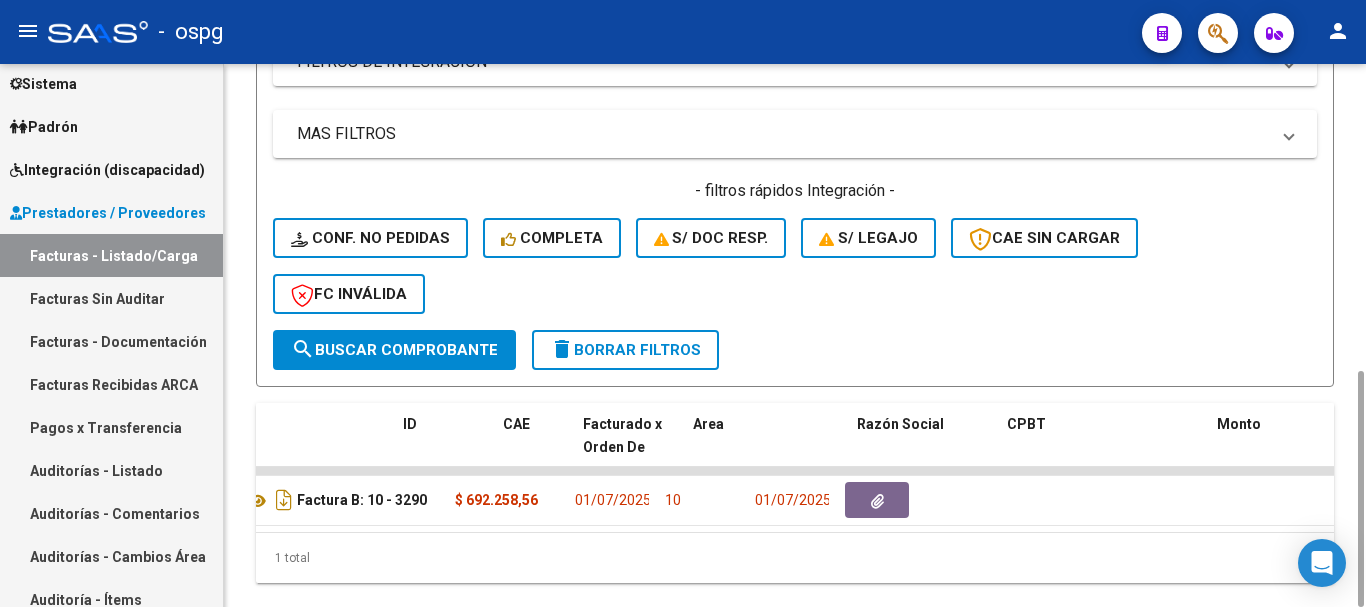 scroll, scrollTop: 0, scrollLeft: 0, axis: both 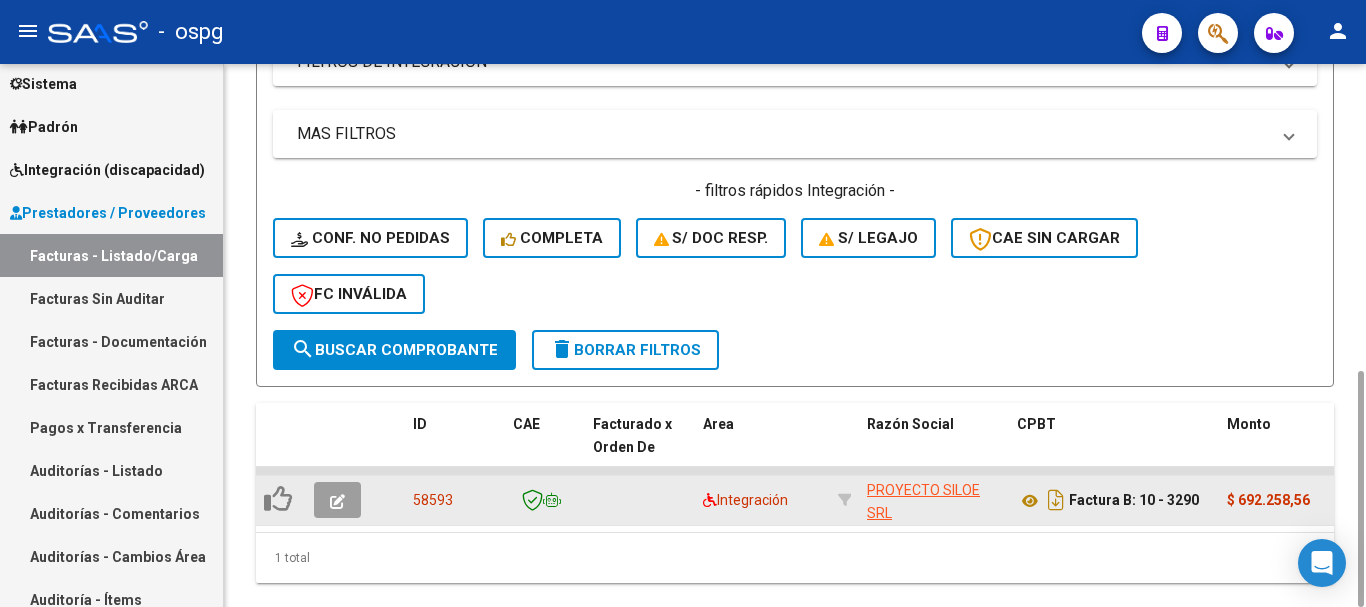 click 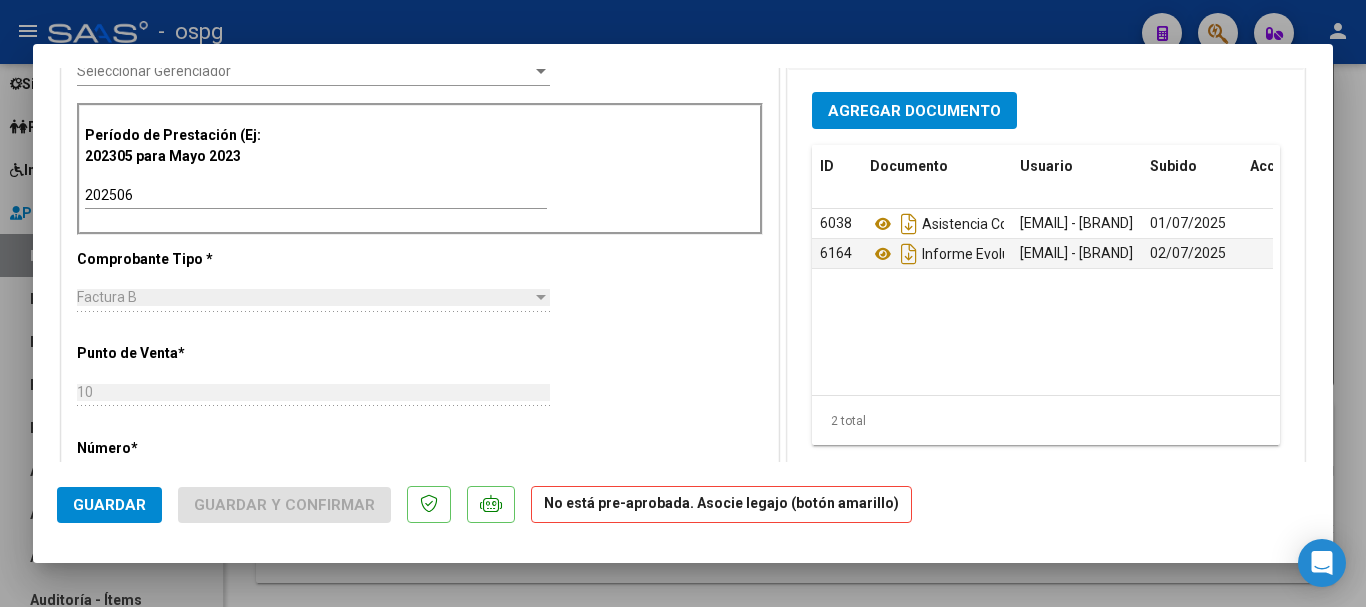scroll, scrollTop: 830, scrollLeft: 0, axis: vertical 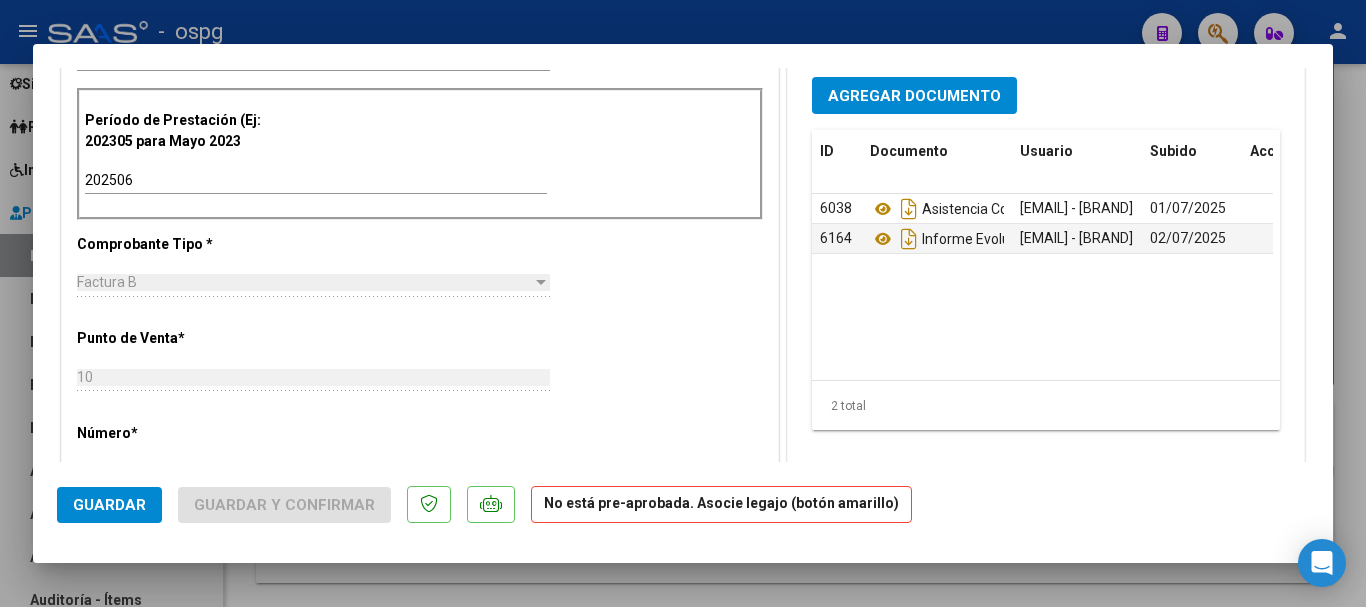 click at bounding box center [683, 303] 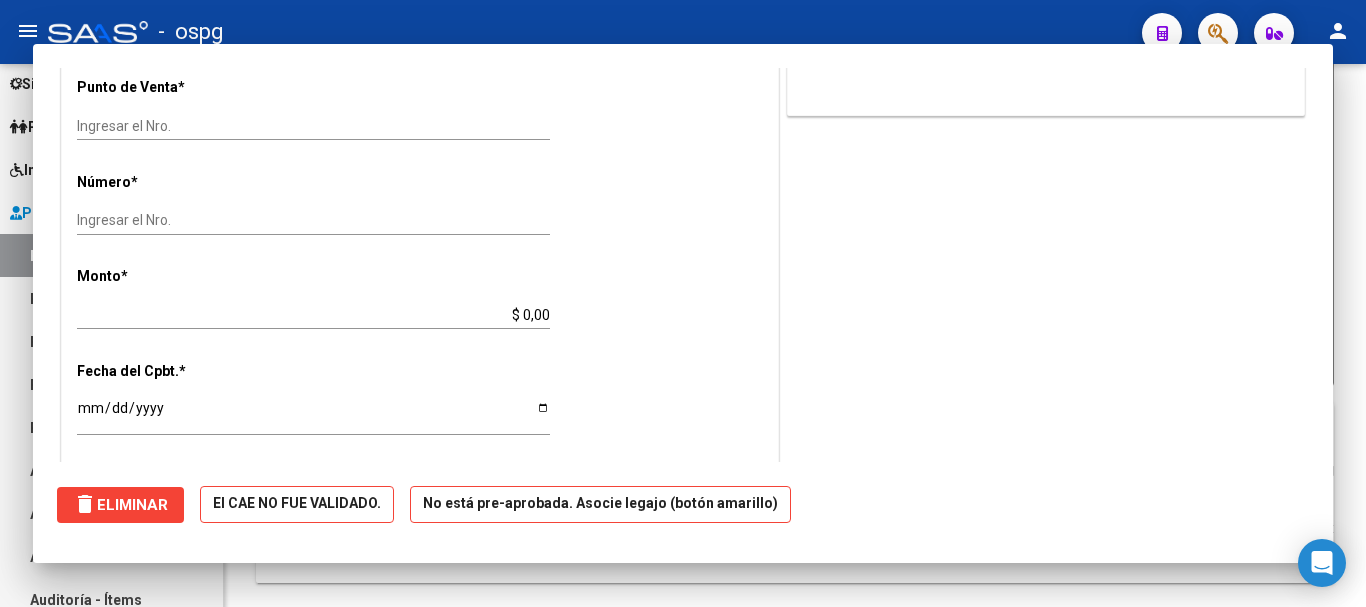 scroll, scrollTop: 0, scrollLeft: 0, axis: both 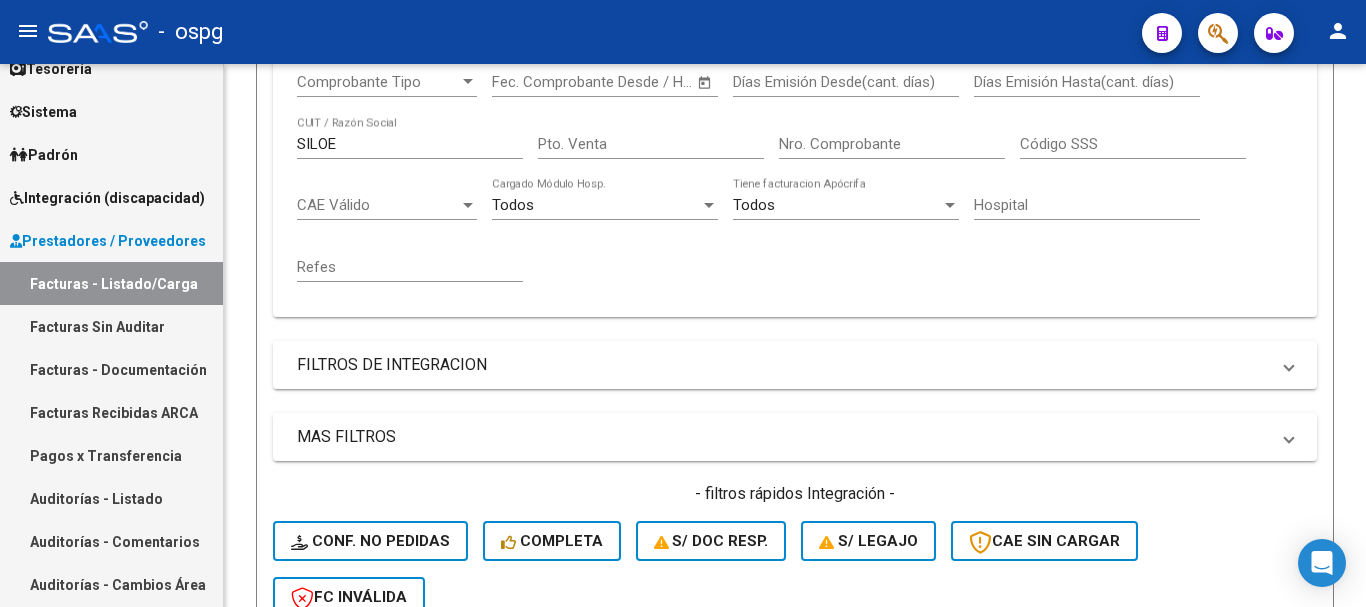click on "Integración (discapacidad)" at bounding box center [107, 198] 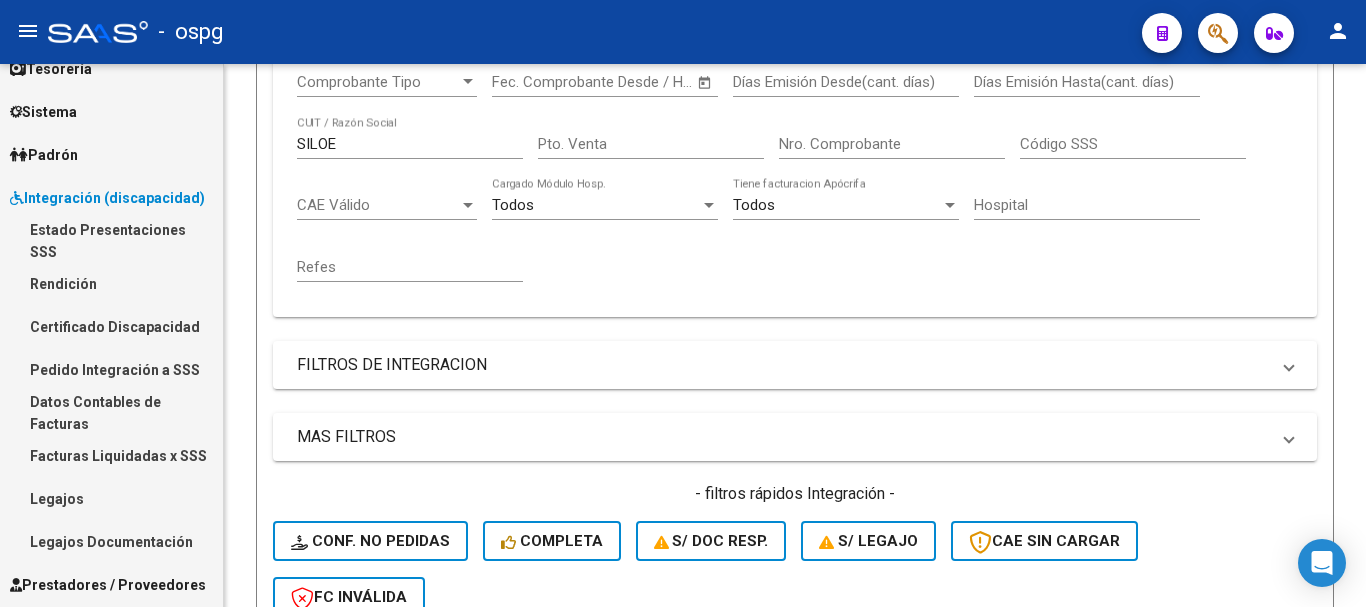 click on "Legajos" at bounding box center [111, 498] 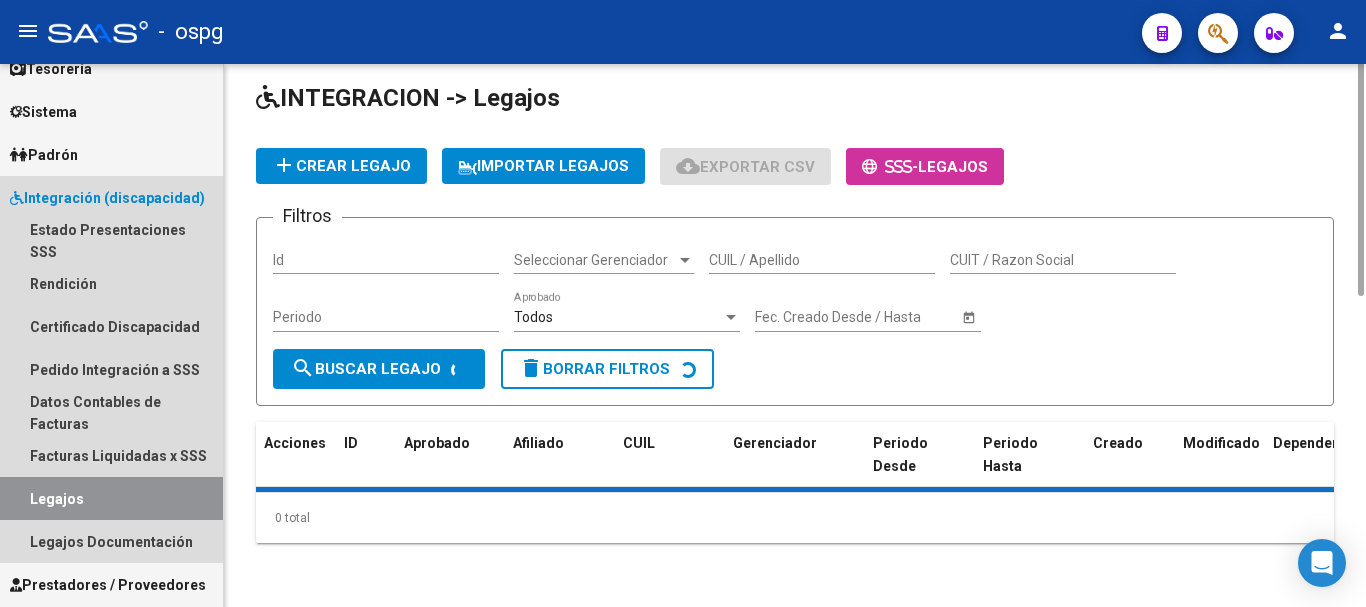 scroll, scrollTop: 0, scrollLeft: 0, axis: both 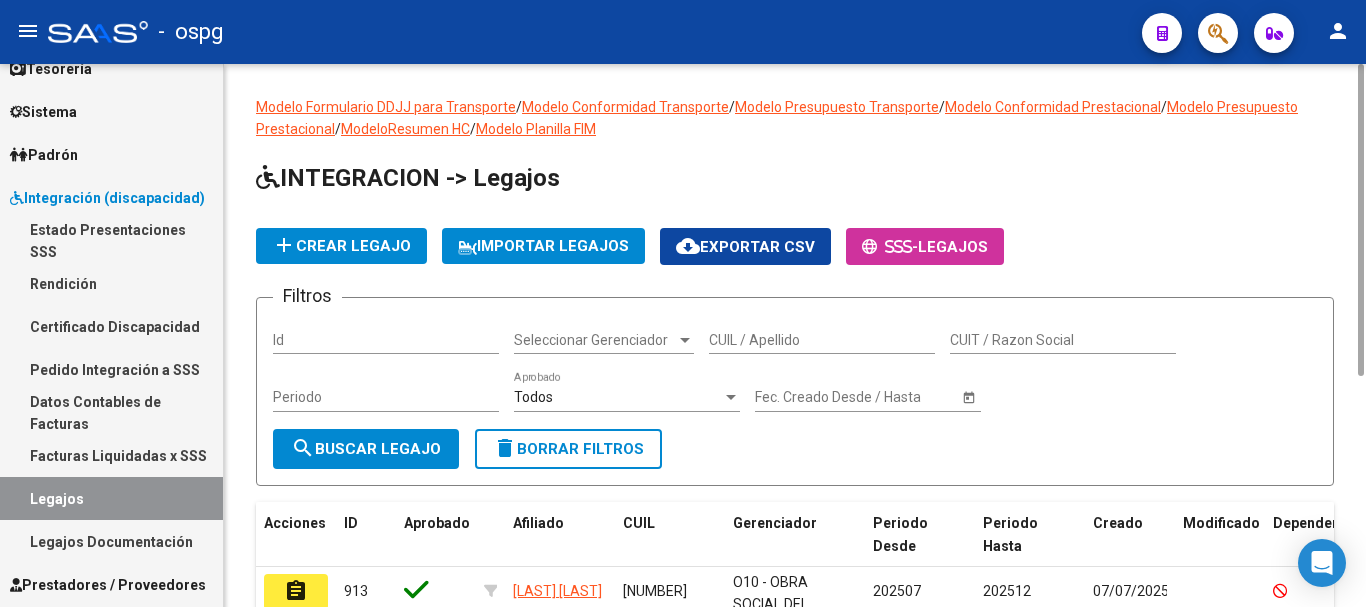 click on "CUIL / Apellido" 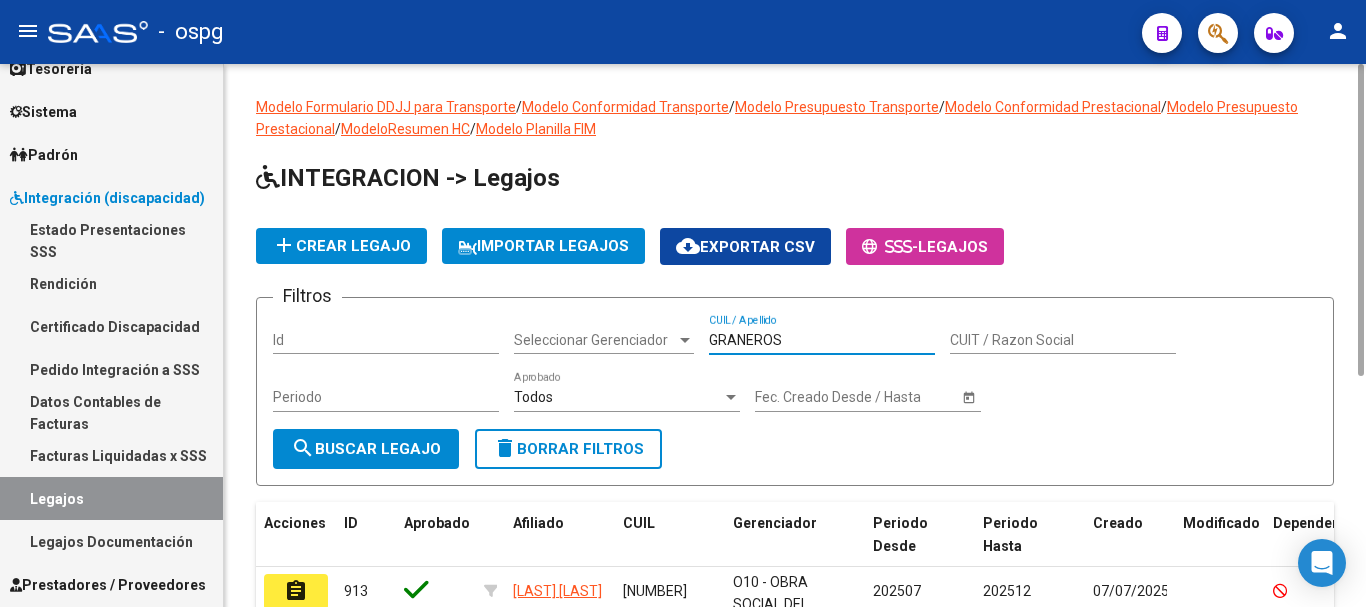 click on "search  Buscar Legajo" 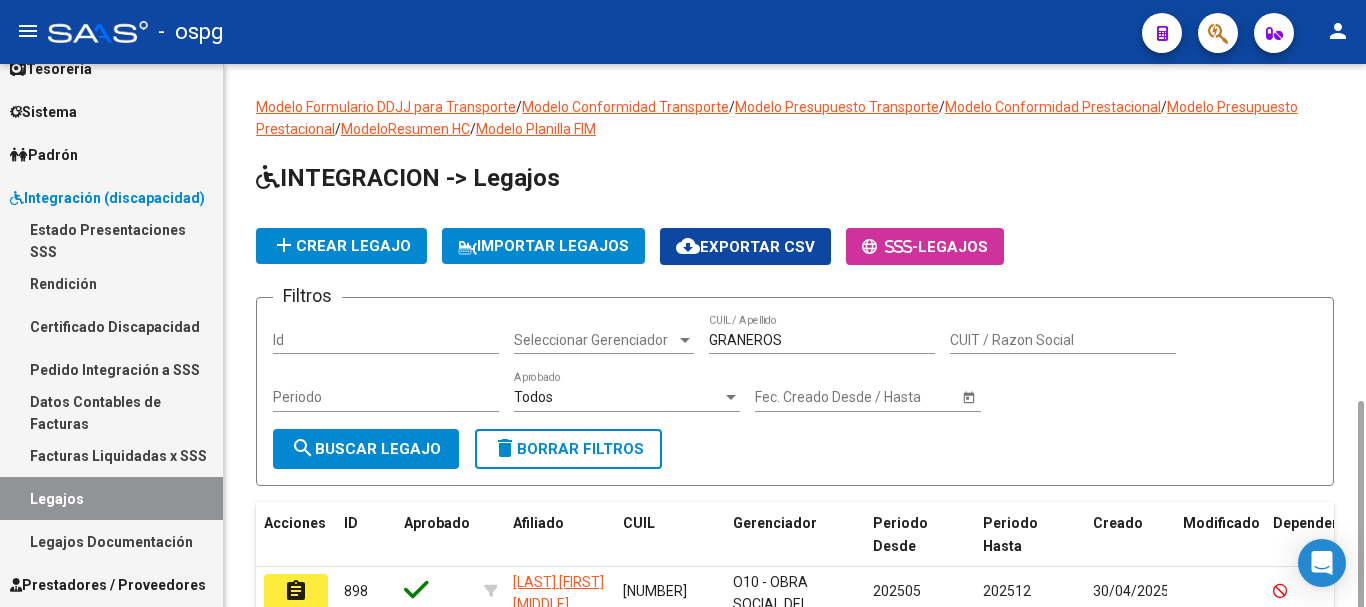 scroll, scrollTop: 247, scrollLeft: 0, axis: vertical 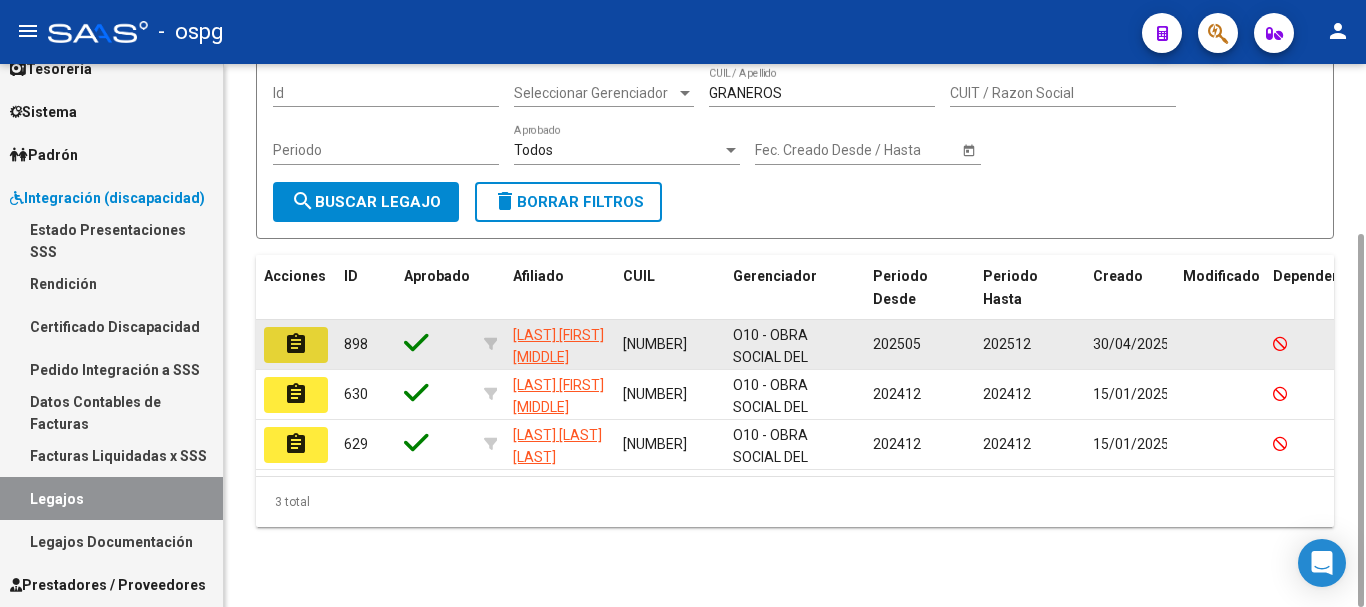 click on "assignment" 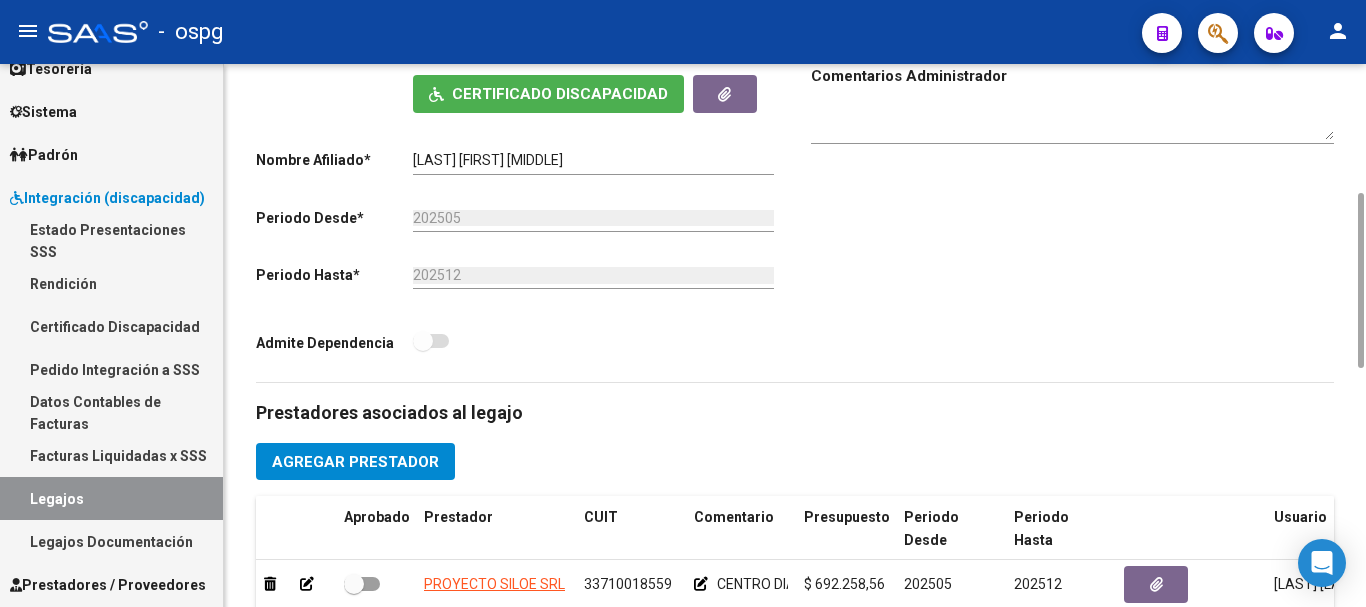 scroll, scrollTop: 600, scrollLeft: 0, axis: vertical 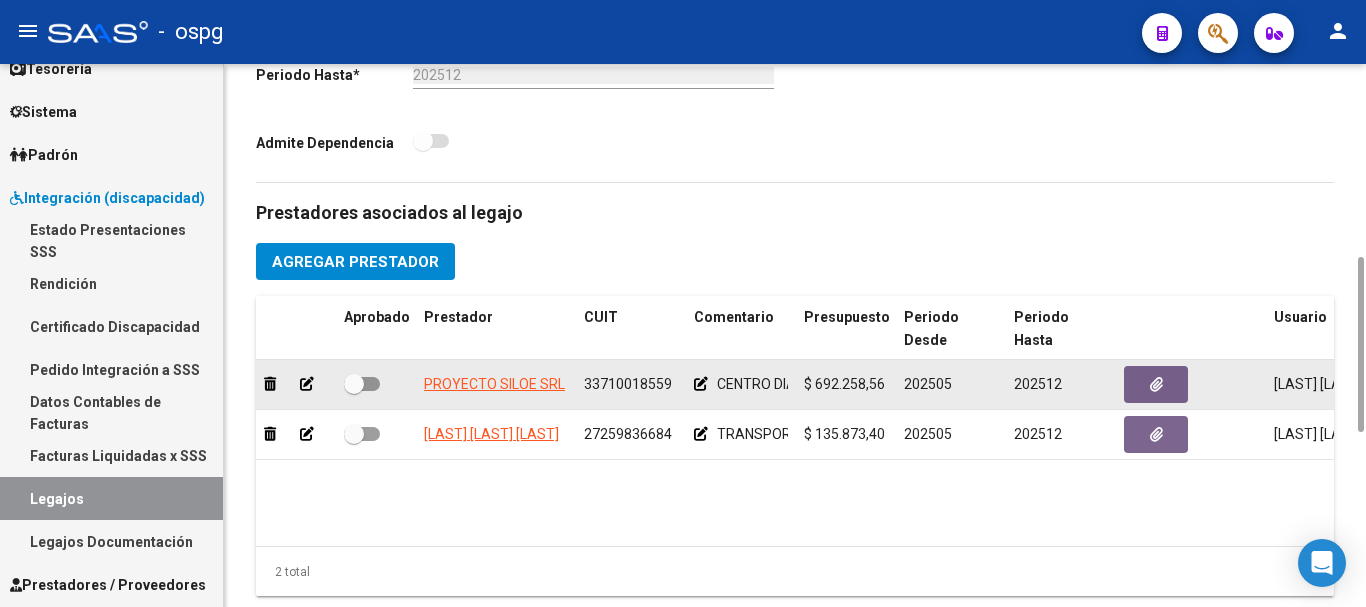 click 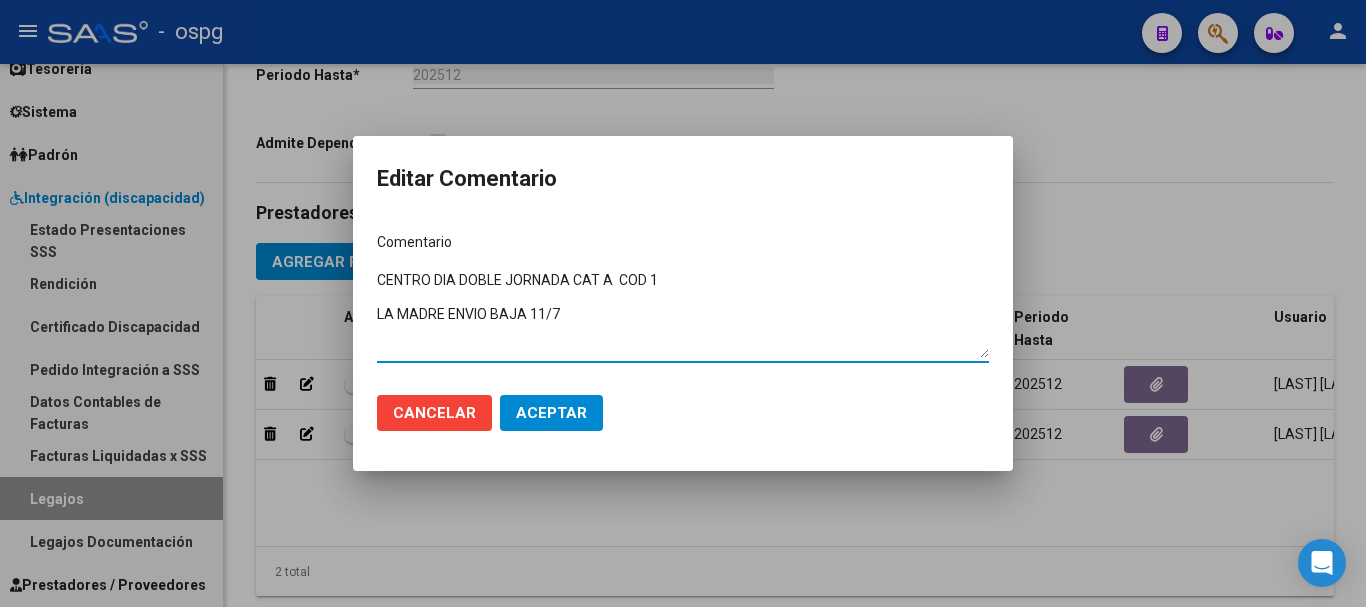 click at bounding box center (683, 303) 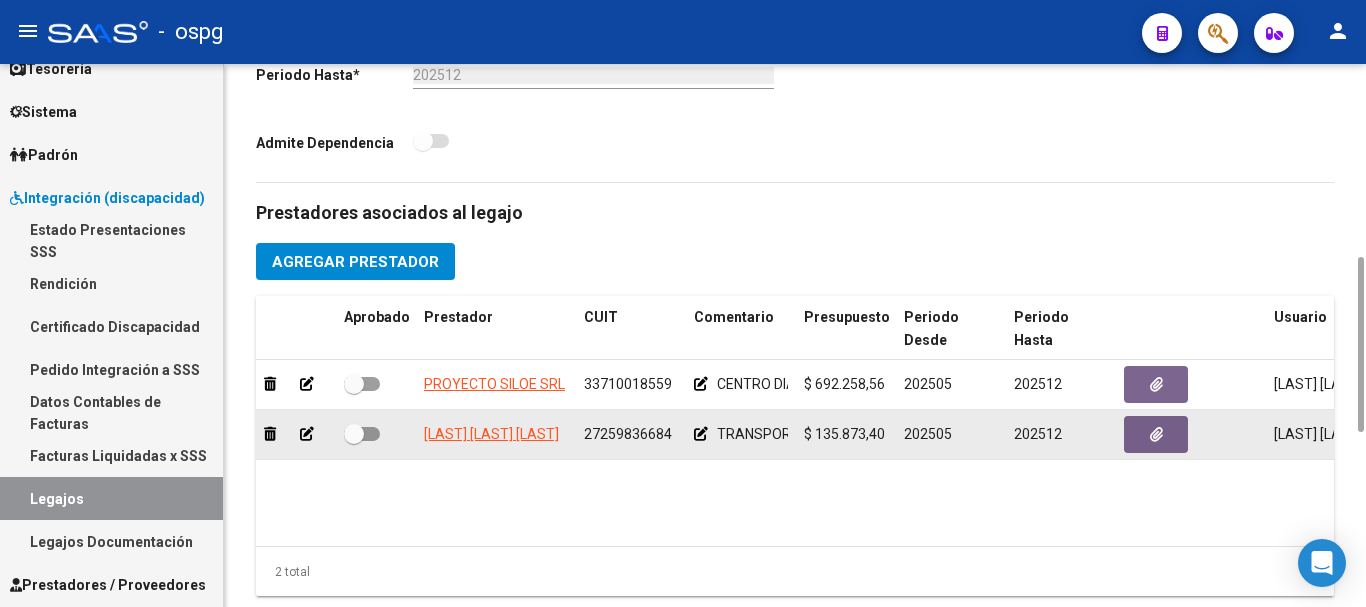 click 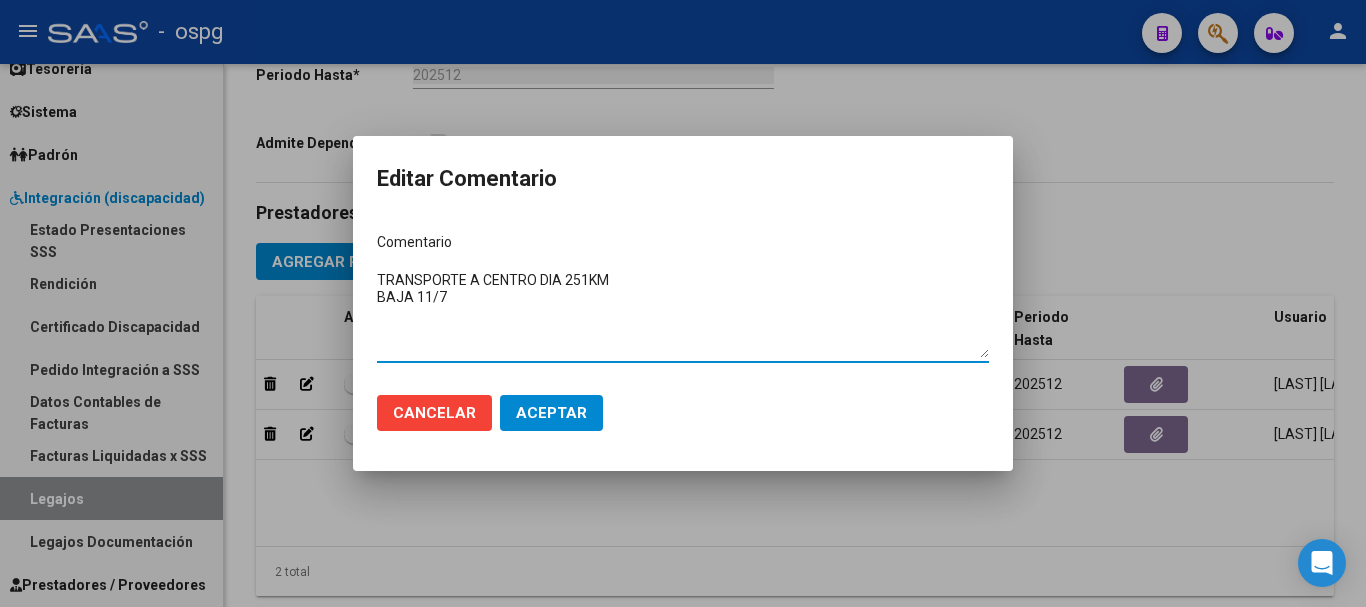 click at bounding box center [683, 303] 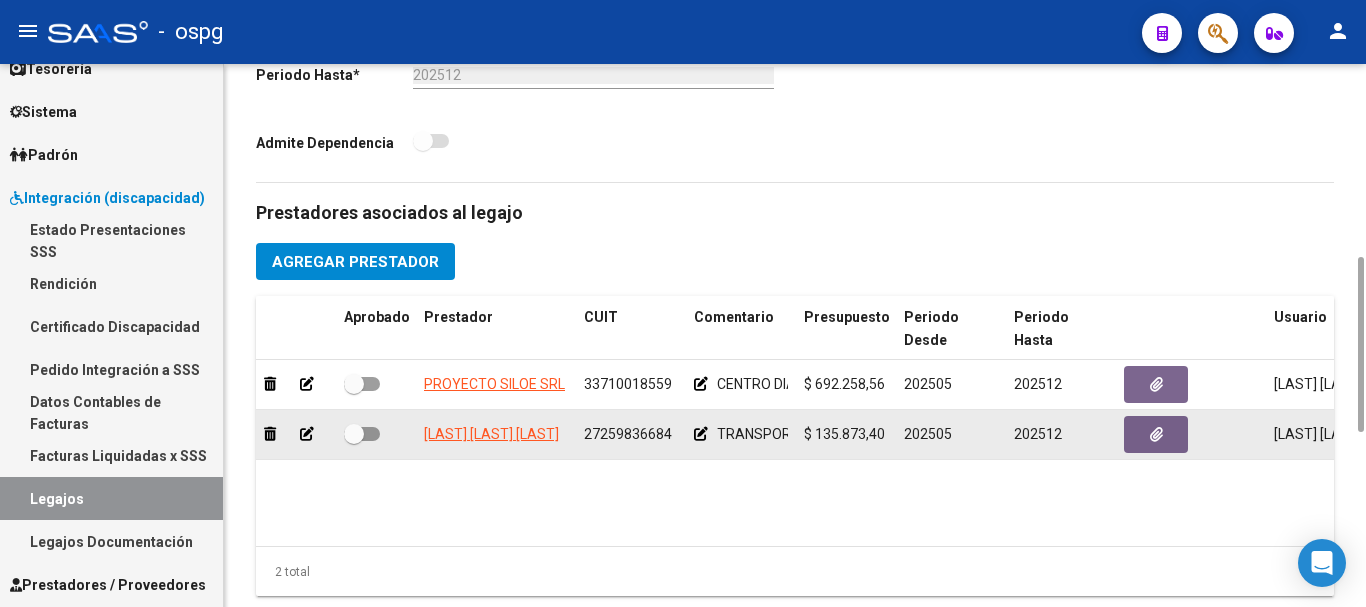 drag, startPoint x: 672, startPoint y: 436, endPoint x: 583, endPoint y: 459, distance: 91.92388 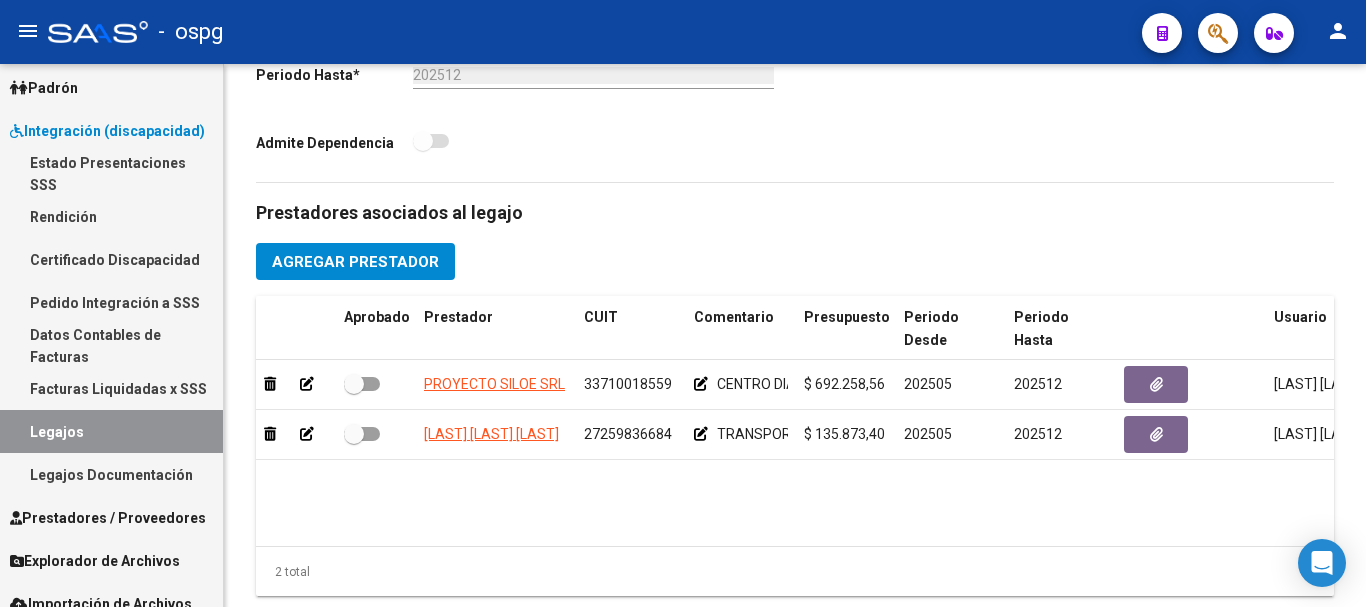 scroll, scrollTop: 196, scrollLeft: 0, axis: vertical 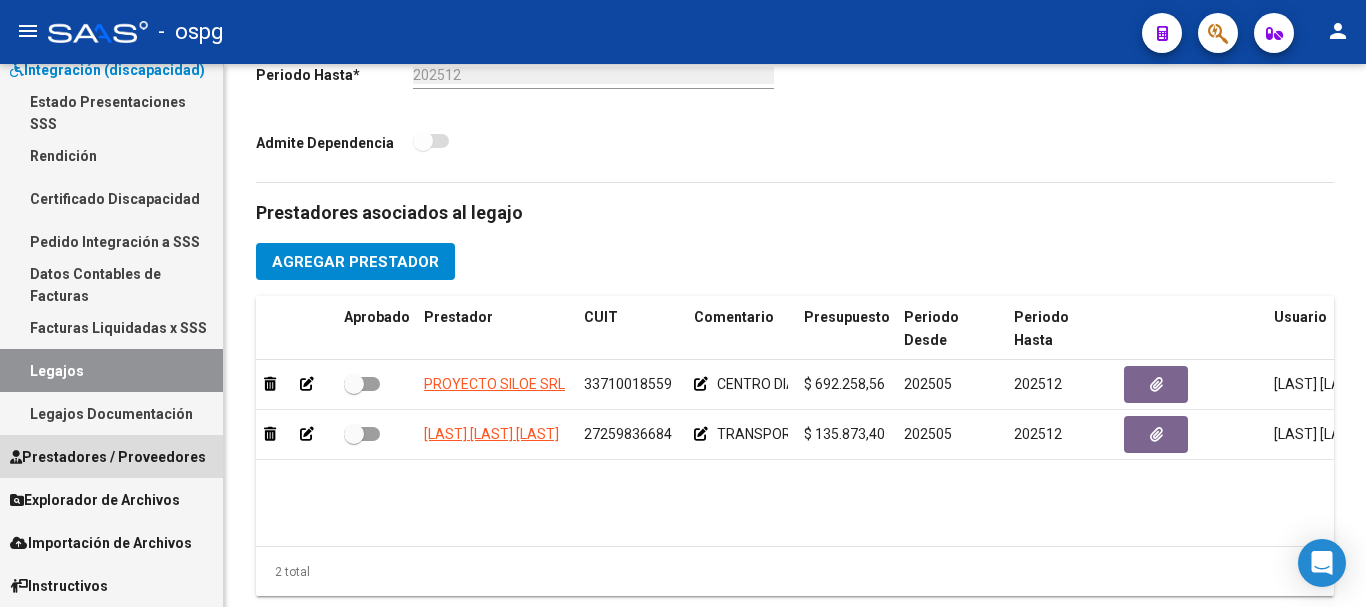click on "Prestadores / Proveedores" at bounding box center [108, 457] 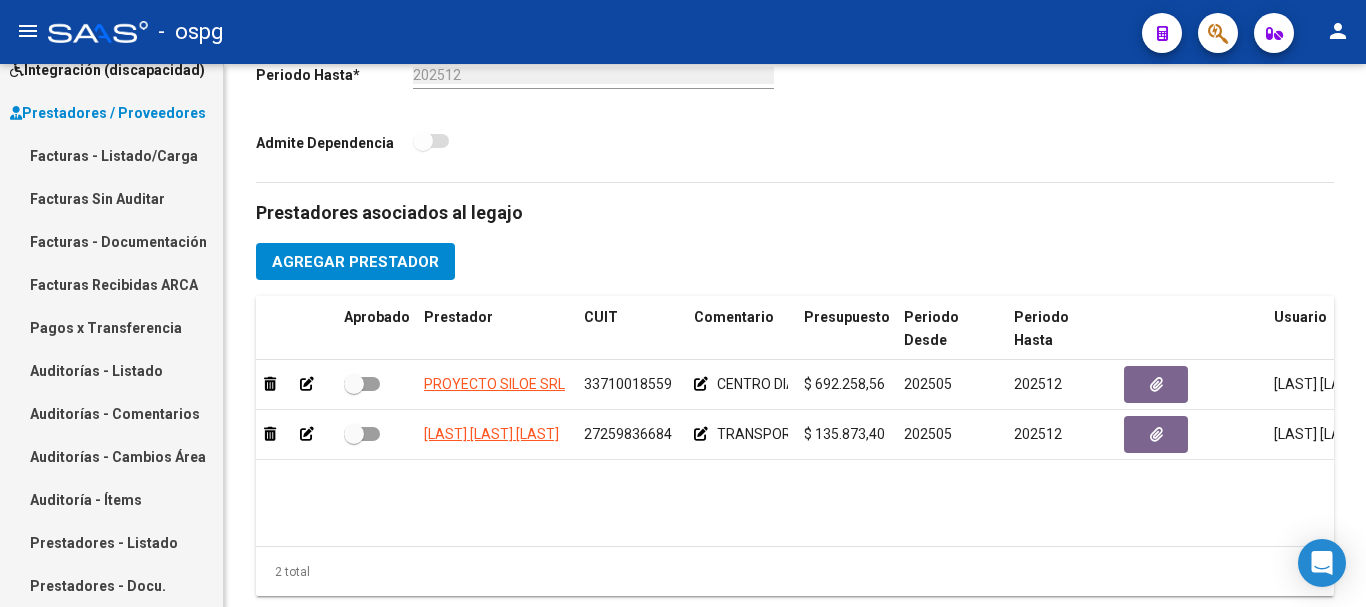 click on "Facturas - Listado/Carga" at bounding box center (111, 155) 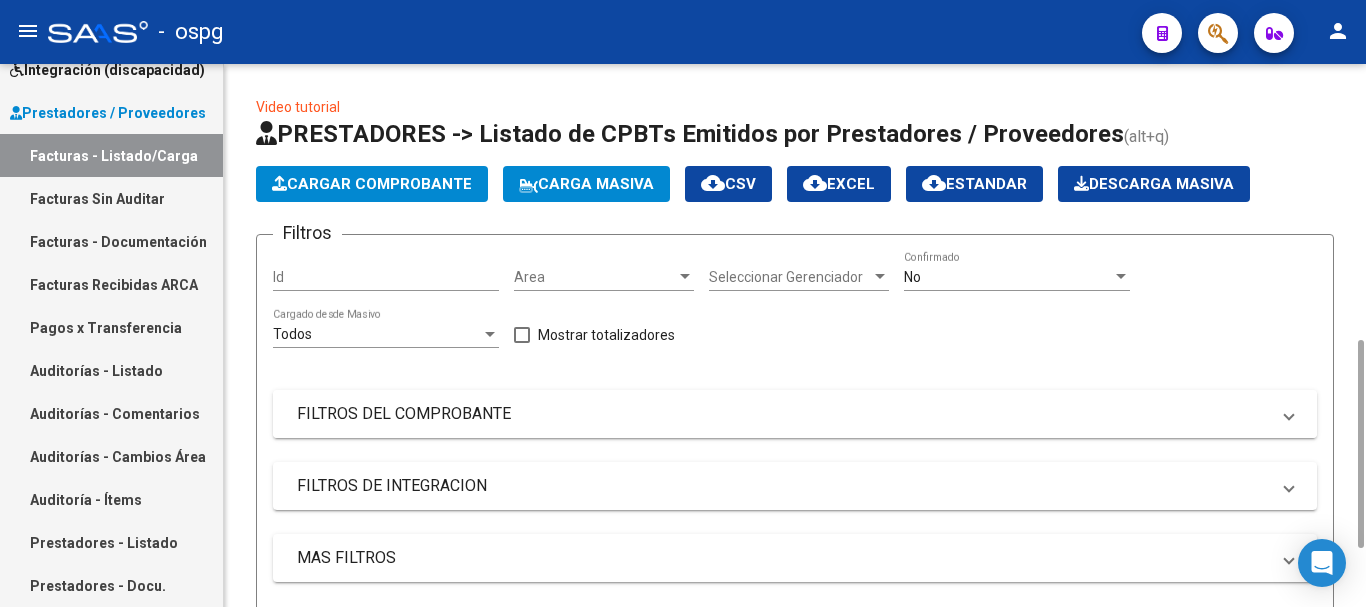 scroll, scrollTop: 200, scrollLeft: 0, axis: vertical 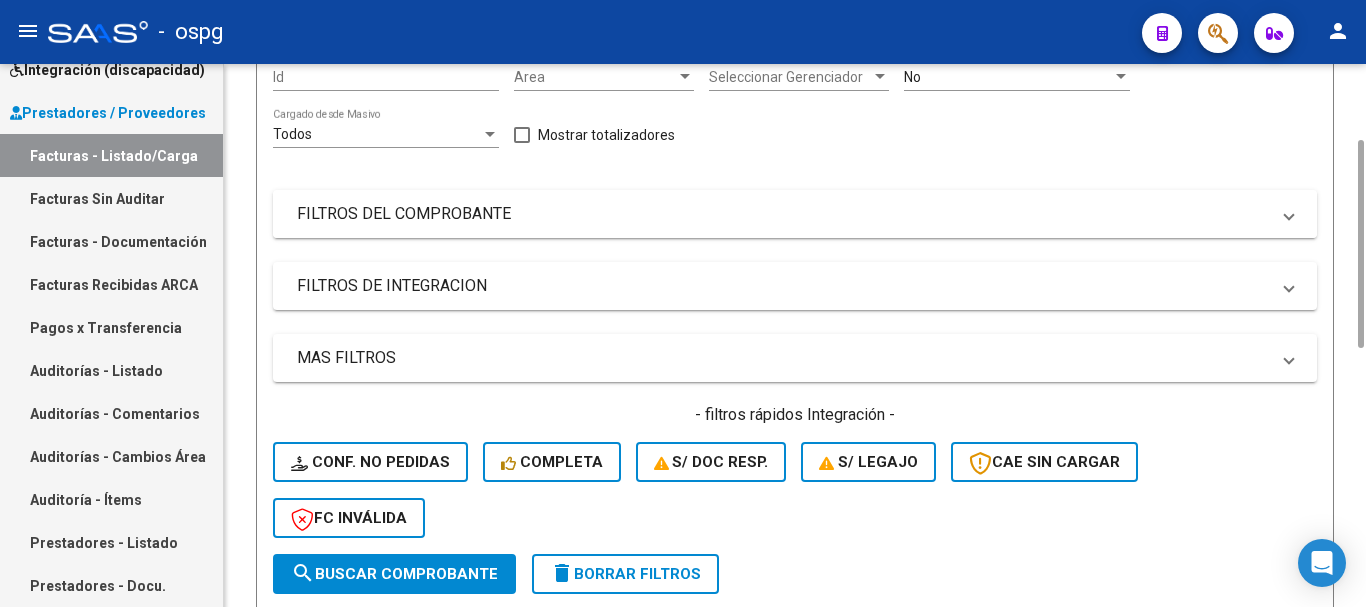 click on "FILTROS DEL COMPROBANTE" at bounding box center [783, 214] 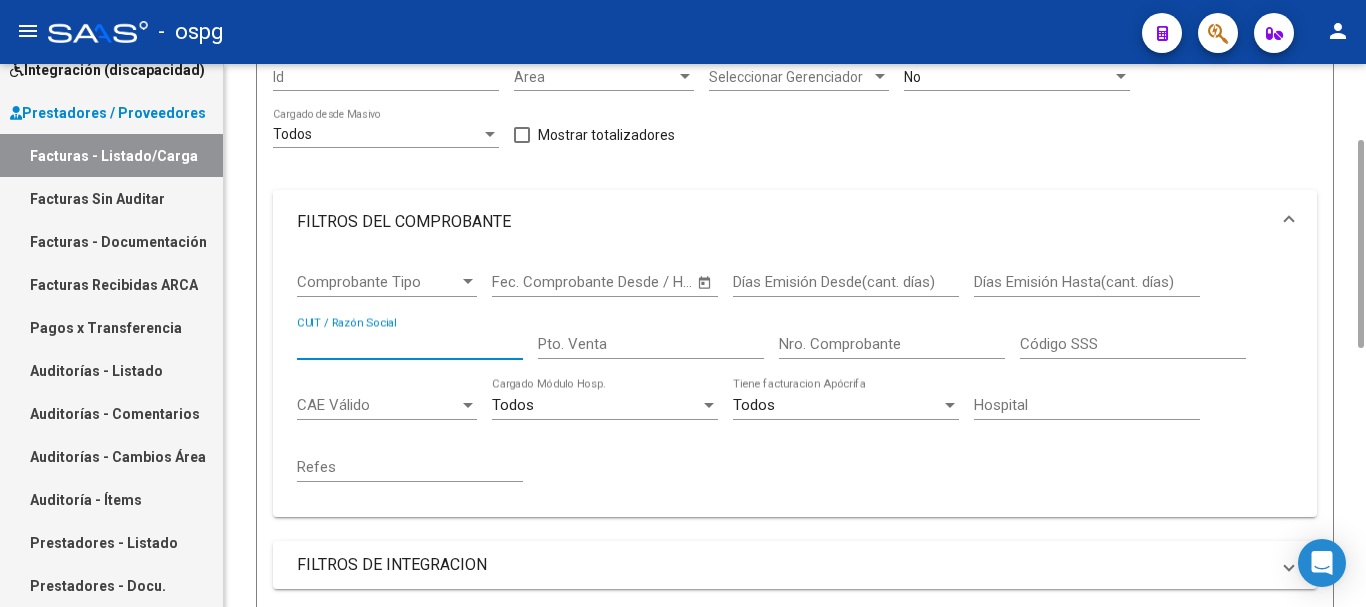 paste on "27259836684" 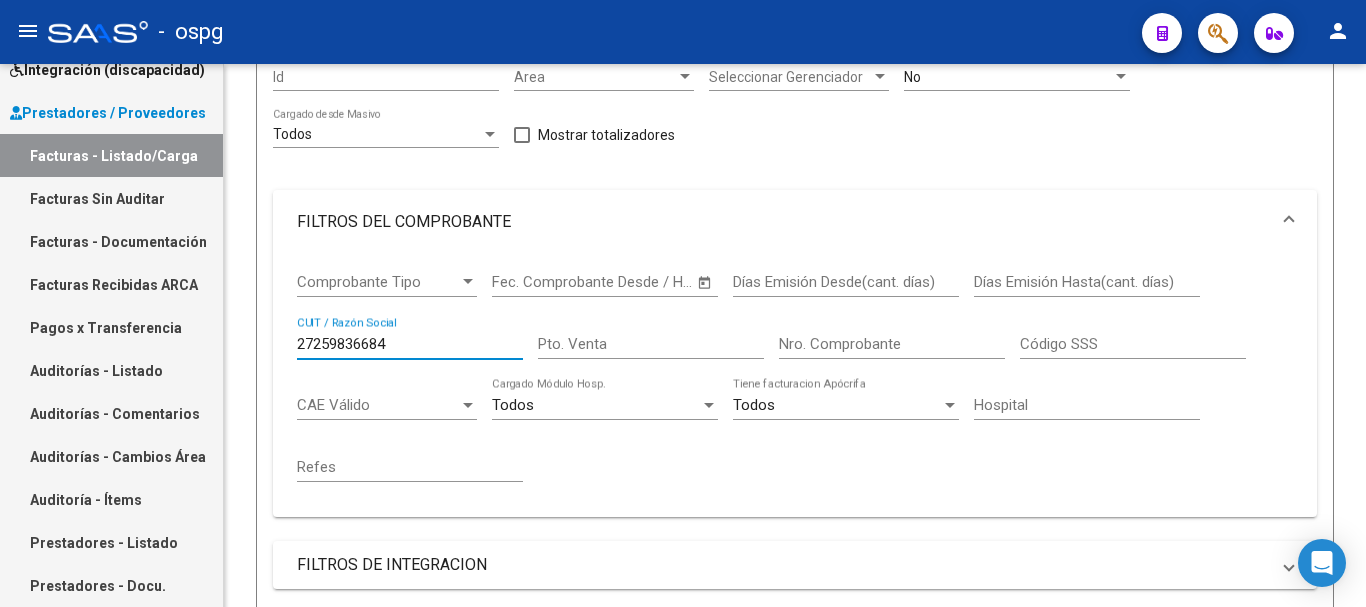 scroll, scrollTop: 800, scrollLeft: 0, axis: vertical 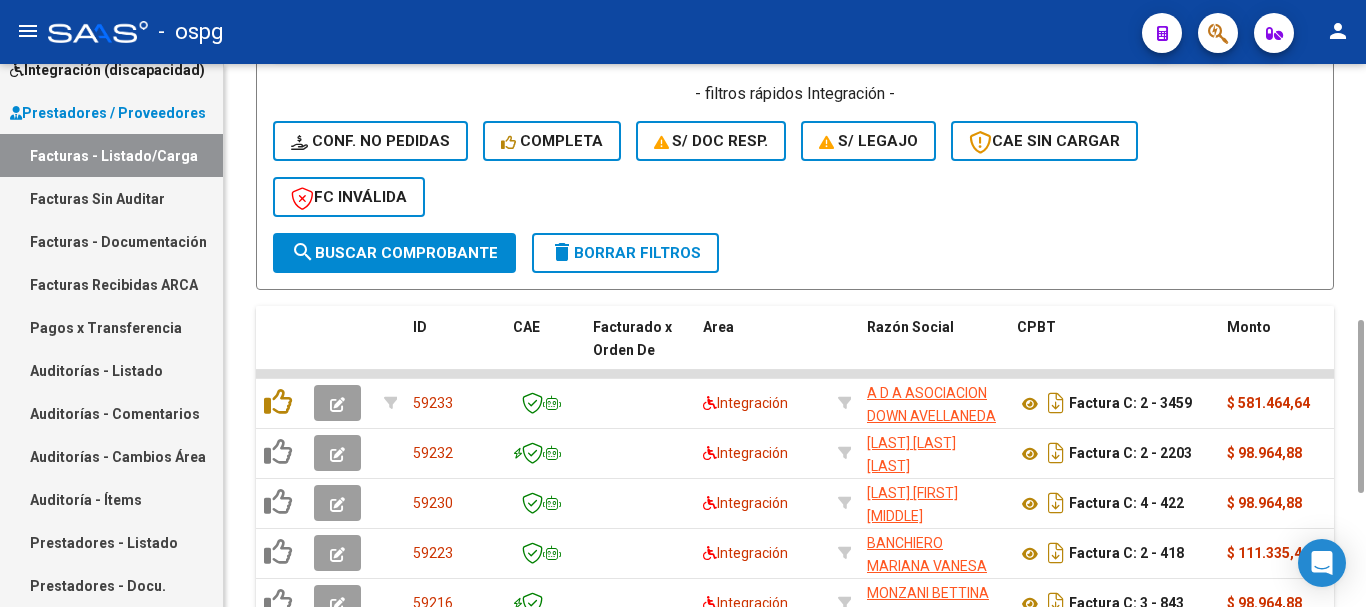 click on "search  Buscar Comprobante" 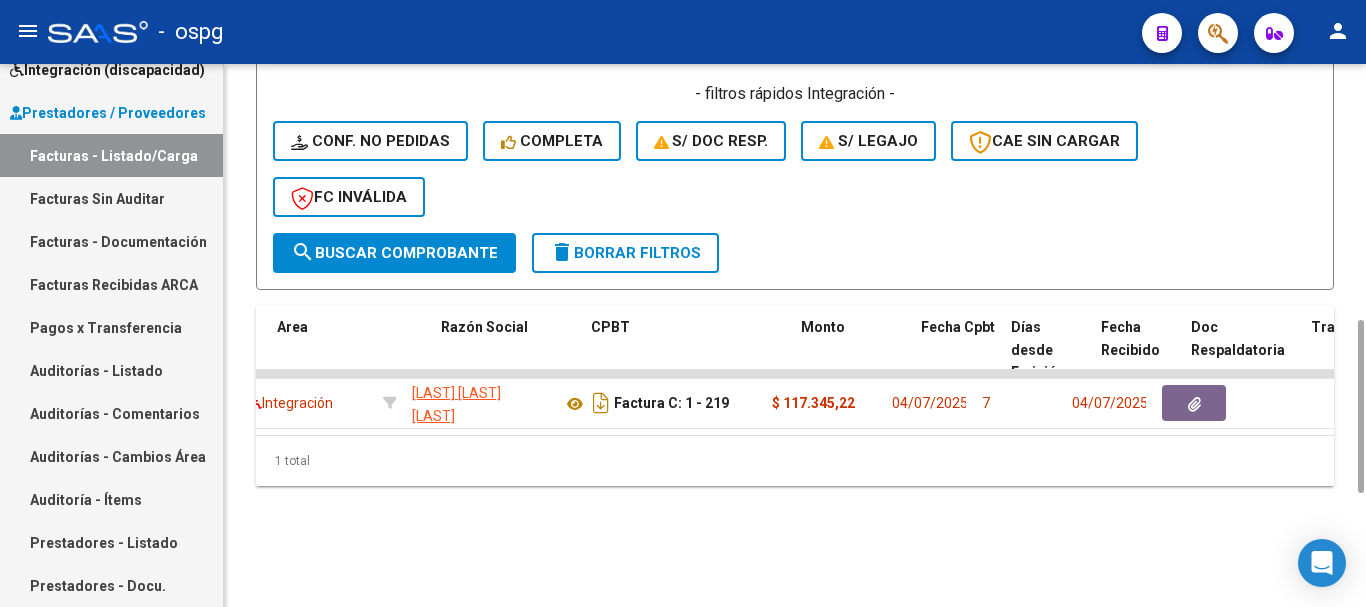 scroll, scrollTop: 0, scrollLeft: 426, axis: horizontal 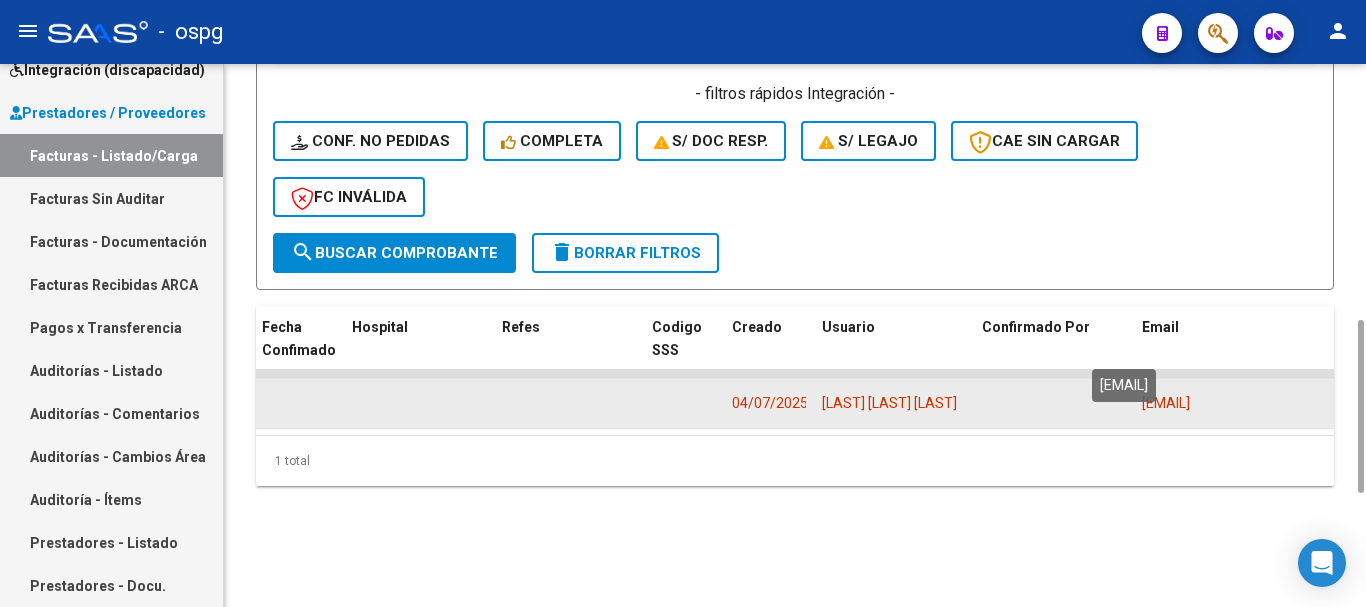 drag, startPoint x: 1311, startPoint y: 344, endPoint x: 1201, endPoint y: 355, distance: 110.54863 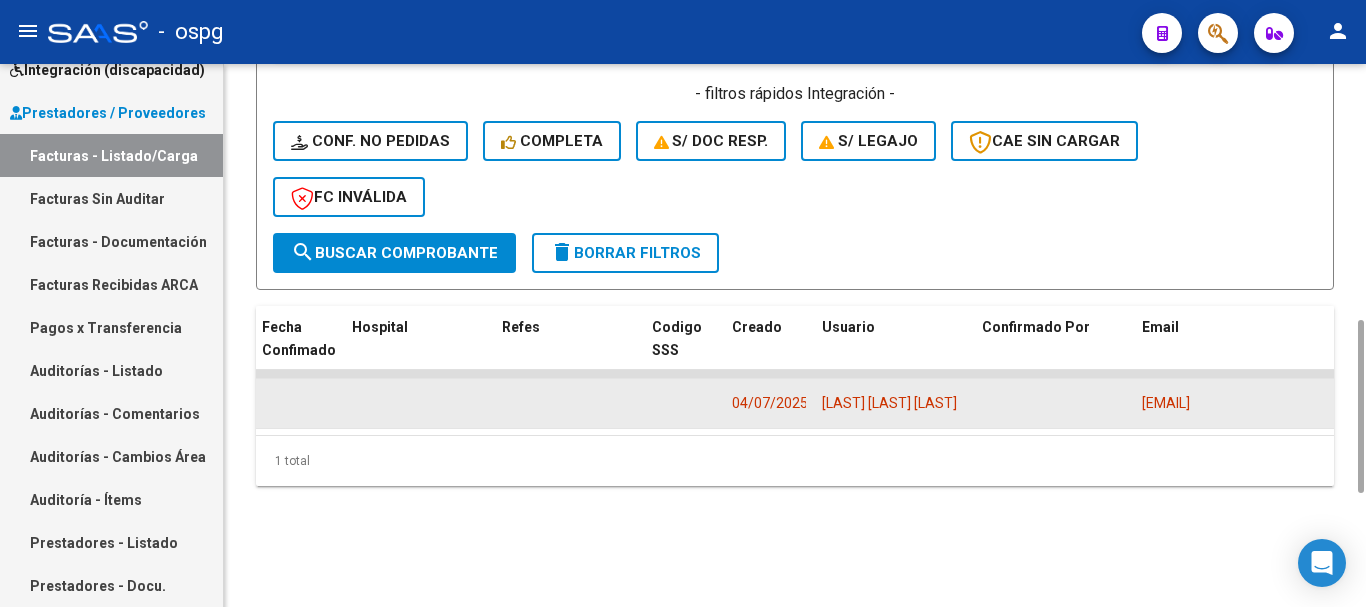 scroll, scrollTop: 0, scrollLeft: 38, axis: horizontal 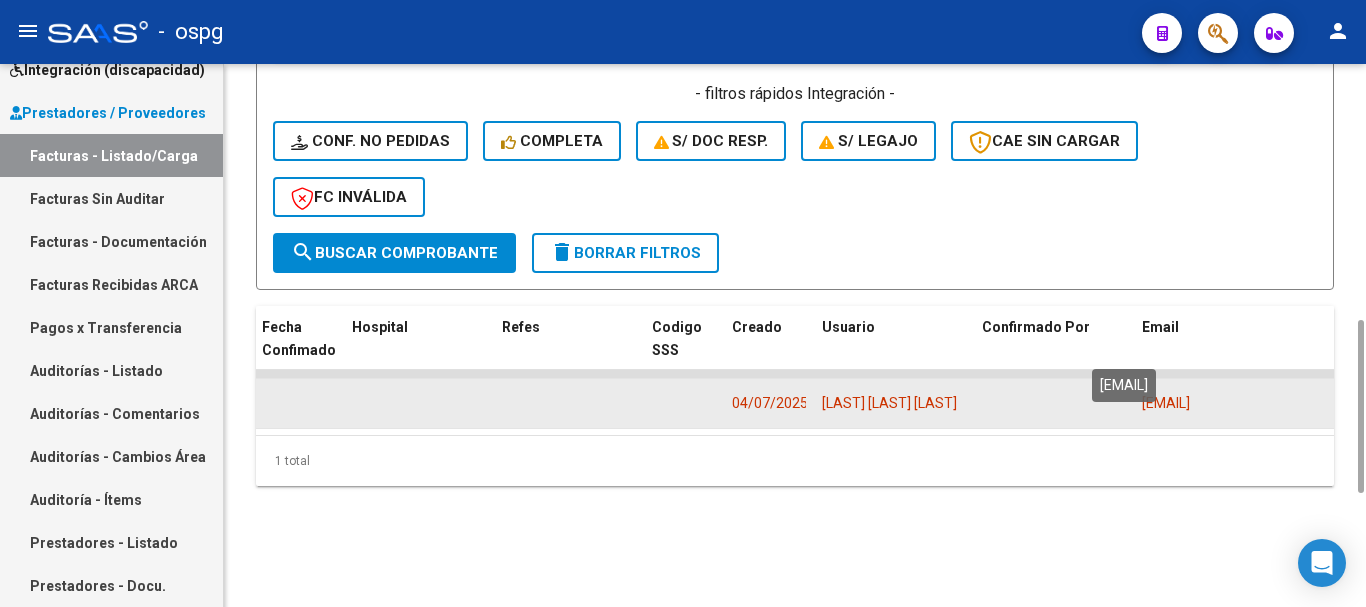copy on "[EMAIL]" 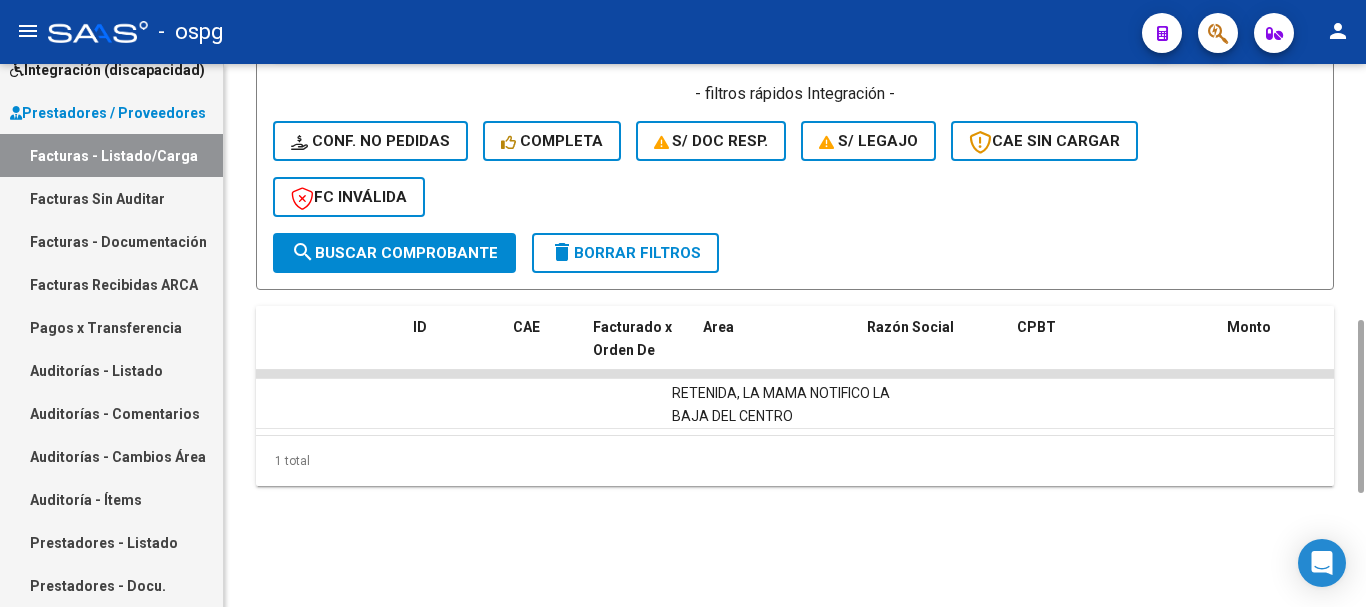 scroll, scrollTop: 0, scrollLeft: 0, axis: both 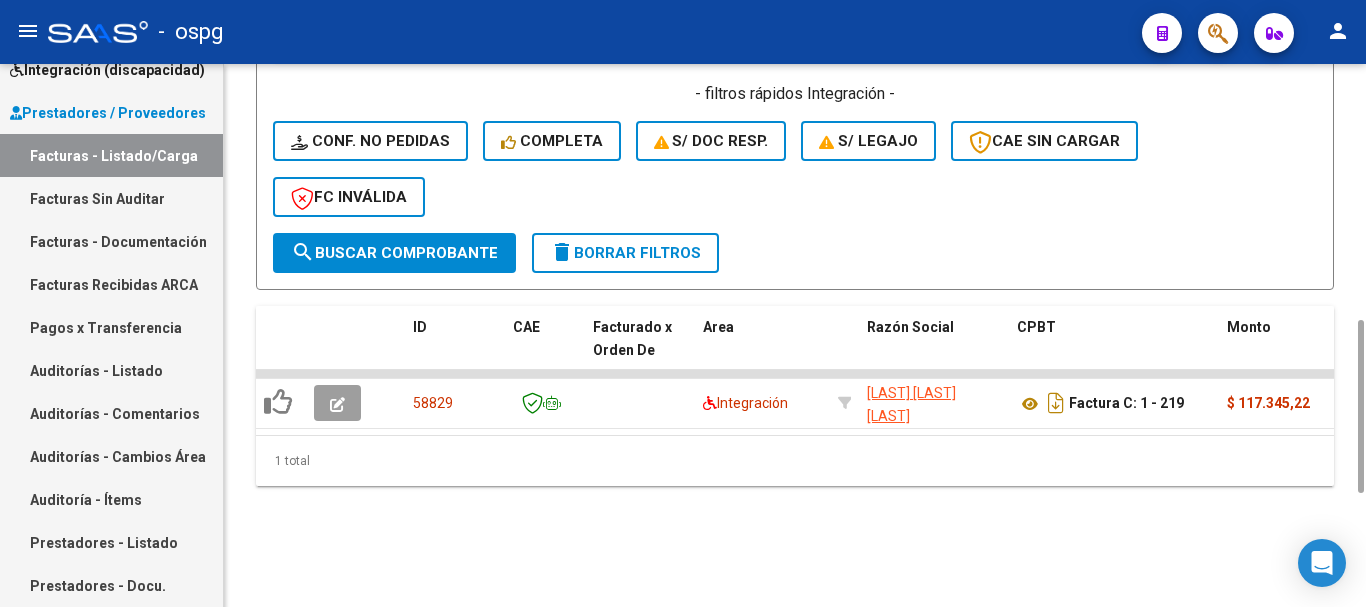 click on "delete  Borrar Filtros" 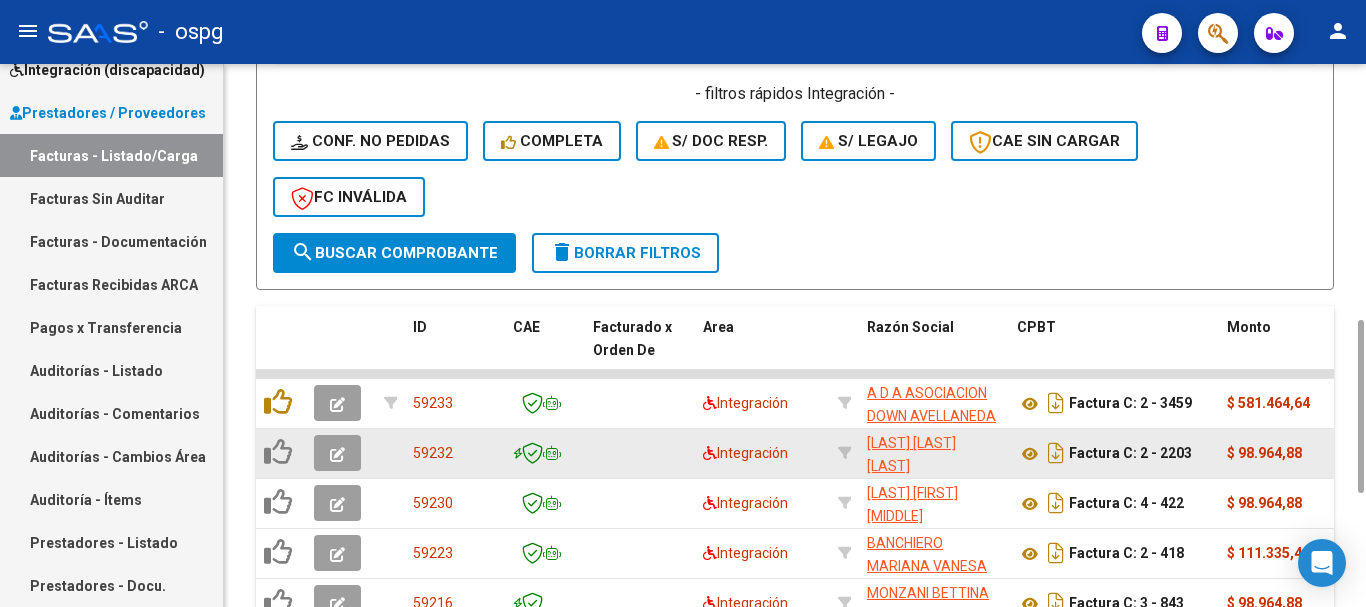click 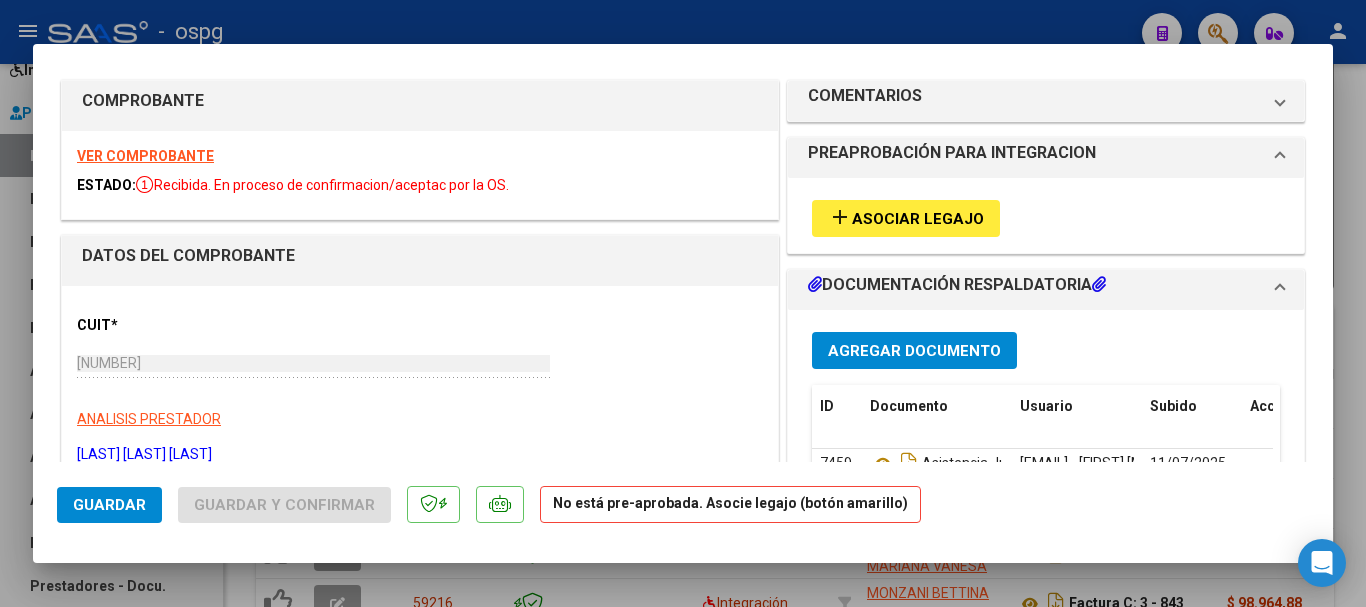 scroll, scrollTop: 0, scrollLeft: 0, axis: both 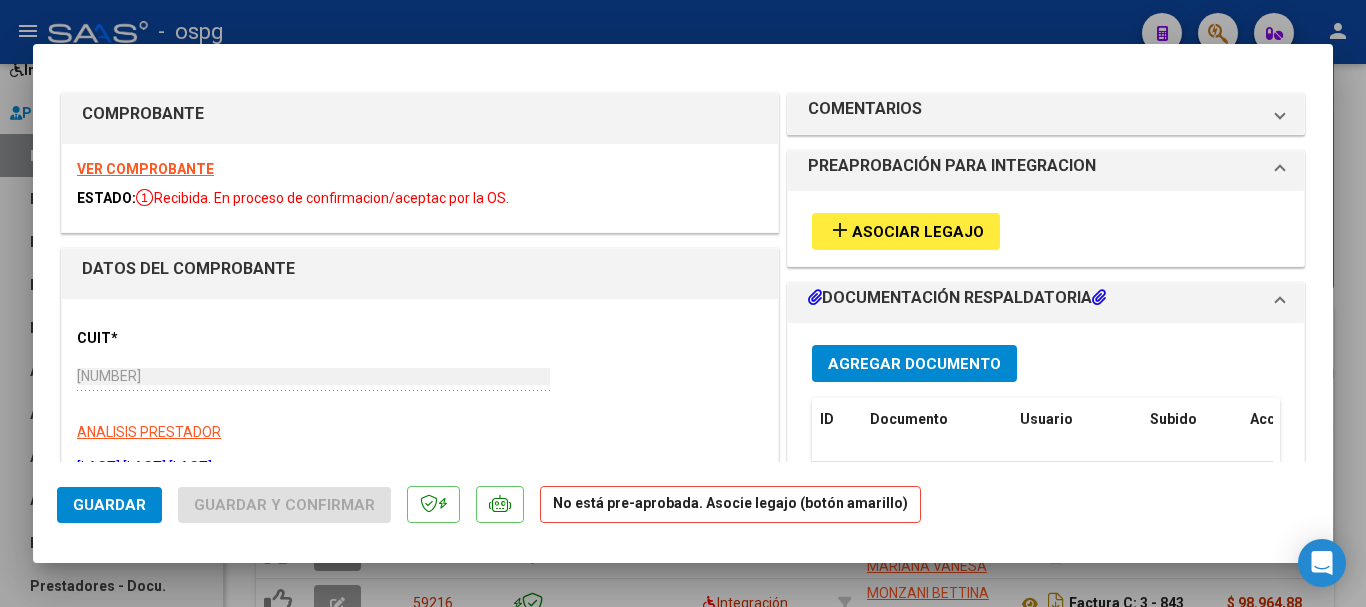 click at bounding box center [683, 303] 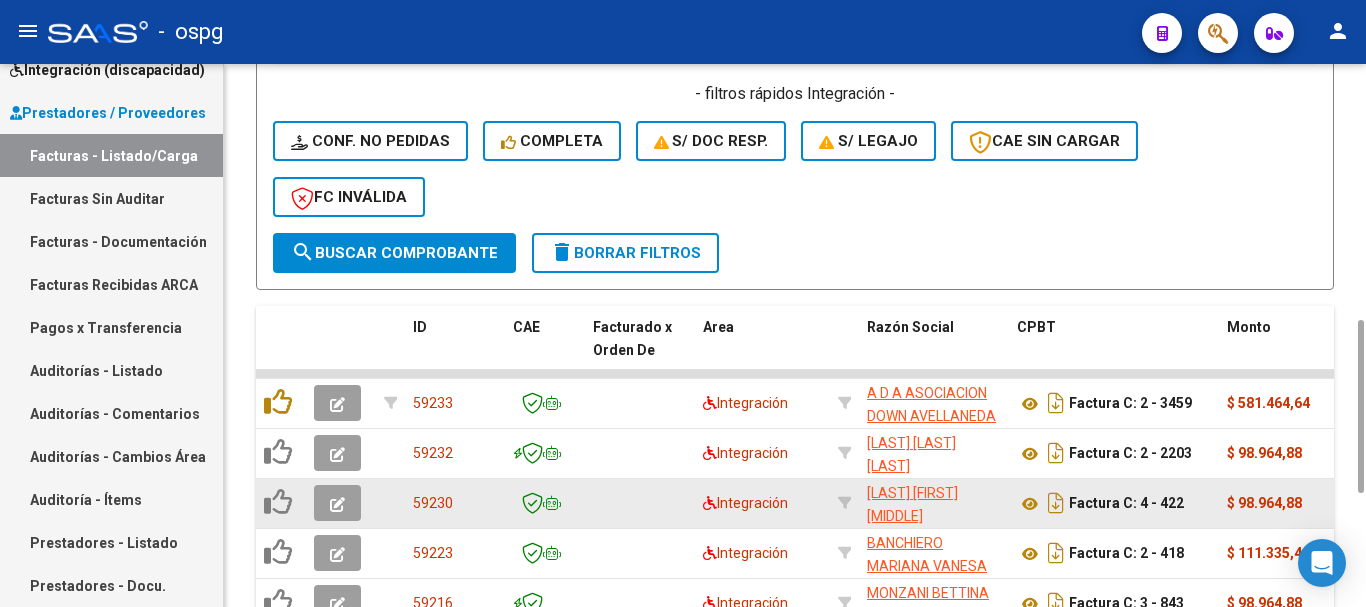 click 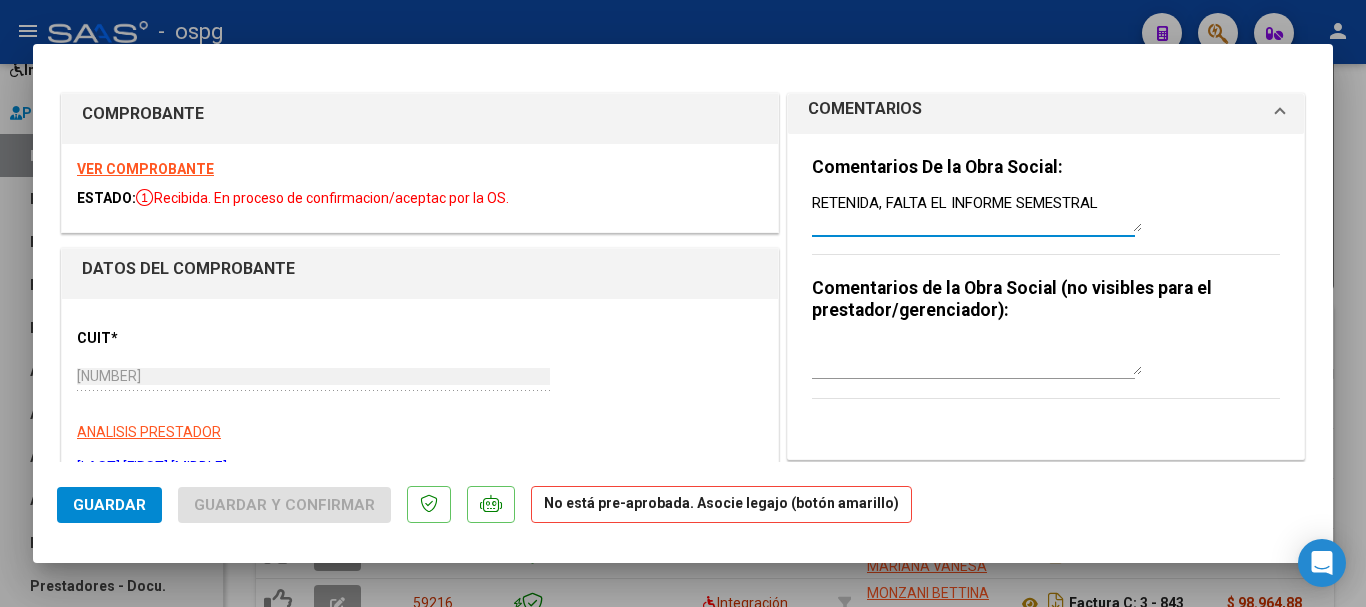 drag, startPoint x: 1097, startPoint y: 206, endPoint x: 801, endPoint y: 230, distance: 296.97137 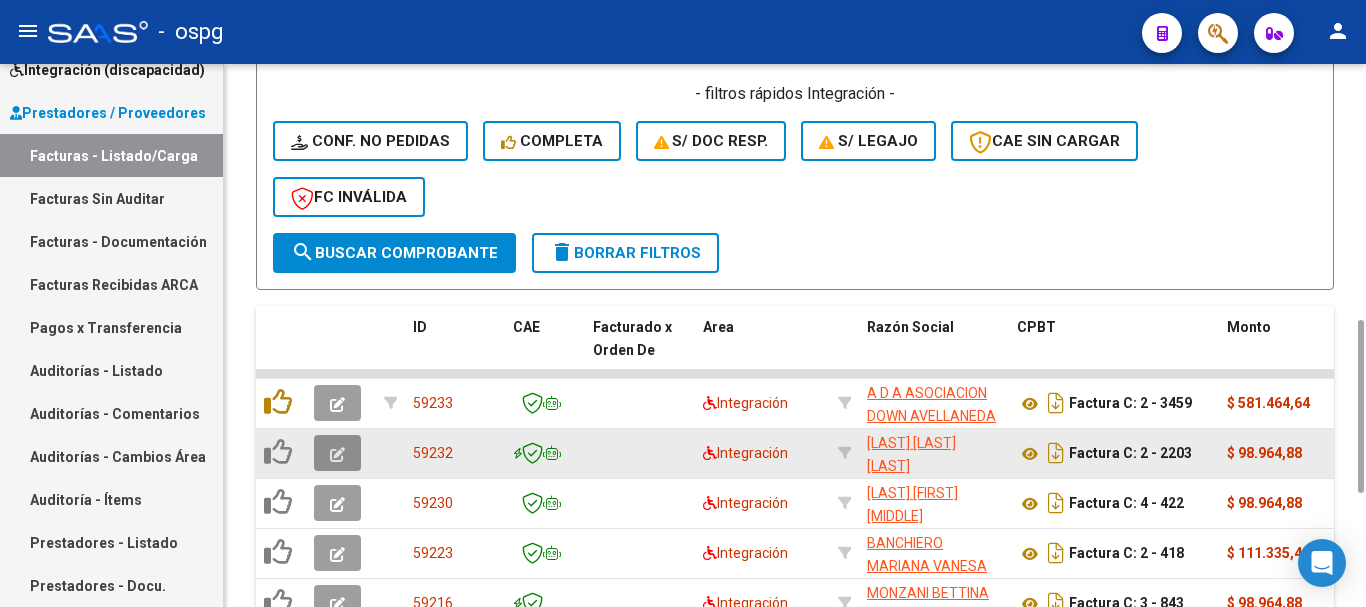 click 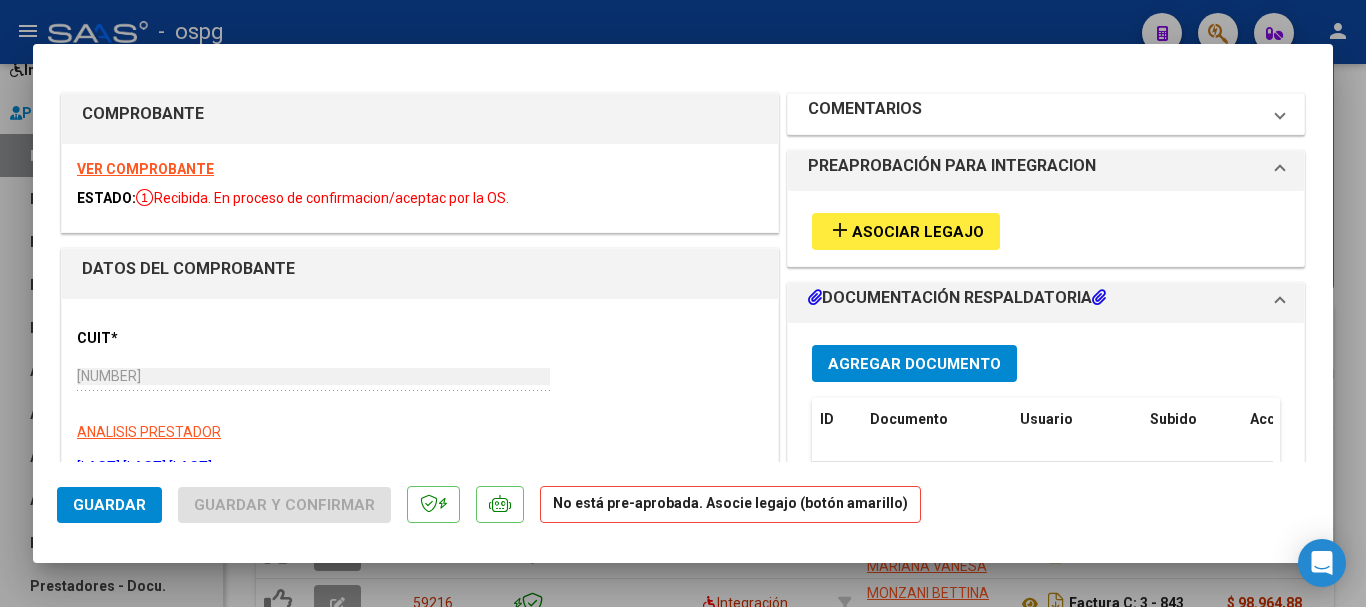 click on "COMENTARIOS" at bounding box center (1034, 114) 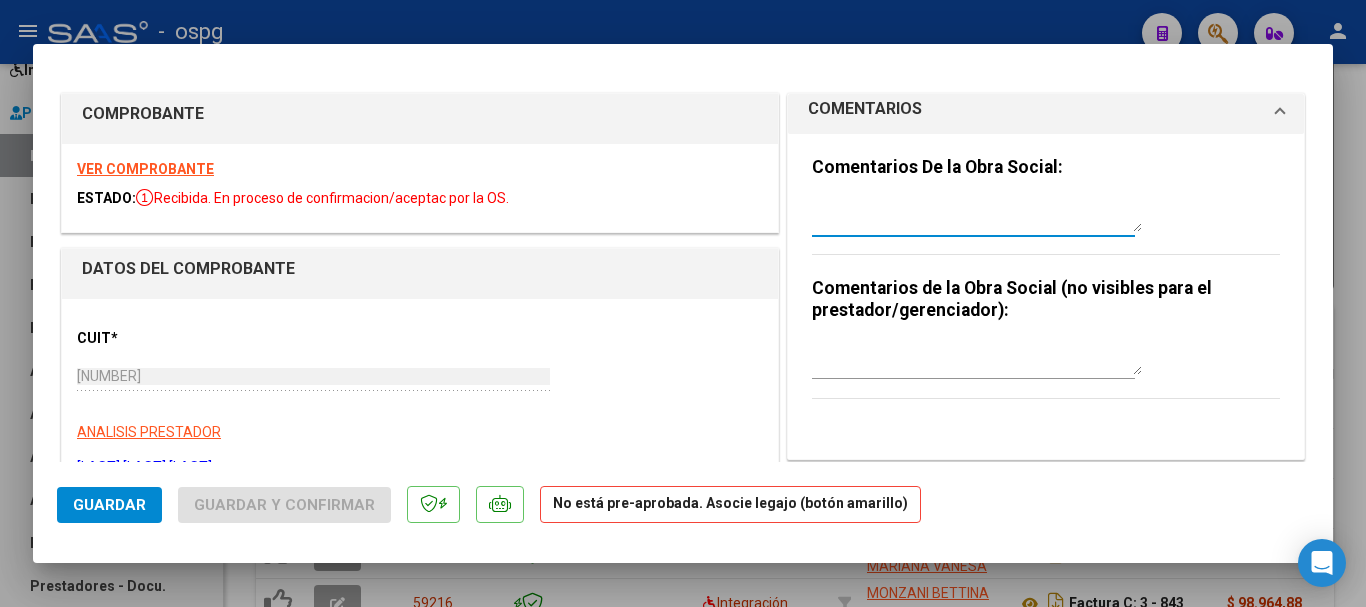 paste on "RETENIDA, FALTA EL INFORME SEMESTRAL" 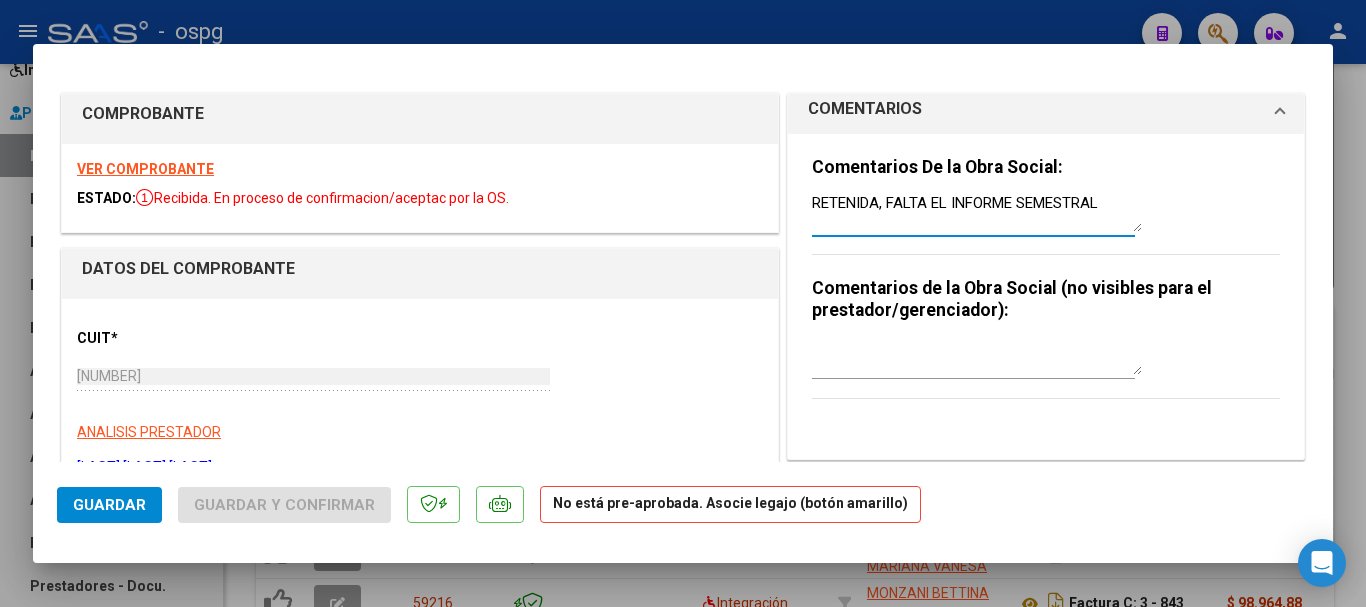 click on "VER COMPROBANTE" at bounding box center (145, 169) 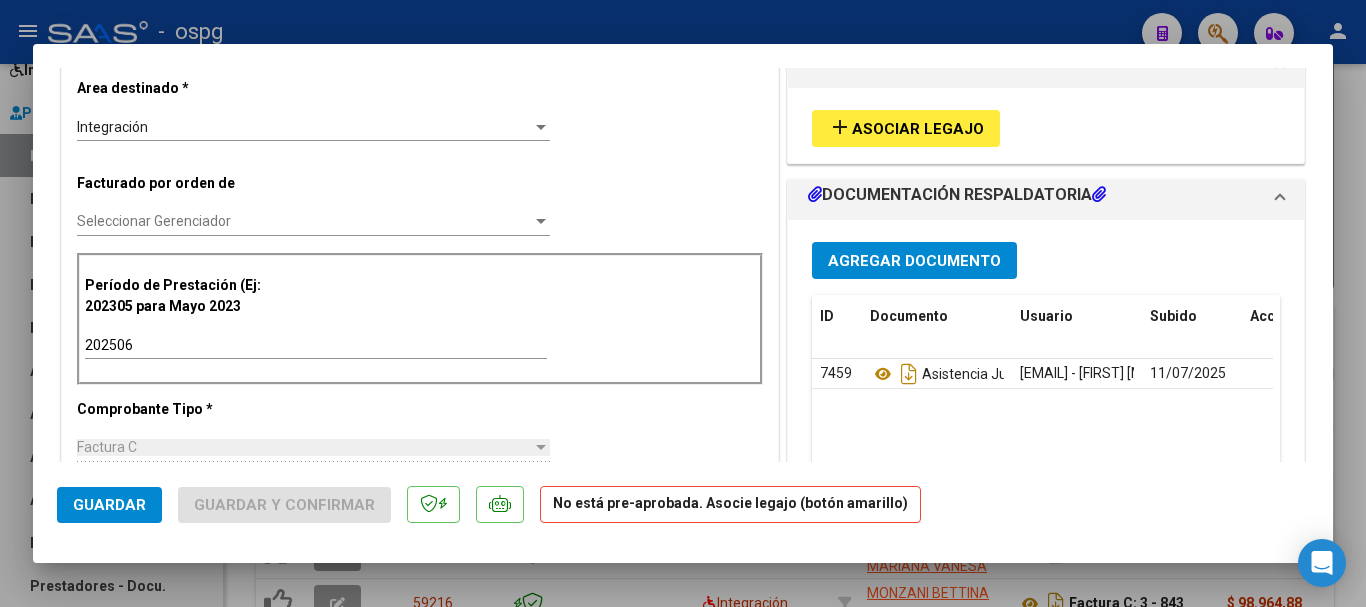scroll, scrollTop: 400, scrollLeft: 0, axis: vertical 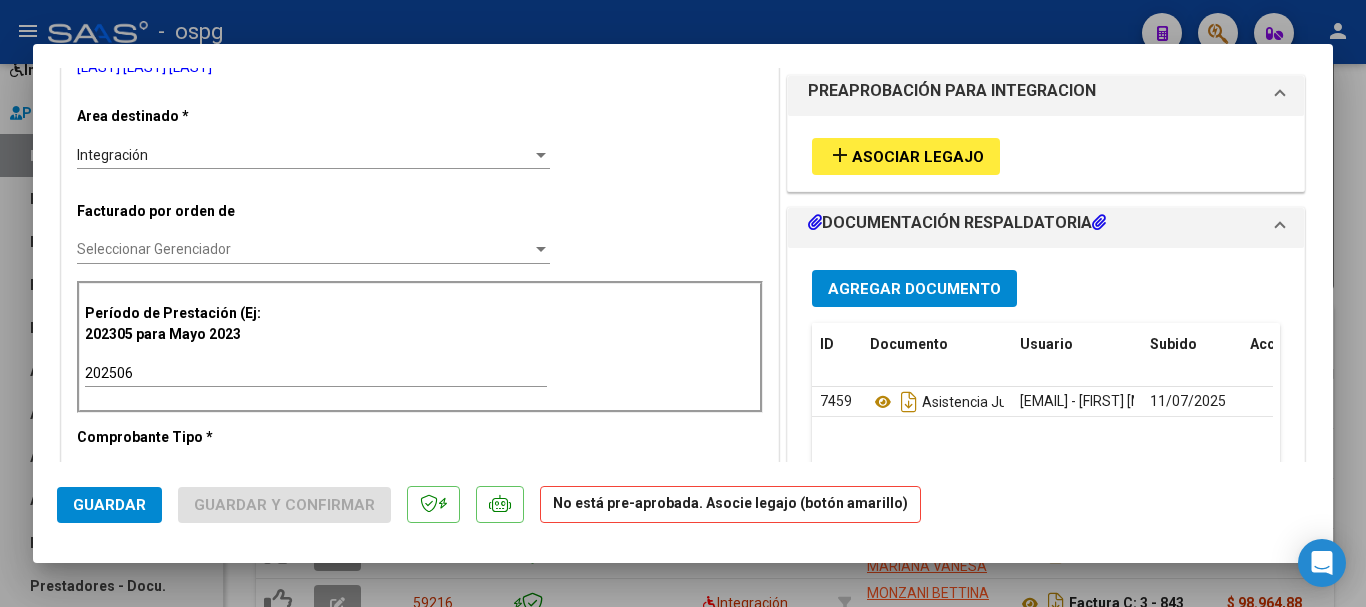 click on "Guardar" 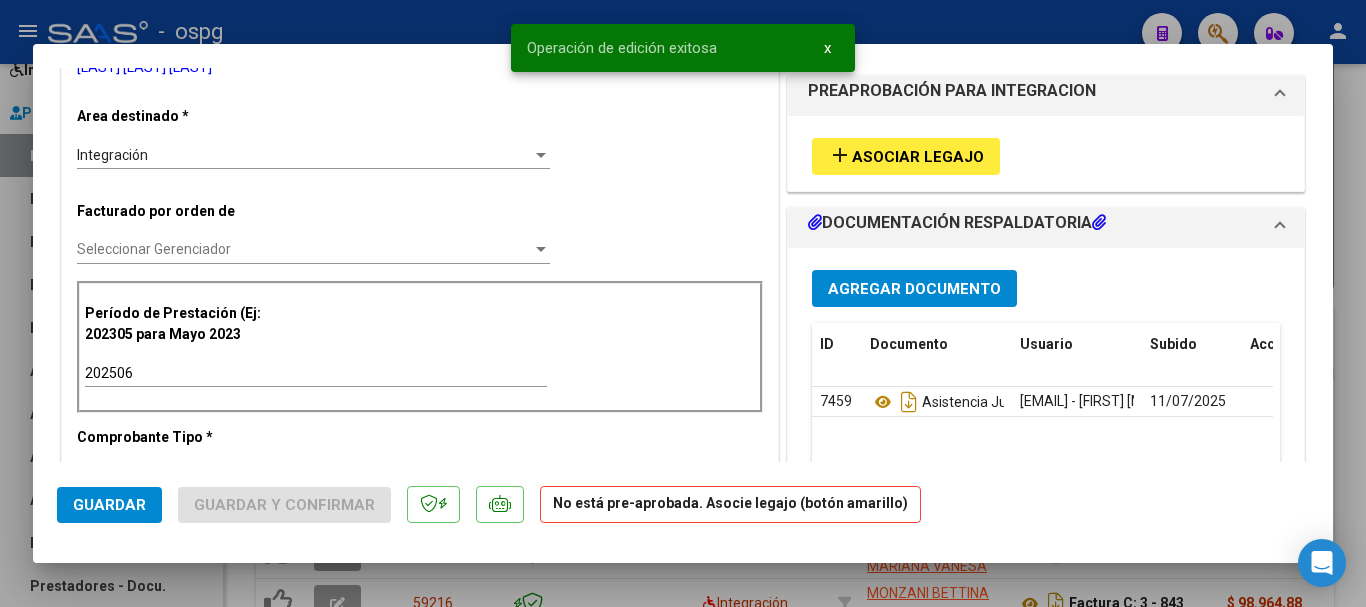 click at bounding box center (683, 303) 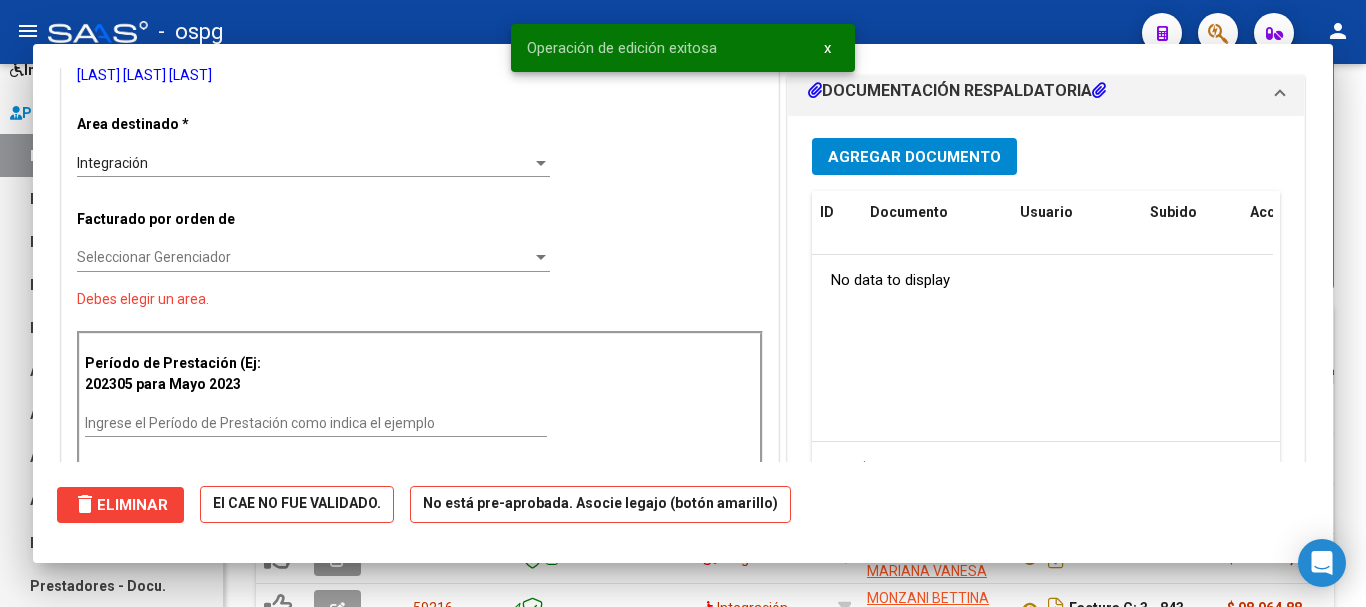 scroll, scrollTop: 0, scrollLeft: 0, axis: both 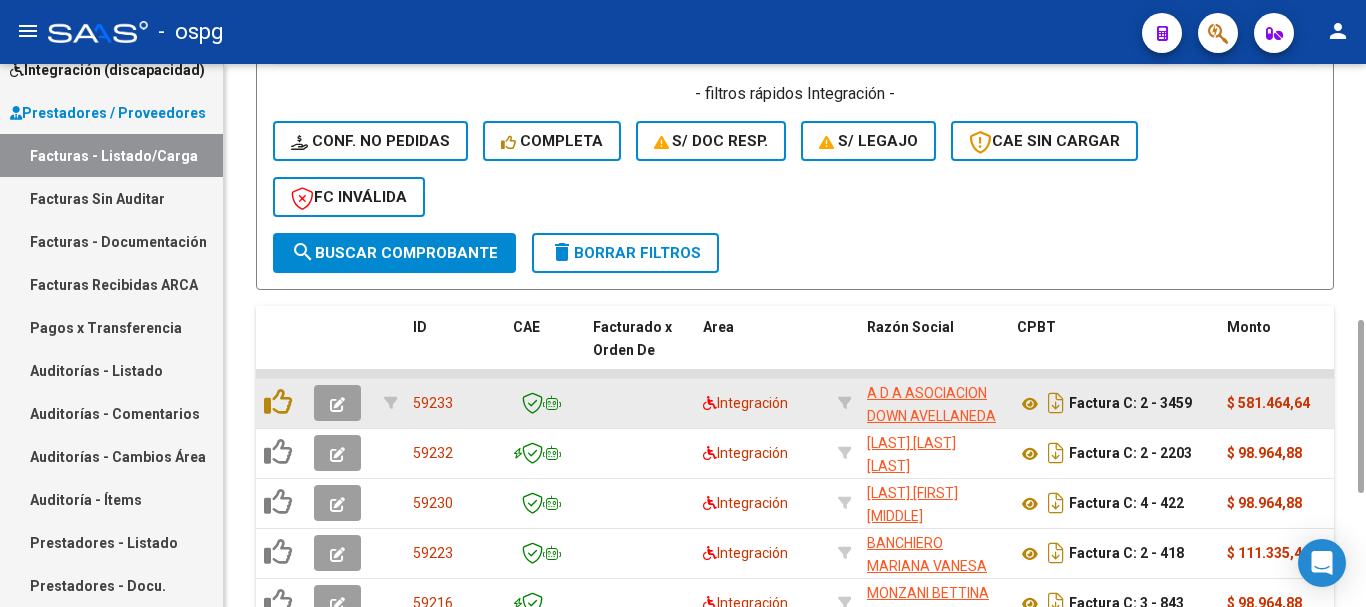 click 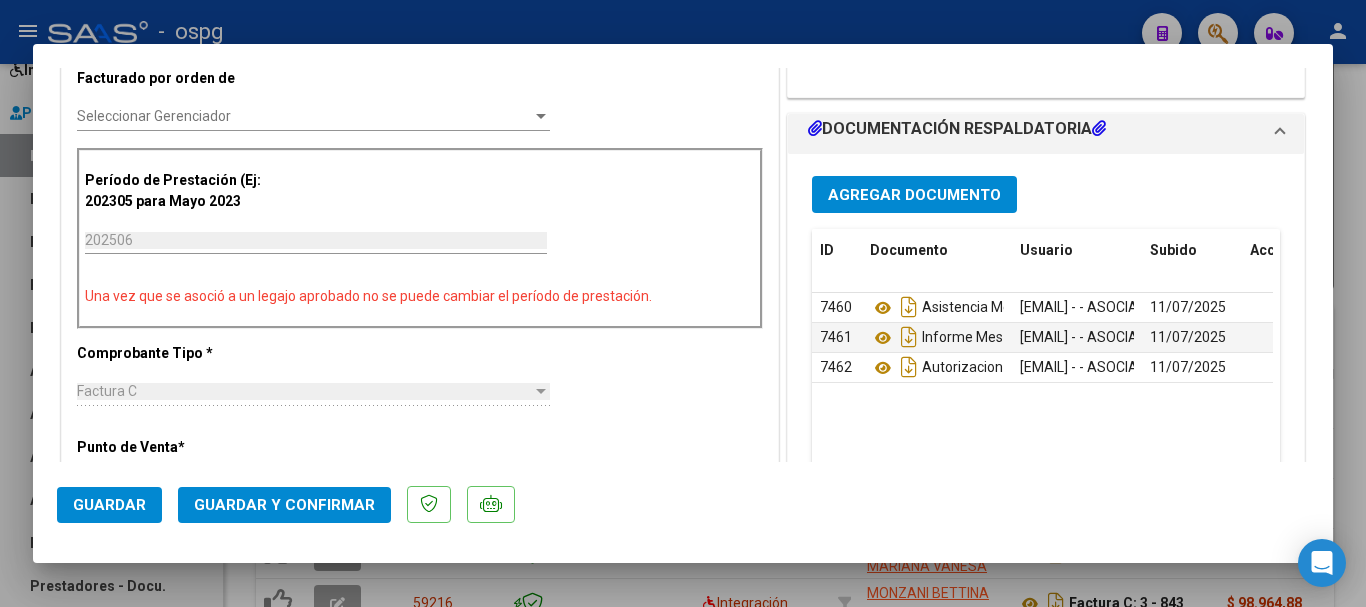 scroll, scrollTop: 600, scrollLeft: 0, axis: vertical 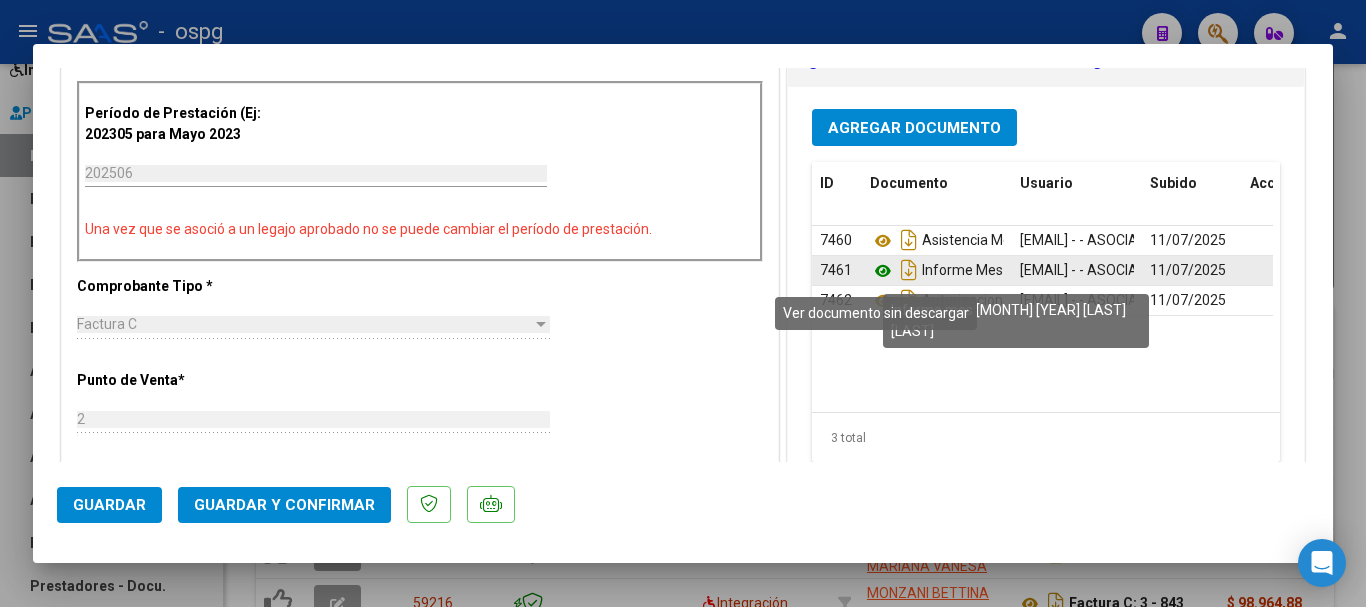 click 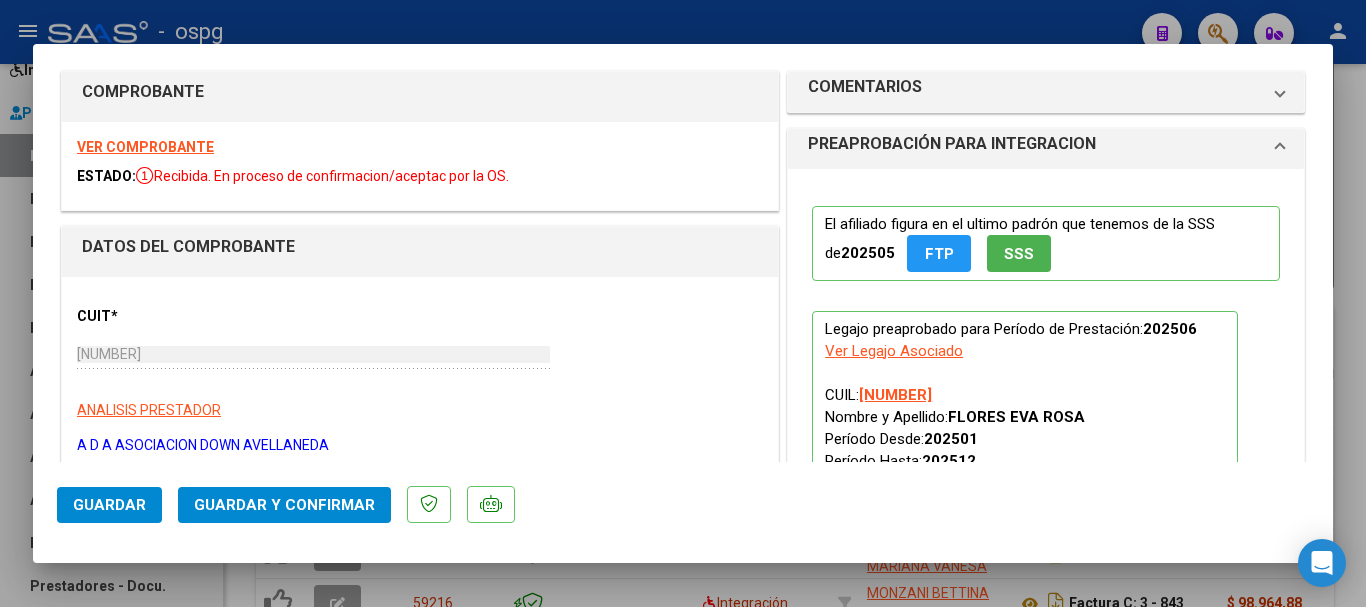 scroll, scrollTop: 0, scrollLeft: 0, axis: both 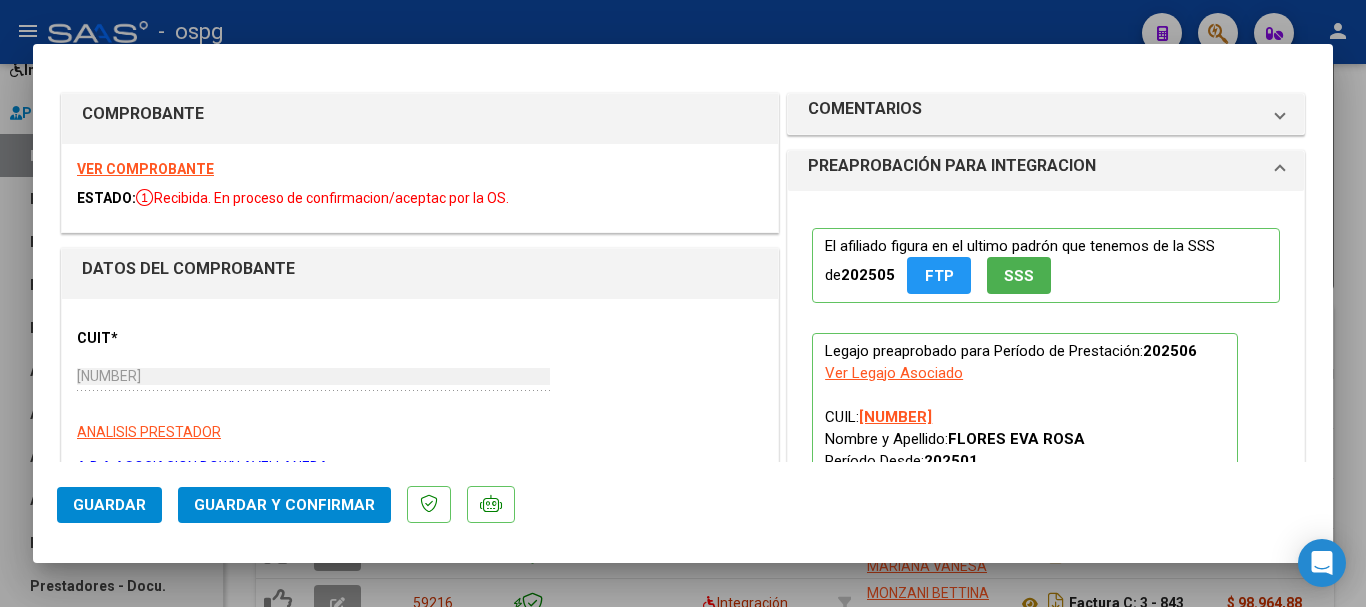 click on "VER COMPROBANTE" at bounding box center [145, 169] 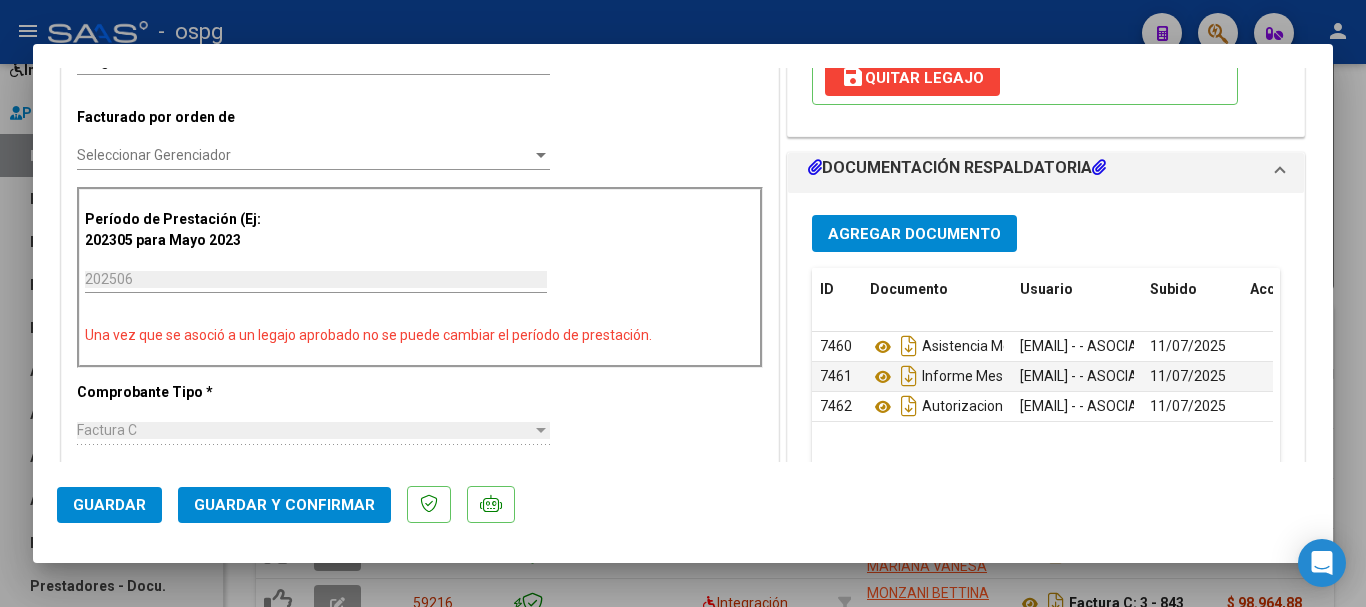 scroll, scrollTop: 500, scrollLeft: 0, axis: vertical 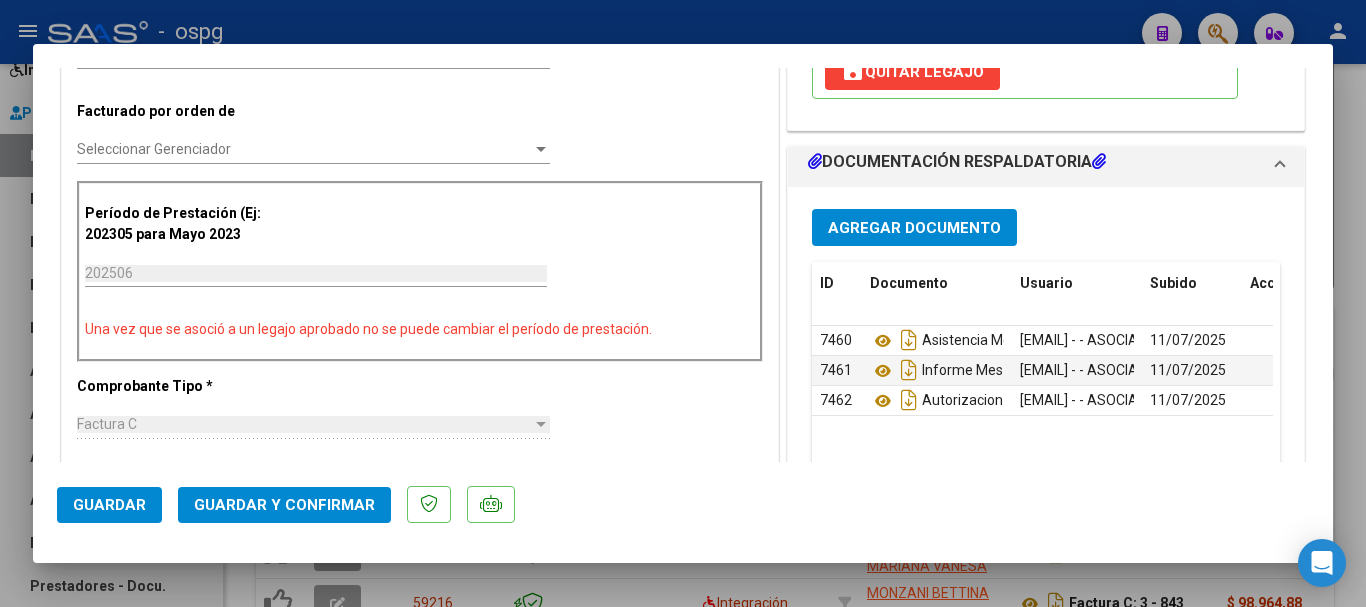 click at bounding box center [683, 303] 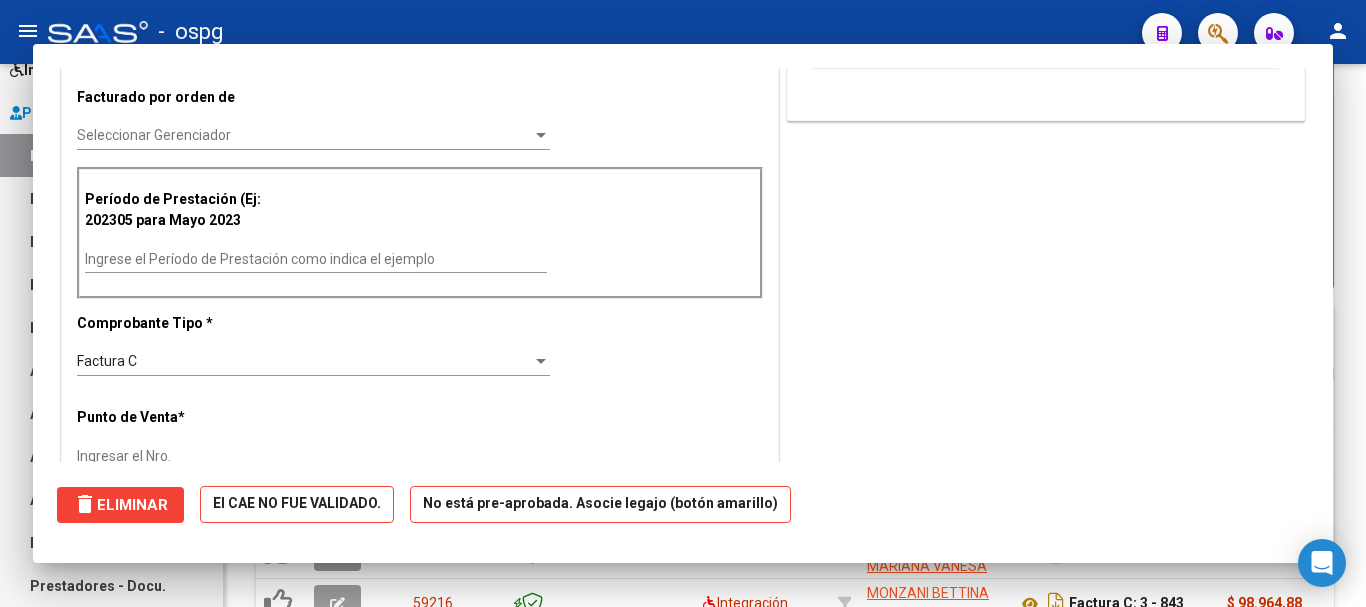 scroll, scrollTop: 486, scrollLeft: 0, axis: vertical 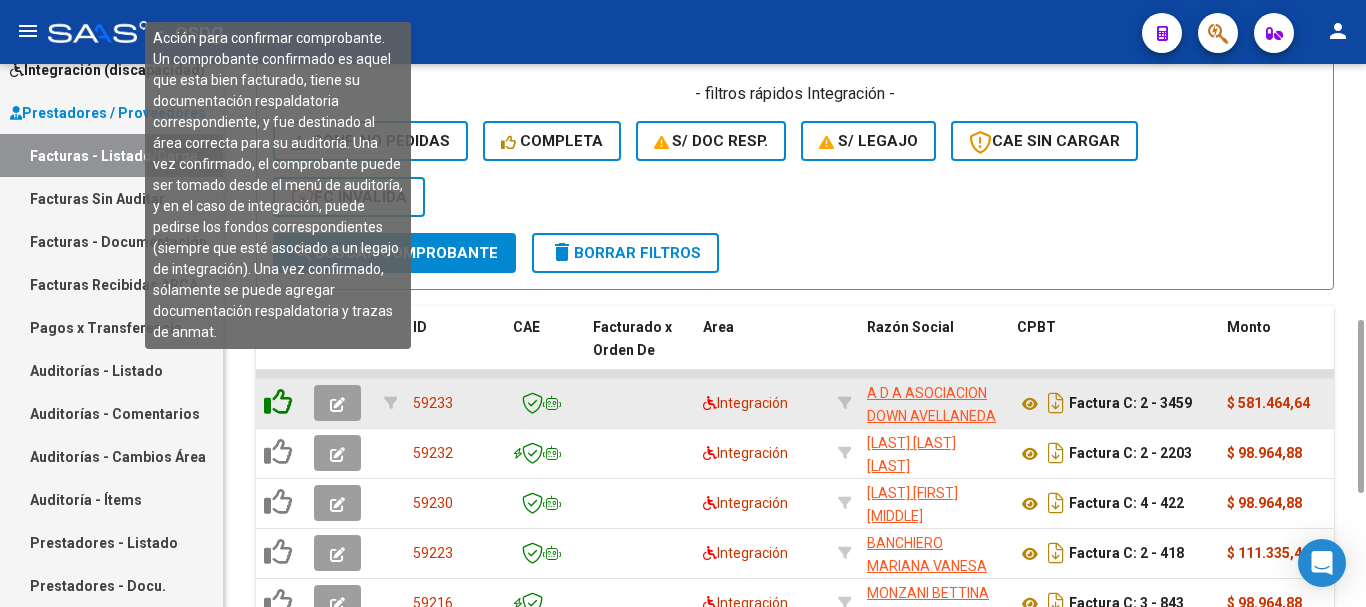 click 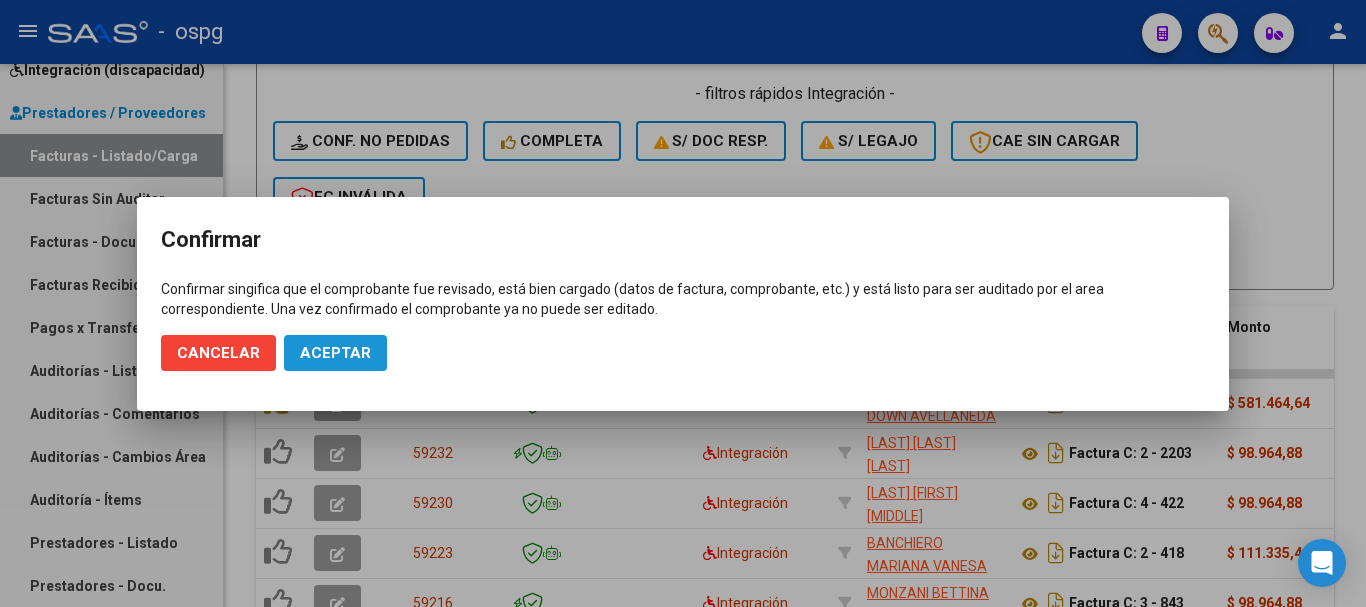 click on "Aceptar" 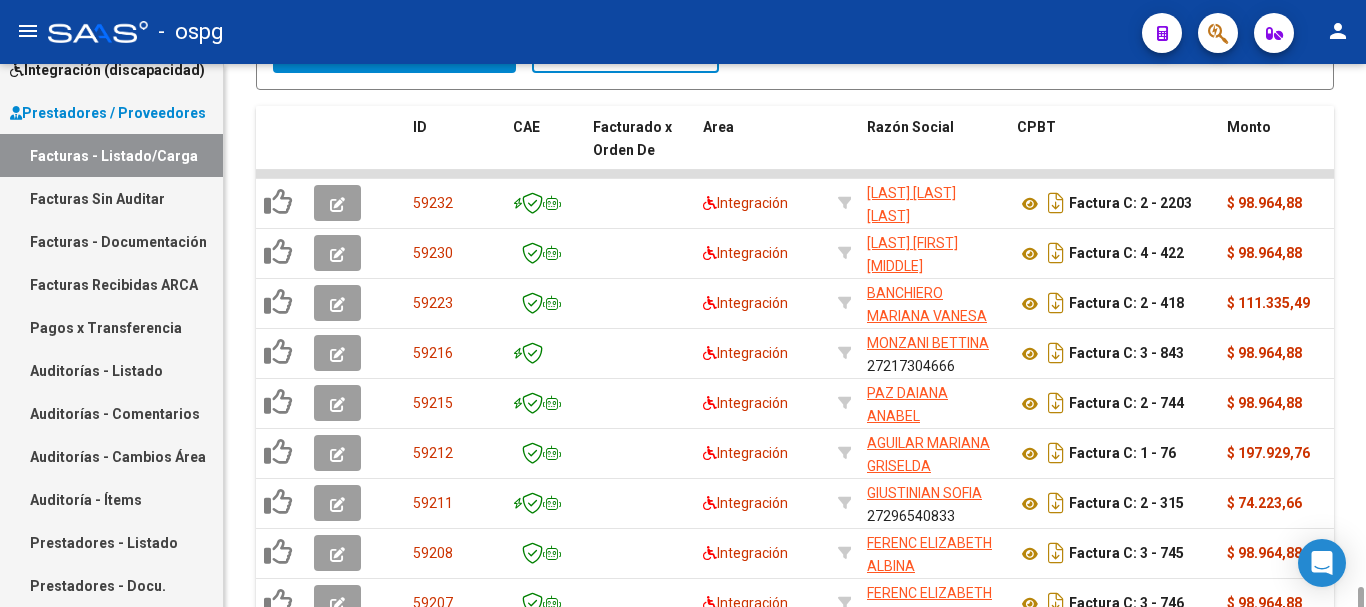 scroll, scrollTop: 1153, scrollLeft: 0, axis: vertical 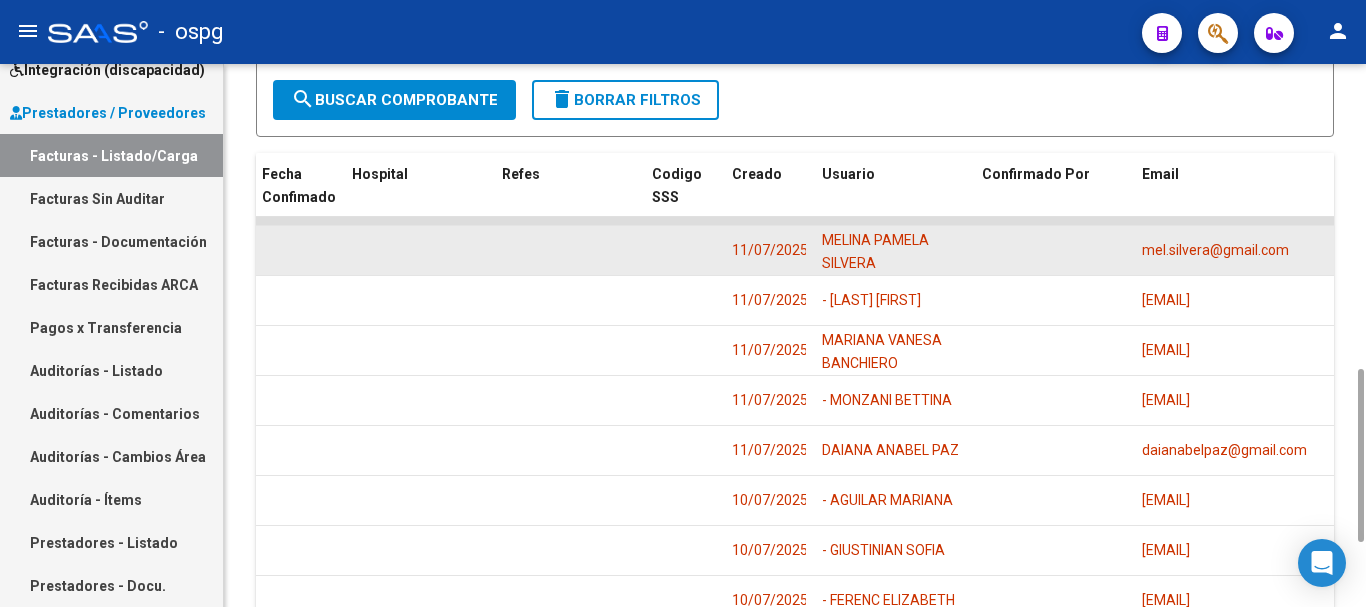 drag, startPoint x: 1298, startPoint y: 191, endPoint x: 1120, endPoint y: 200, distance: 178.22739 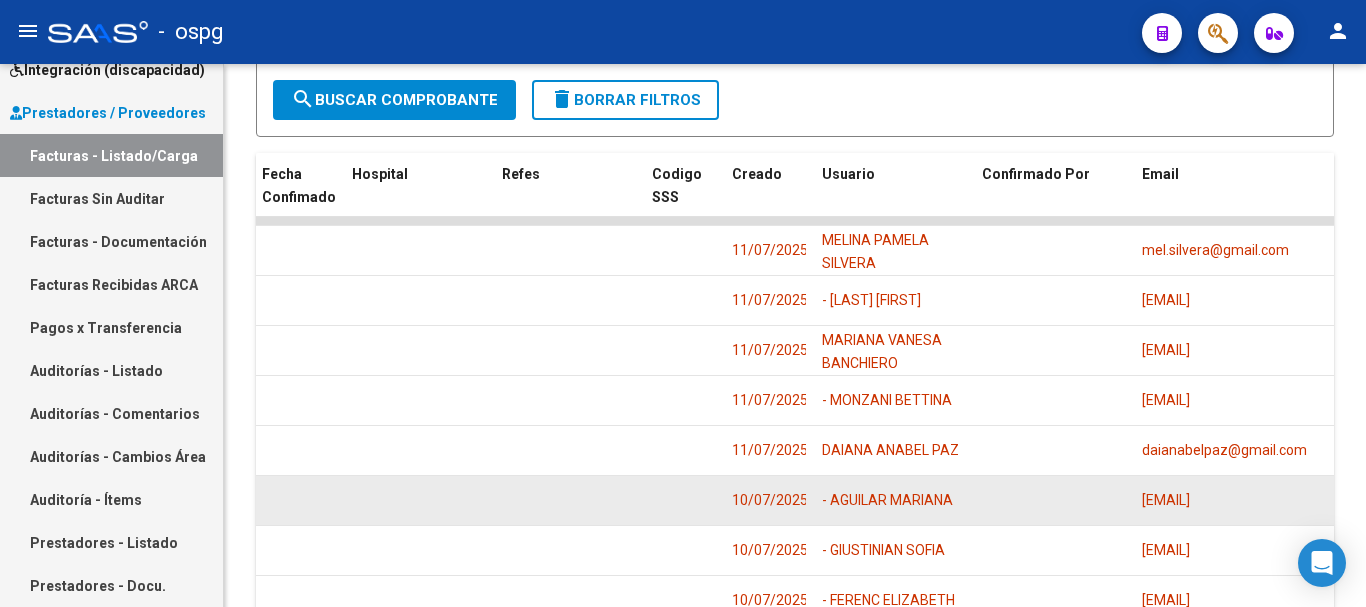 scroll, scrollTop: 1153, scrollLeft: 0, axis: vertical 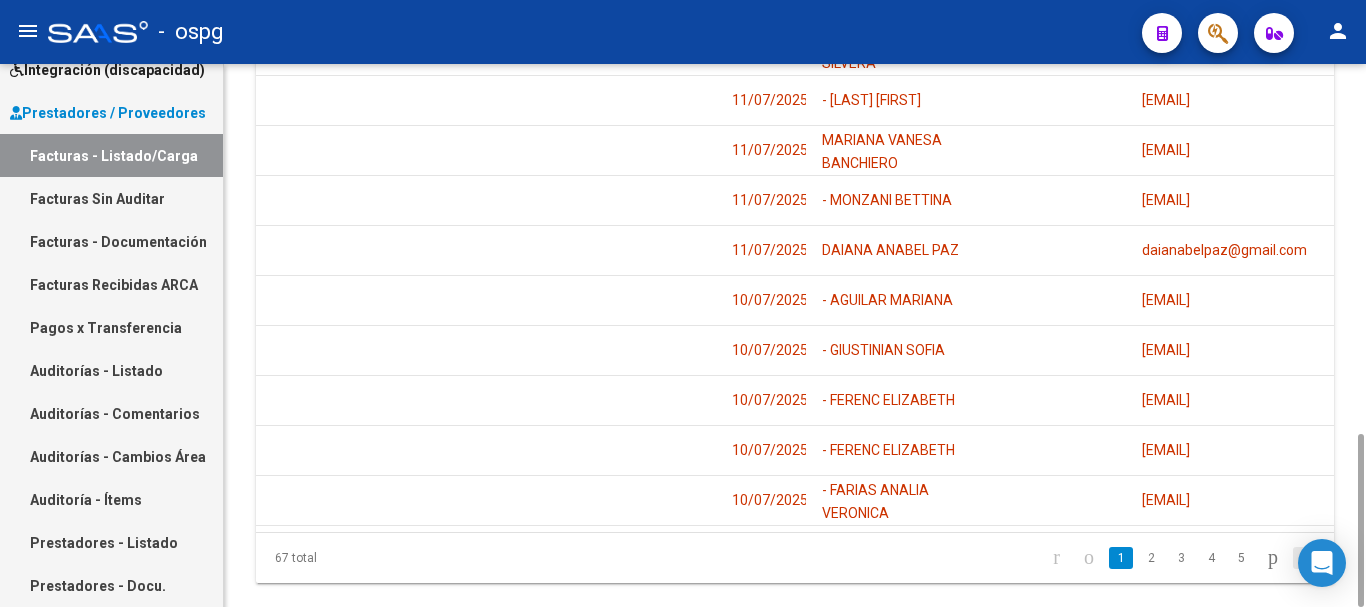 click 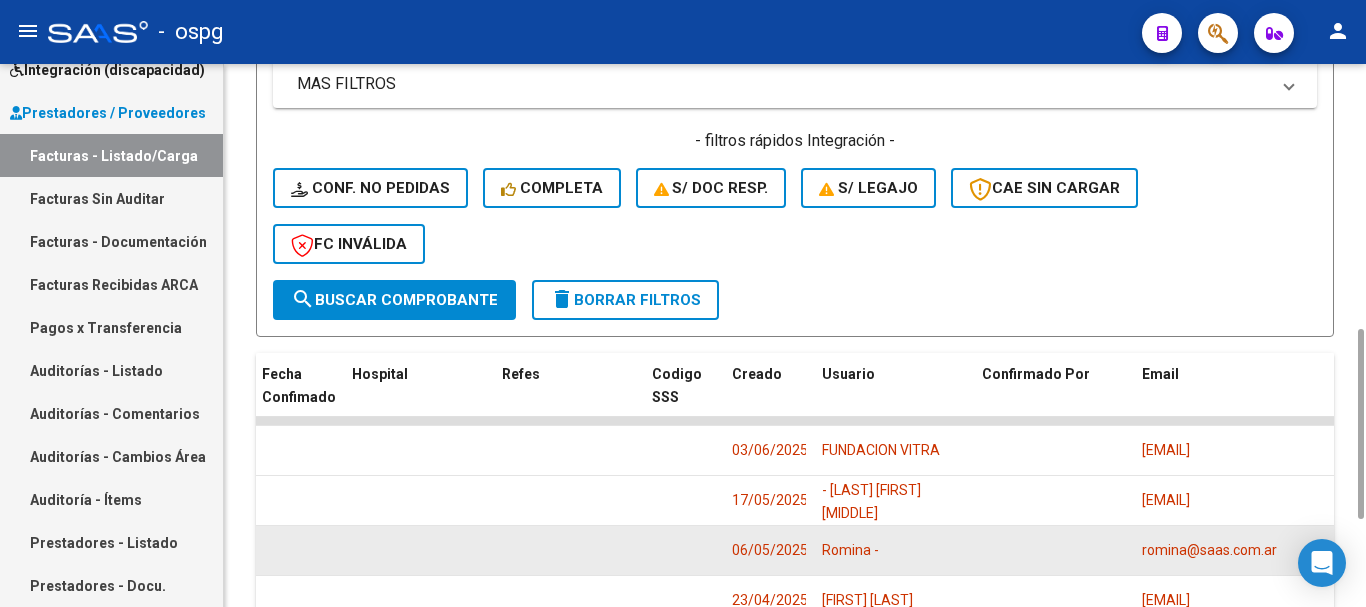 scroll, scrollTop: 1003, scrollLeft: 0, axis: vertical 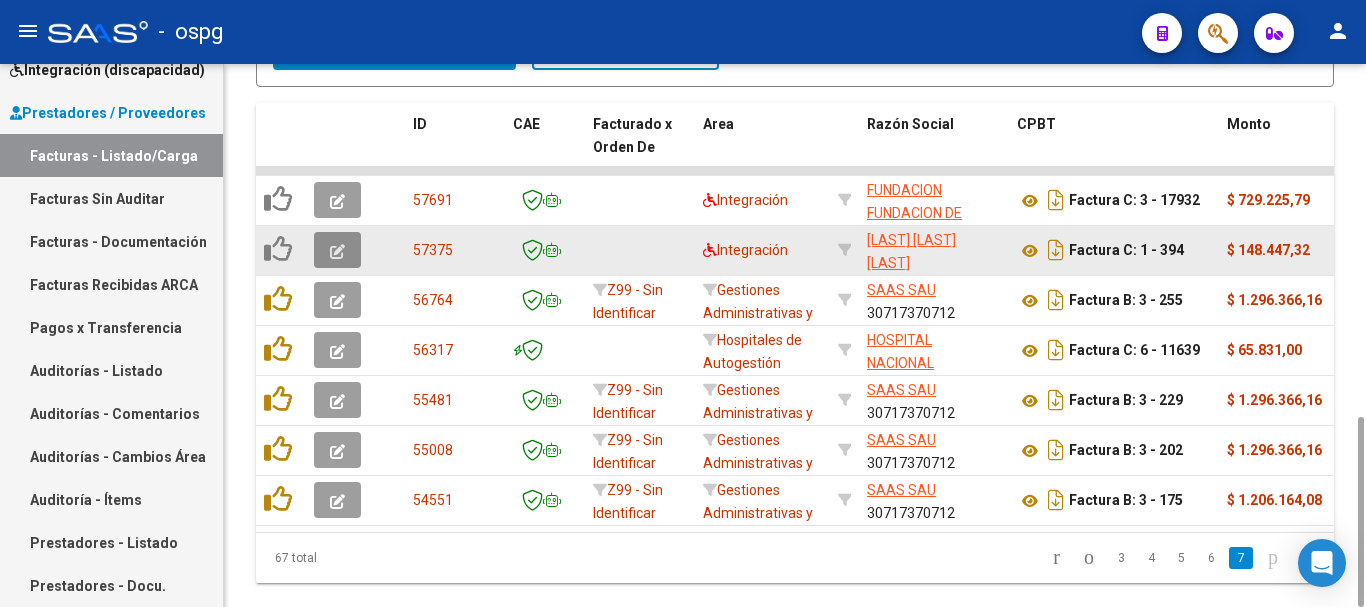 click 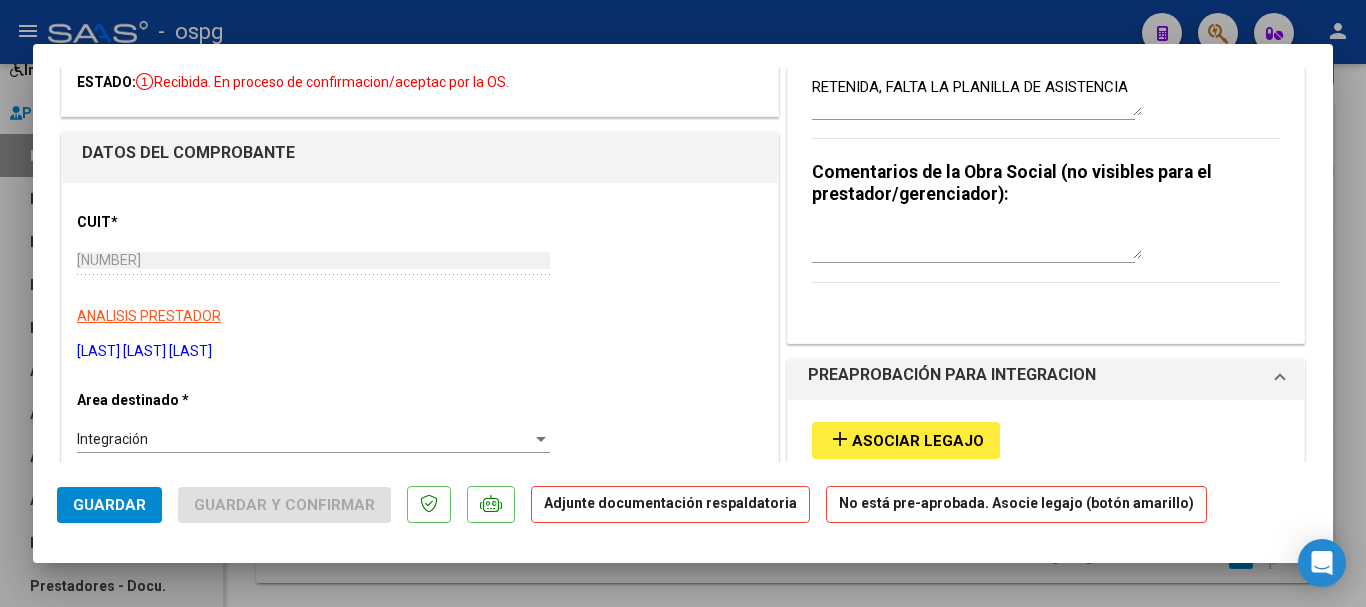 scroll, scrollTop: 0, scrollLeft: 0, axis: both 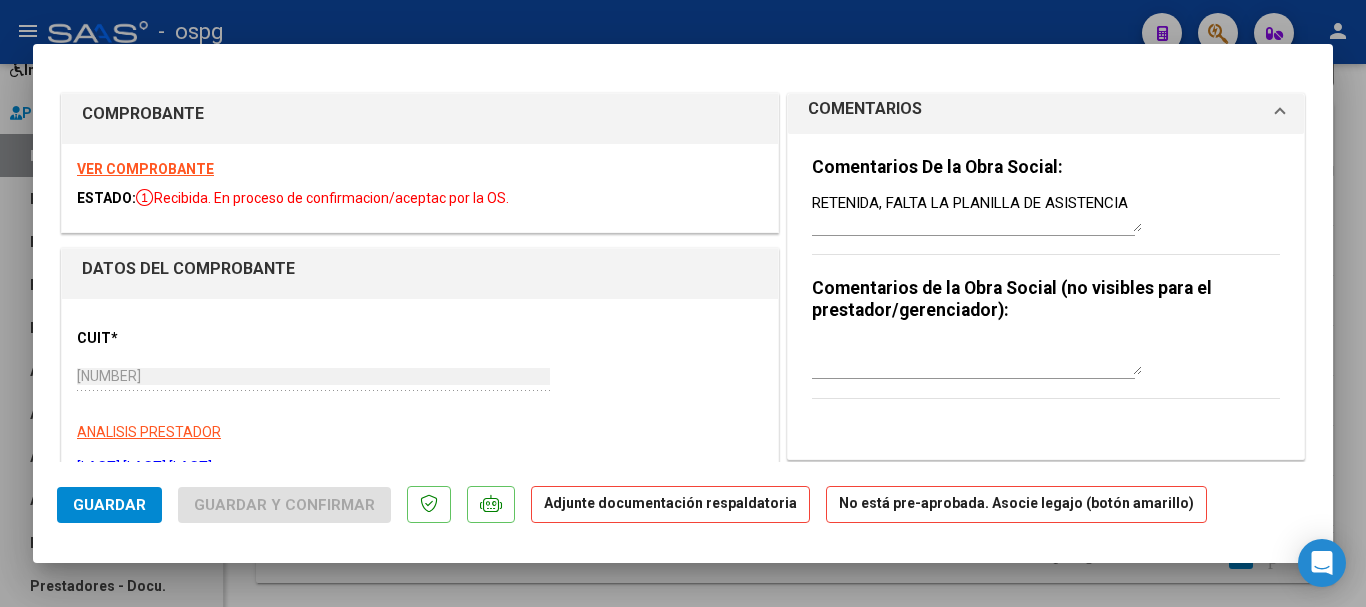 click on "VER COMPROBANTE" at bounding box center (145, 169) 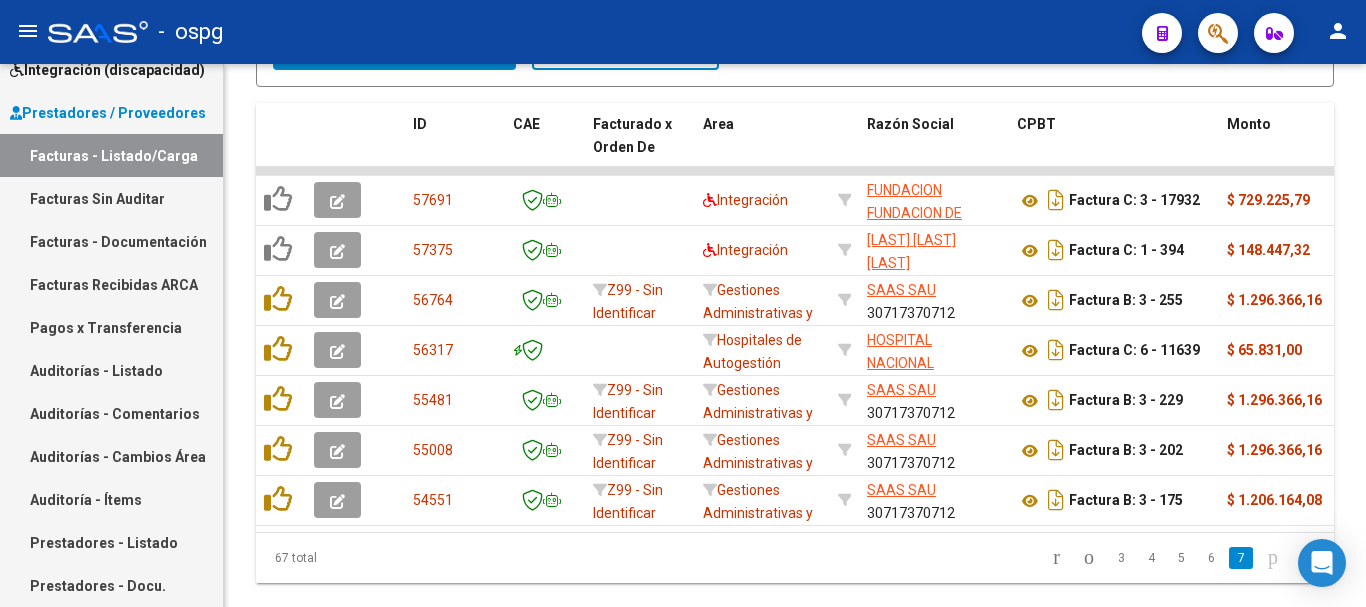 click on "Prestadores / Proveedores" at bounding box center [108, 113] 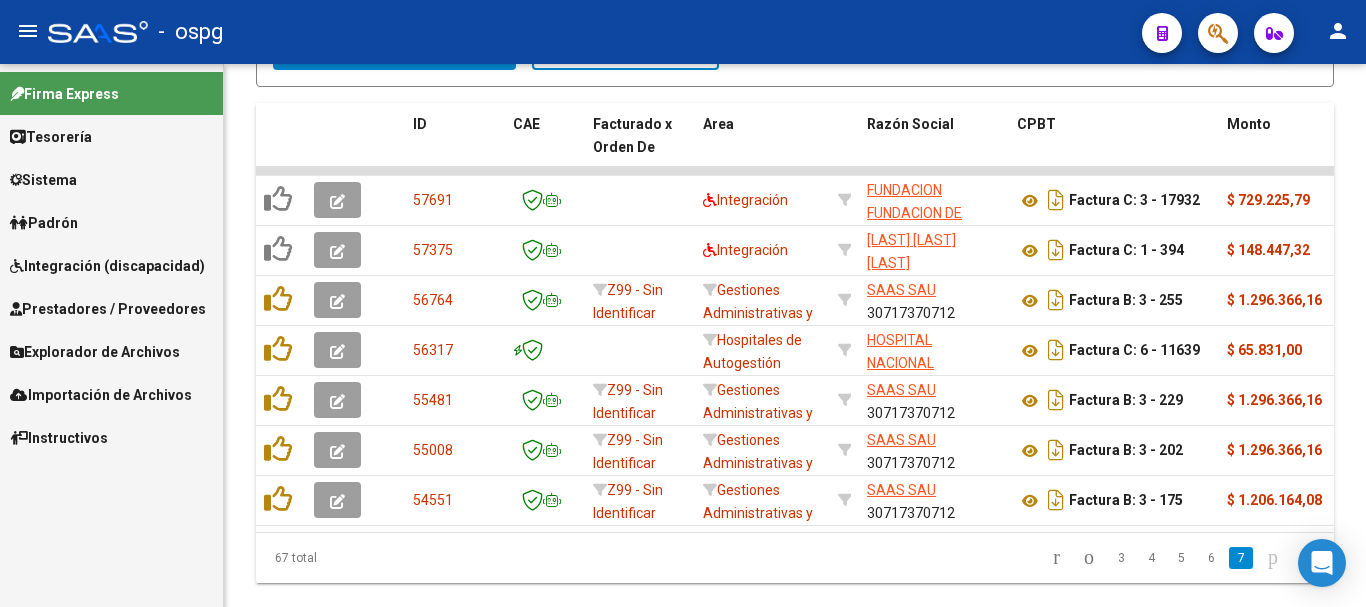 scroll, scrollTop: 0, scrollLeft: 0, axis: both 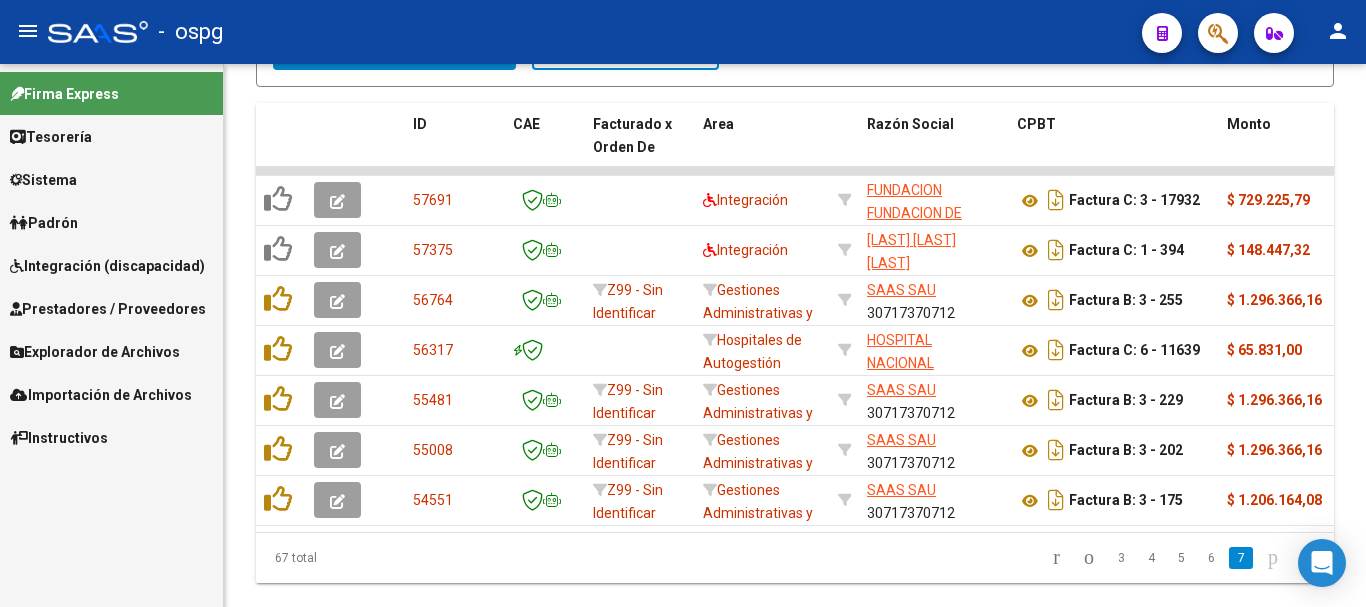 click on "Integración (discapacidad)" at bounding box center (111, 265) 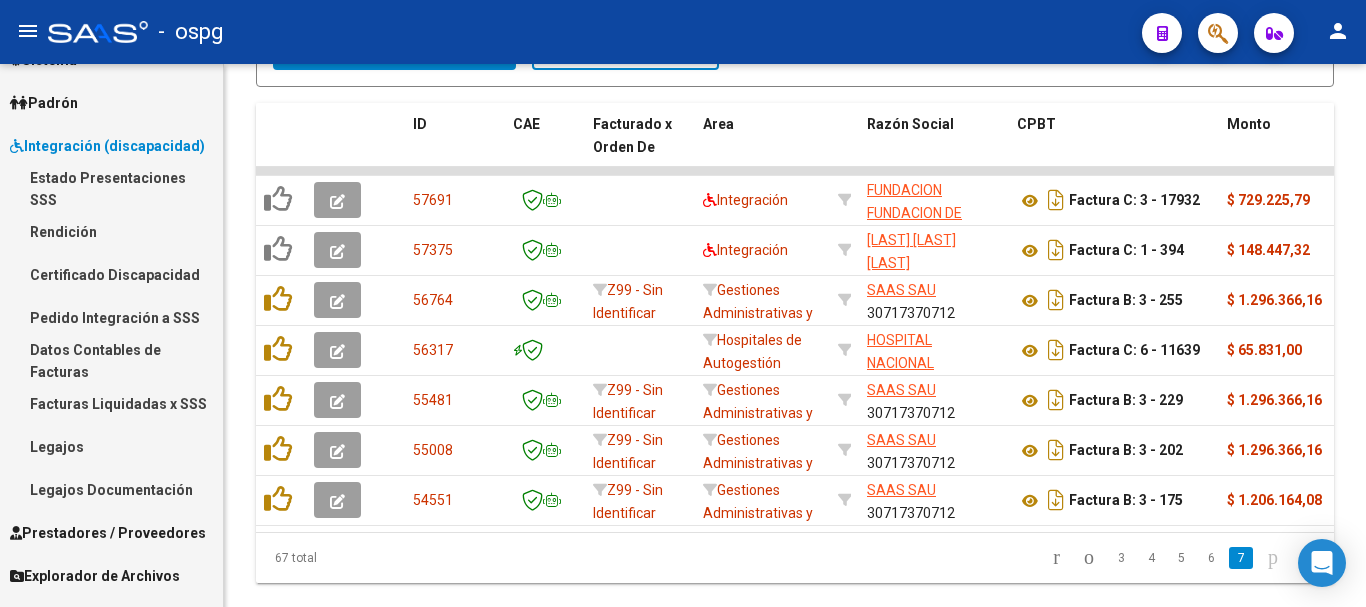 scroll, scrollTop: 196, scrollLeft: 0, axis: vertical 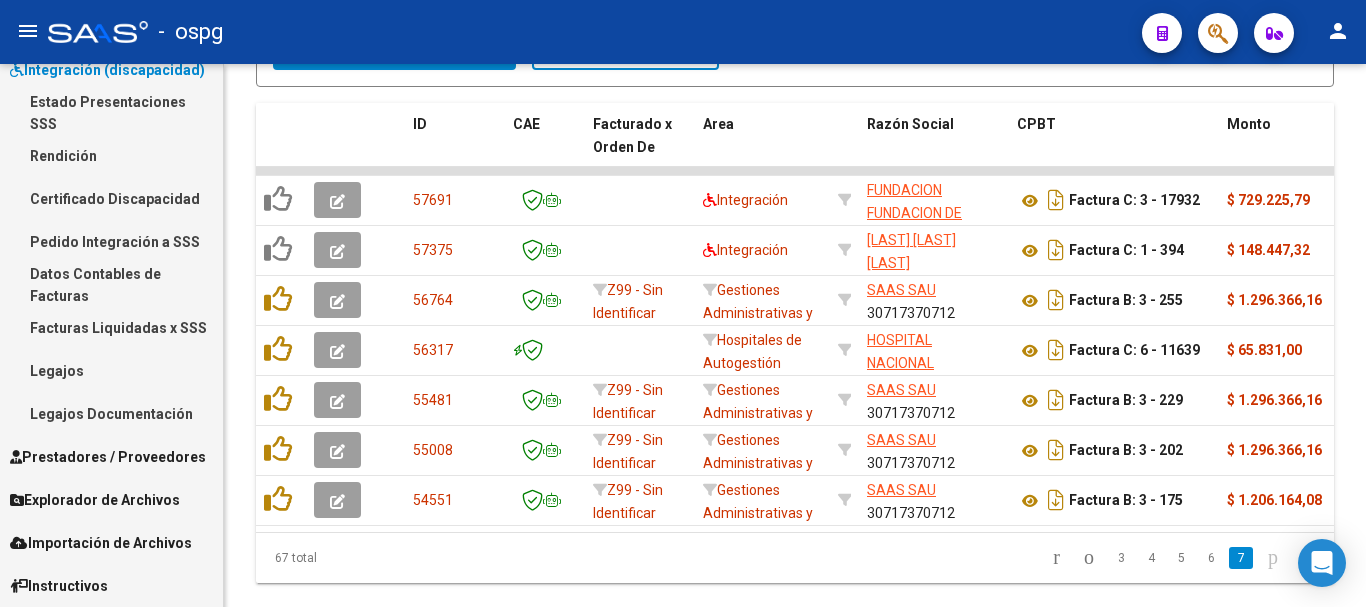 click on "Facturas Liquidadas x SSS" at bounding box center [111, 327] 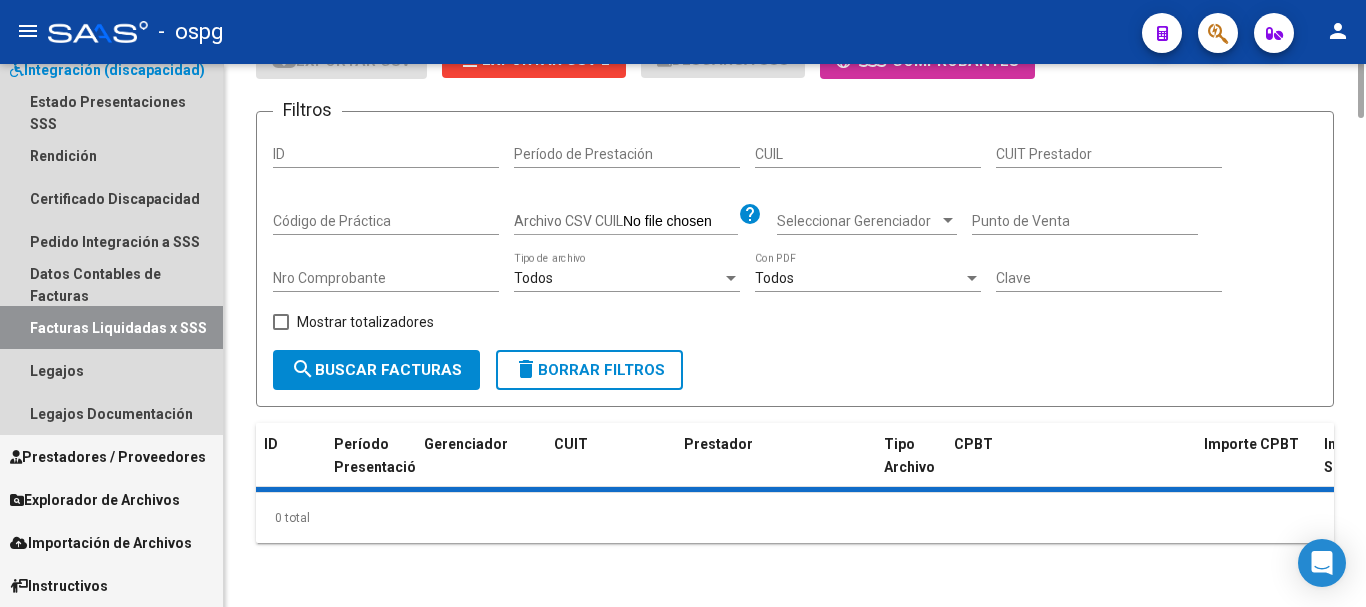 scroll, scrollTop: 0, scrollLeft: 0, axis: both 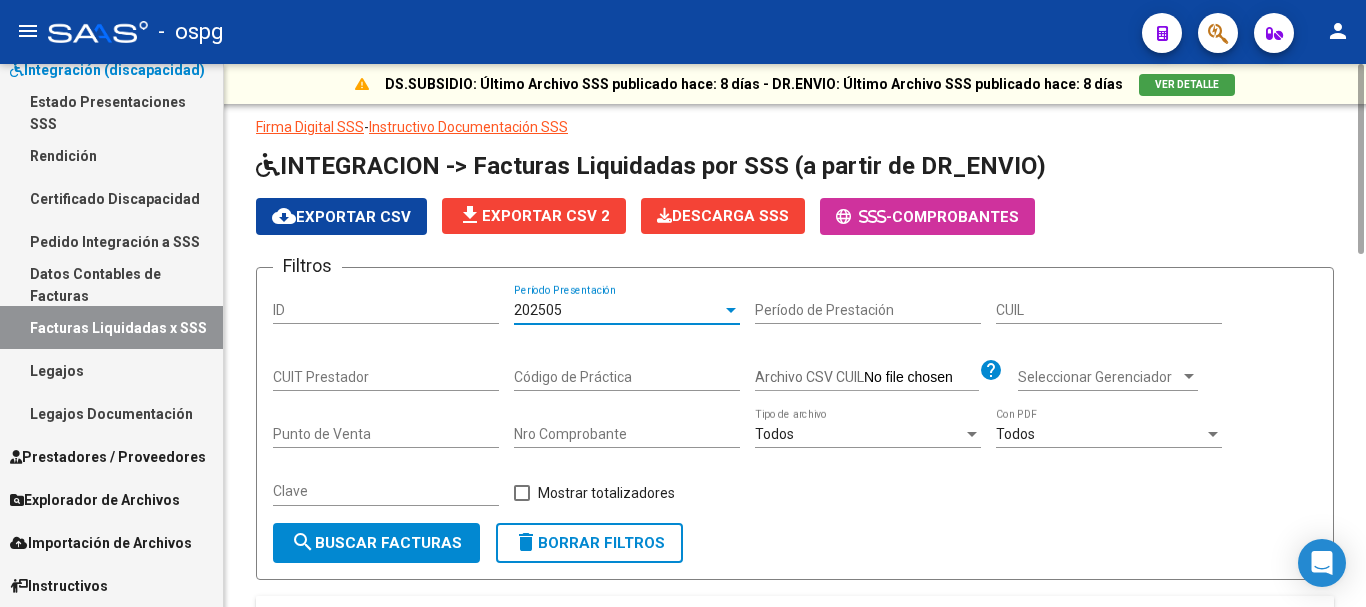 click on "202505" at bounding box center (618, 310) 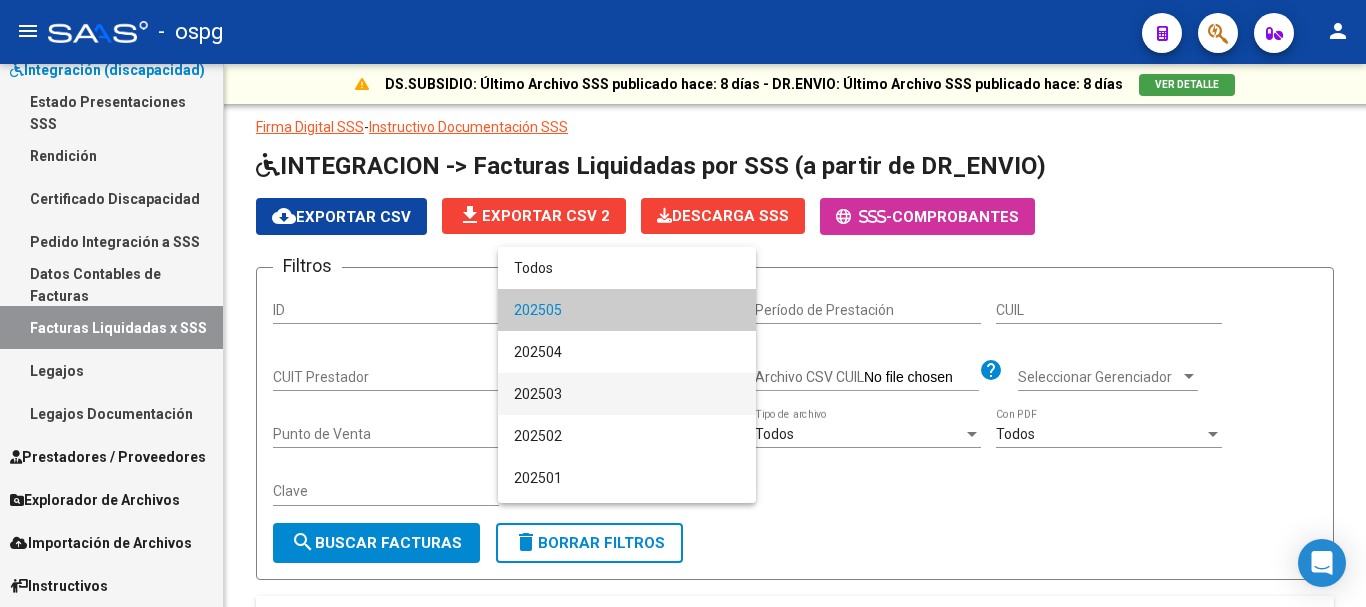 click on "202503" at bounding box center [627, 394] 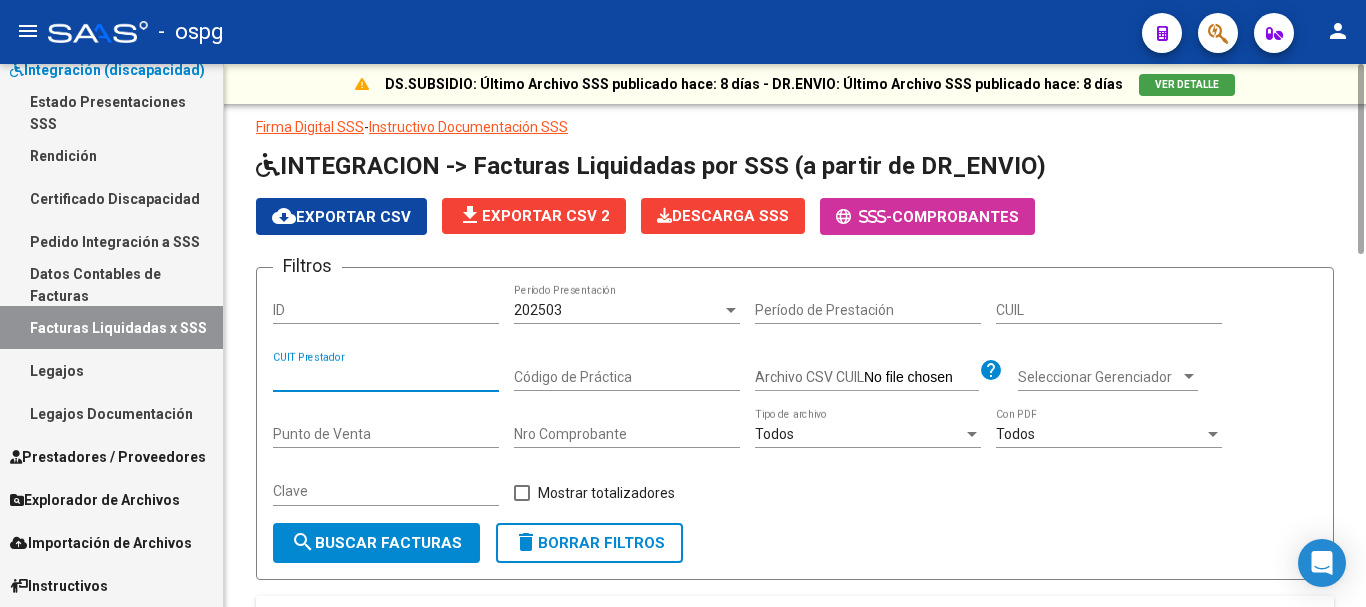 click on "CUIT Prestador" at bounding box center [386, 377] 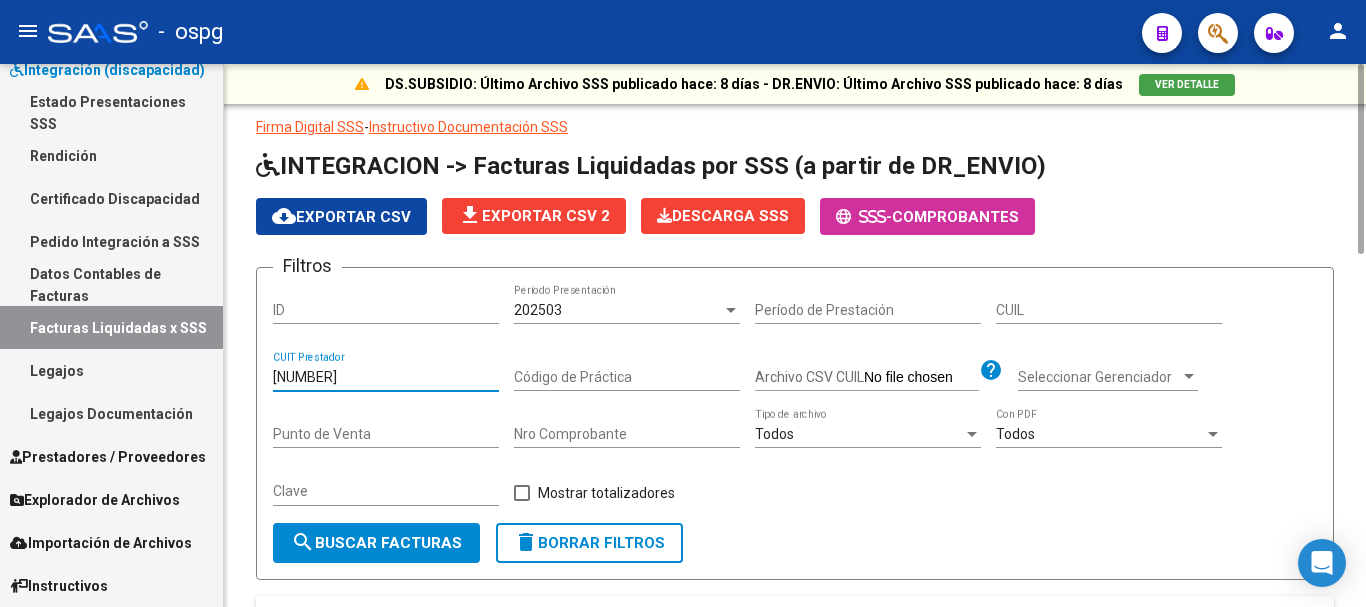 click on "search  Buscar Facturas" 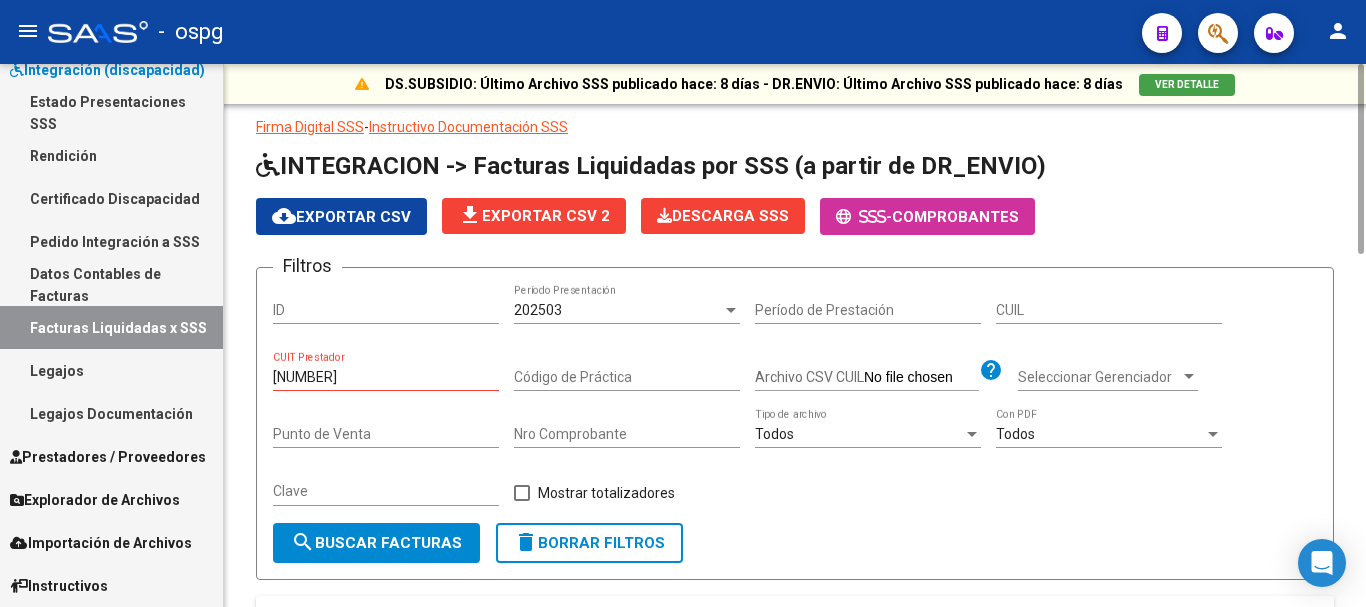 click on "[NUMBER]" at bounding box center [386, 377] 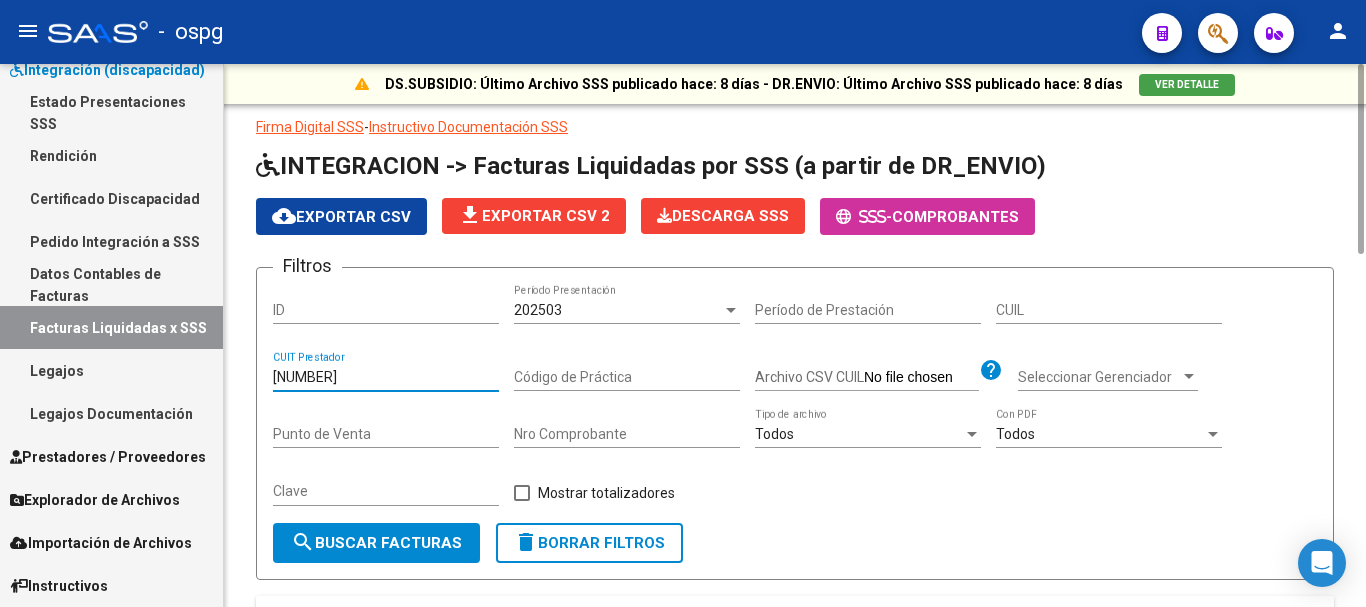 click on "search  Buscar Facturas" 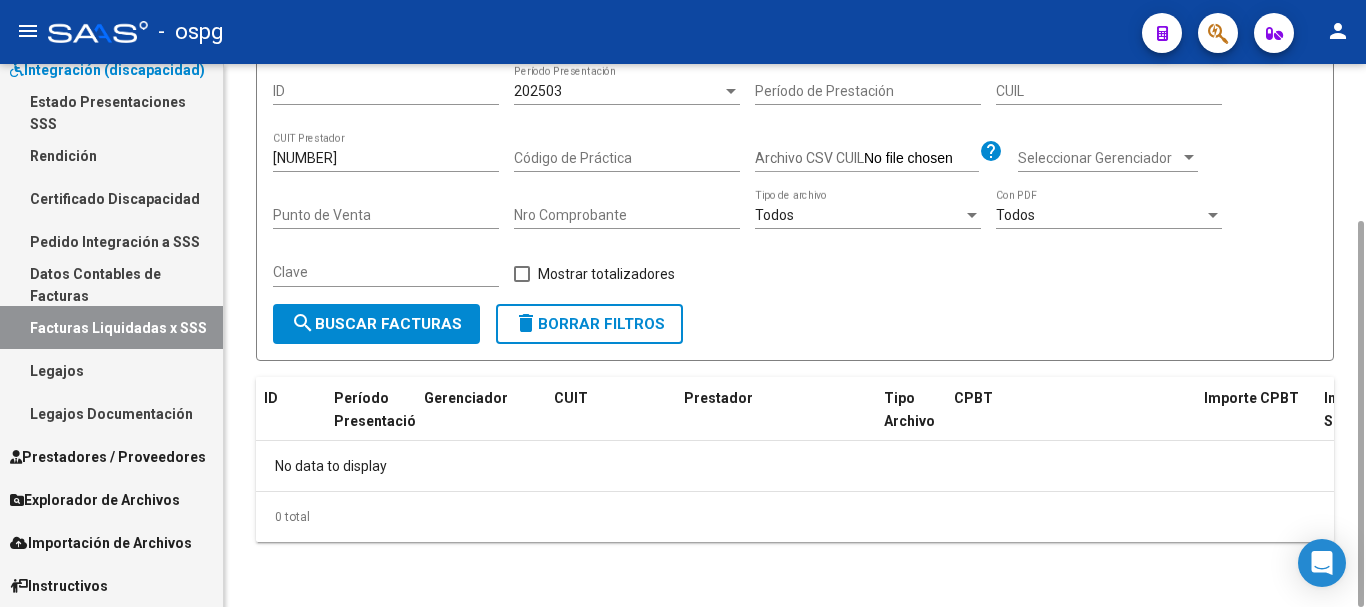 scroll, scrollTop: 0, scrollLeft: 0, axis: both 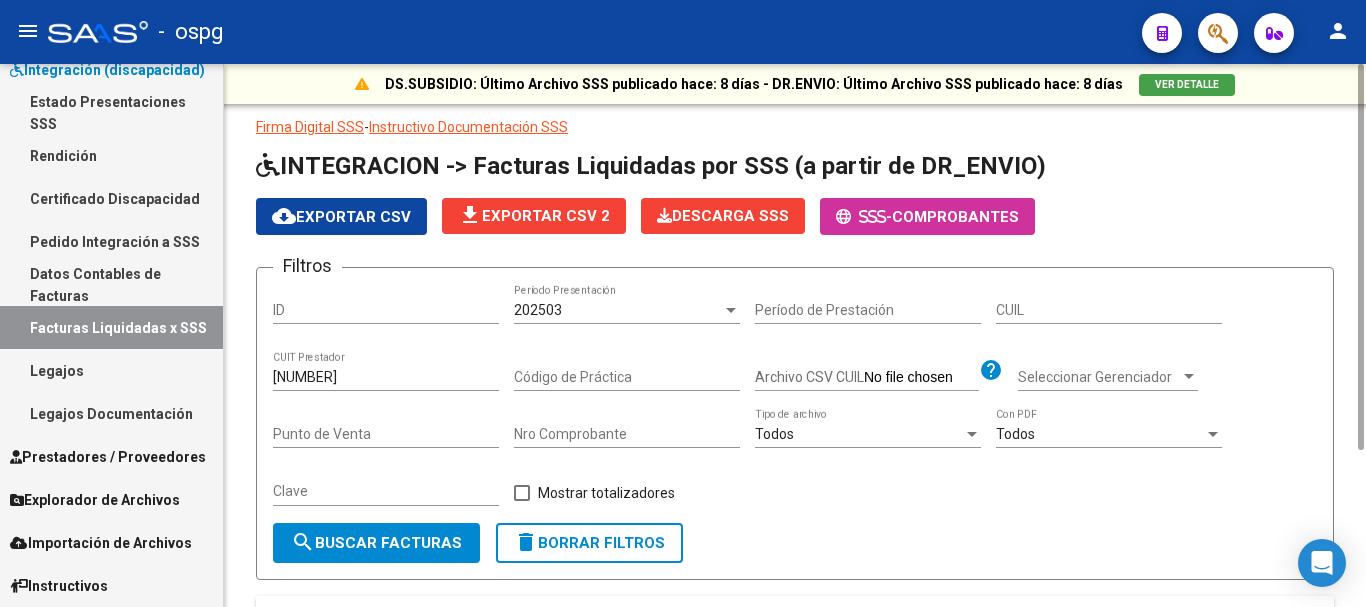 click on "[YEAR][MONTH]  Período Presentación" 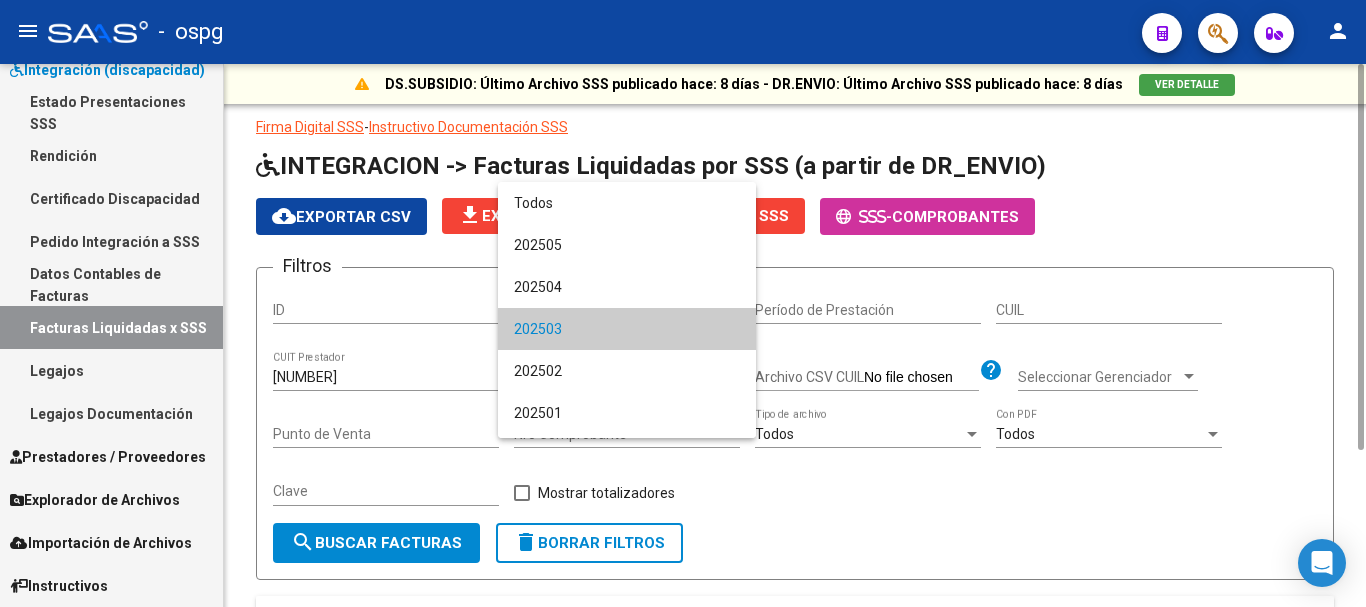 scroll, scrollTop: 19, scrollLeft: 0, axis: vertical 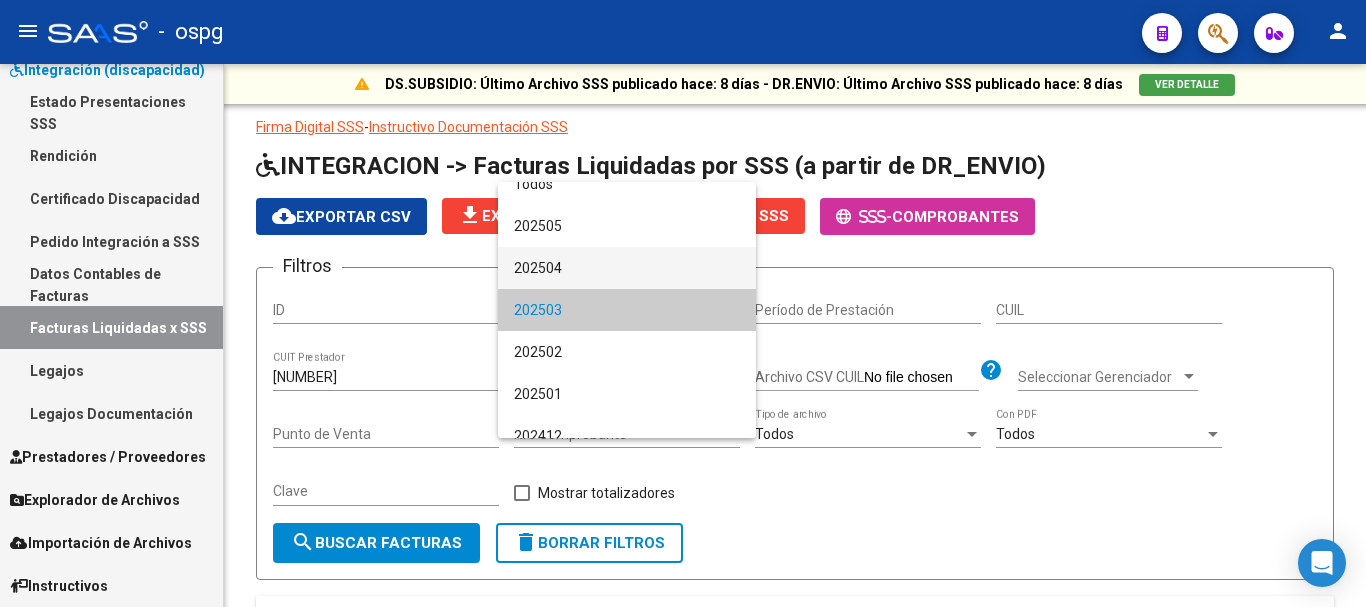 click on "202504" at bounding box center (627, 268) 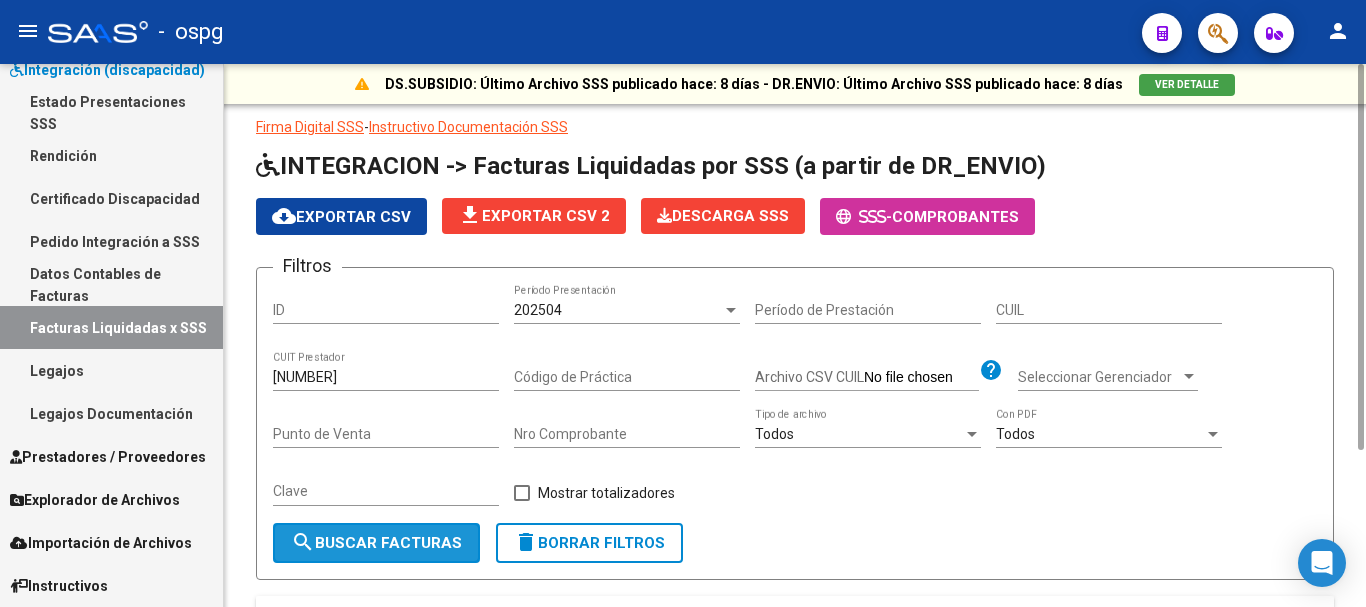 click on "search  Buscar Facturas" 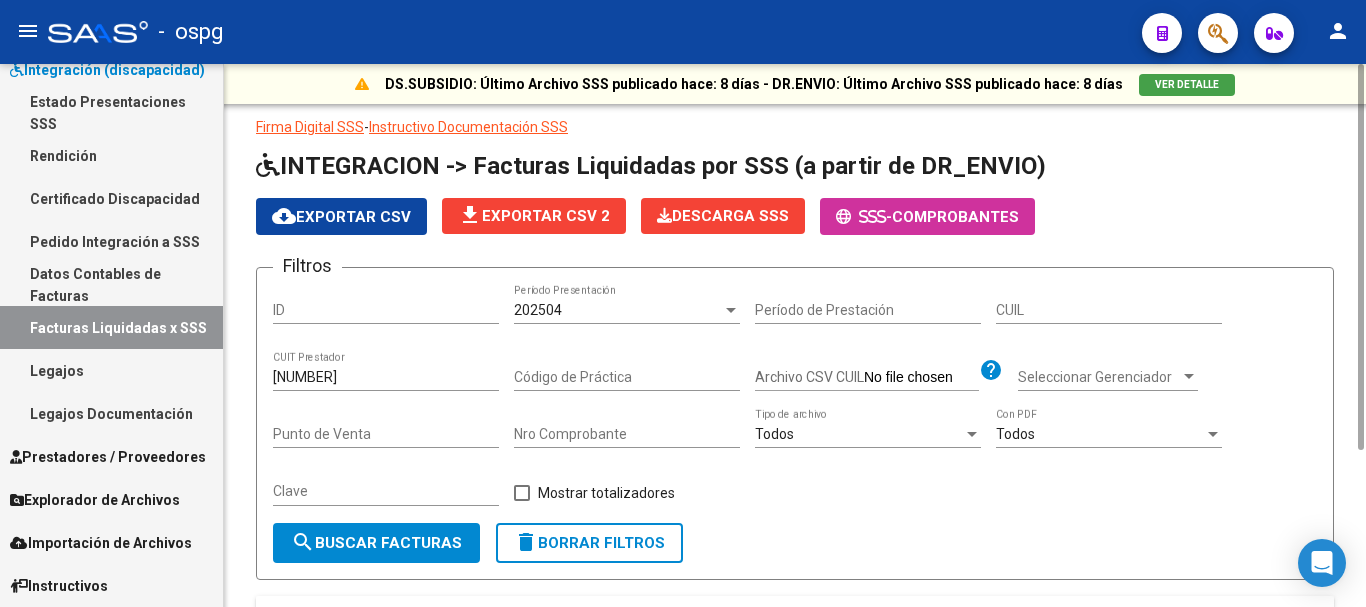 scroll, scrollTop: 300, scrollLeft: 0, axis: vertical 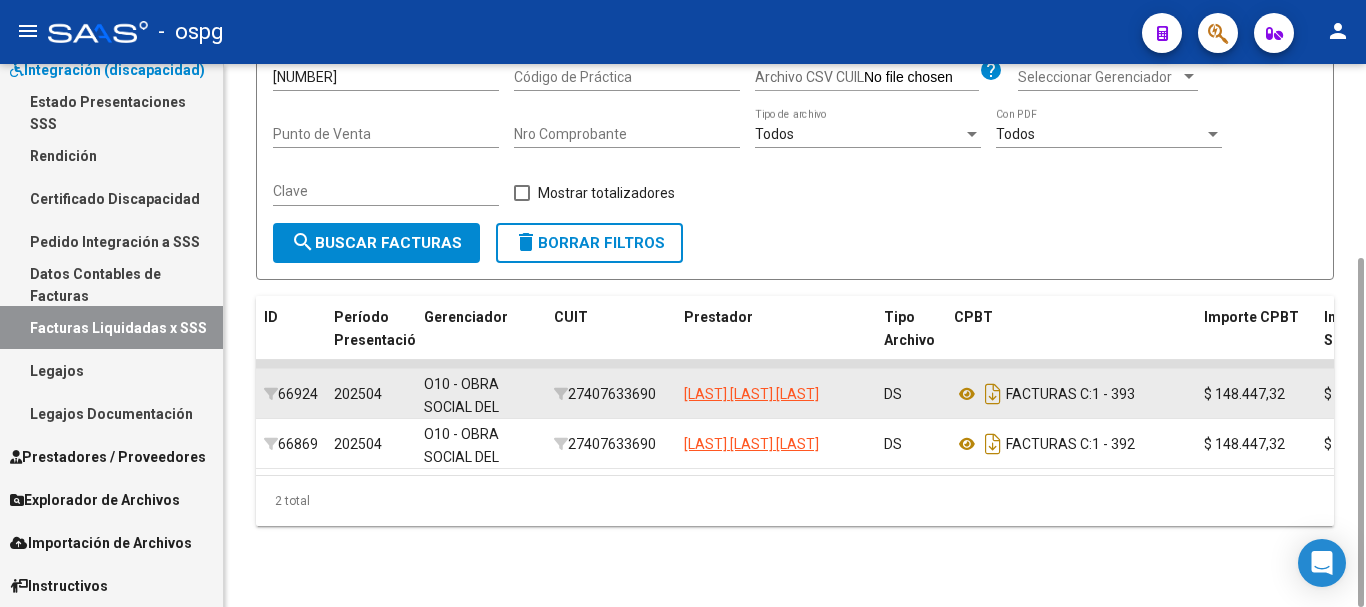drag, startPoint x: 670, startPoint y: 391, endPoint x: 584, endPoint y: 409, distance: 87.86353 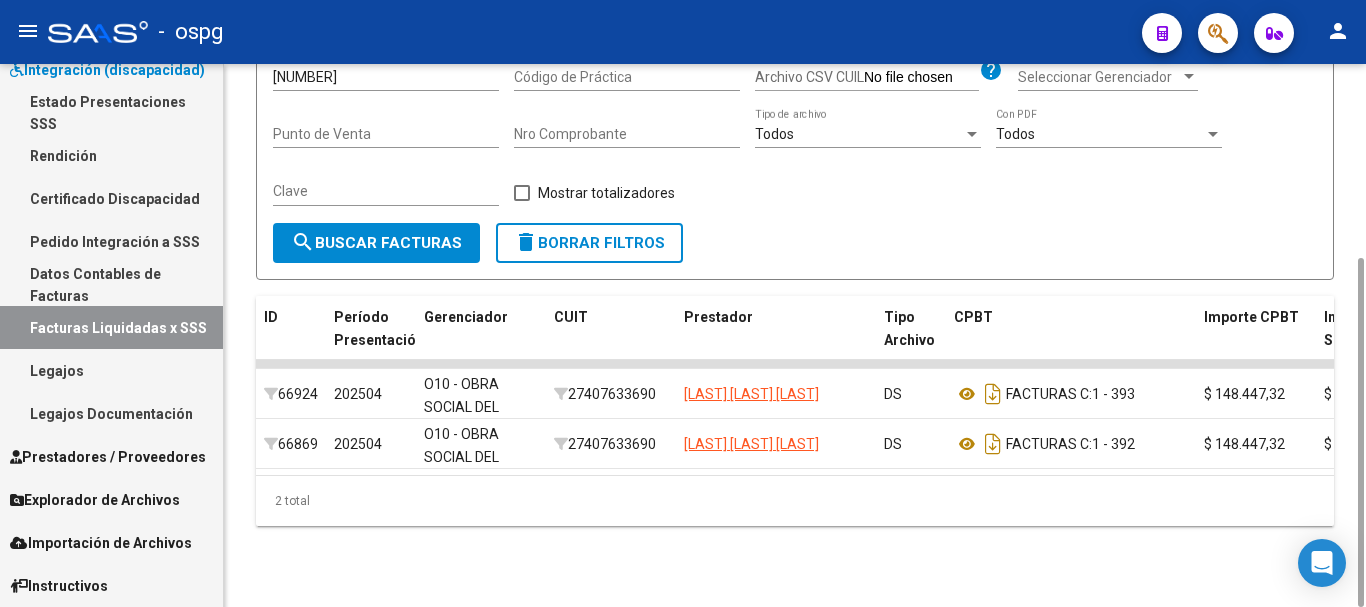 drag, startPoint x: 609, startPoint y: 398, endPoint x: 704, endPoint y: 167, distance: 249.7719 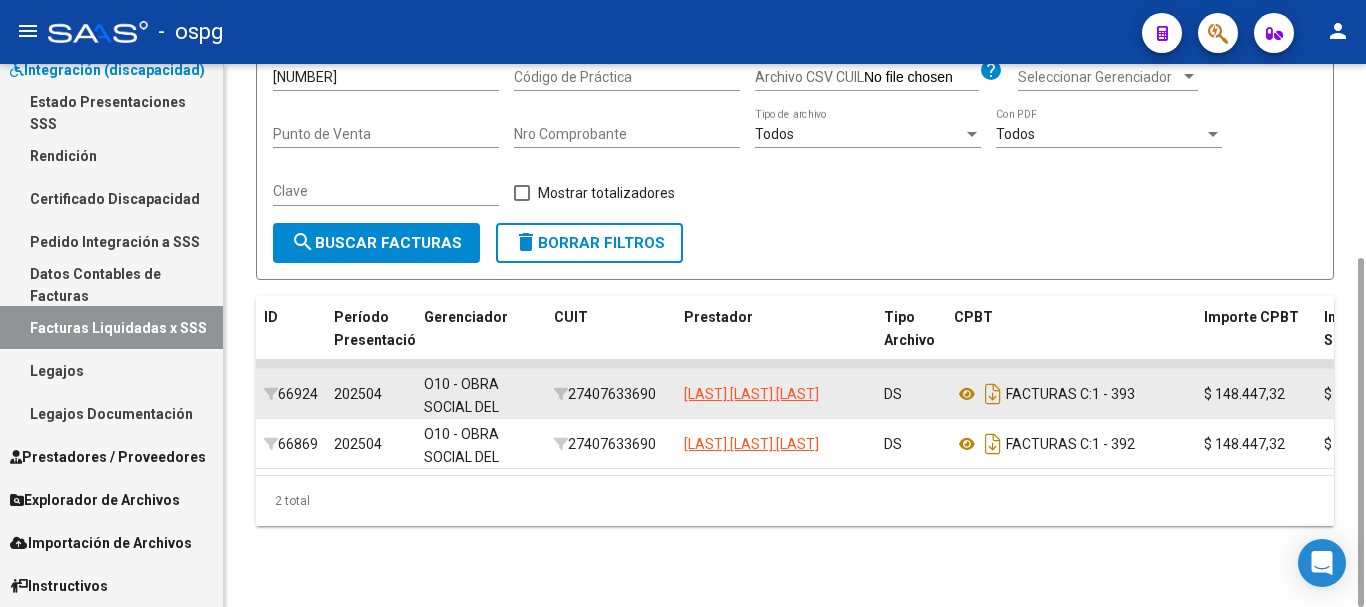 drag, startPoint x: 669, startPoint y: 392, endPoint x: 578, endPoint y: 403, distance: 91.66242 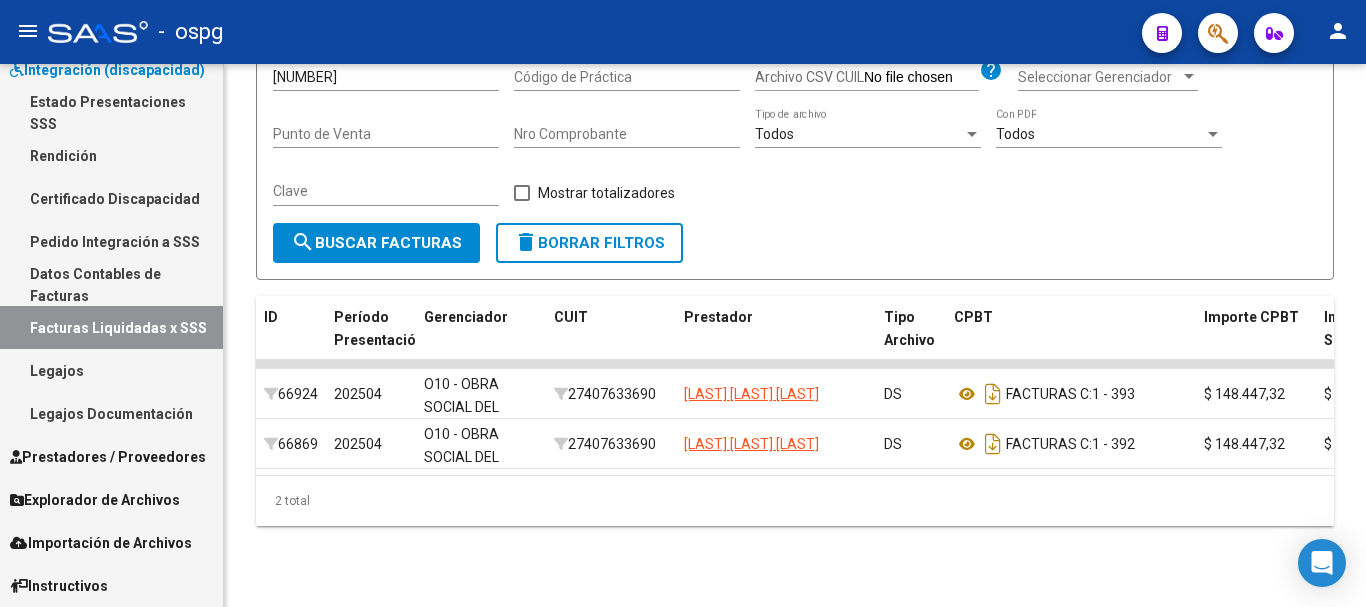 click on "Explorador de Archivos" at bounding box center [95, 500] 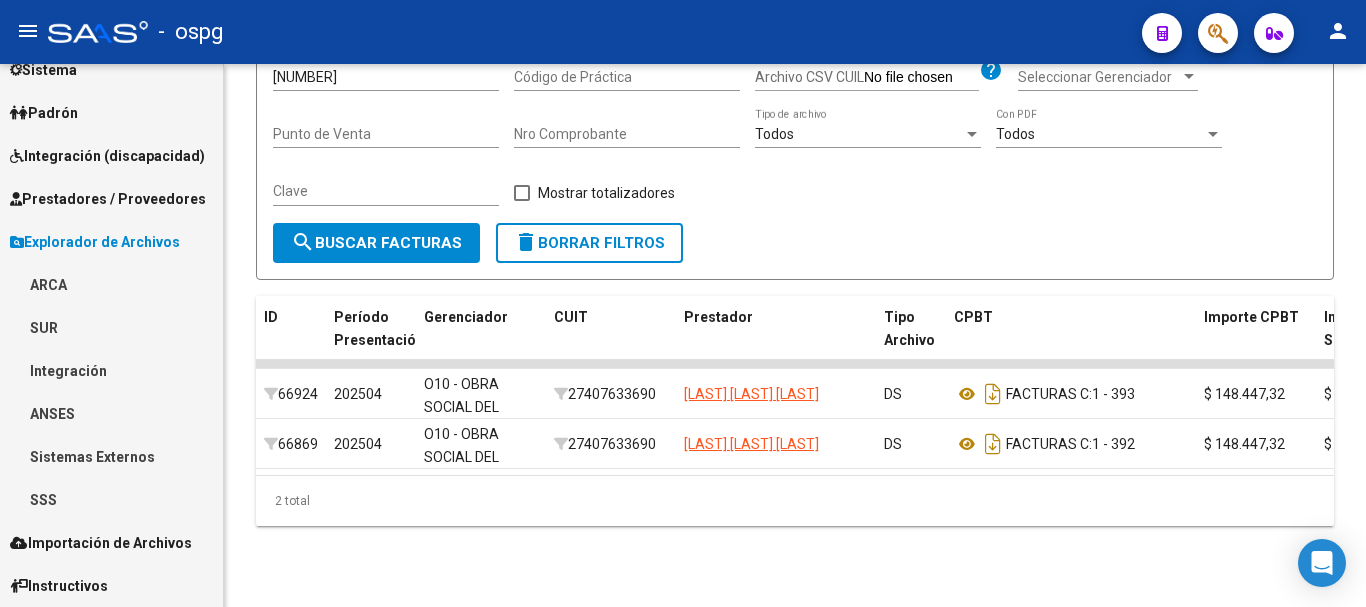 scroll, scrollTop: 110, scrollLeft: 0, axis: vertical 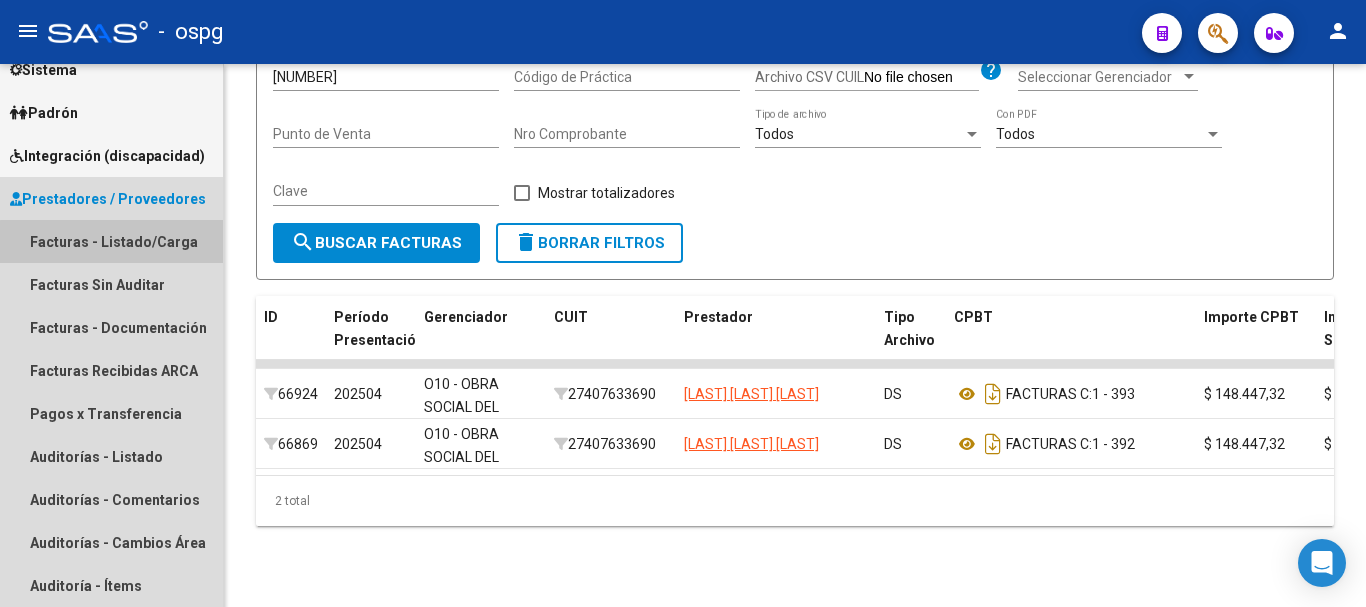 click on "Facturas - Listado/Carga" at bounding box center (111, 241) 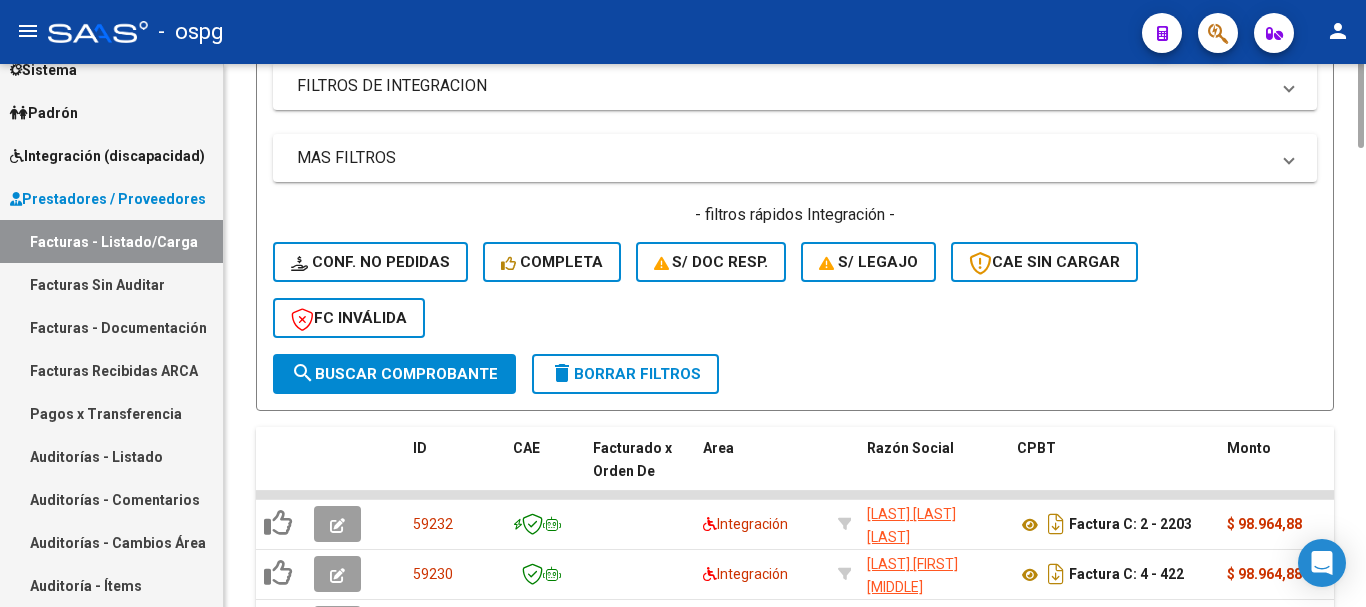 scroll, scrollTop: 200, scrollLeft: 0, axis: vertical 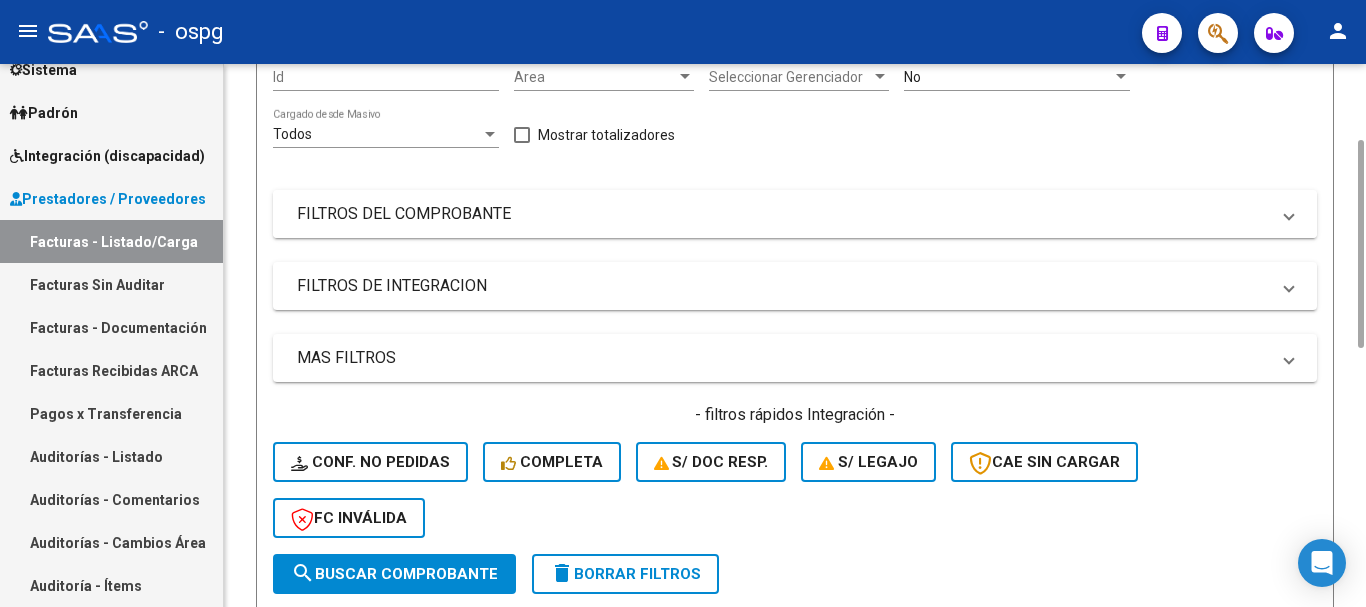 click on "FILTROS DEL COMPROBANTE" at bounding box center [783, 214] 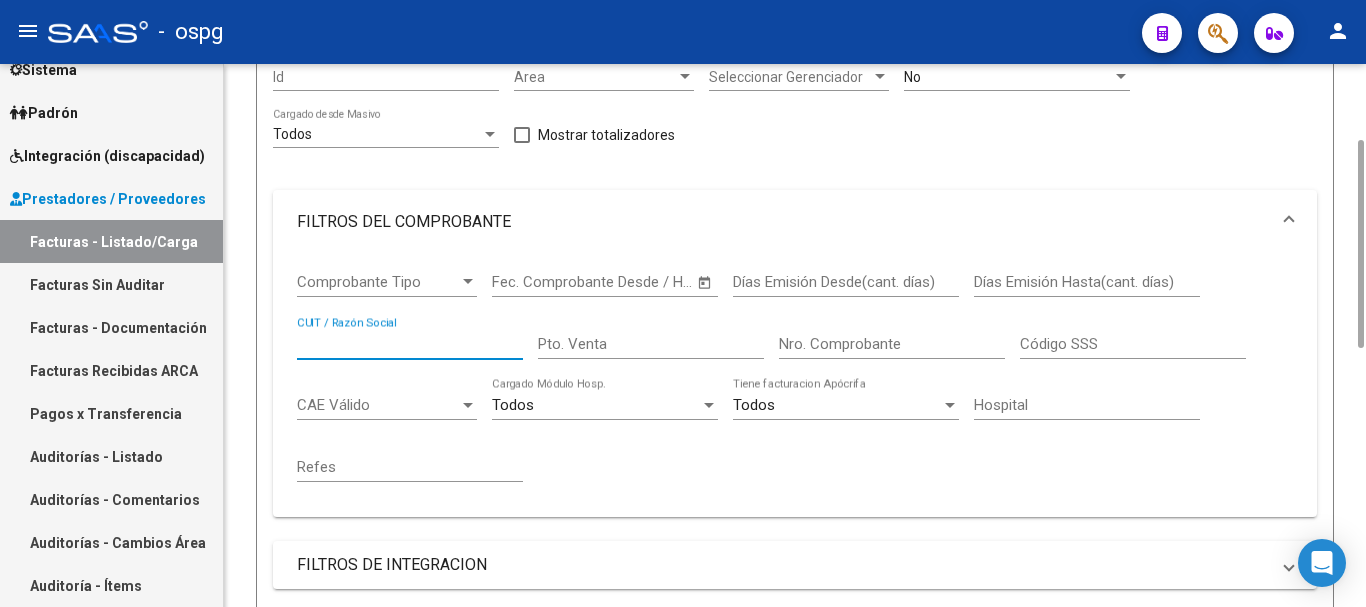 paste on "27407633690" 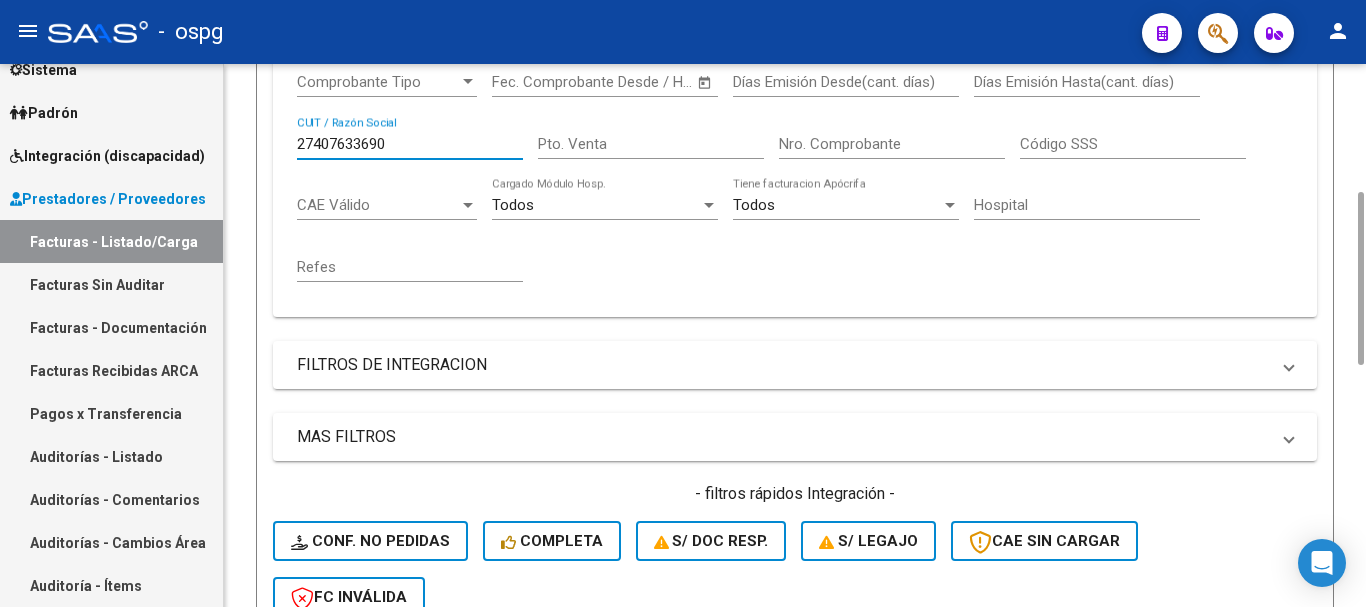 scroll, scrollTop: 600, scrollLeft: 0, axis: vertical 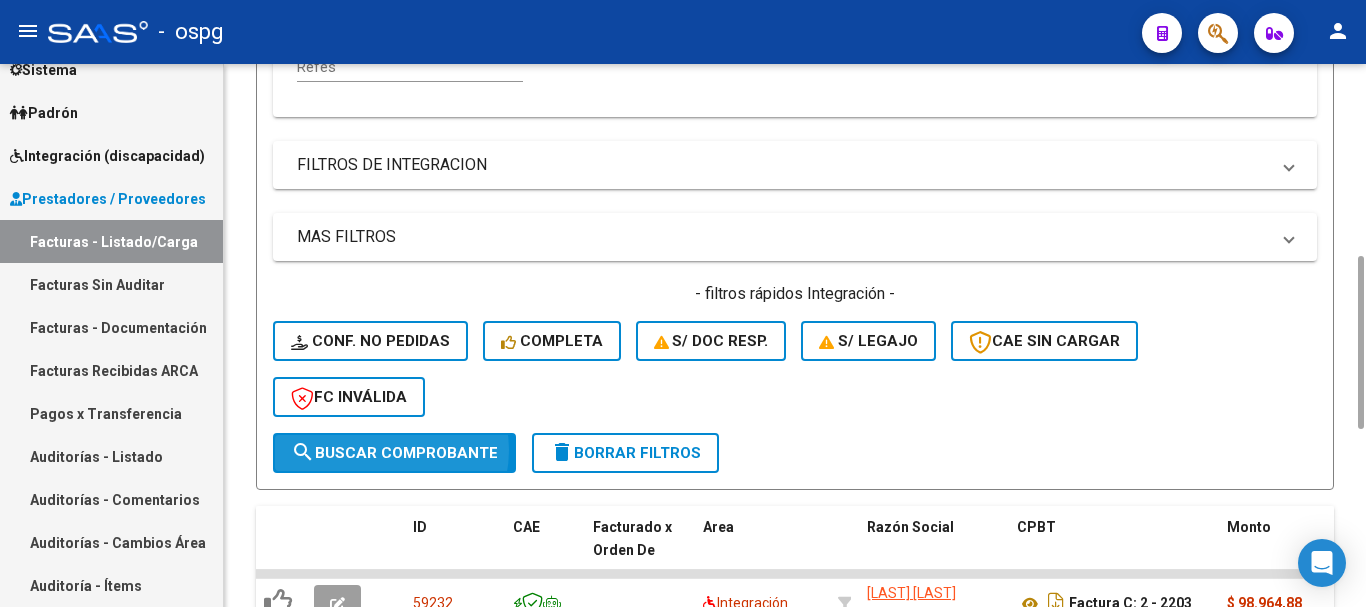 click on "search  Buscar Comprobante" 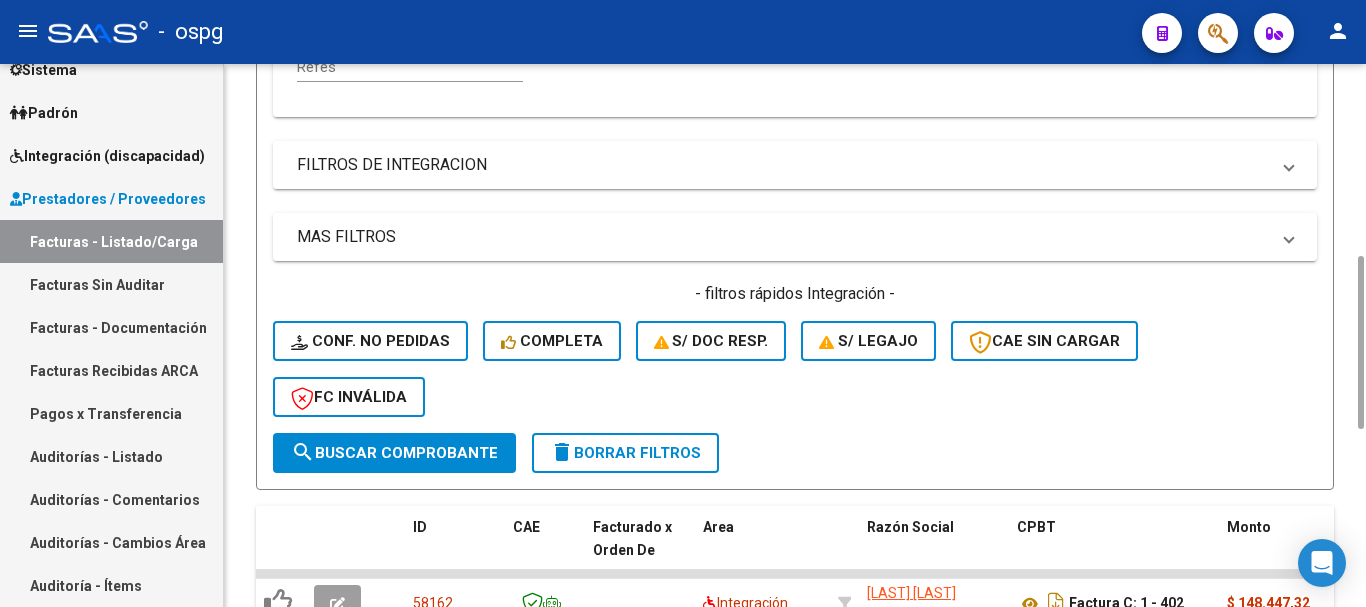 scroll, scrollTop: 753, scrollLeft: 0, axis: vertical 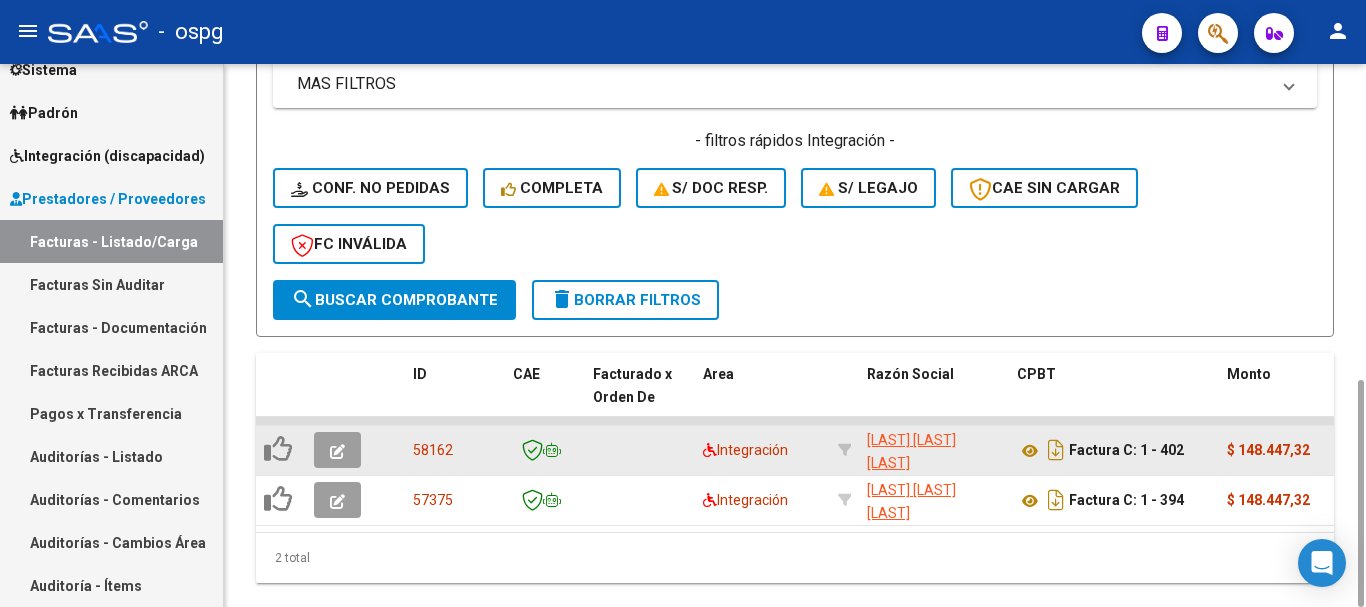 click 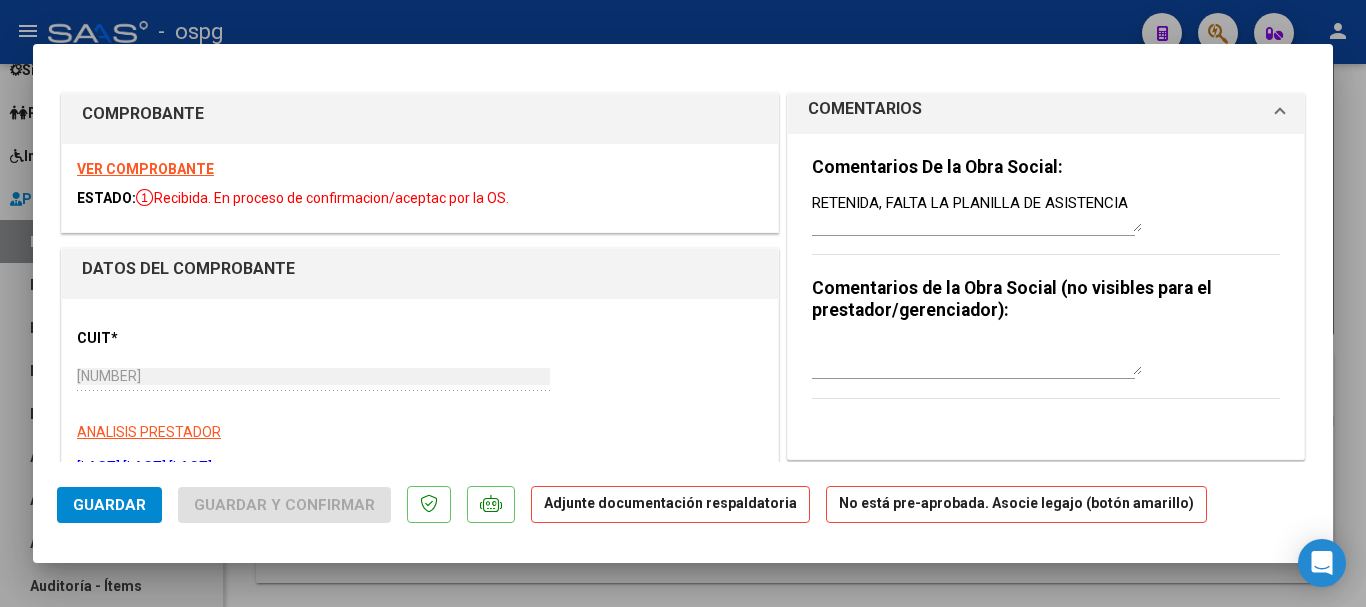 click on "RETENIDA, FALTA LA PLANILLA DE ASISTENCIA" at bounding box center [977, 212] 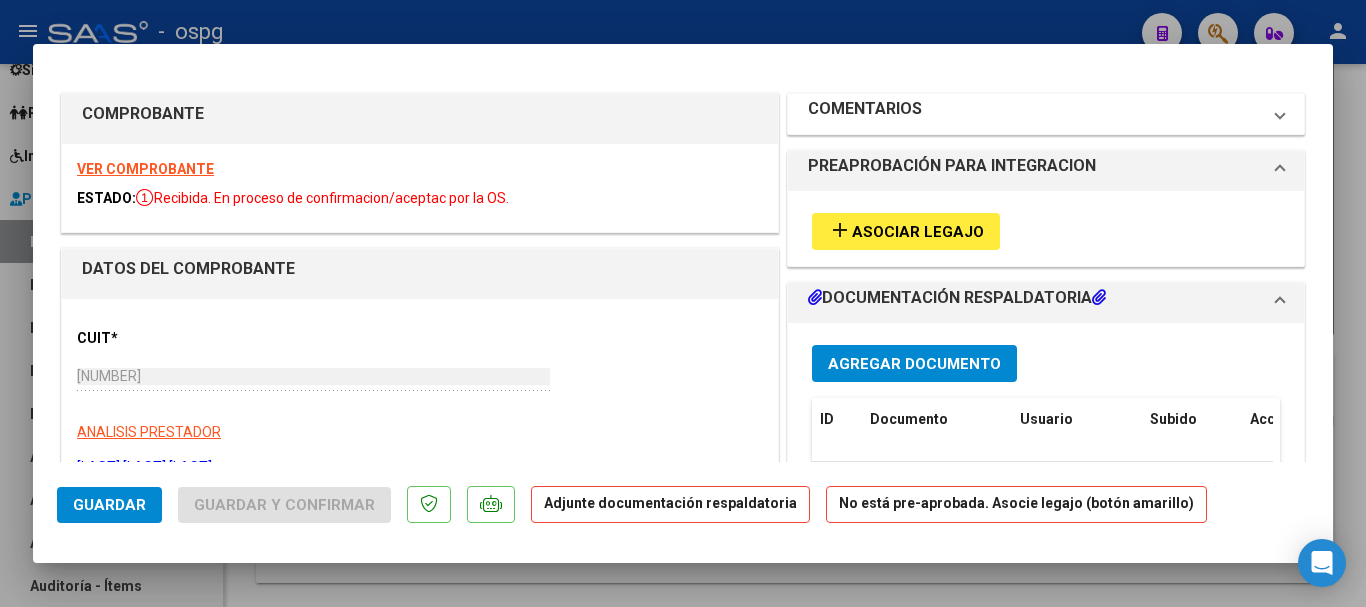 click on "COMENTARIOS" at bounding box center [865, 109] 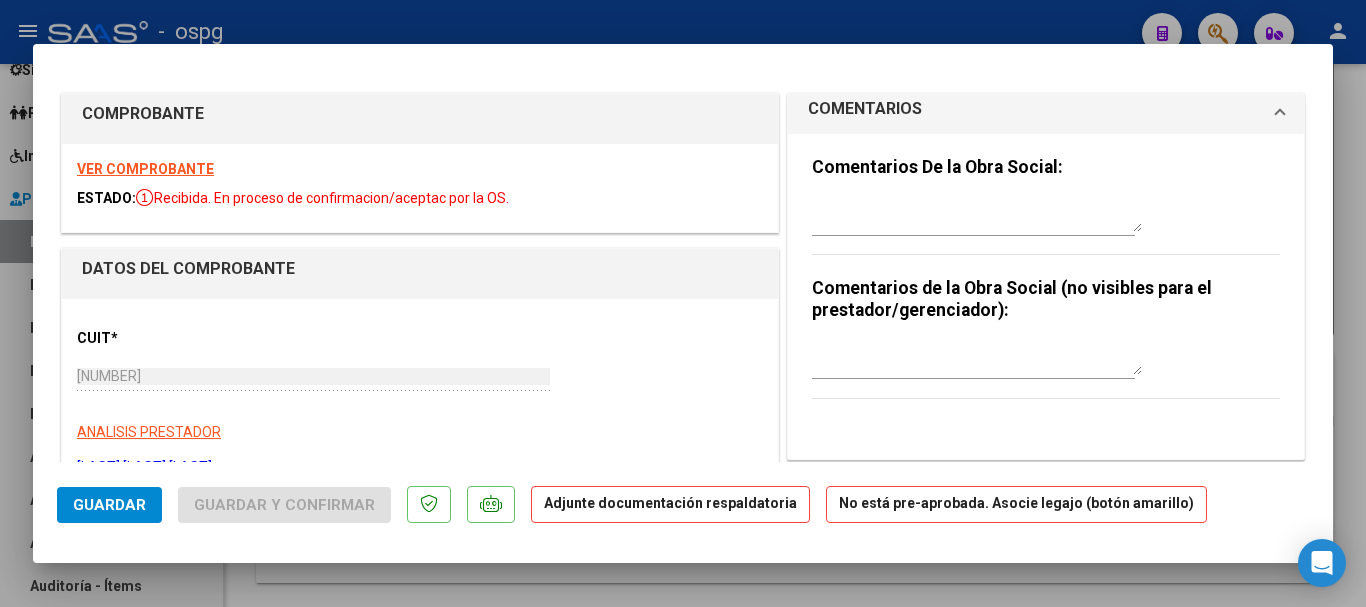 click at bounding box center (977, 212) 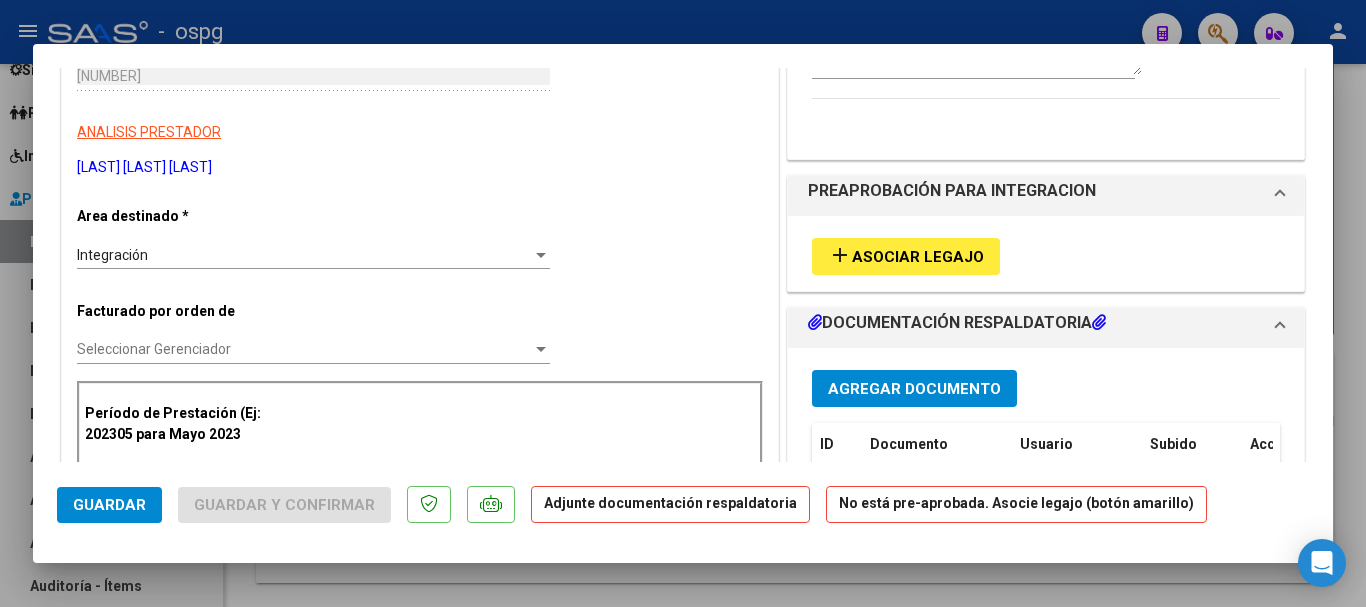 scroll, scrollTop: 0, scrollLeft: 0, axis: both 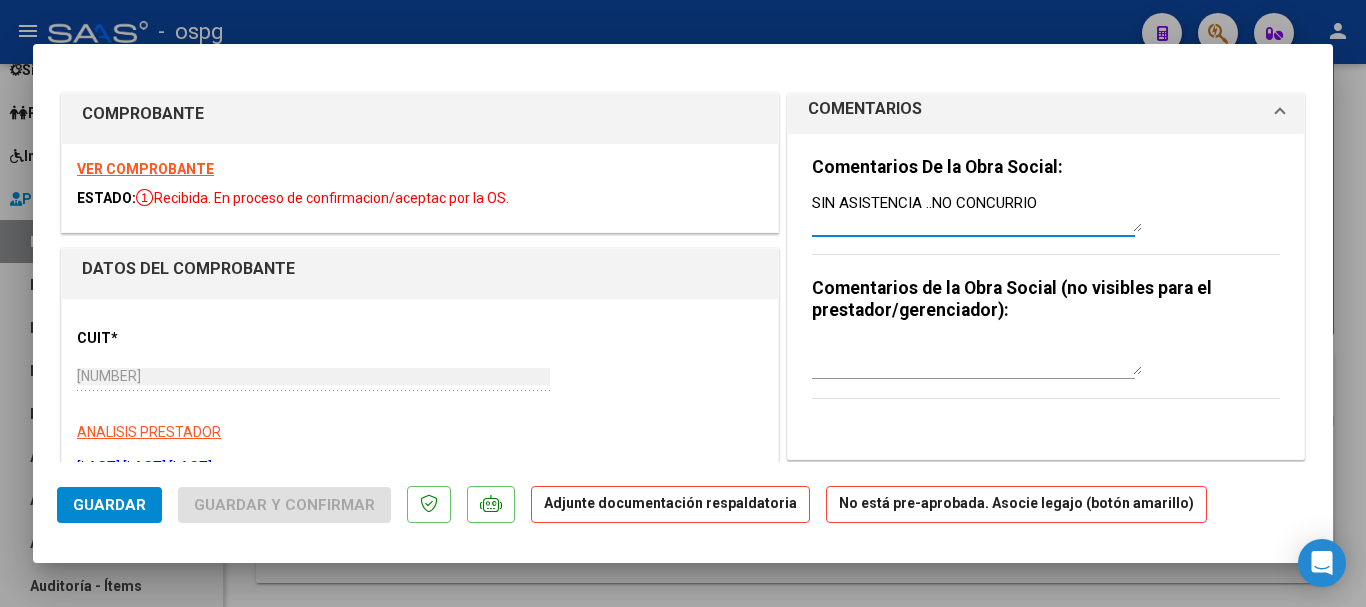 drag, startPoint x: 1065, startPoint y: 215, endPoint x: 807, endPoint y: 217, distance: 258.00775 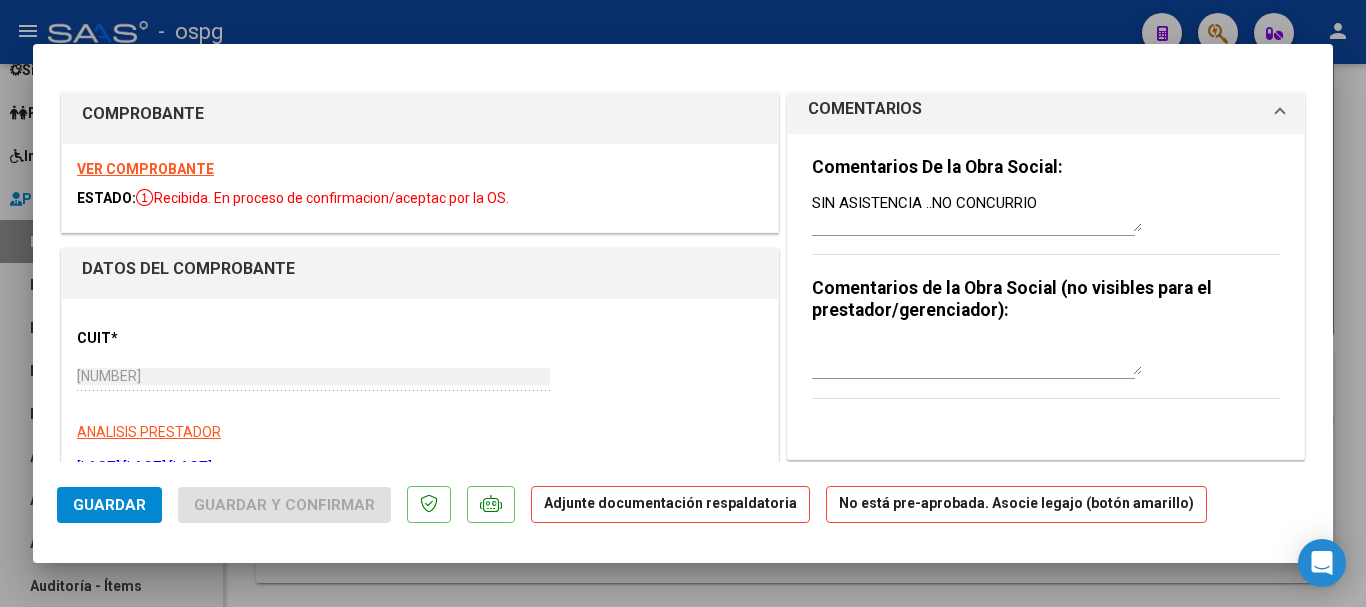 click on "Comentarios de la Obra Social (no visibles para el prestador/gerenciador):" at bounding box center (1046, 349) 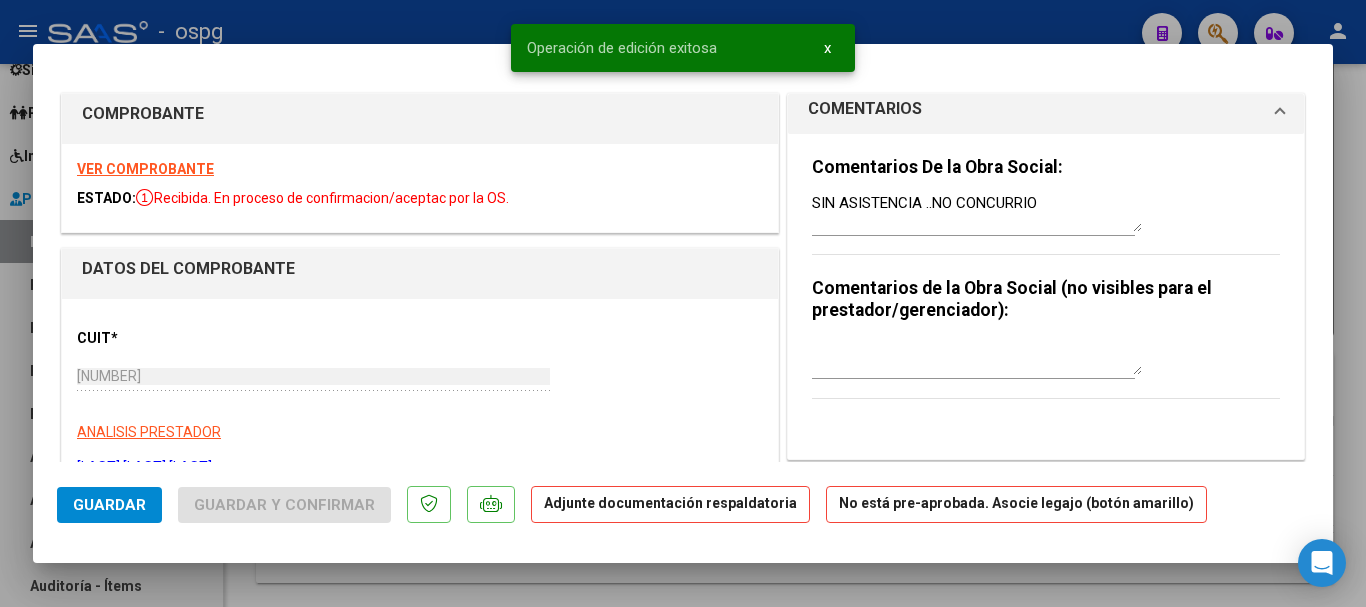 click at bounding box center [683, 303] 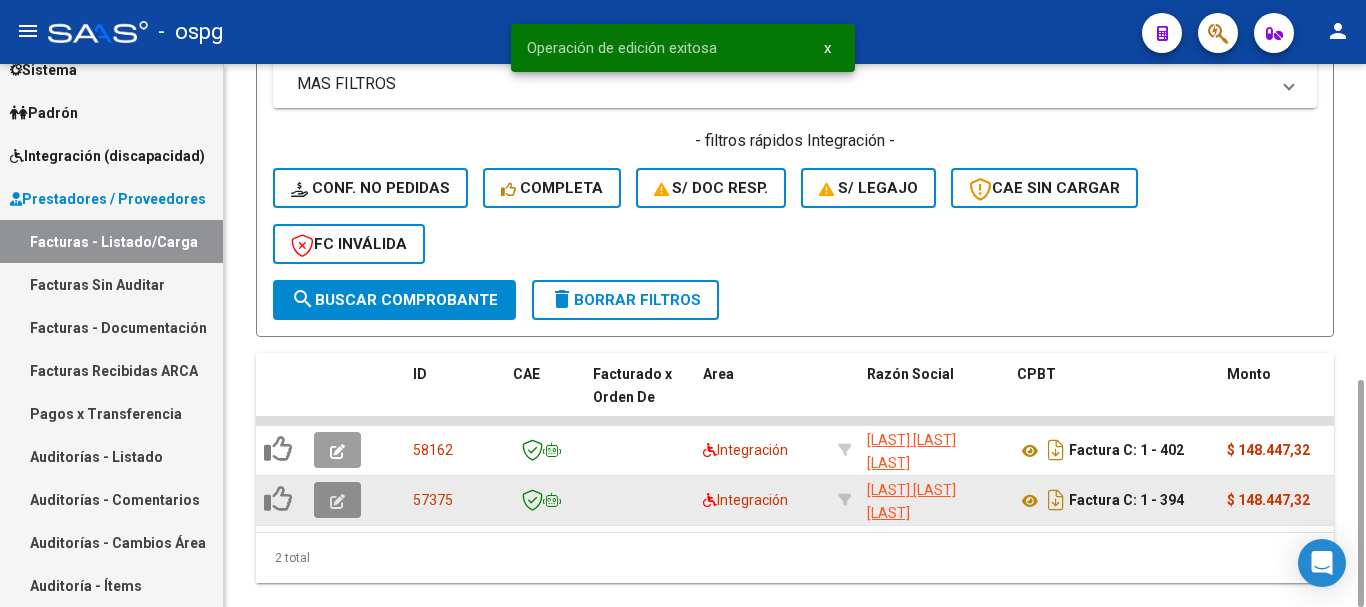 click 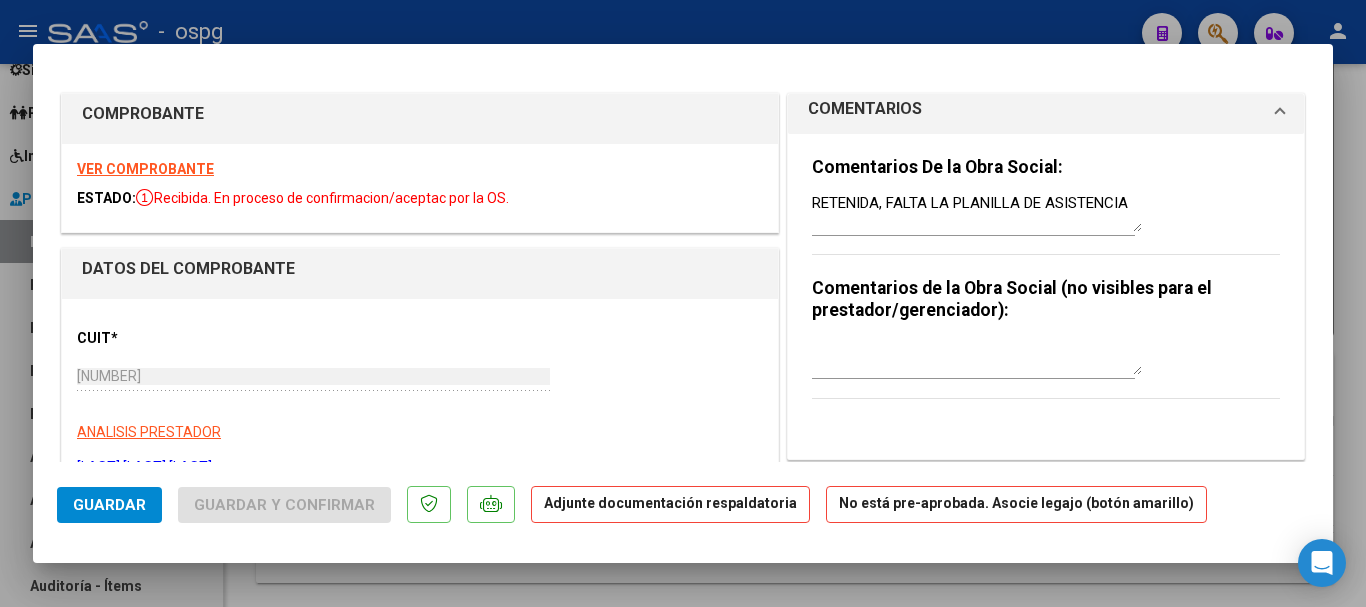 click at bounding box center [683, 303] 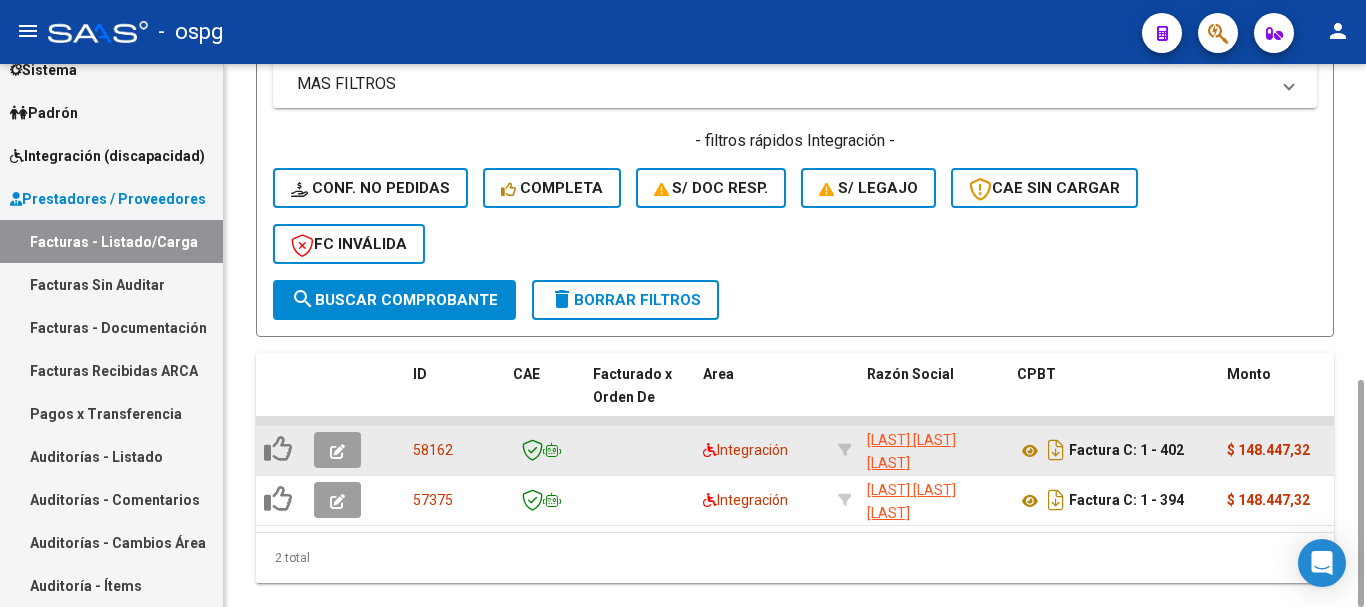 click 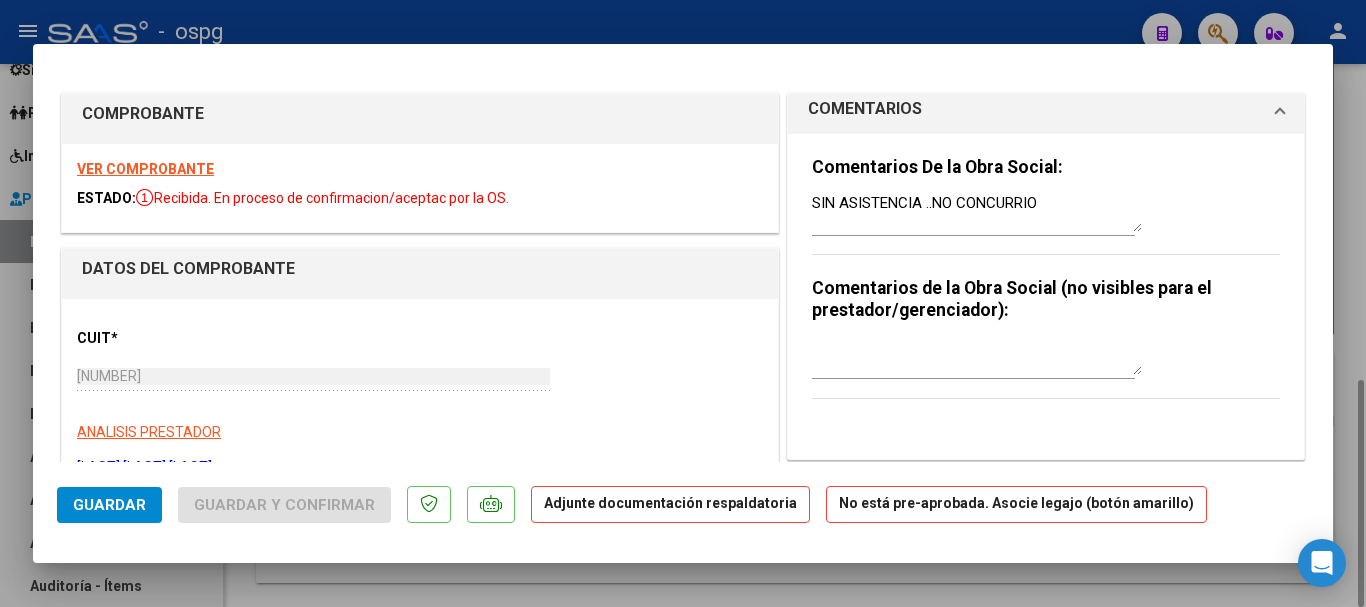 drag, startPoint x: 1358, startPoint y: 391, endPoint x: 1347, endPoint y: 389, distance: 11.18034 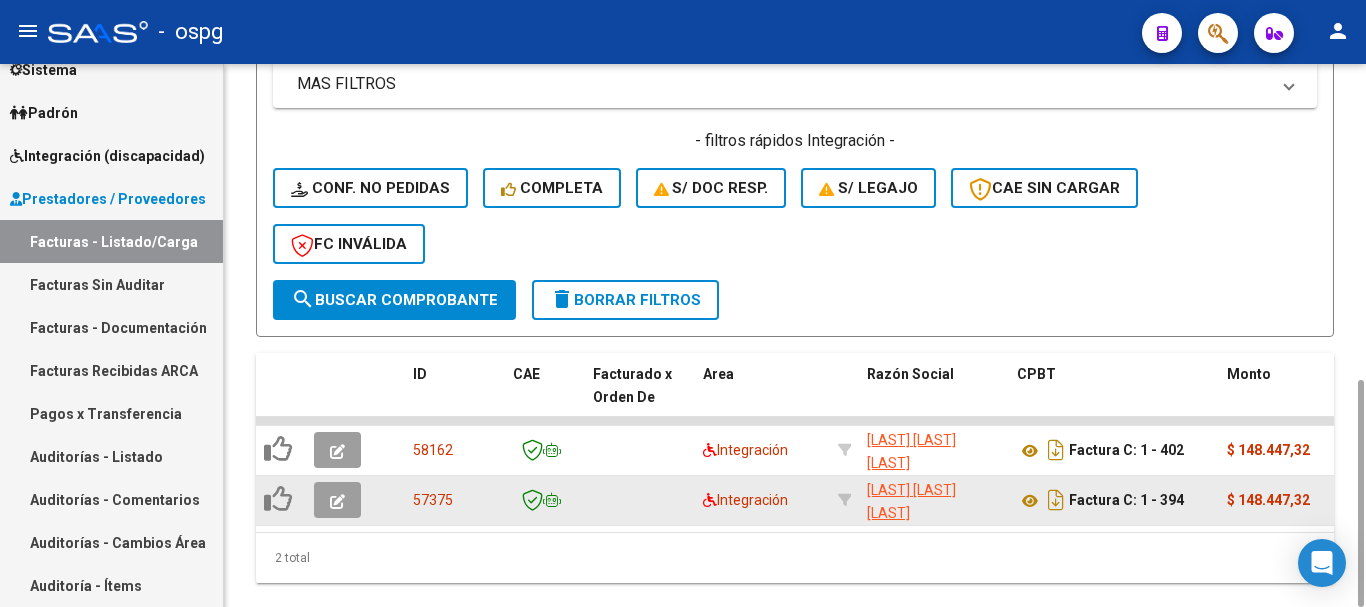 click 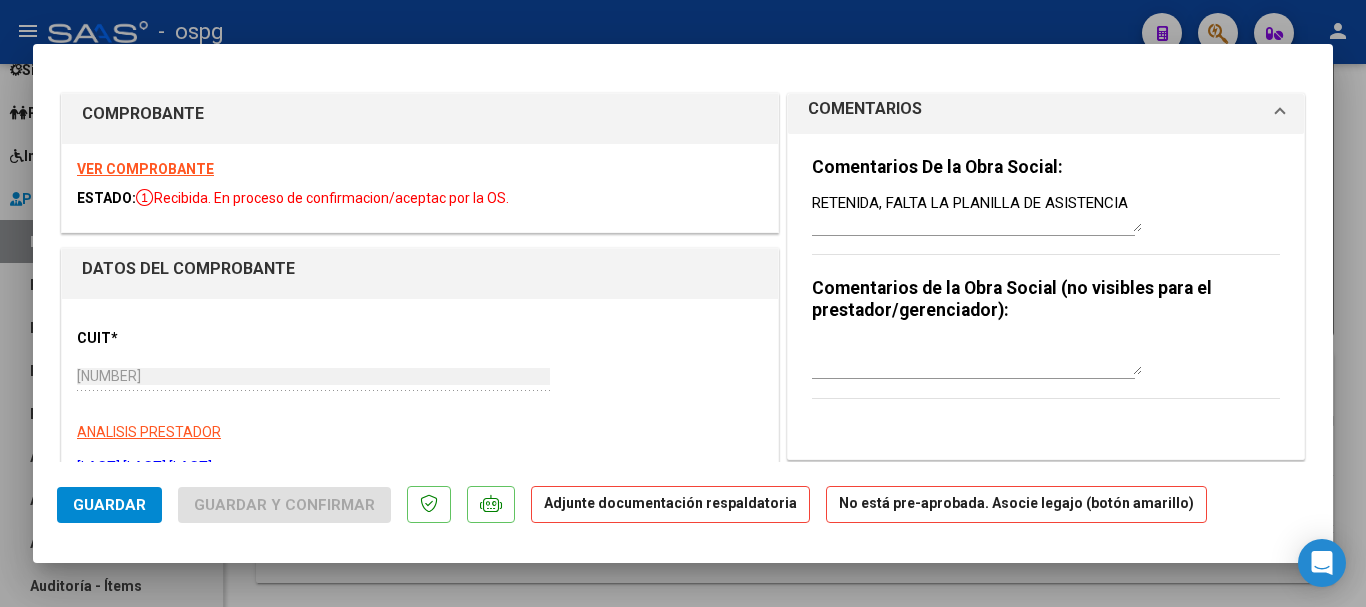 click on "RETENIDA, FALTA LA PLANILLA DE ASISTENCIA" at bounding box center [977, 212] 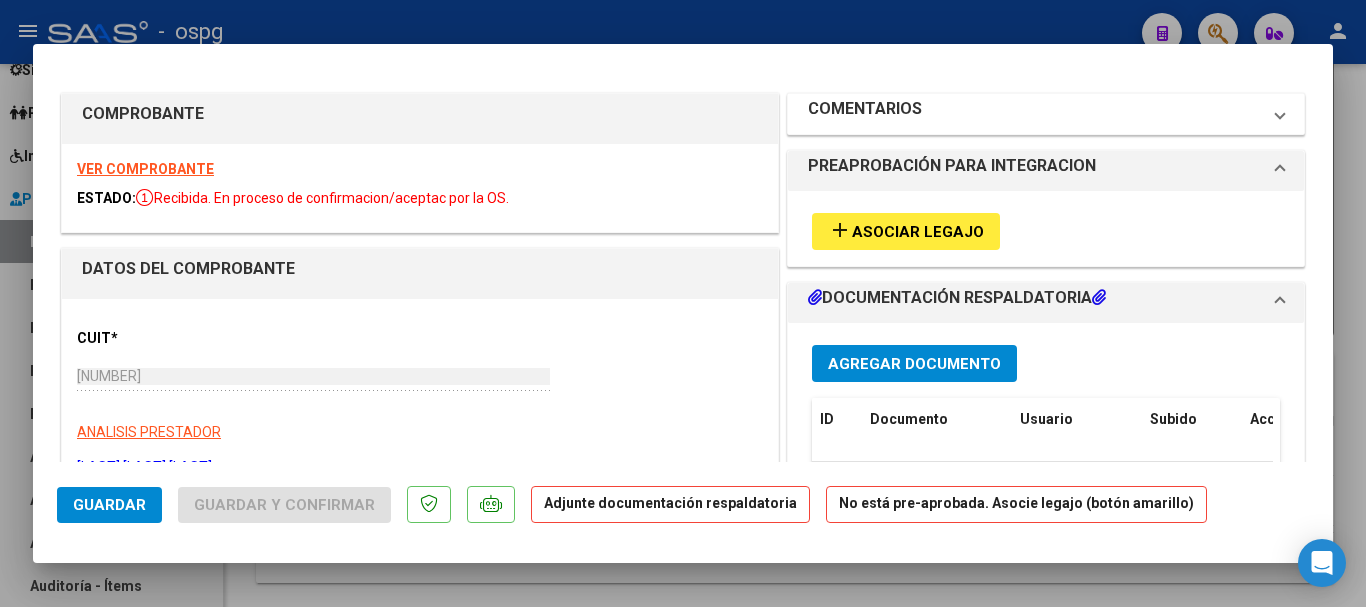 click on "COMENTARIOS" at bounding box center (865, 109) 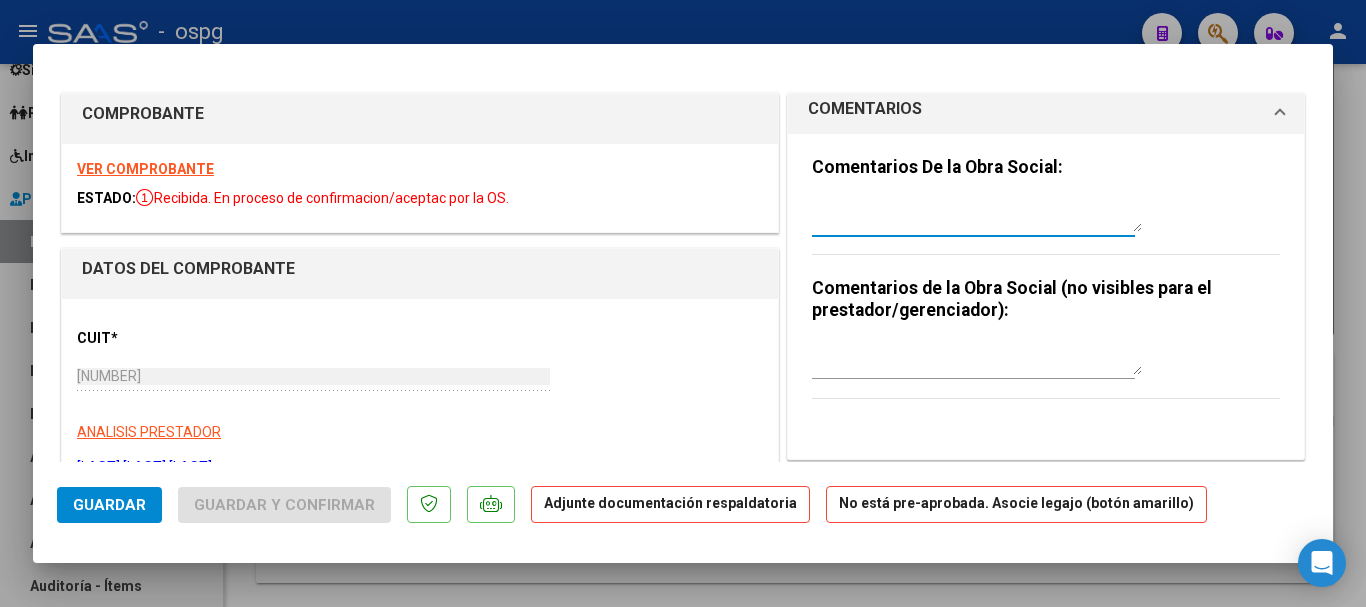 paste on "SIN ASISTENCIA ..NO CONCURRIO" 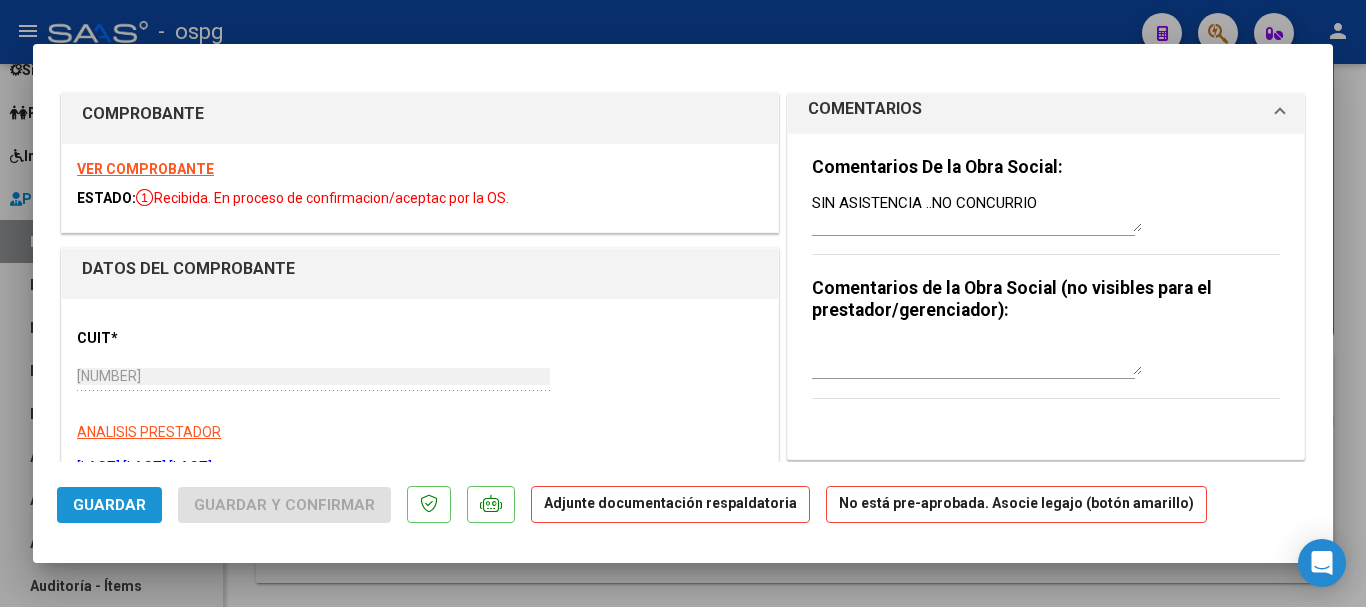 click on "Guardar" 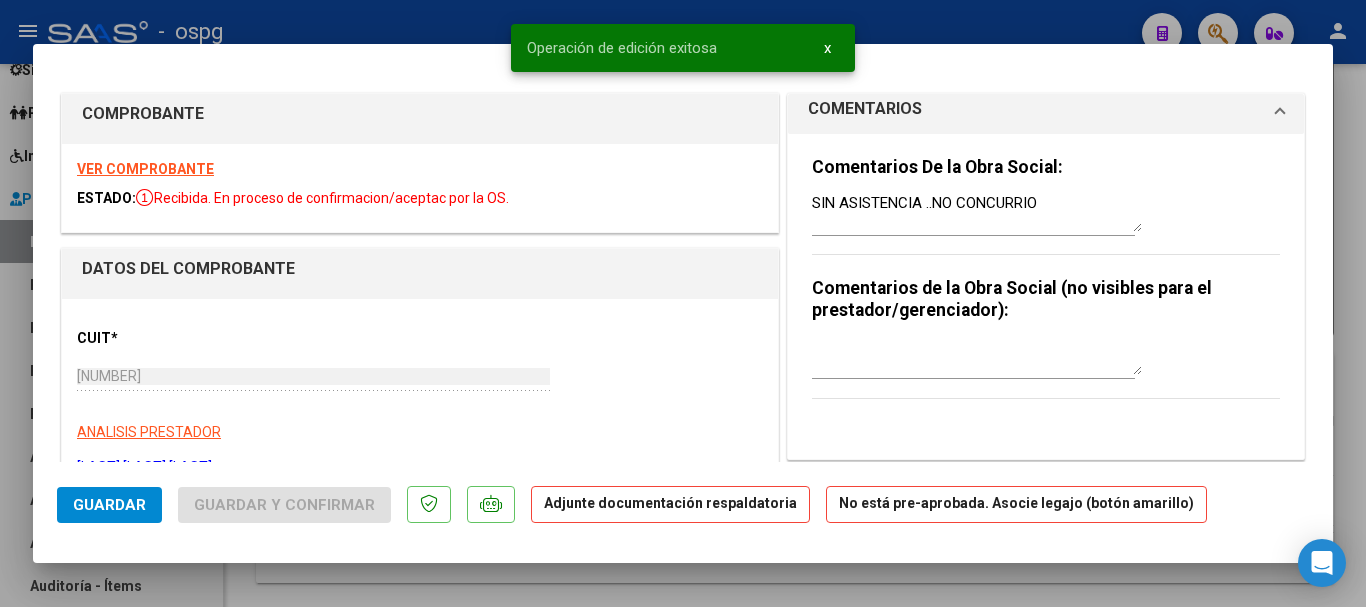 click at bounding box center [683, 303] 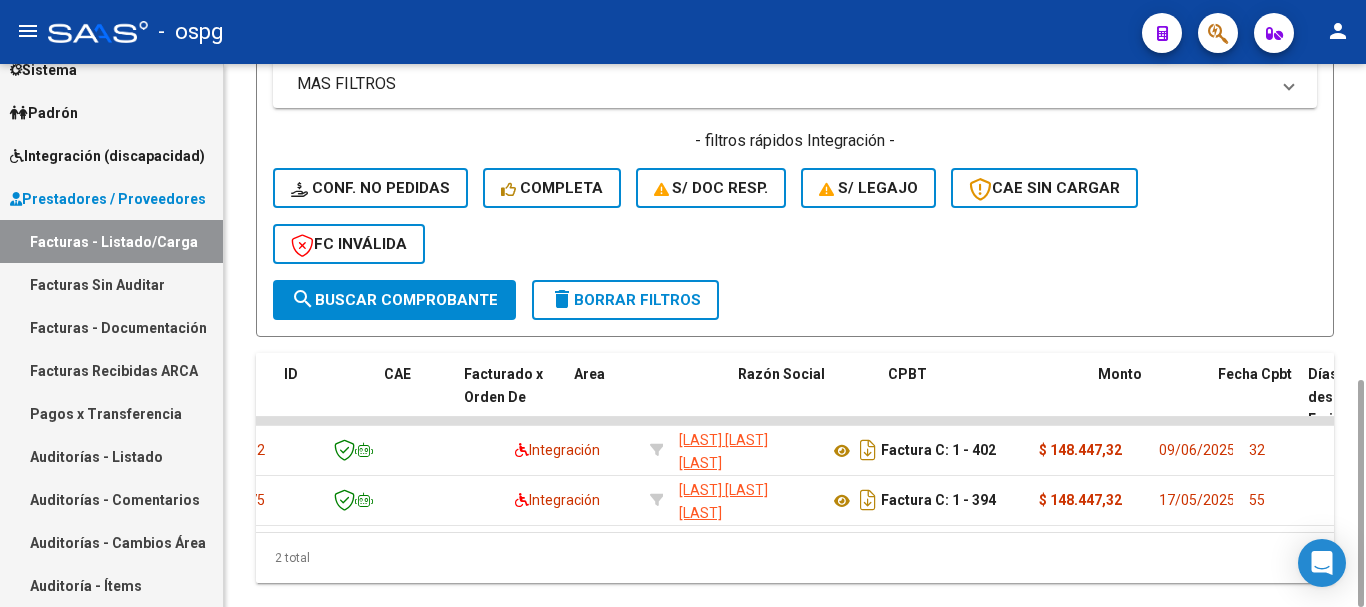 scroll, scrollTop: 0, scrollLeft: 0, axis: both 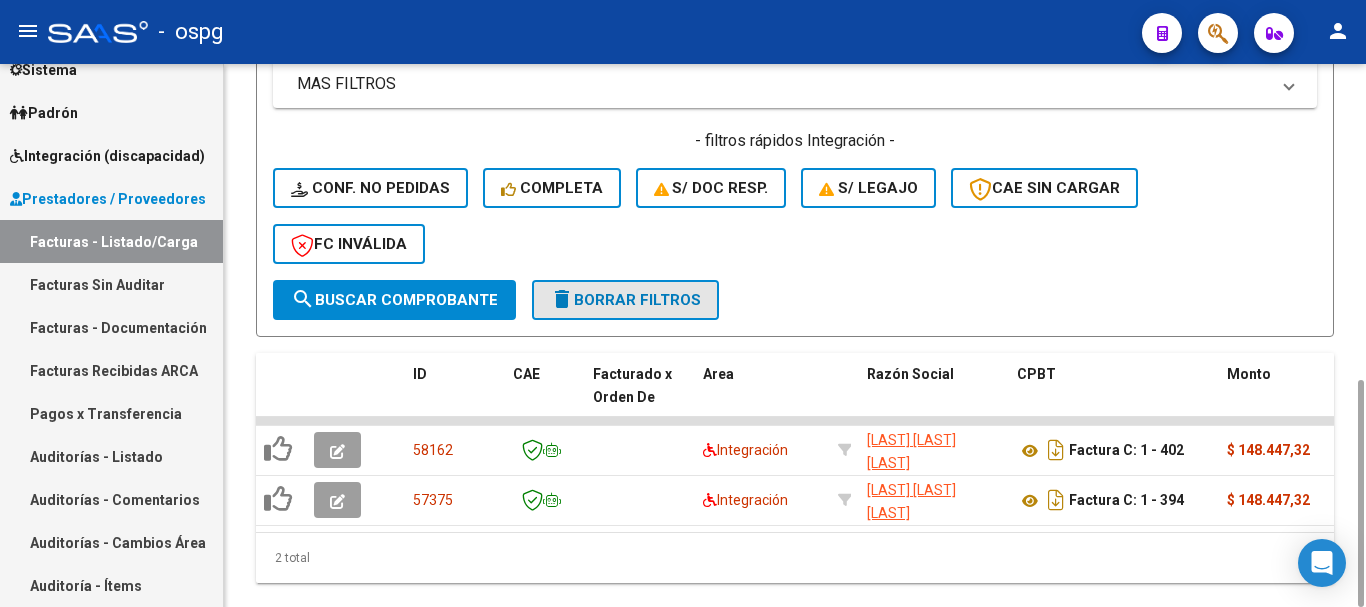 click on "delete  Borrar Filtros" 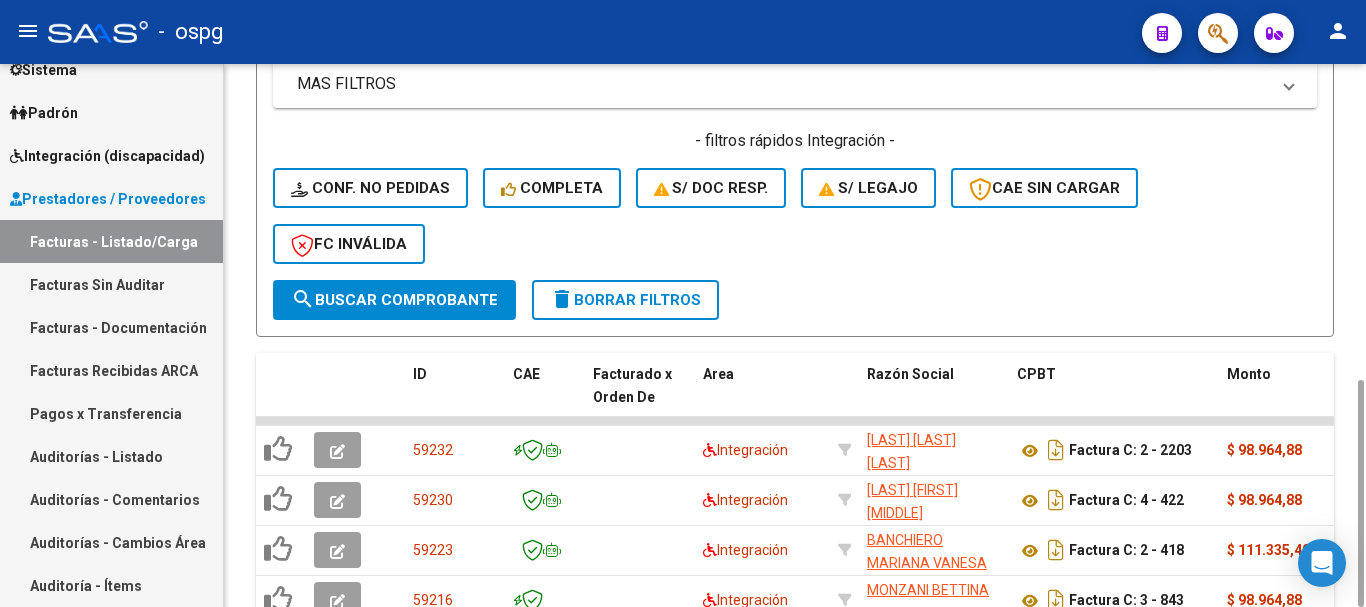 click on "delete  Borrar Filtros" 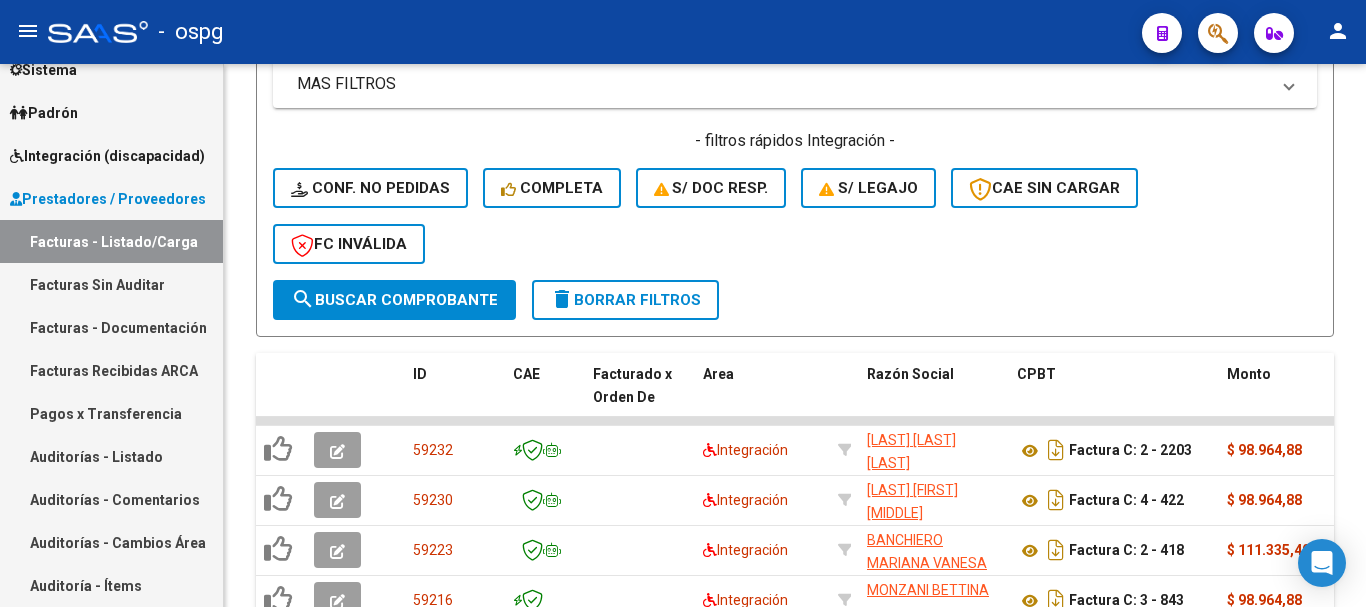 scroll, scrollTop: 1153, scrollLeft: 0, axis: vertical 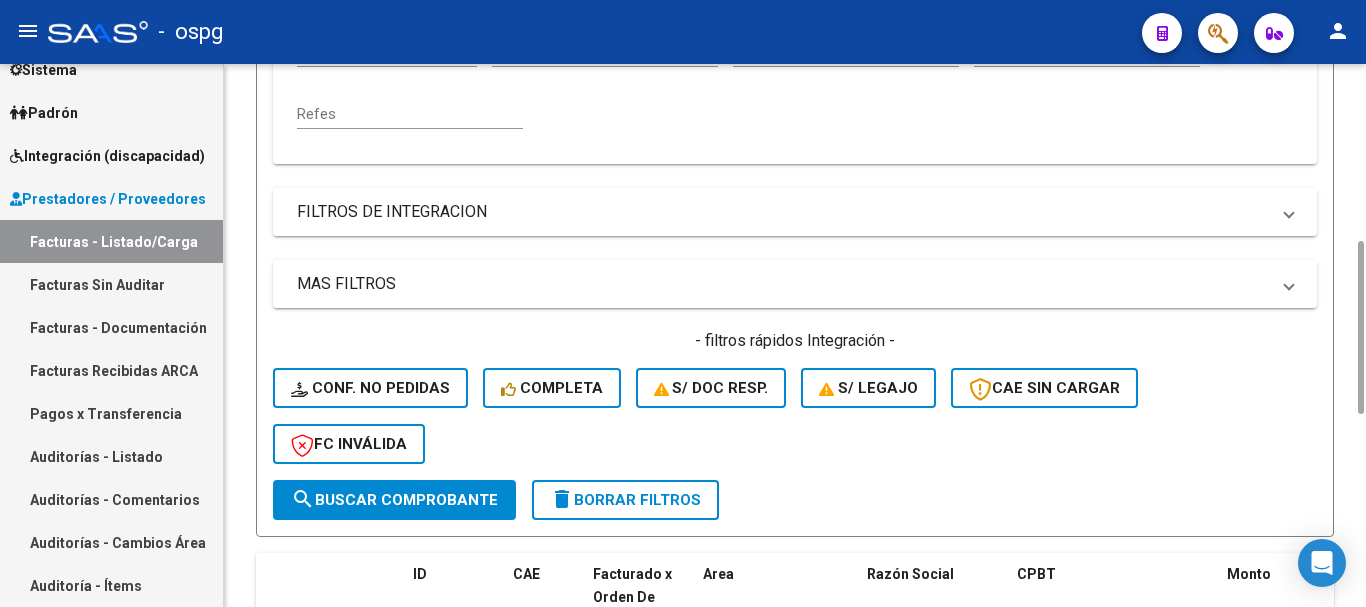 click on "delete  Borrar Filtros" 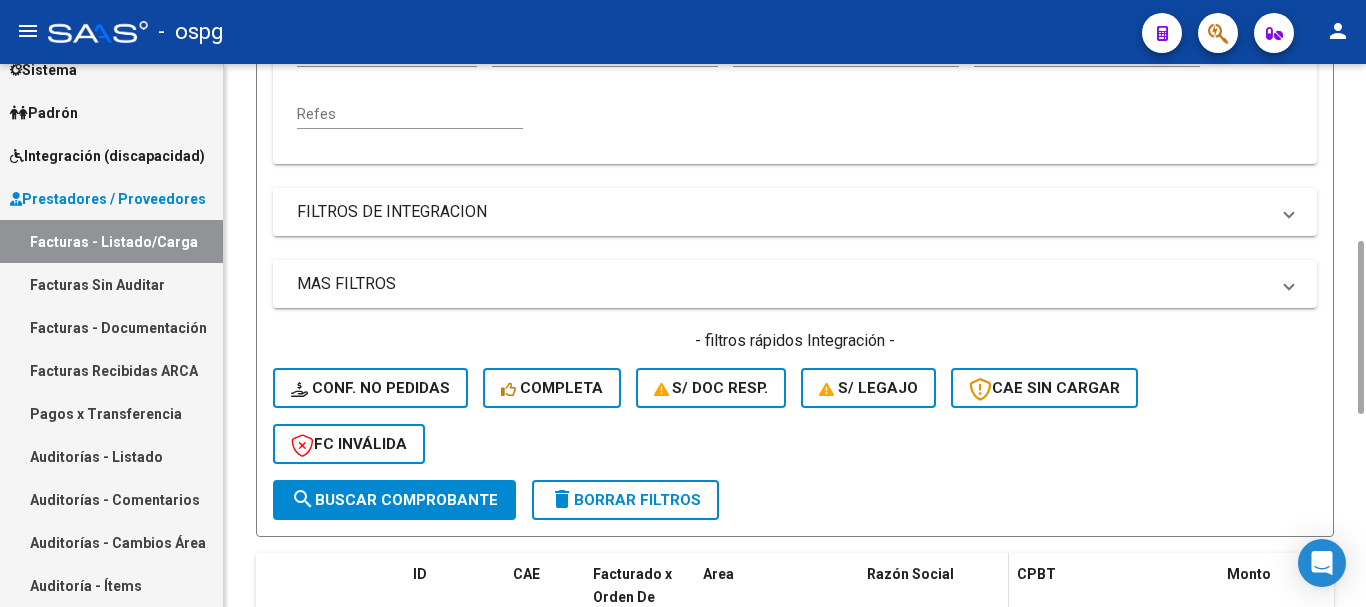 scroll, scrollTop: 953, scrollLeft: 0, axis: vertical 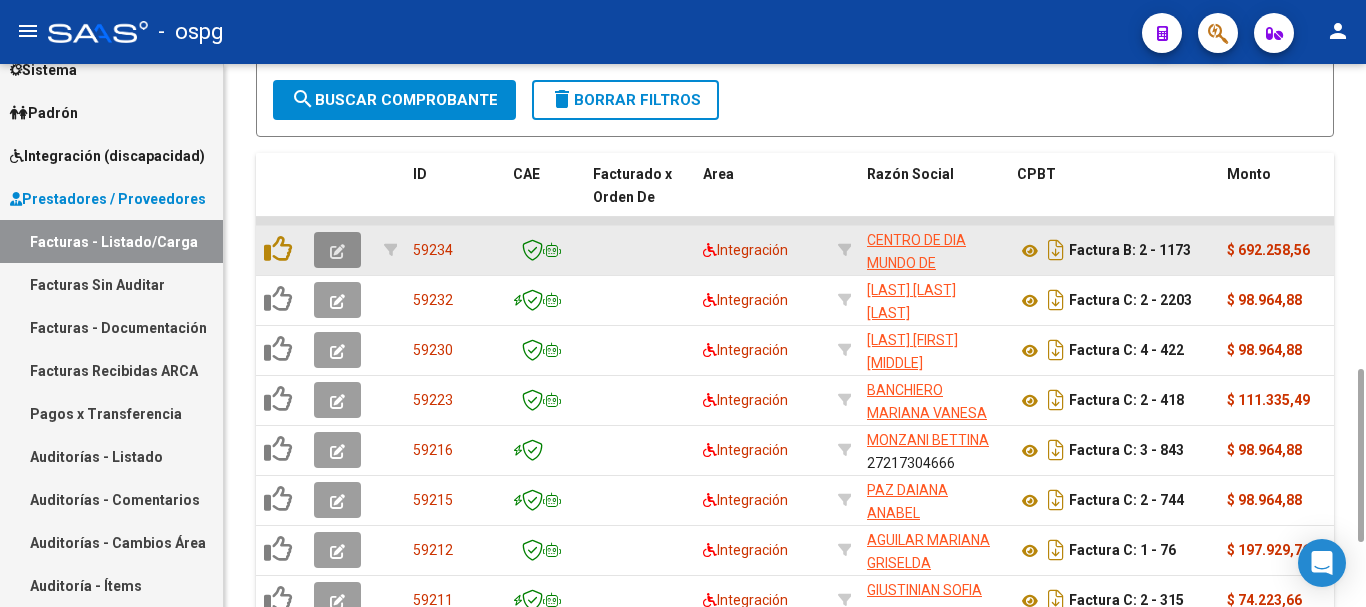 click 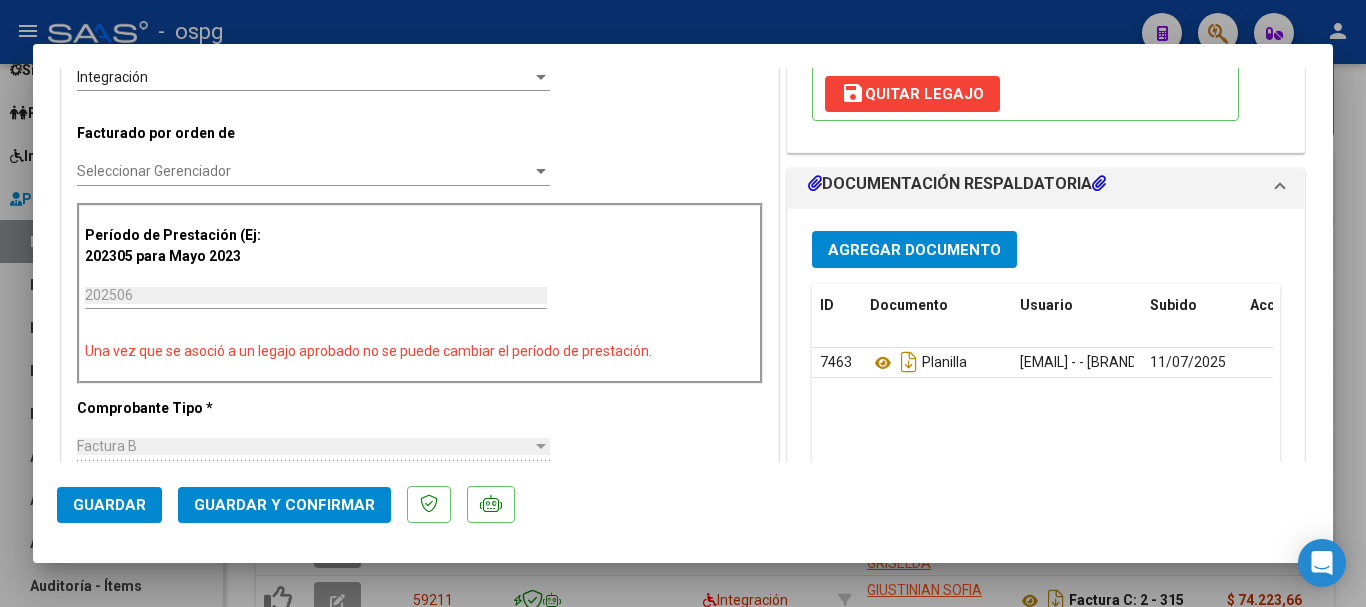scroll, scrollTop: 500, scrollLeft: 0, axis: vertical 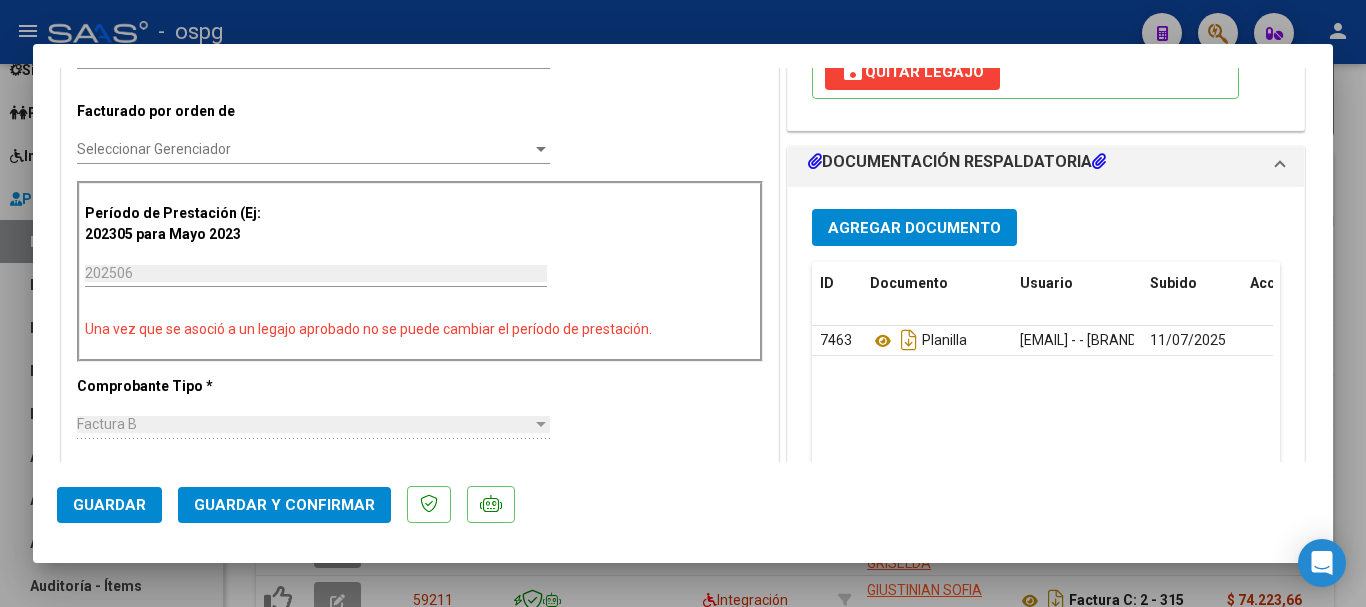 click at bounding box center [683, 303] 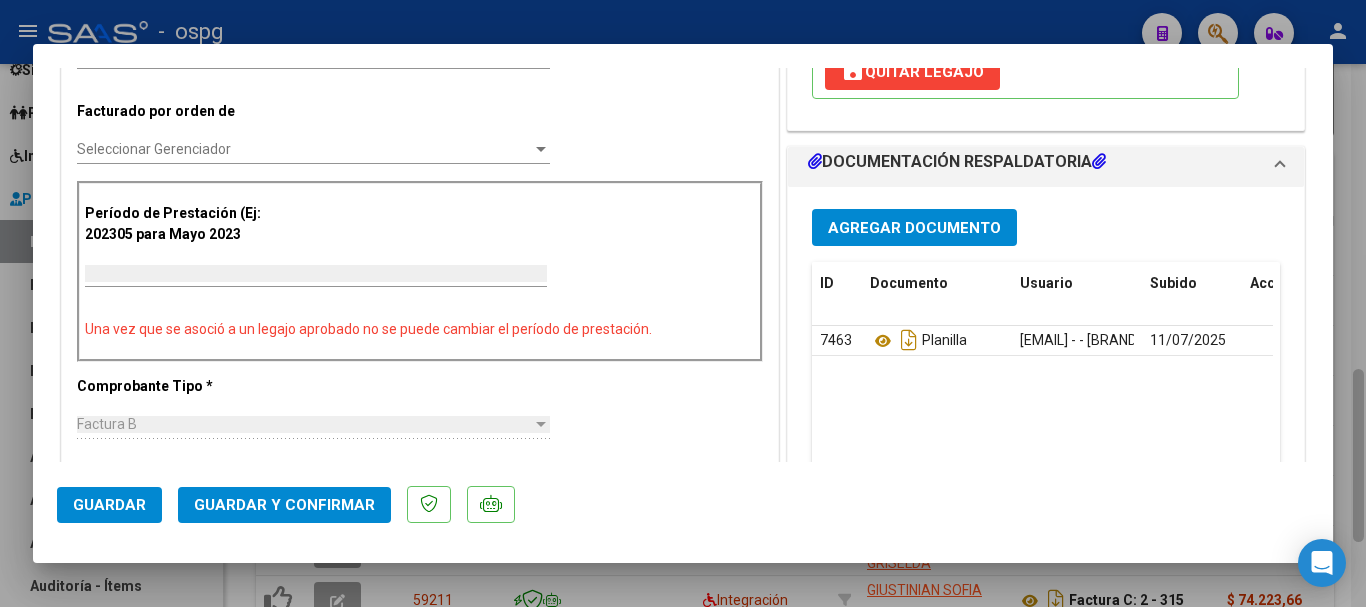 scroll, scrollTop: 0, scrollLeft: 0, axis: both 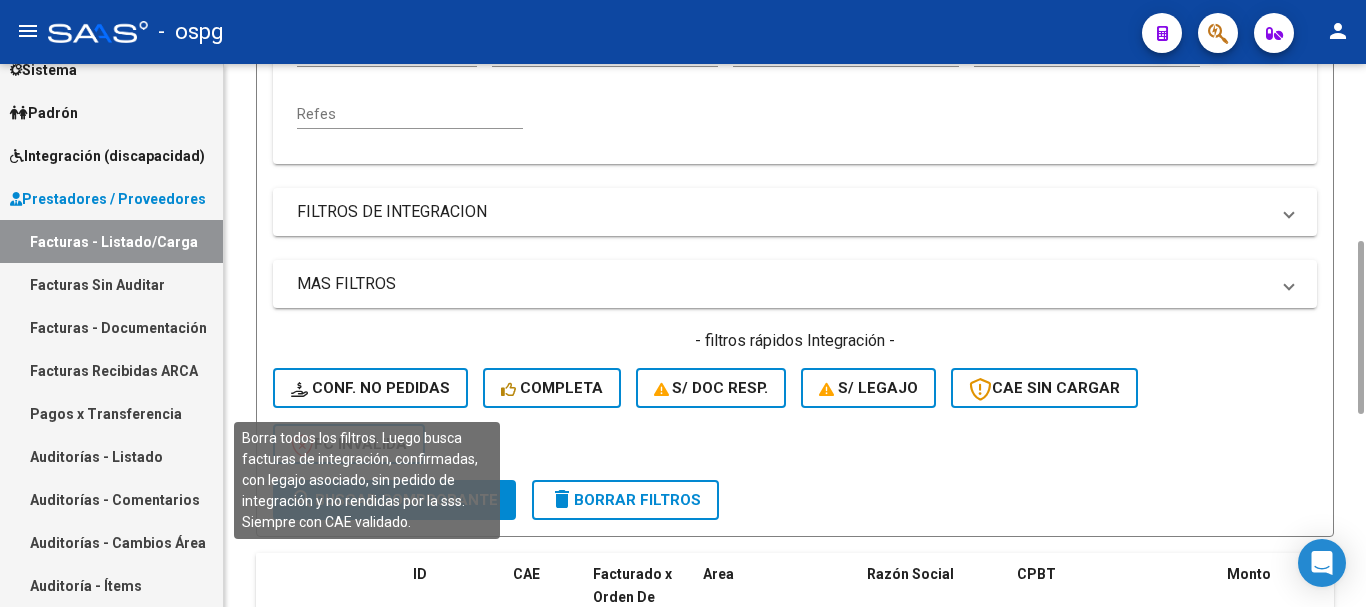 click on "Conf. no pedidas" 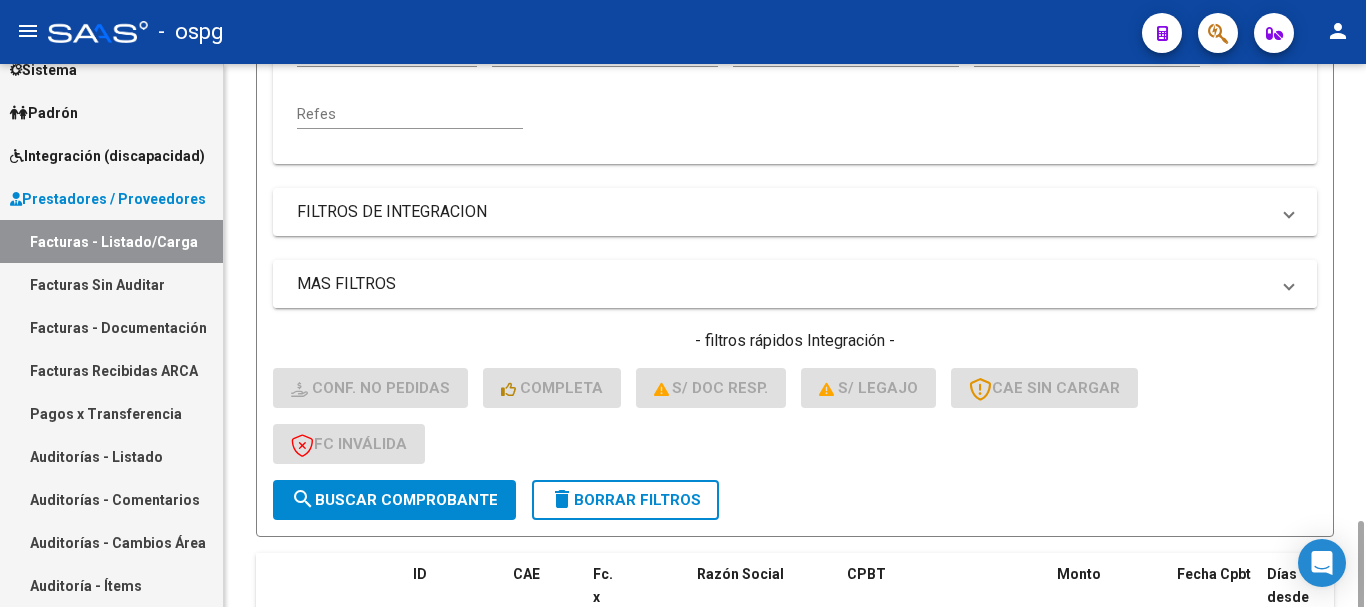 scroll, scrollTop: 703, scrollLeft: 0, axis: vertical 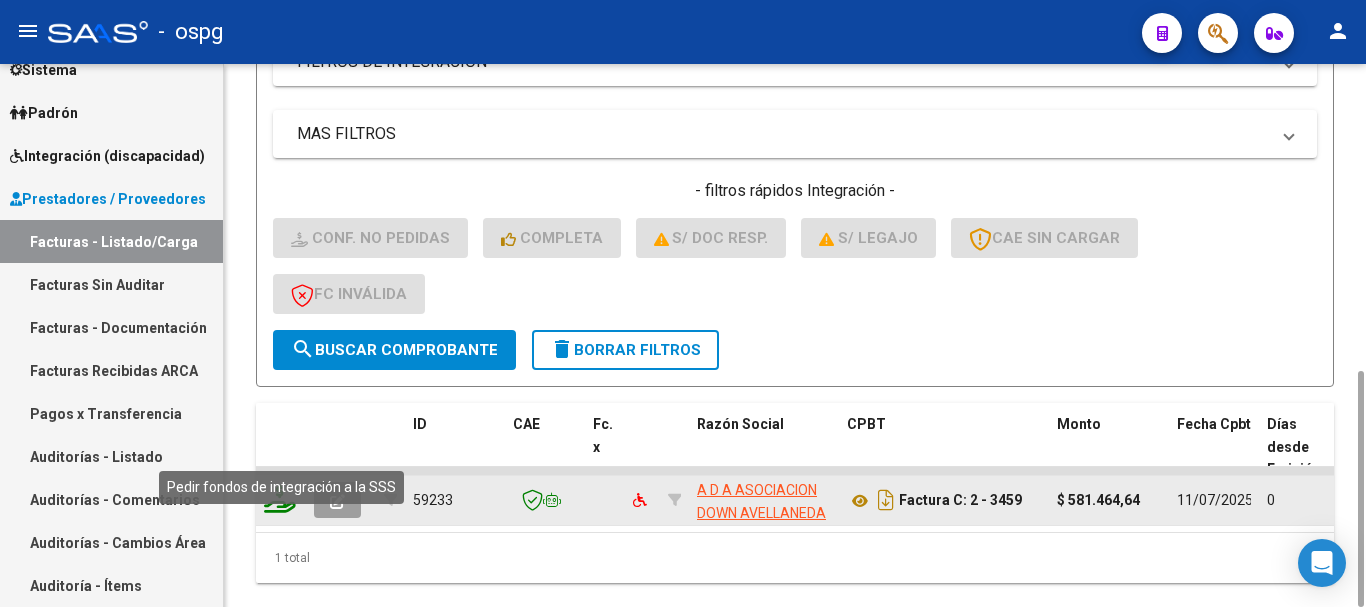 click 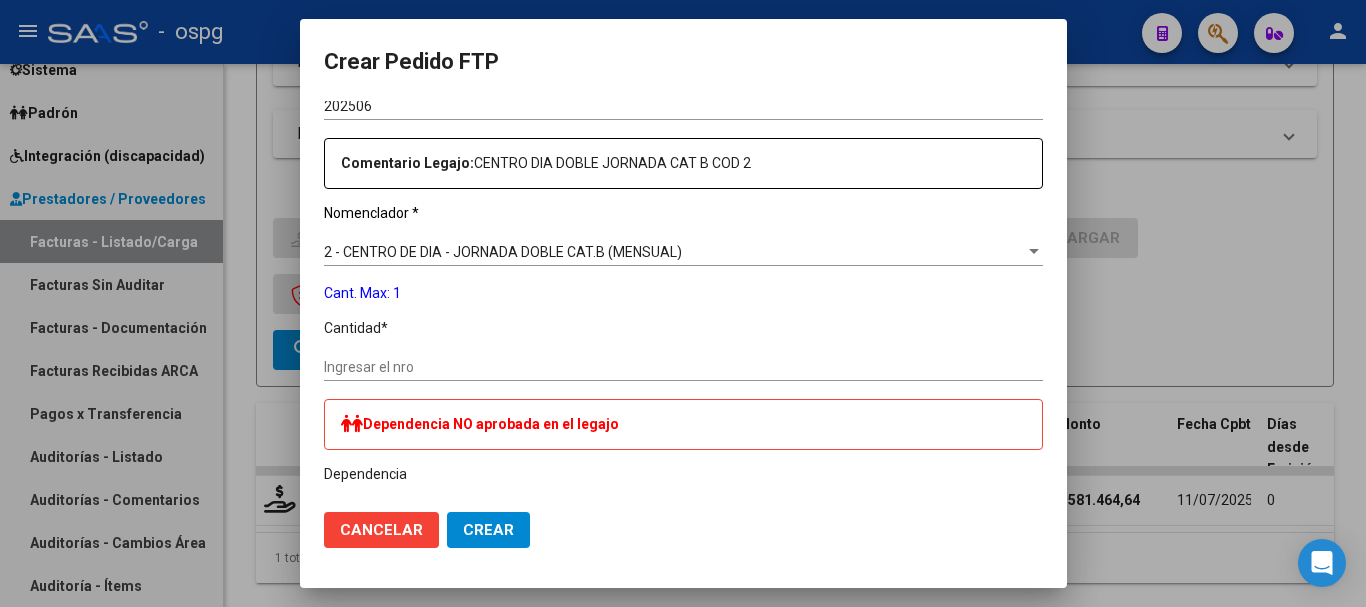 scroll, scrollTop: 700, scrollLeft: 0, axis: vertical 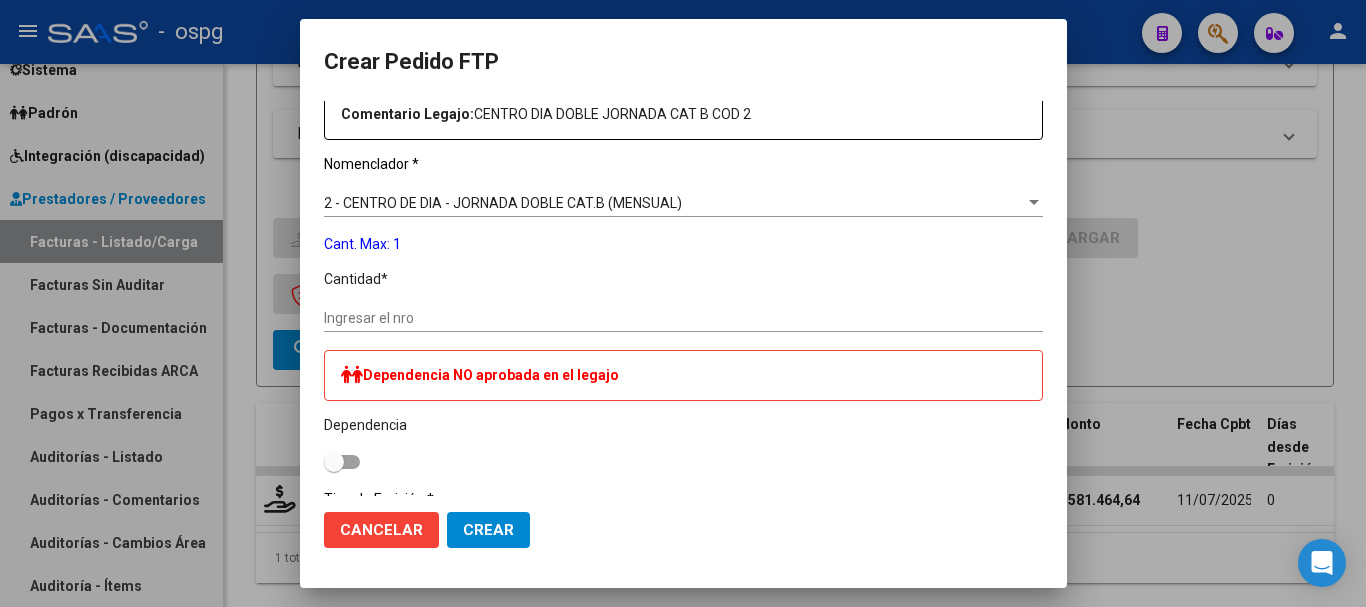 click on "Ingresar el nro" at bounding box center (683, 318) 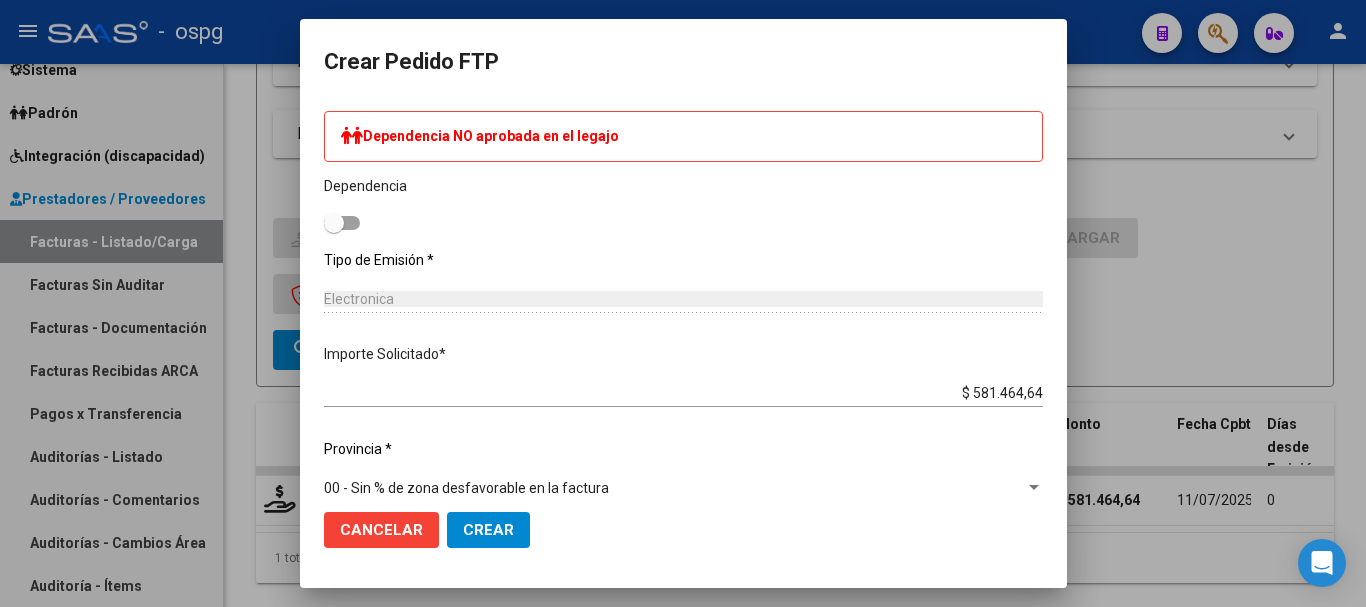 scroll, scrollTop: 962, scrollLeft: 0, axis: vertical 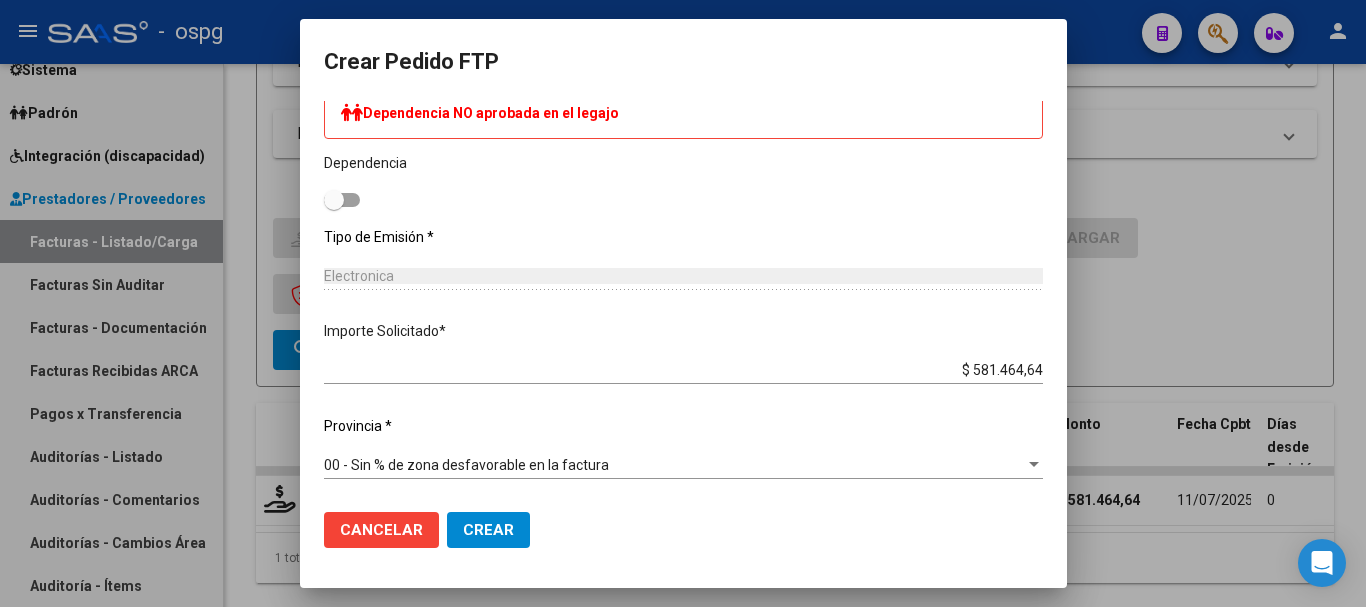 click on "Crear" 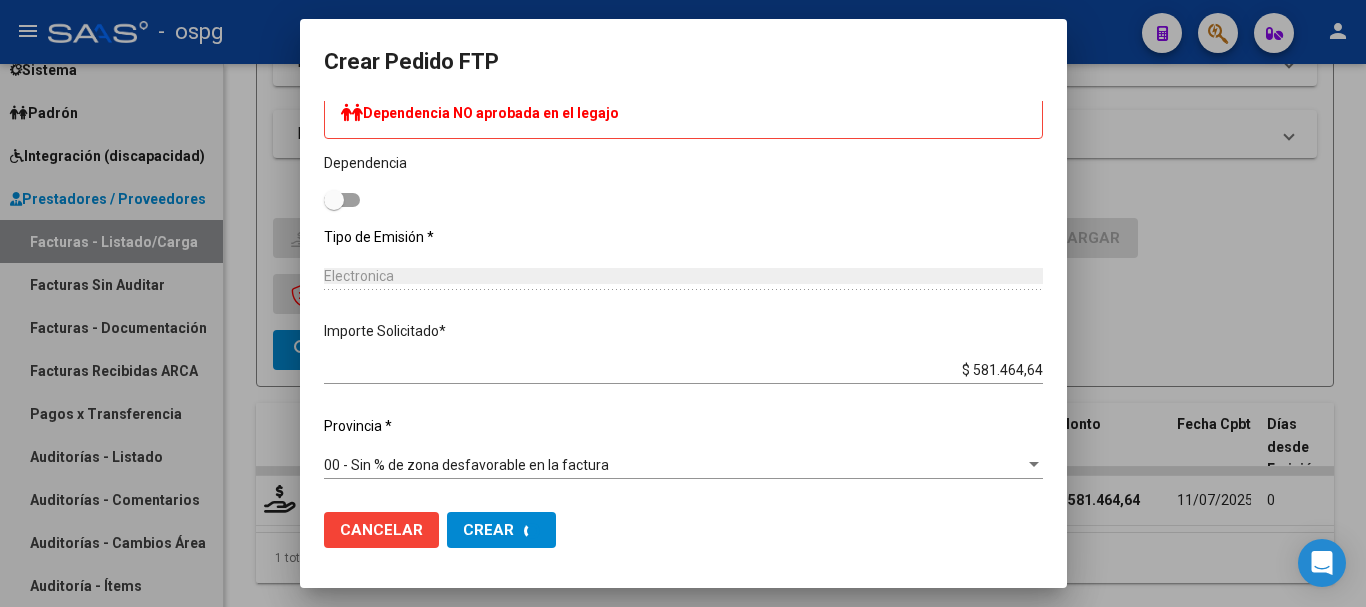 scroll, scrollTop: 0, scrollLeft: 0, axis: both 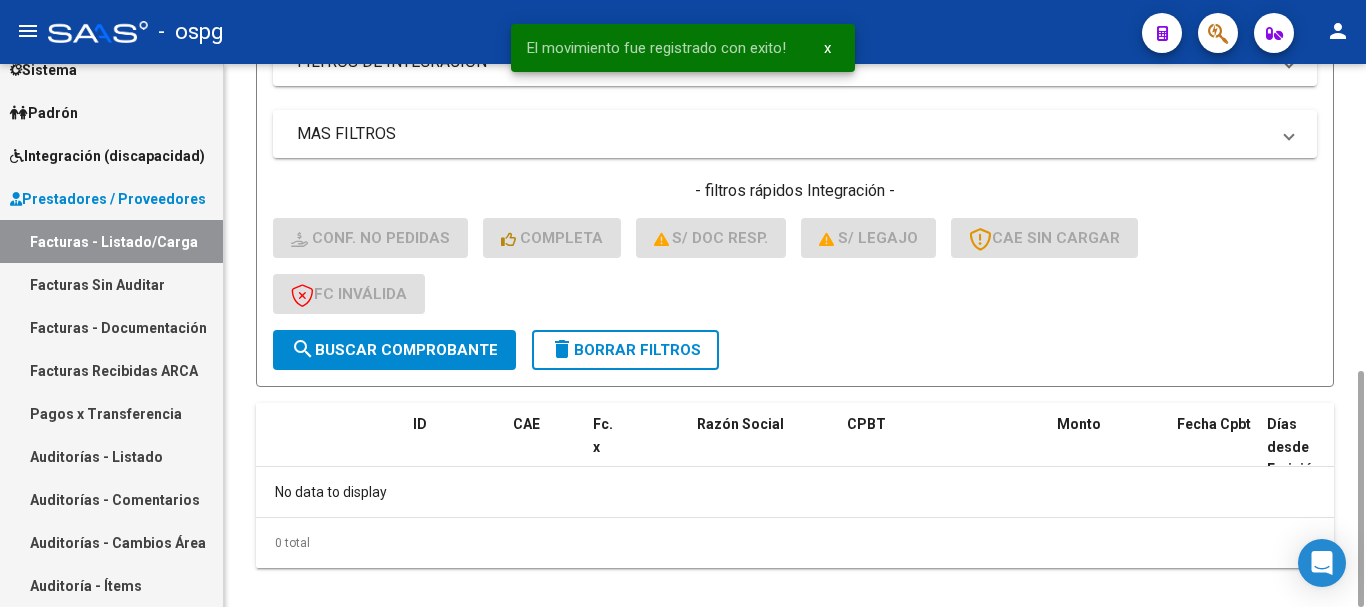 click on "delete  Borrar Filtros" 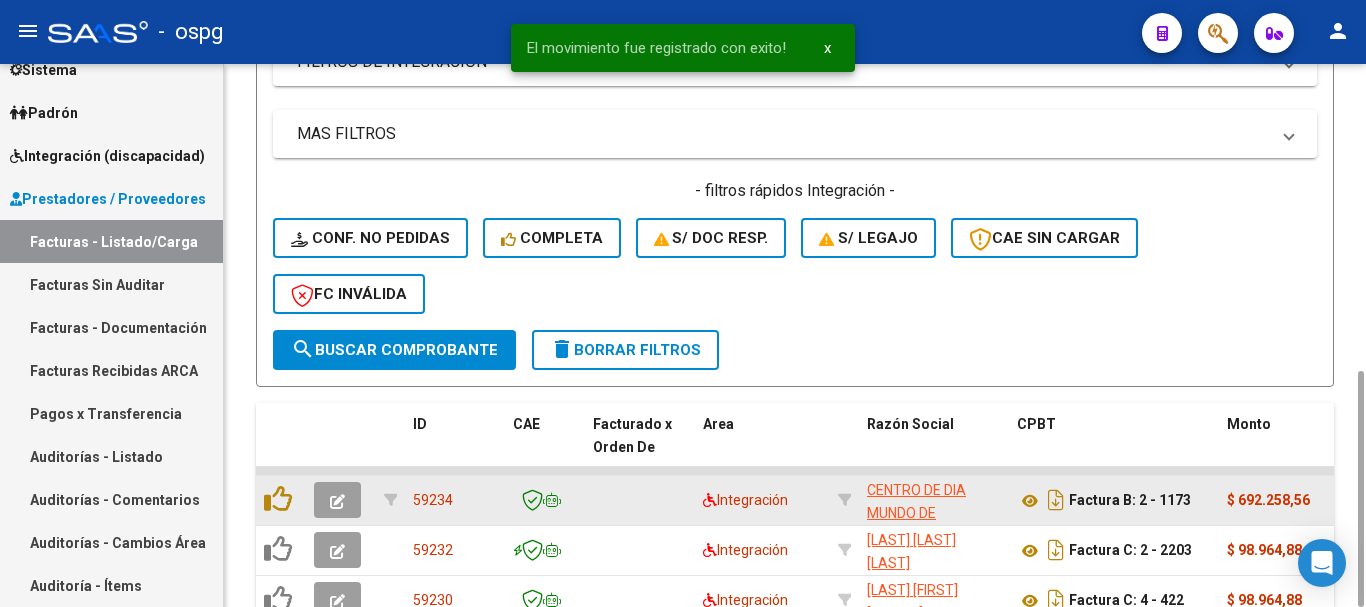 click 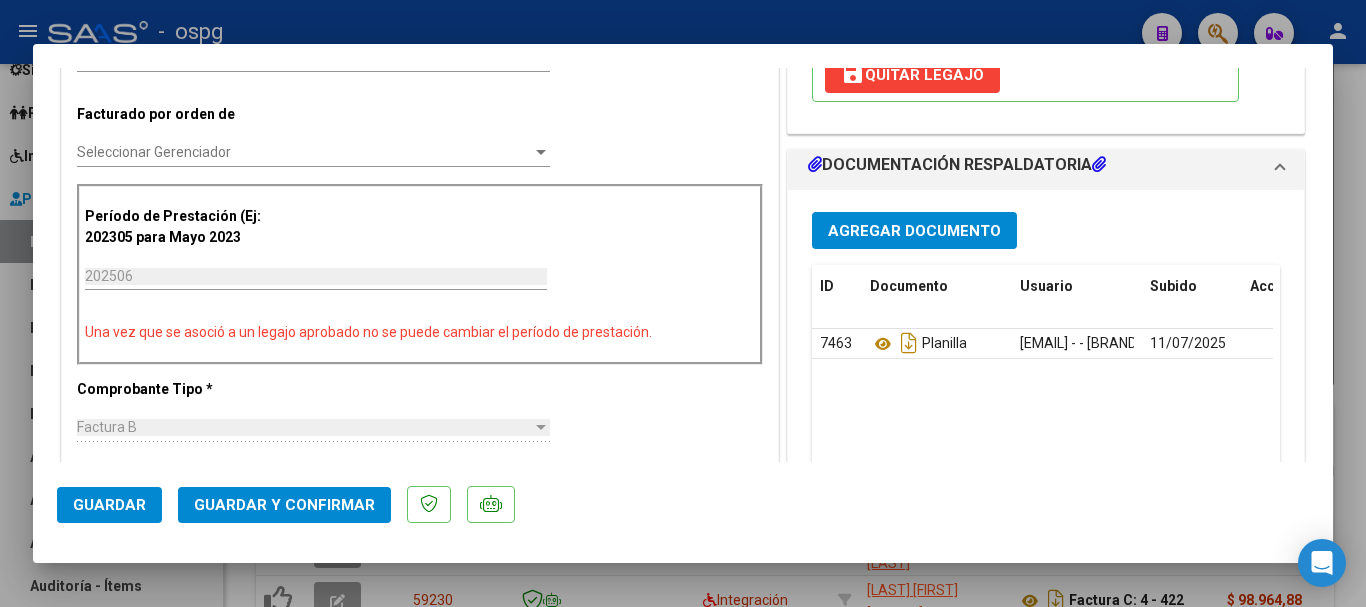 scroll, scrollTop: 500, scrollLeft: 0, axis: vertical 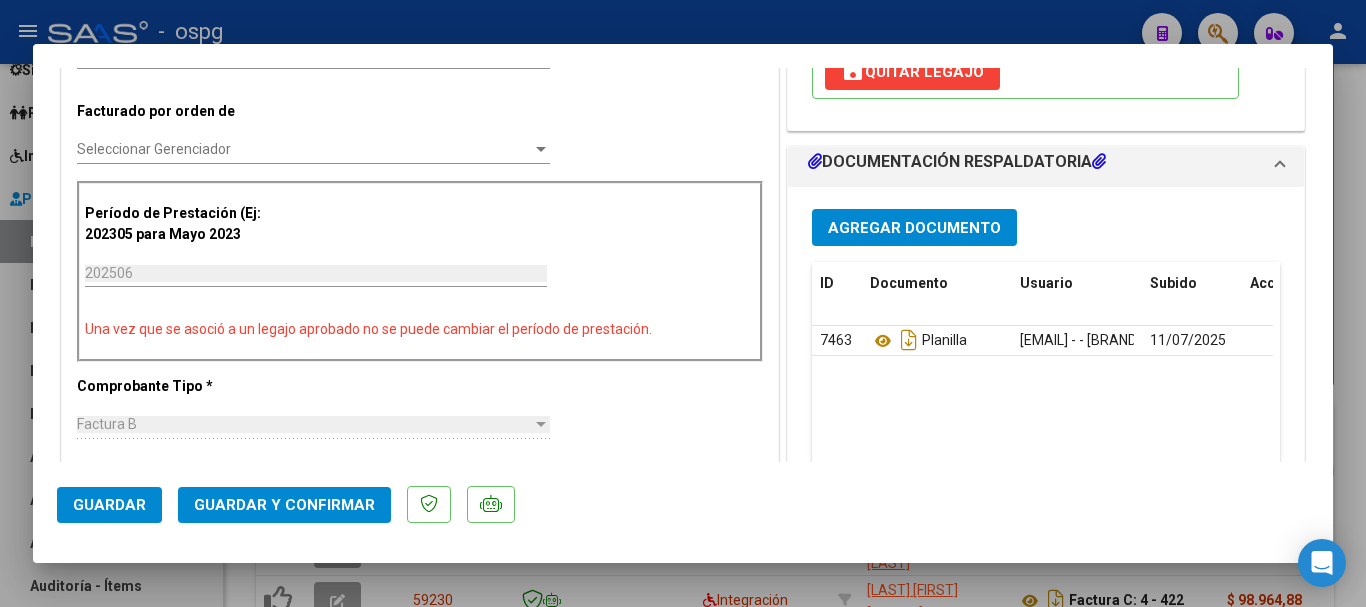 click at bounding box center [683, 303] 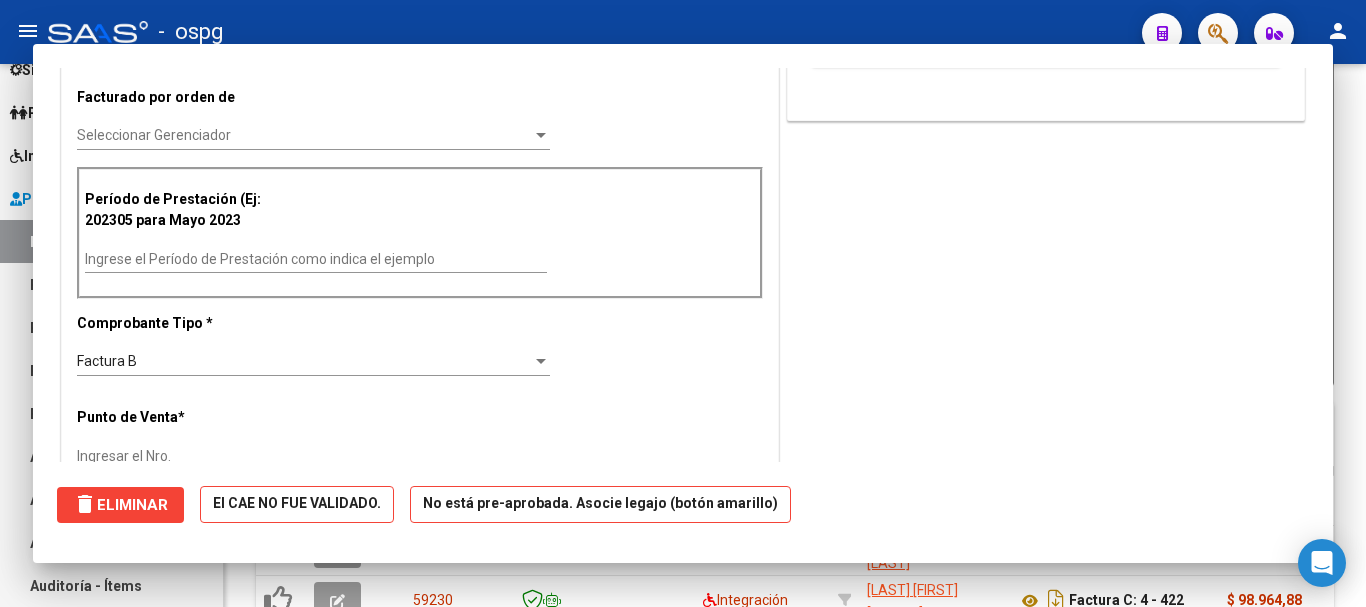 scroll, scrollTop: 486, scrollLeft: 0, axis: vertical 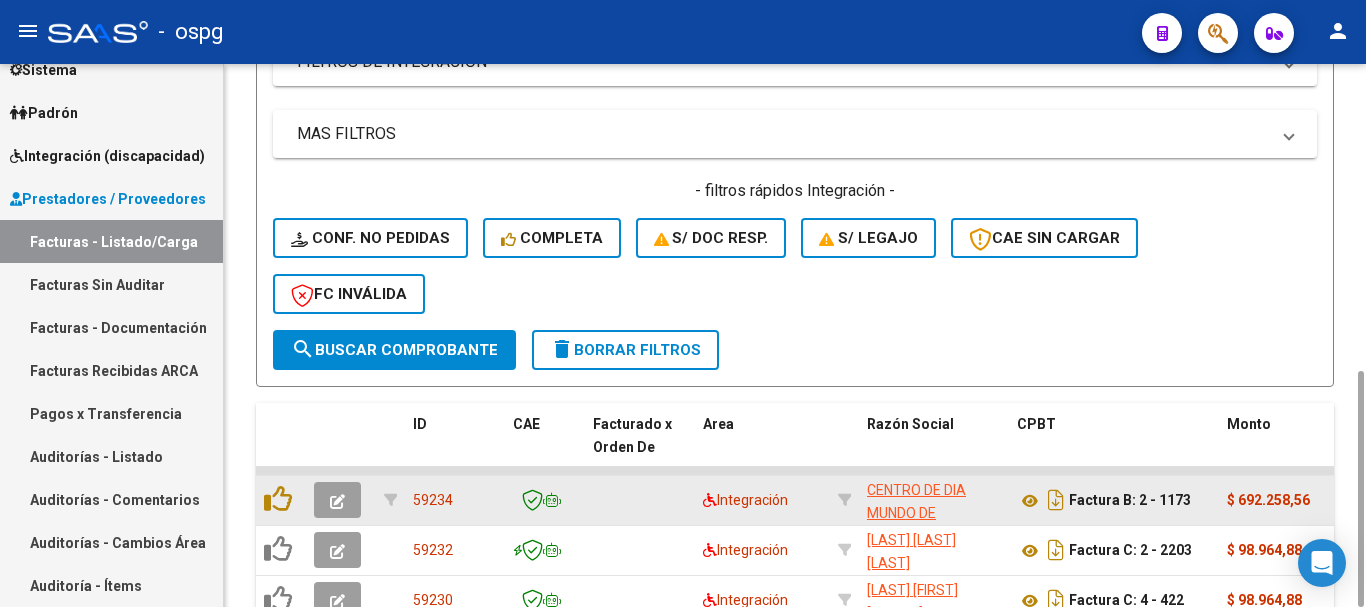 click 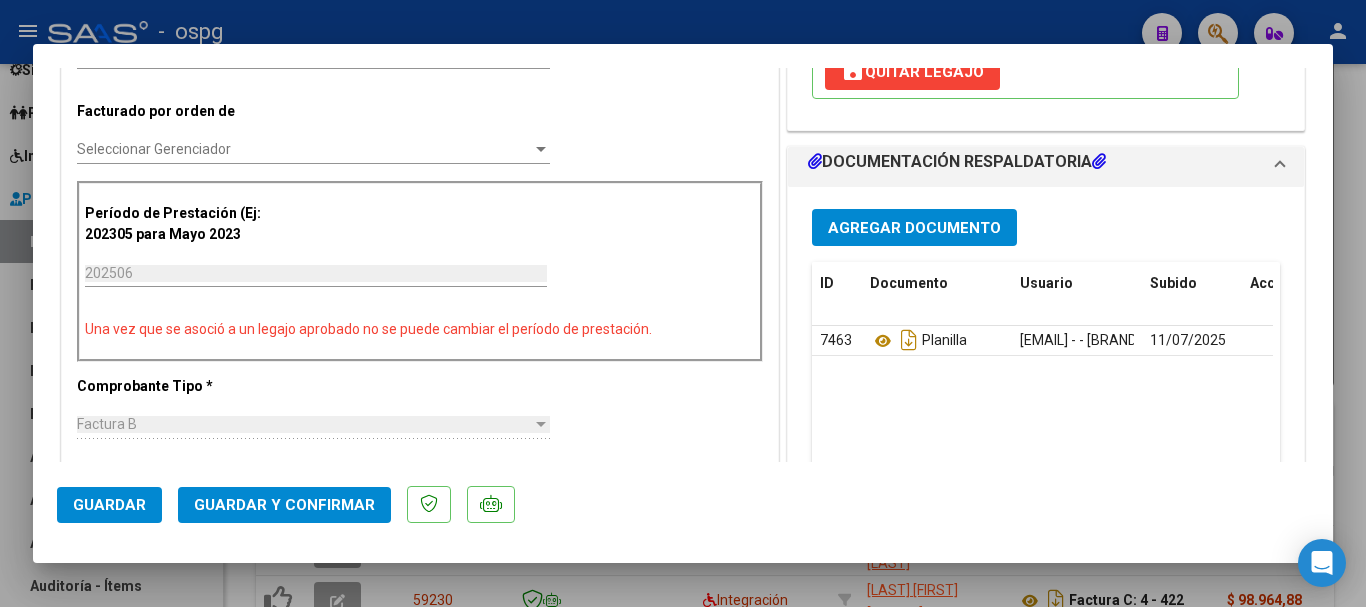 scroll, scrollTop: 200, scrollLeft: 0, axis: vertical 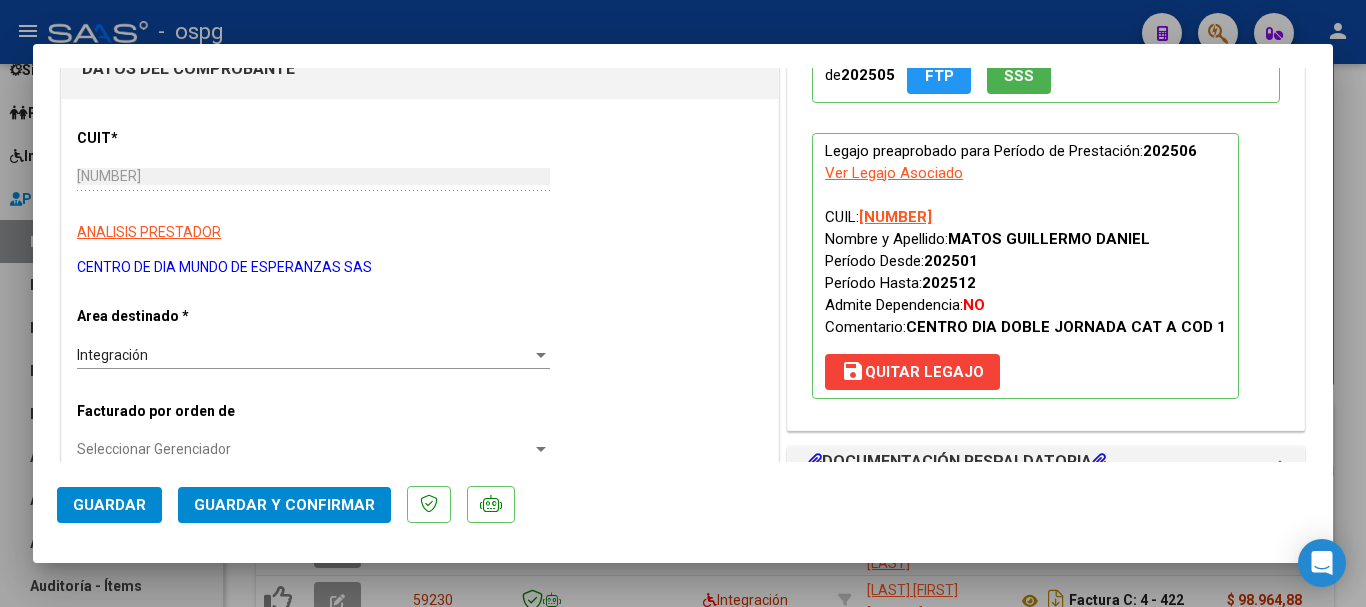 click at bounding box center [683, 303] 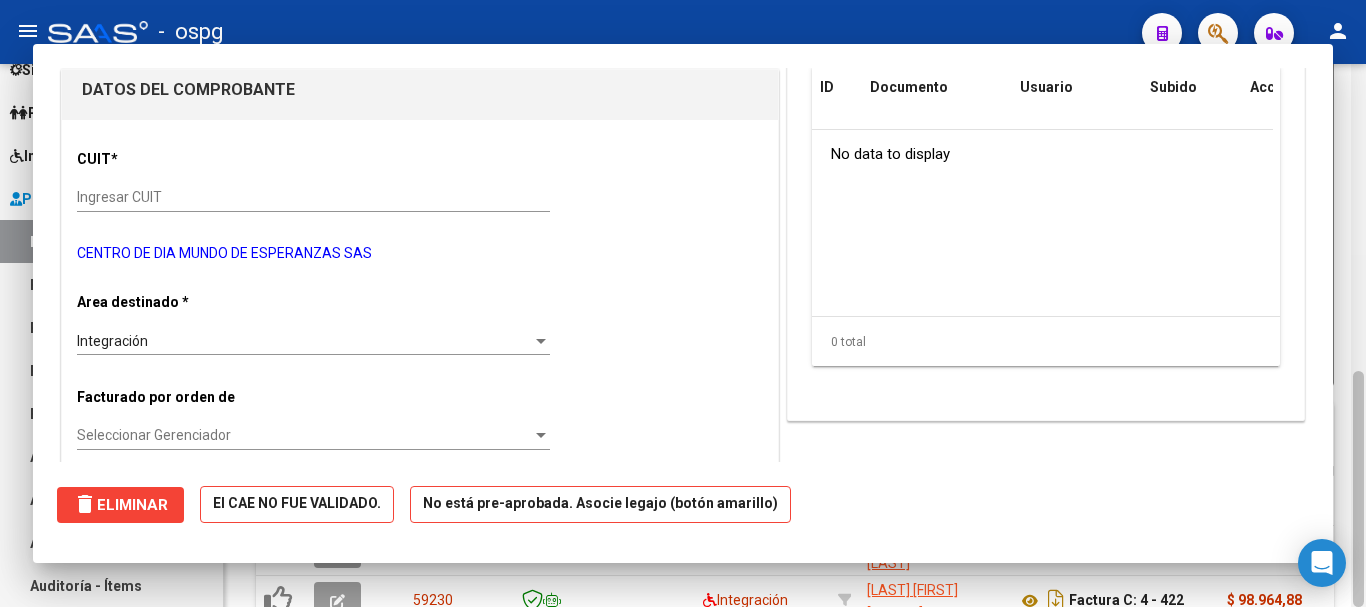 scroll, scrollTop: 221, scrollLeft: 0, axis: vertical 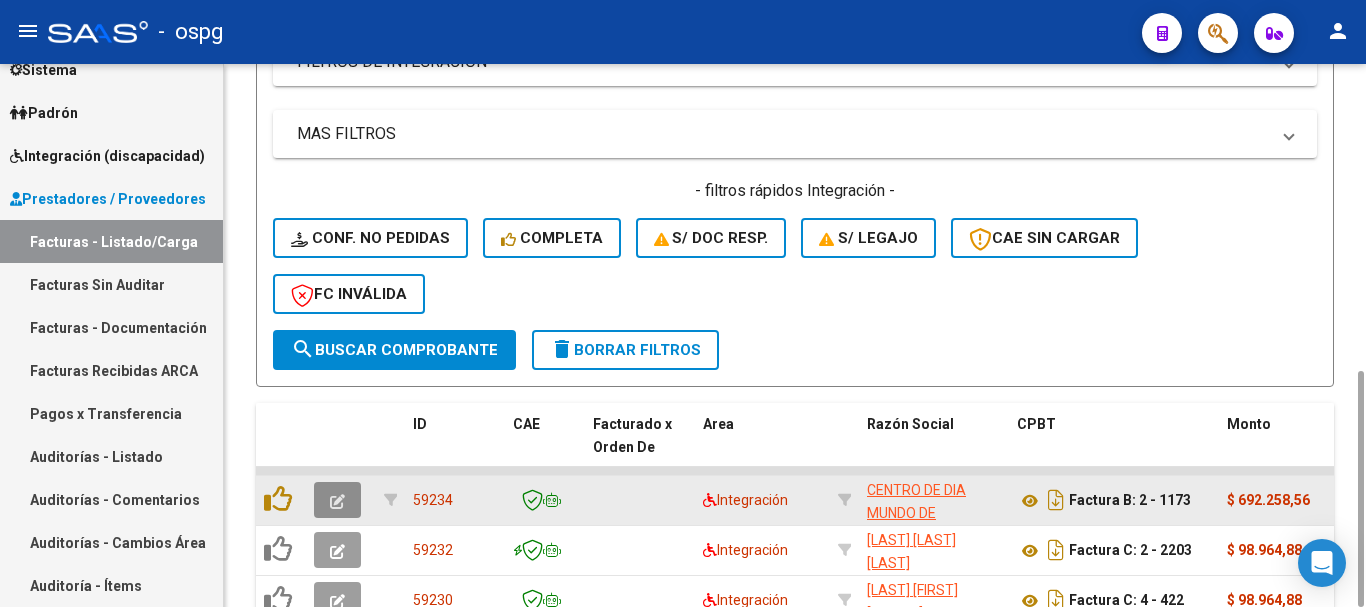 click 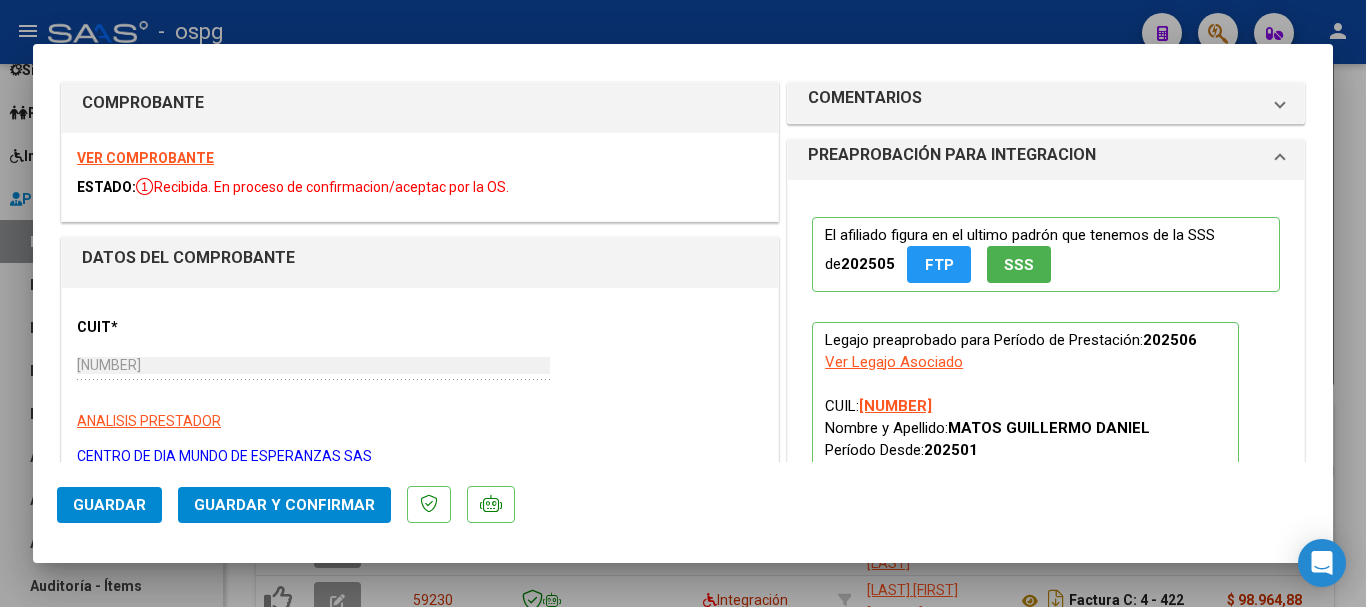 scroll, scrollTop: 0, scrollLeft: 0, axis: both 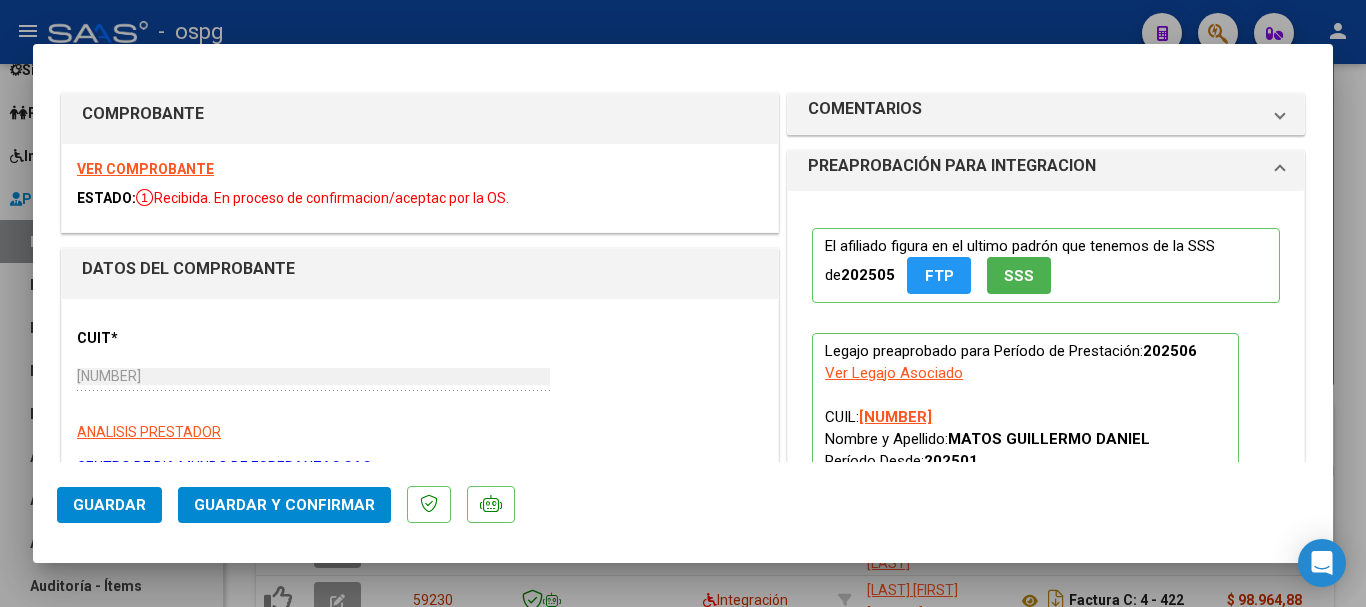 click on "VER COMPROBANTE" at bounding box center (145, 169) 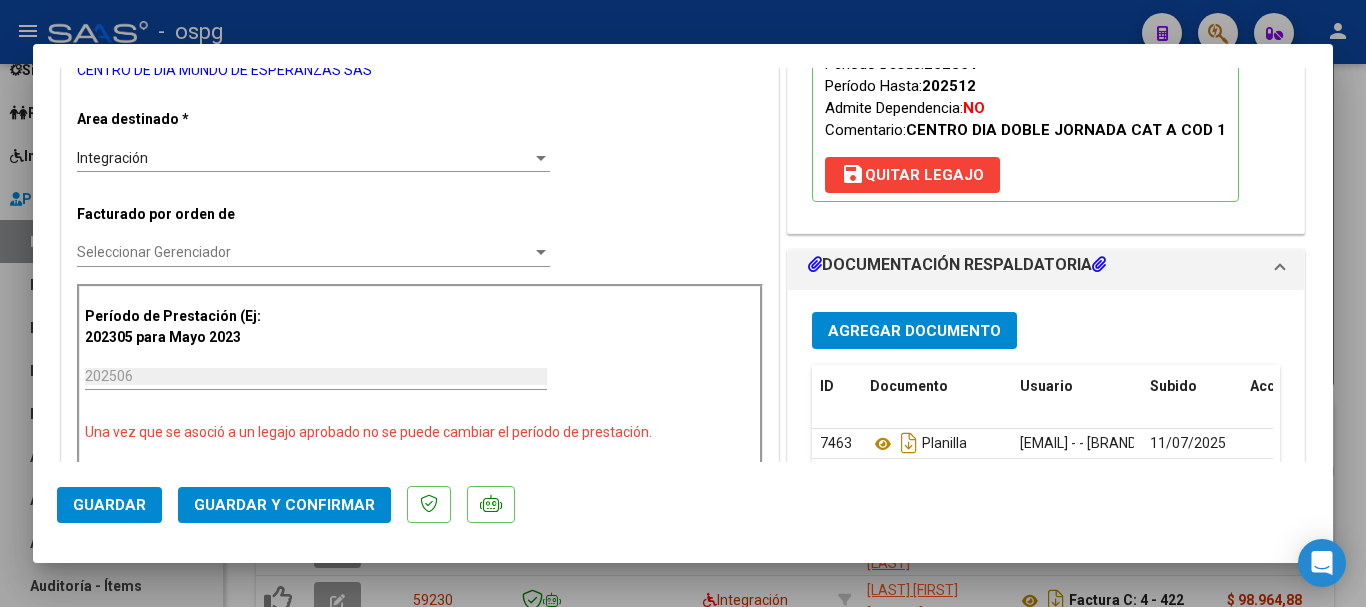 scroll, scrollTop: 500, scrollLeft: 0, axis: vertical 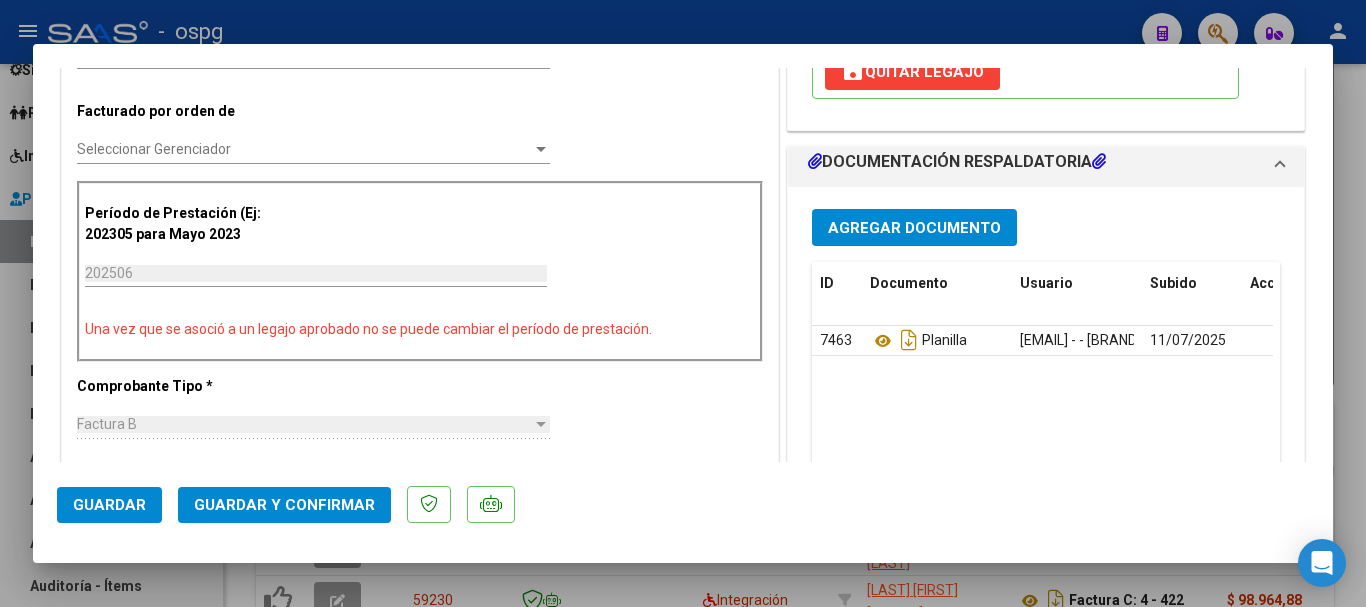 click at bounding box center [683, 303] 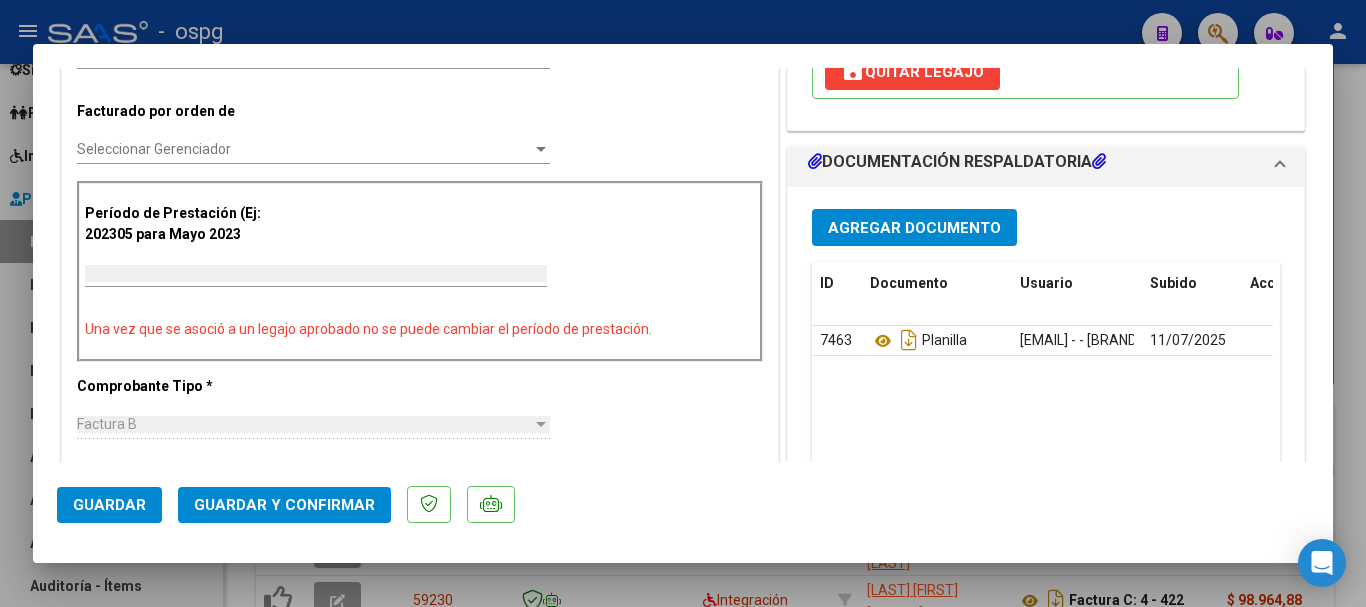 scroll, scrollTop: 0, scrollLeft: 0, axis: both 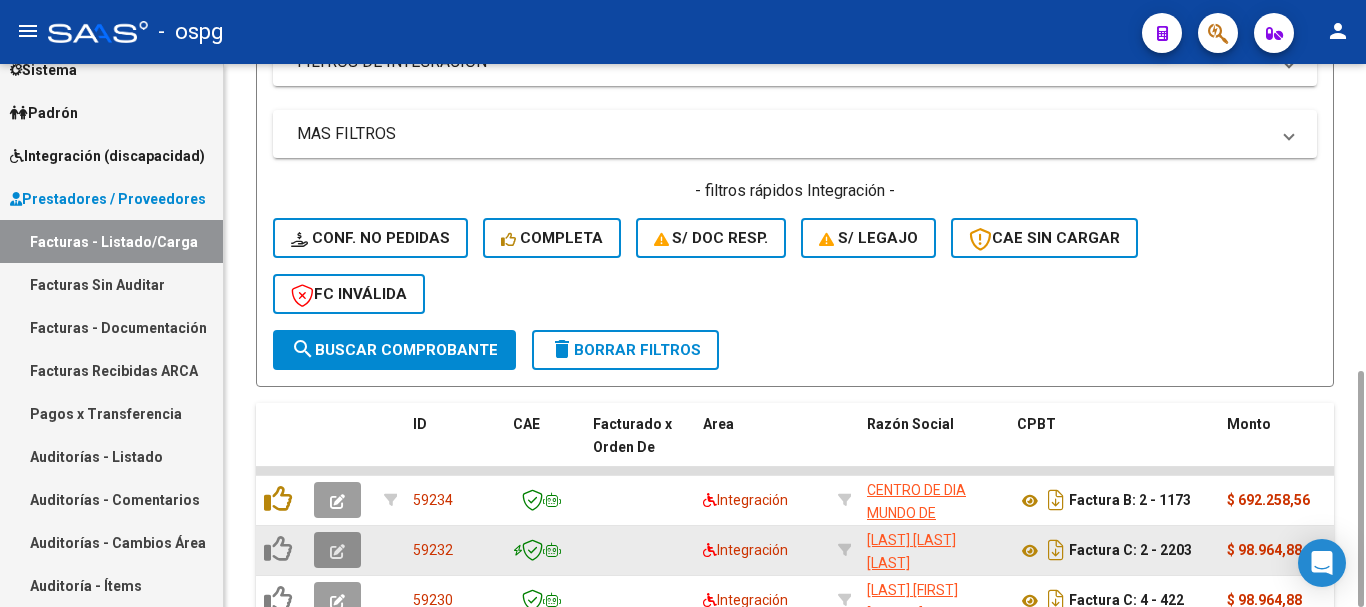 click 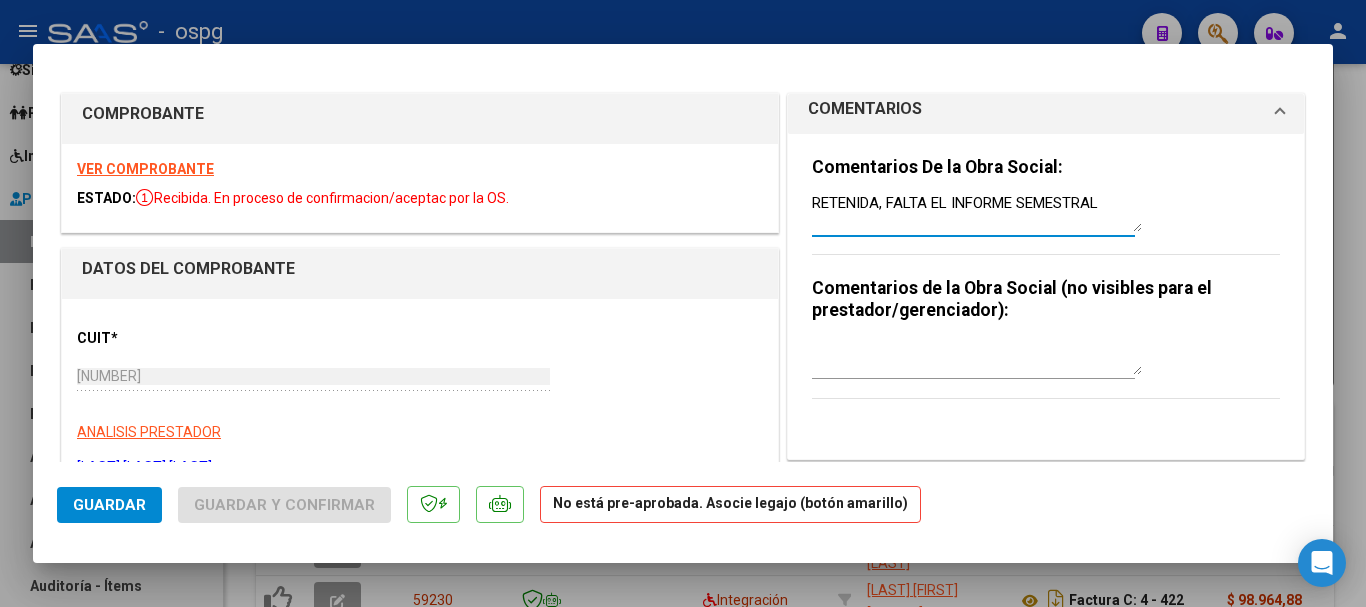 drag, startPoint x: 1100, startPoint y: 204, endPoint x: 791, endPoint y: 208, distance: 309.02588 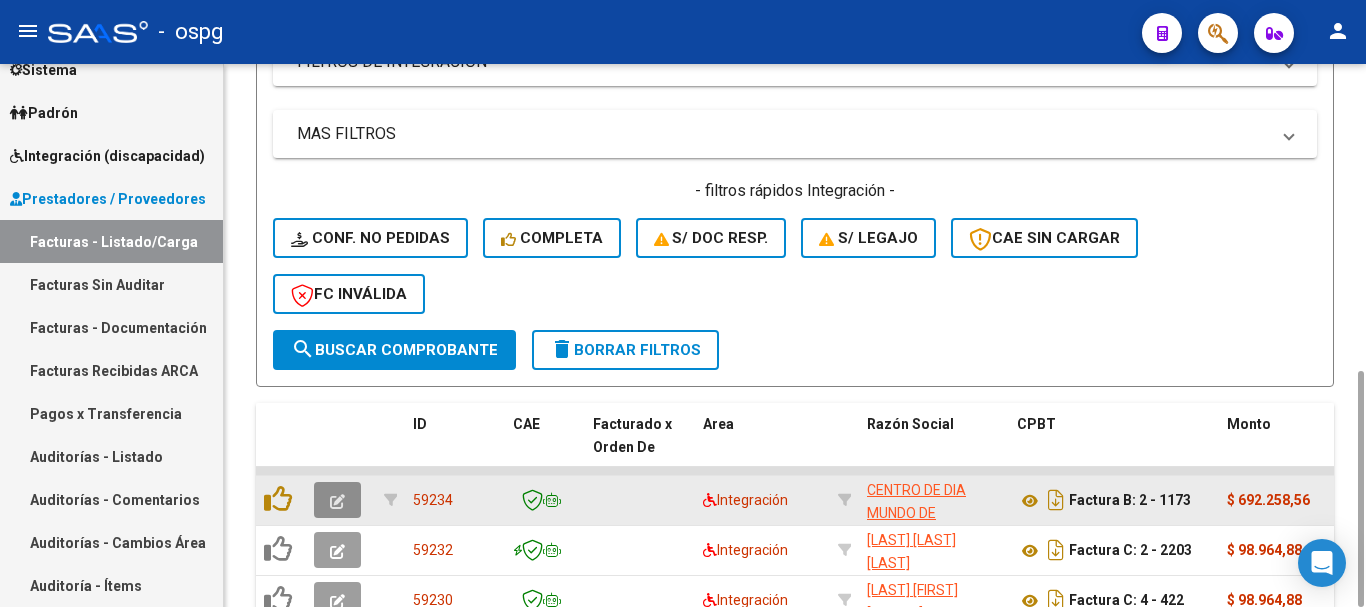click 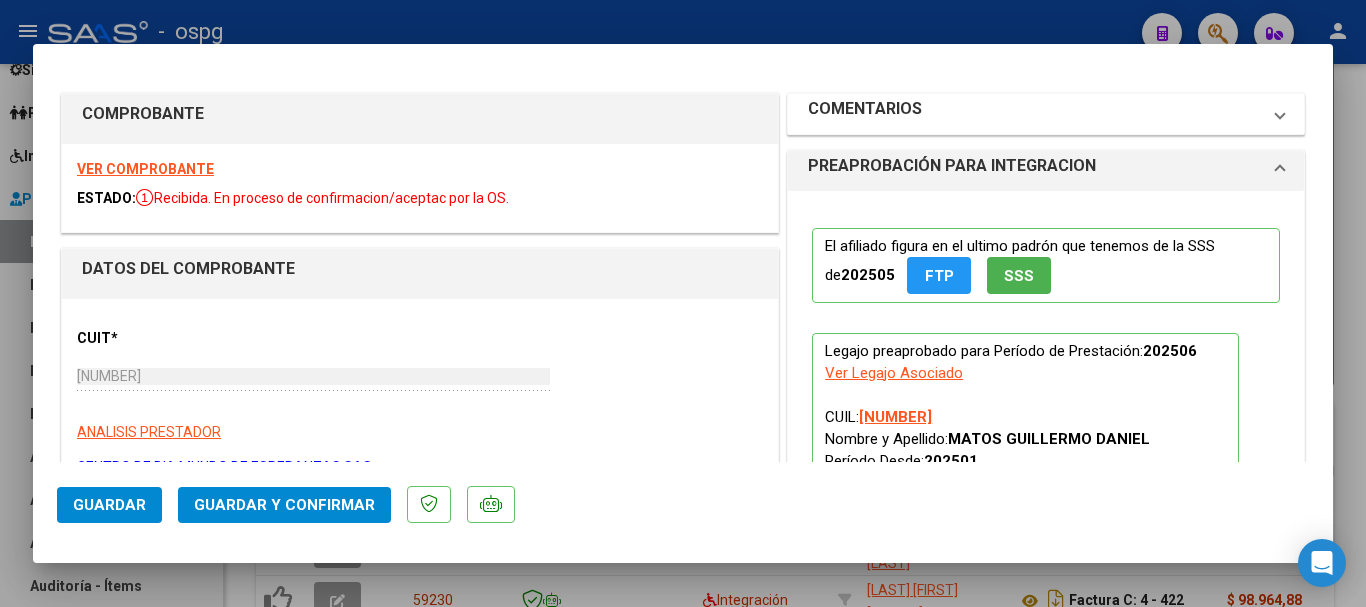 click on "COMENTARIOS" at bounding box center [1034, 114] 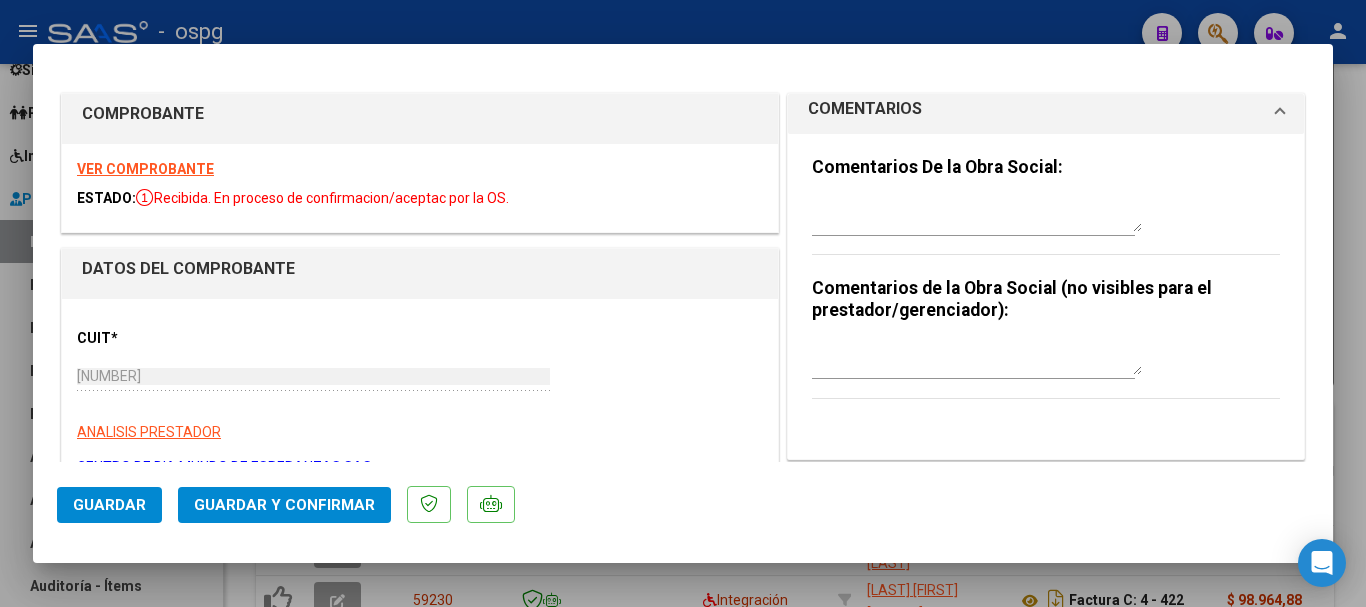 drag, startPoint x: 893, startPoint y: 190, endPoint x: 867, endPoint y: 212, distance: 34.058773 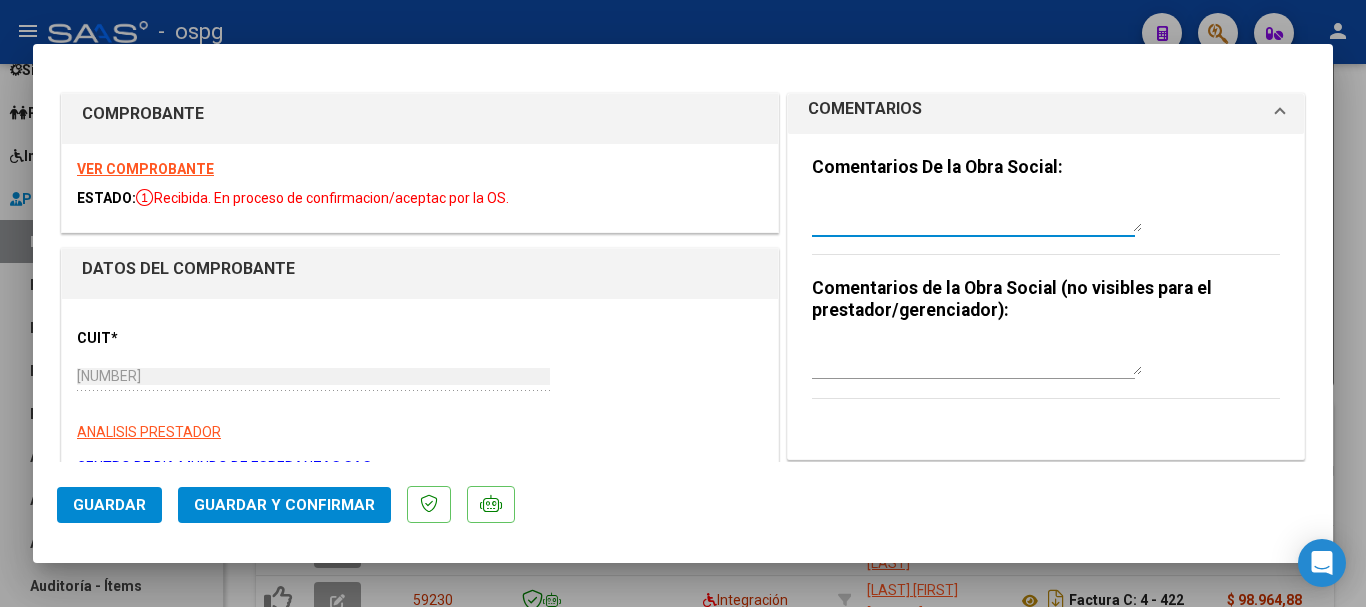 paste on "RETENIDA, FALTA EL INFORME SEMESTRAL" 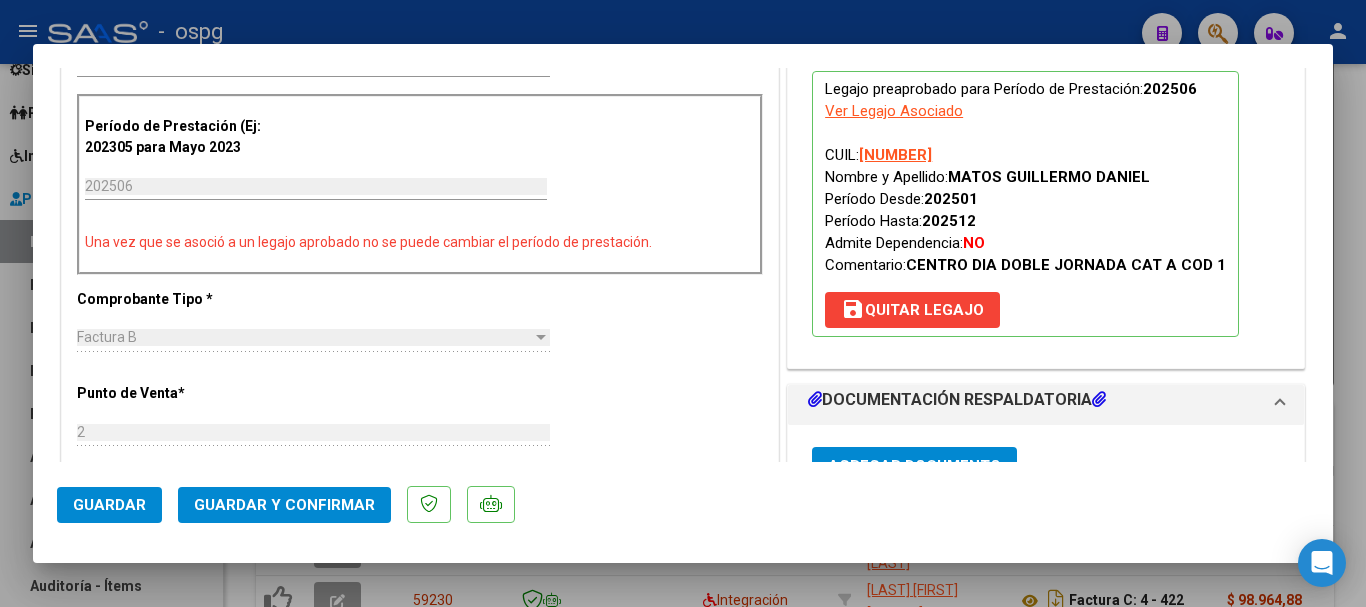 scroll, scrollTop: 600, scrollLeft: 0, axis: vertical 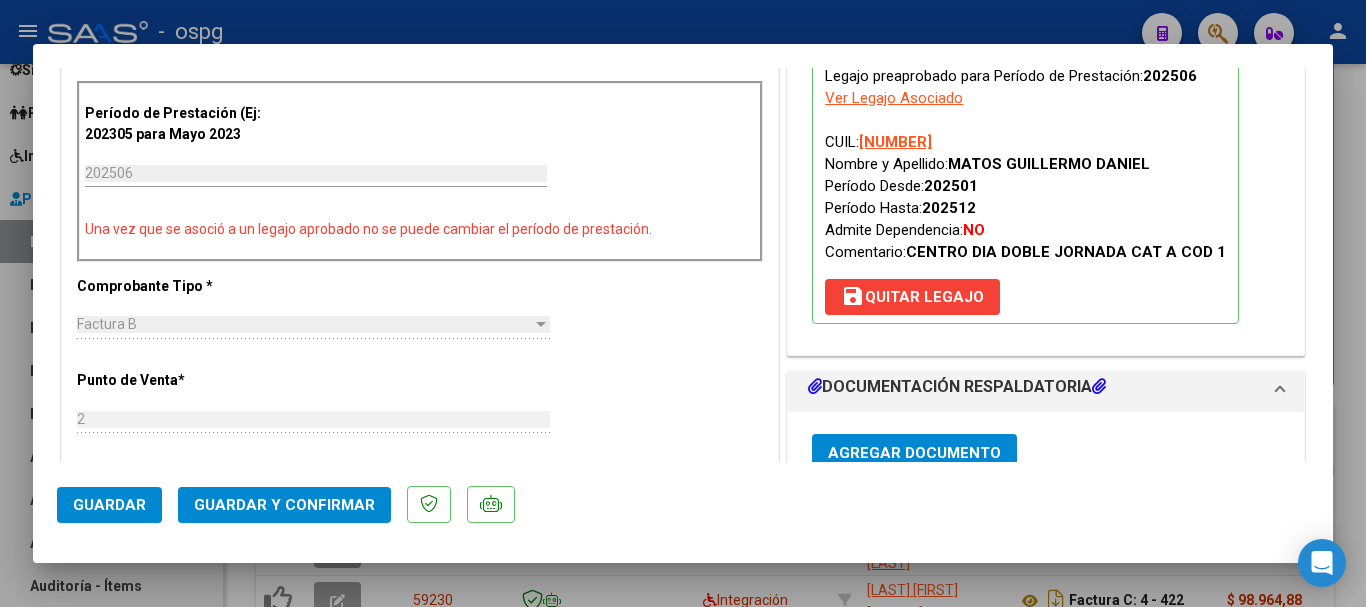 click on "save  Quitar Legajo" at bounding box center [912, 297] 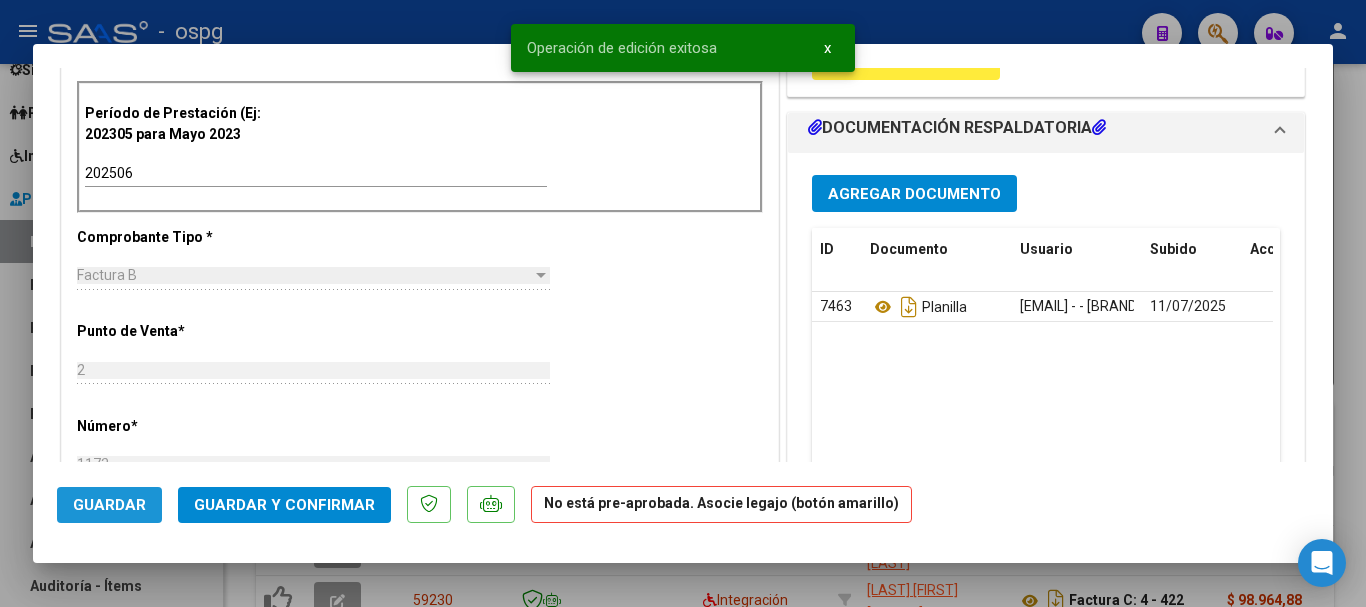 drag, startPoint x: 113, startPoint y: 514, endPoint x: 135, endPoint y: 509, distance: 22.561028 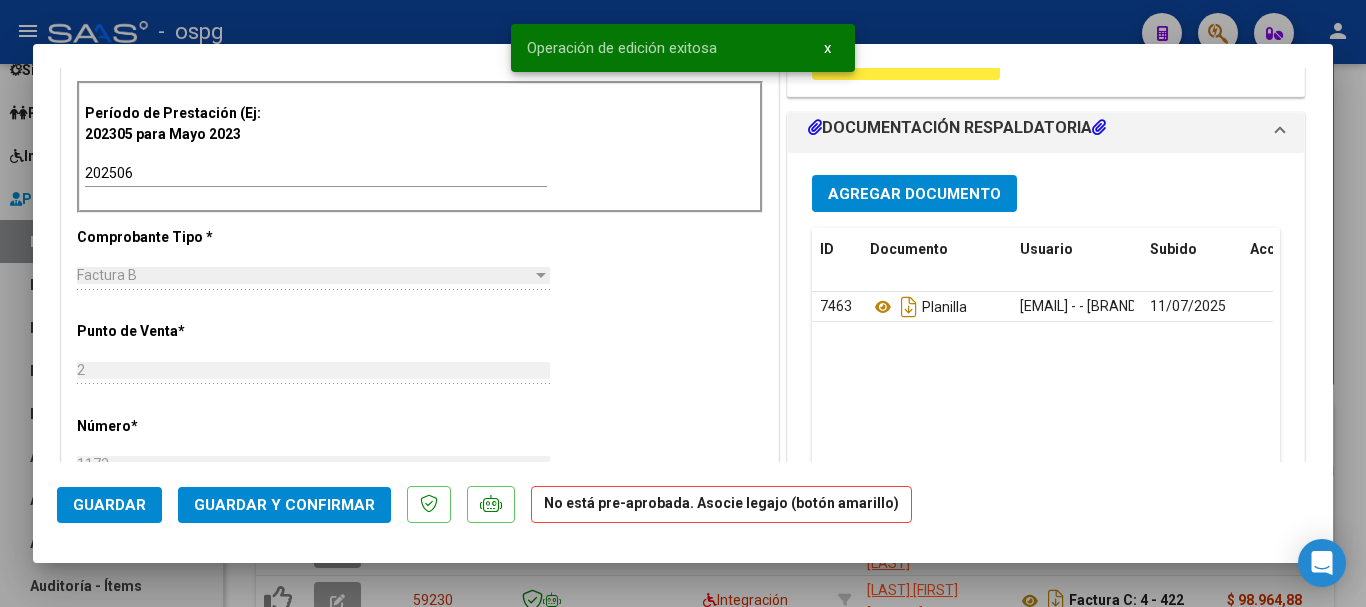 click at bounding box center (683, 303) 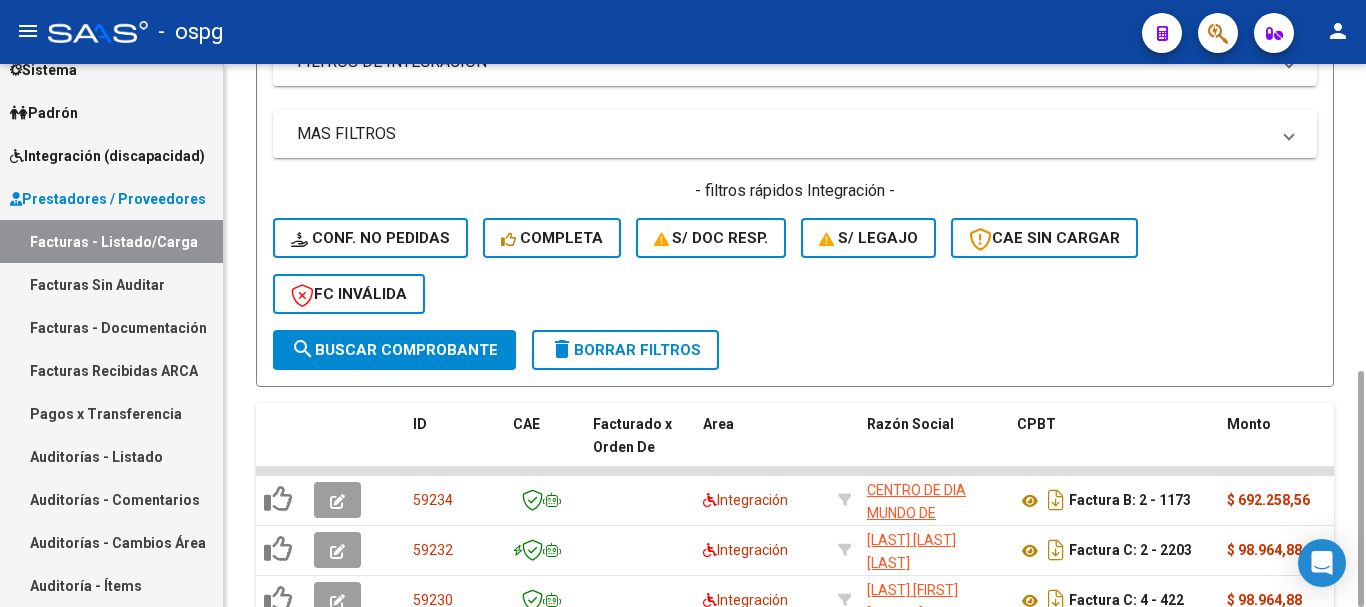 click on "delete  Borrar Filtros" 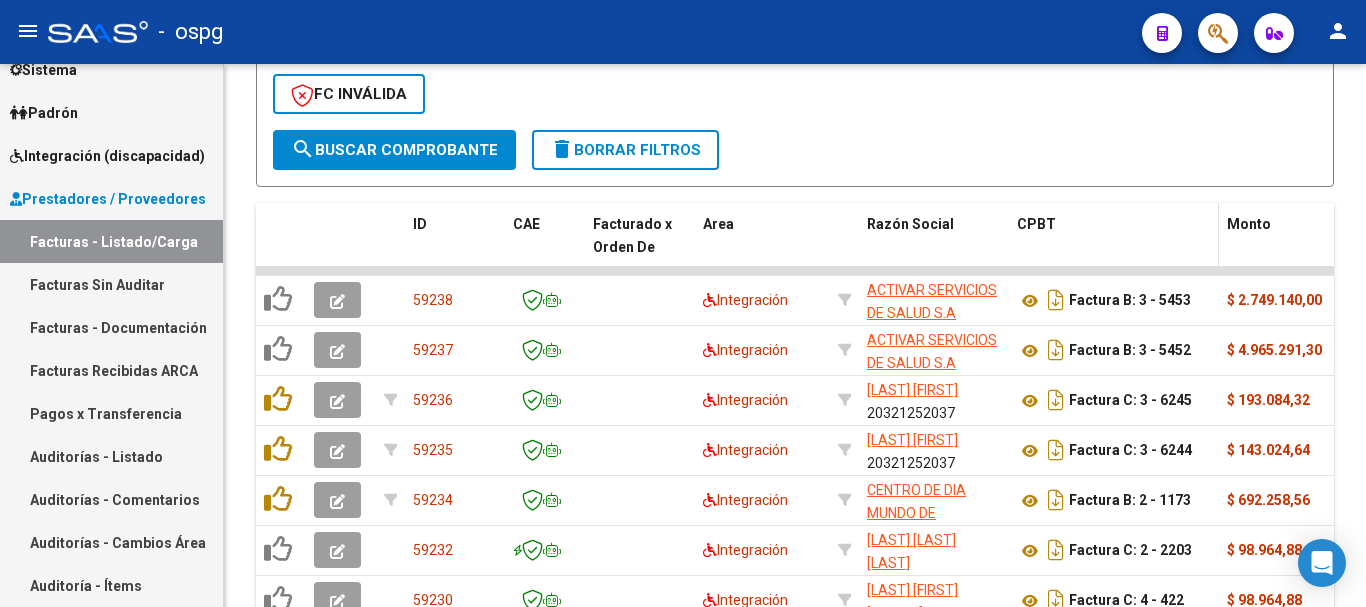 scroll, scrollTop: 1103, scrollLeft: 0, axis: vertical 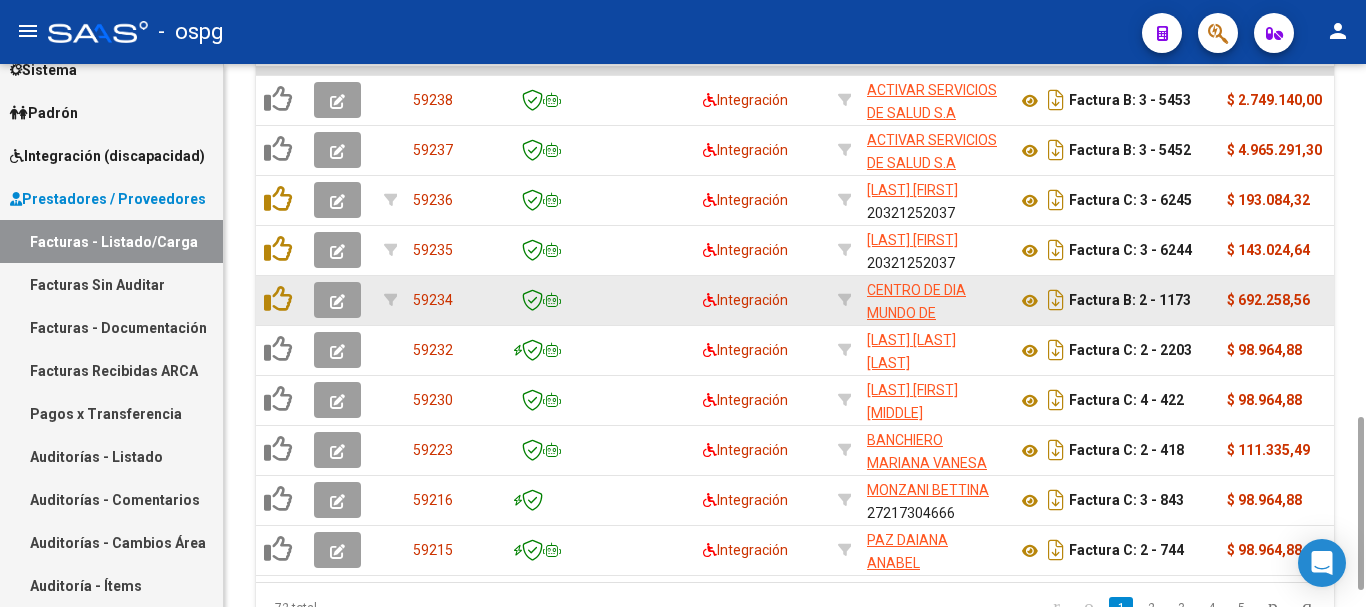 click 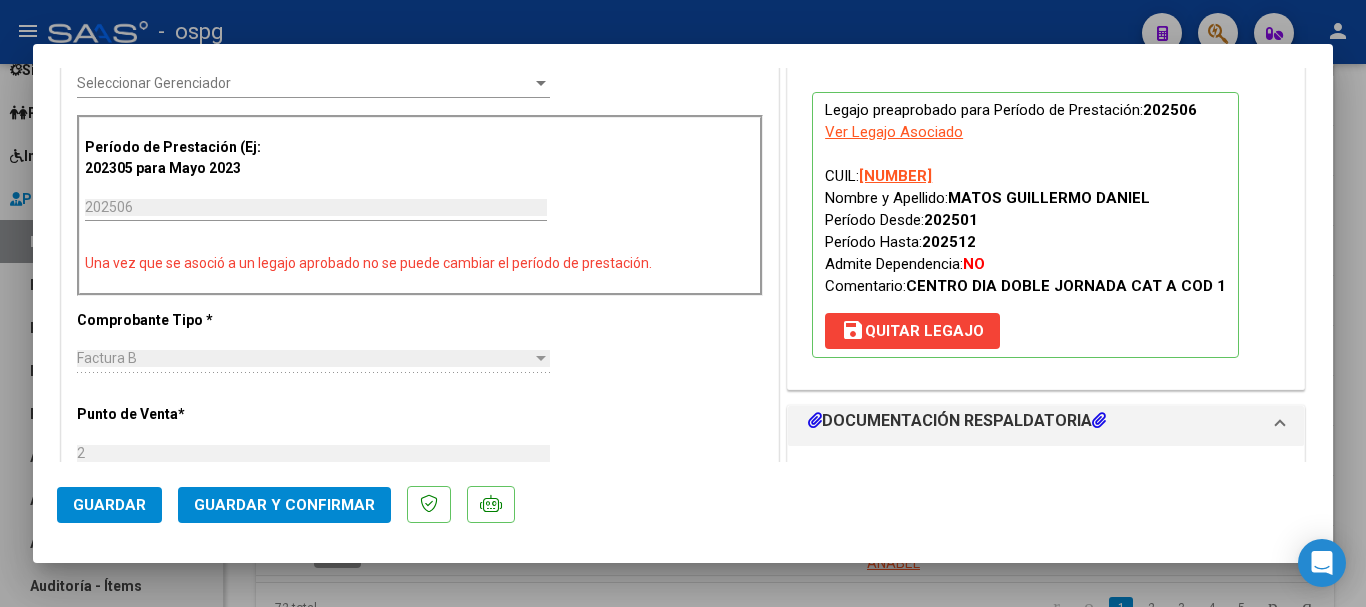 scroll, scrollTop: 600, scrollLeft: 0, axis: vertical 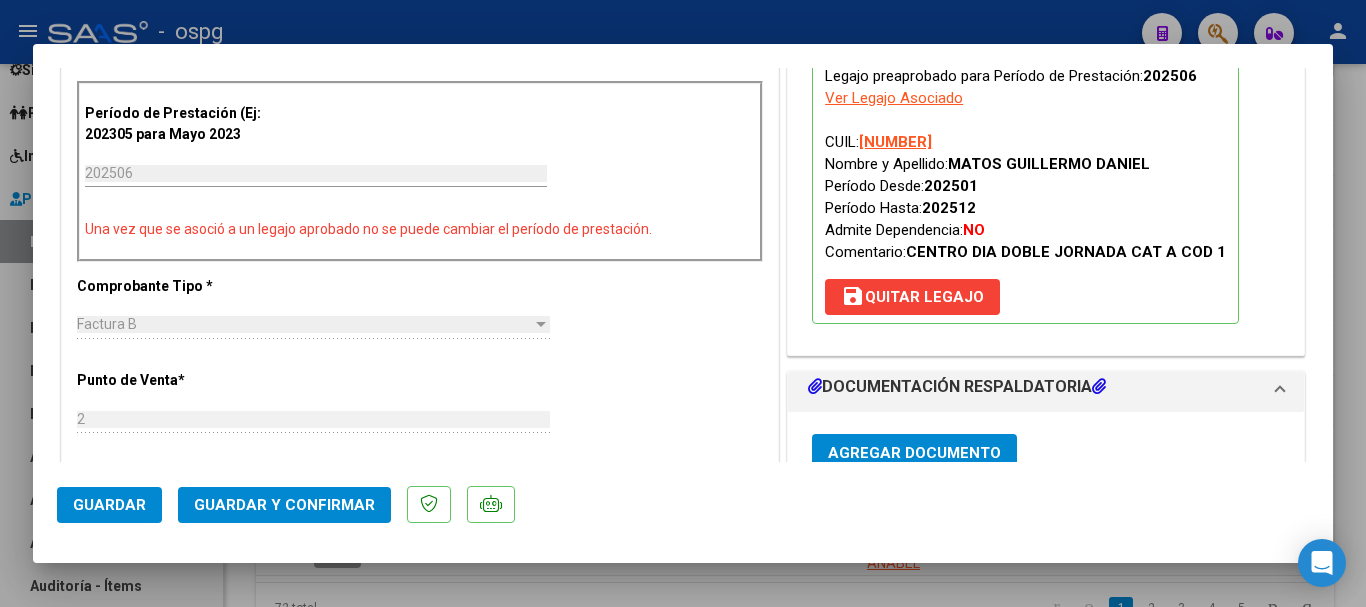 click on "save  Quitar Legajo" at bounding box center (912, 297) 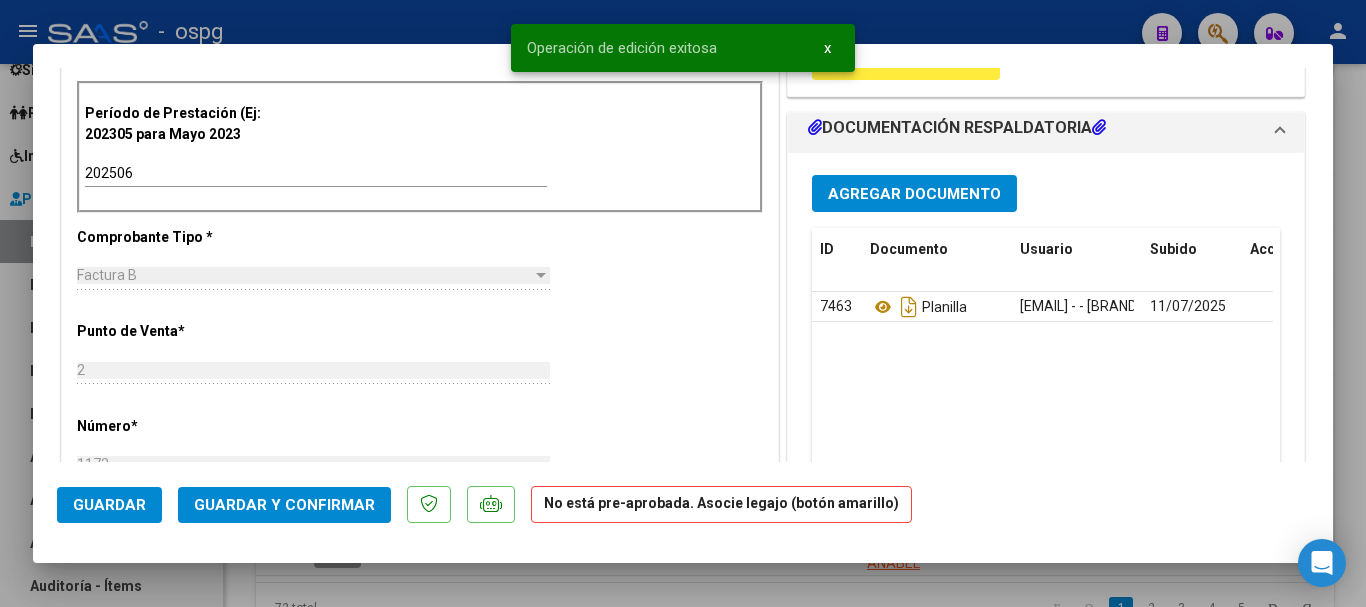 click on "Guardar" 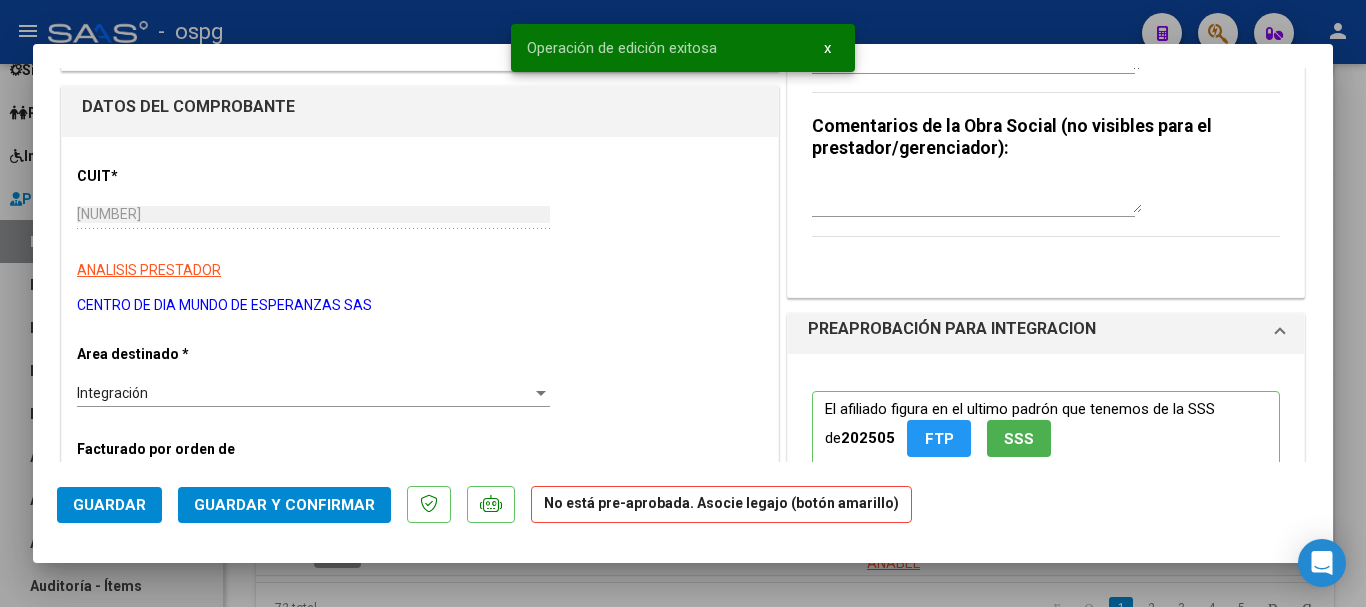 scroll, scrollTop: 0, scrollLeft: 0, axis: both 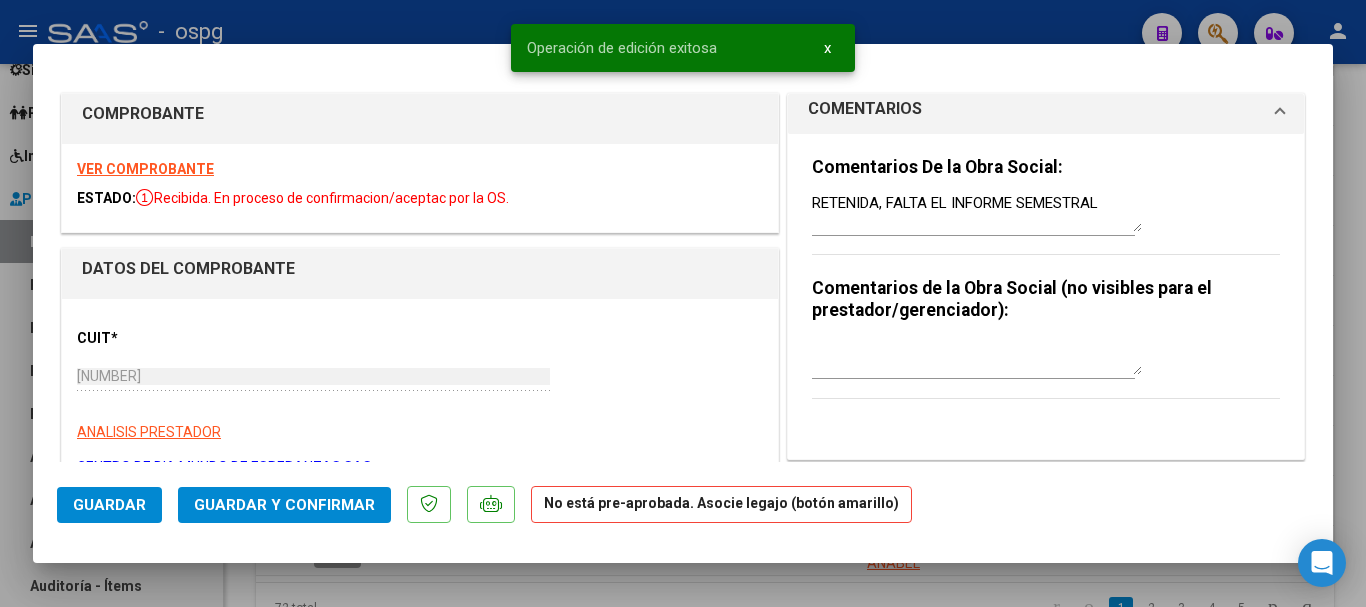 click at bounding box center (683, 303) 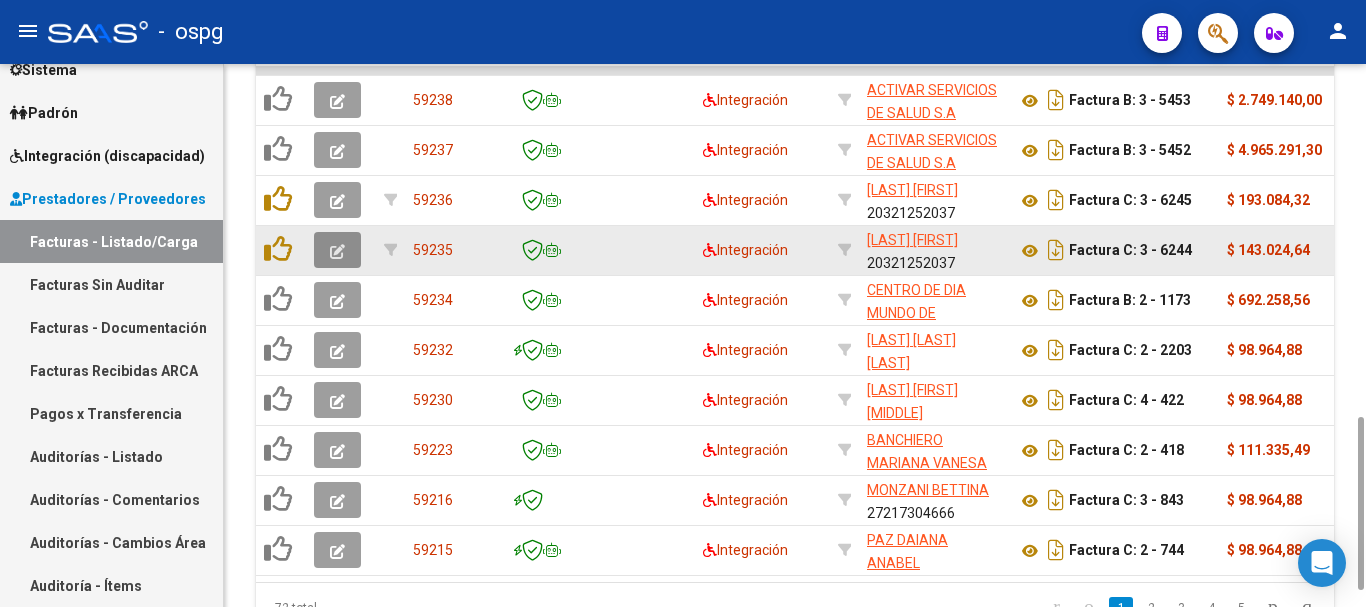 click 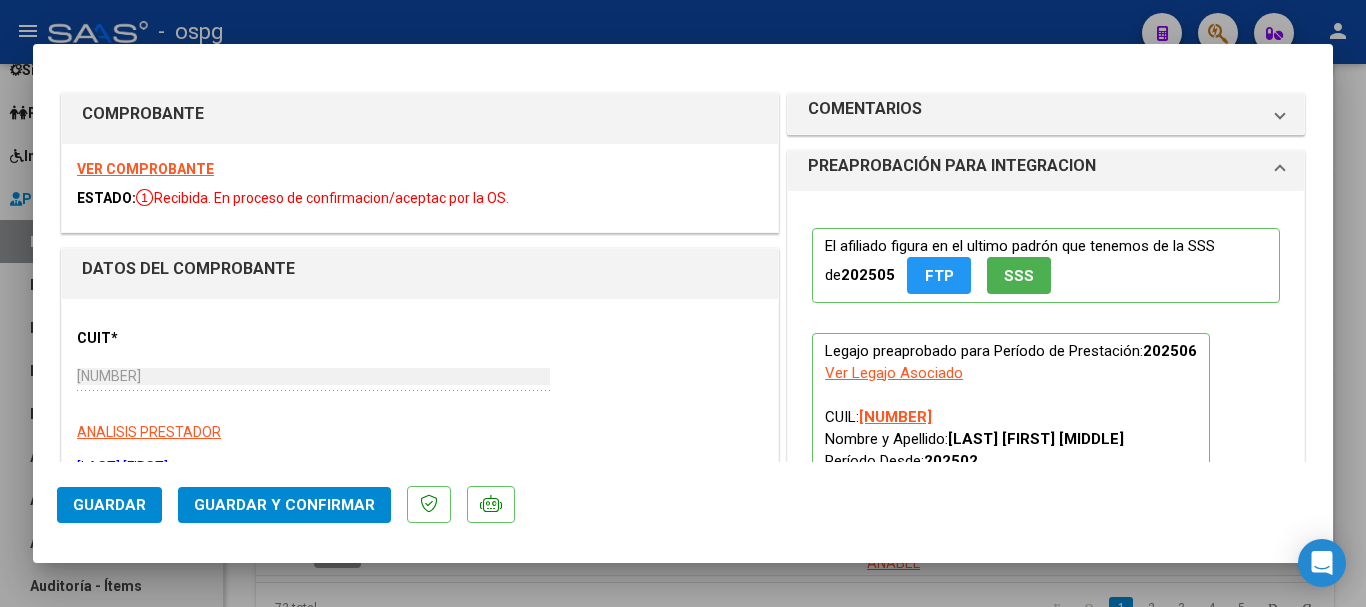 click at bounding box center [683, 303] 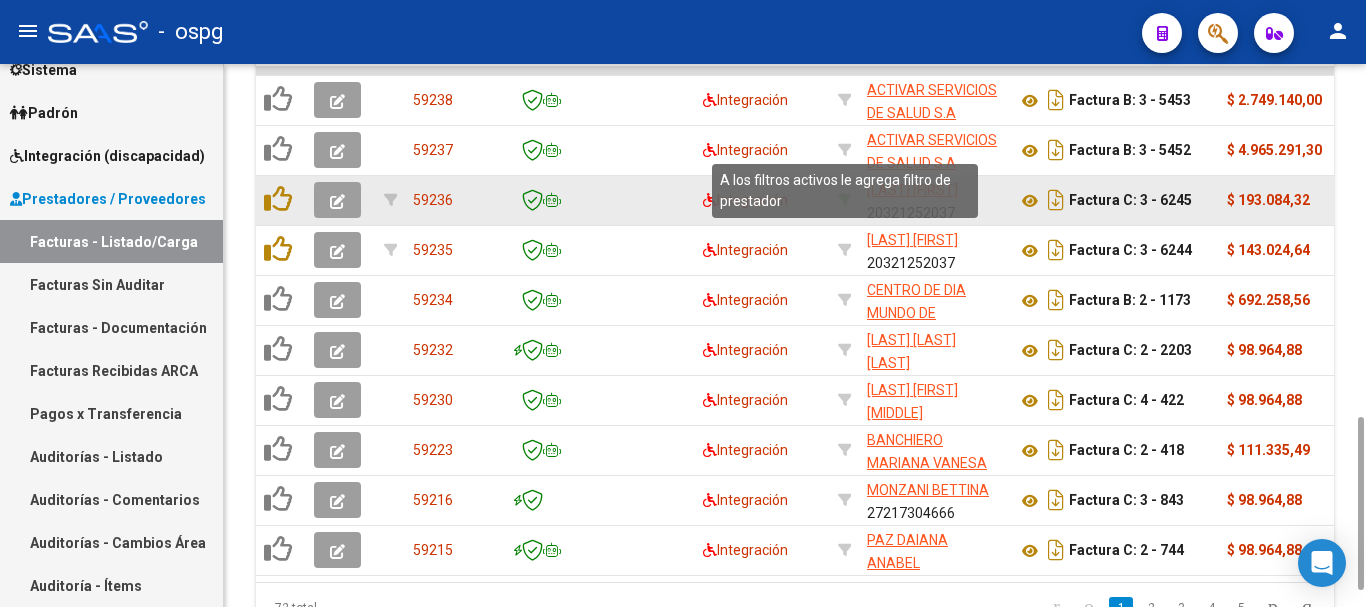 click 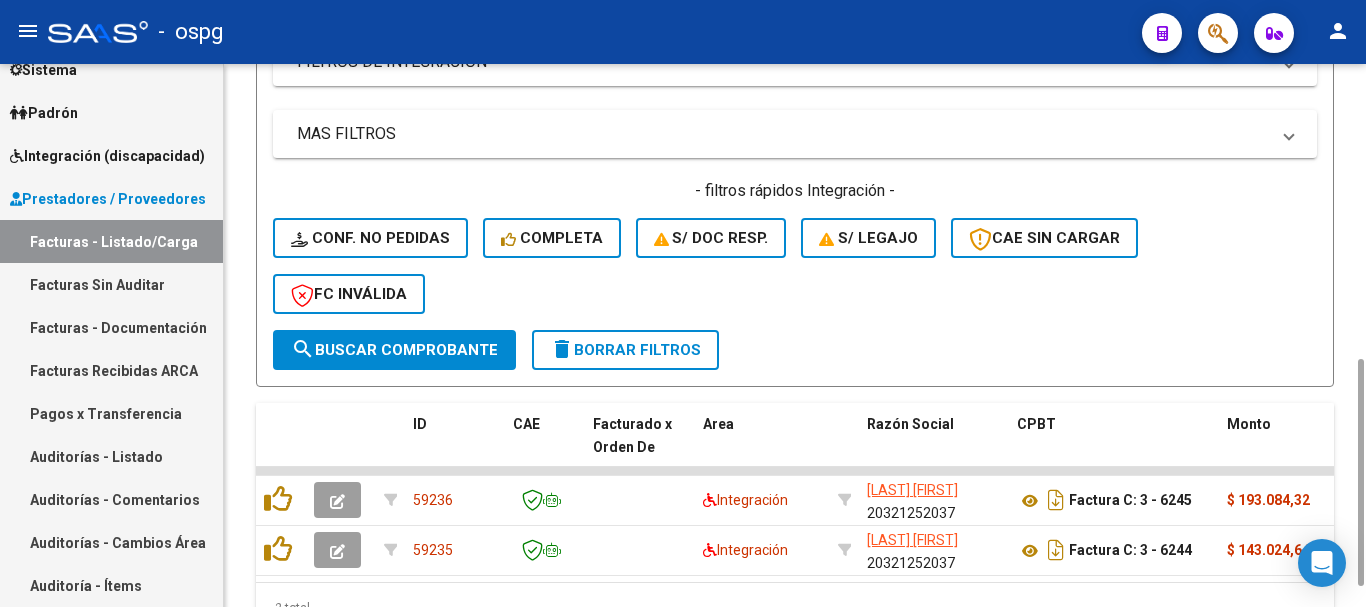 scroll, scrollTop: 753, scrollLeft: 0, axis: vertical 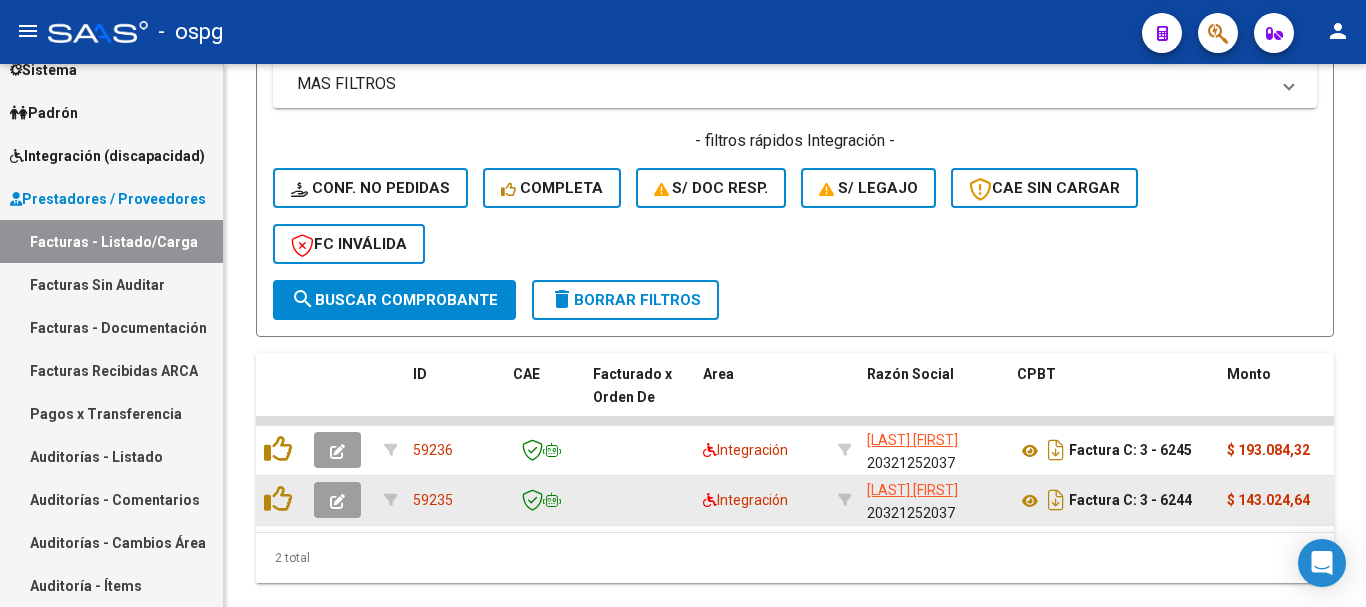 click 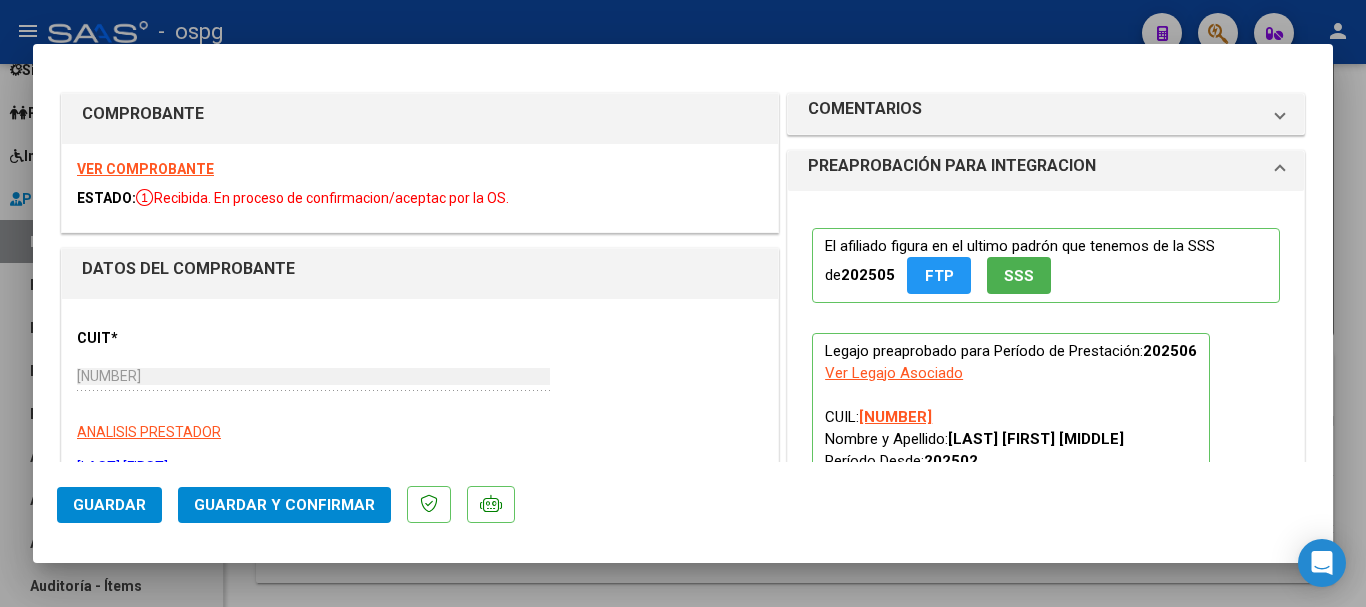 click on "VER COMPROBANTE" at bounding box center [145, 169] 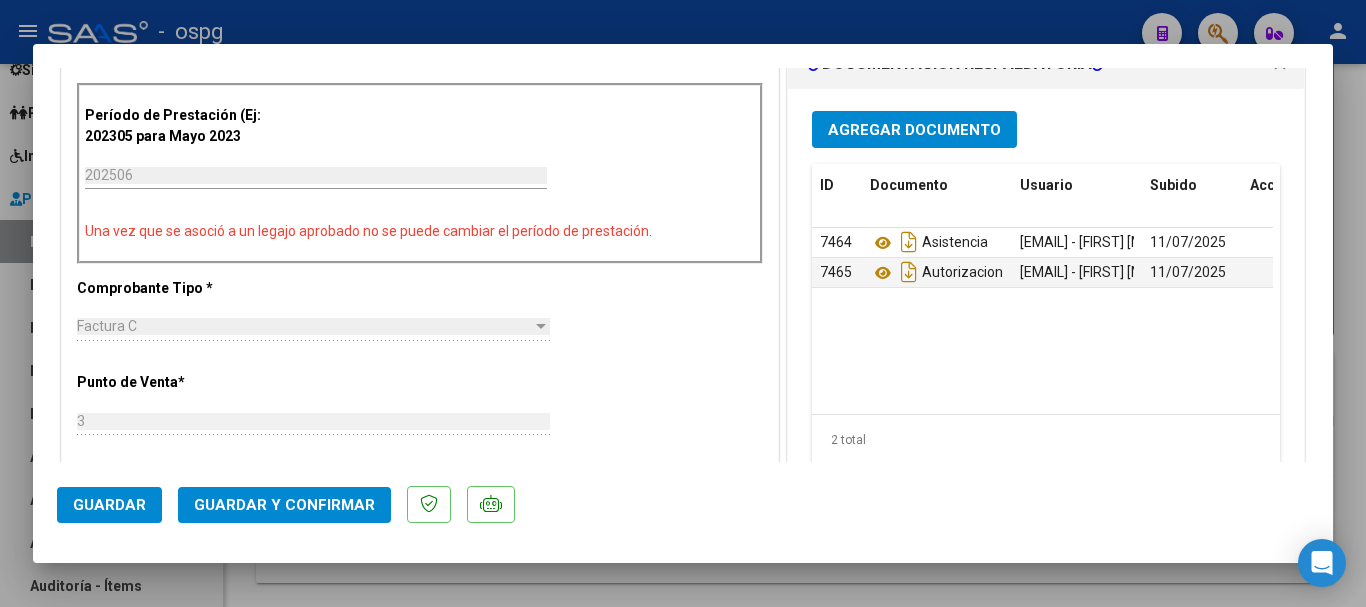 scroll, scrollTop: 600, scrollLeft: 0, axis: vertical 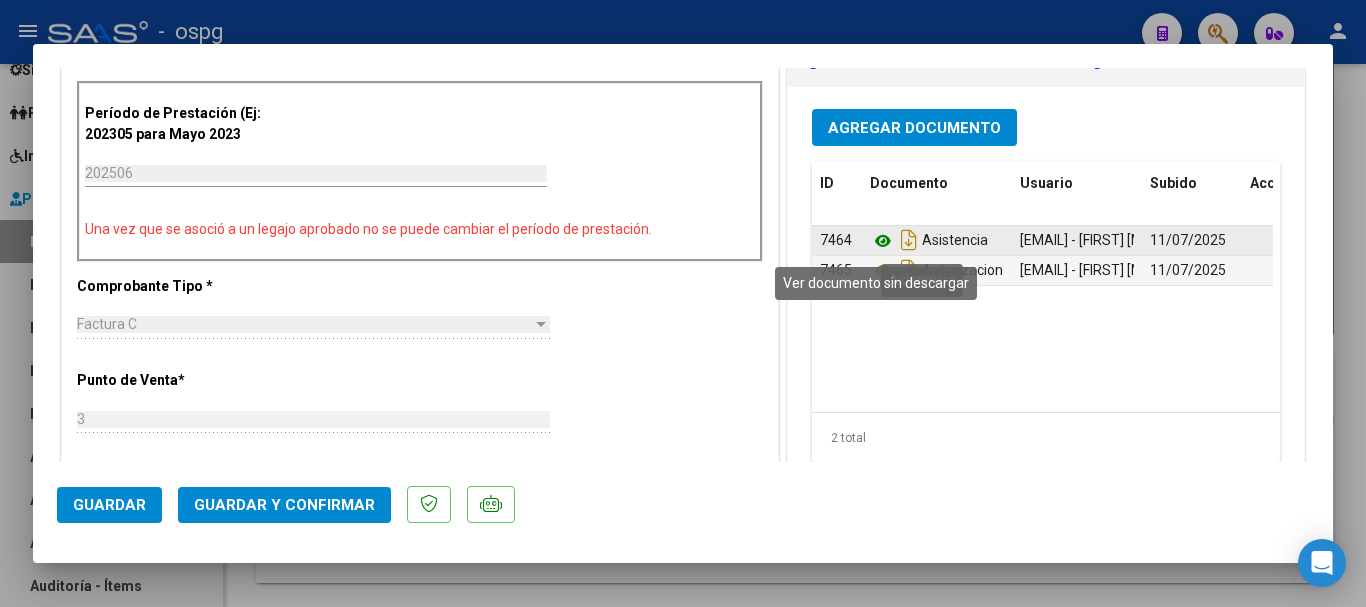 click 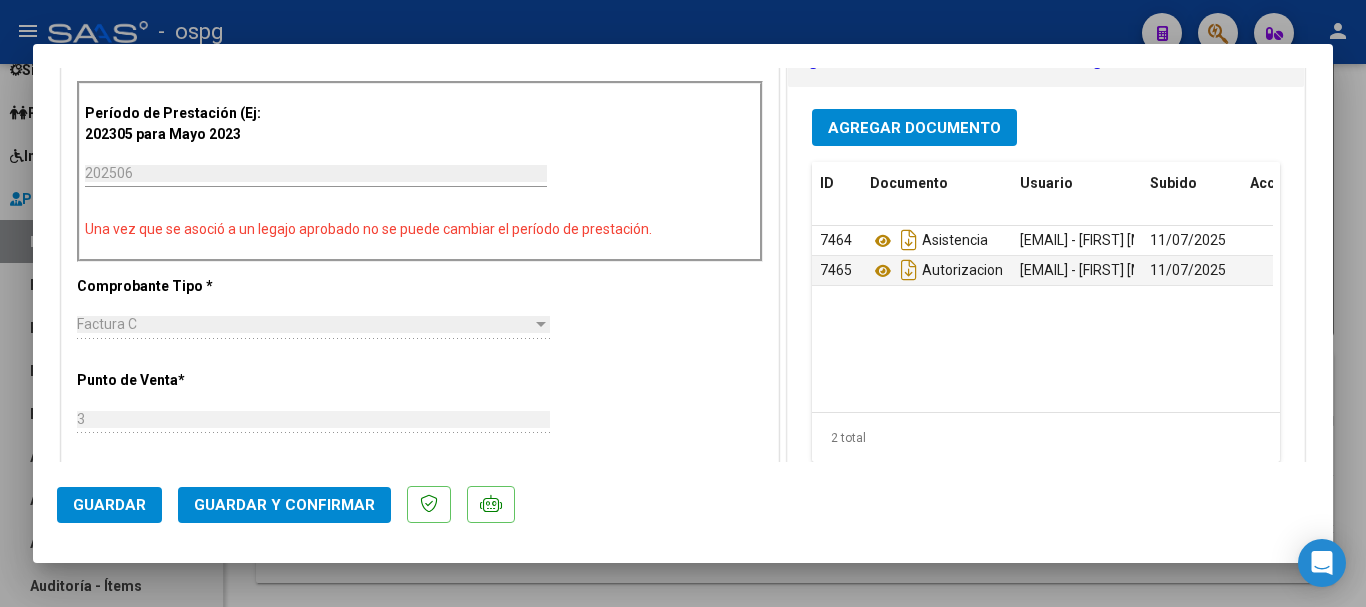 click at bounding box center [683, 303] 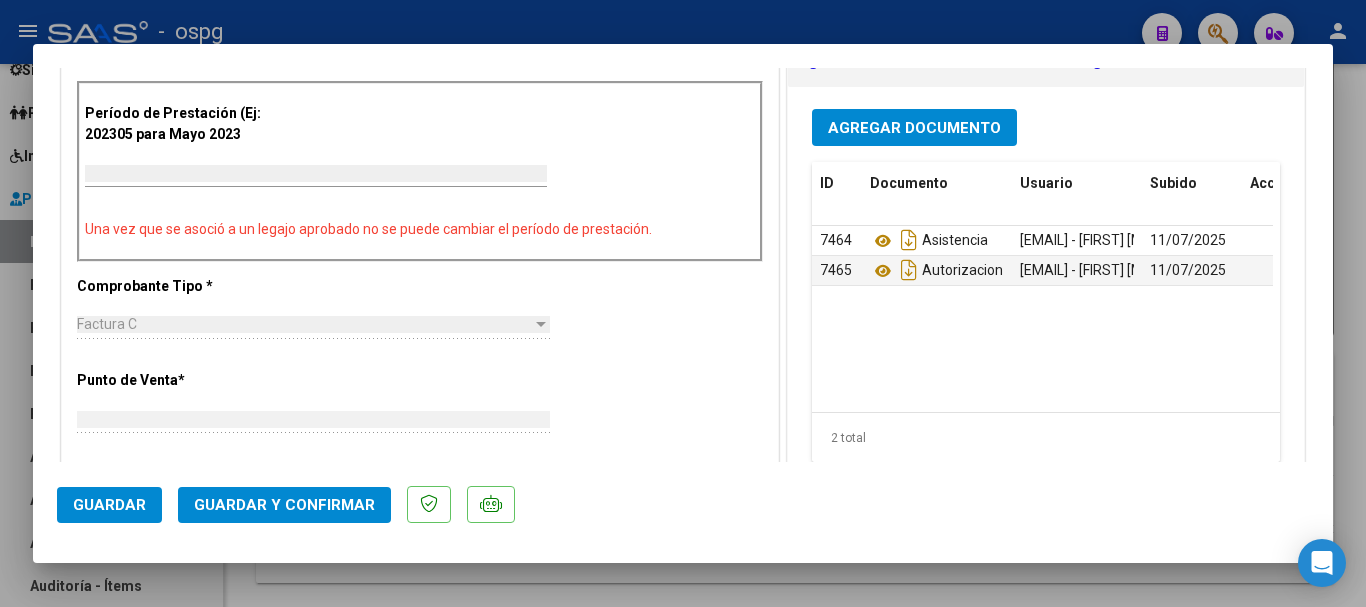 scroll, scrollTop: 0, scrollLeft: 0, axis: both 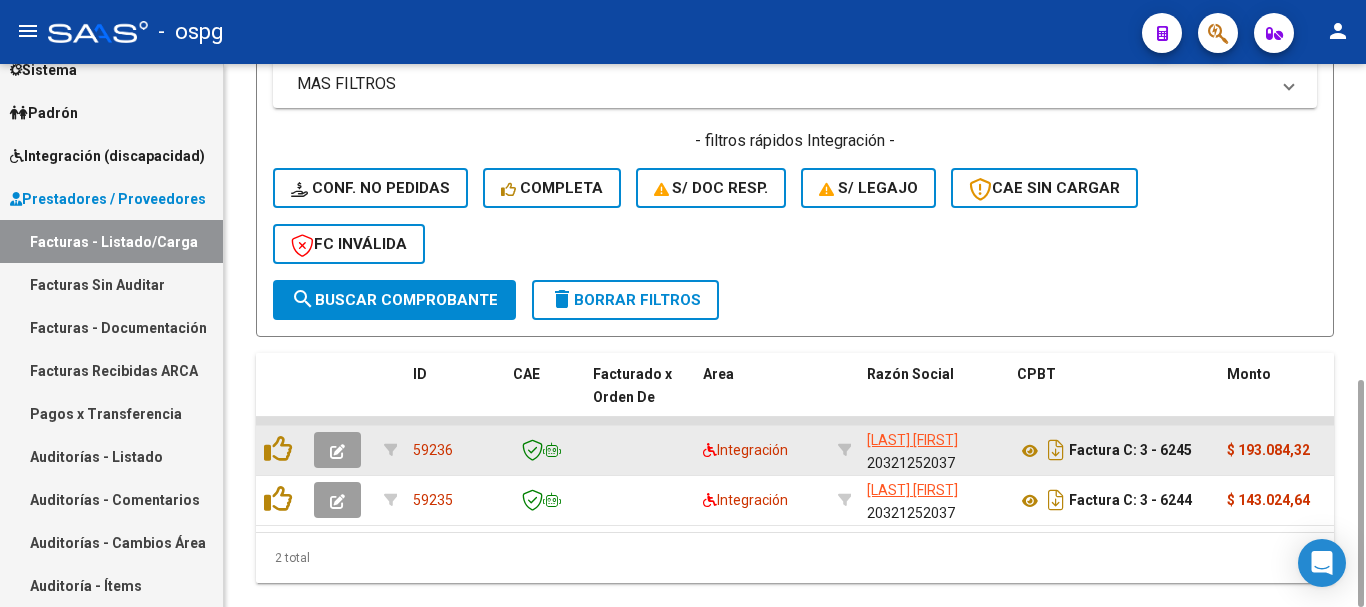 click 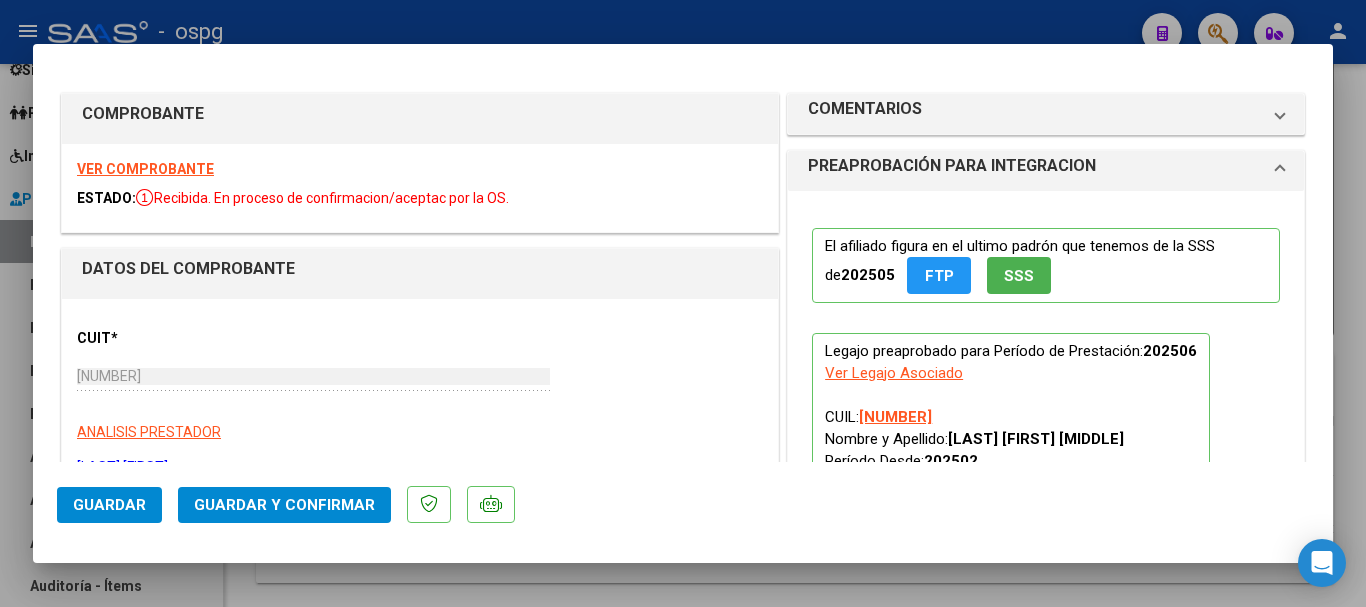 click on "VER COMPROBANTE" at bounding box center (145, 169) 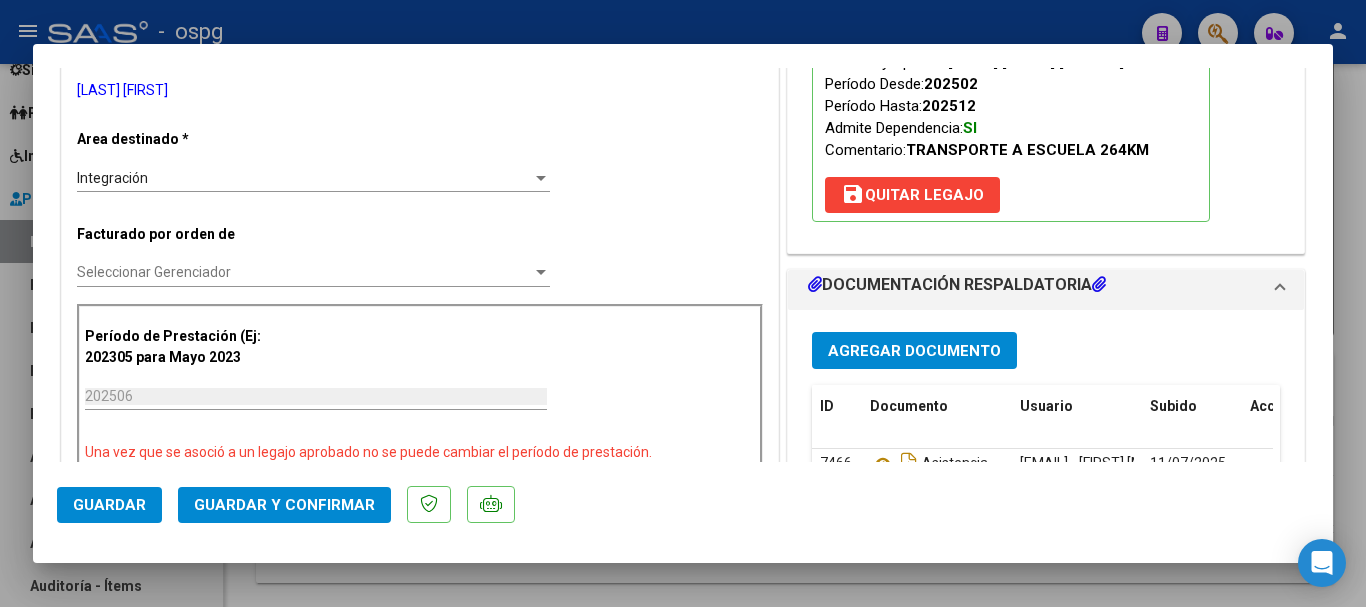 scroll, scrollTop: 400, scrollLeft: 0, axis: vertical 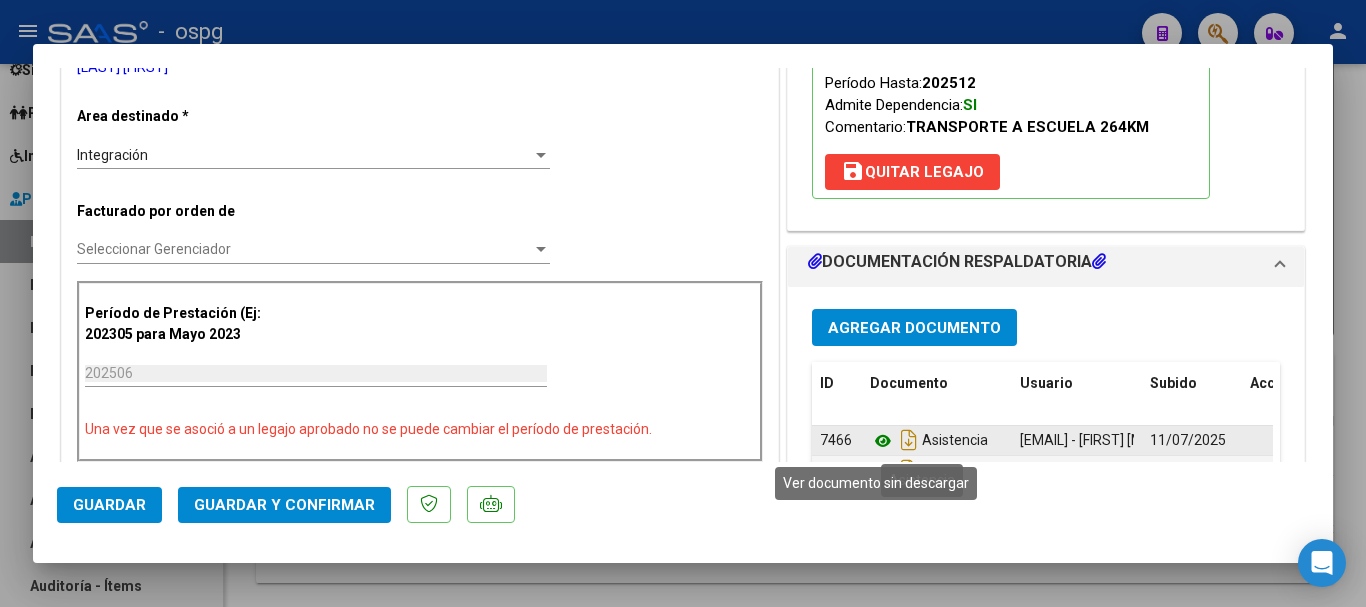 click 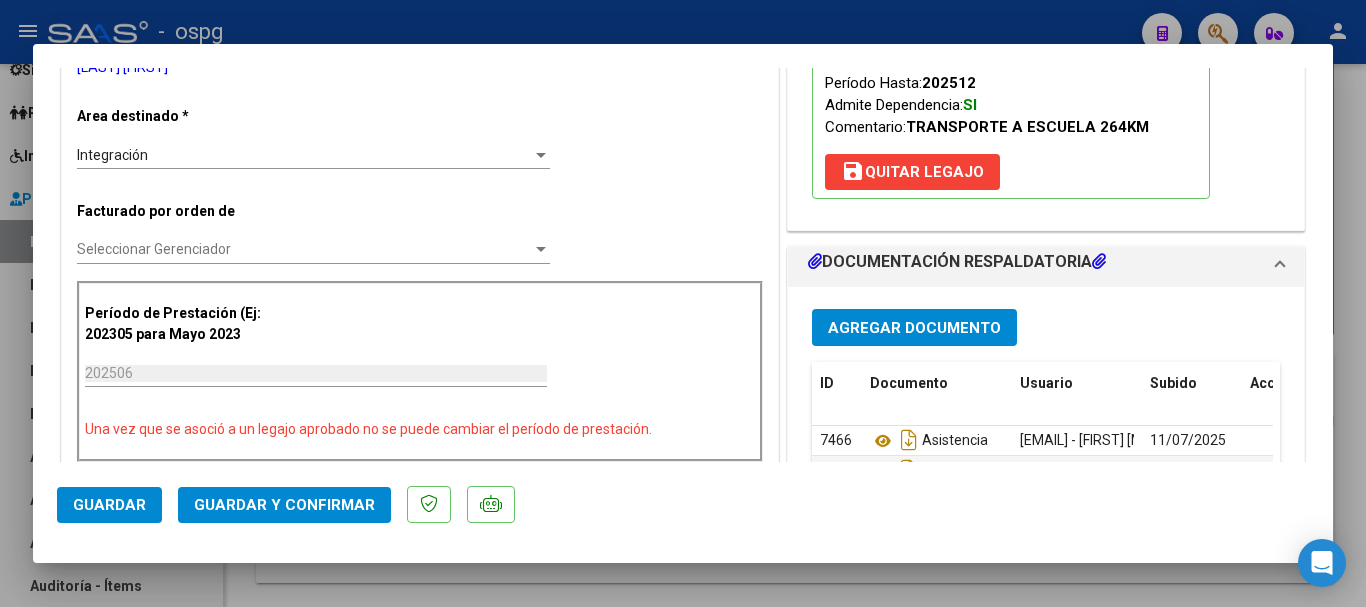 click at bounding box center [683, 303] 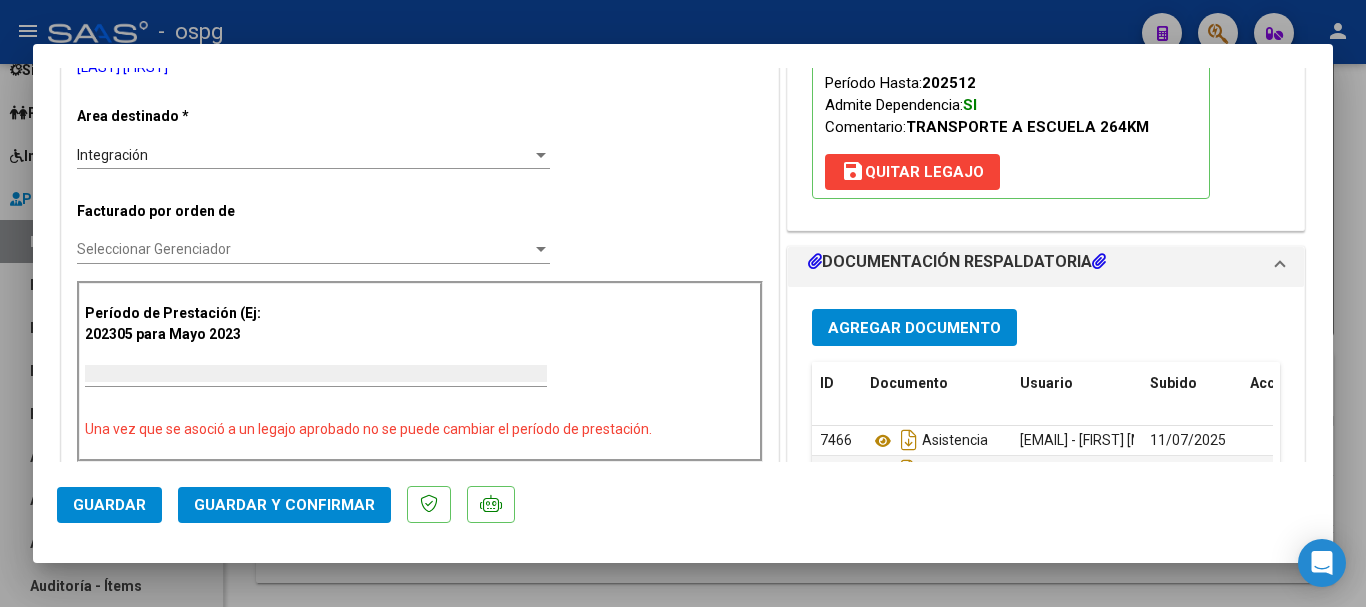 scroll, scrollTop: 0, scrollLeft: 0, axis: both 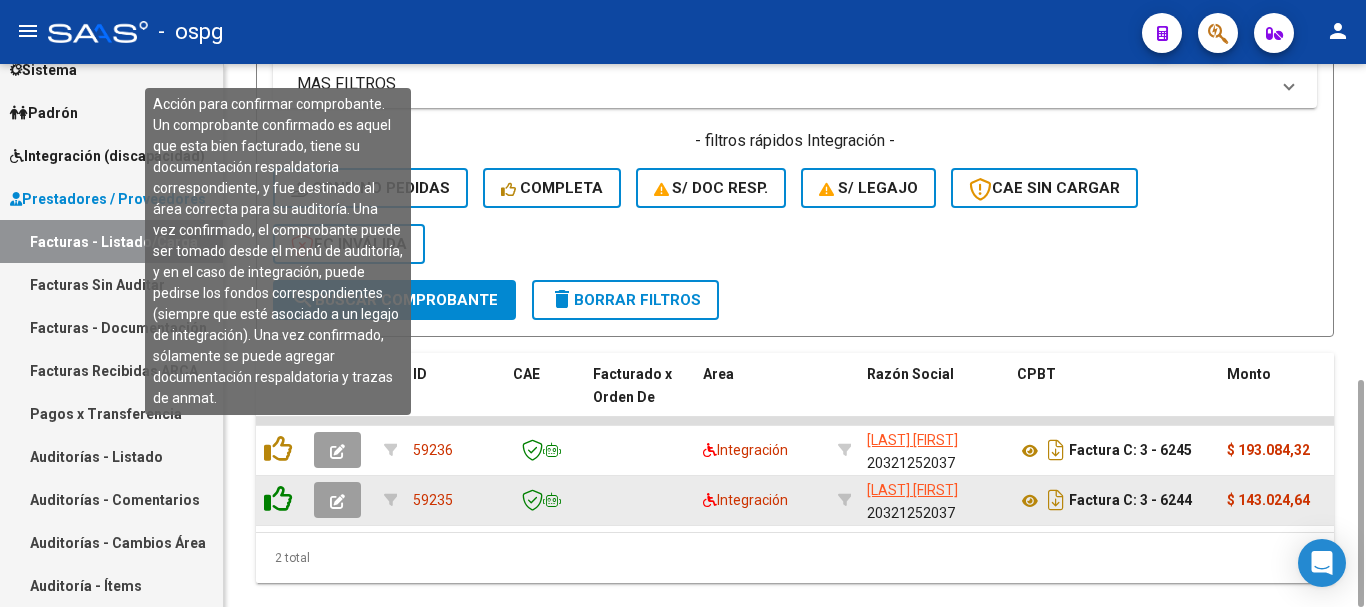 click 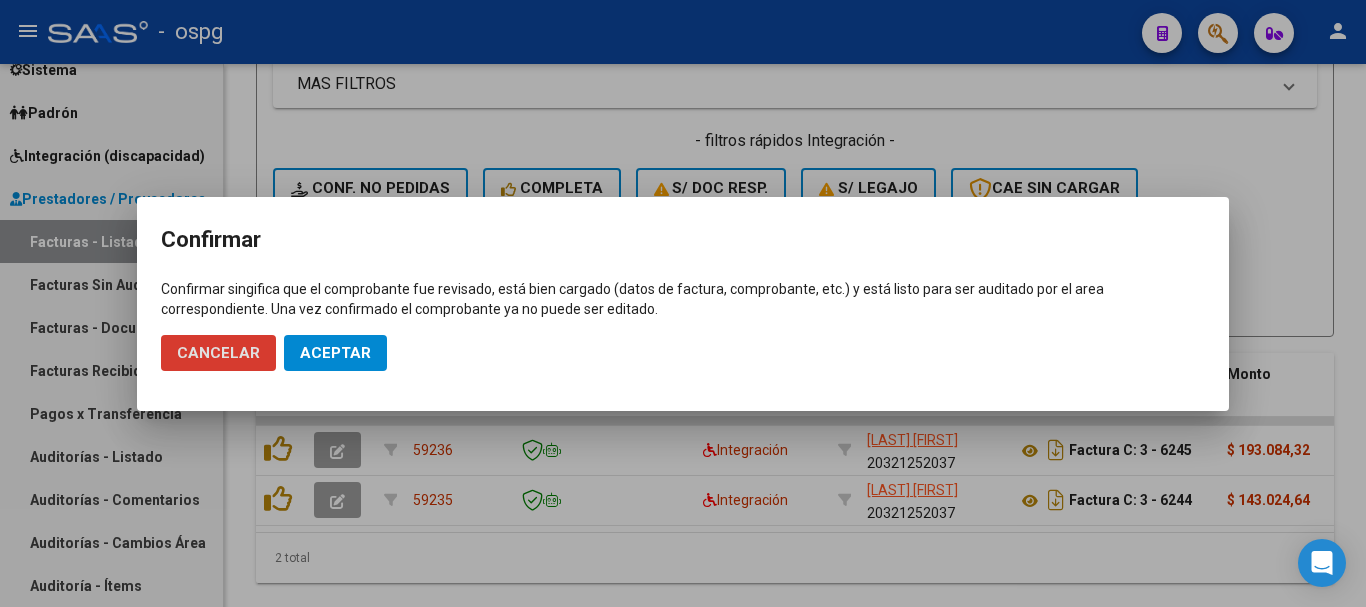 click on "Aceptar" 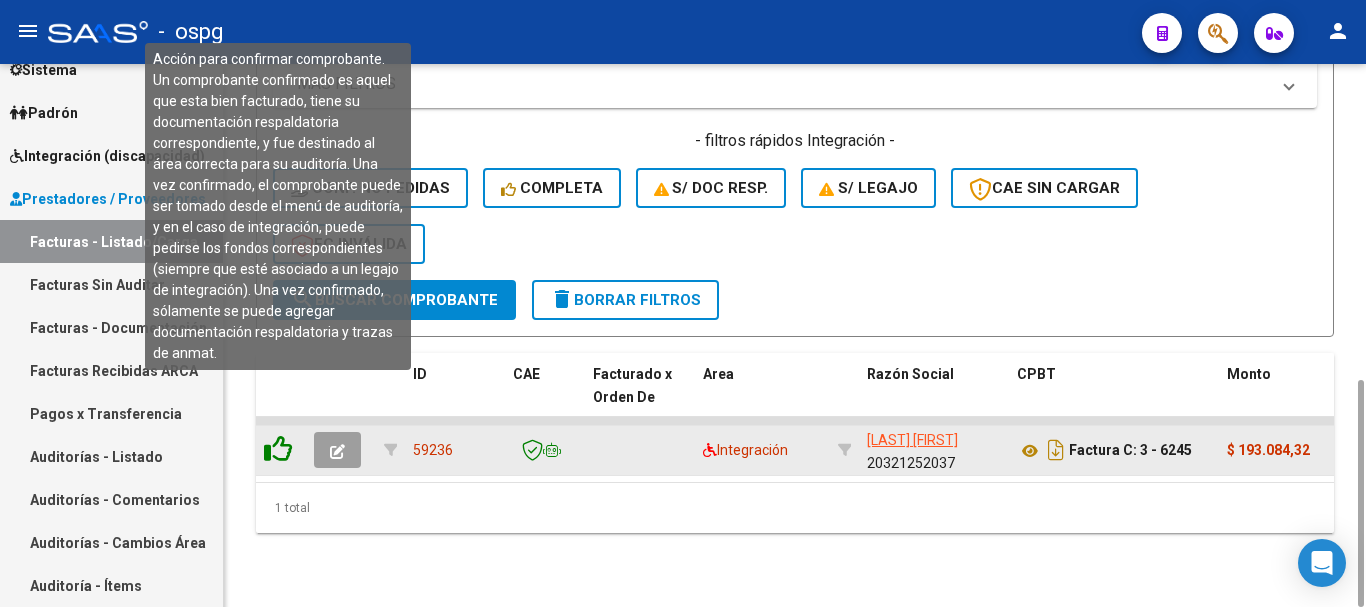 click 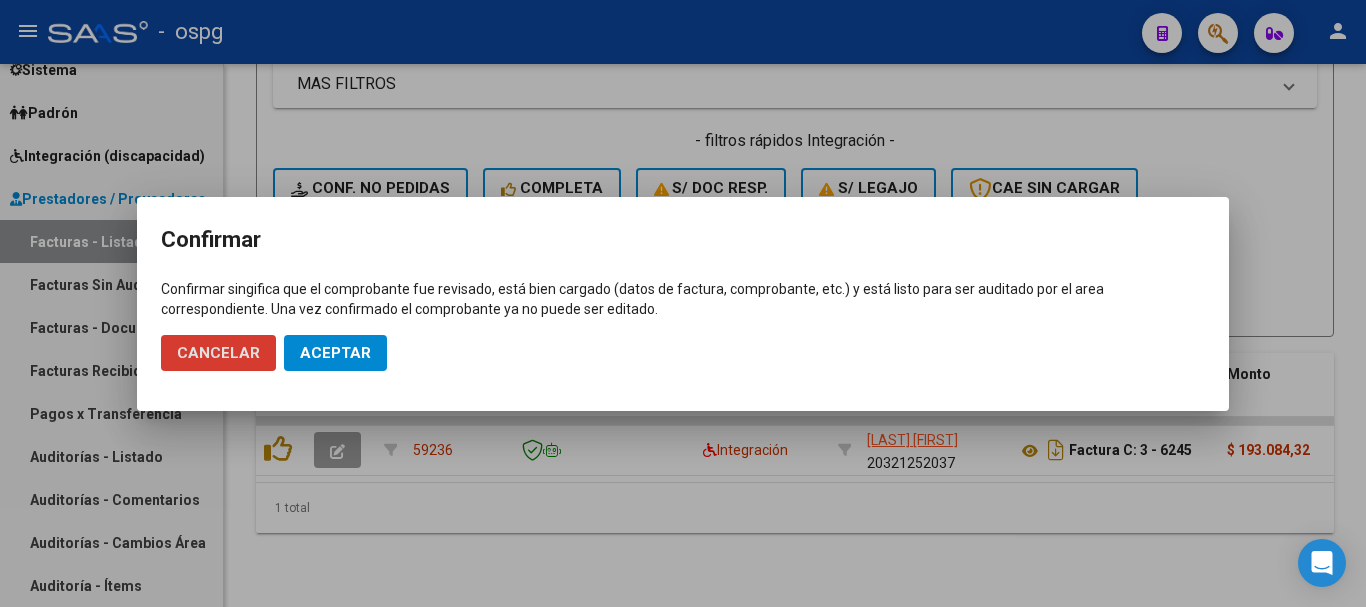 click on "Aceptar" 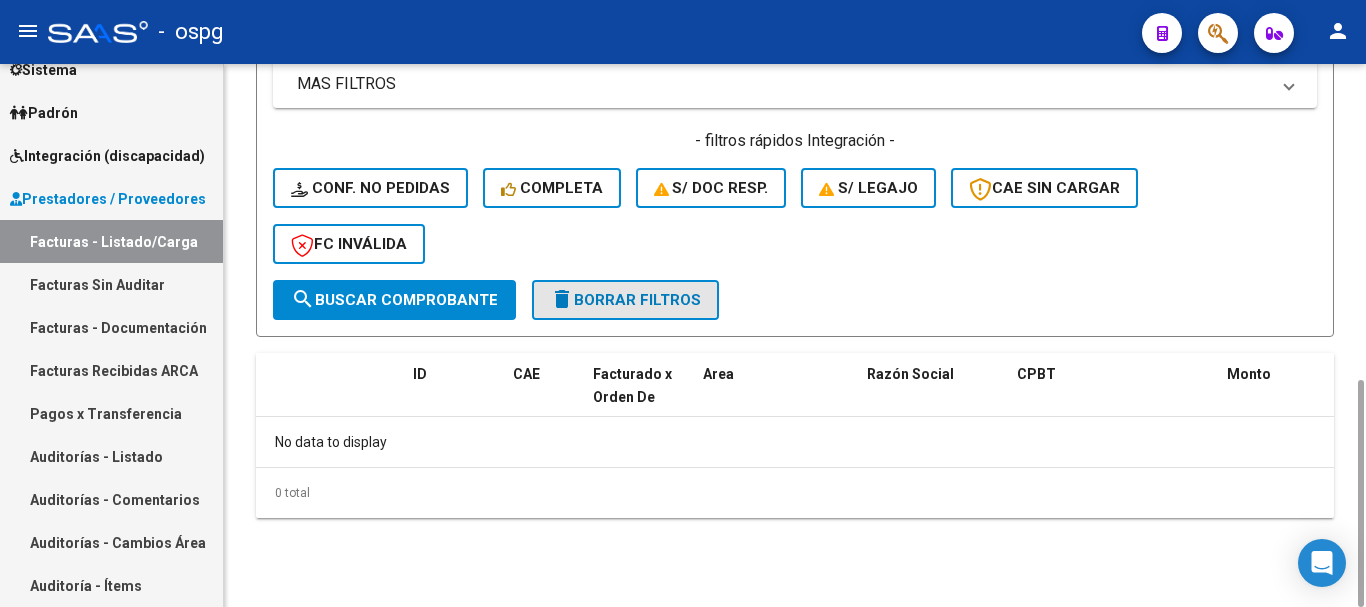 click on "delete  Borrar Filtros" 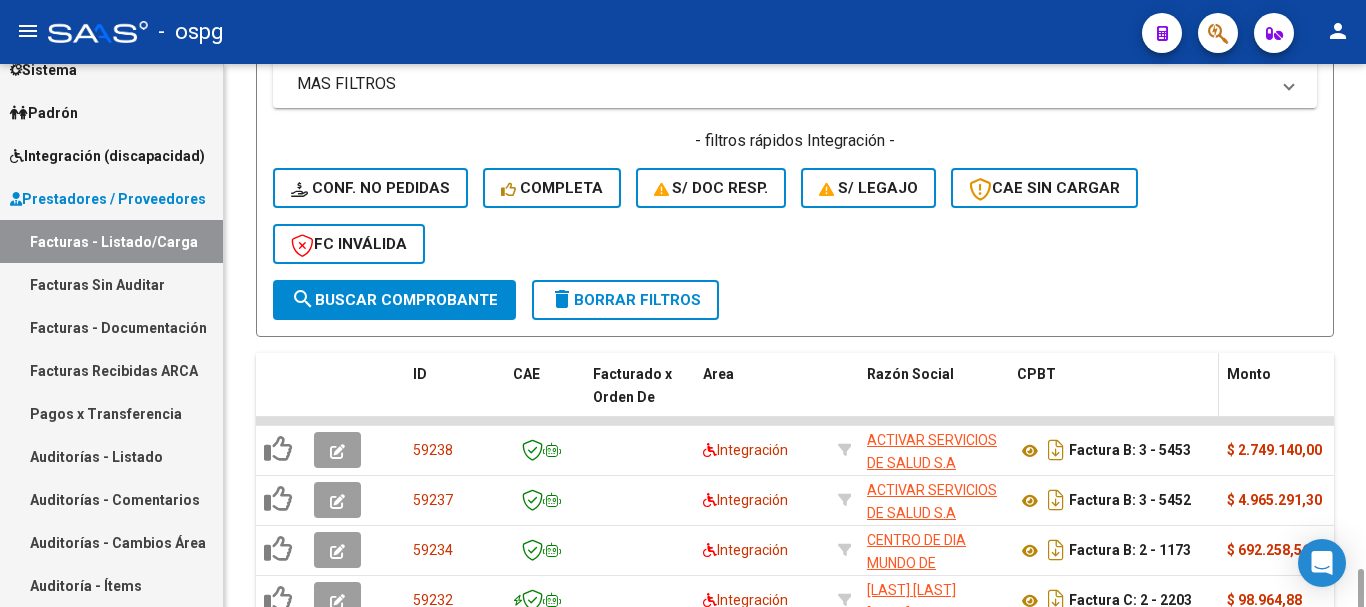 scroll, scrollTop: 953, scrollLeft: 0, axis: vertical 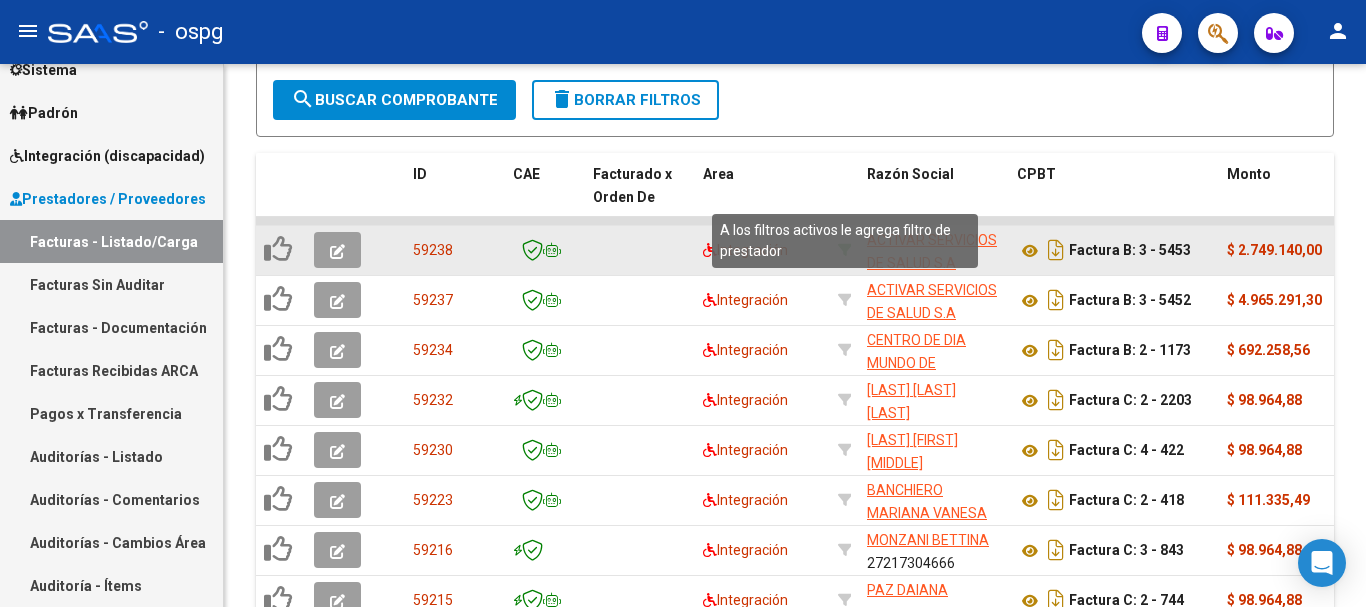 click 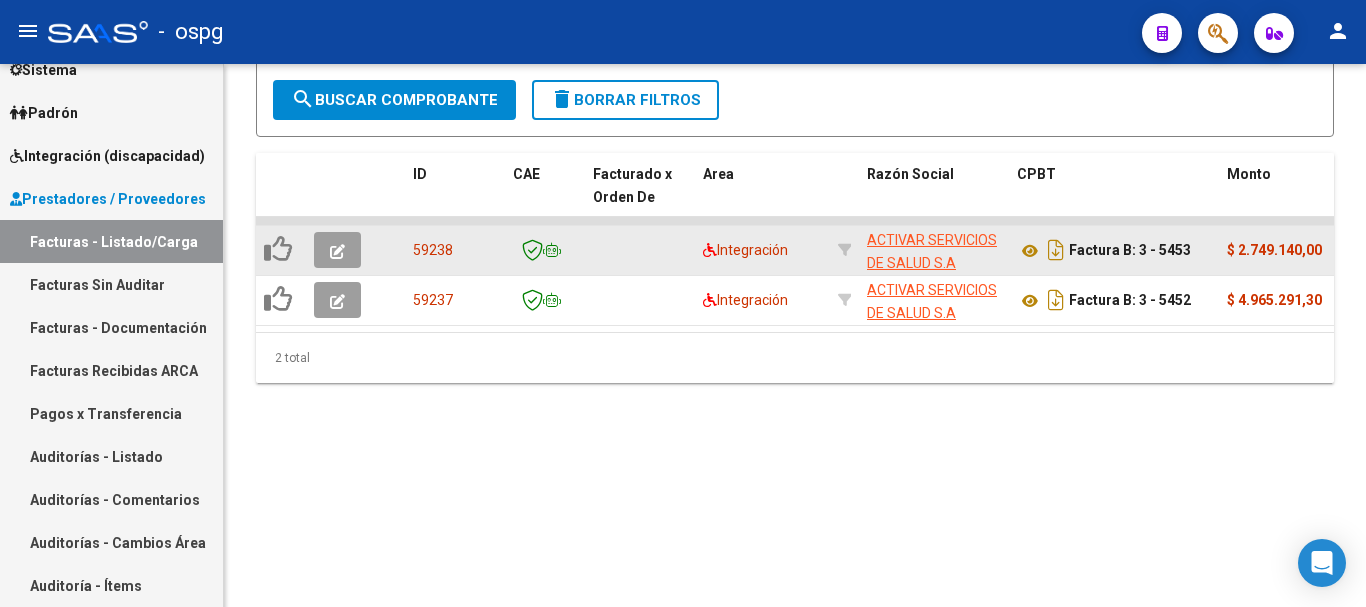 click 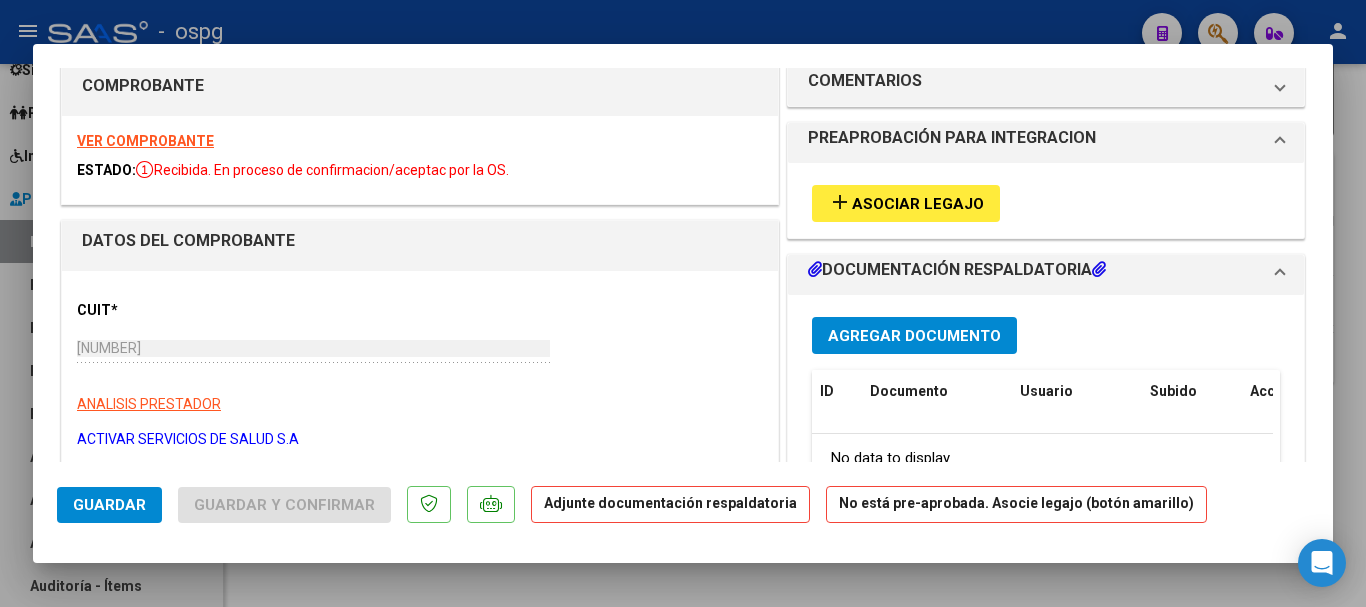 scroll, scrollTop: 0, scrollLeft: 0, axis: both 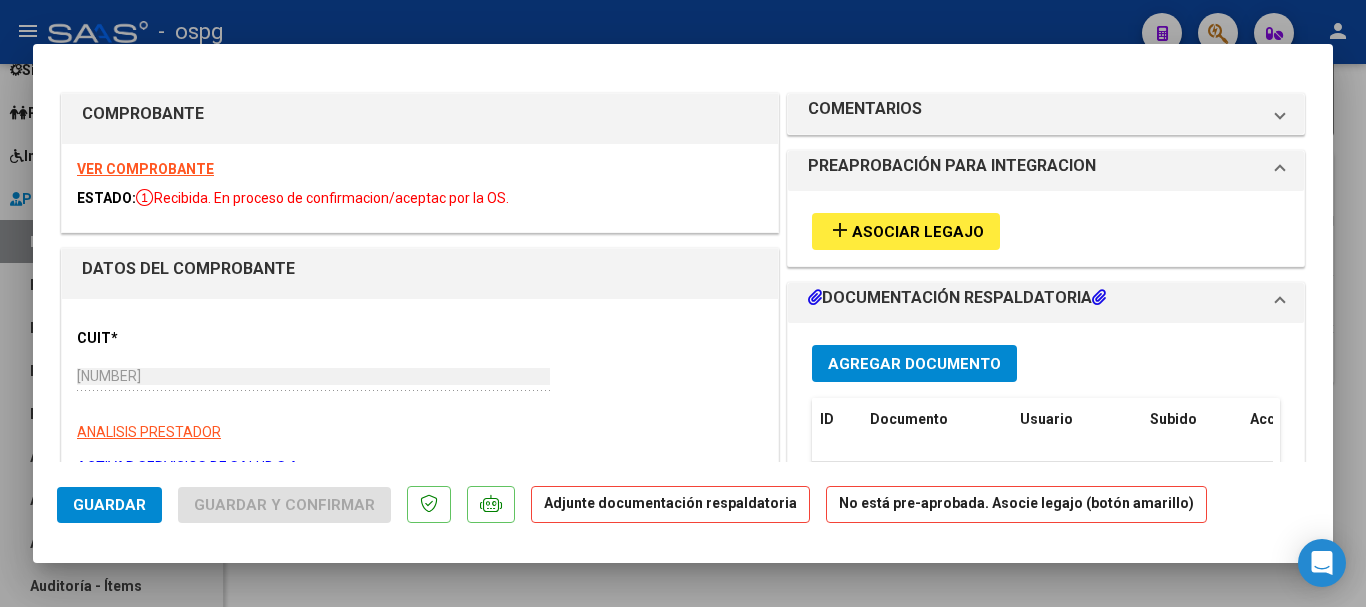 click at bounding box center (683, 303) 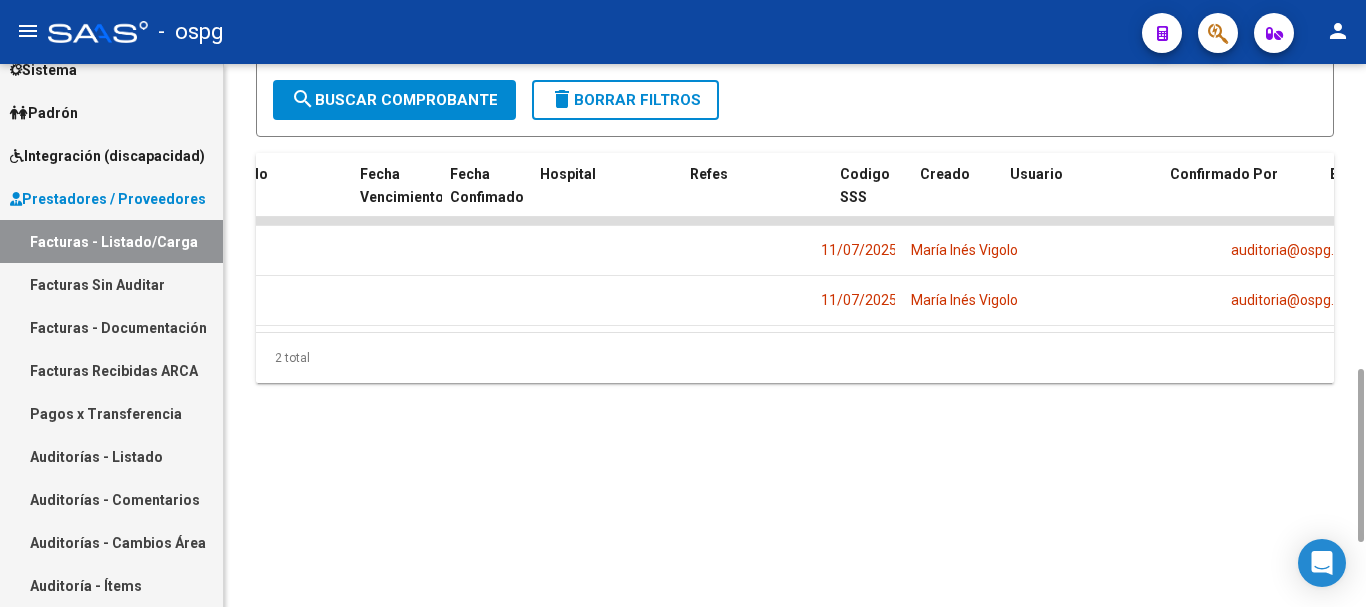 scroll, scrollTop: 0, scrollLeft: 4078, axis: horizontal 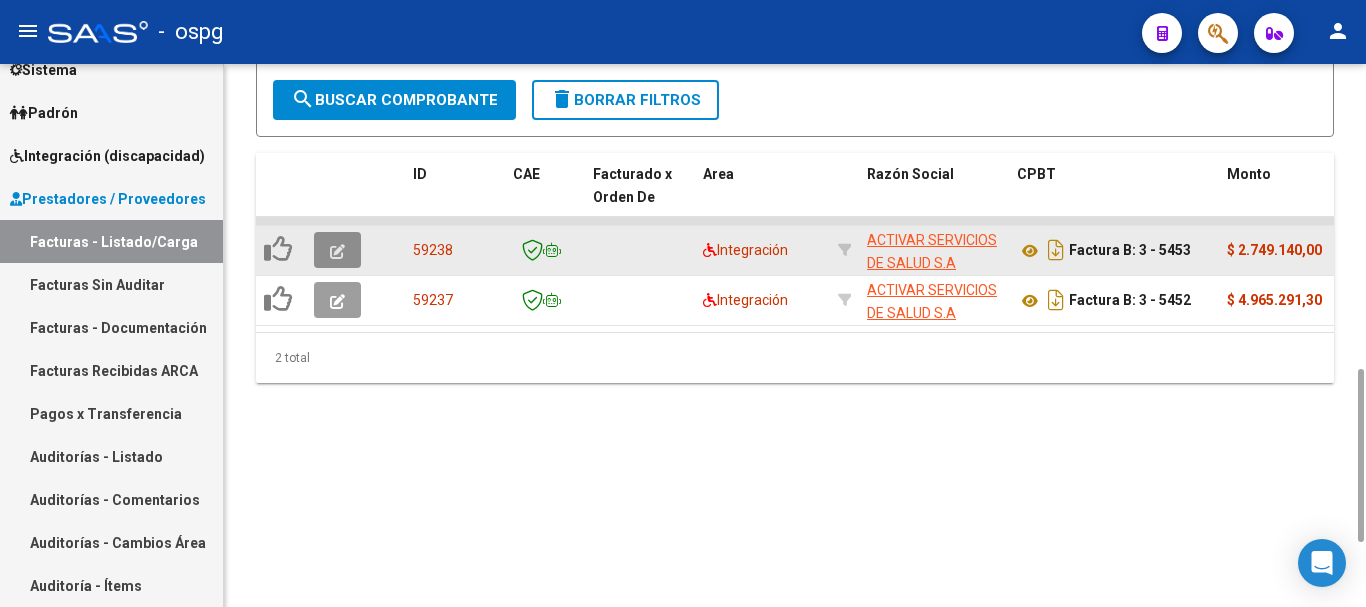 click 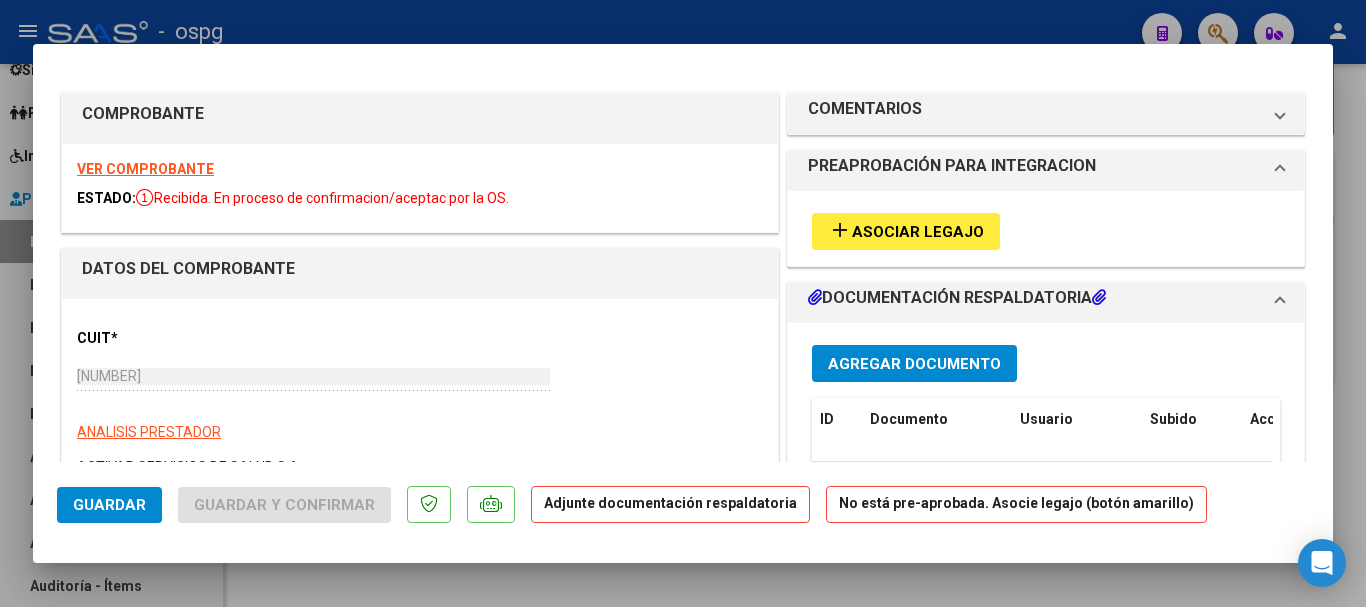click on "VER COMPROBANTE" at bounding box center [145, 169] 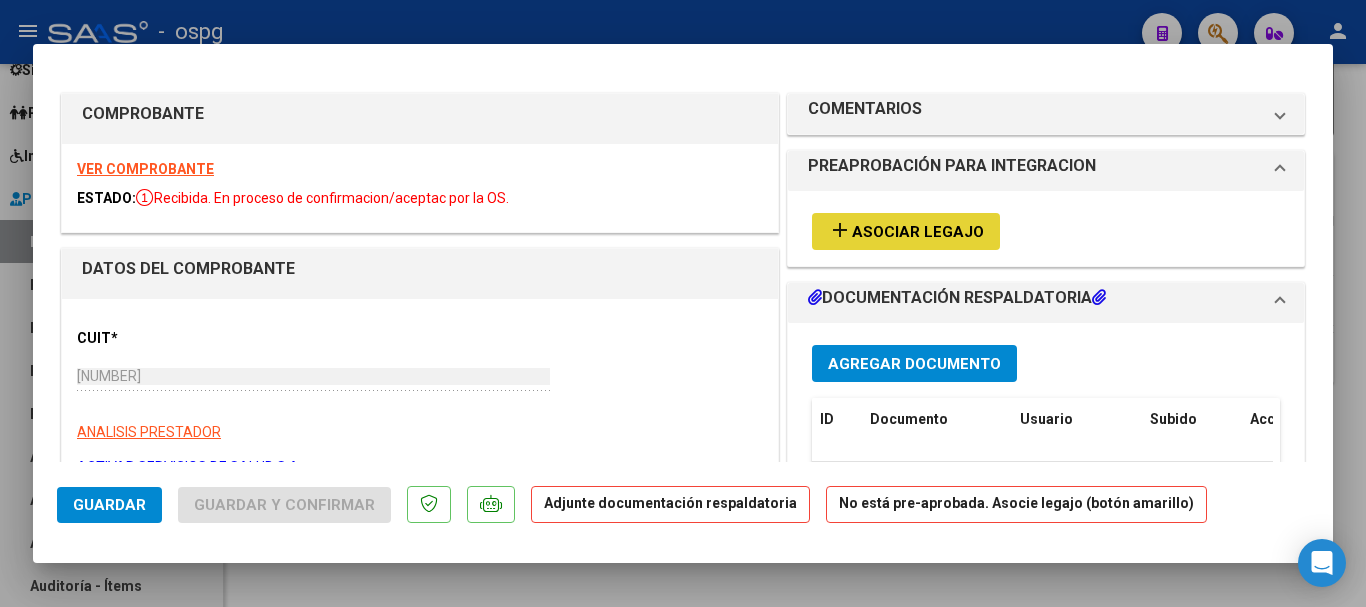 click on "Asociar Legajo" at bounding box center [918, 232] 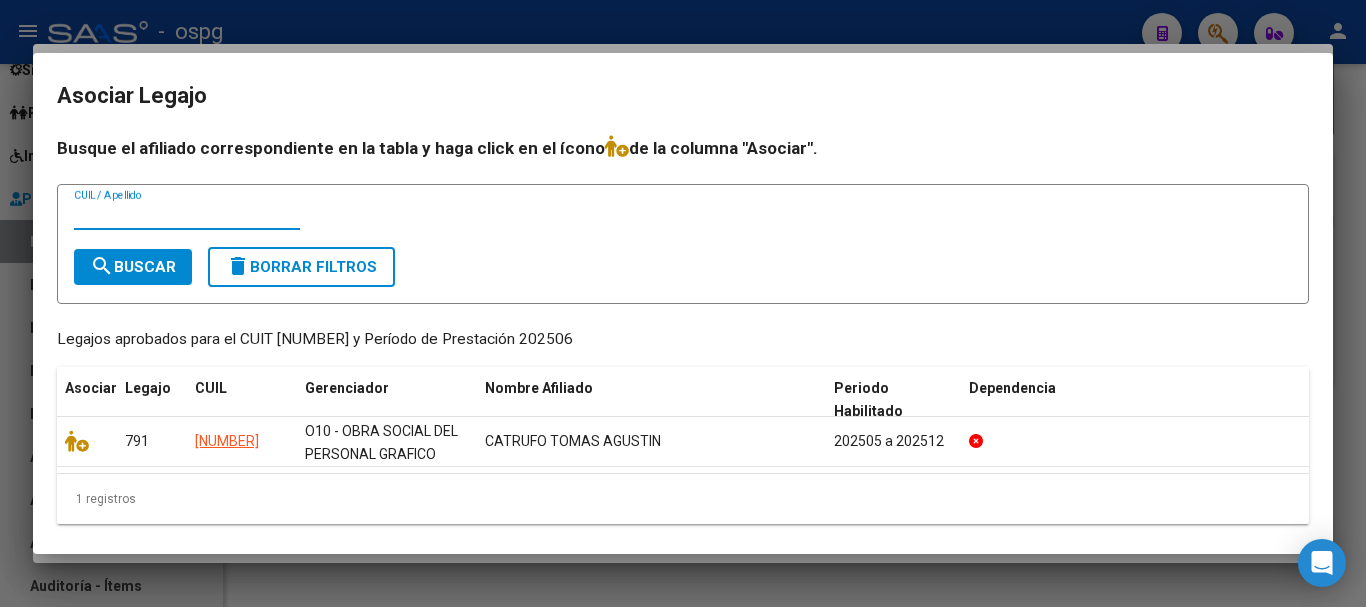 click at bounding box center (683, 303) 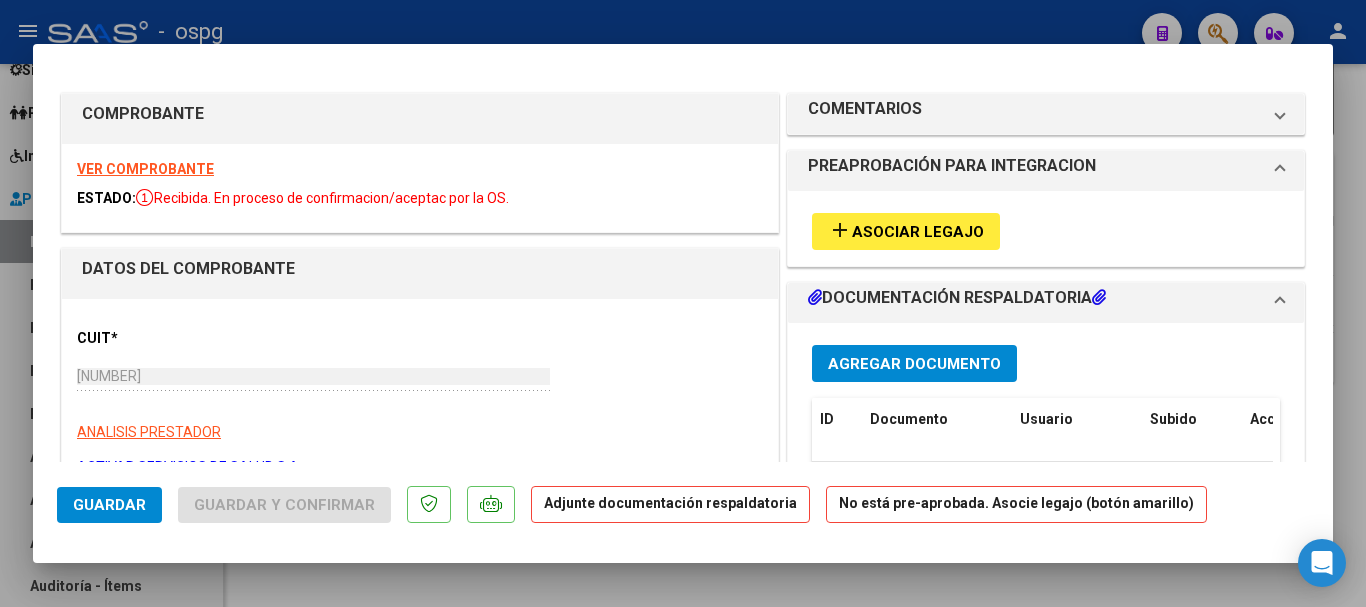 click at bounding box center [683, 303] 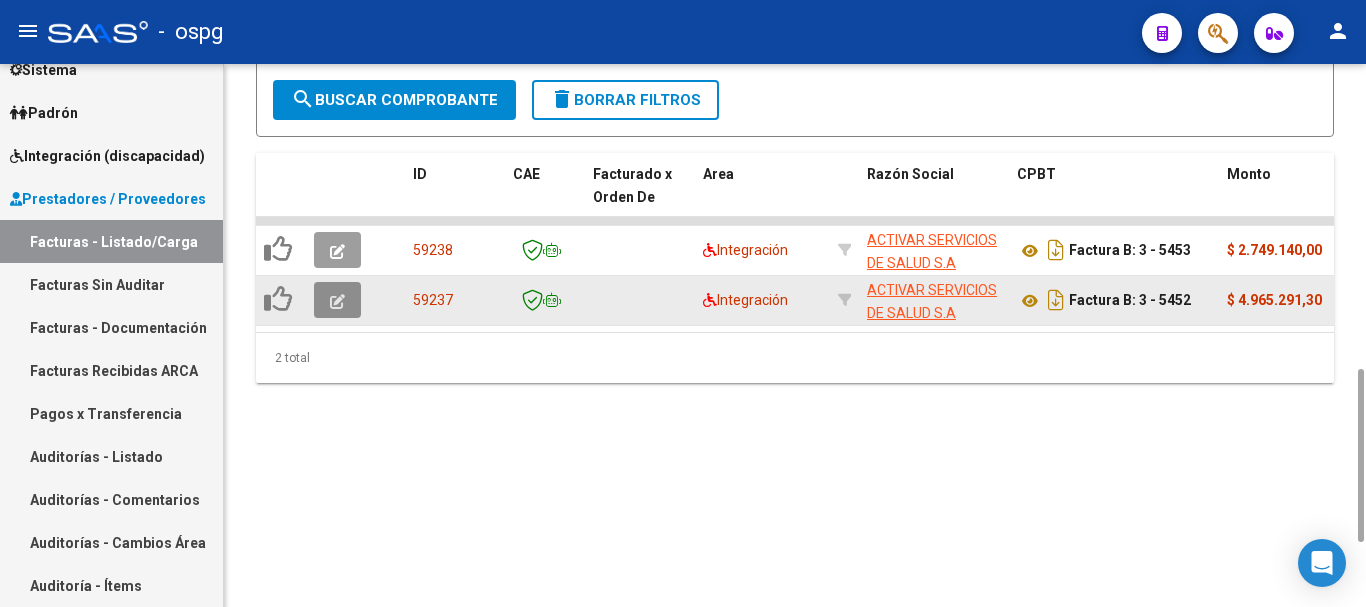click 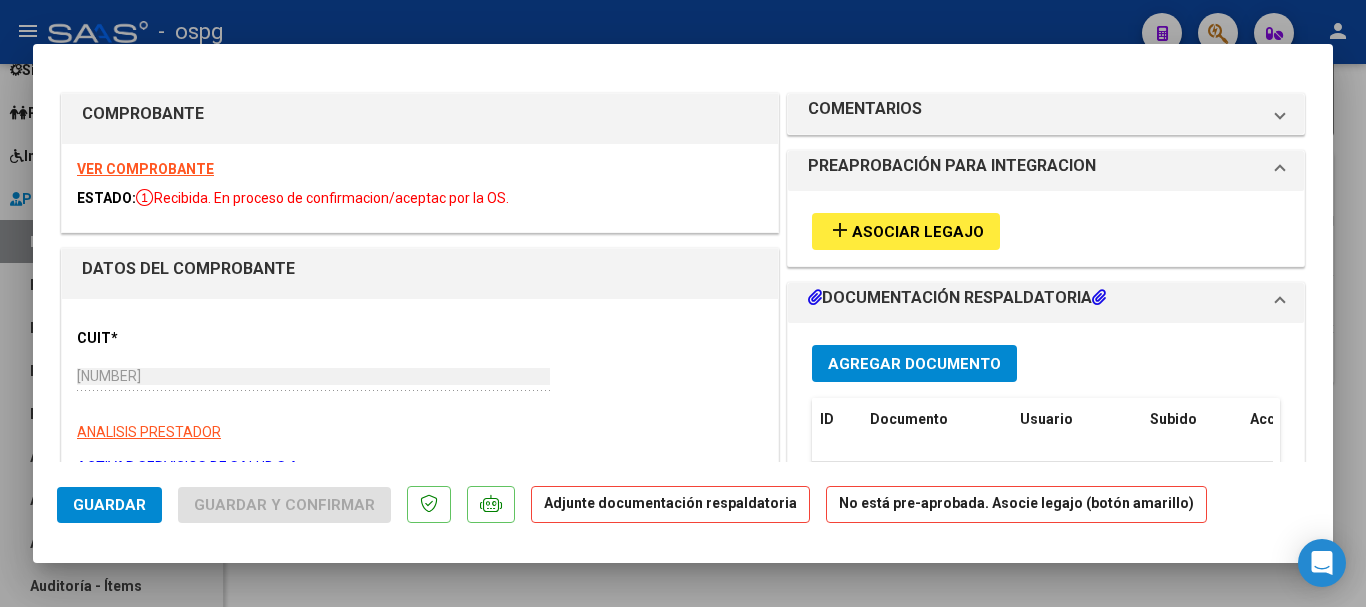 click on "VER COMPROBANTE" at bounding box center [145, 169] 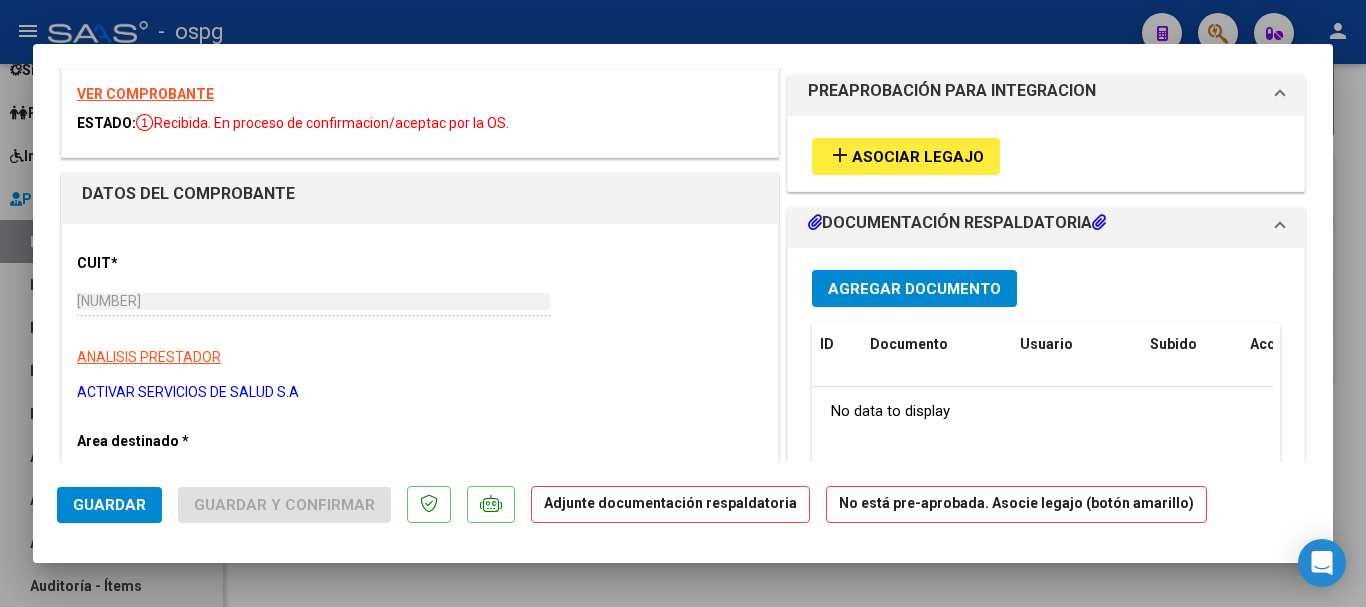 scroll, scrollTop: 0, scrollLeft: 0, axis: both 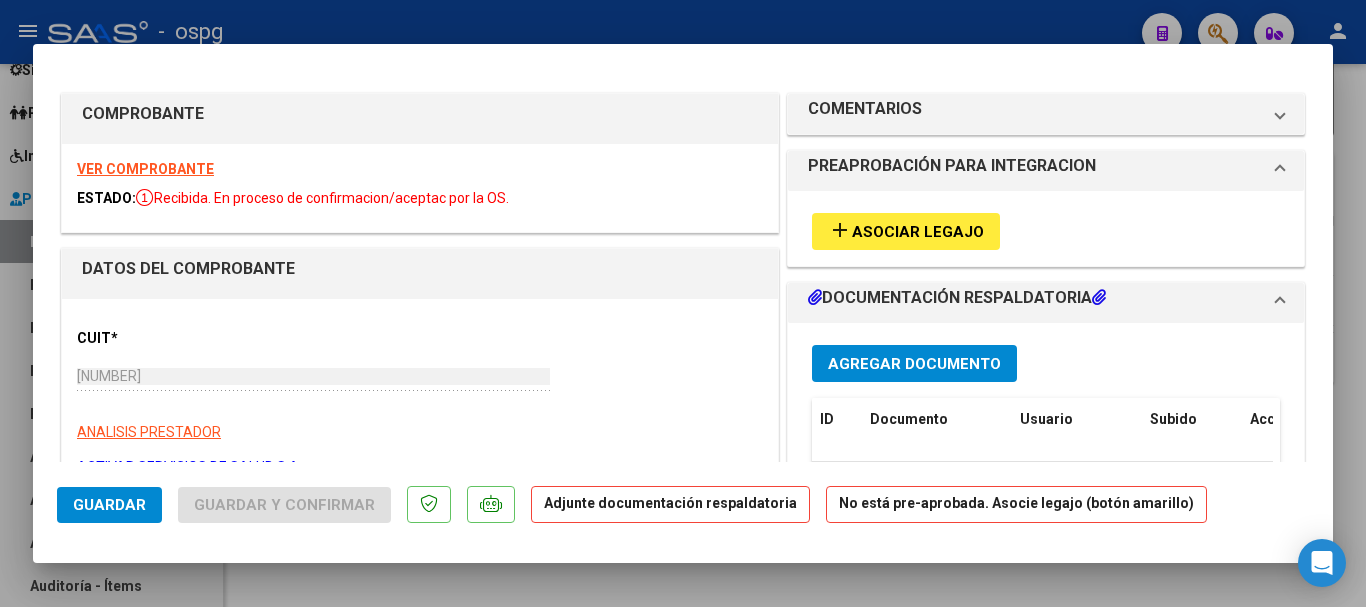 click on "add Asociar Legajo" at bounding box center [906, 231] 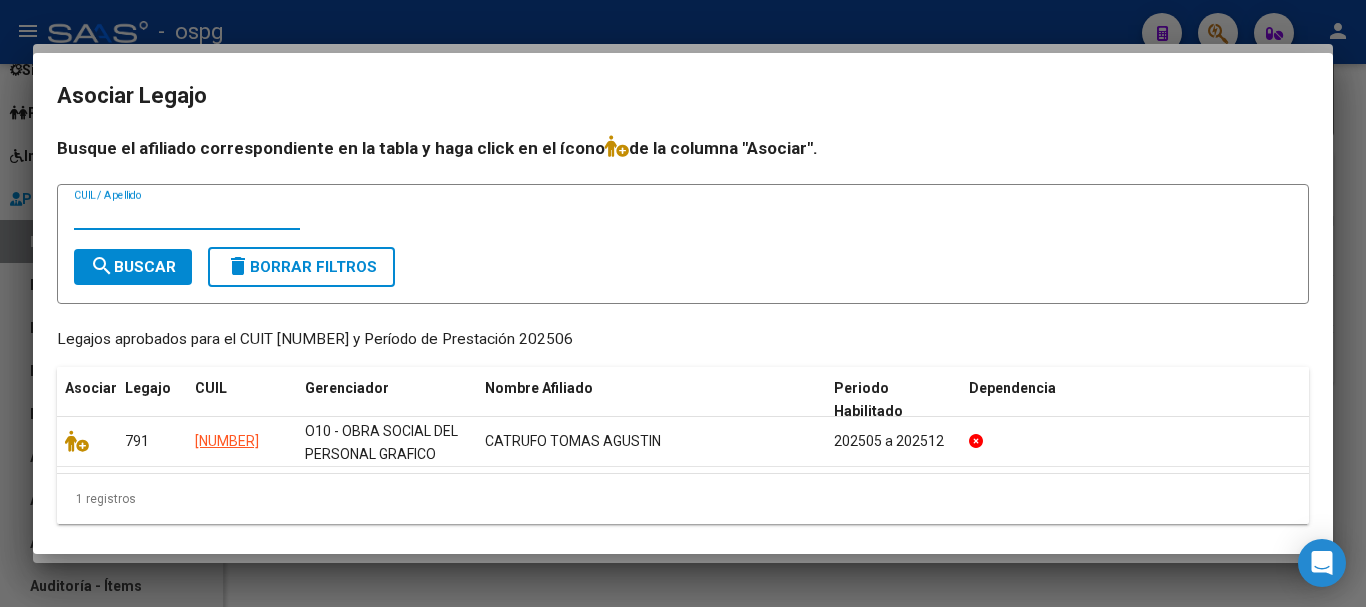 click at bounding box center (683, 303) 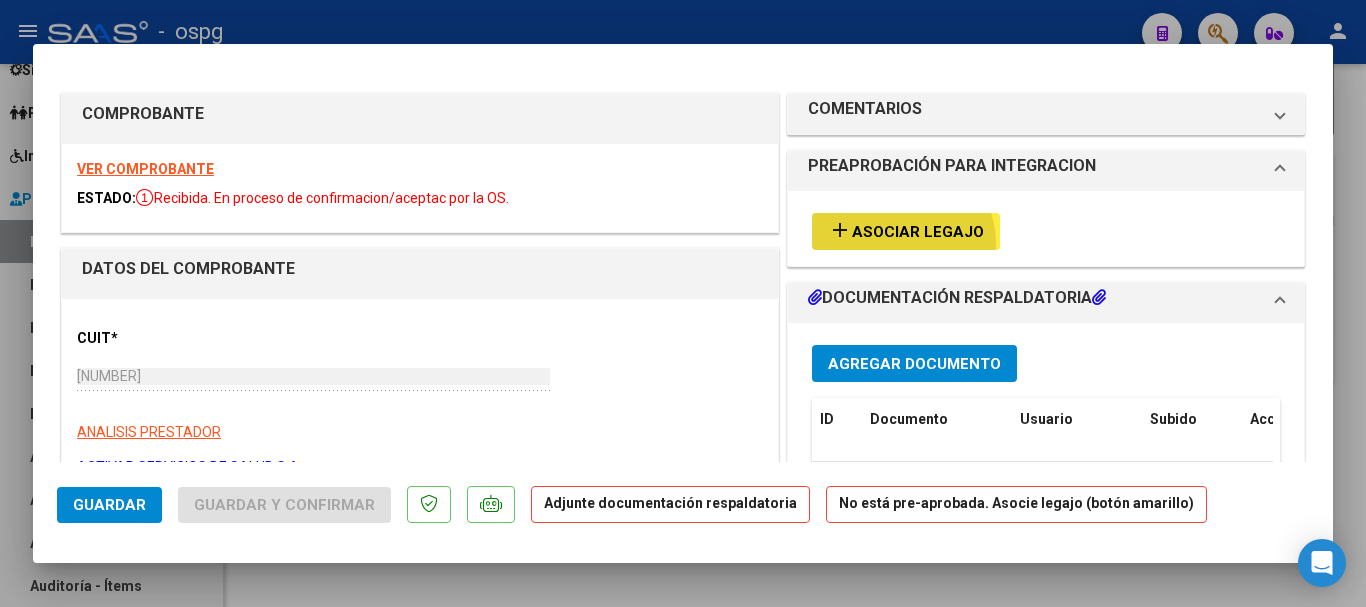 click on "add Asociar Legajo" at bounding box center (906, 231) 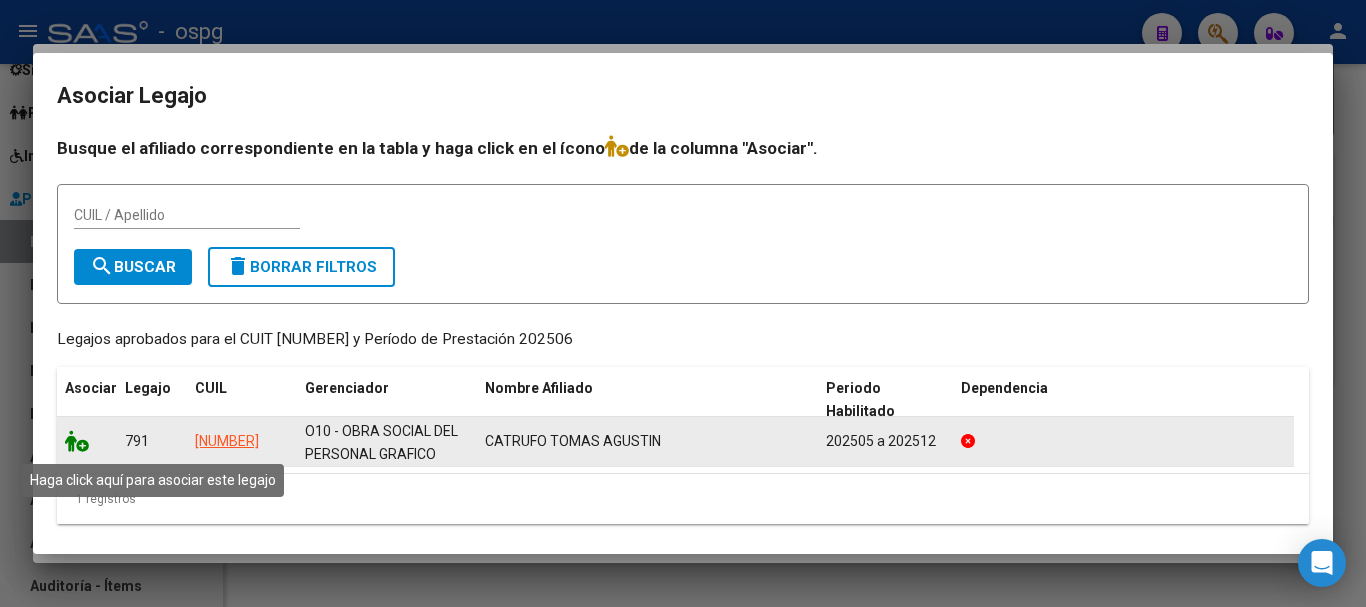 click 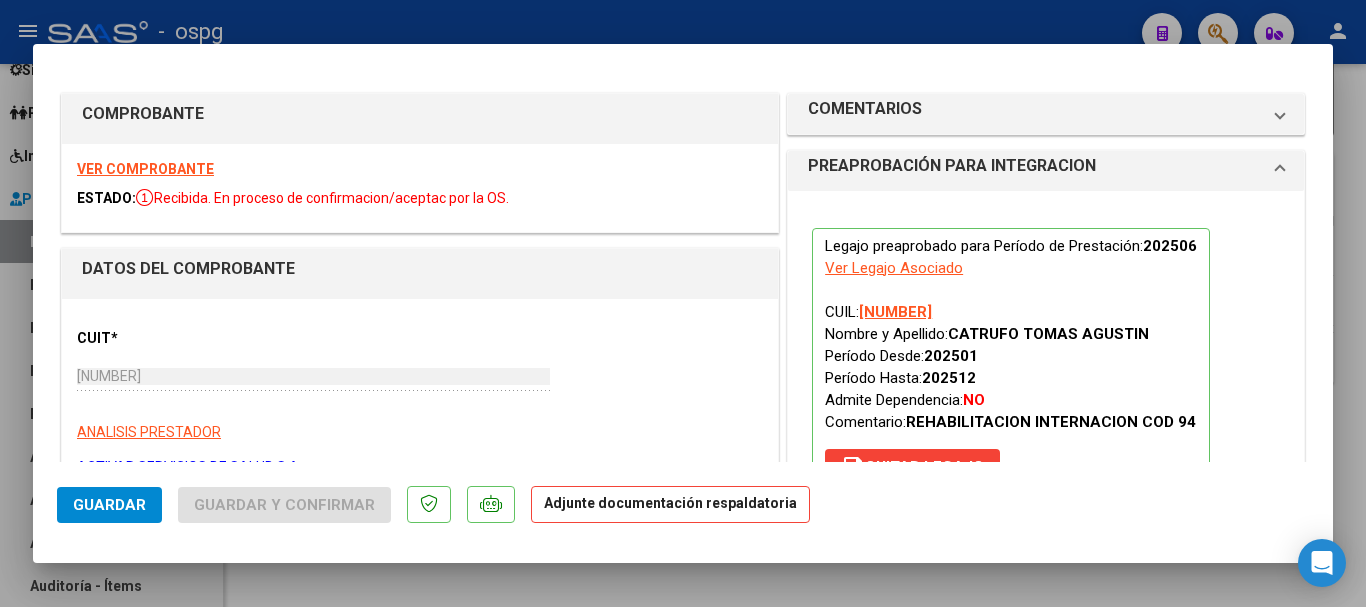 click on "VER COMPROBANTE" at bounding box center [145, 169] 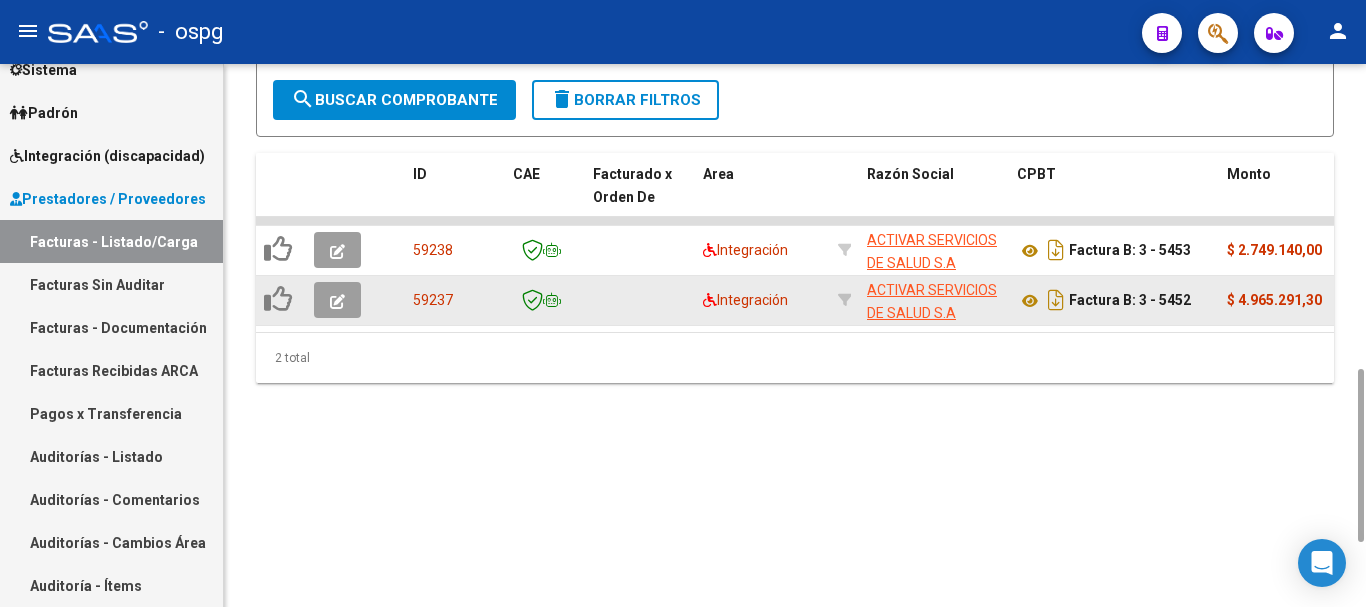 click 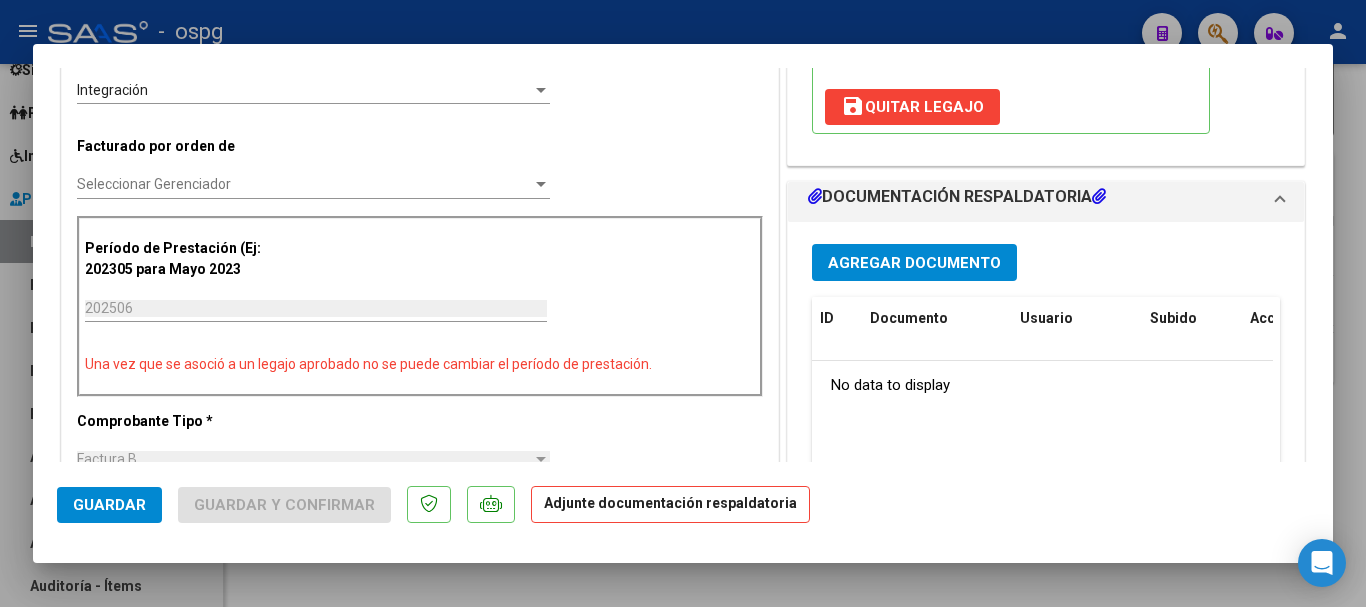 scroll, scrollTop: 500, scrollLeft: 0, axis: vertical 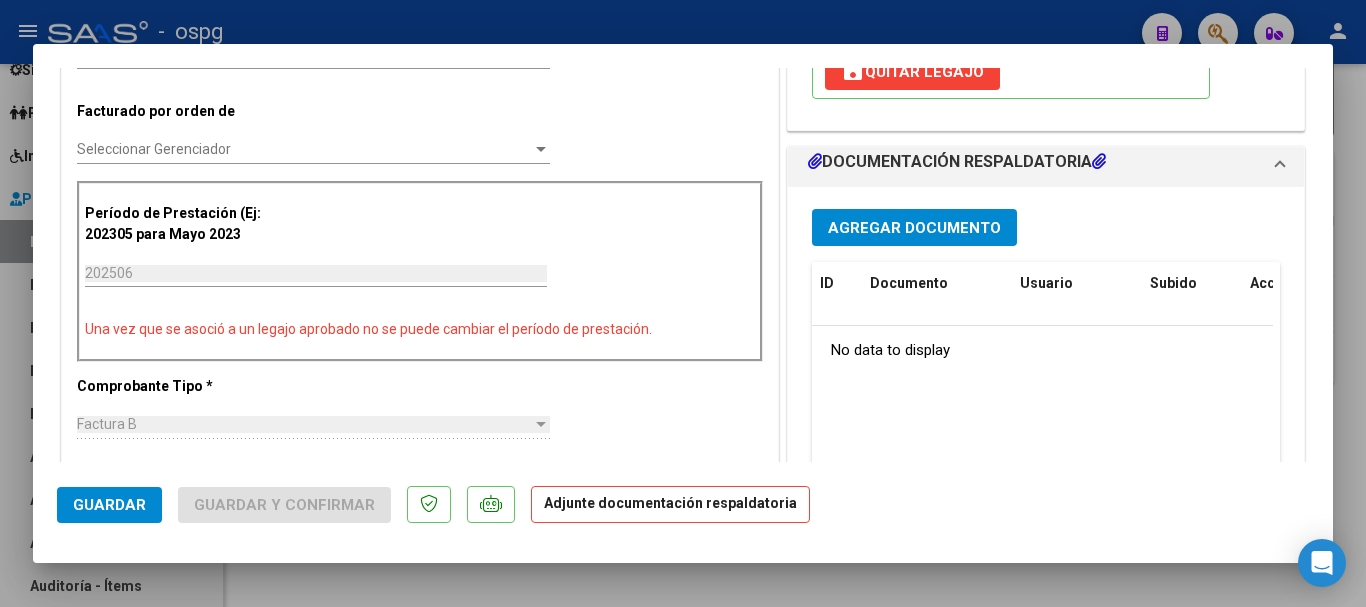 click on "Guardar" 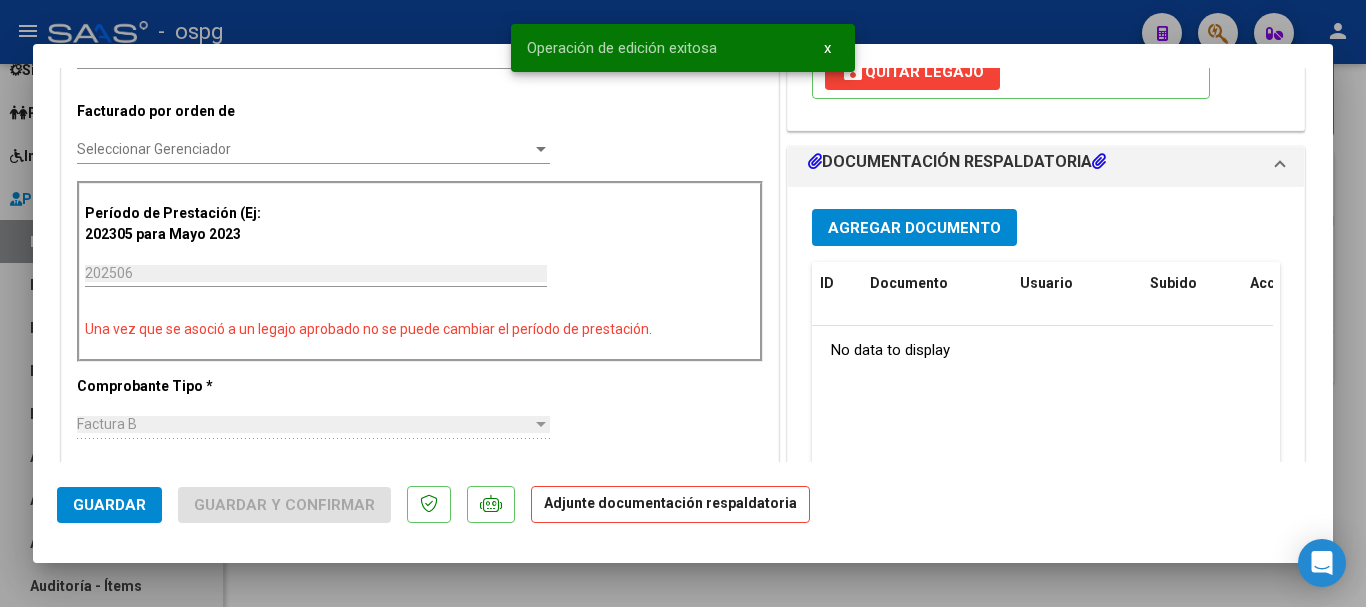 click at bounding box center [683, 303] 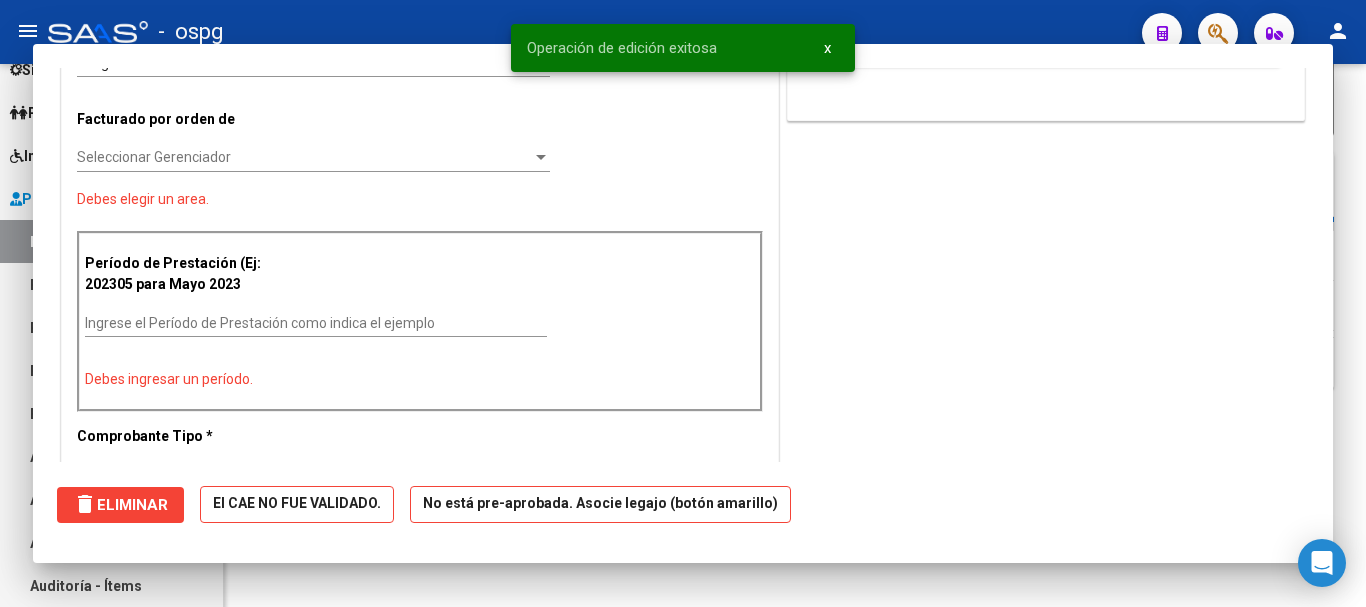 scroll, scrollTop: 0, scrollLeft: 0, axis: both 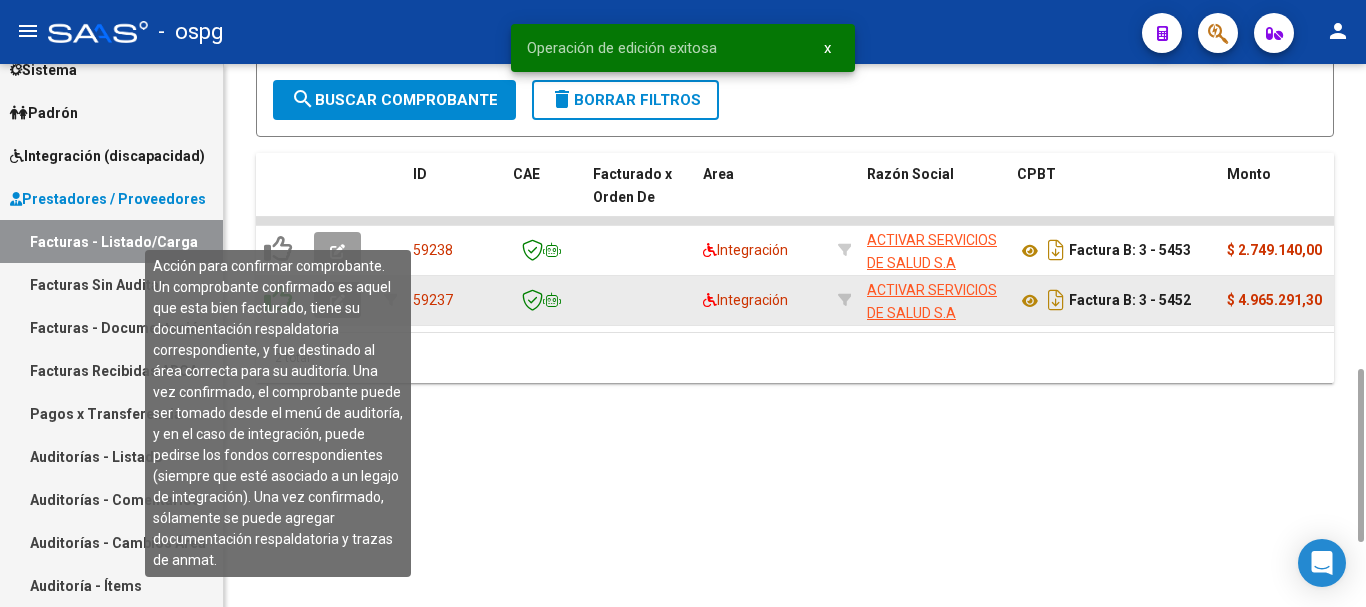 click 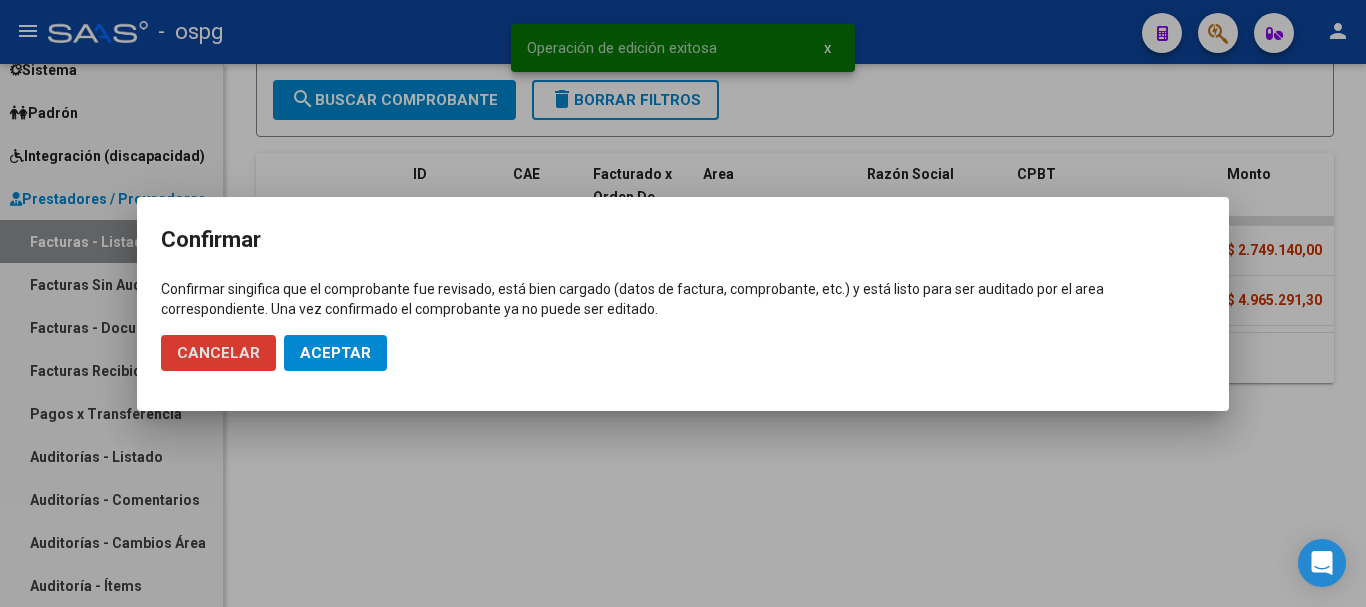click on "Aceptar" 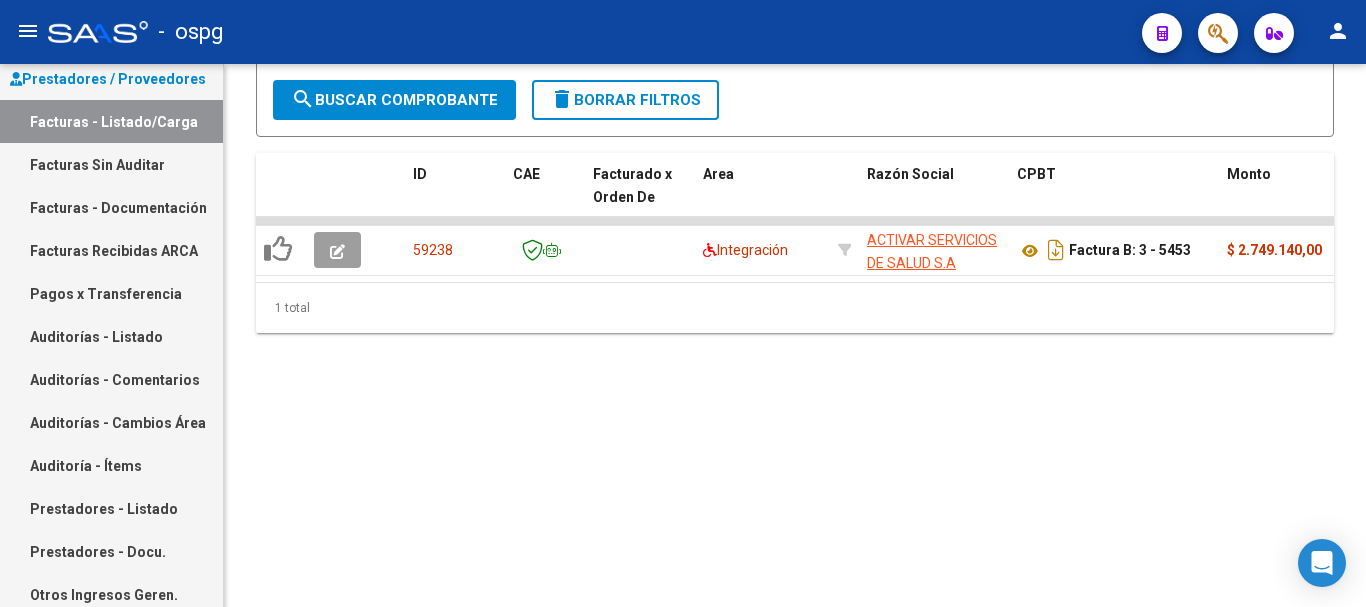 scroll, scrollTop: 368, scrollLeft: 0, axis: vertical 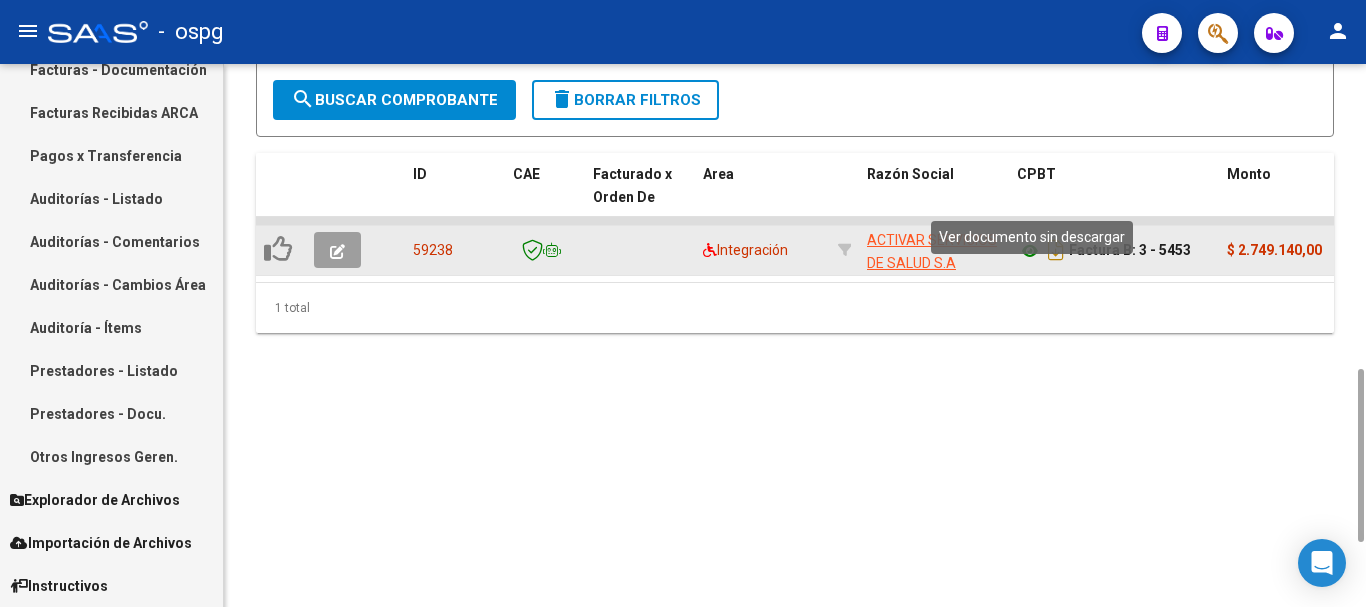 click 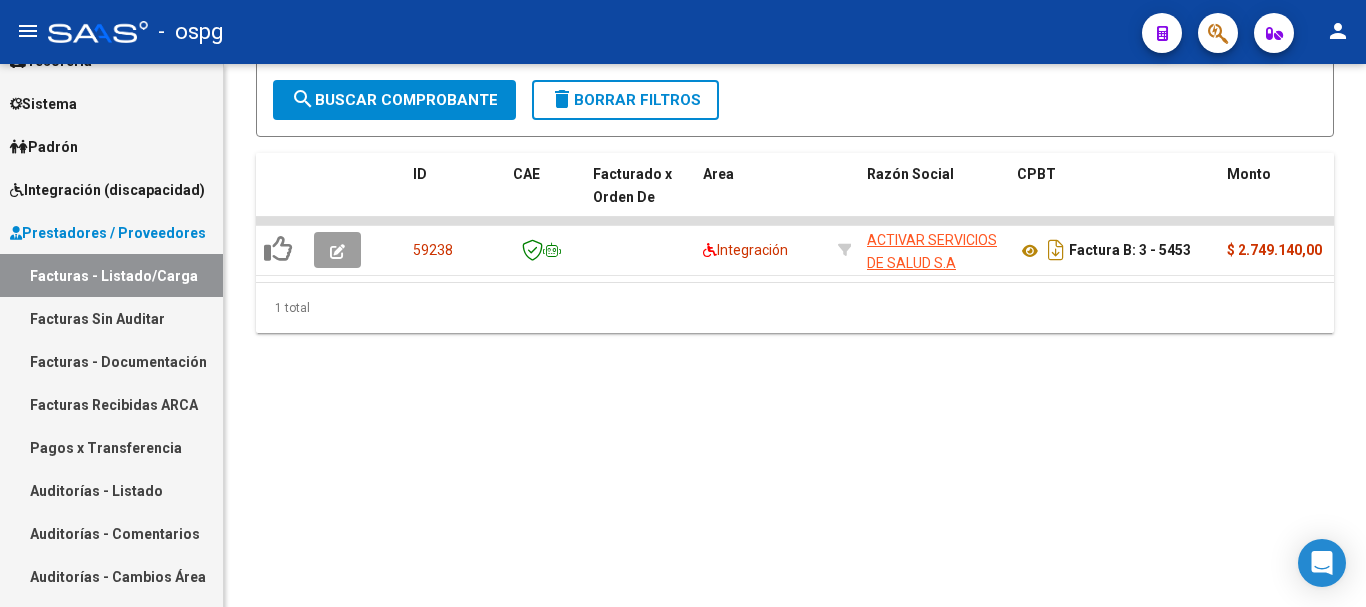 scroll, scrollTop: 68, scrollLeft: 0, axis: vertical 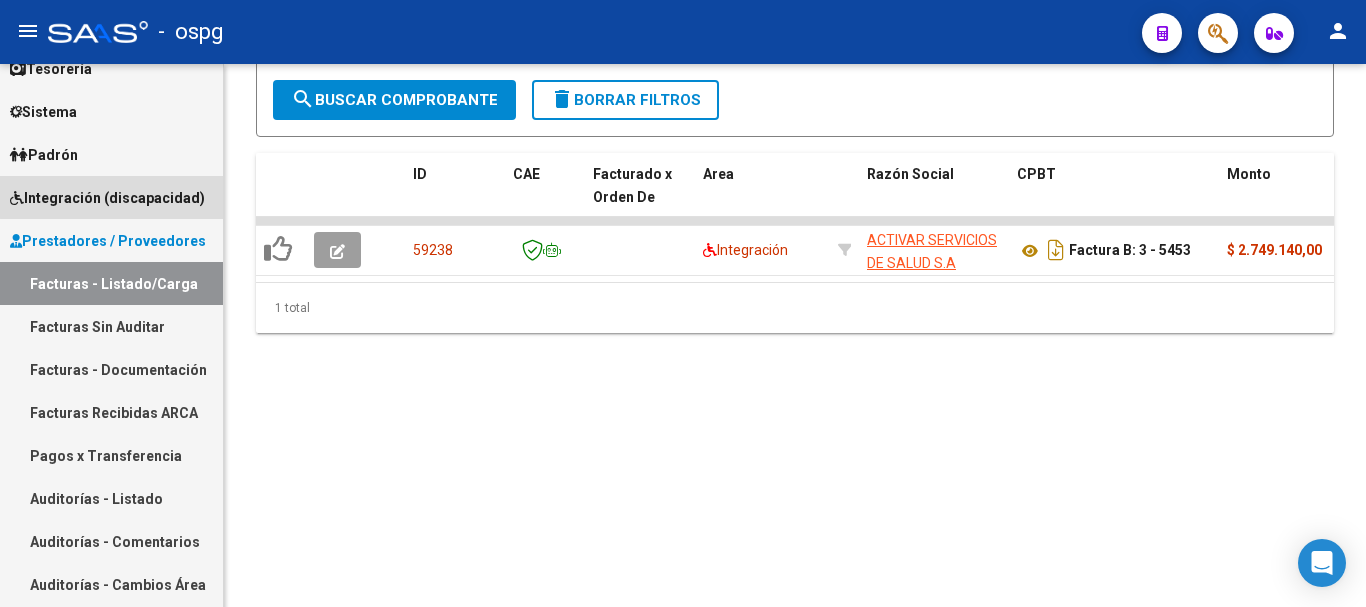 click on "Integración (discapacidad)" at bounding box center [107, 198] 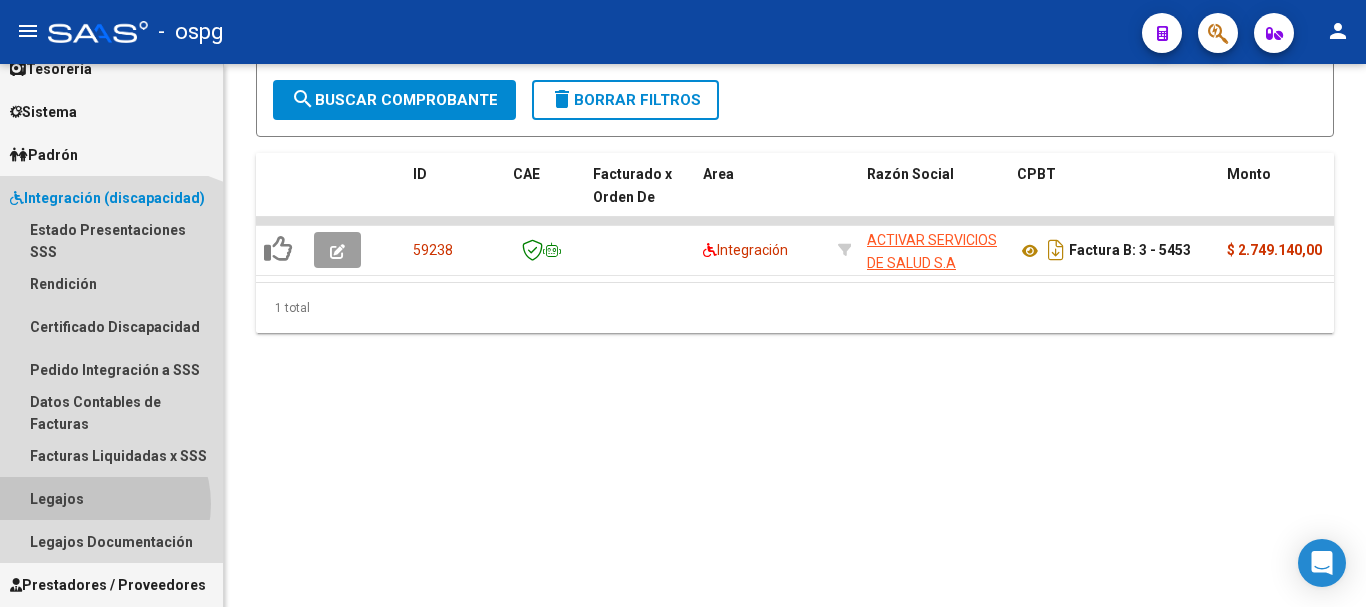 click on "Legajos" at bounding box center [111, 498] 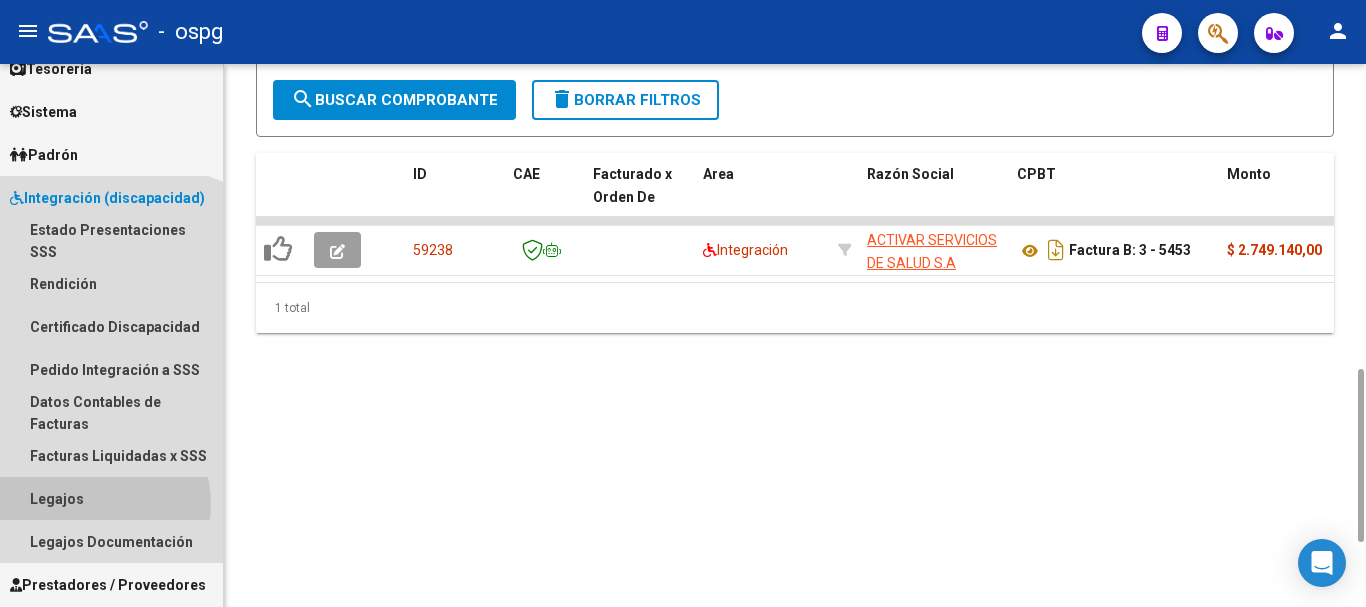 scroll, scrollTop: 0, scrollLeft: 0, axis: both 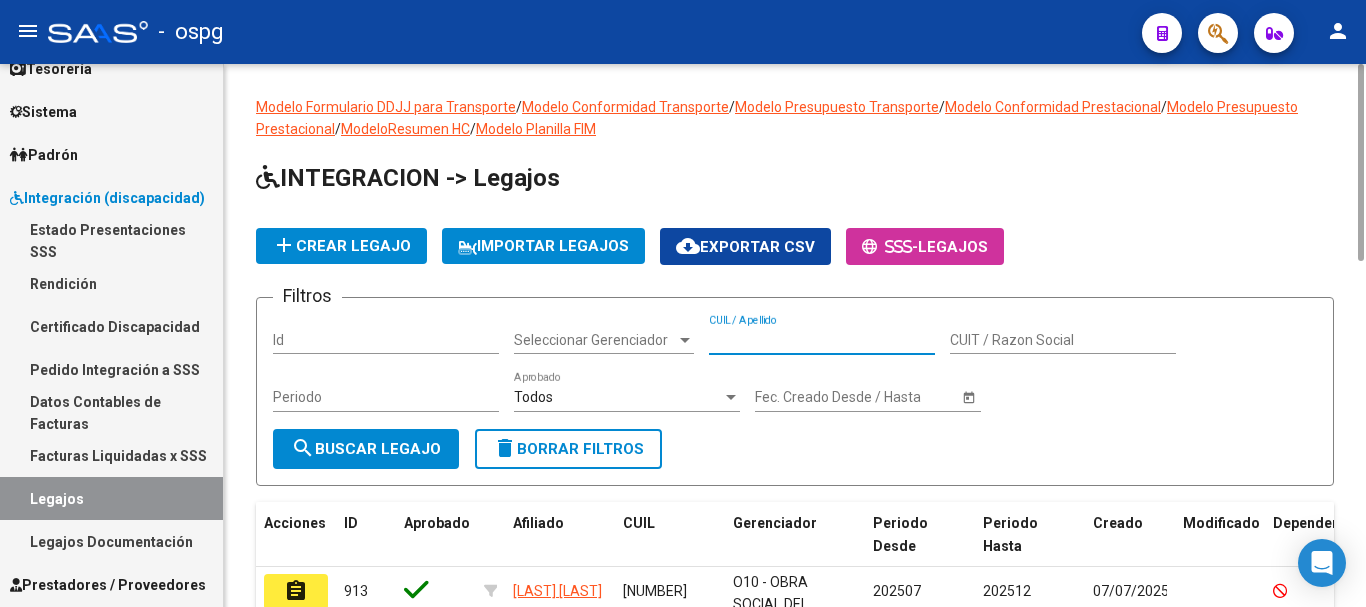 drag, startPoint x: 782, startPoint y: 346, endPoint x: 772, endPoint y: 350, distance: 10.770329 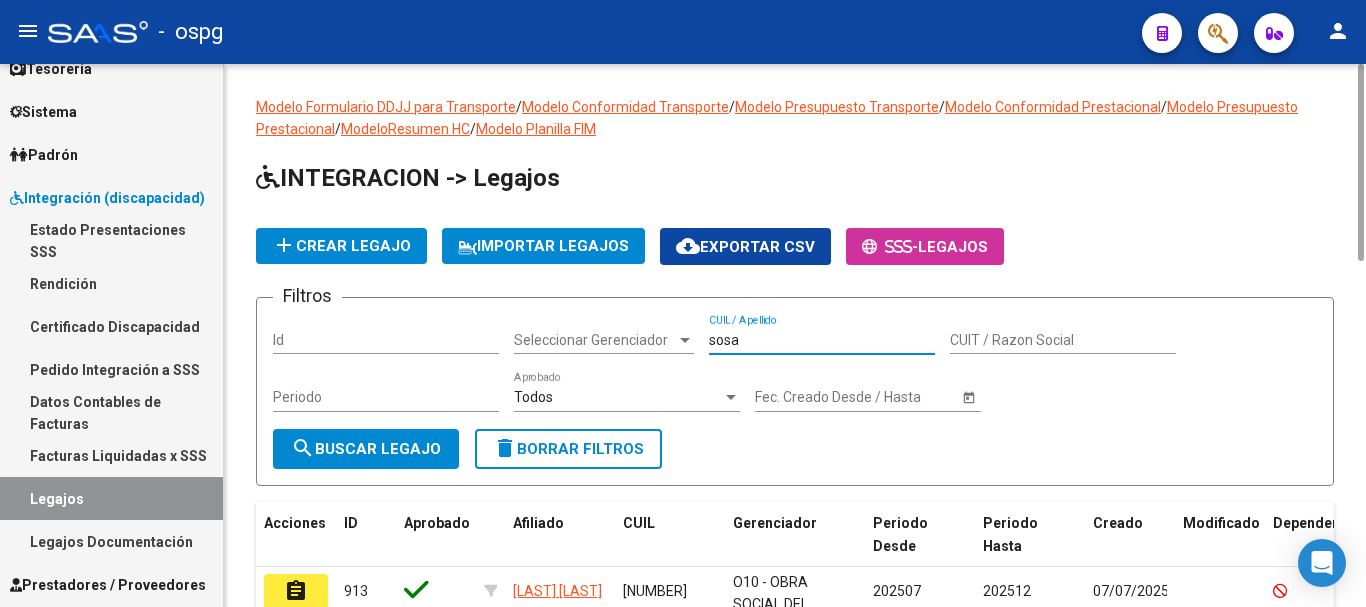 click on "search  Buscar Legajo" 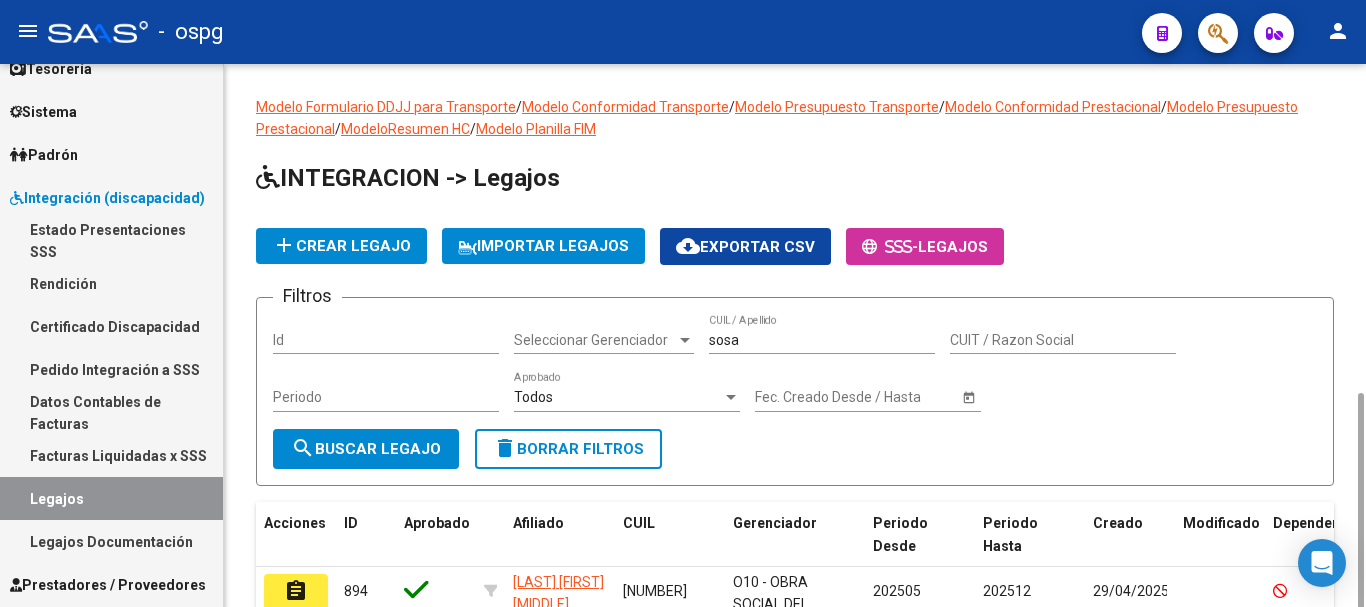 scroll, scrollTop: 200, scrollLeft: 0, axis: vertical 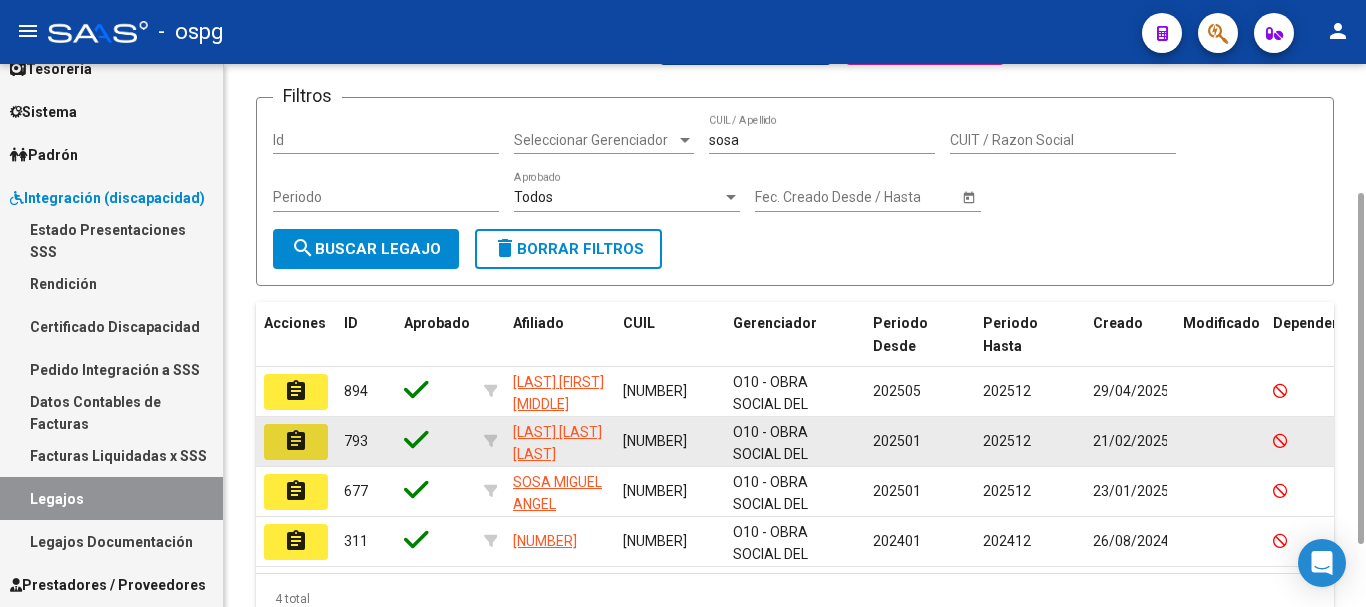 click on "assignment" 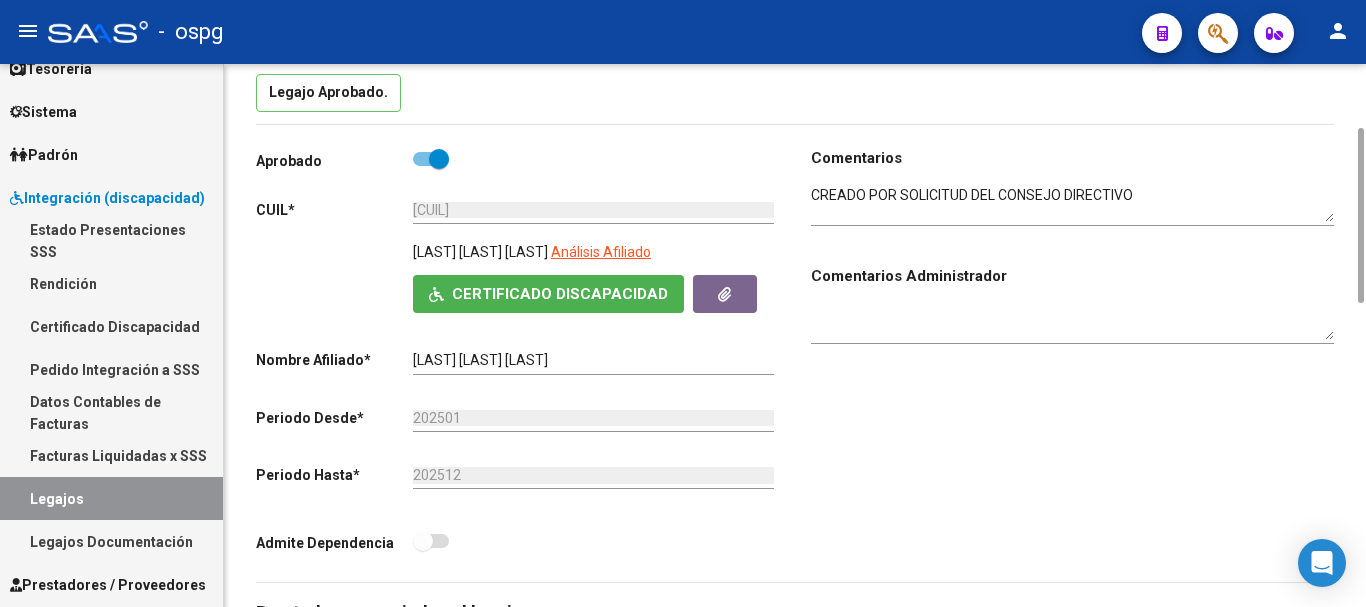 scroll, scrollTop: 600, scrollLeft: 0, axis: vertical 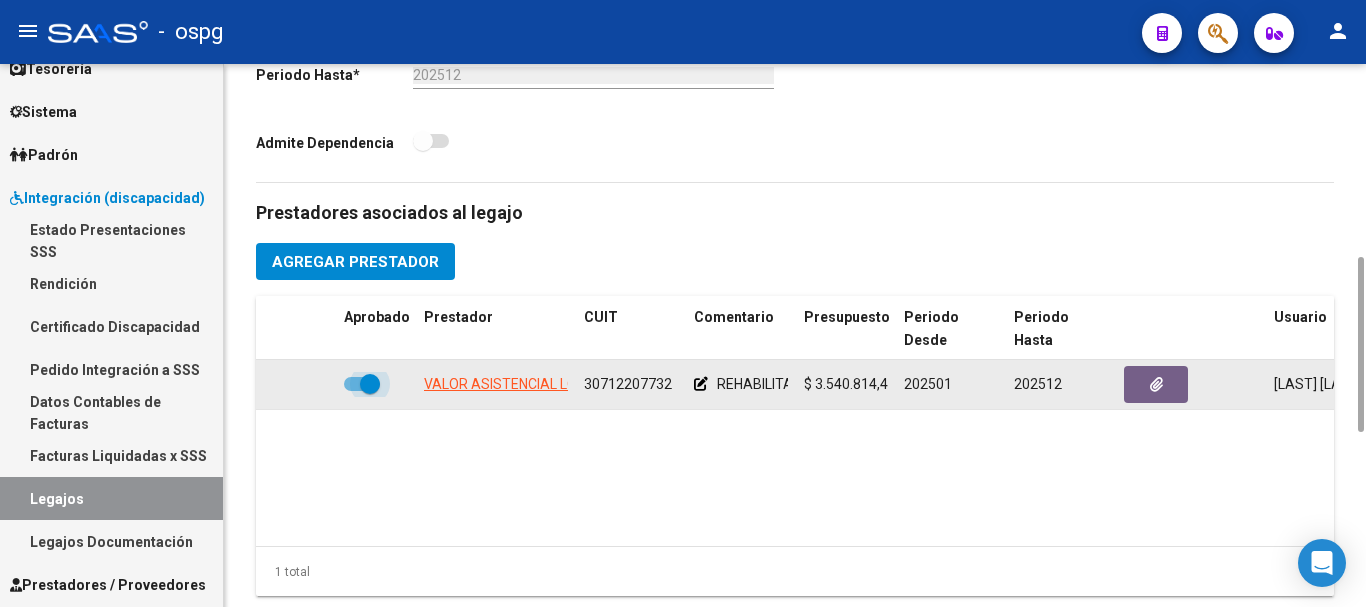 drag, startPoint x: 366, startPoint y: 384, endPoint x: 351, endPoint y: 388, distance: 15.524175 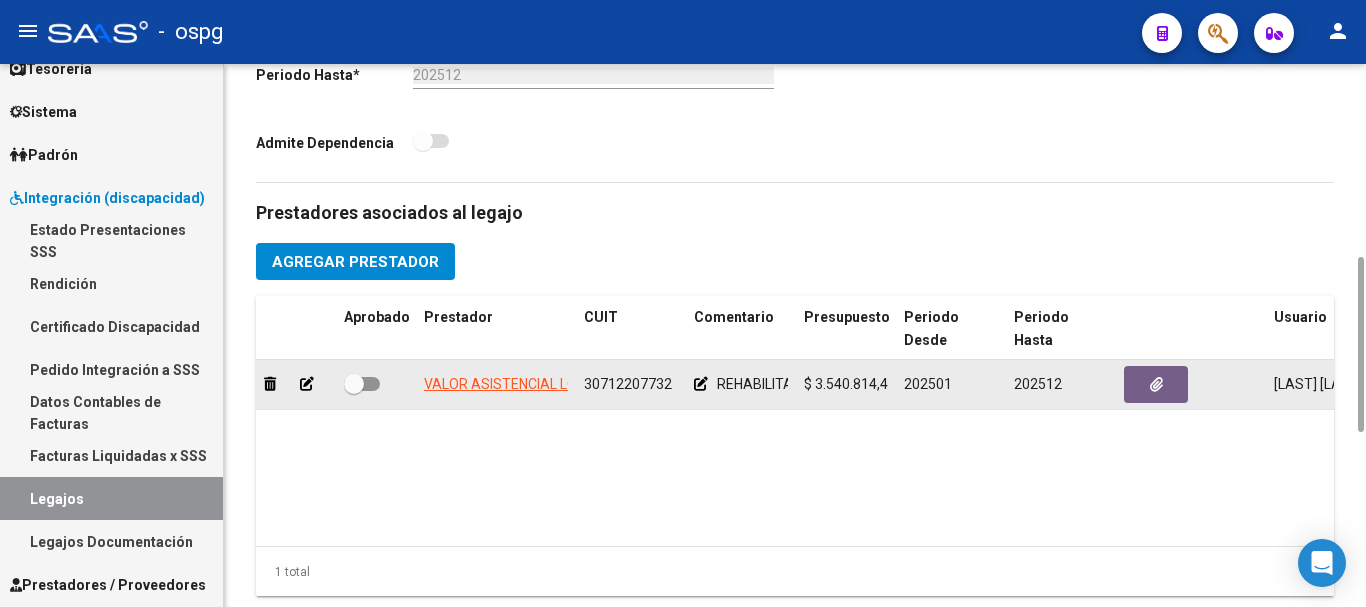 click 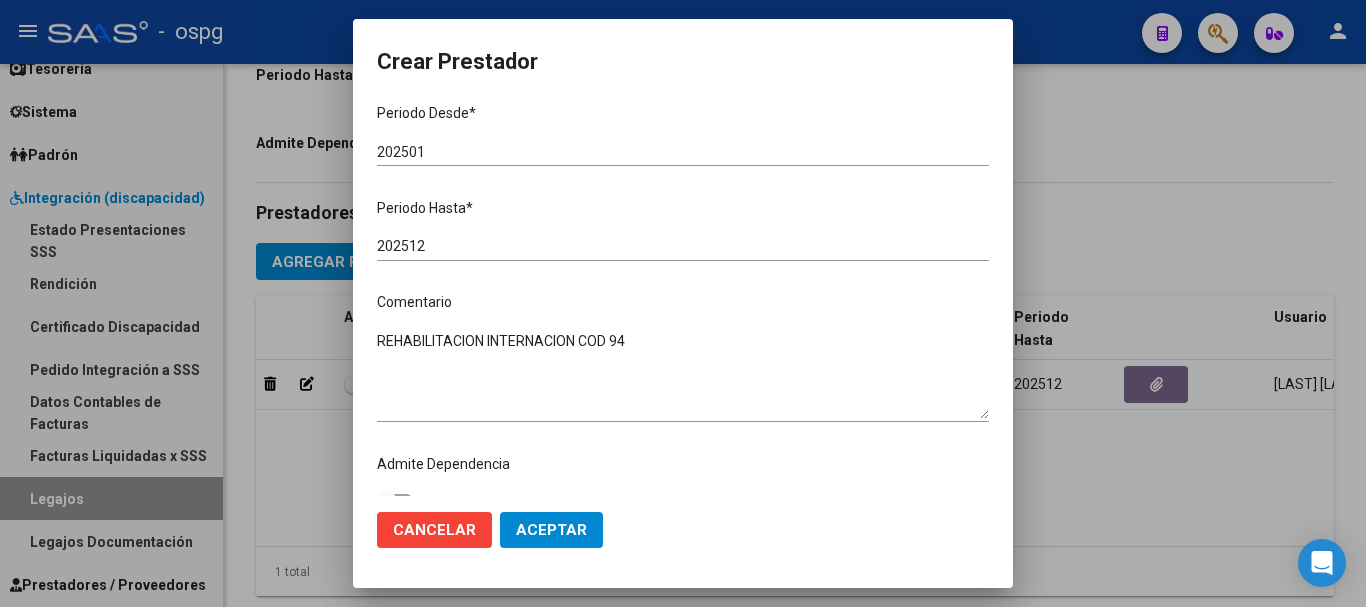 scroll, scrollTop: 247, scrollLeft: 0, axis: vertical 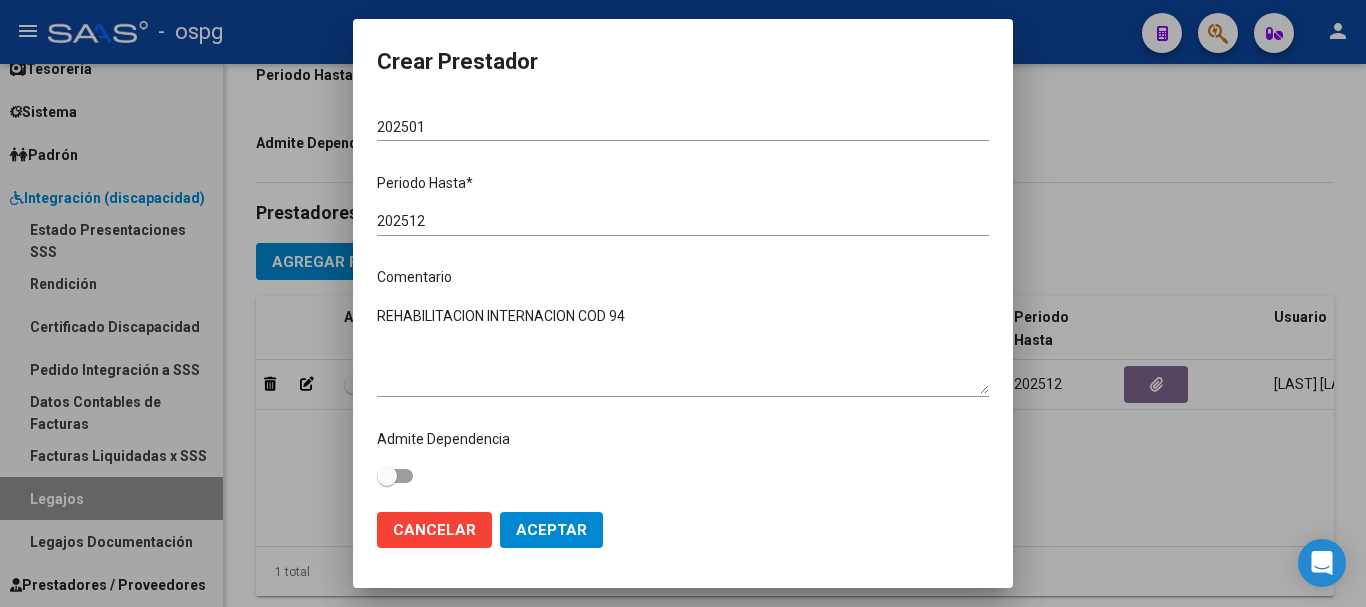 click on "202512" at bounding box center [683, 221] 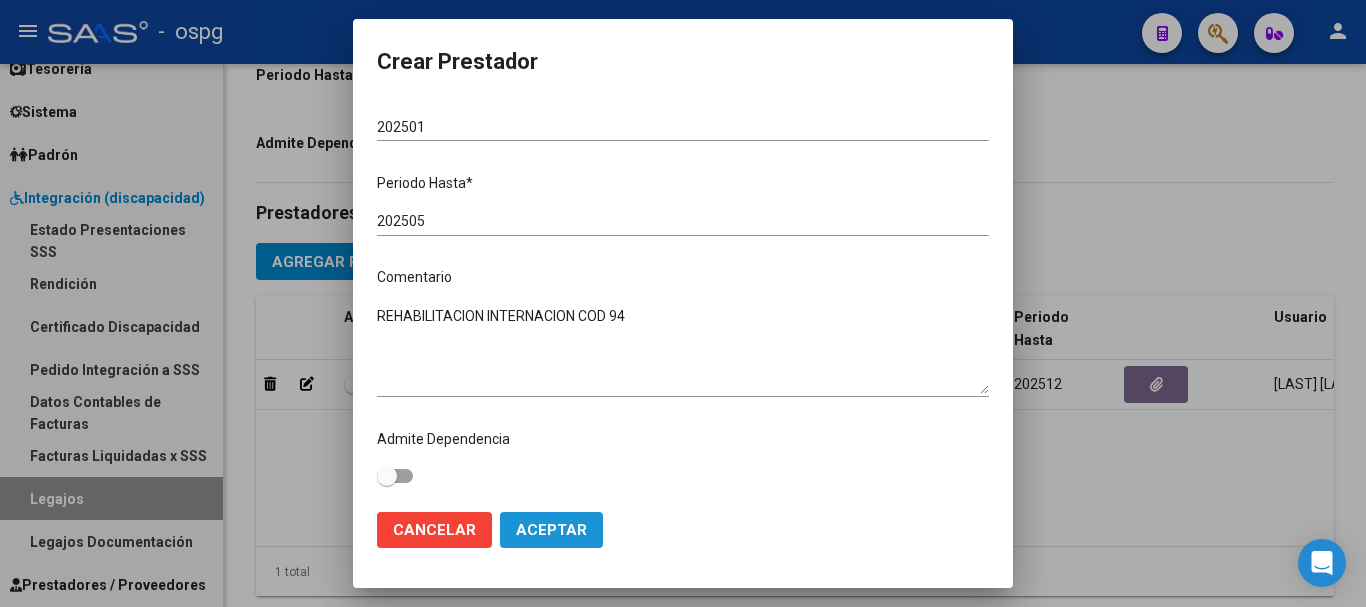 click on "Aceptar" 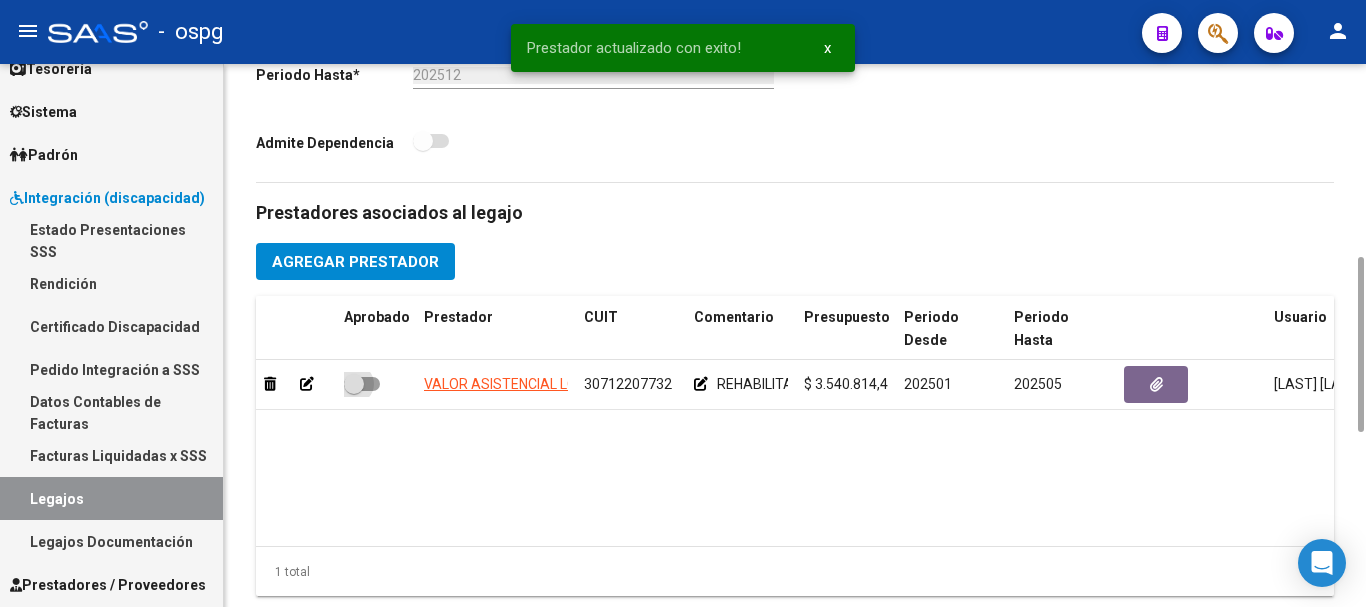 drag, startPoint x: 361, startPoint y: 387, endPoint x: 485, endPoint y: 422, distance: 128.84486 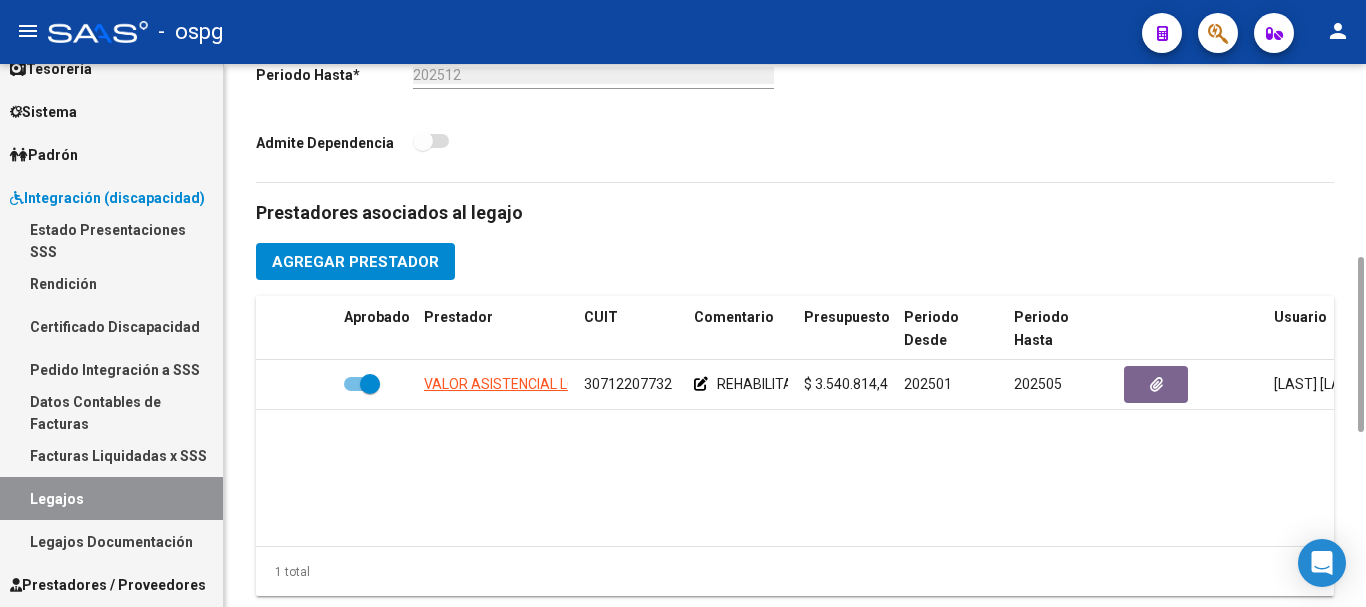 click on "Agregar Prestador" 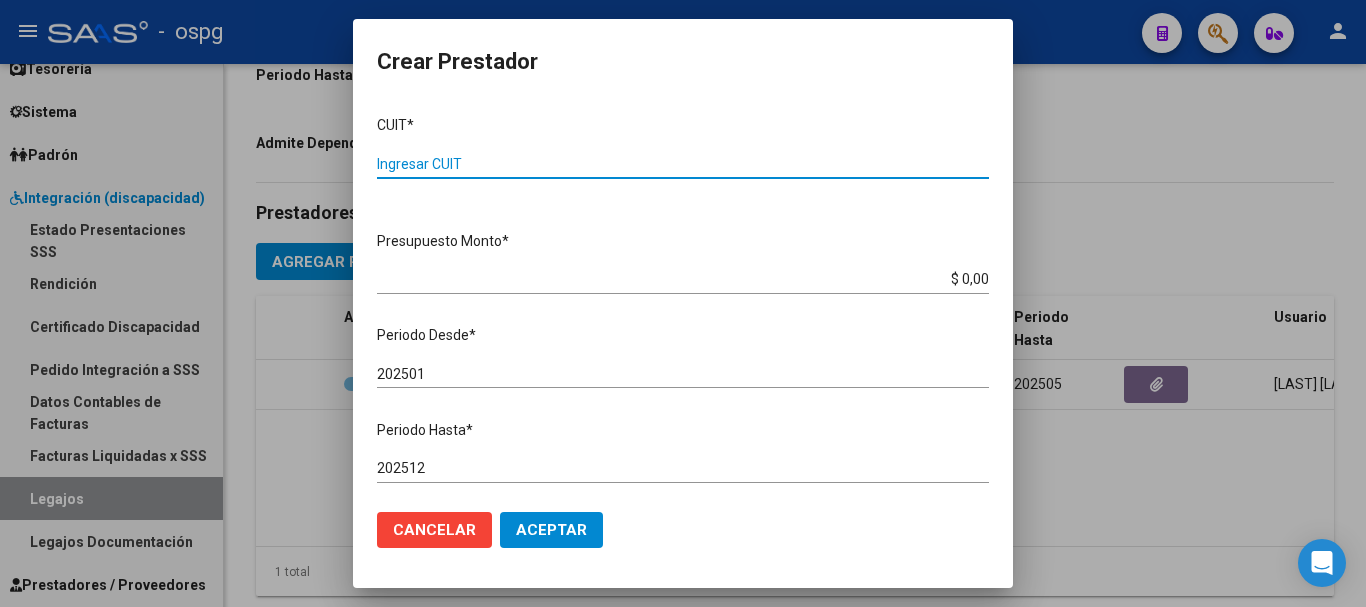 paste on "[NUMBER]" 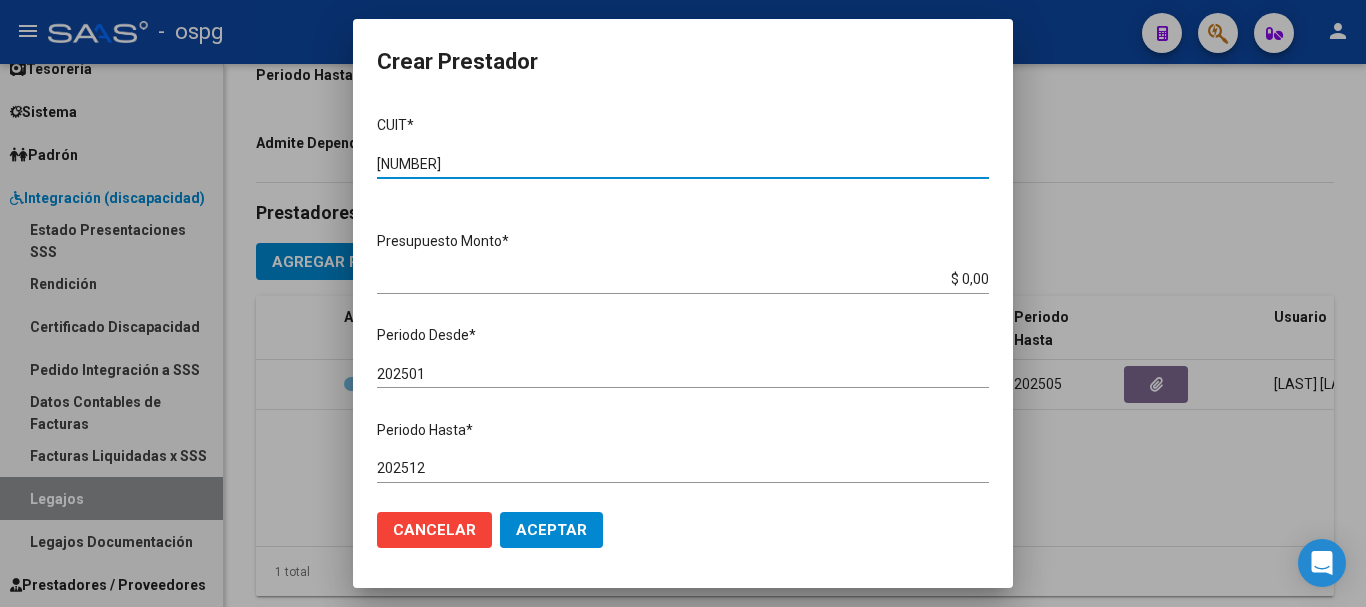 click on "$ 0,00" at bounding box center (683, 279) 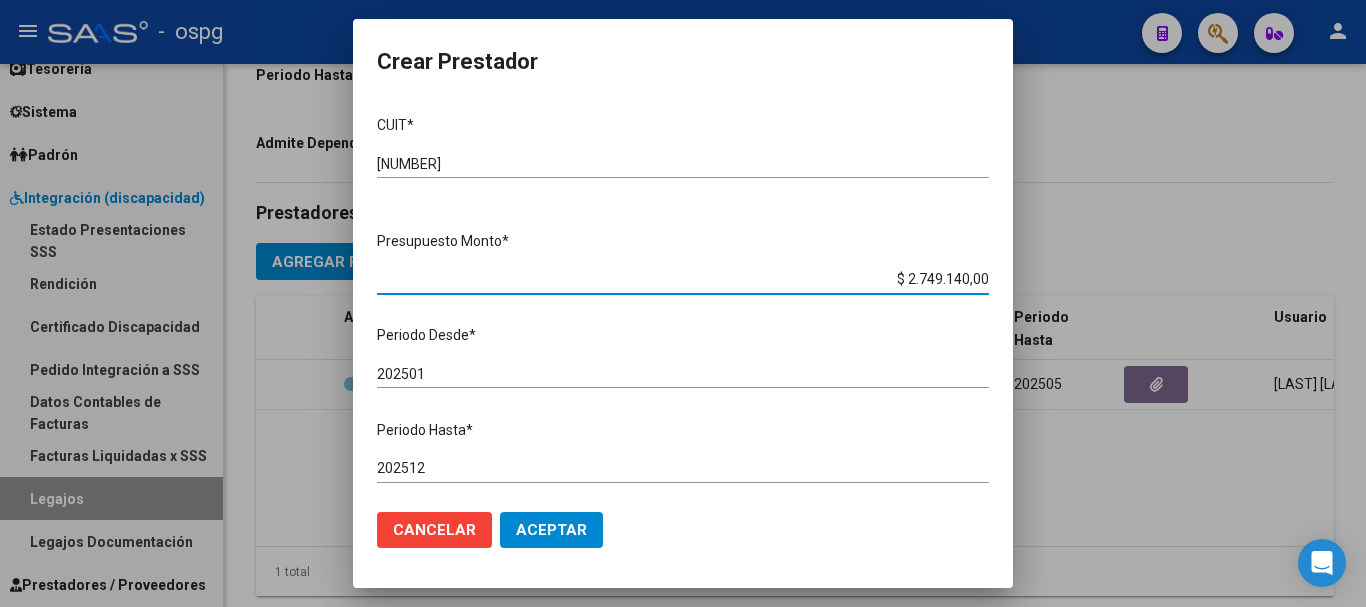 click on "202501" at bounding box center [683, 374] 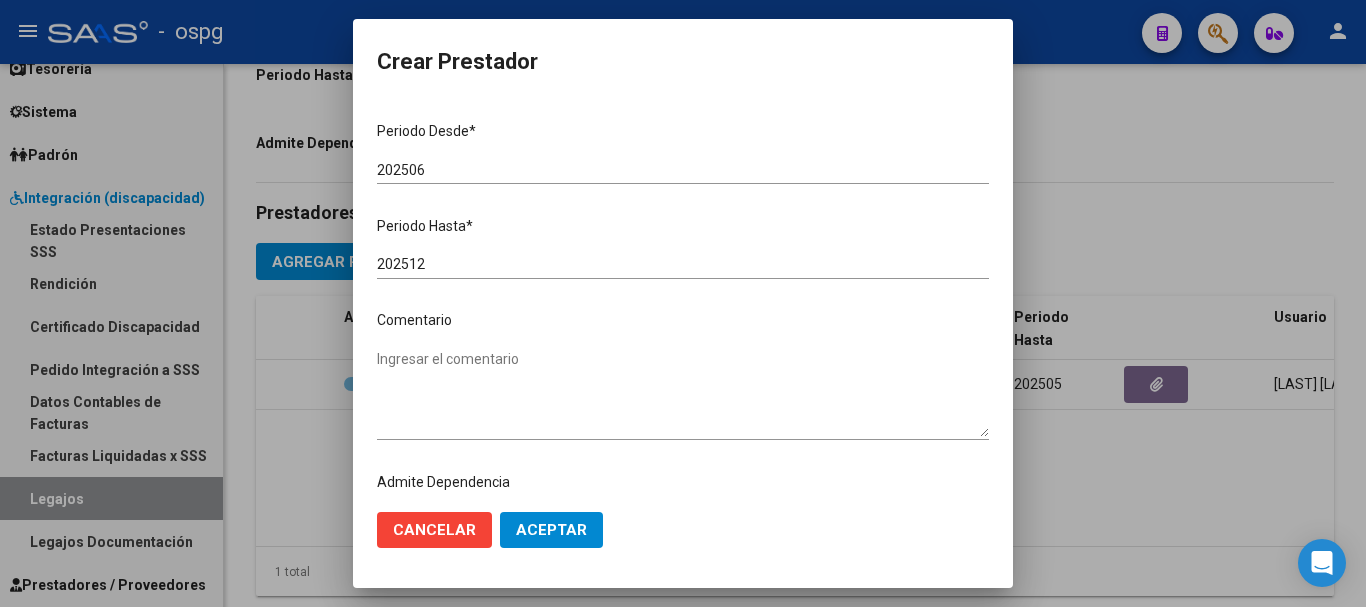 scroll, scrollTop: 247, scrollLeft: 0, axis: vertical 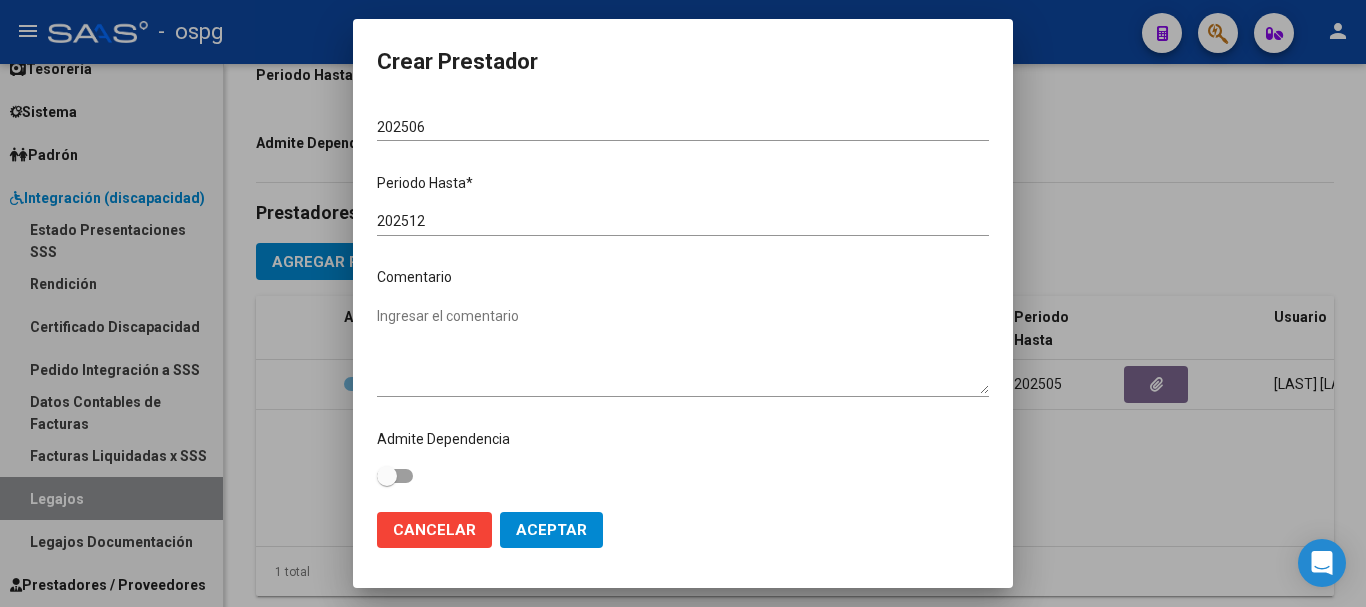 click on "Ingresar el comentario" at bounding box center (683, 350) 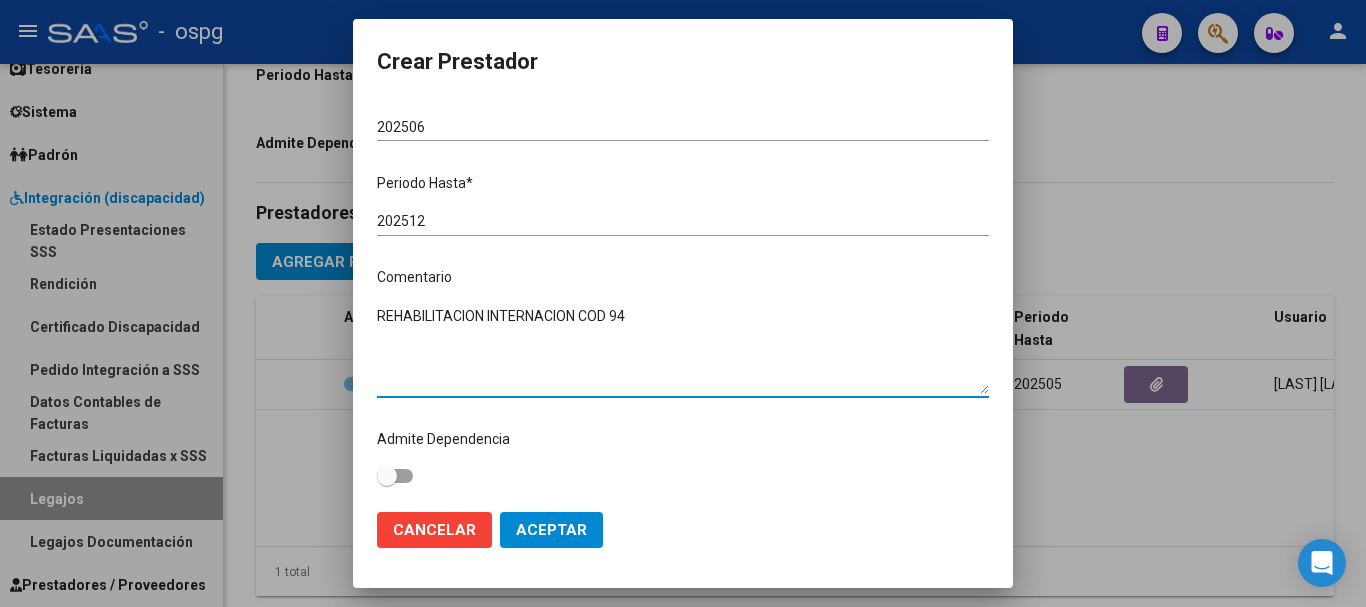 click on "Aceptar" 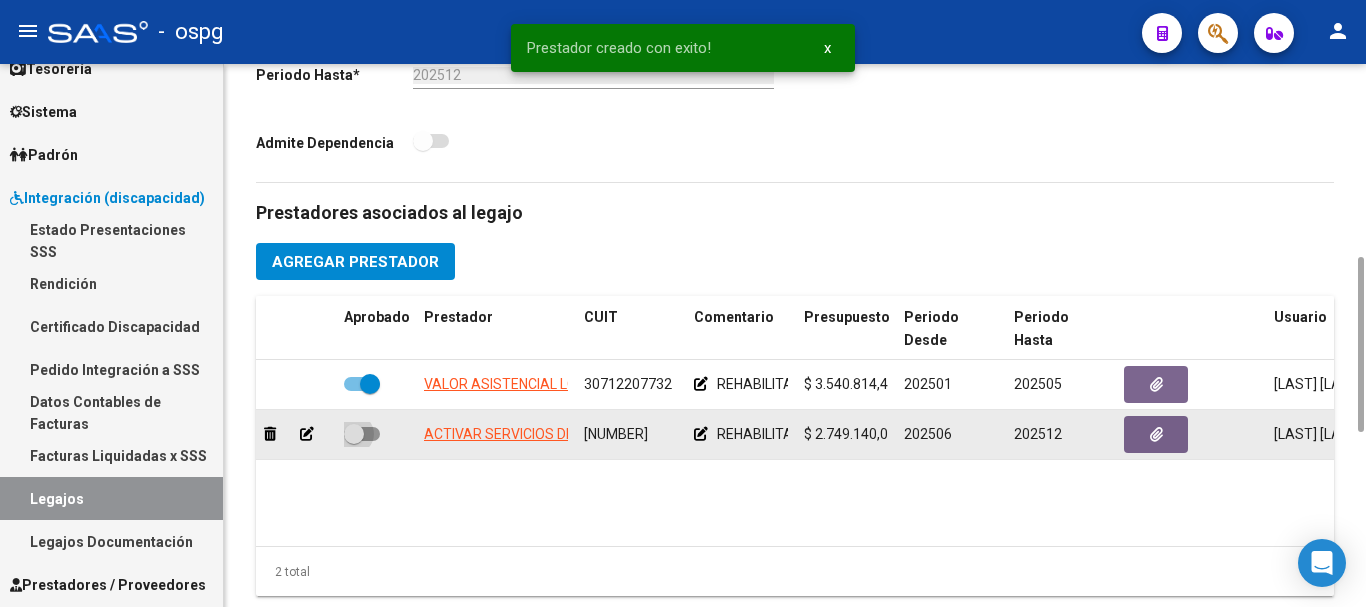 click at bounding box center (362, 434) 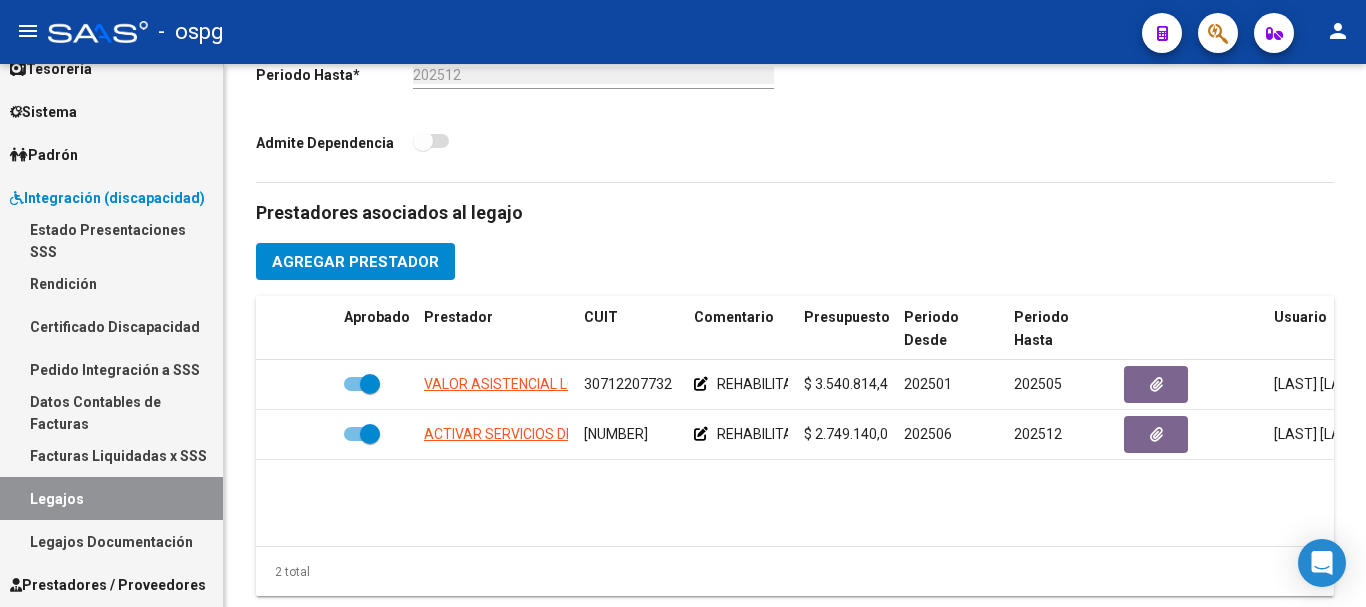scroll, scrollTop: 0, scrollLeft: 0, axis: both 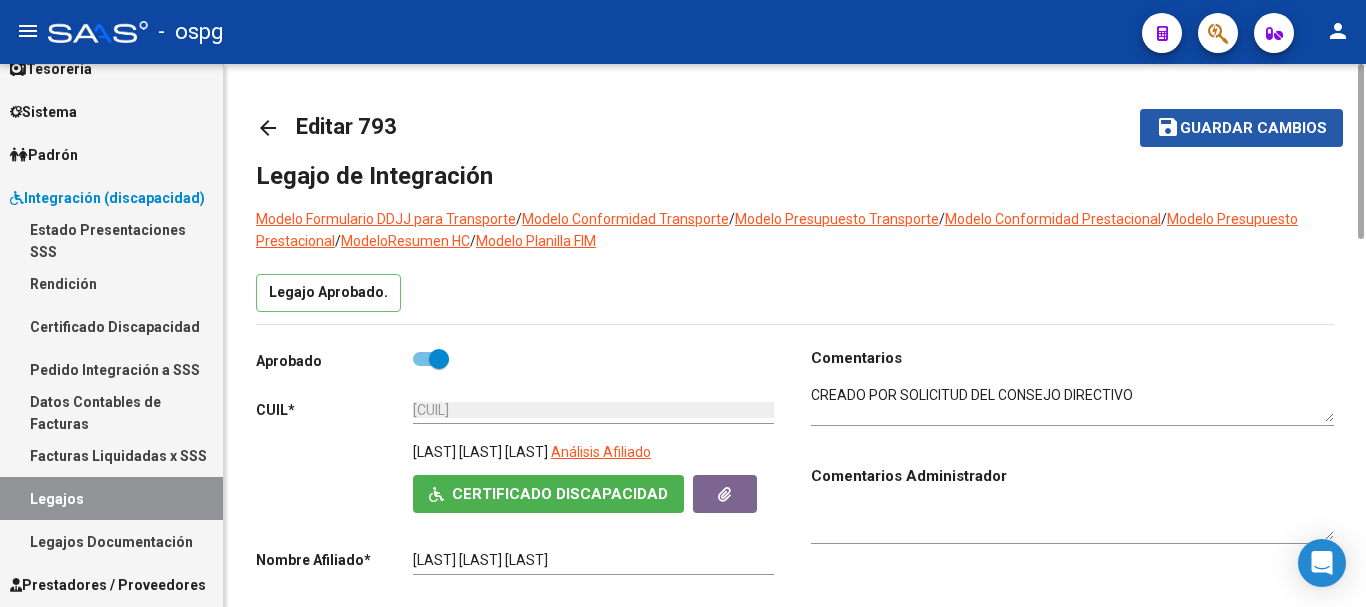 click on "save Guardar cambios" 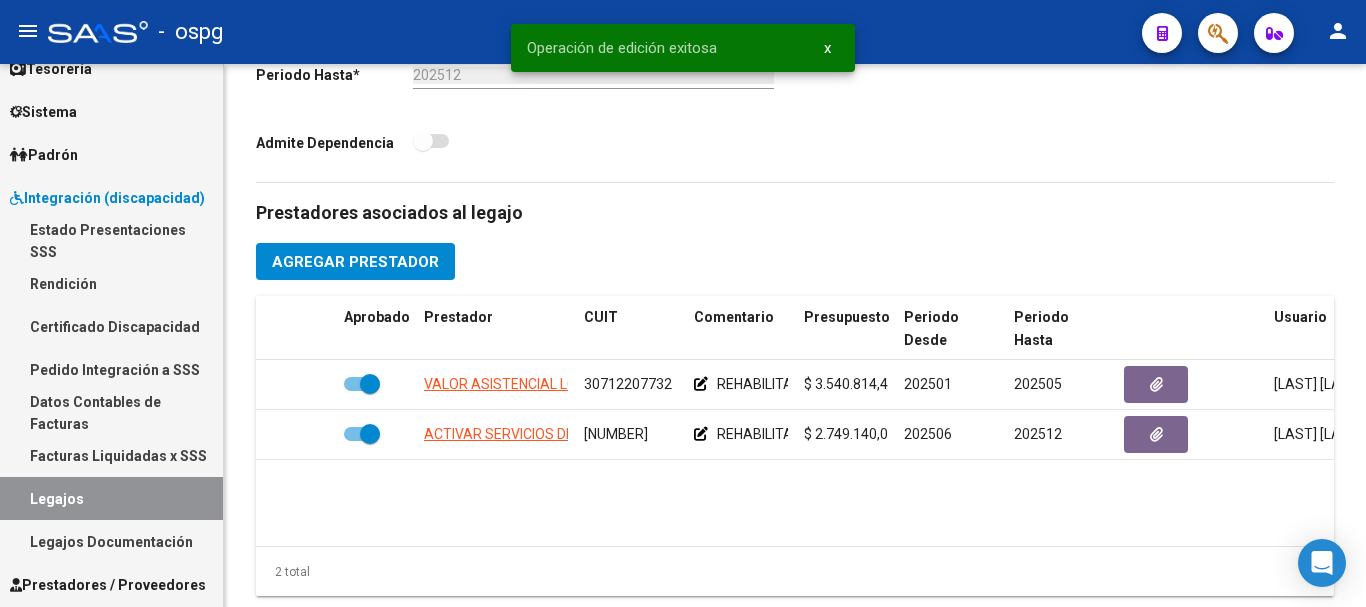 scroll, scrollTop: 200, scrollLeft: 0, axis: vertical 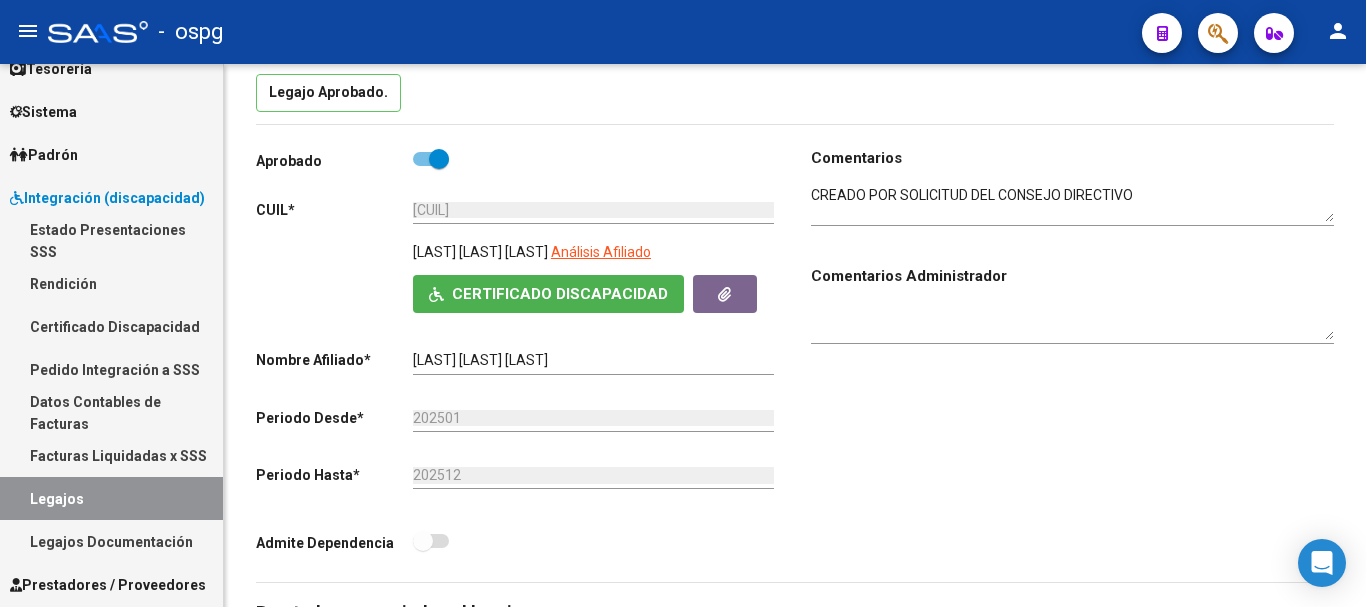 click on "Integración (discapacidad)" at bounding box center (107, 198) 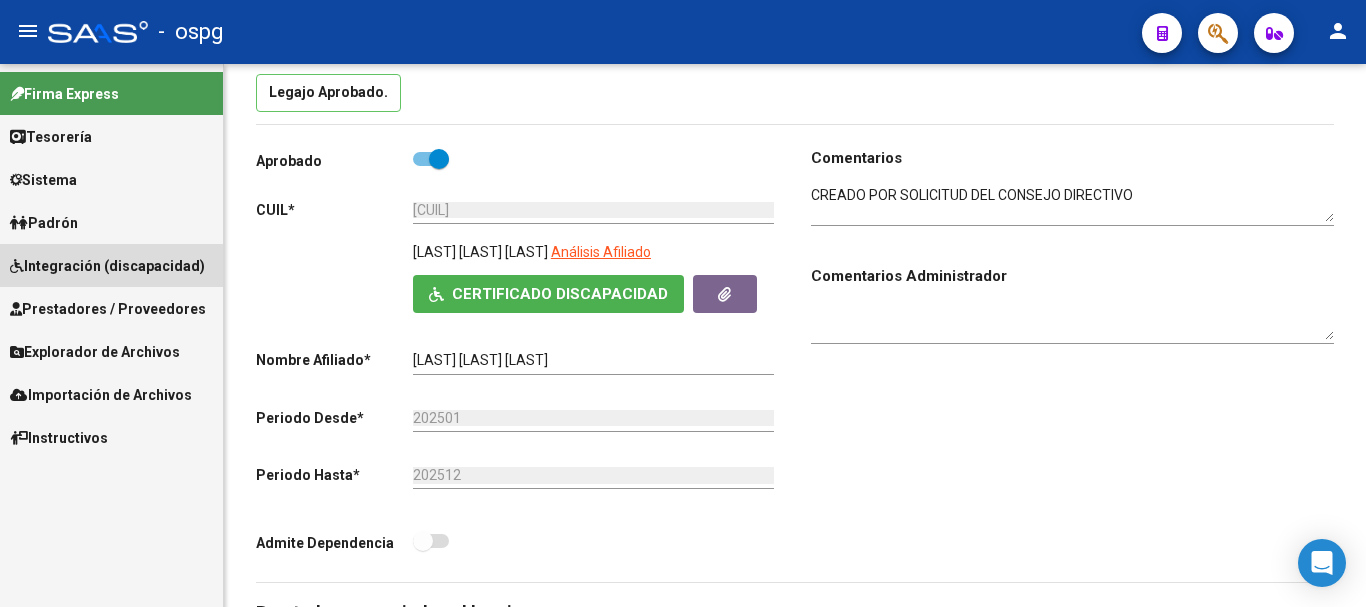 scroll, scrollTop: 0, scrollLeft: 0, axis: both 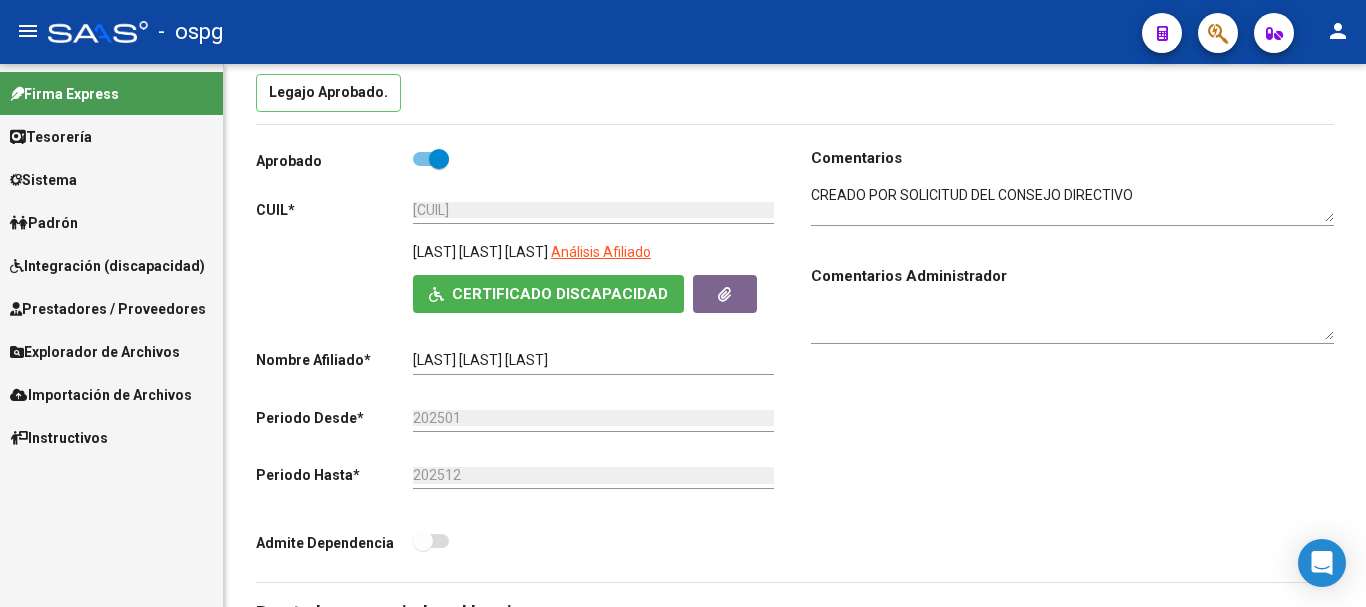 click on "Integración (discapacidad)" at bounding box center [107, 266] 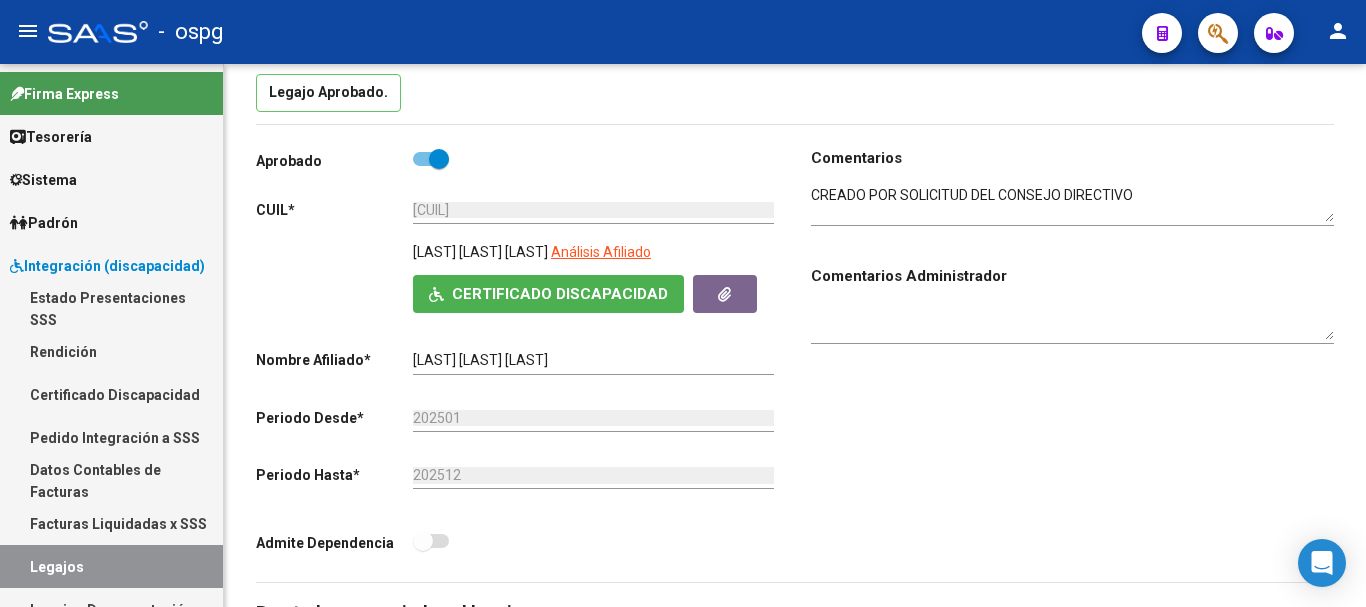 scroll, scrollTop: 196, scrollLeft: 0, axis: vertical 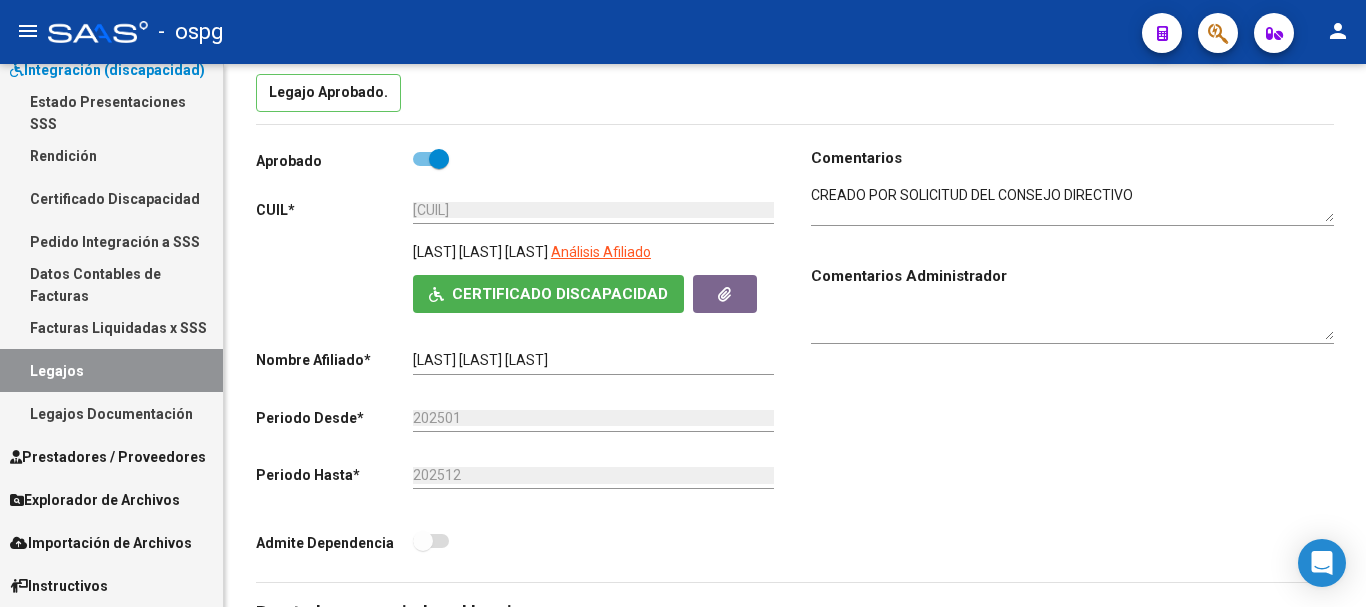 click on "Prestadores / Proveedores" at bounding box center [108, 457] 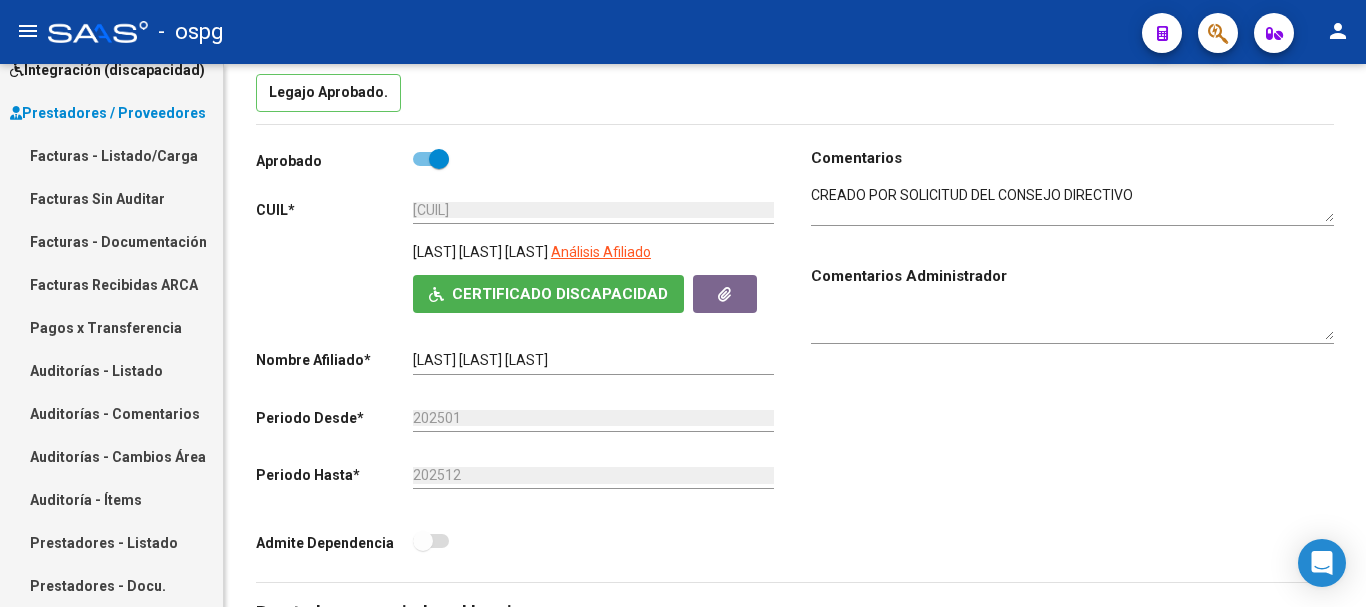 click on "Facturas - Listado/Carga" at bounding box center (111, 155) 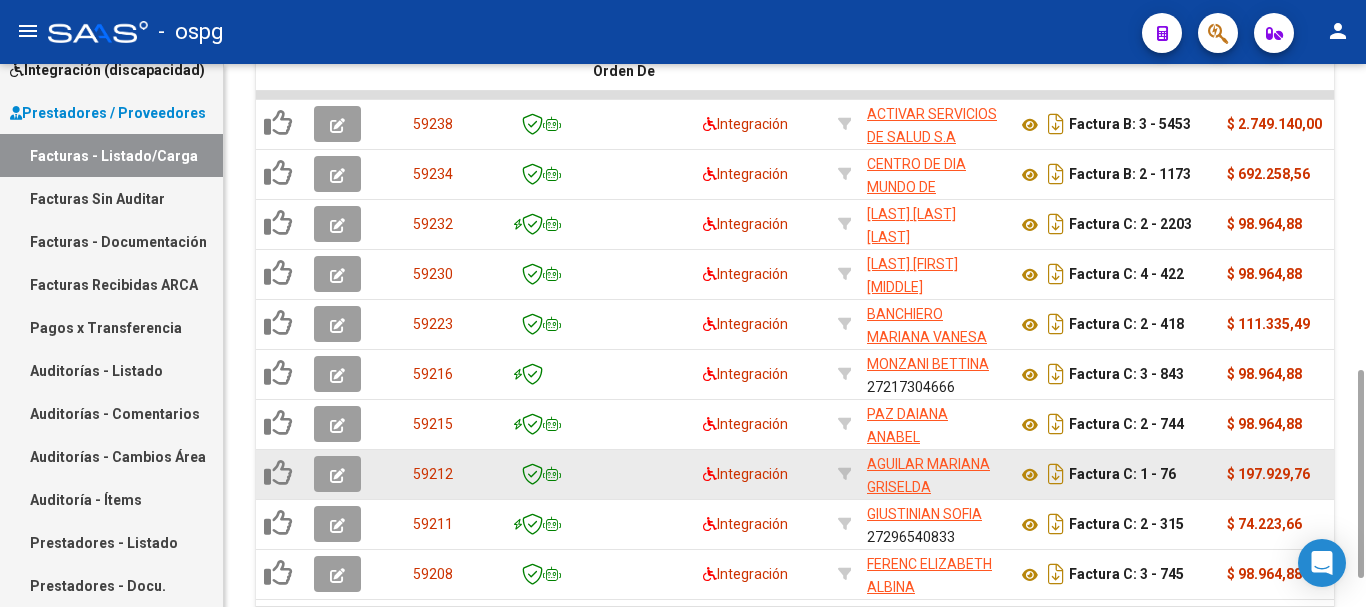 scroll, scrollTop: 400, scrollLeft: 0, axis: vertical 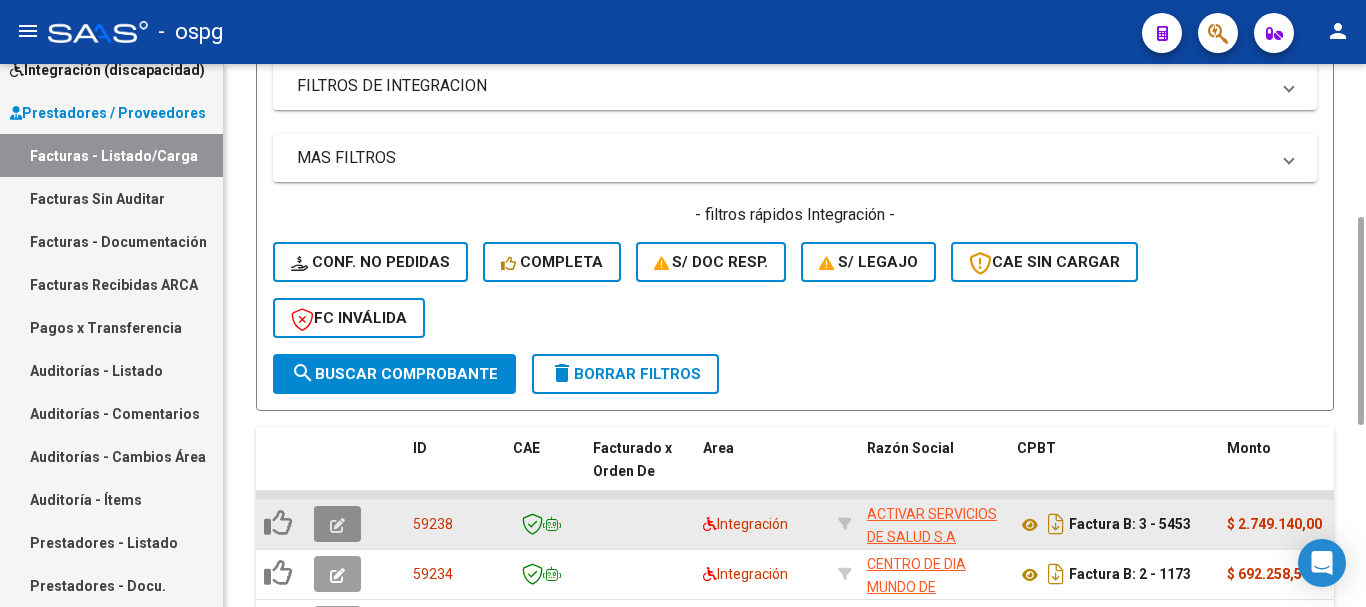 click 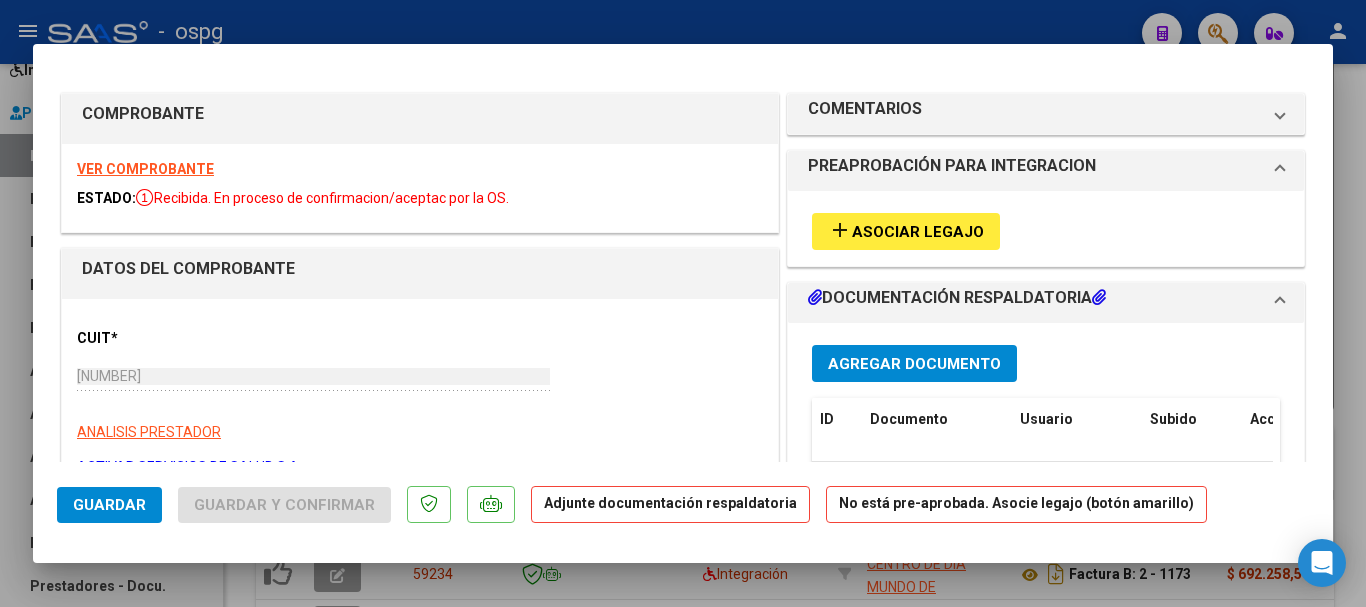 click on "VER COMPROBANTE" at bounding box center (145, 169) 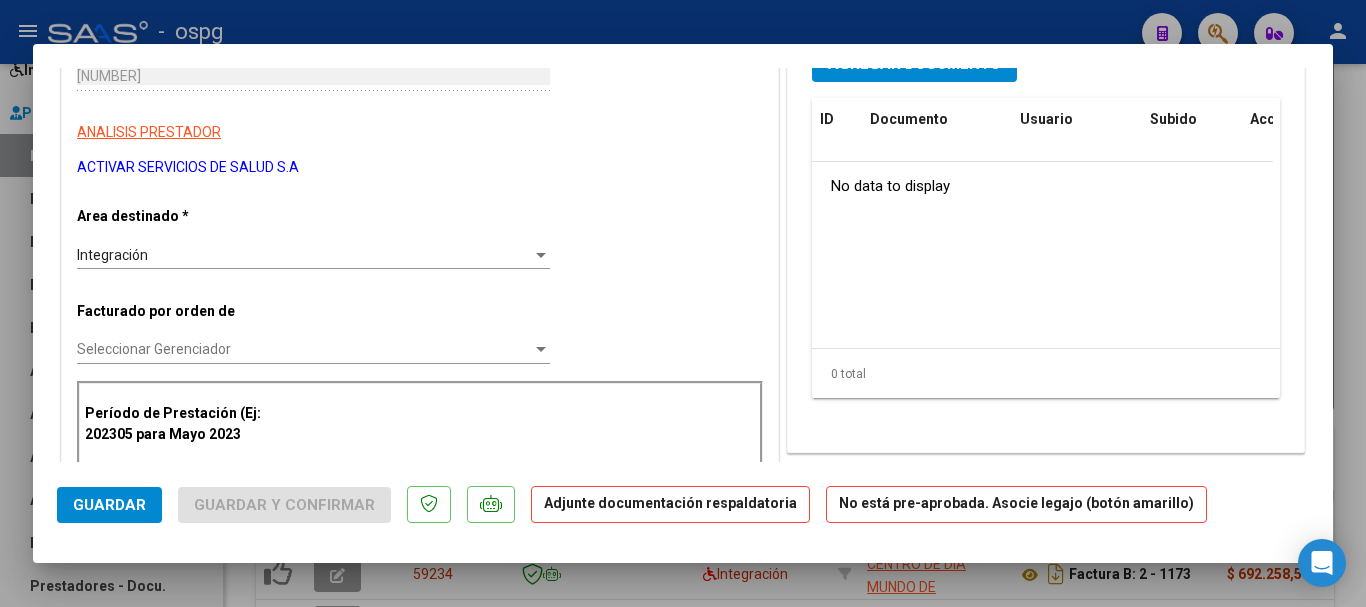 scroll, scrollTop: 0, scrollLeft: 0, axis: both 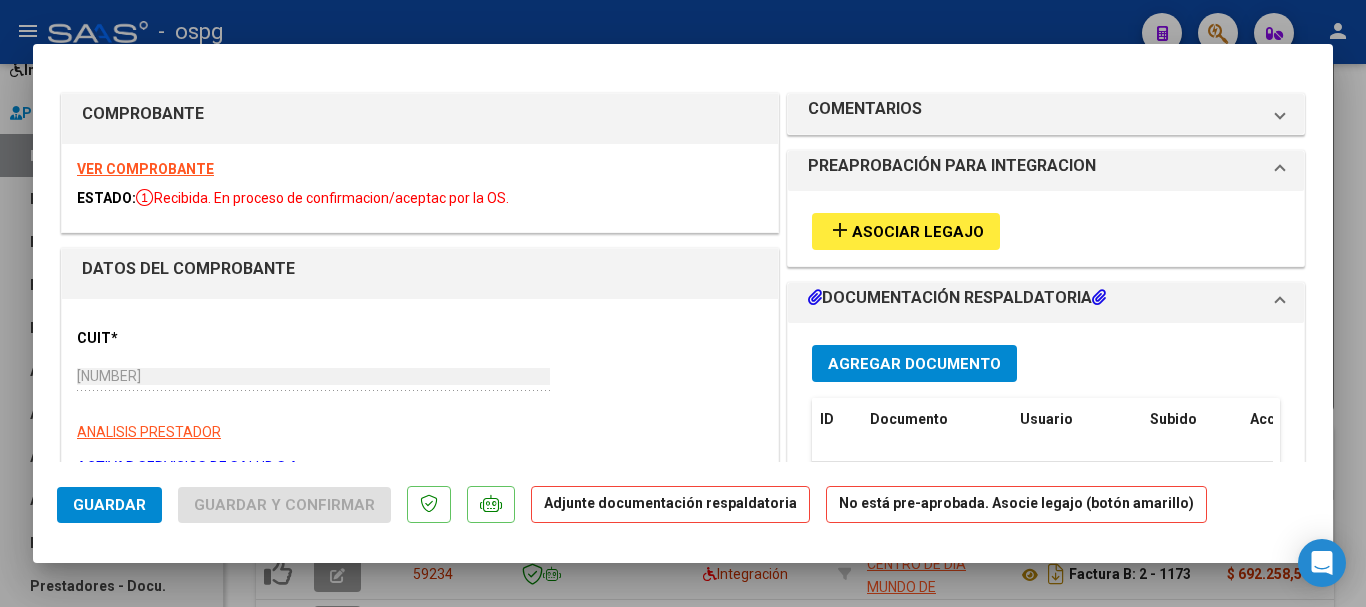 click on "Asociar Legajo" at bounding box center [918, 232] 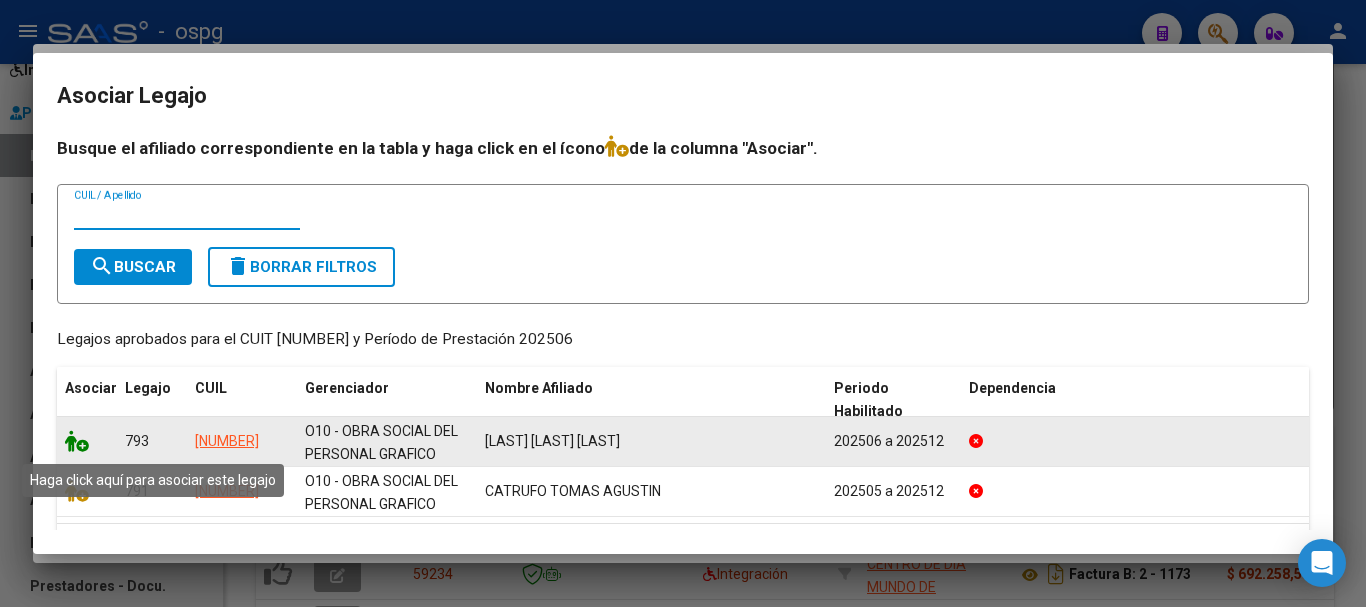 click 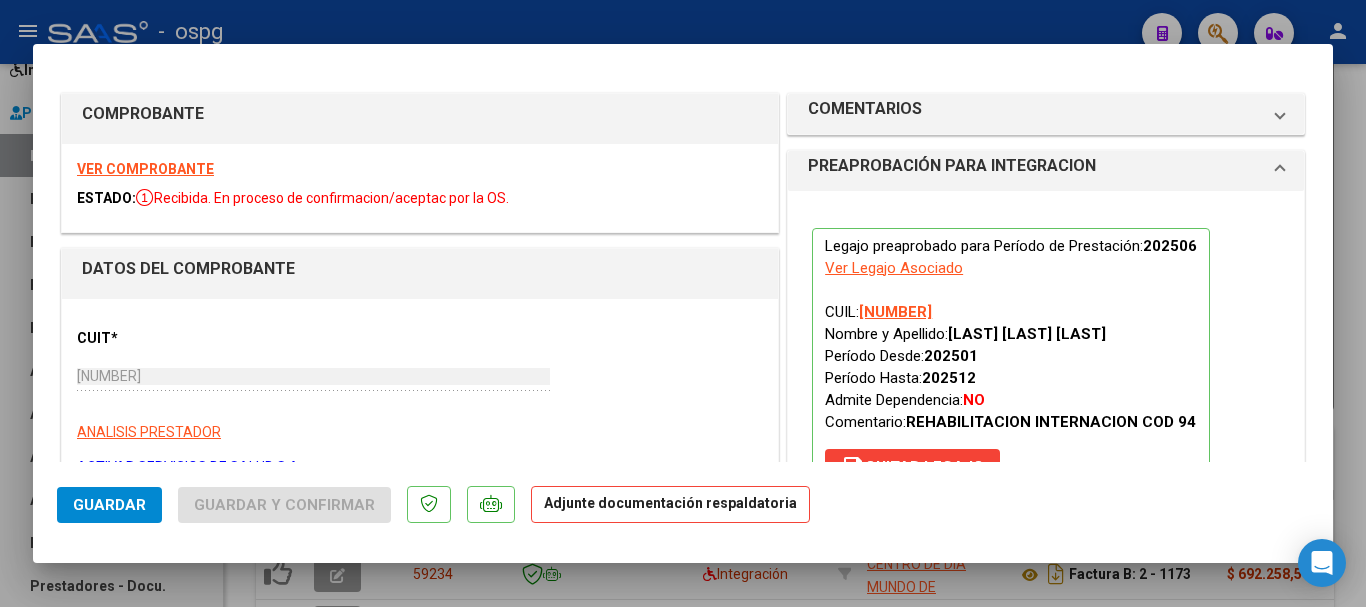 click on "Guardar" 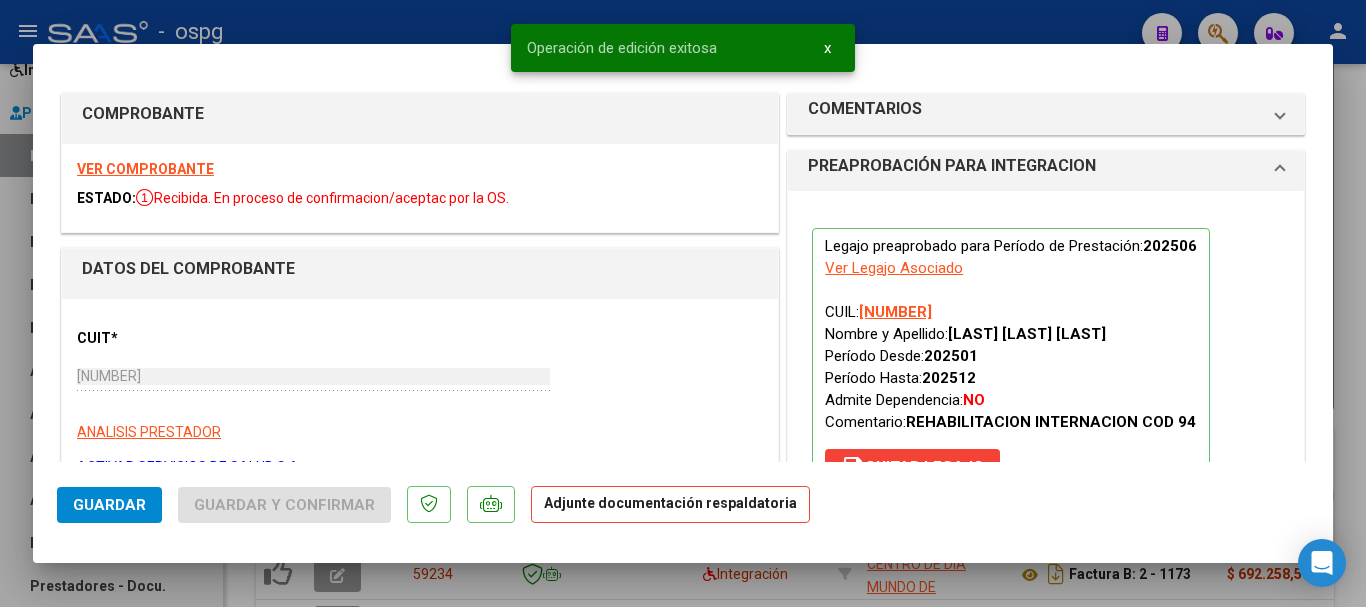 click at bounding box center (683, 303) 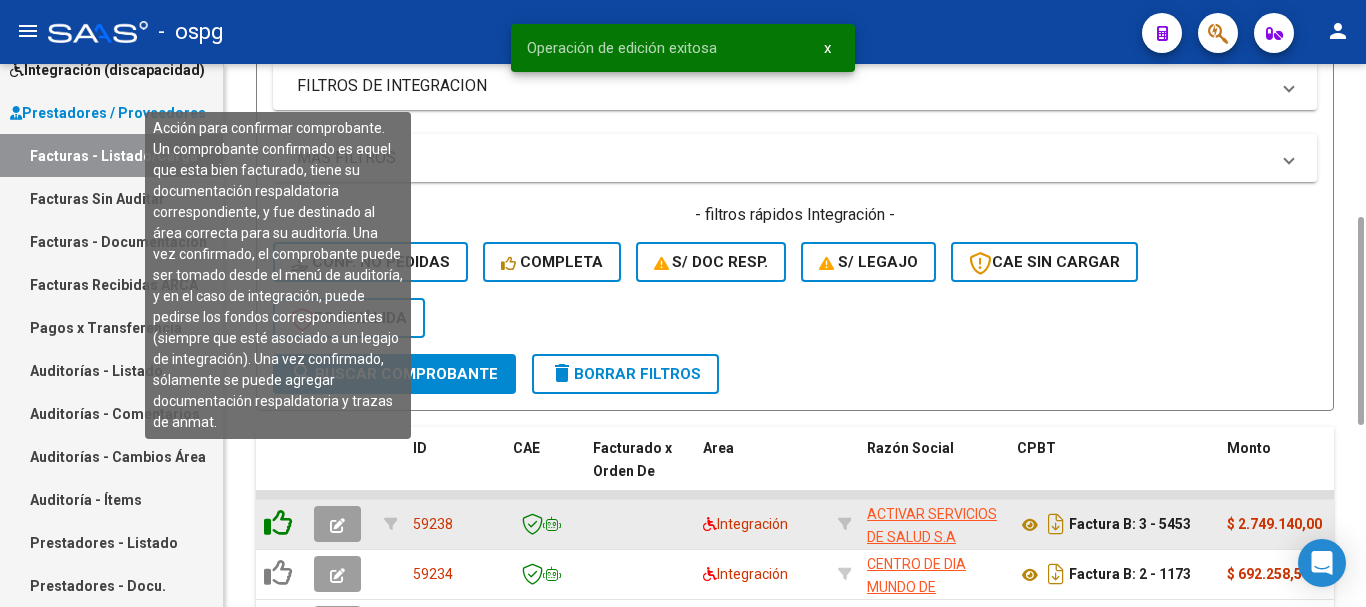 click 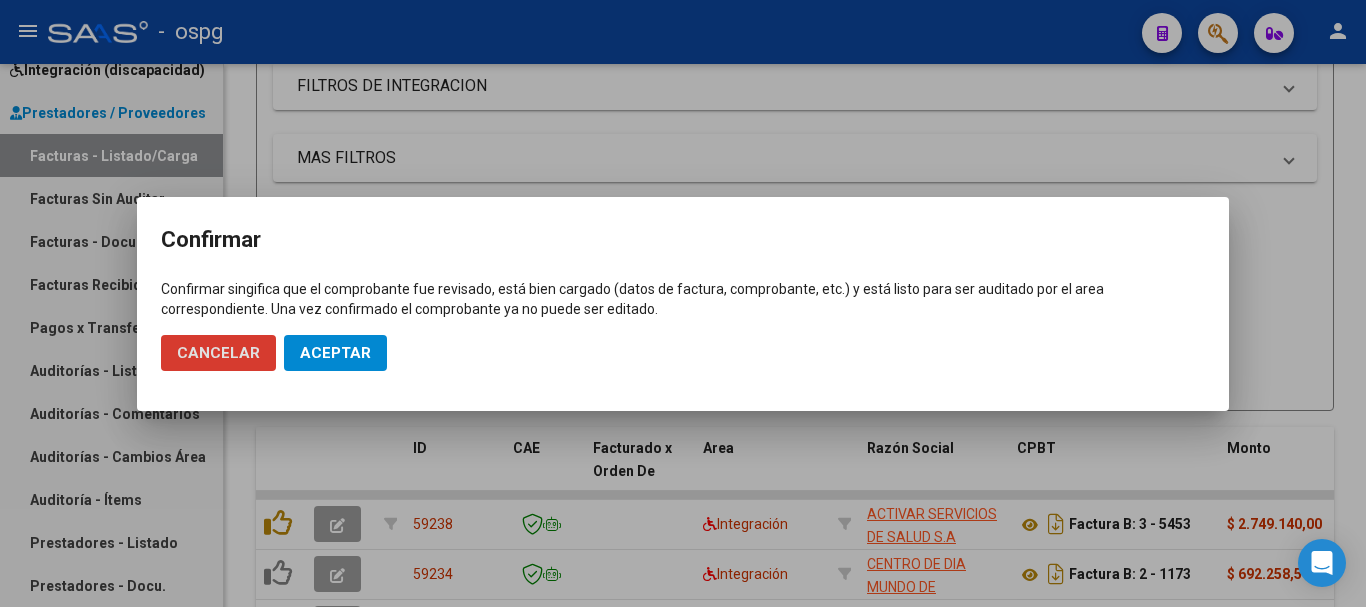 click on "Aceptar" 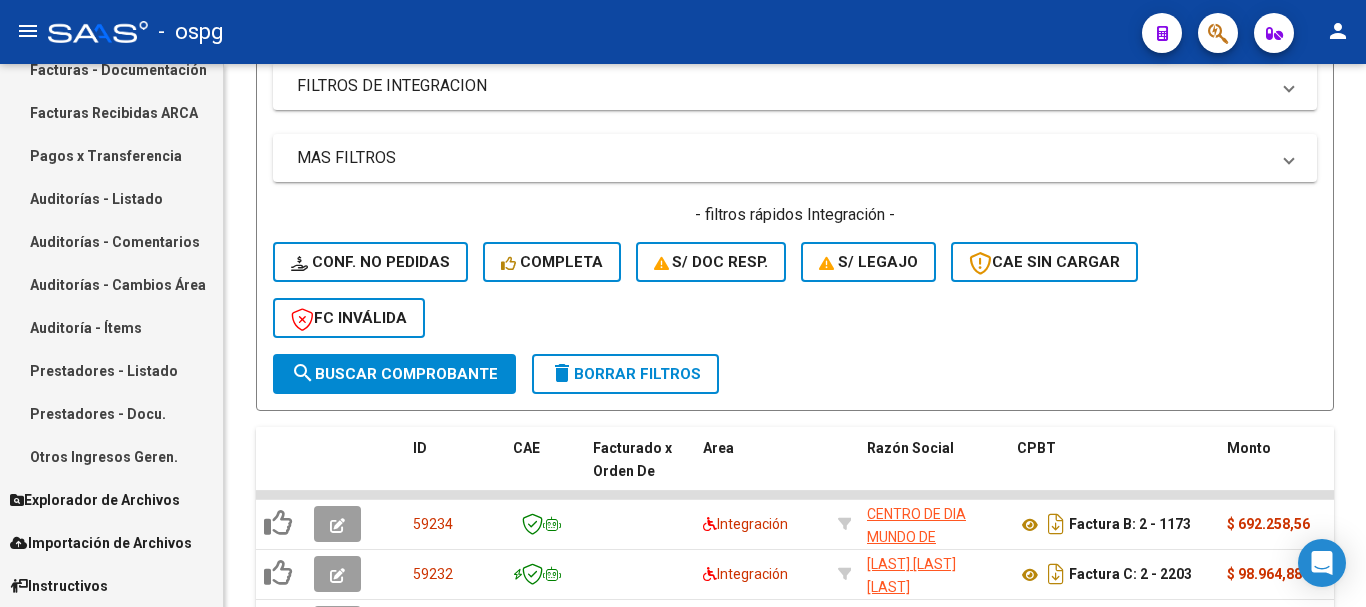 scroll, scrollTop: 168, scrollLeft: 0, axis: vertical 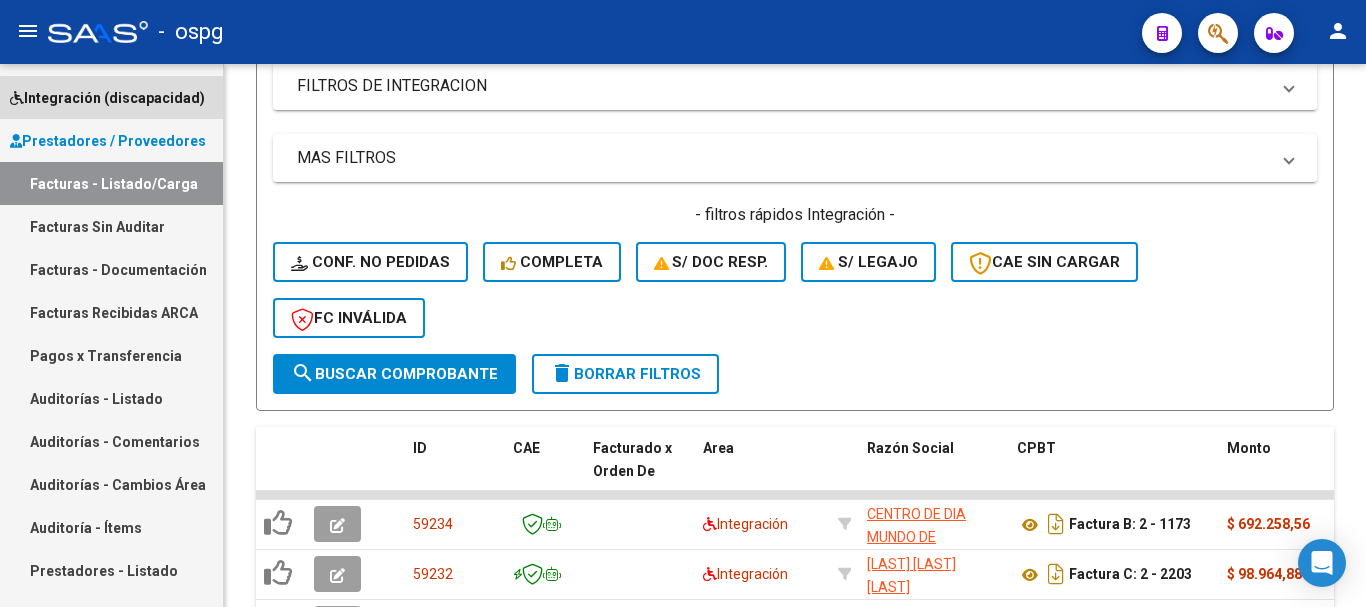 click on "Integración (discapacidad)" at bounding box center (107, 98) 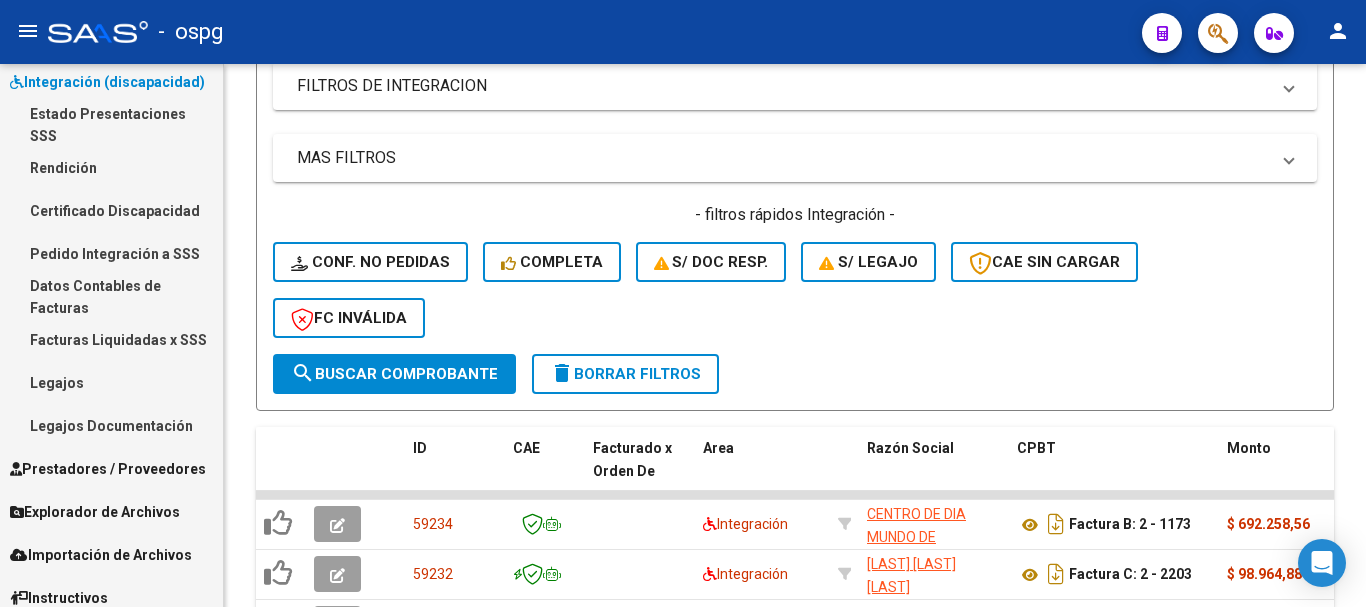 scroll, scrollTop: 196, scrollLeft: 0, axis: vertical 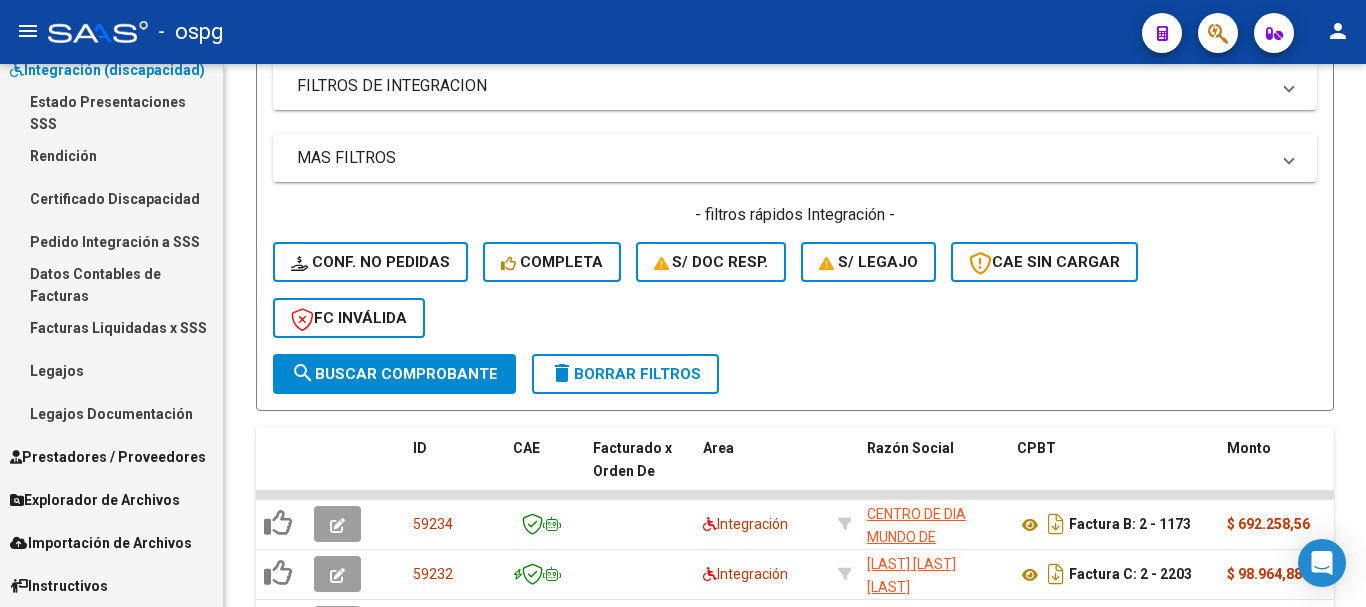 click on "Legajos" at bounding box center (111, 370) 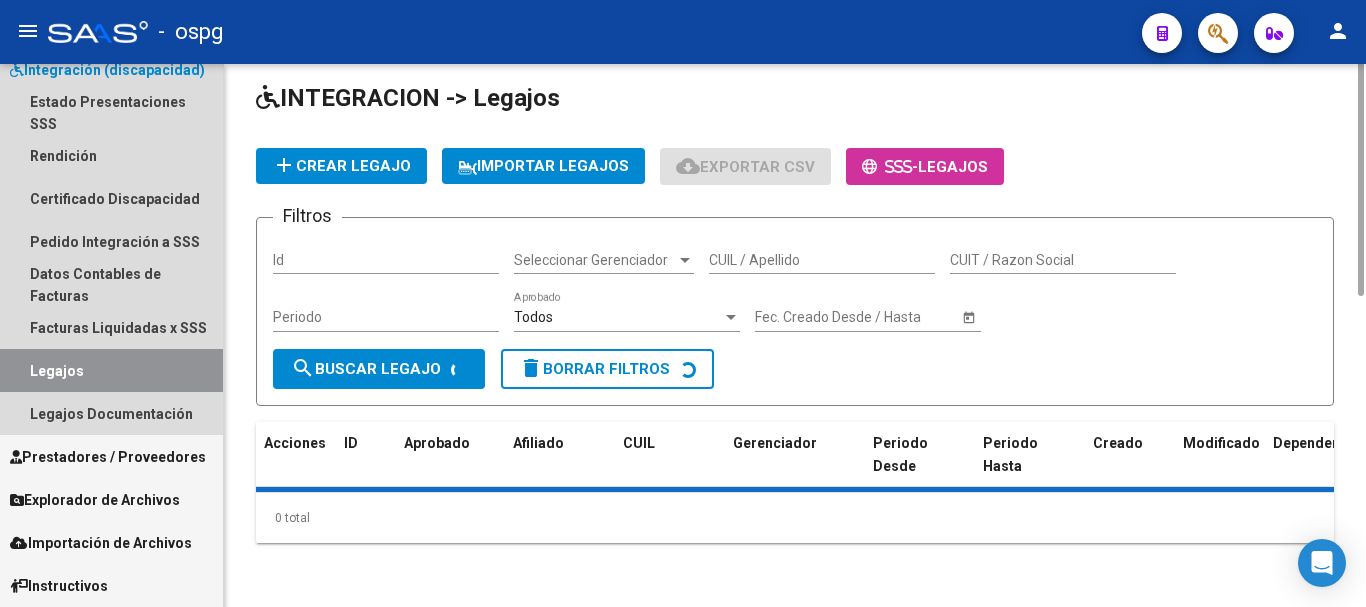 scroll, scrollTop: 0, scrollLeft: 0, axis: both 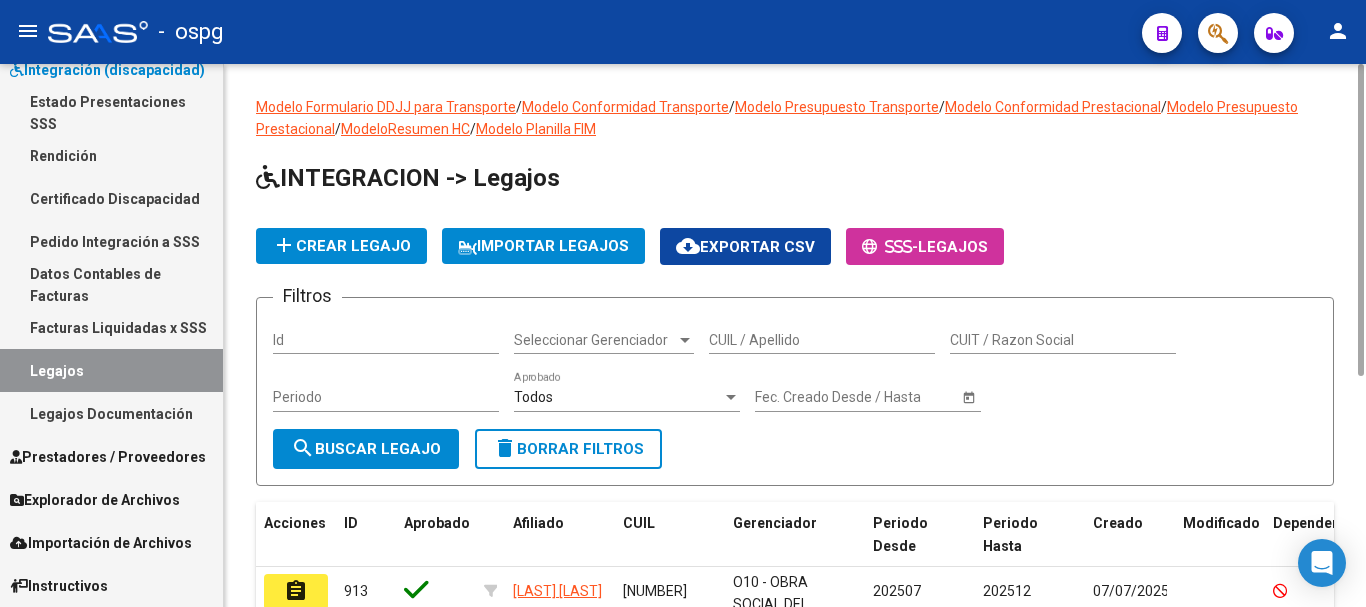 click on "CUIL / Apellido" at bounding box center (822, 340) 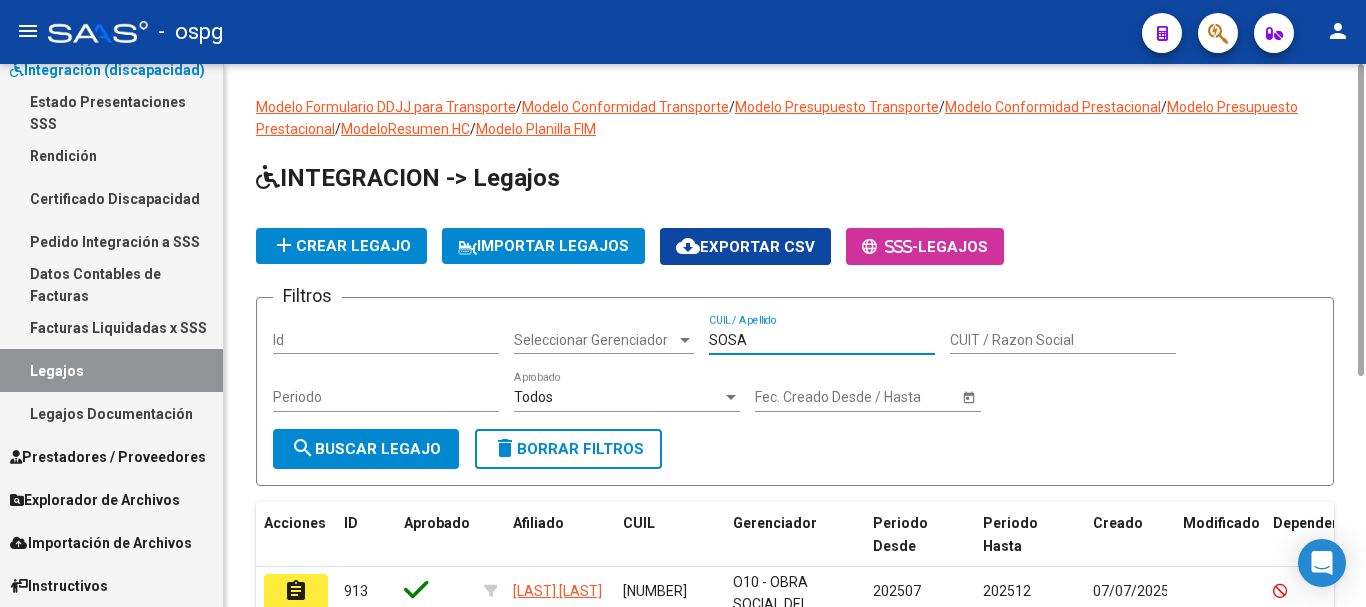 click on "search  Buscar Legajo" 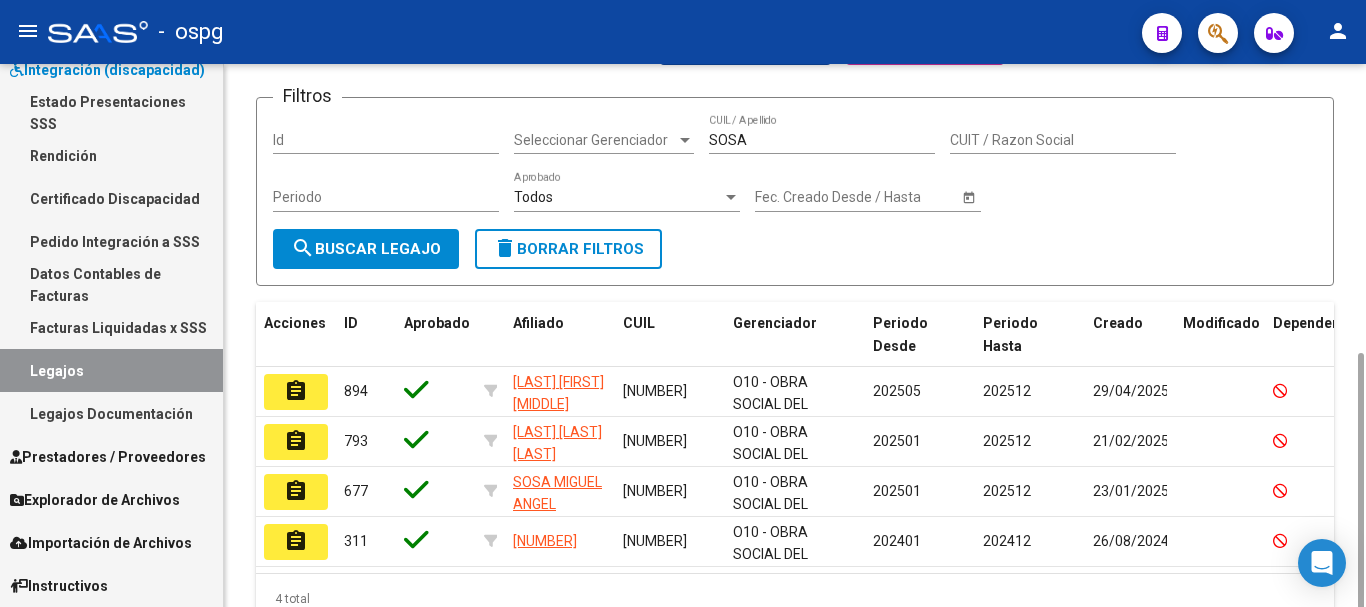 scroll, scrollTop: 297, scrollLeft: 0, axis: vertical 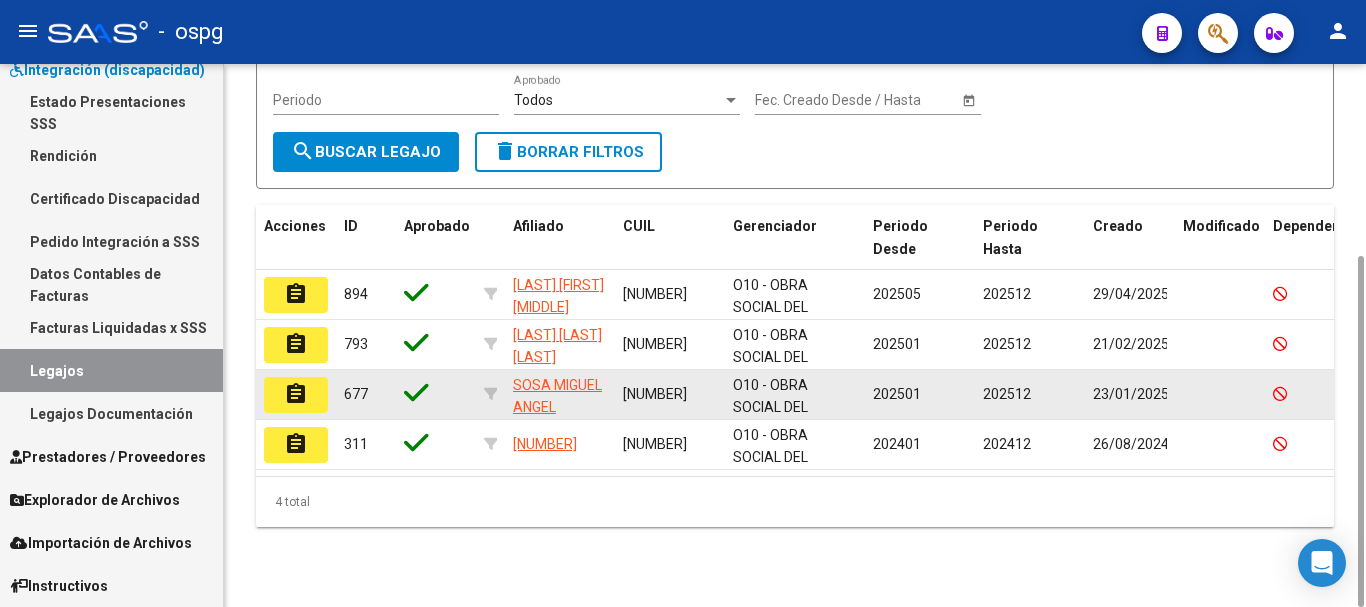 click on "assignment" 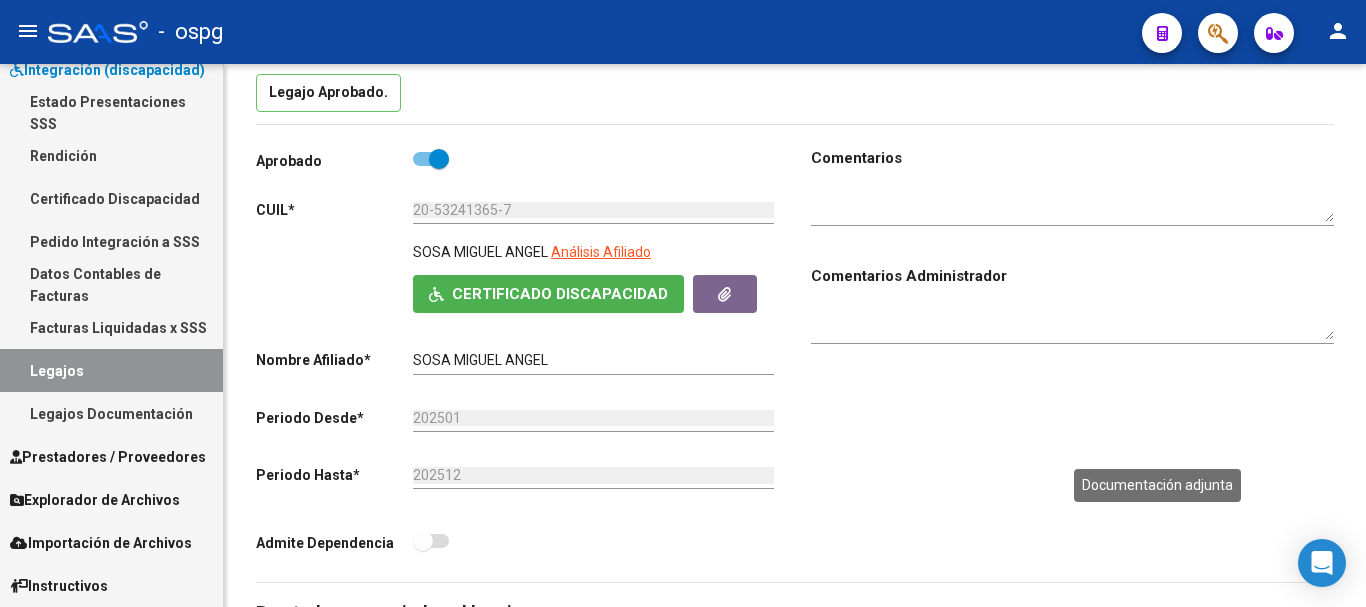 scroll, scrollTop: 600, scrollLeft: 0, axis: vertical 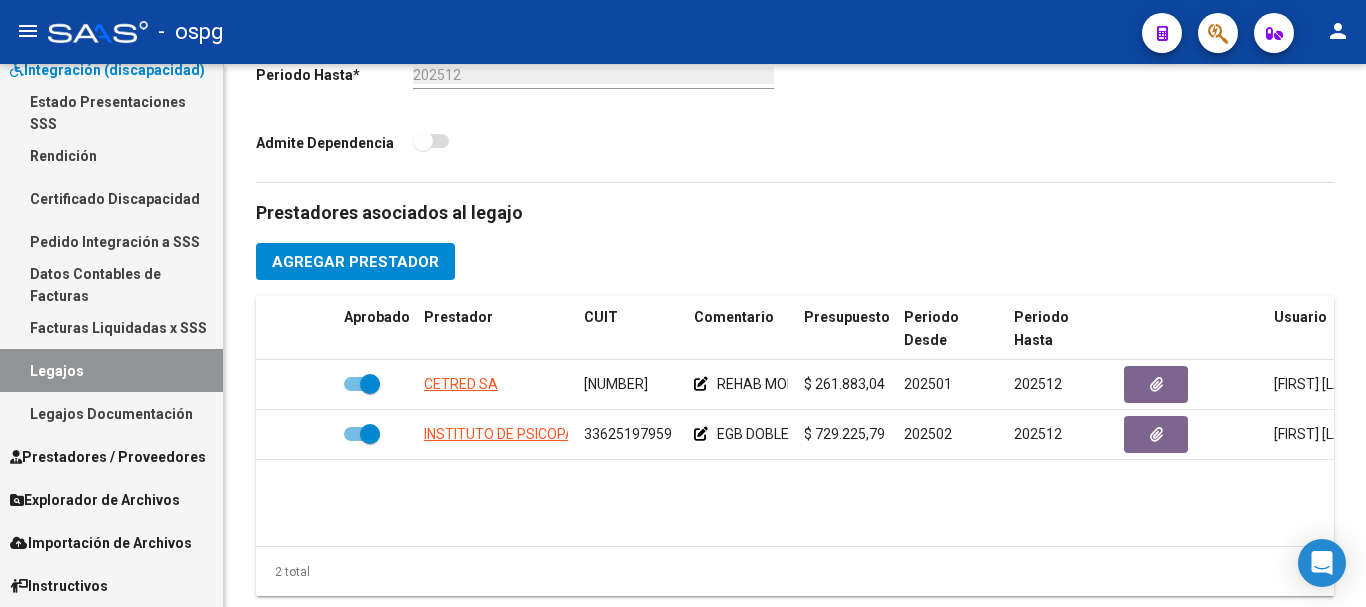 click on "Prestadores / Proveedores" at bounding box center (108, 457) 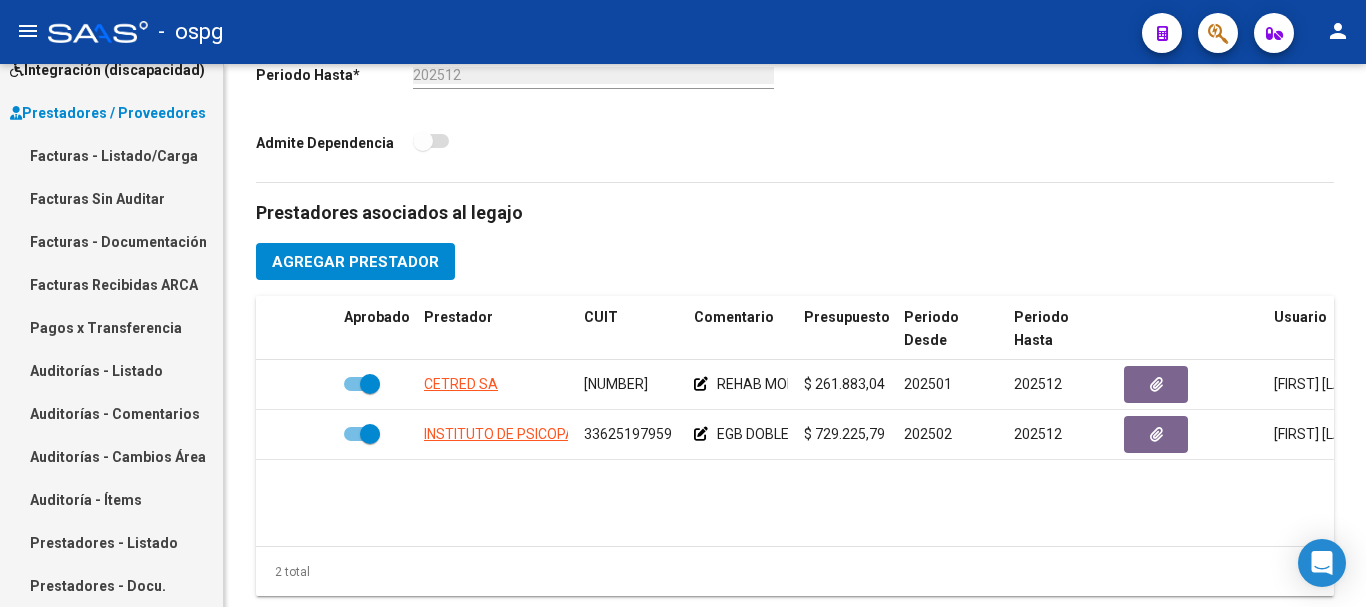 click on "Facturas - Listado/Carga" at bounding box center (111, 155) 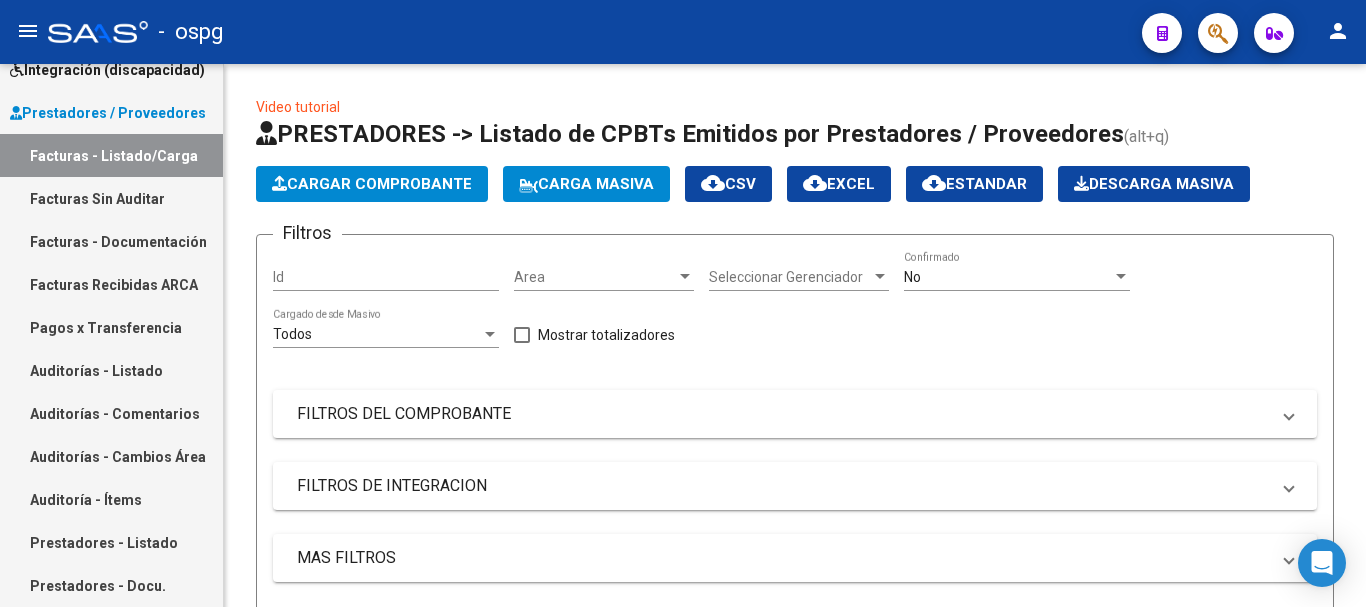 scroll, scrollTop: 600, scrollLeft: 0, axis: vertical 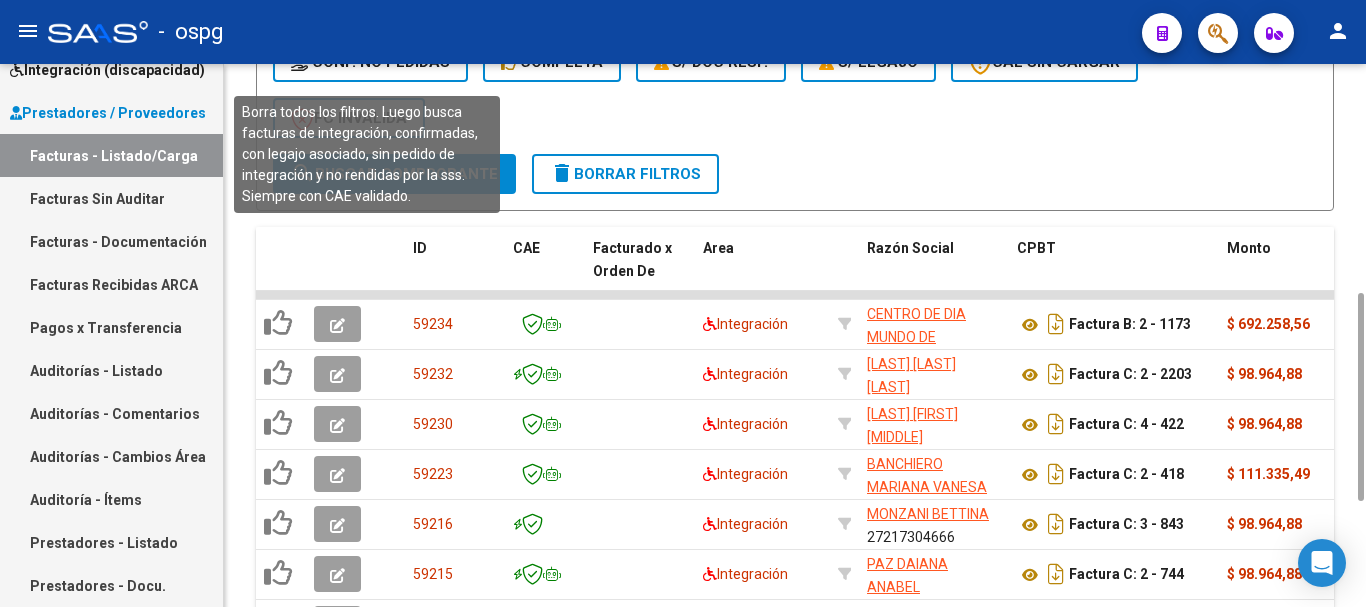 click on "Conf. no pedidas" 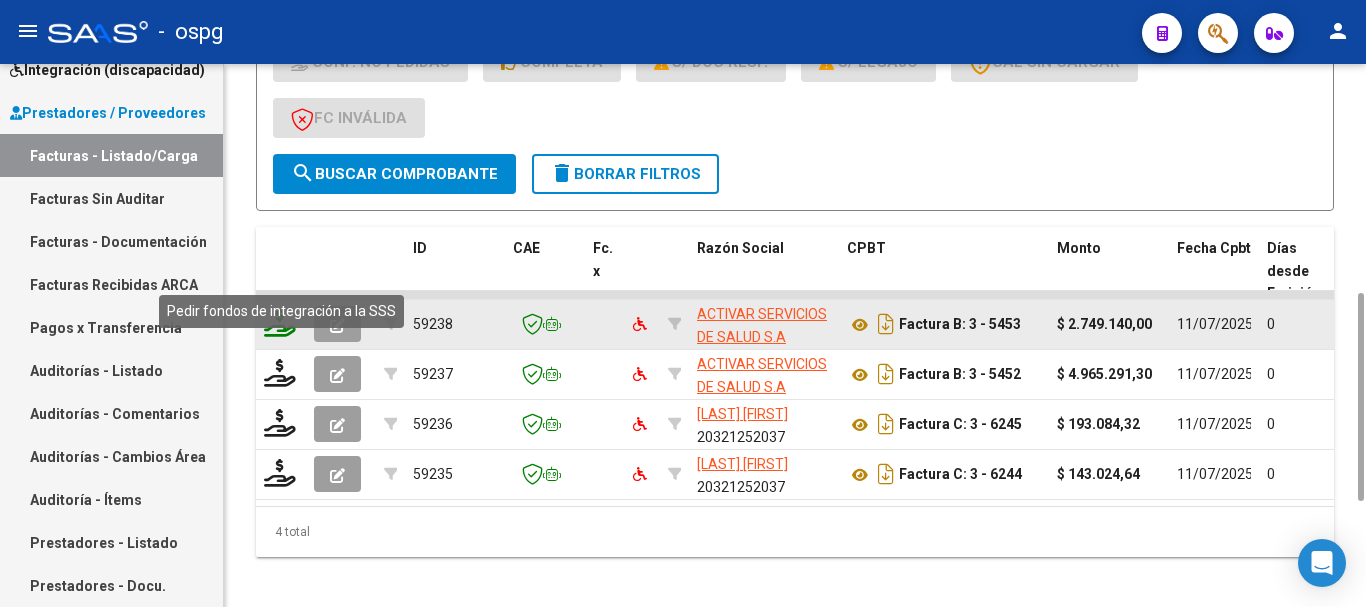 click 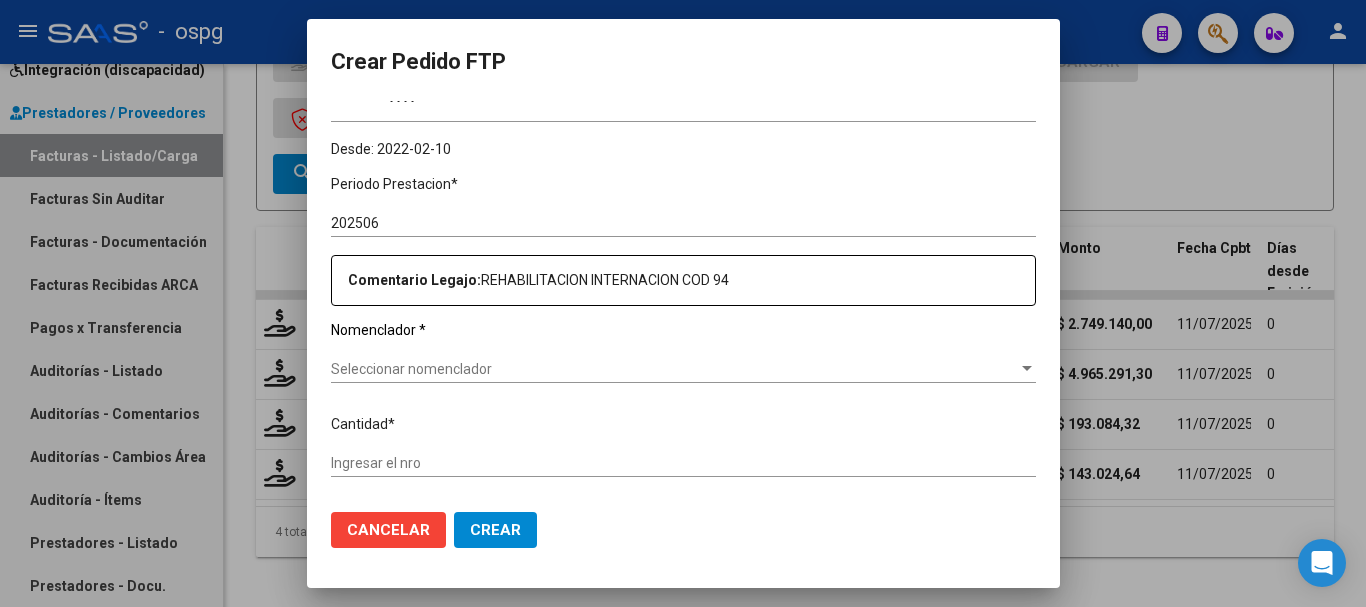 scroll, scrollTop: 600, scrollLeft: 0, axis: vertical 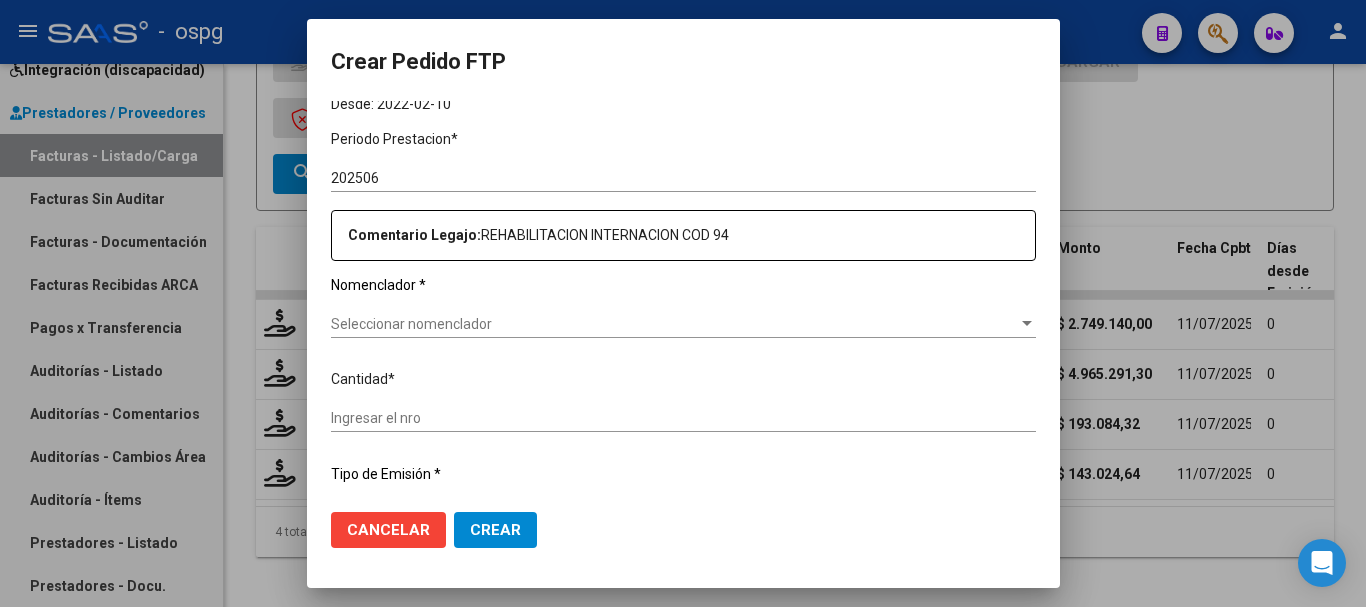 click on "Seleccionar nomenclador" at bounding box center [674, 324] 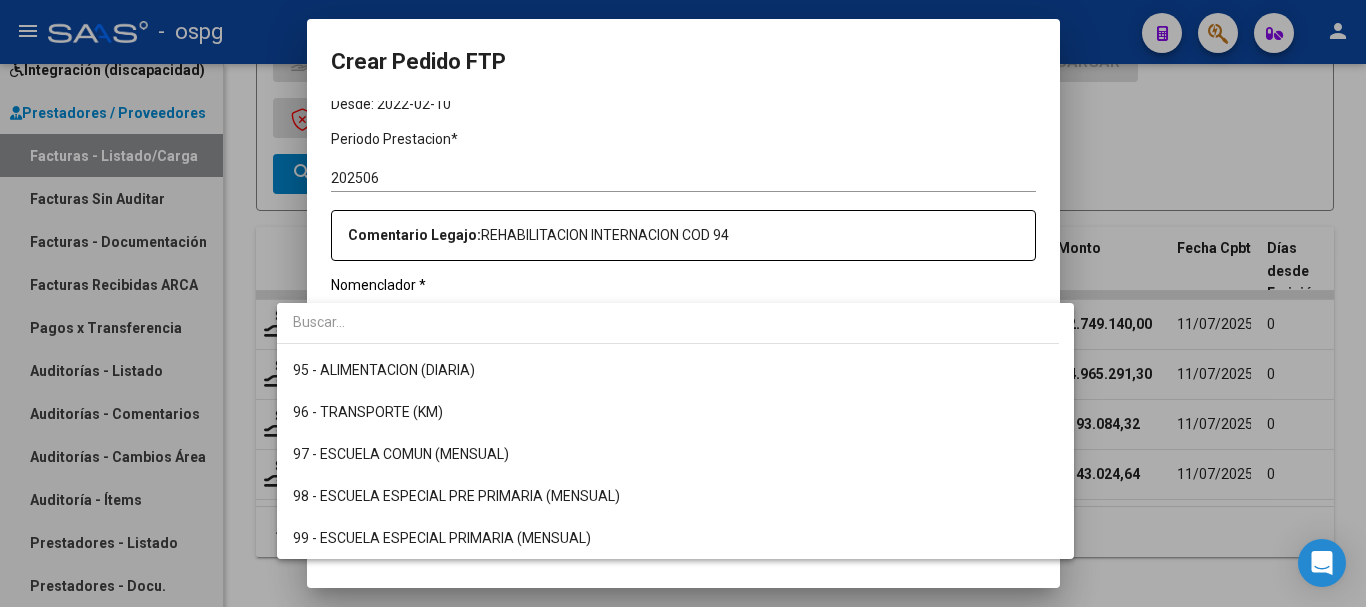scroll, scrollTop: 3866, scrollLeft: 0, axis: vertical 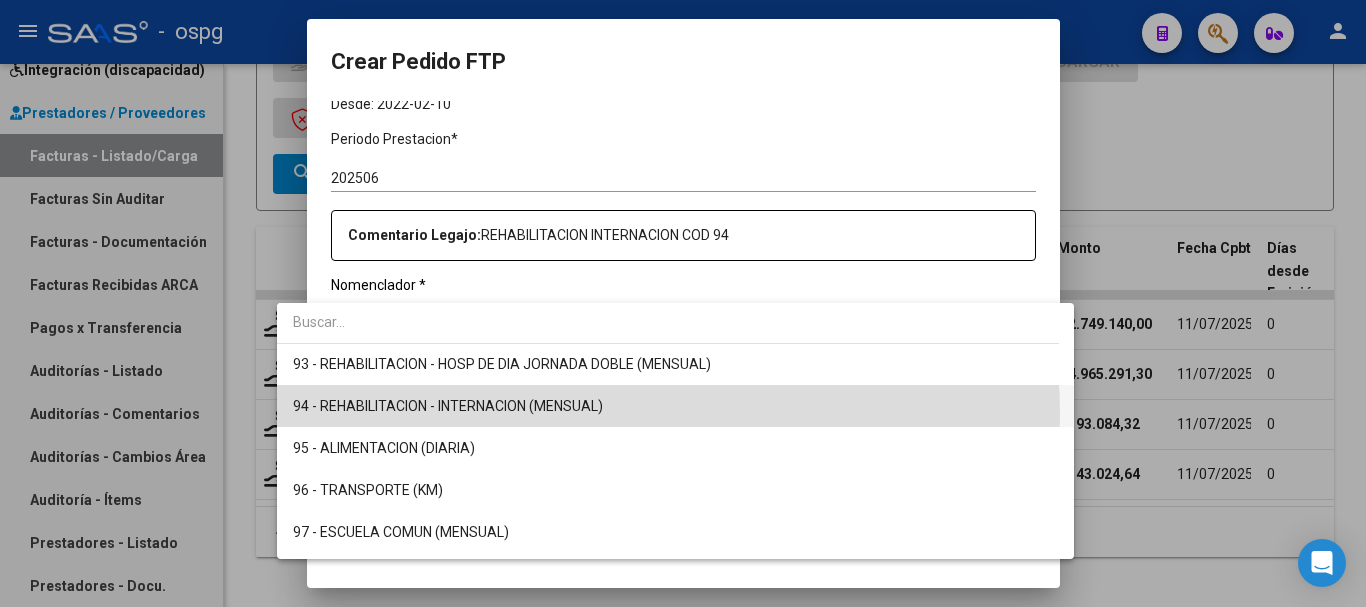click on "94 - REHABILITACION - INTERNACION (MENSUAL)" at bounding box center [675, 406] 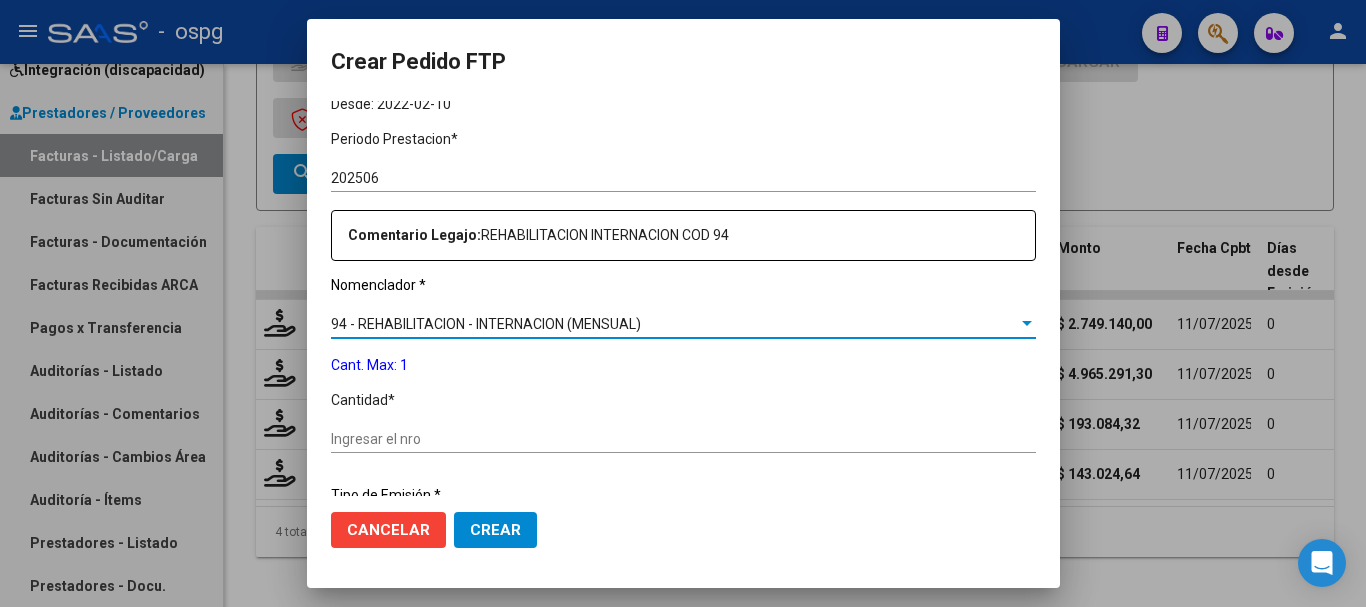 click on "Ingresar el nro" at bounding box center (683, 439) 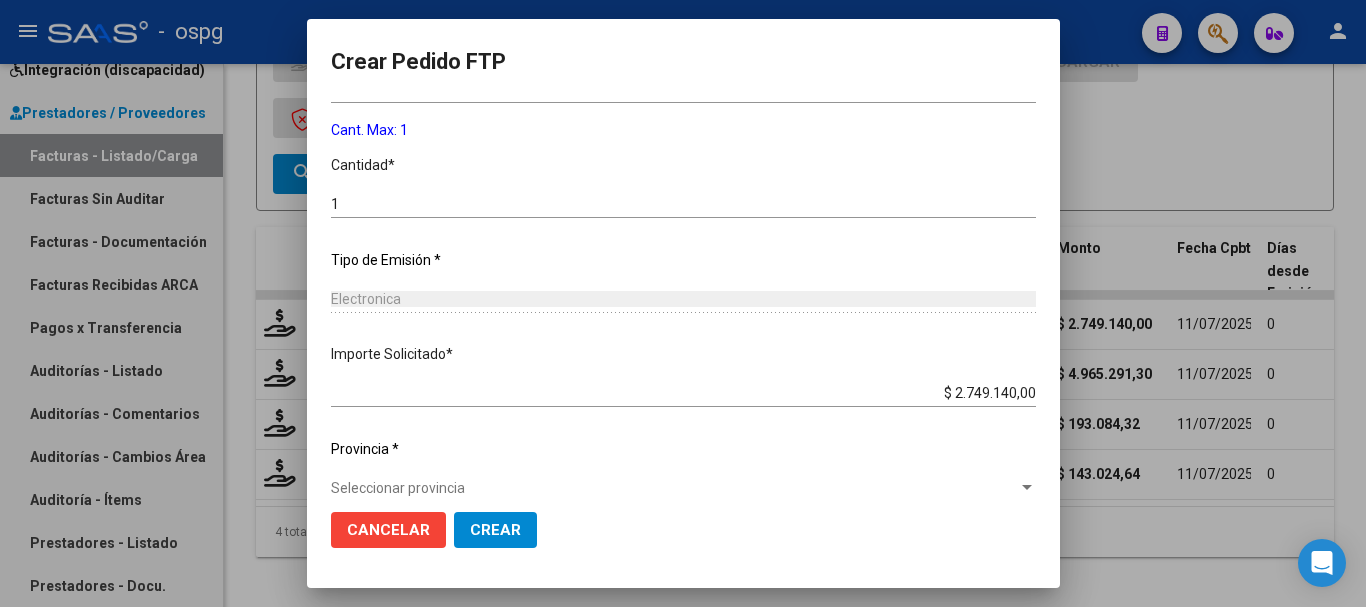 scroll, scrollTop: 858, scrollLeft: 0, axis: vertical 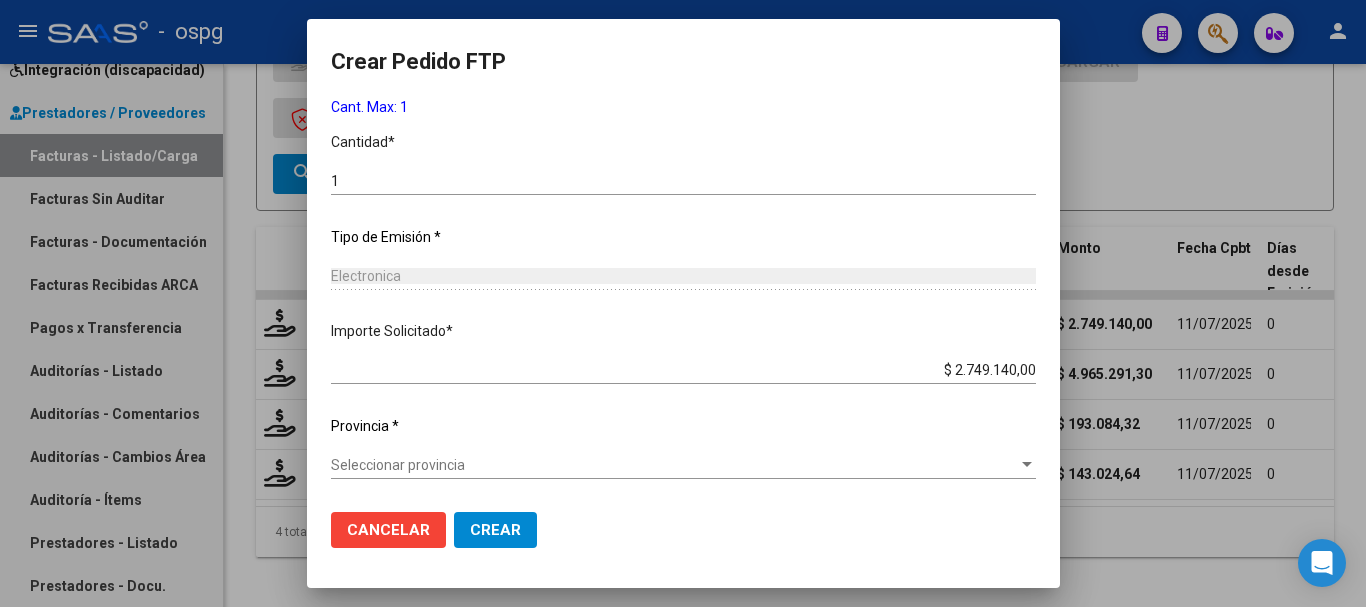 click on "Seleccionar provincia" at bounding box center [674, 465] 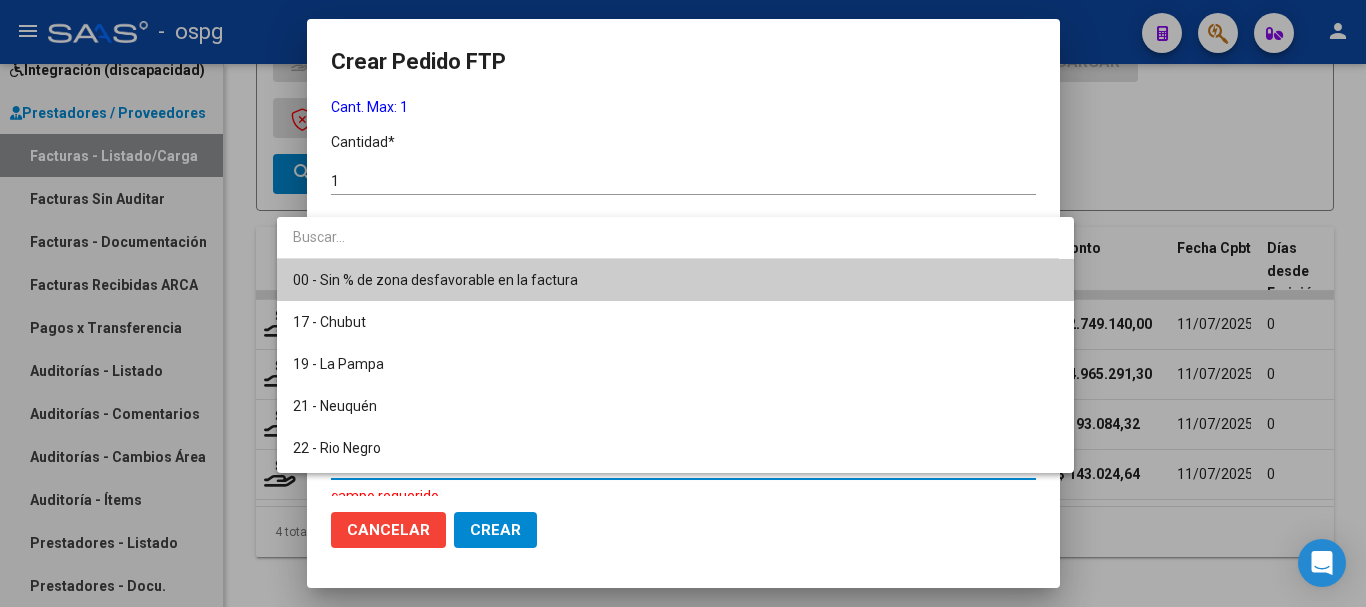 click on "00 - Sin % de zona desfavorable en la factura" at bounding box center (435, 280) 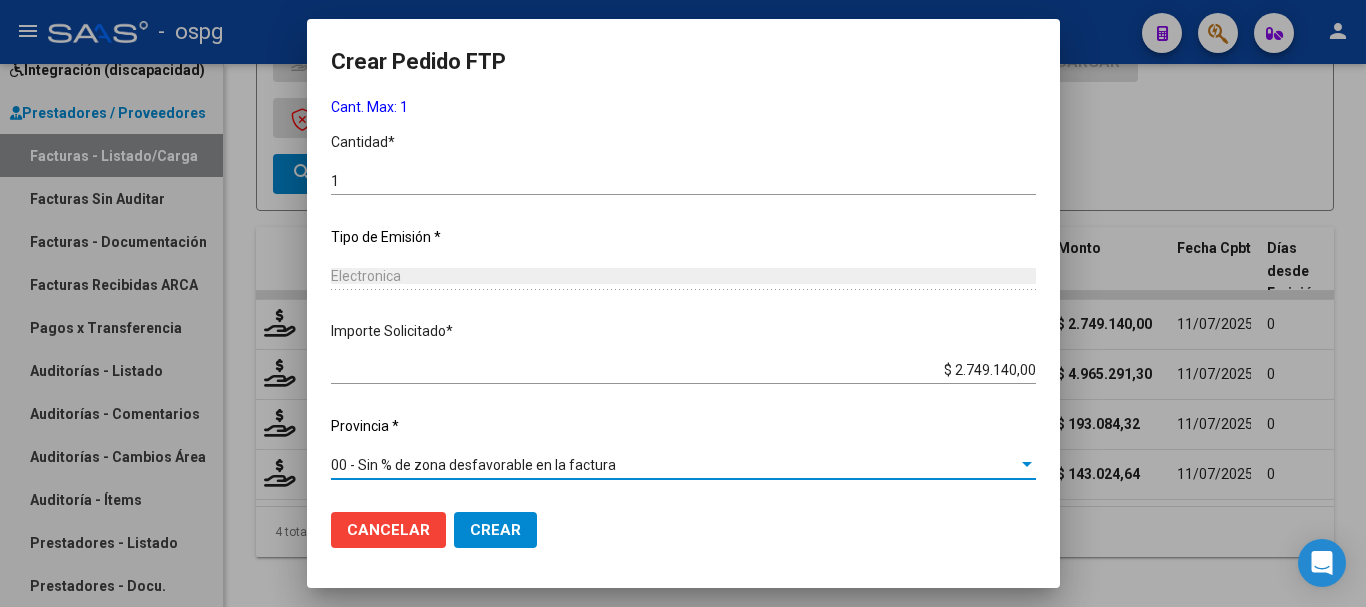 click on "Crear" 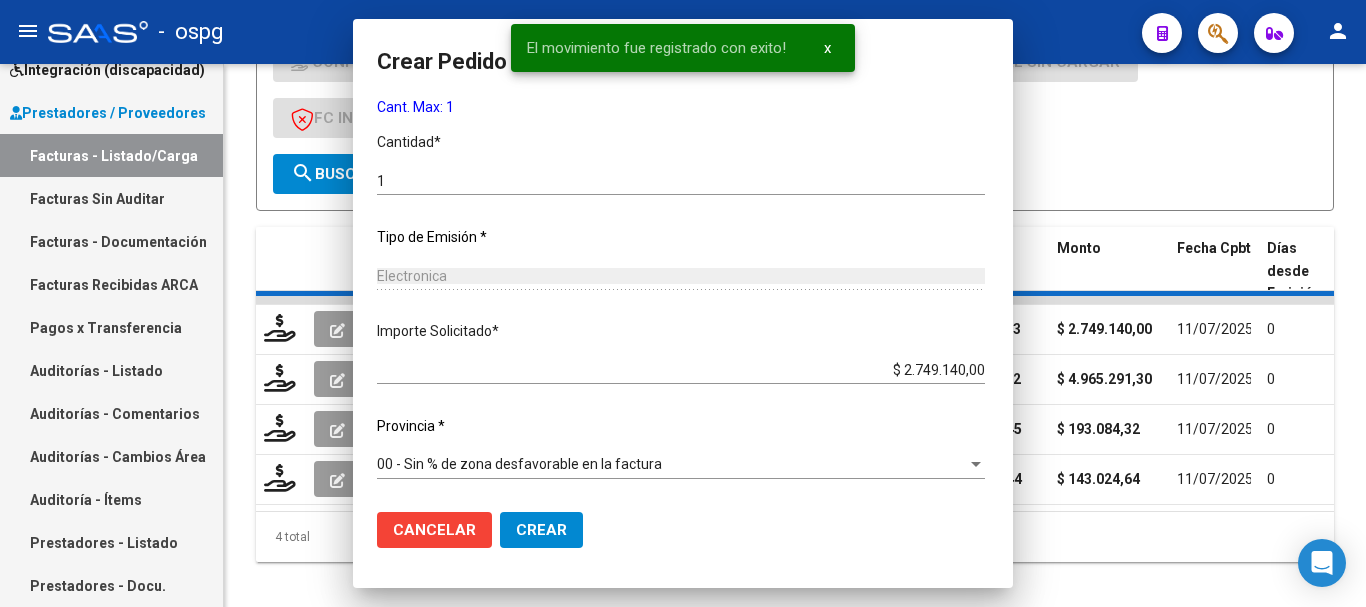 scroll, scrollTop: 0, scrollLeft: 0, axis: both 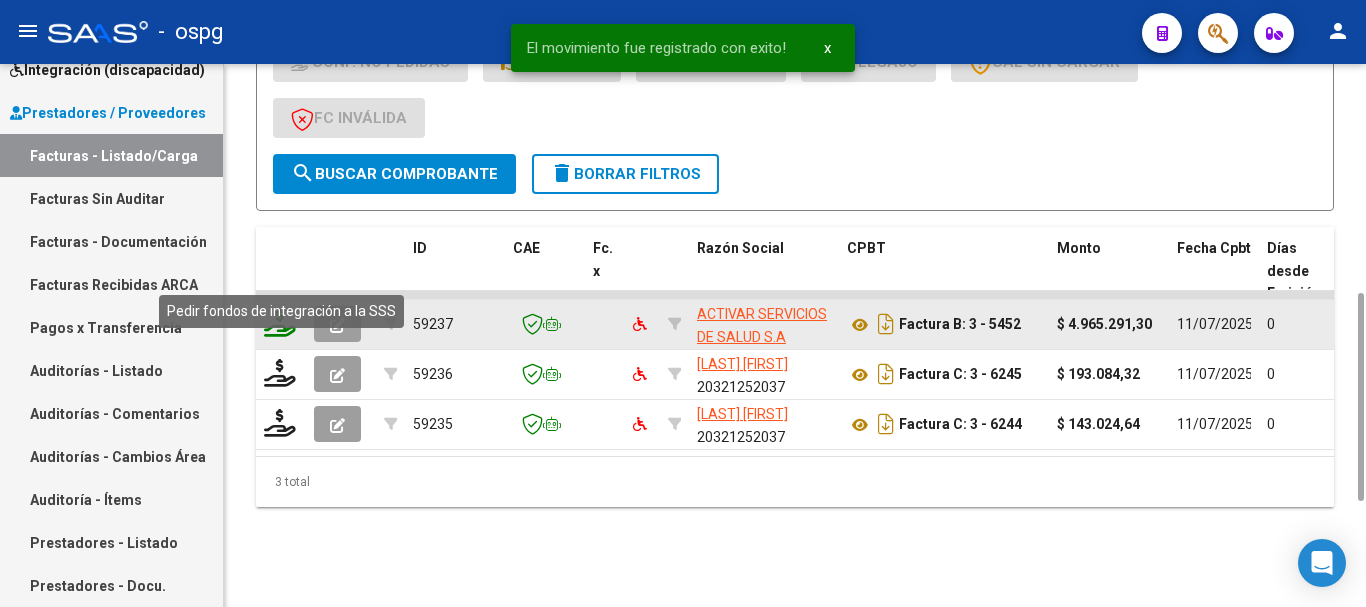 click 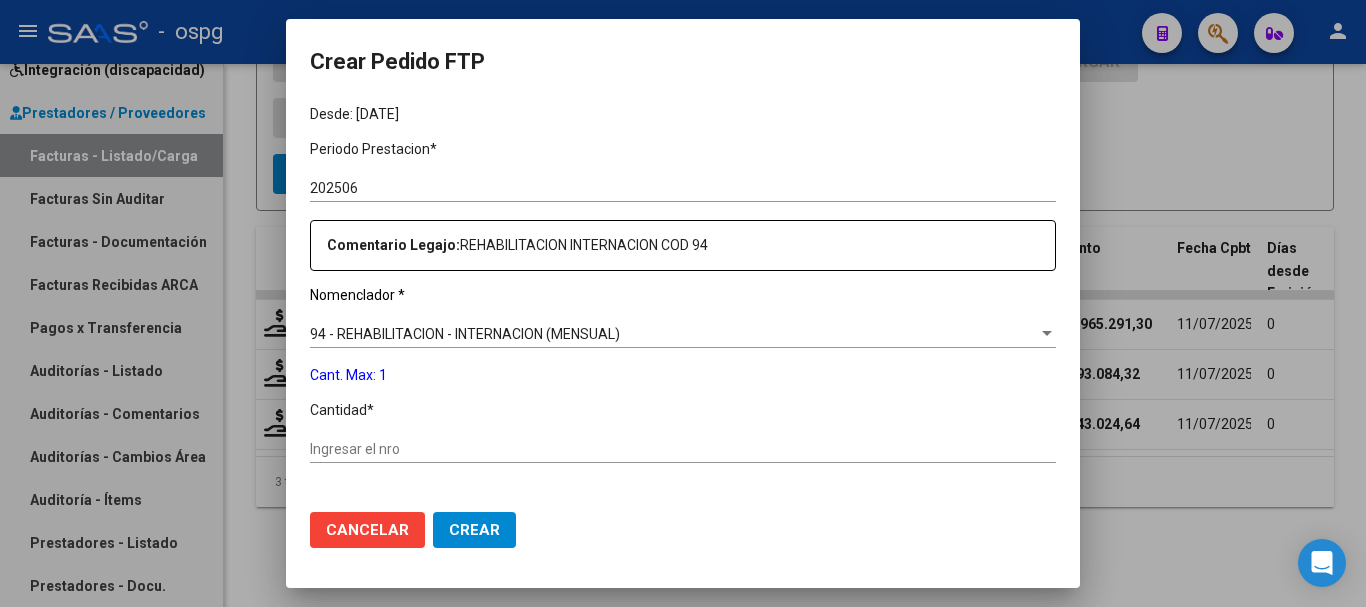 scroll, scrollTop: 600, scrollLeft: 0, axis: vertical 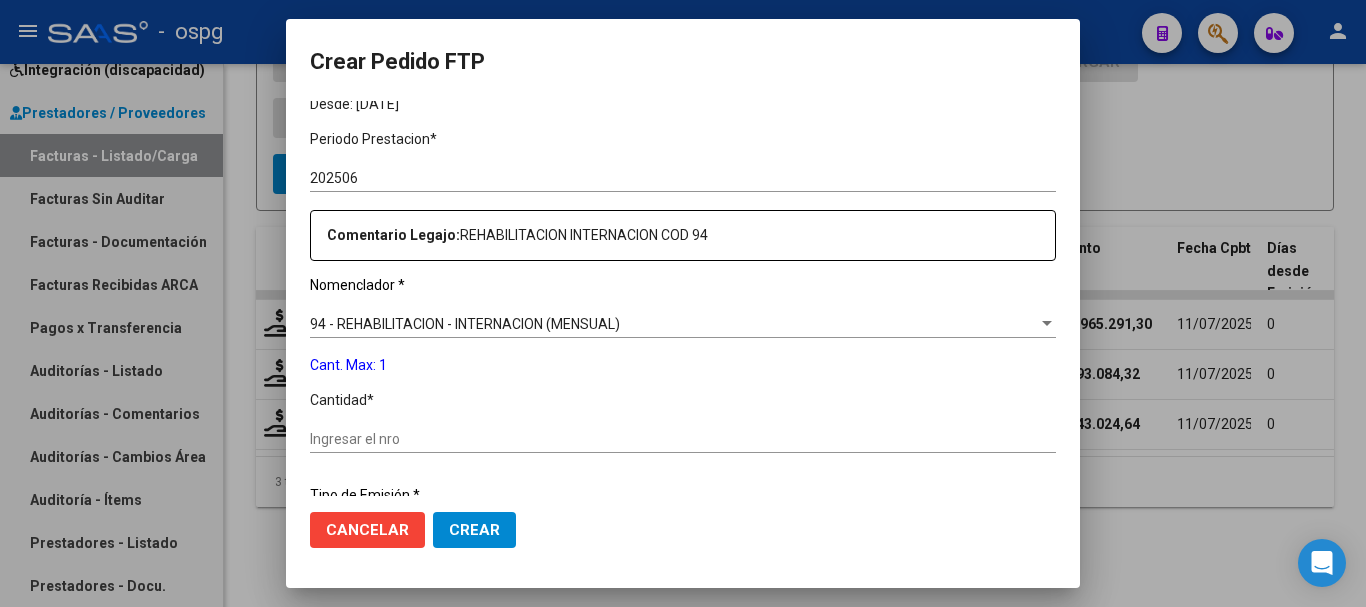 click on "Ingresar el nro" at bounding box center [683, 439] 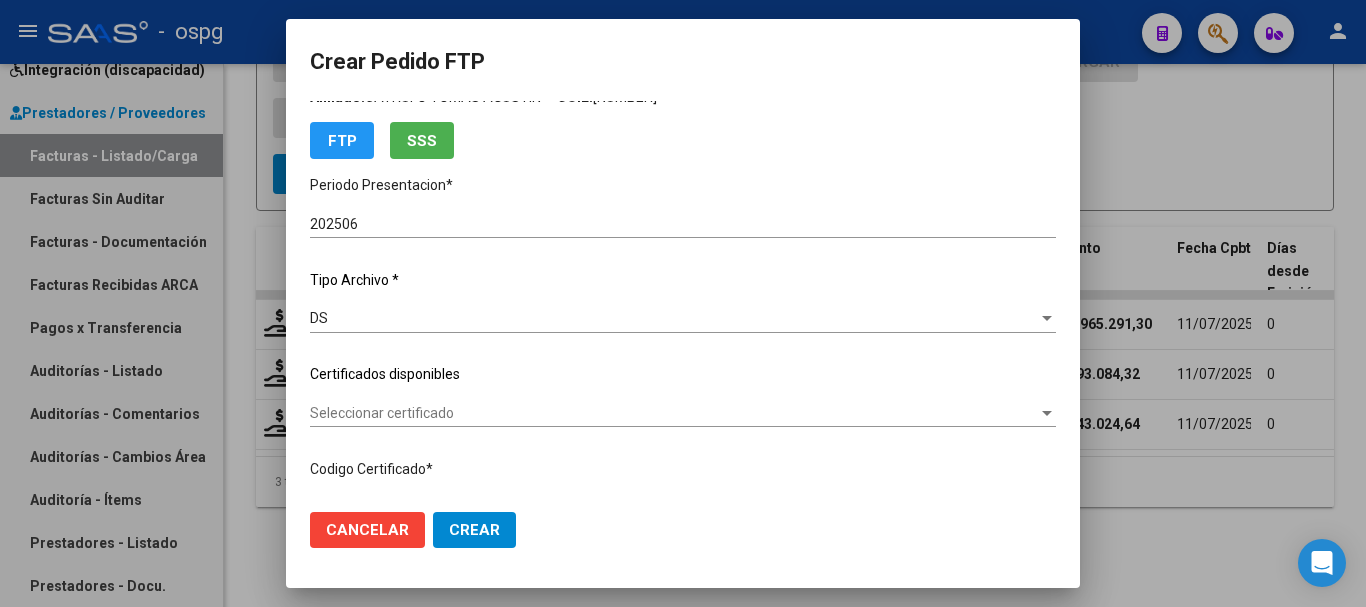 scroll, scrollTop: 0, scrollLeft: 0, axis: both 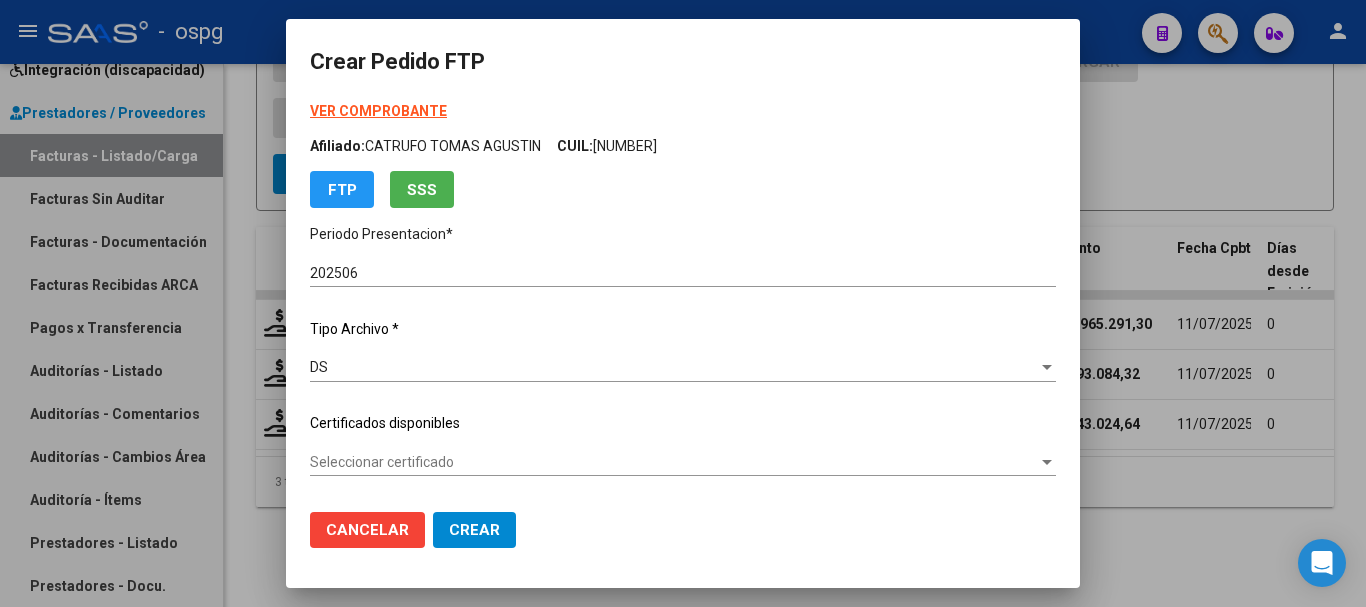 click on "VER COMPROBANTE" at bounding box center (378, 111) 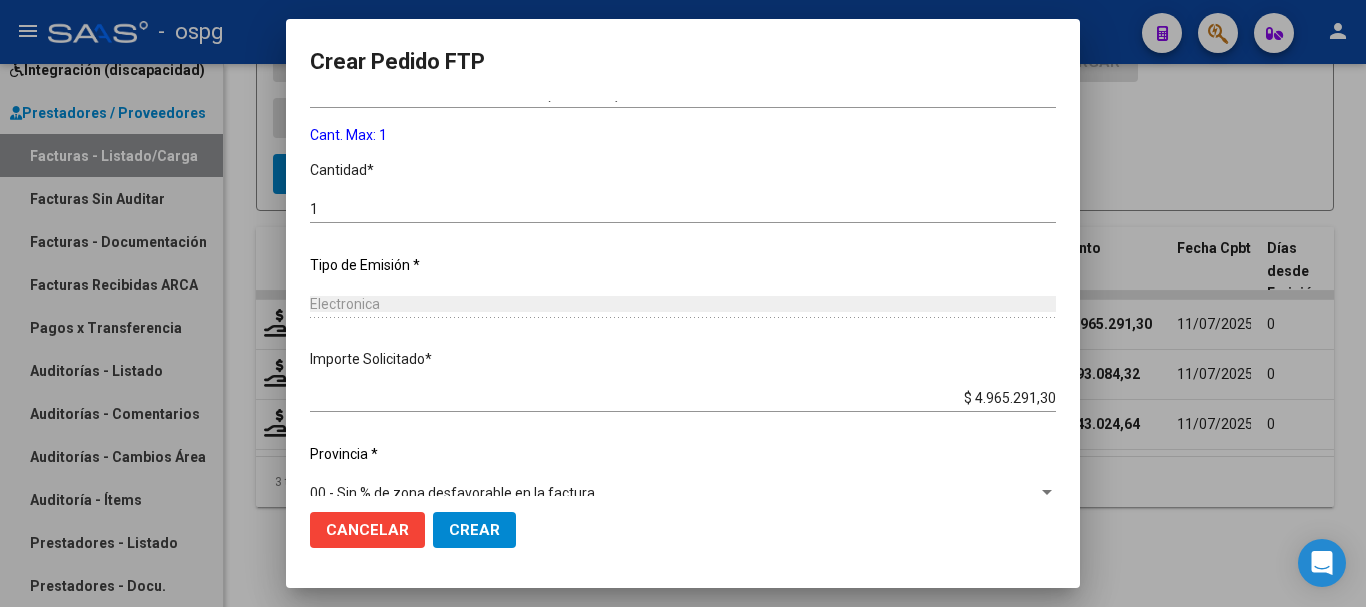 scroll, scrollTop: 858, scrollLeft: 0, axis: vertical 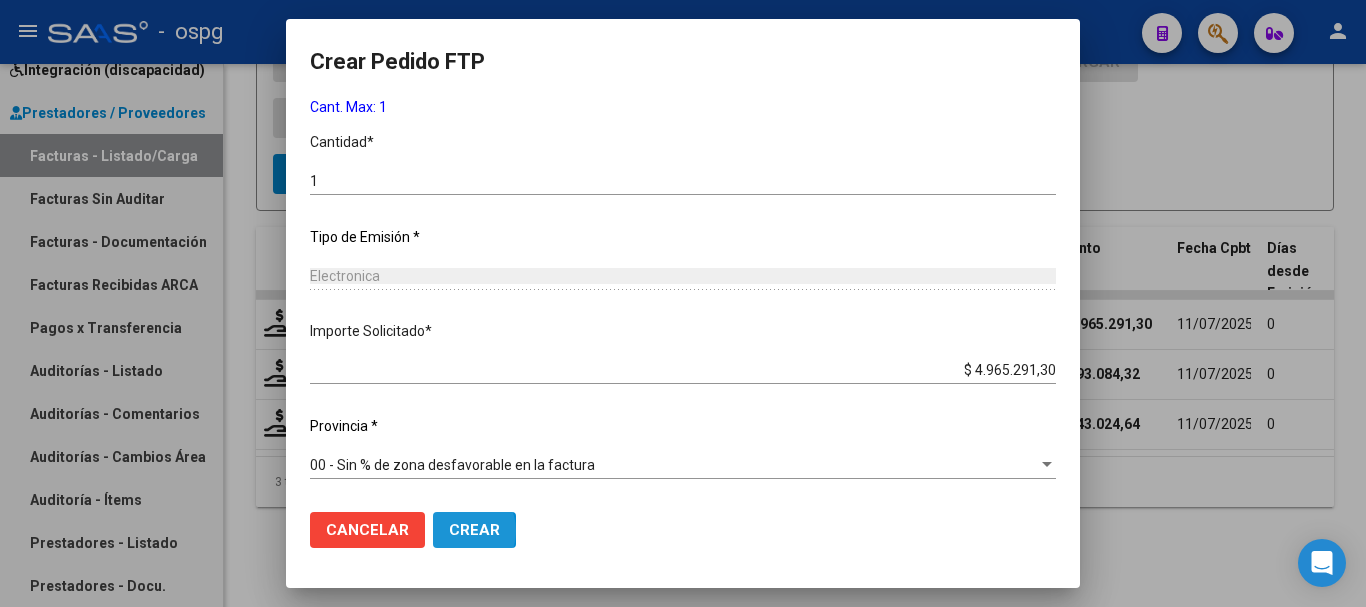 click on "Crear" 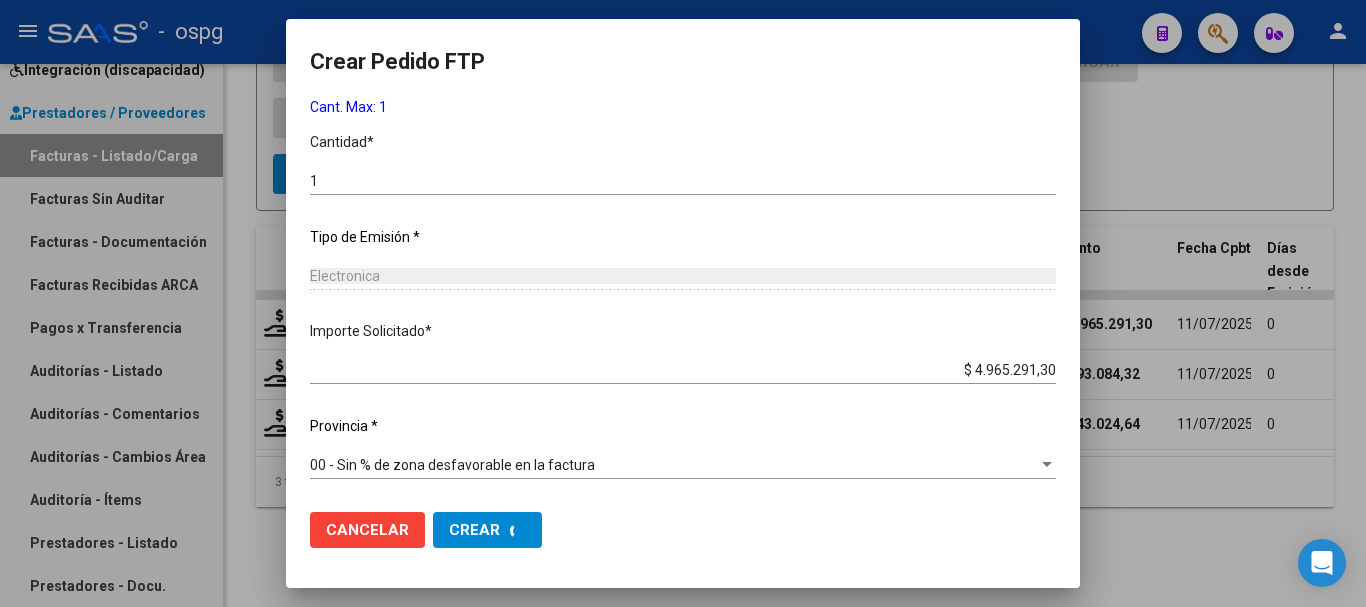 scroll, scrollTop: 0, scrollLeft: 0, axis: both 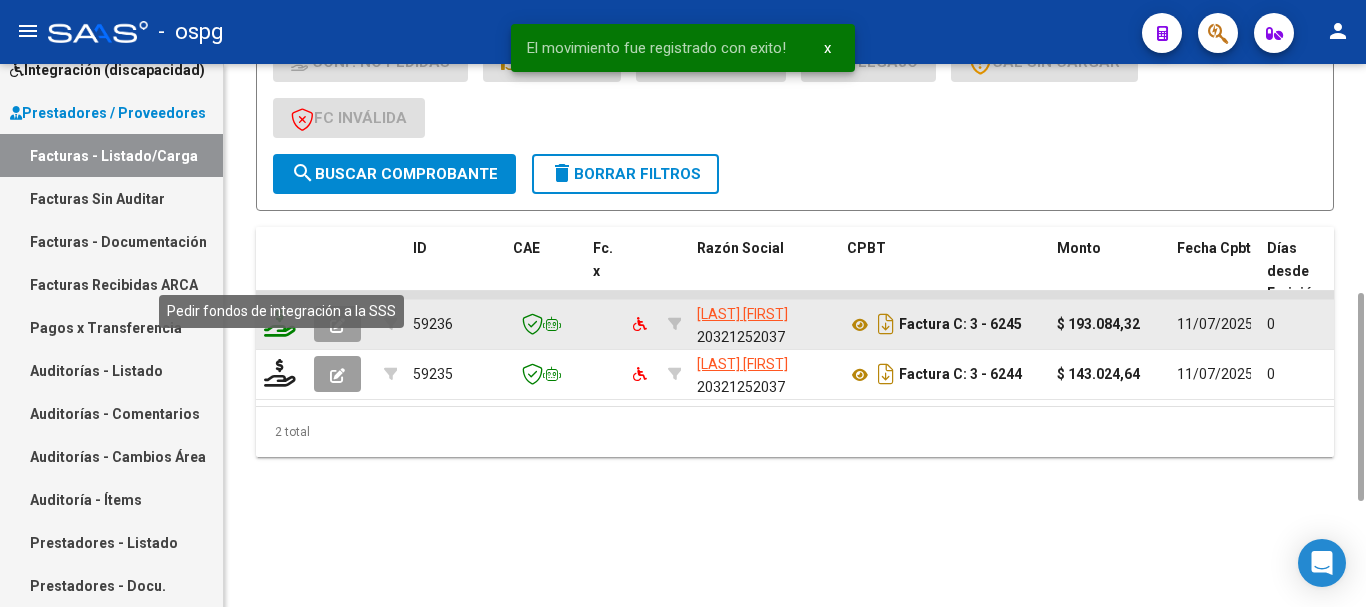click 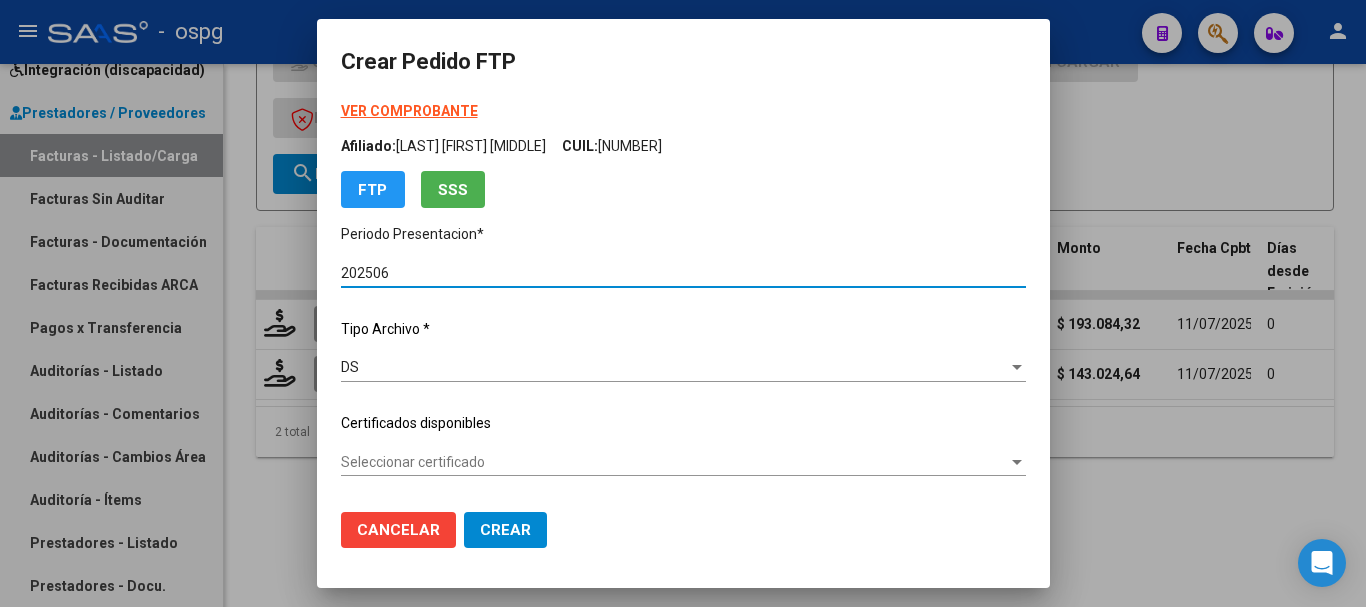 click on "VER COMPROBANTE" at bounding box center [409, 111] 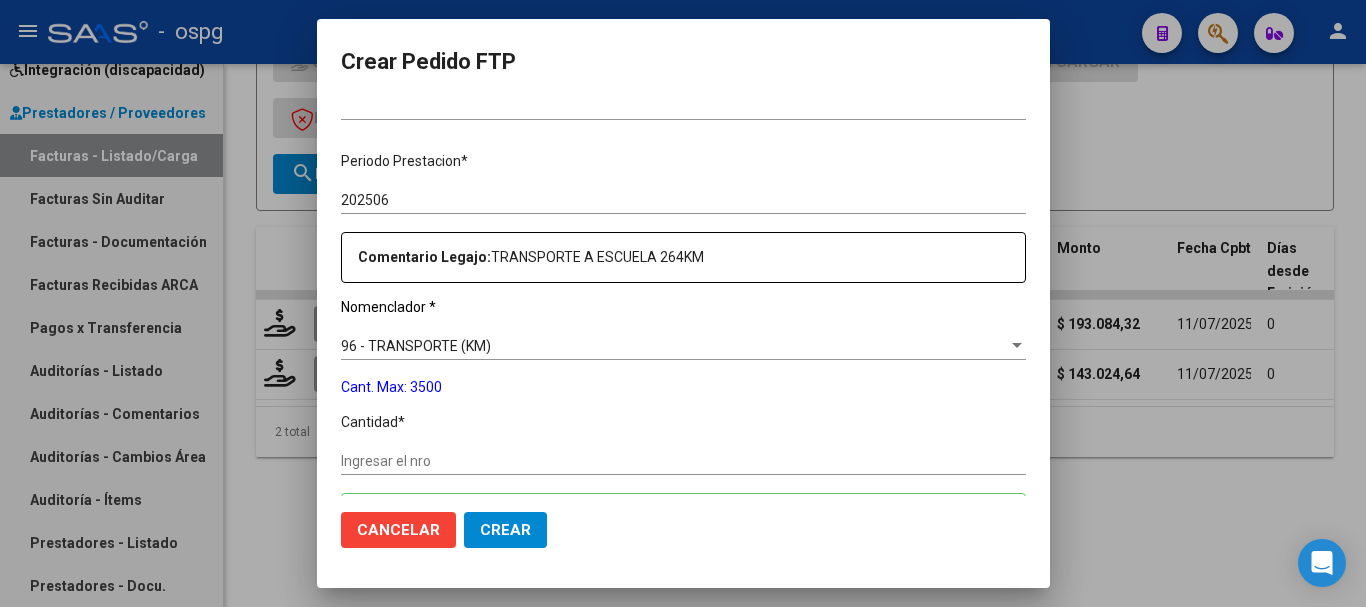 scroll, scrollTop: 600, scrollLeft: 0, axis: vertical 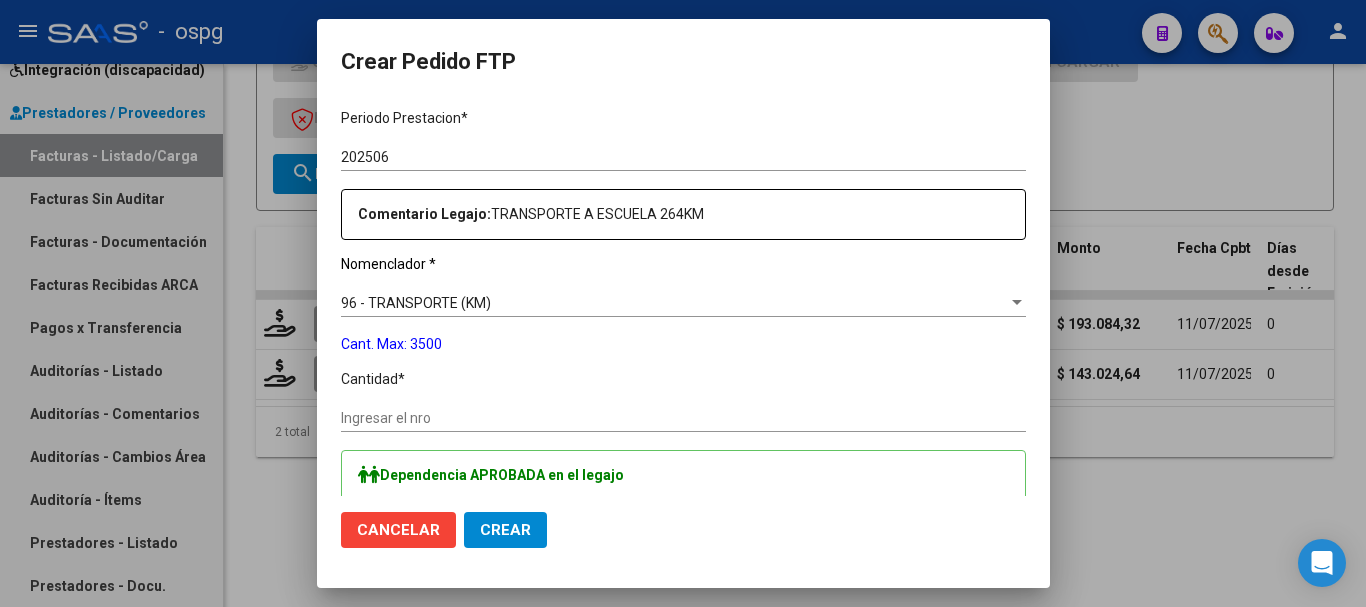 click at bounding box center [683, 303] 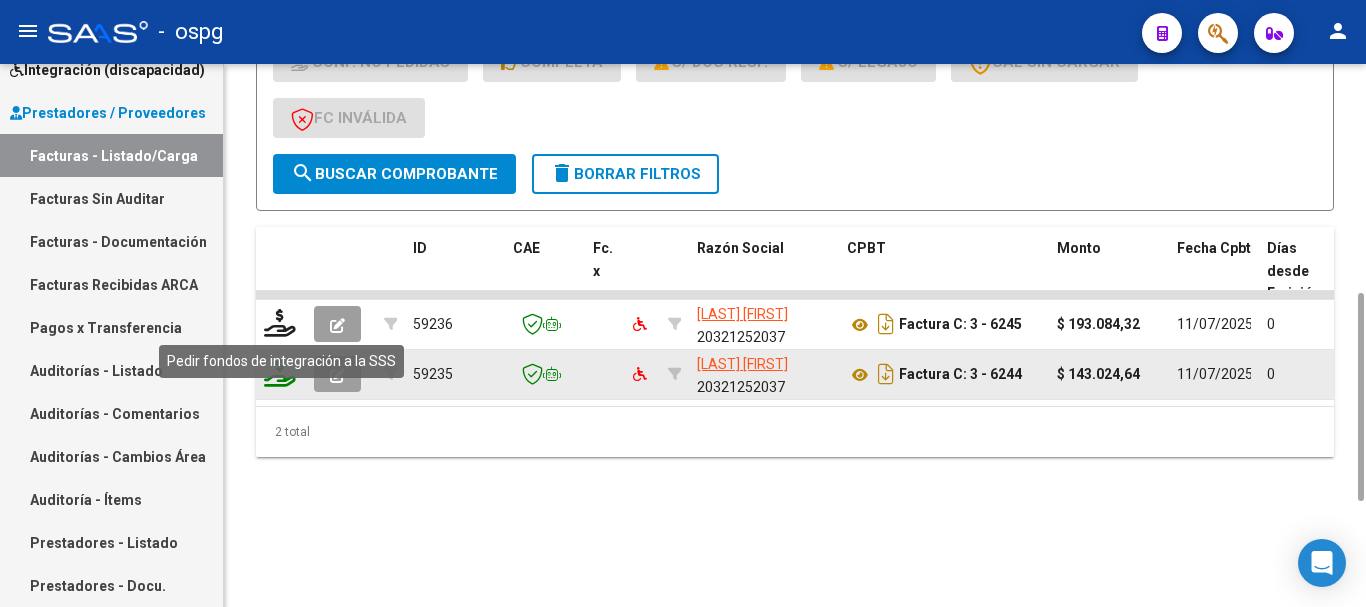 click 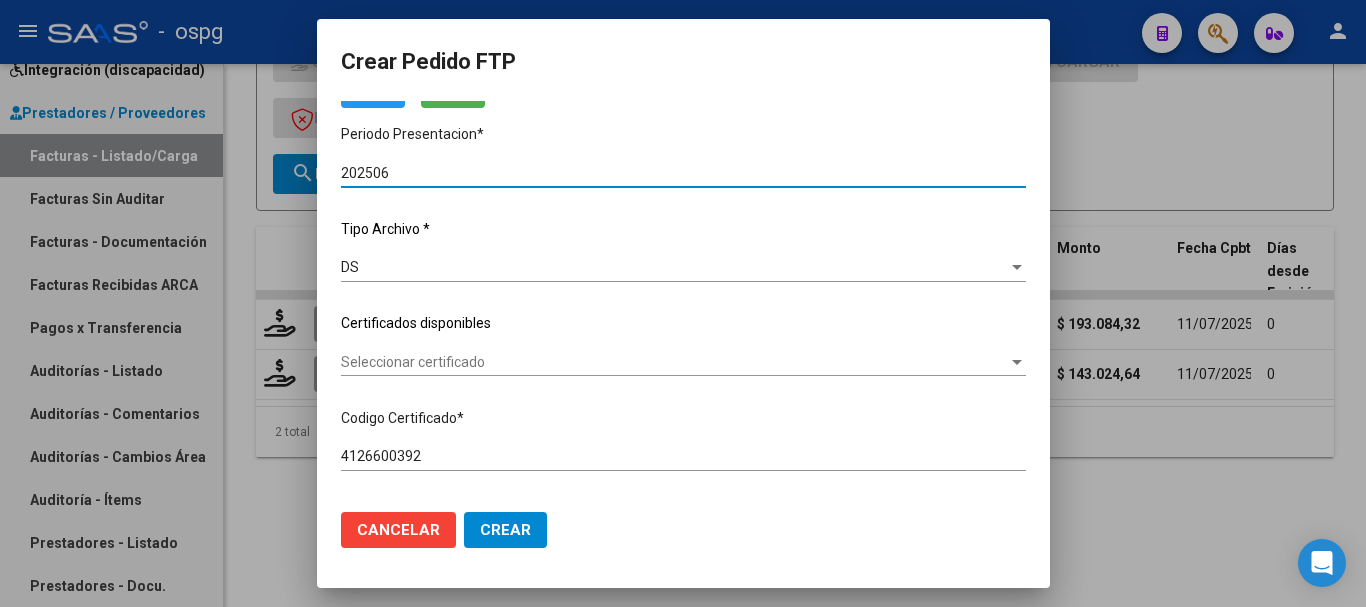 scroll, scrollTop: 0, scrollLeft: 0, axis: both 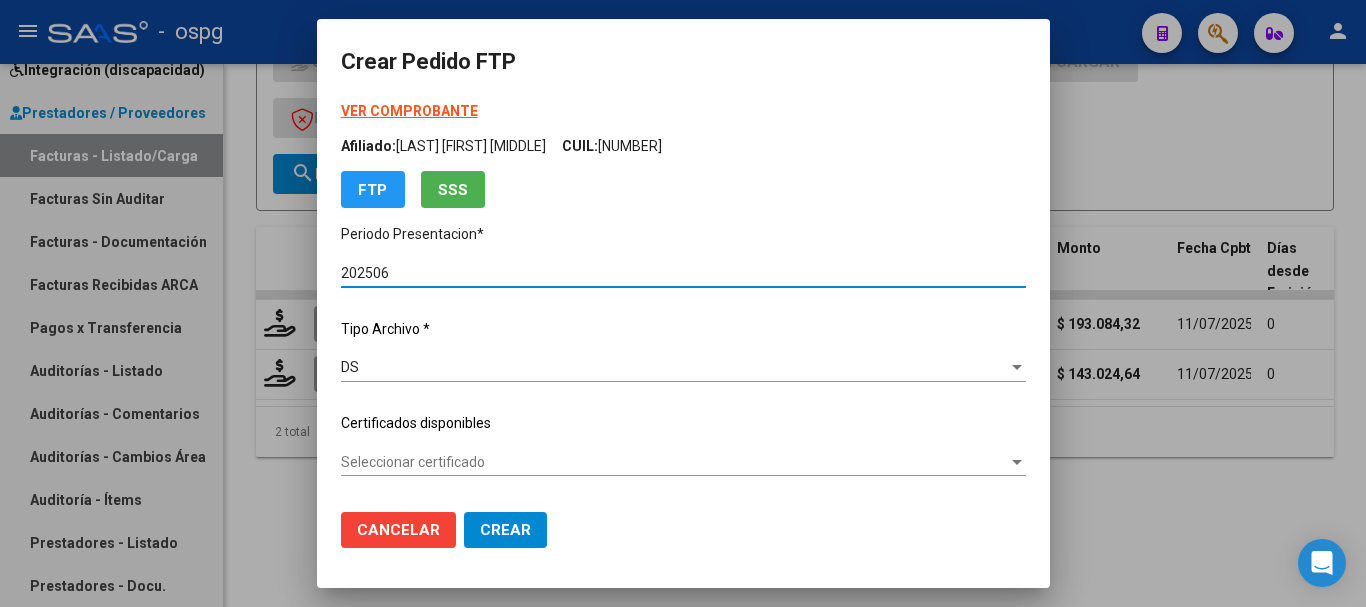 click on "VER COMPROBANTE" at bounding box center [409, 111] 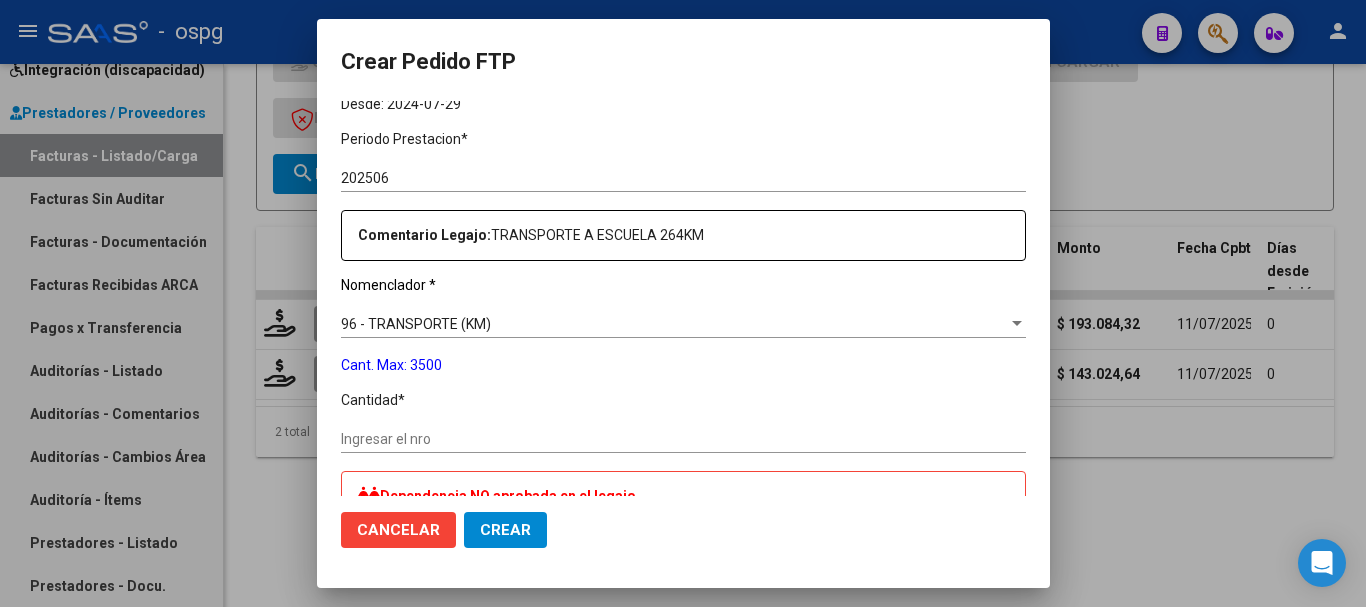 scroll, scrollTop: 700, scrollLeft: 0, axis: vertical 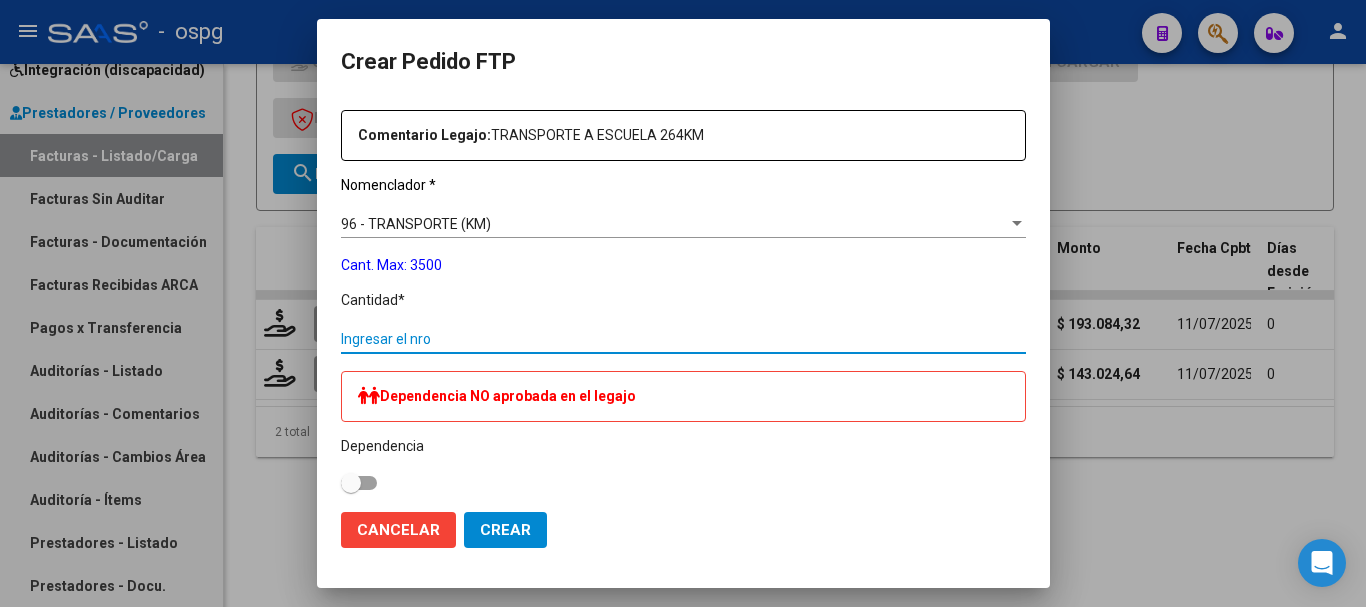 click on "Ingresar el nro" at bounding box center [683, 339] 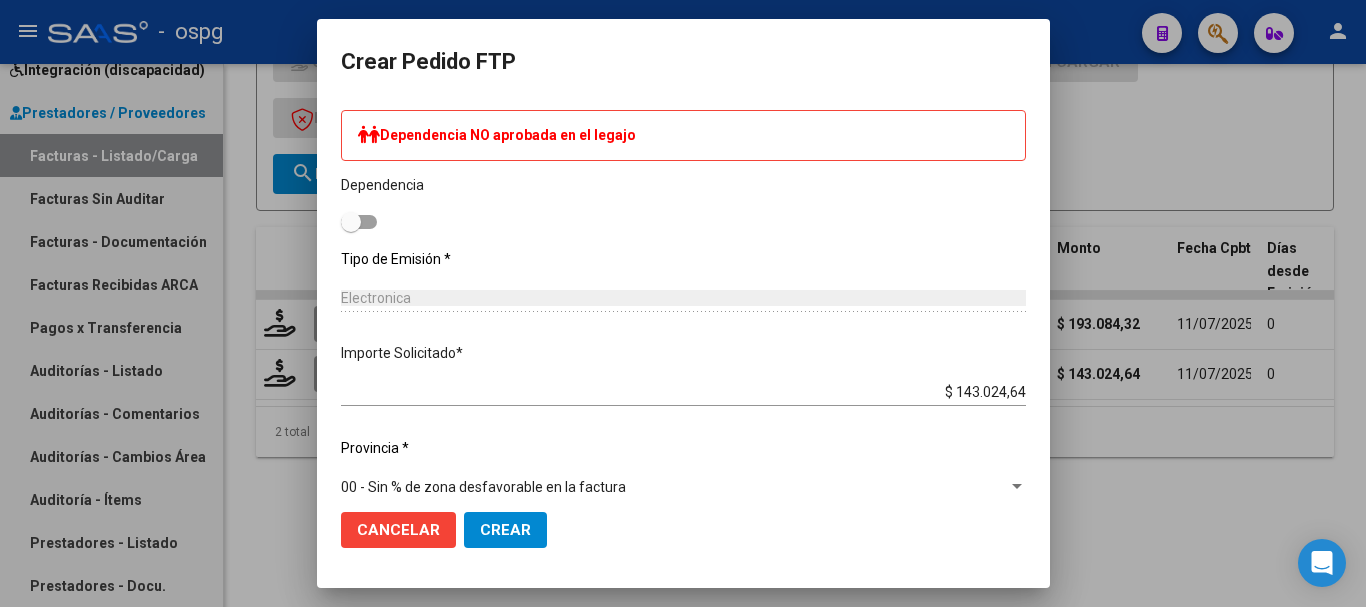 scroll, scrollTop: 1000, scrollLeft: 0, axis: vertical 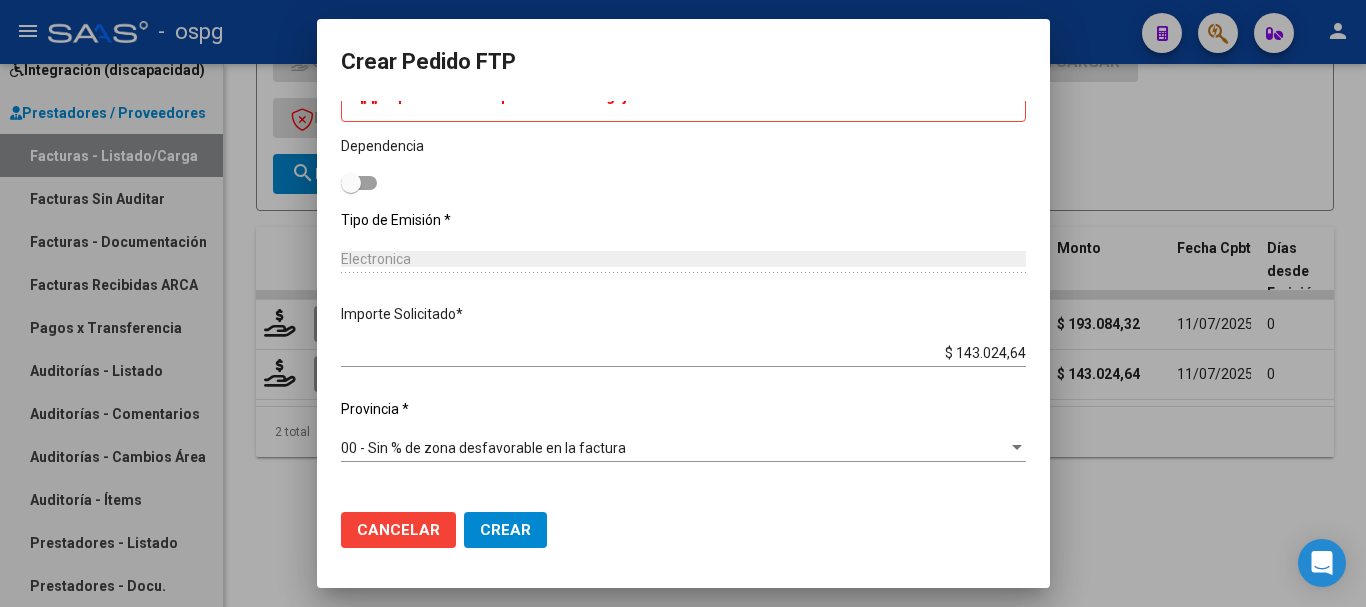 click on "Crear" 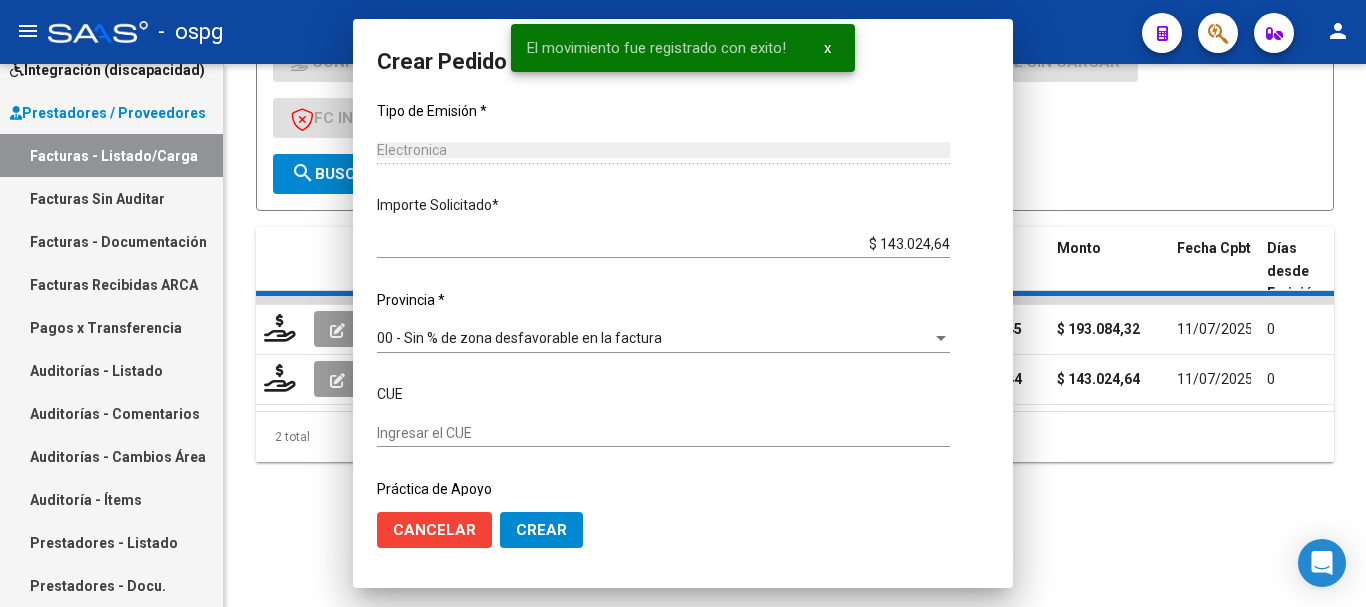 scroll, scrollTop: 0, scrollLeft: 0, axis: both 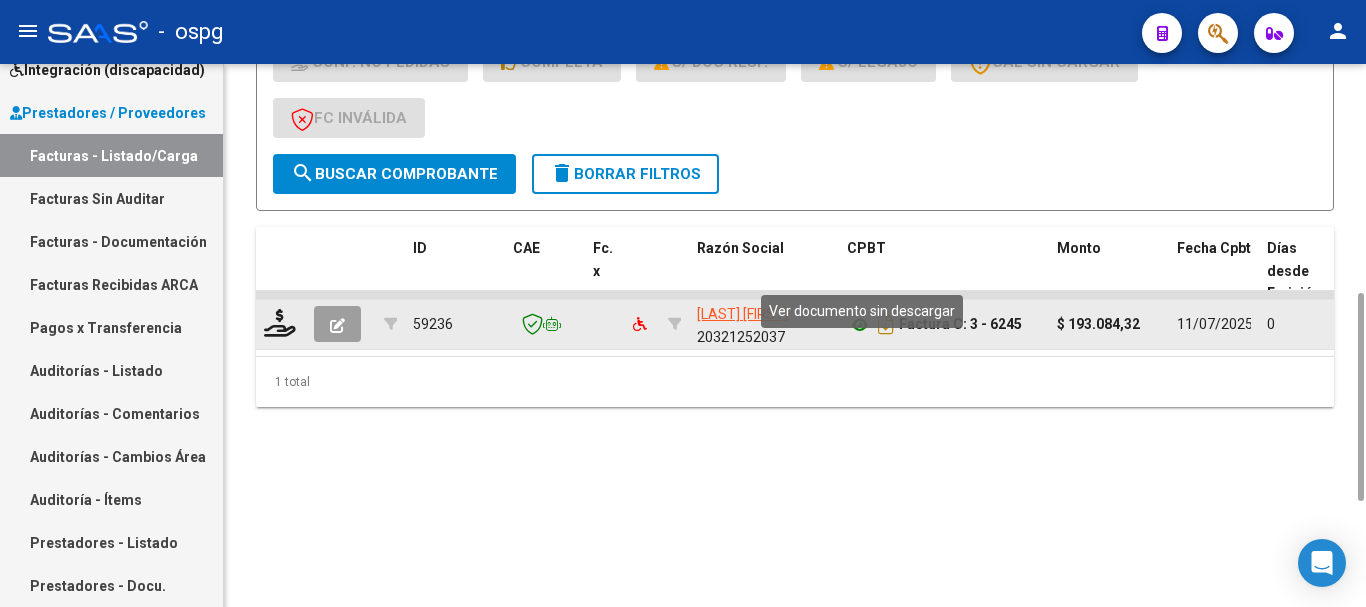 click 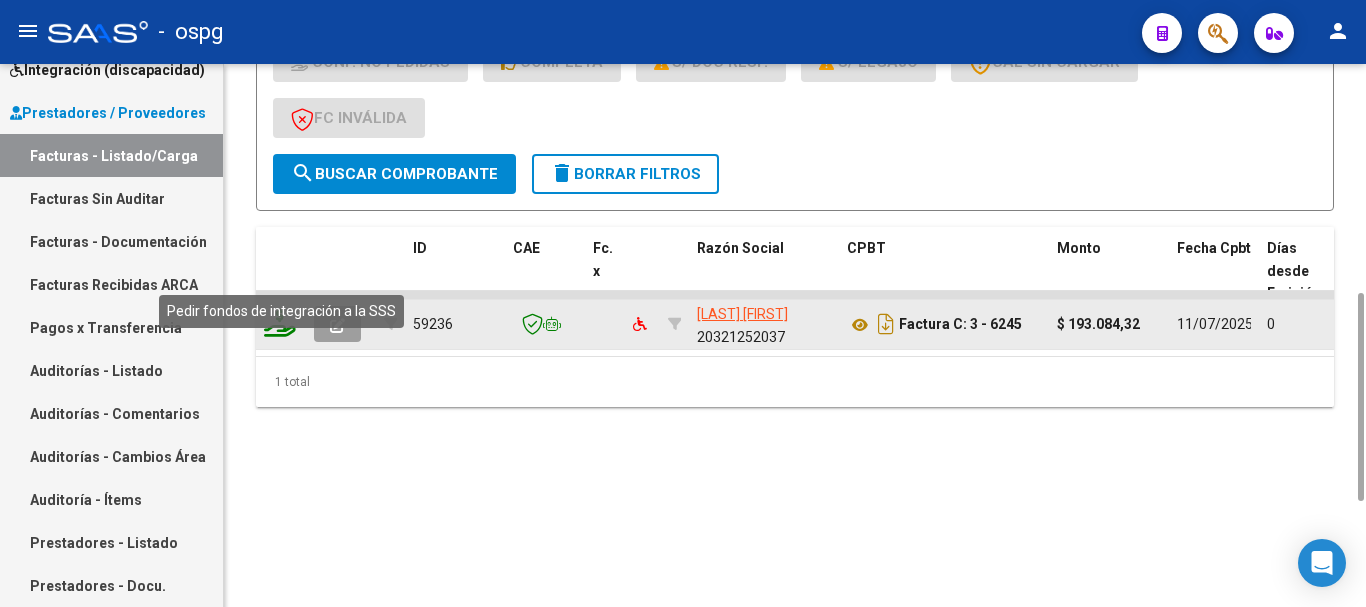 click 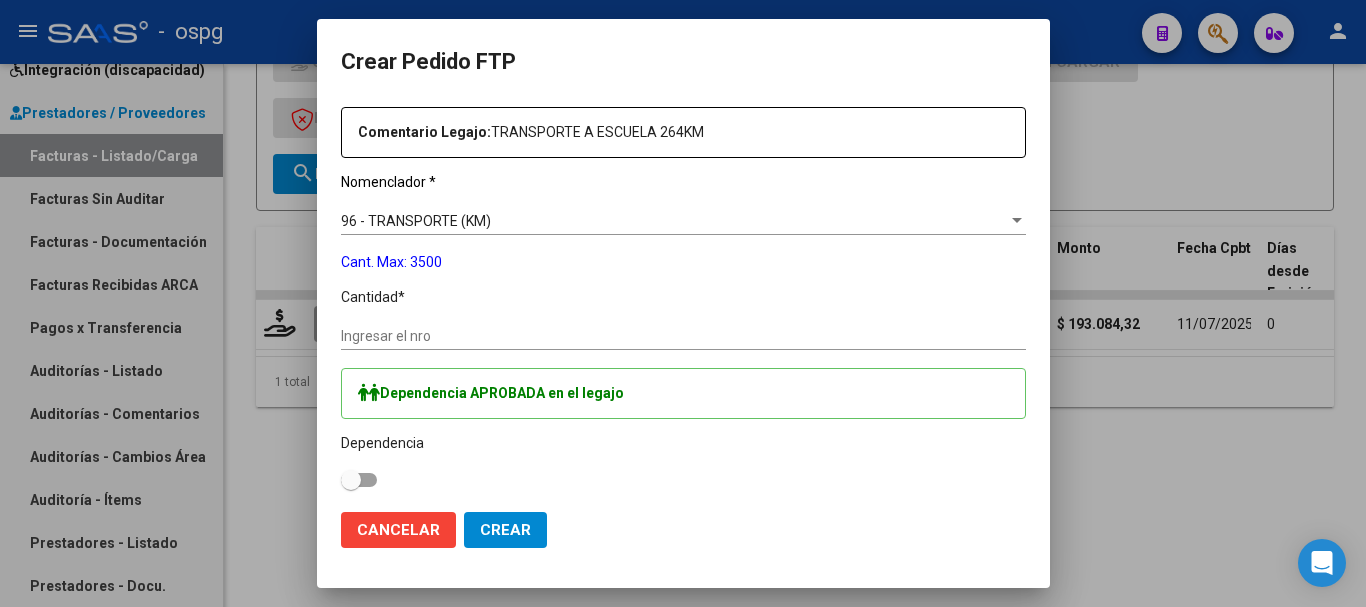 scroll, scrollTop: 700, scrollLeft: 0, axis: vertical 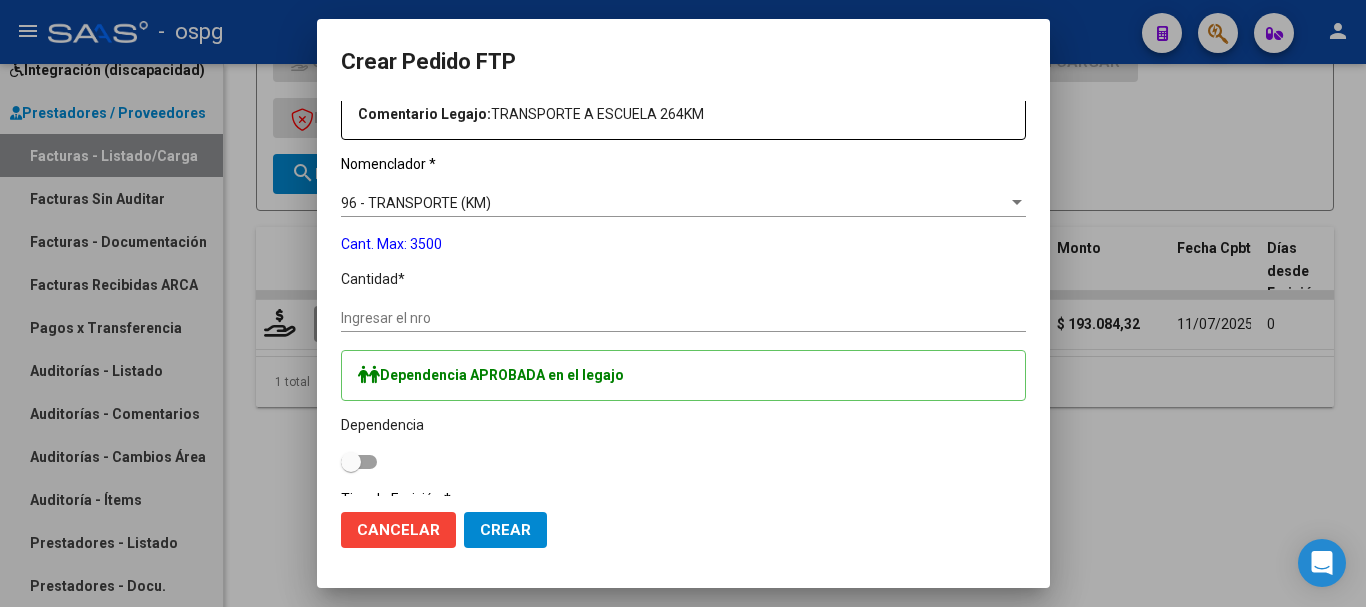click on "Ingresar el nro" at bounding box center [683, 318] 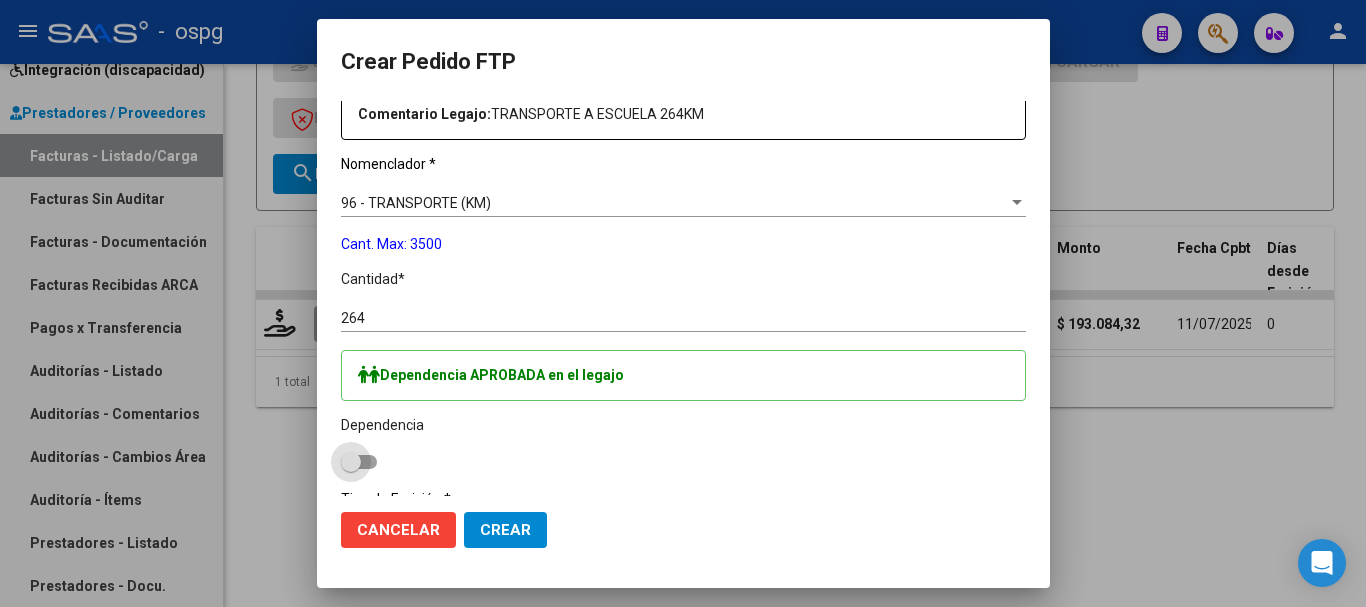 drag, startPoint x: 321, startPoint y: 459, endPoint x: 338, endPoint y: 459, distance: 17 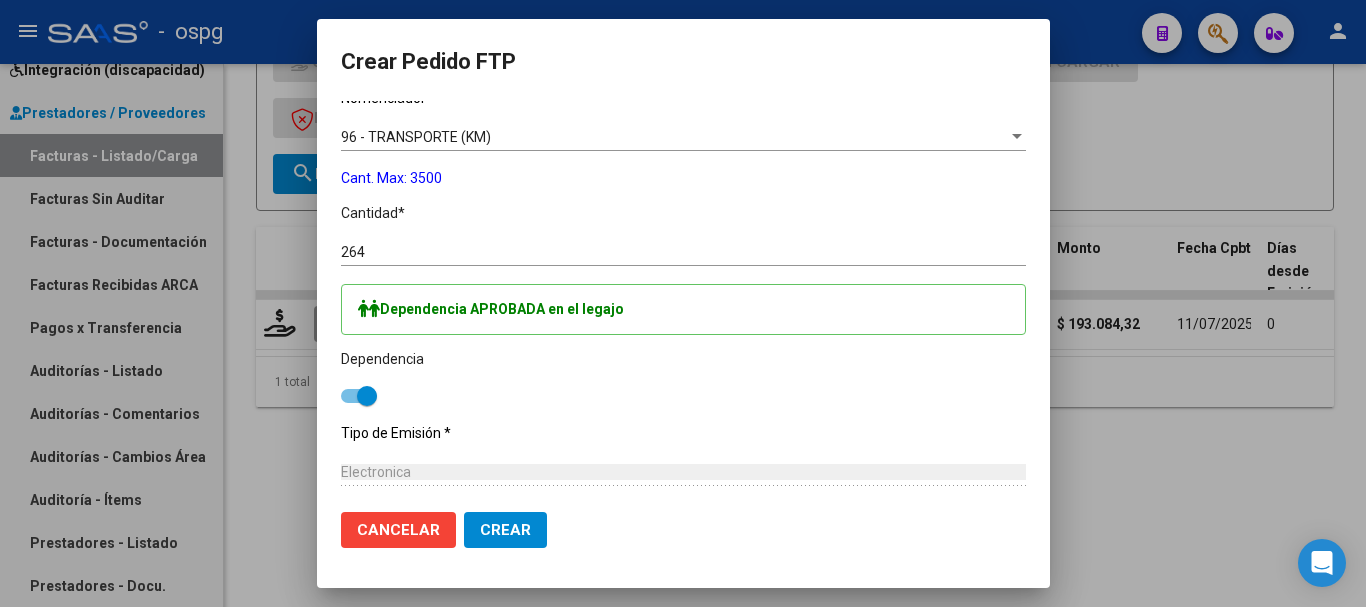 scroll, scrollTop: 800, scrollLeft: 0, axis: vertical 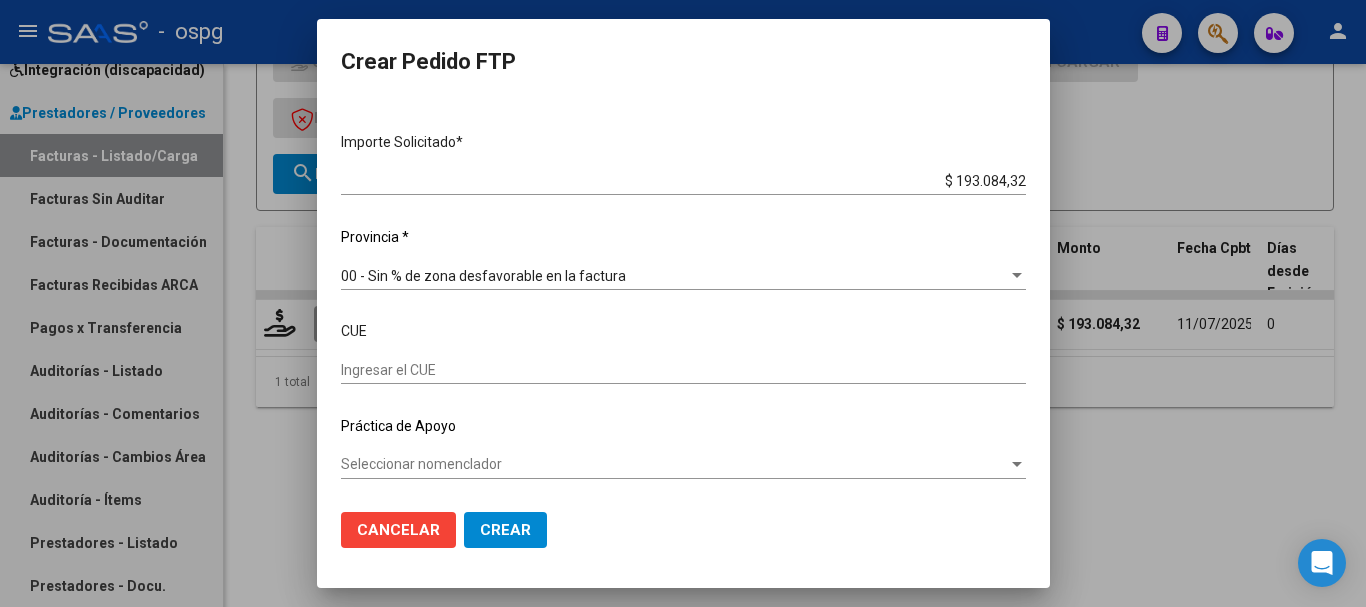 click on "Crear" 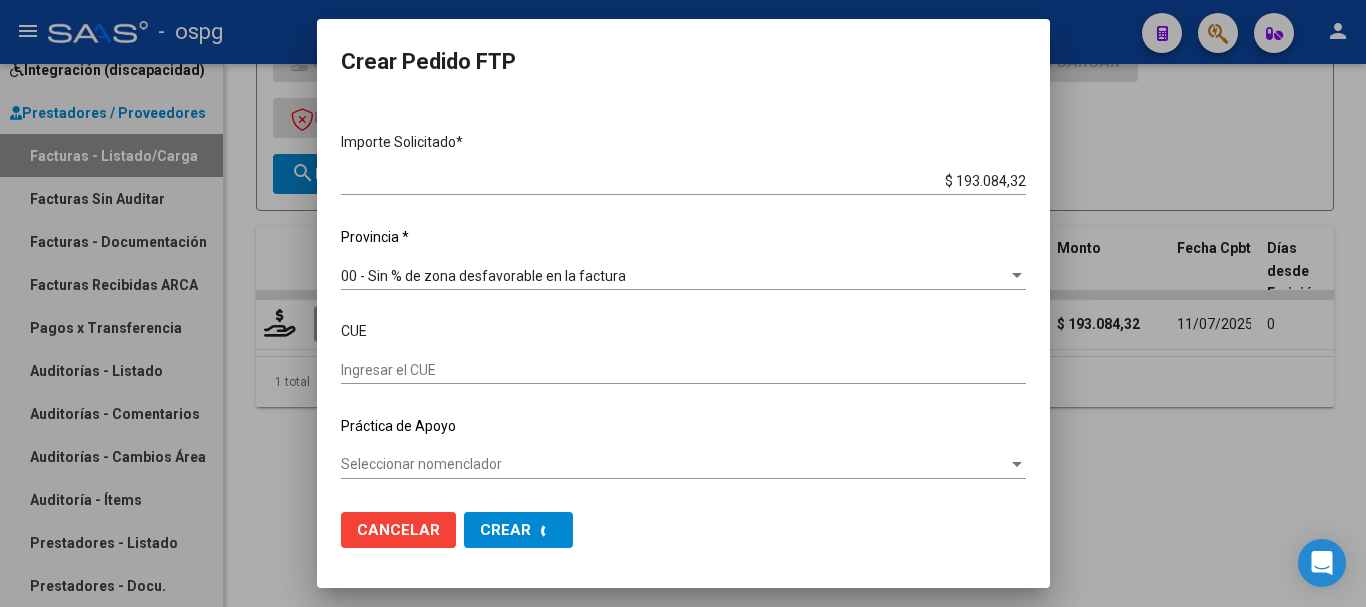 scroll, scrollTop: 0, scrollLeft: 0, axis: both 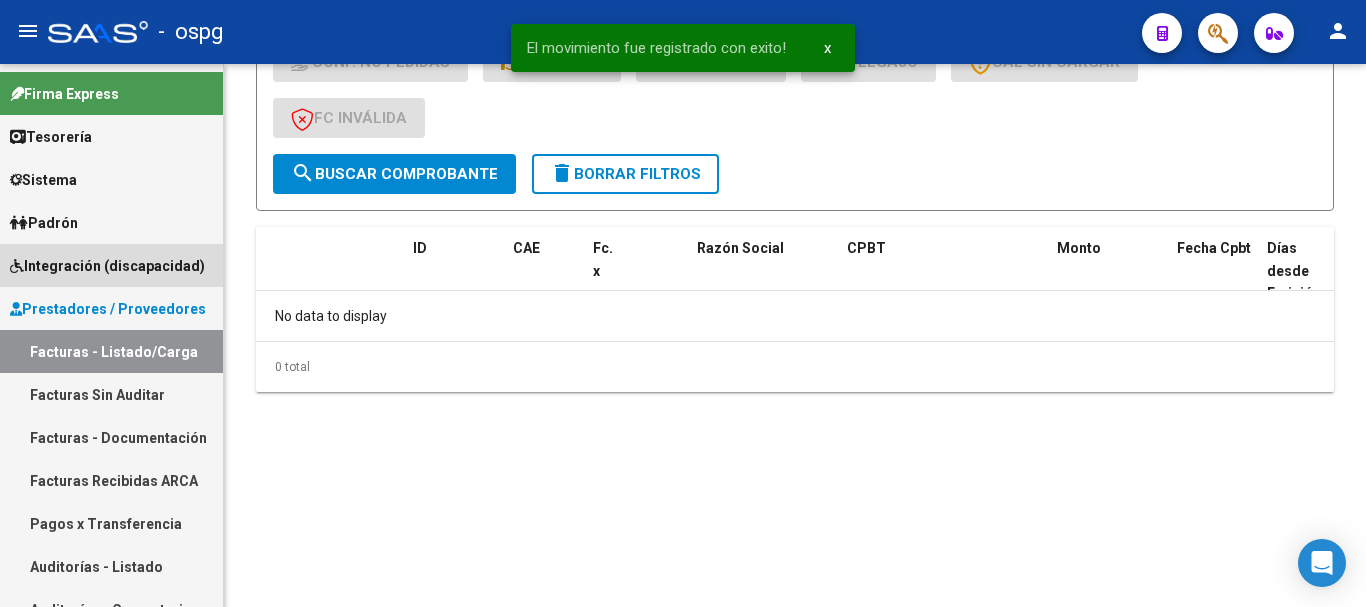 click on "Integración (discapacidad)" at bounding box center (107, 266) 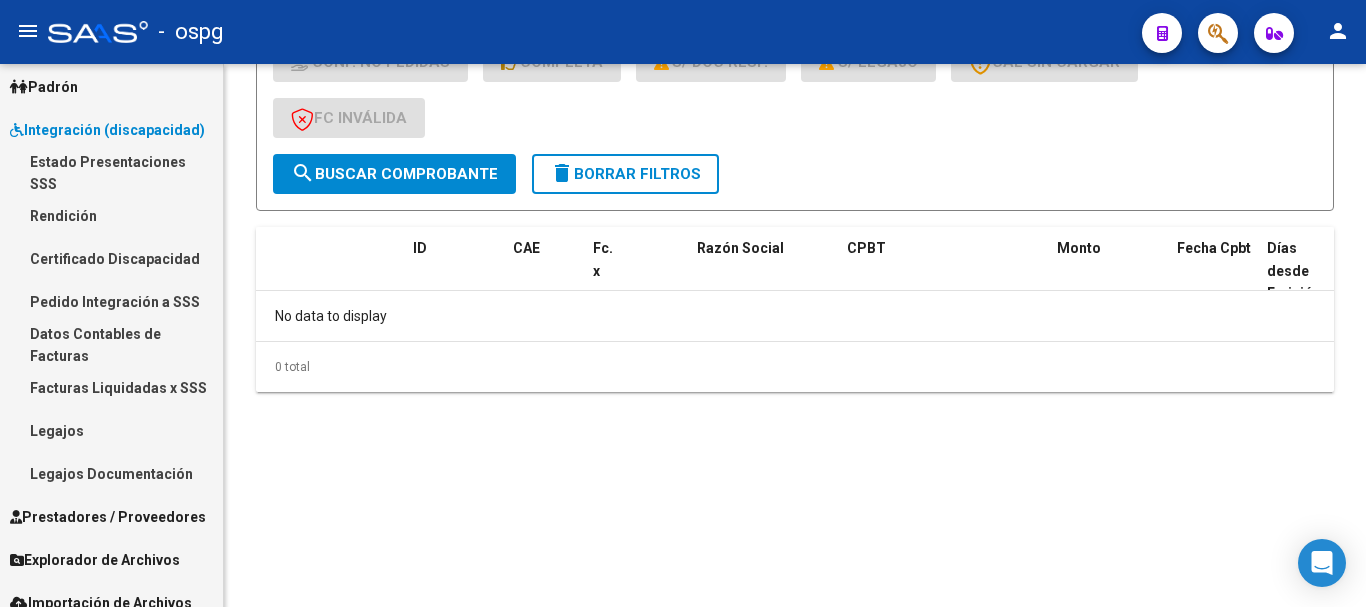 scroll, scrollTop: 196, scrollLeft: 0, axis: vertical 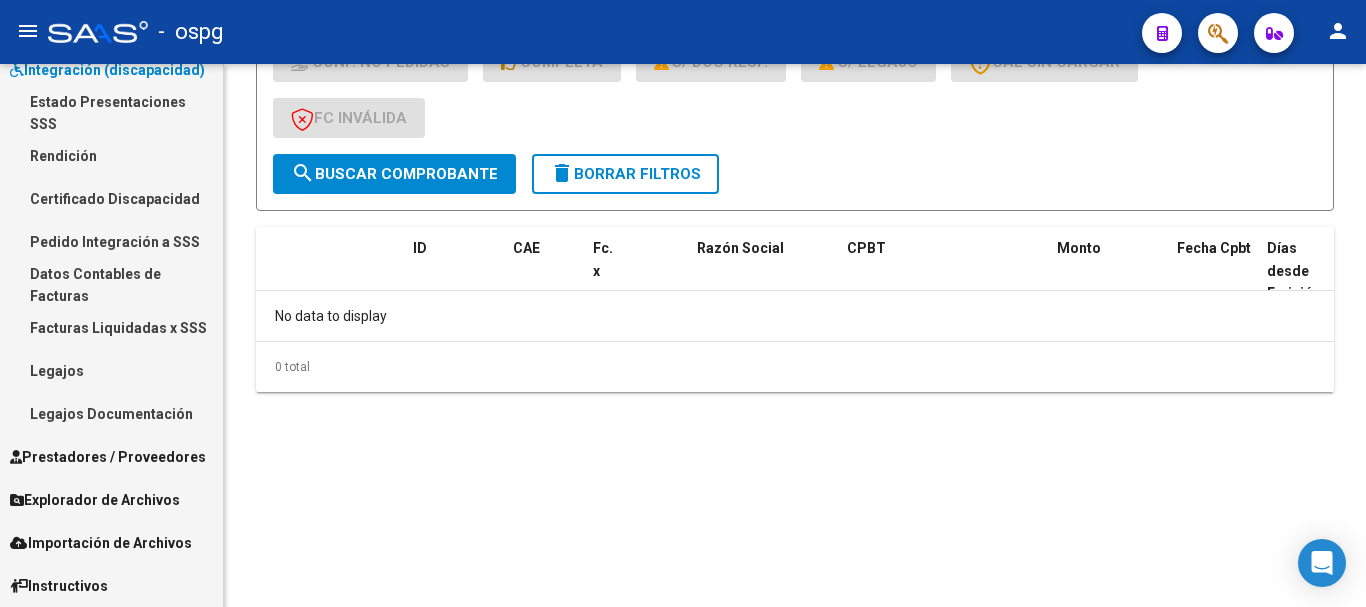 click on "Legajos" at bounding box center (111, 370) 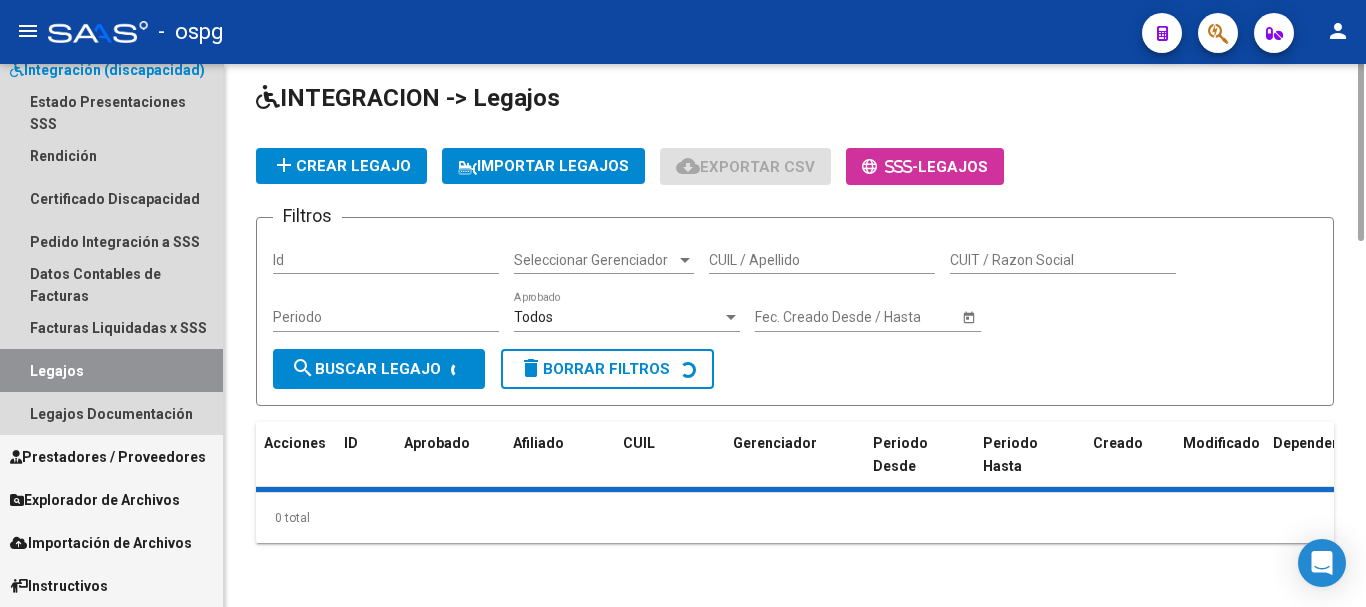 scroll, scrollTop: 0, scrollLeft: 0, axis: both 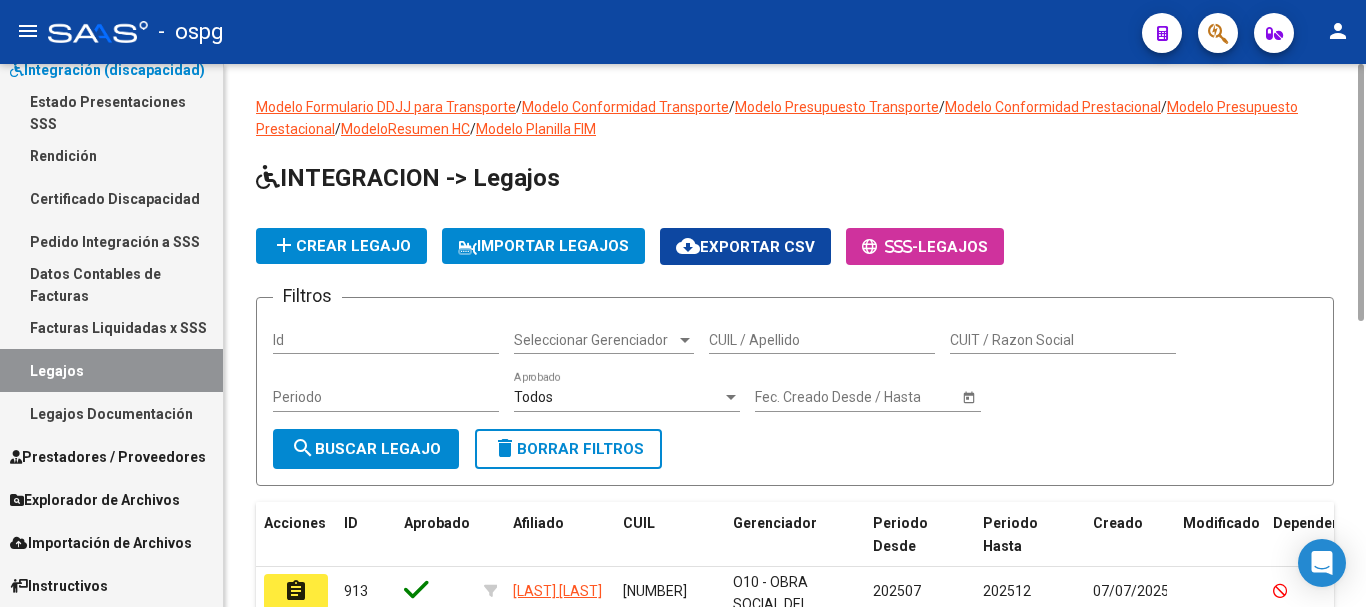click on "CUIL / Apellido" at bounding box center [822, 340] 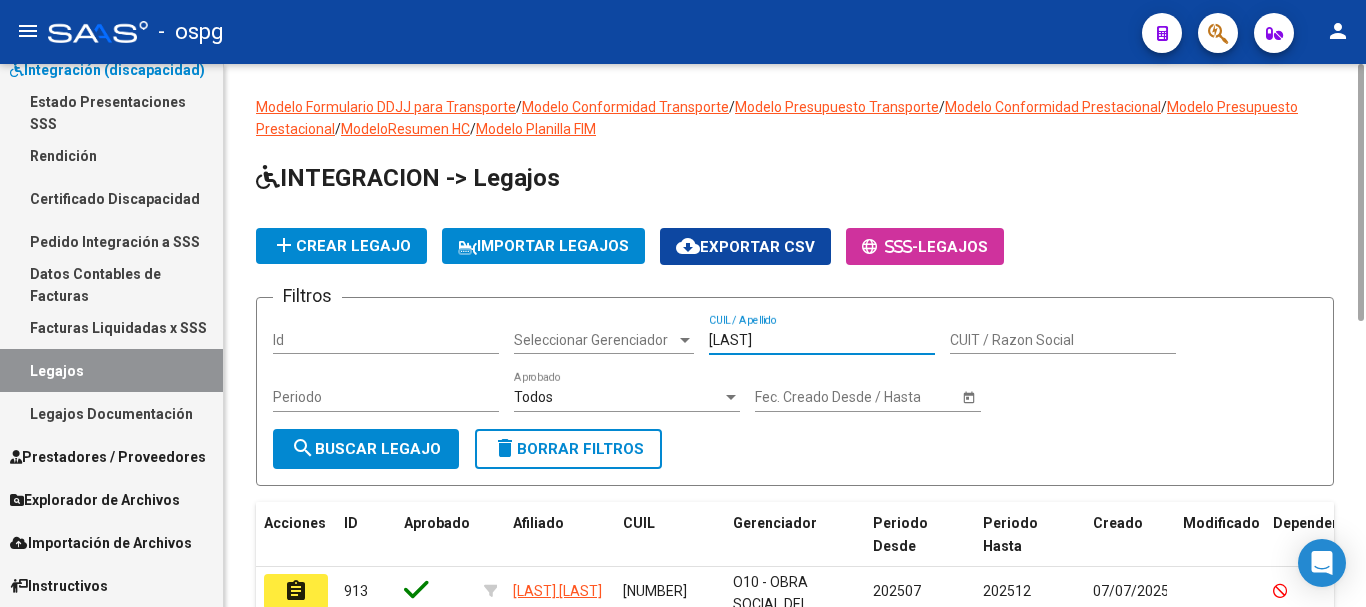 click on "search  Buscar Legajo" 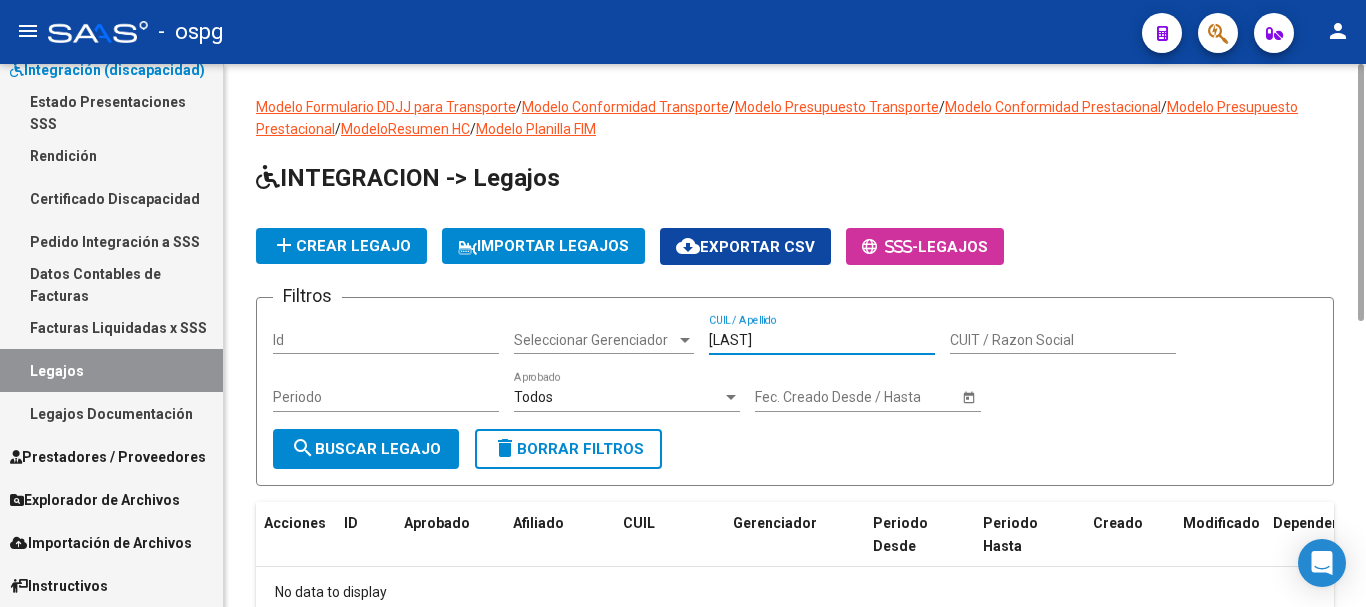 click on "[LAST]" at bounding box center [822, 340] 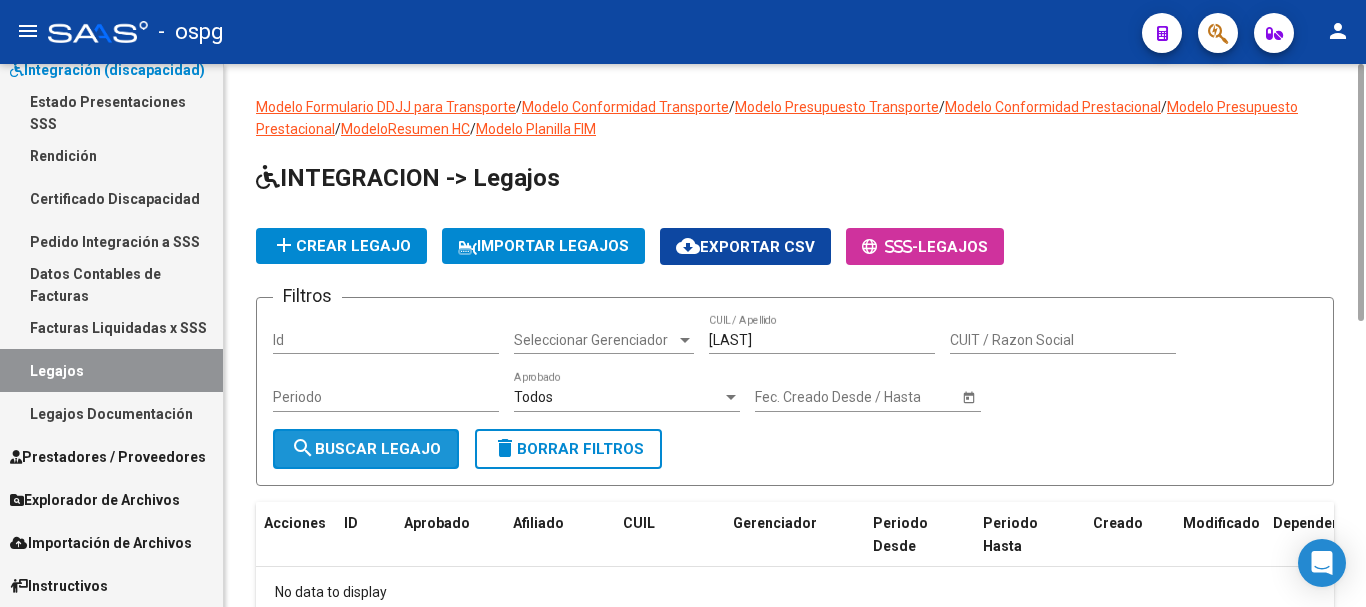 click on "search  Buscar Legajo" 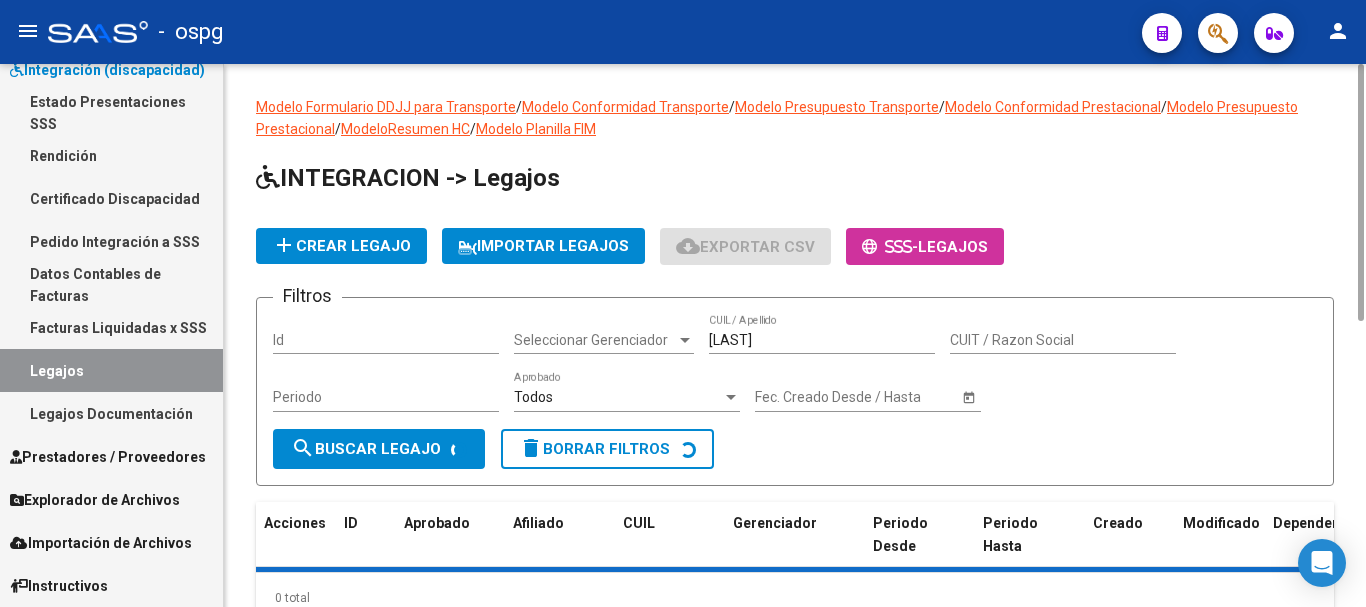 scroll, scrollTop: 297, scrollLeft: 0, axis: vertical 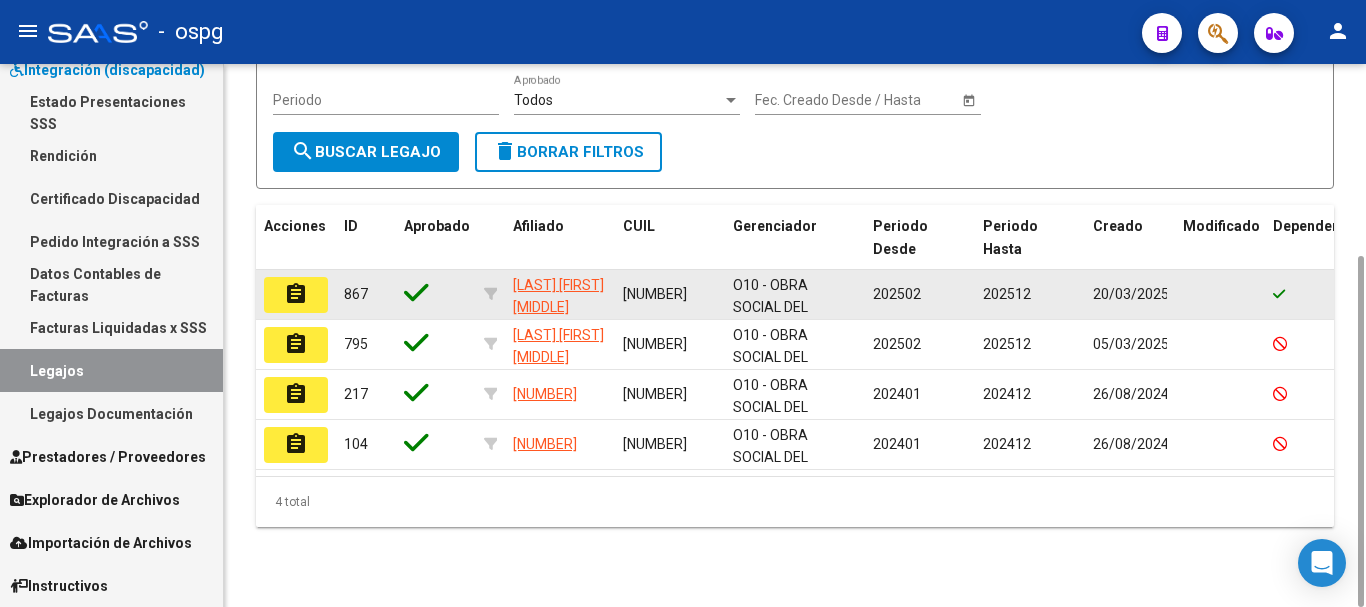 click on "assignment" 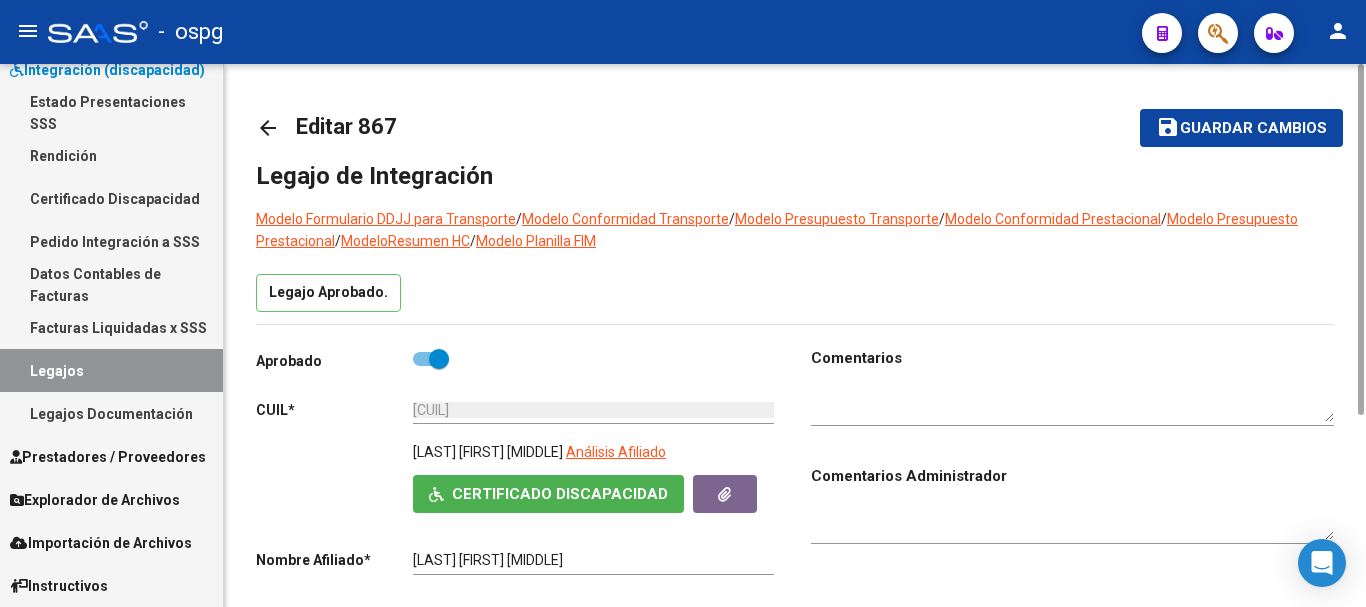 scroll, scrollTop: 600, scrollLeft: 0, axis: vertical 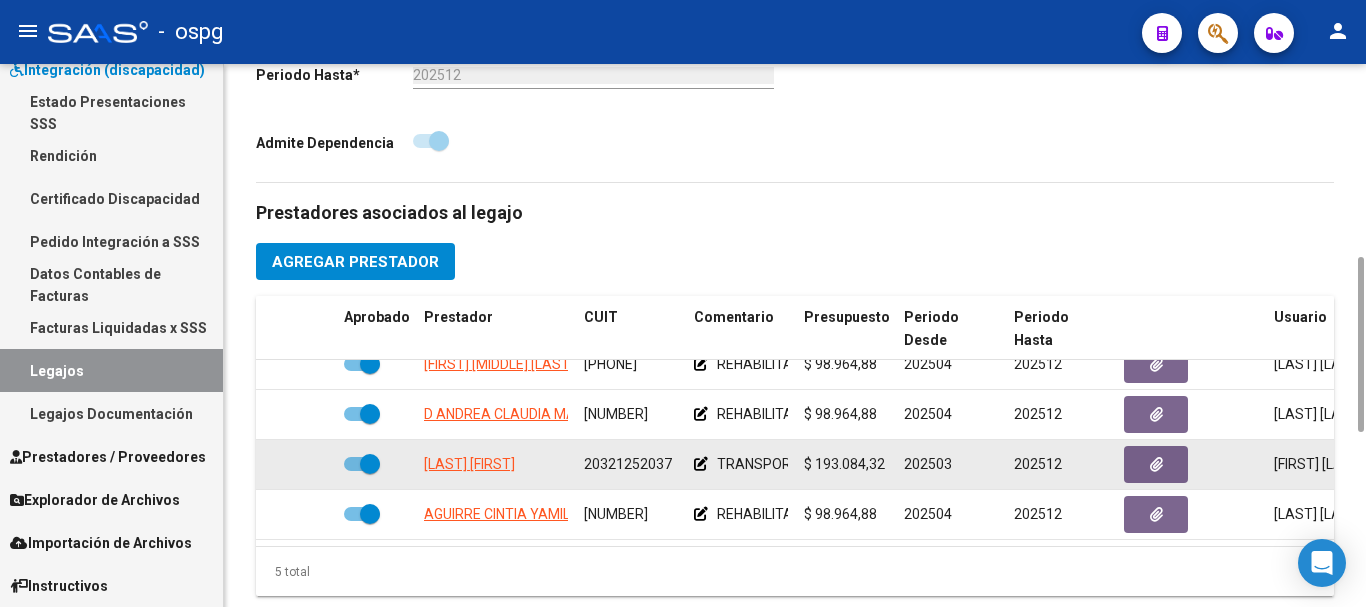 click 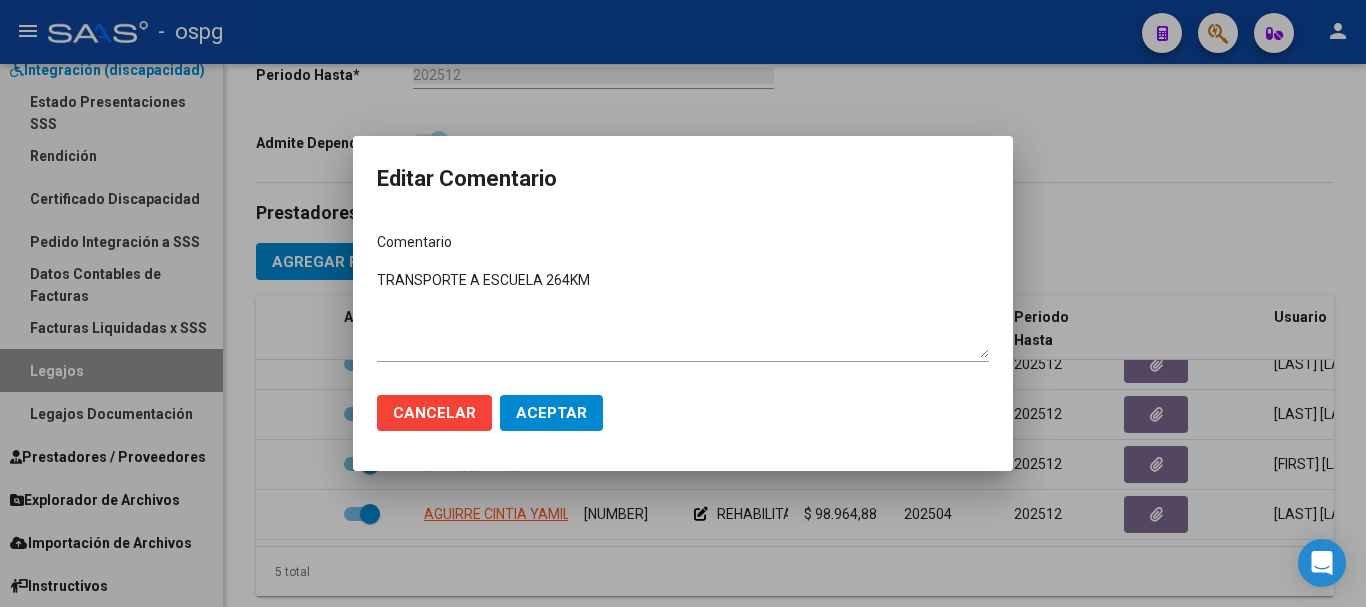 click at bounding box center (683, 303) 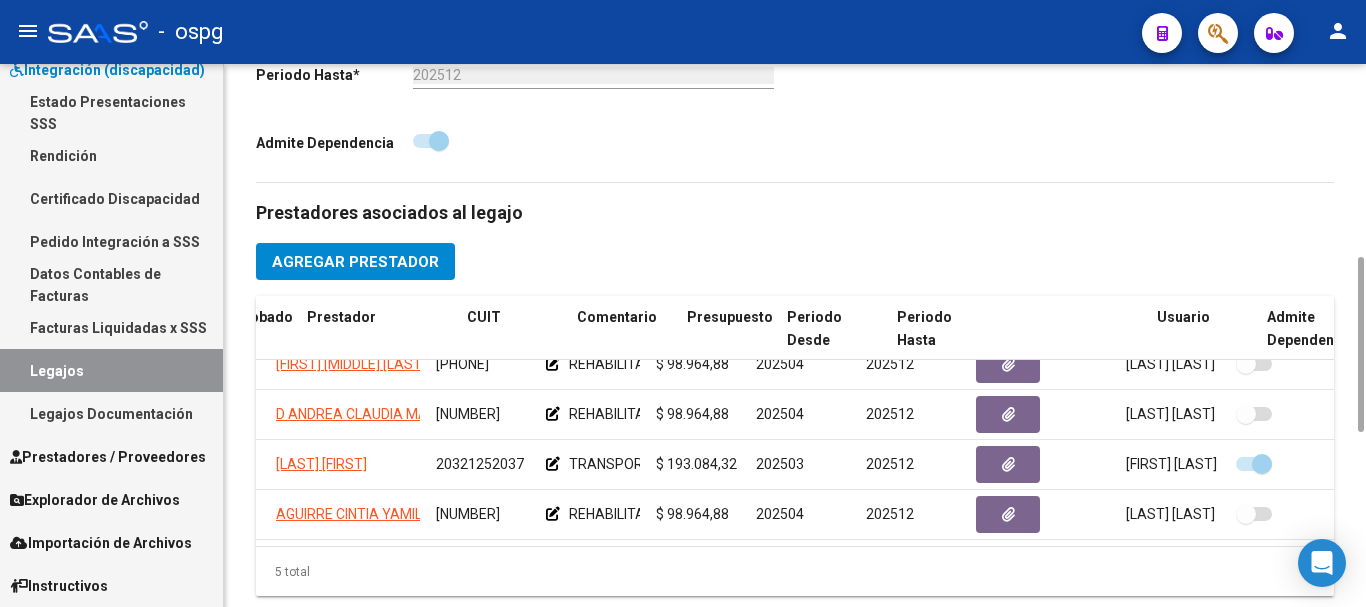 scroll, scrollTop: 86, scrollLeft: 167, axis: both 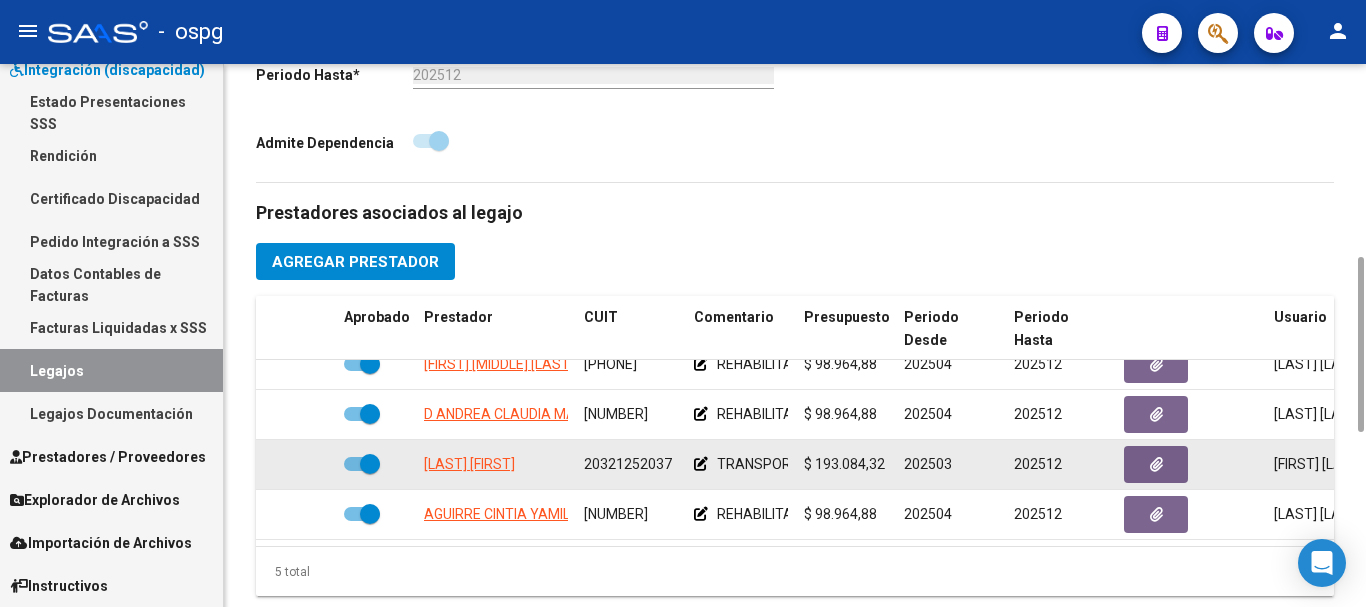 click 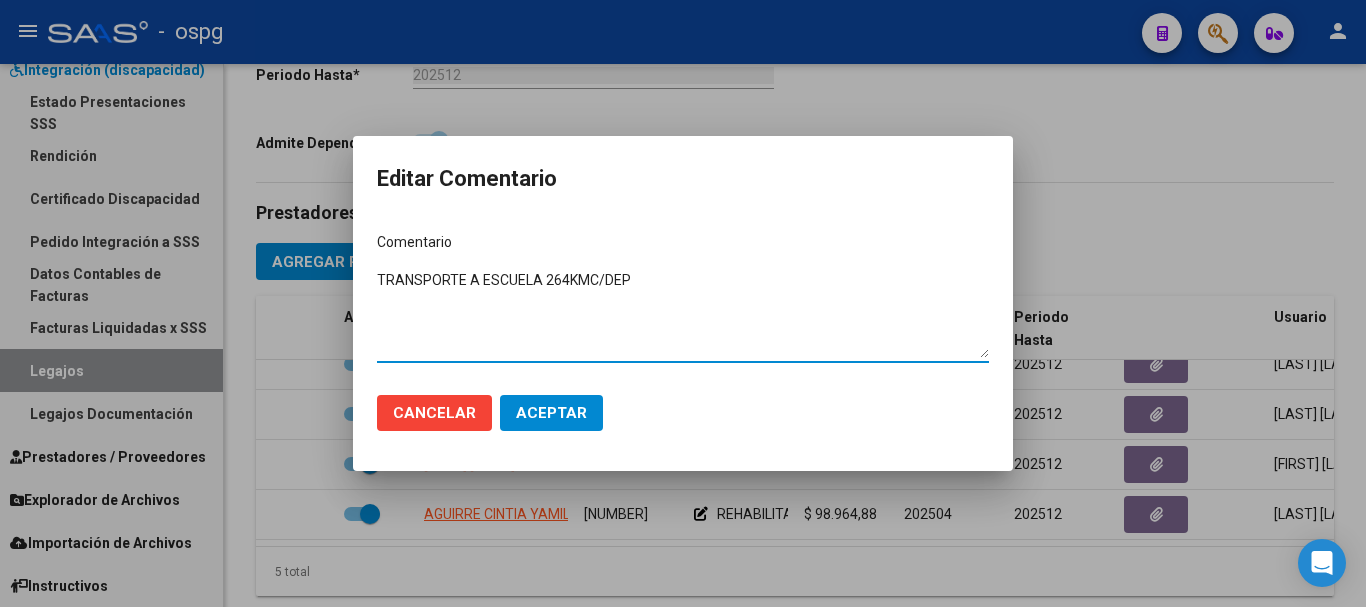 click on "TRANSPORTE A ESCUELA 264KMC/DEP" at bounding box center [683, 314] 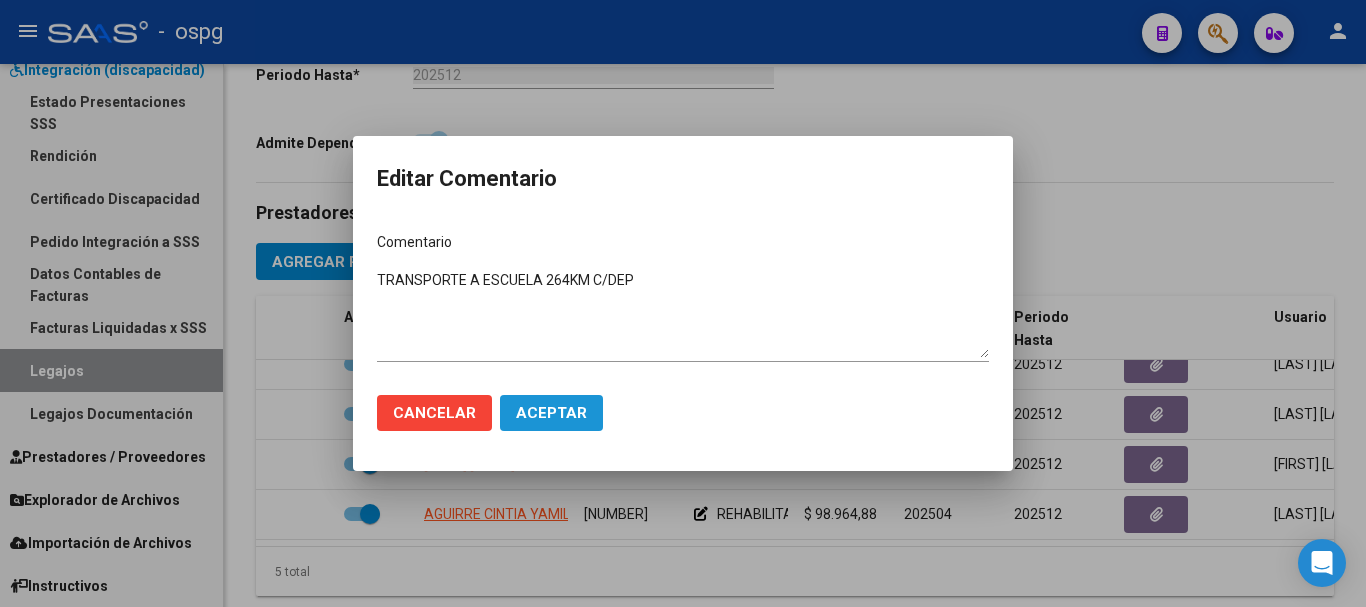 click on "Aceptar" 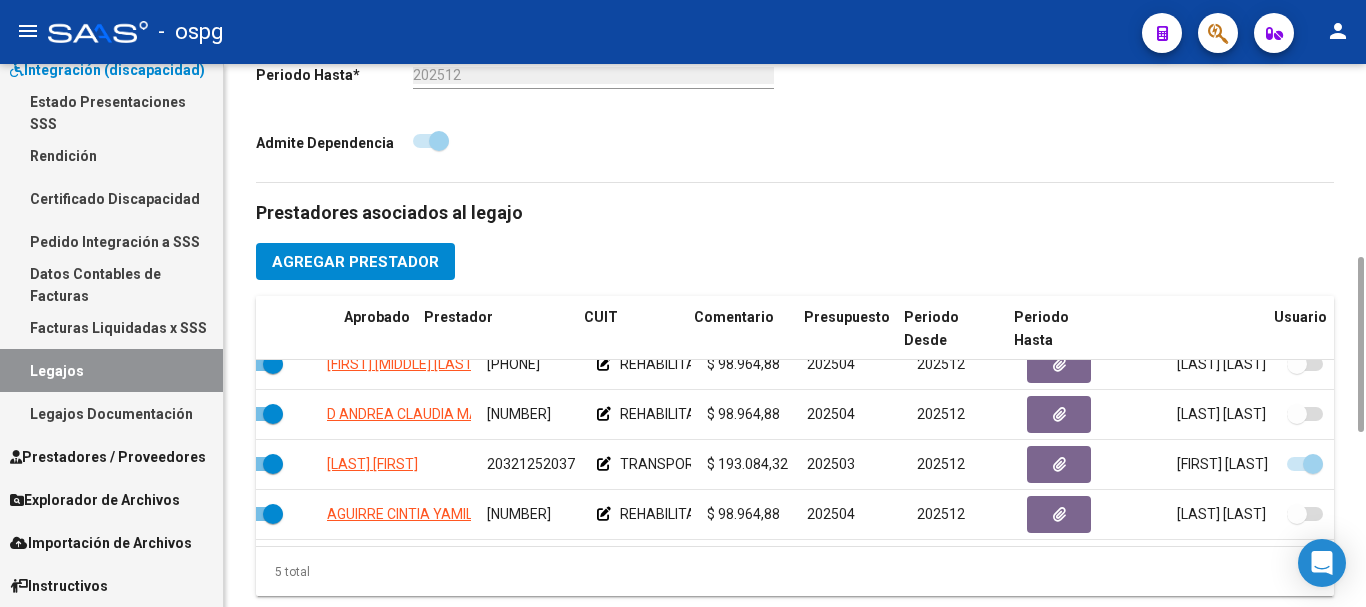 scroll, scrollTop: 86, scrollLeft: 0, axis: vertical 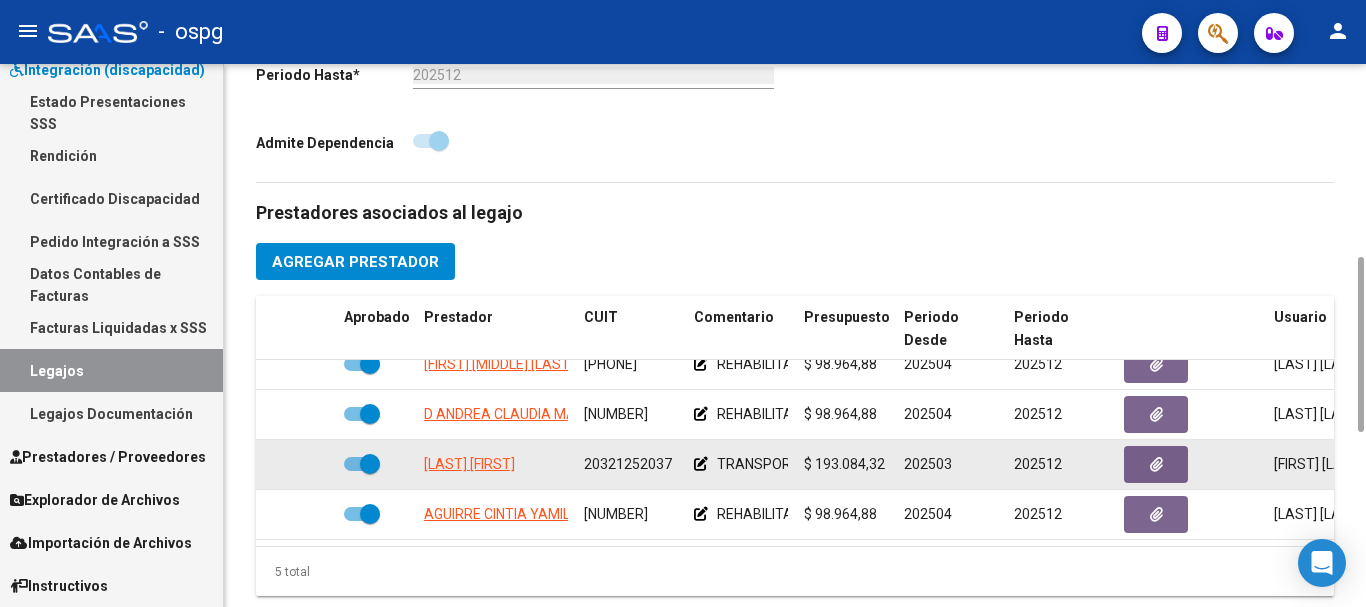 drag, startPoint x: 669, startPoint y: 444, endPoint x: 600, endPoint y: 453, distance: 69.58448 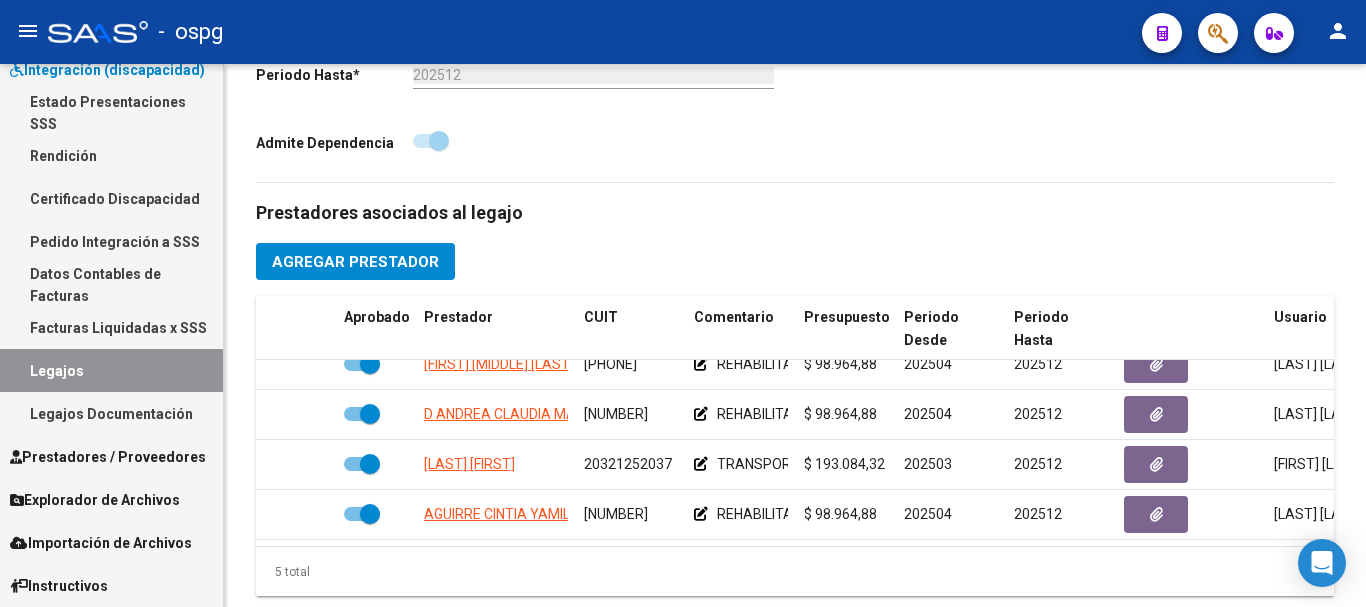 scroll, scrollTop: 0, scrollLeft: 0, axis: both 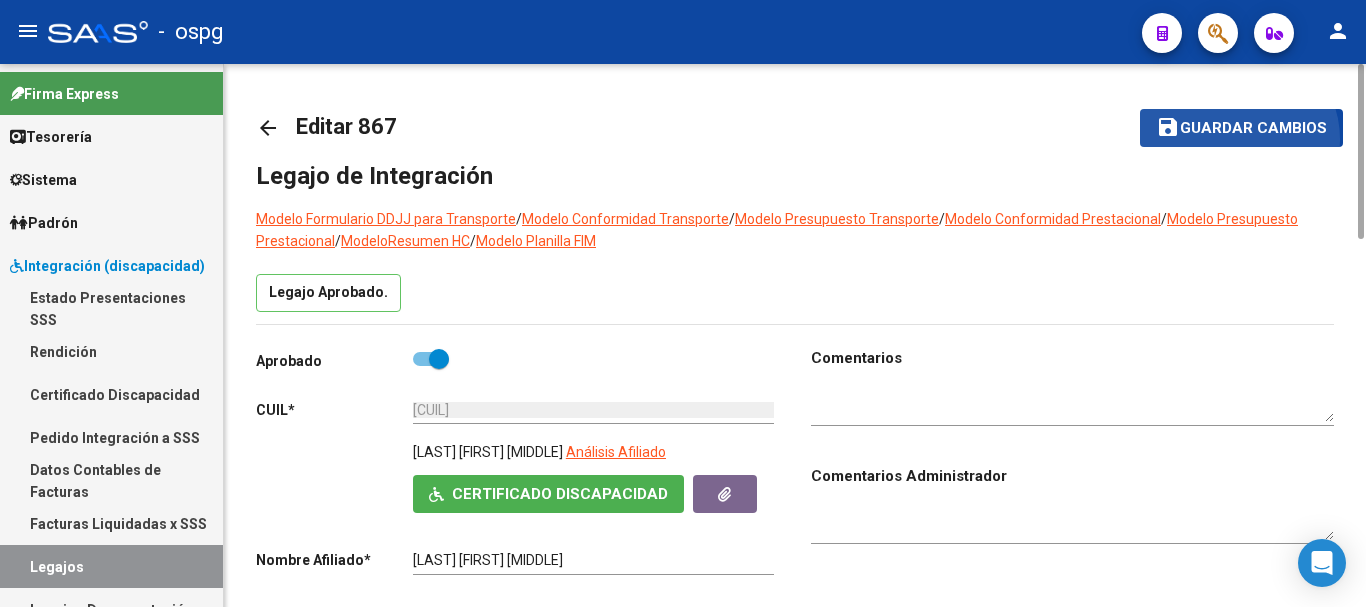 click on "save Guardar cambios" 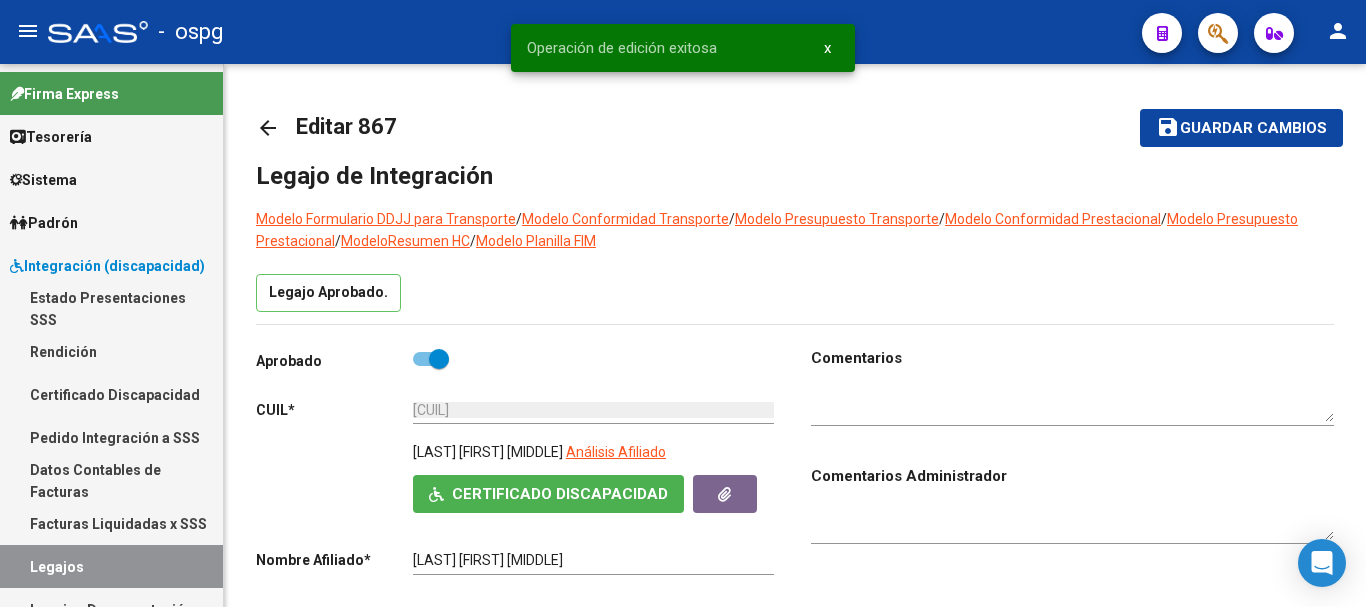scroll, scrollTop: 196, scrollLeft: 0, axis: vertical 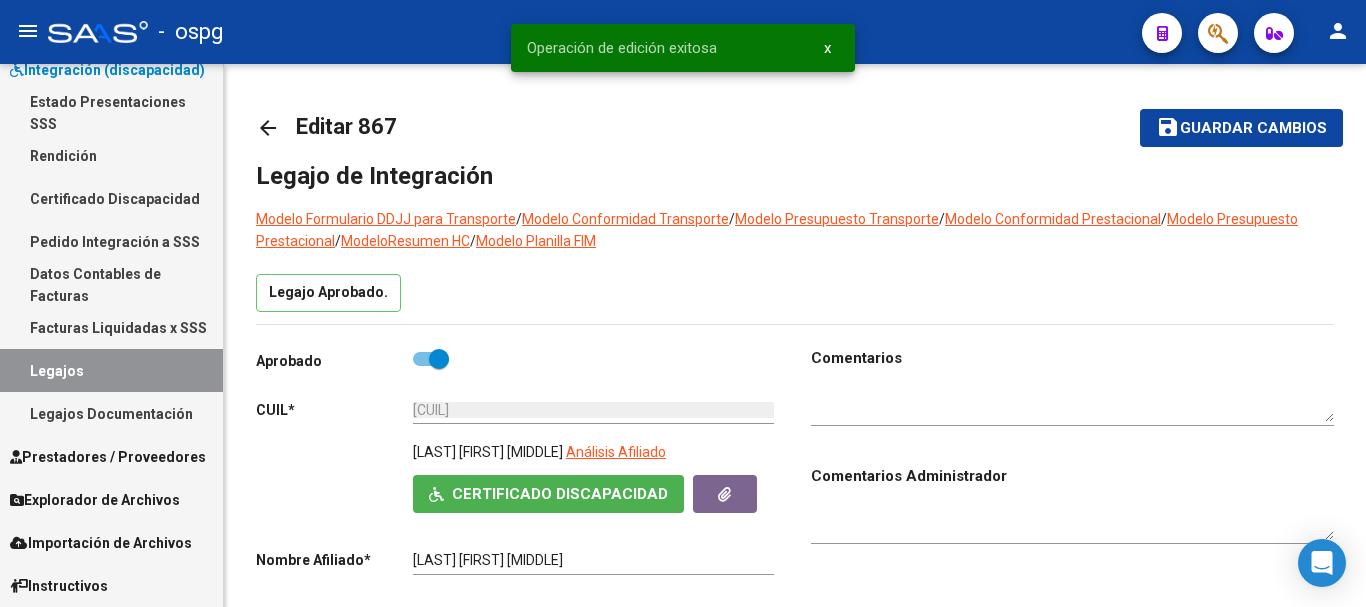 click on "Facturas Liquidadas x SSS" at bounding box center (111, 327) 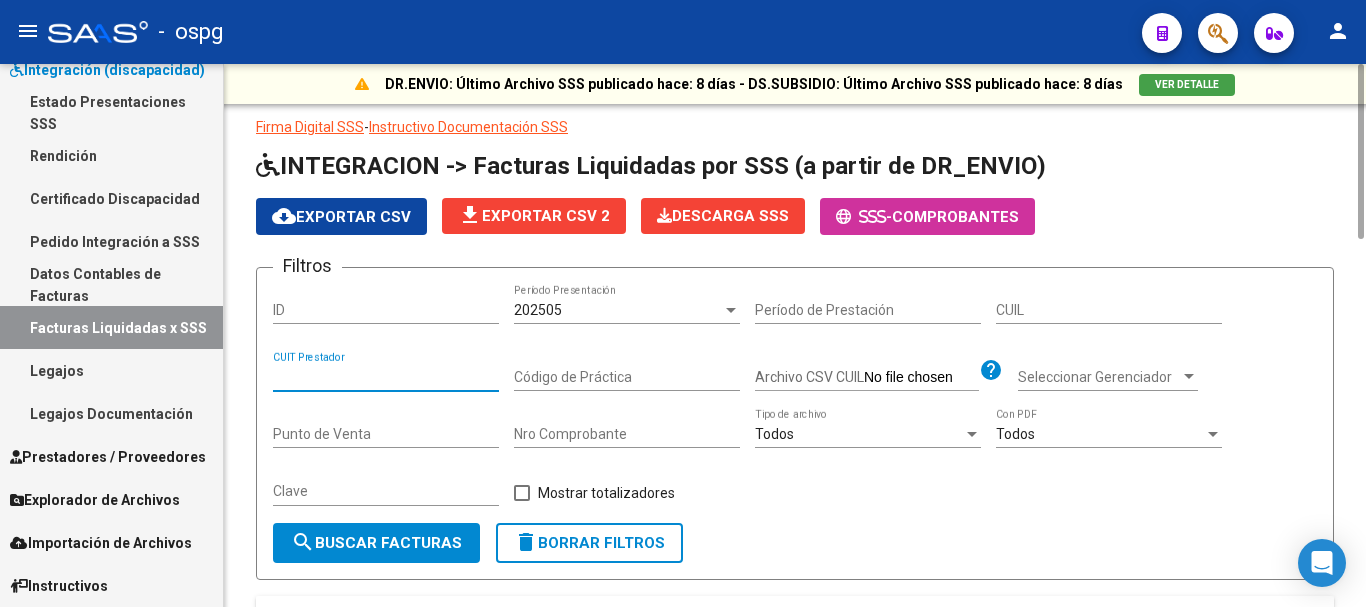 paste on "[NUMBER]" 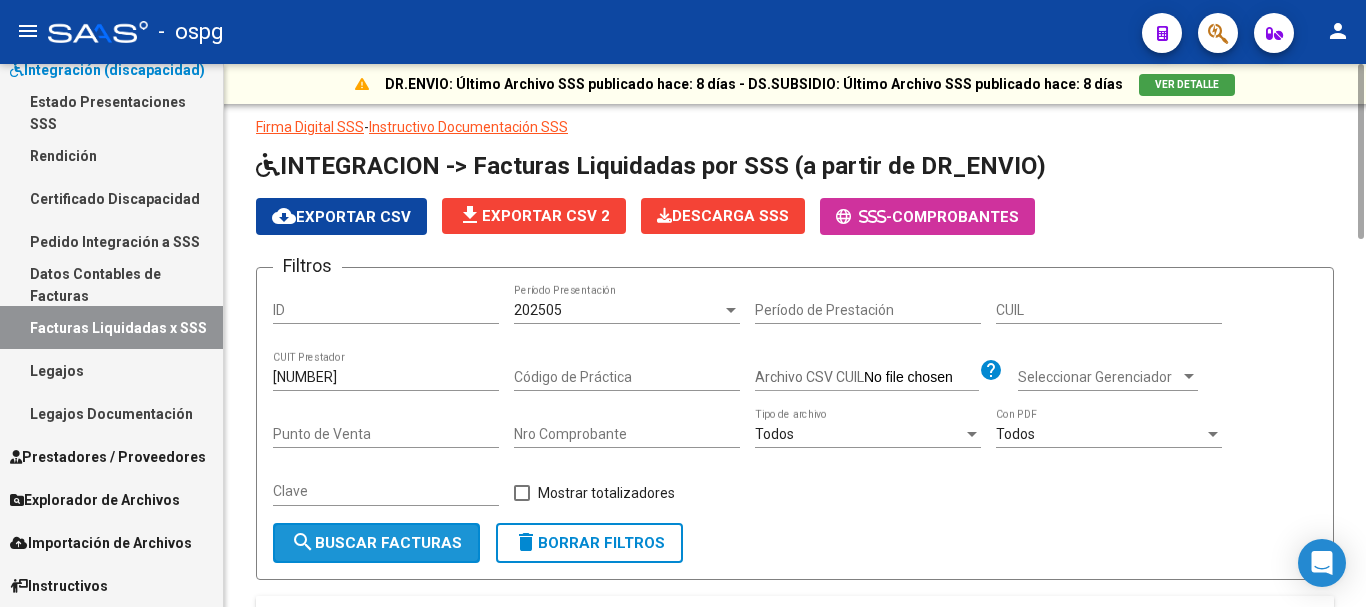 click on "search  Buscar Facturas" 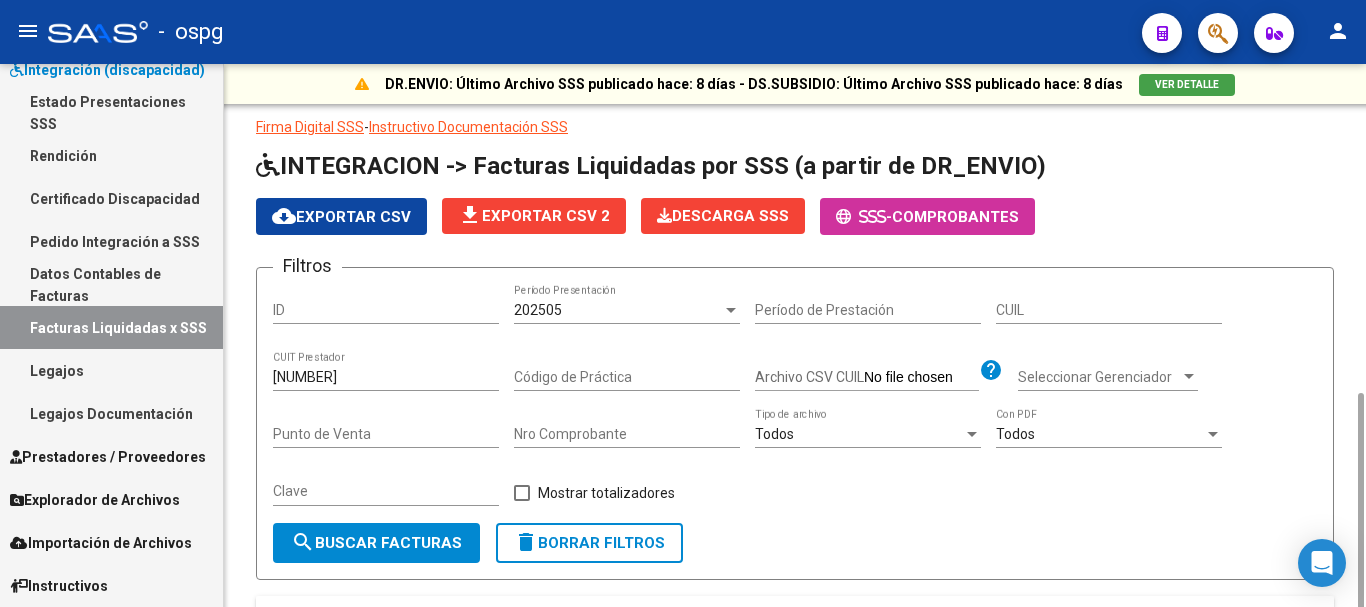scroll, scrollTop: 300, scrollLeft: 0, axis: vertical 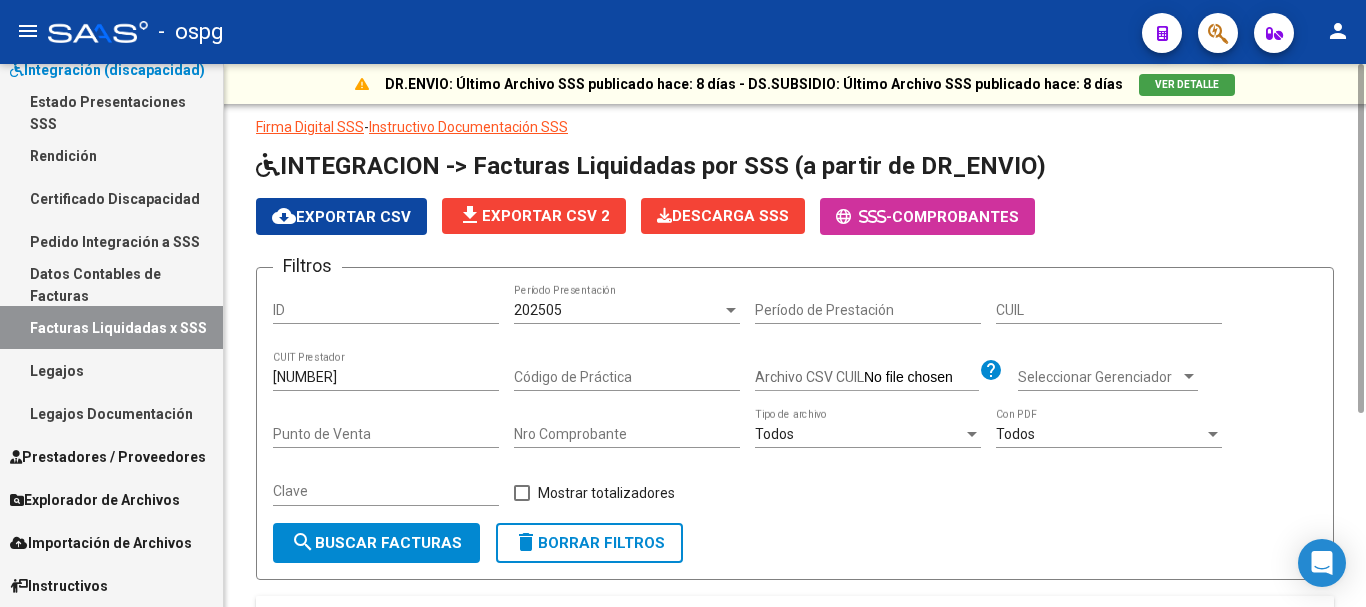 click on "202505" at bounding box center [618, 310] 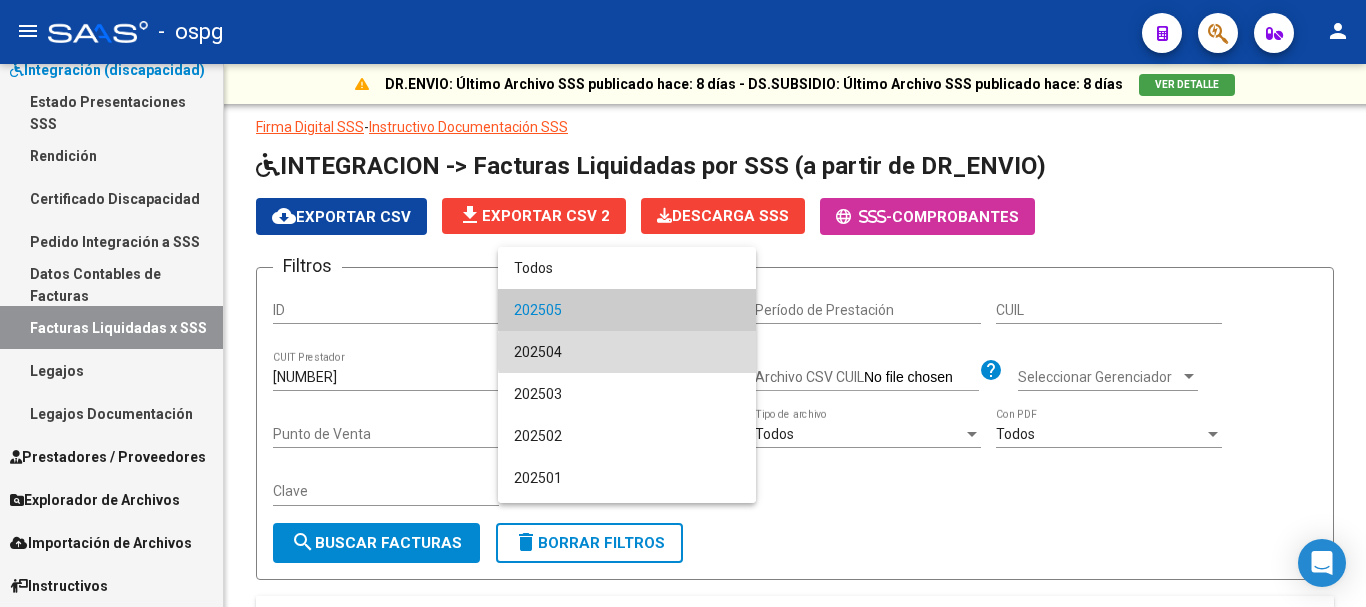 click on "202504" at bounding box center [627, 352] 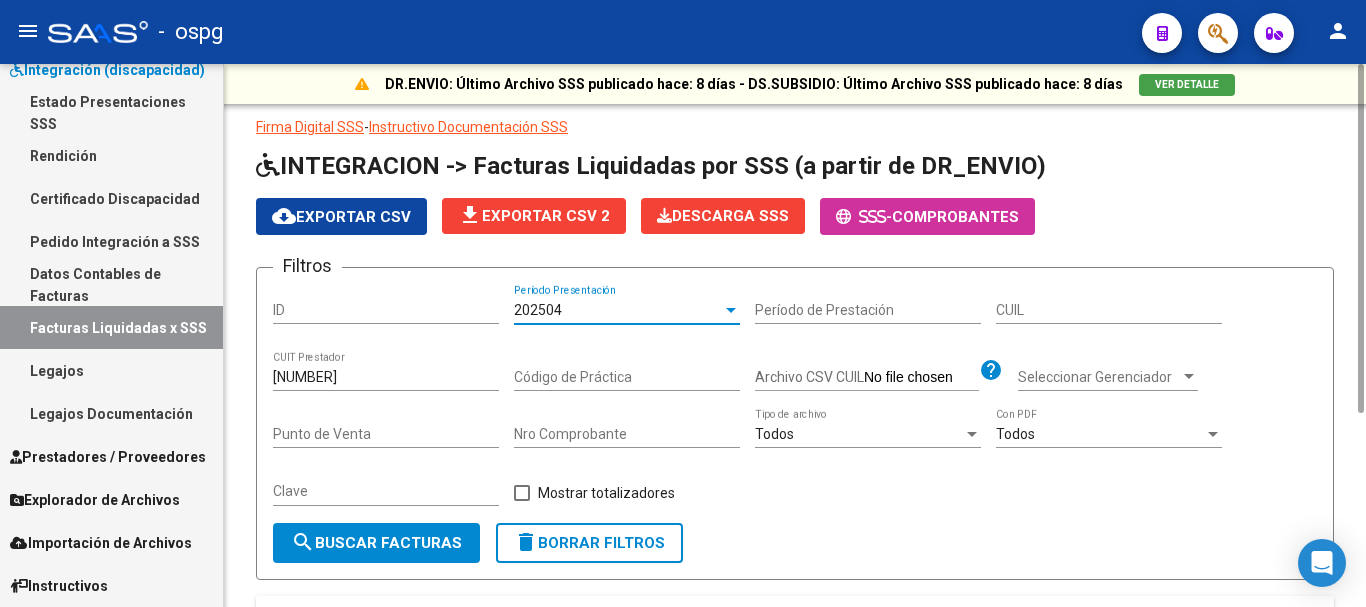 click on "search  Buscar Facturas" 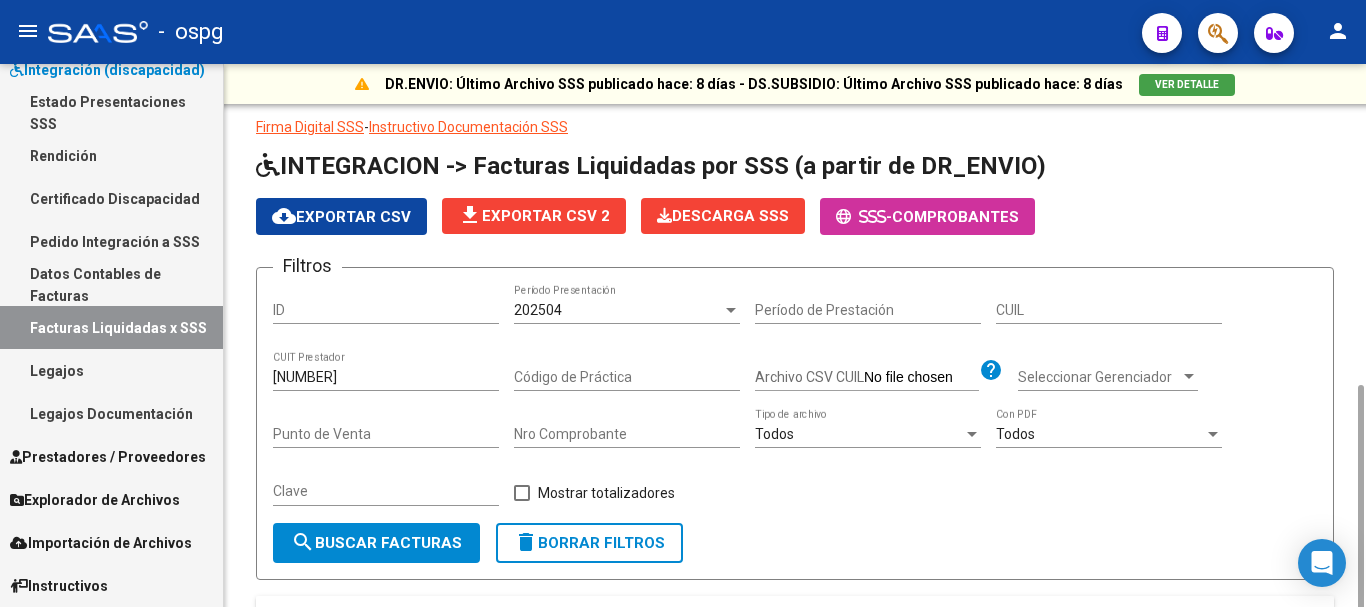 scroll, scrollTop: 350, scrollLeft: 0, axis: vertical 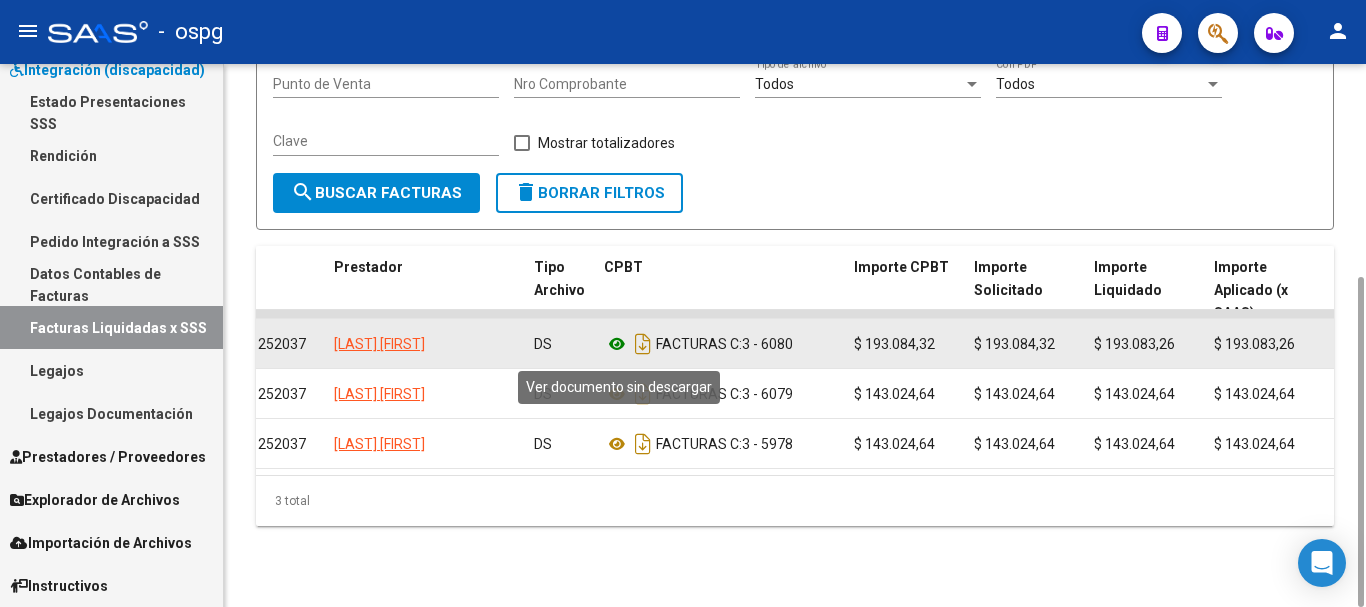 click 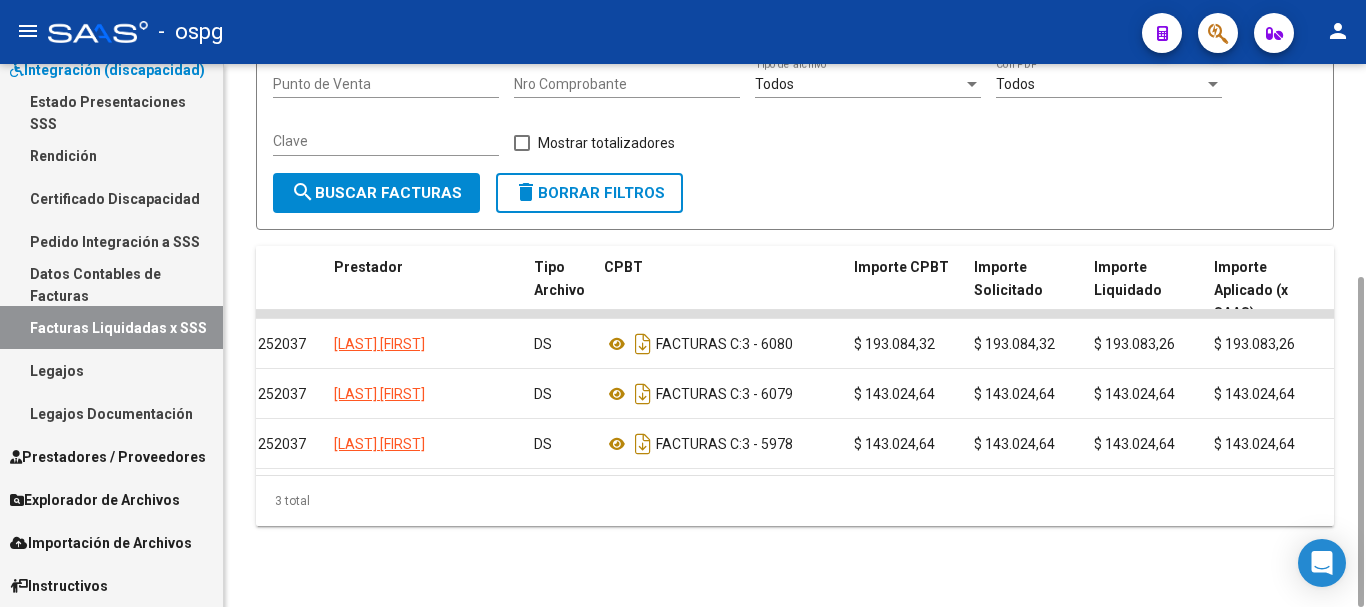 scroll, scrollTop: 0, scrollLeft: 0, axis: both 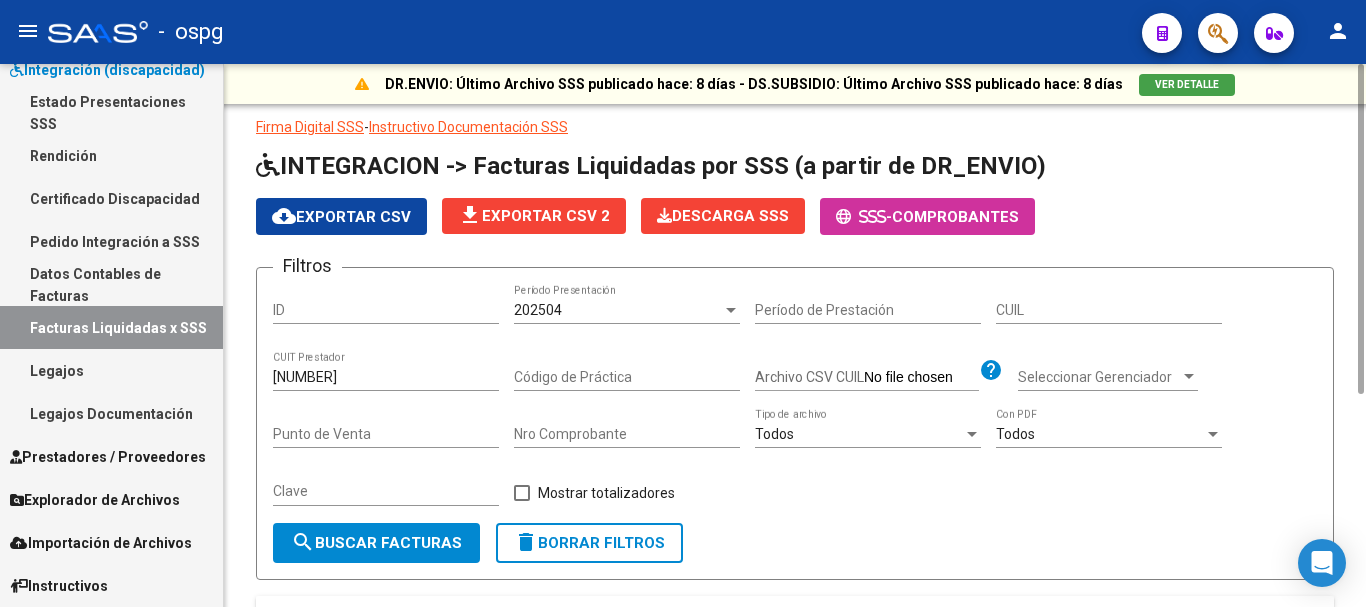 click on "202504" at bounding box center [618, 310] 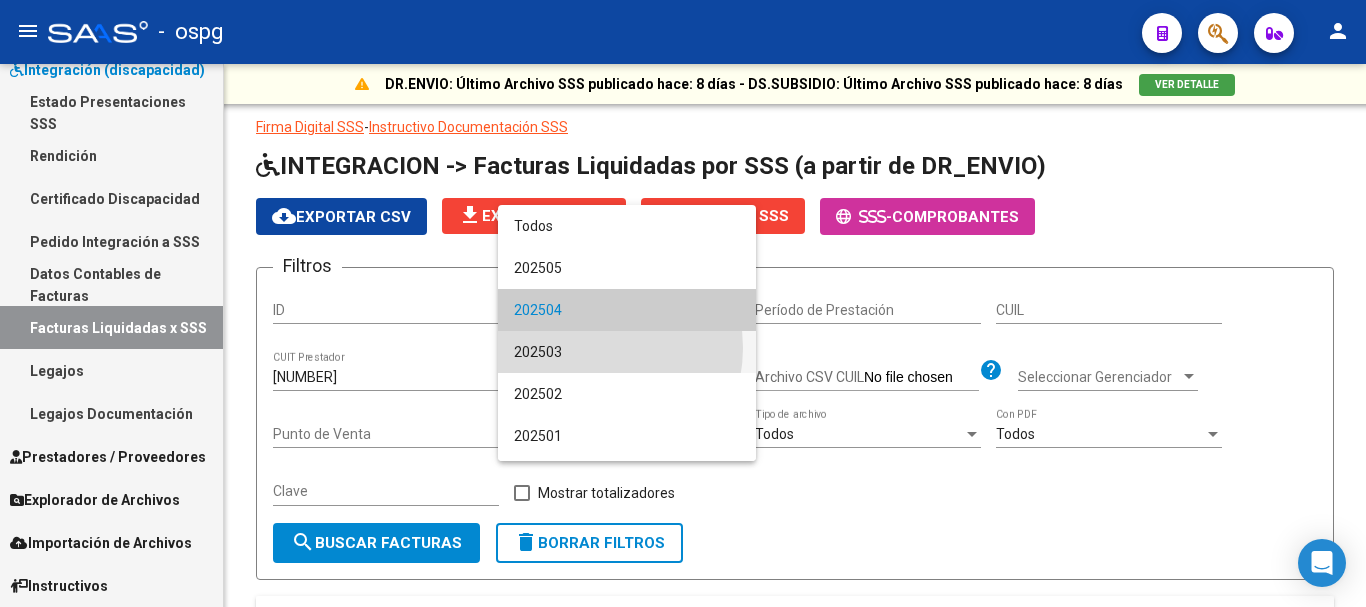 click on "202503" at bounding box center (627, 352) 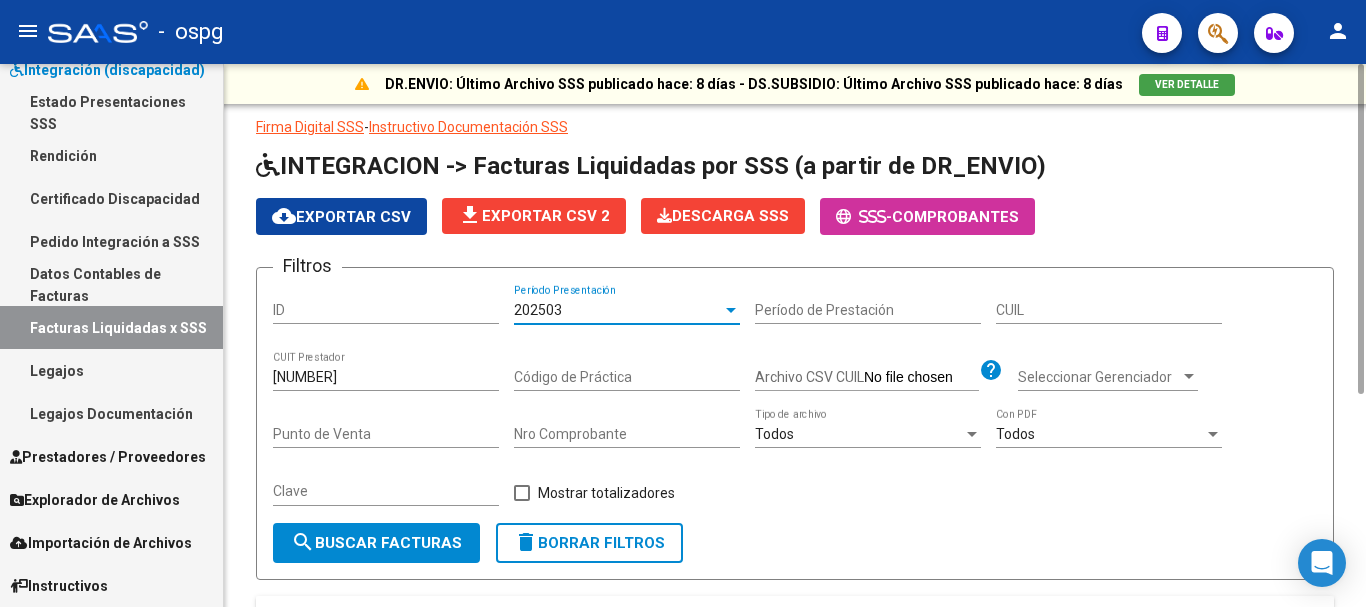 click on "search  Buscar Facturas" 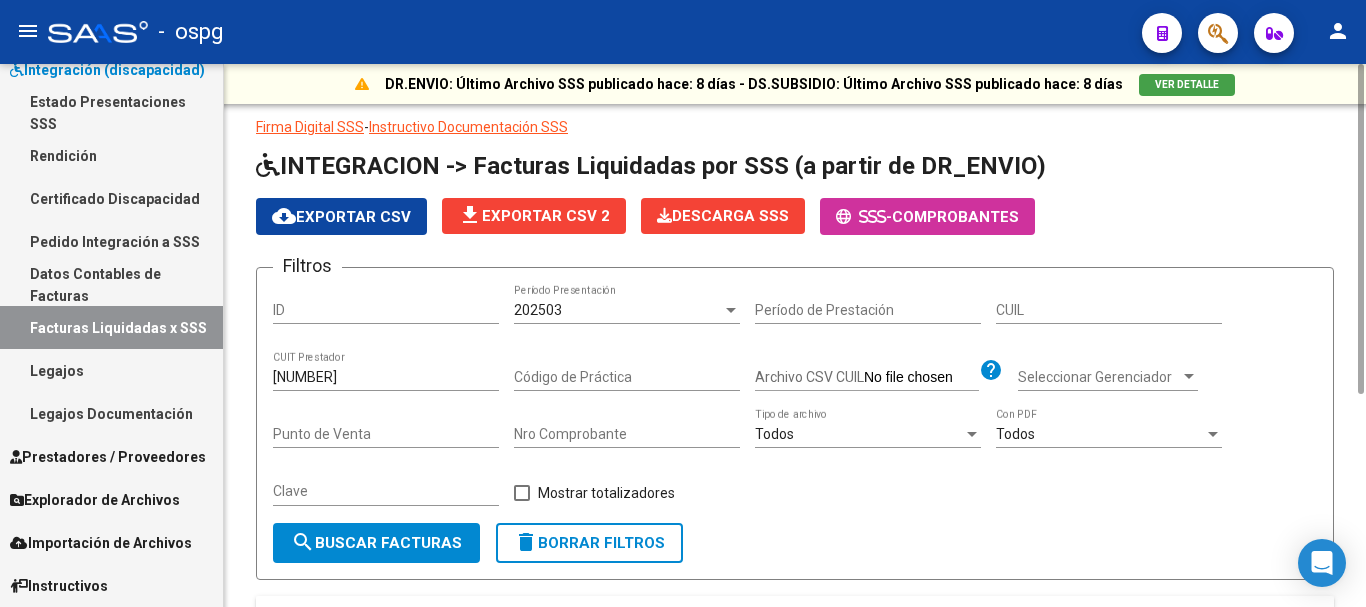 scroll, scrollTop: 0, scrollLeft: 0, axis: both 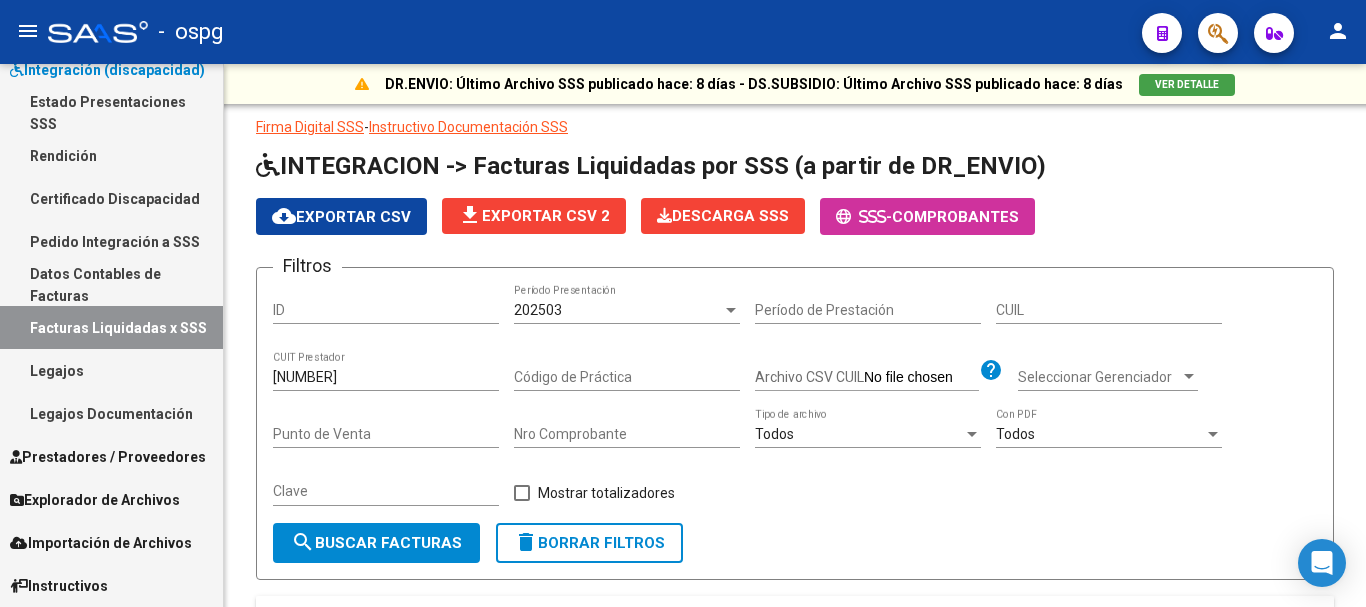 click on "Prestadores / Proveedores" at bounding box center (108, 457) 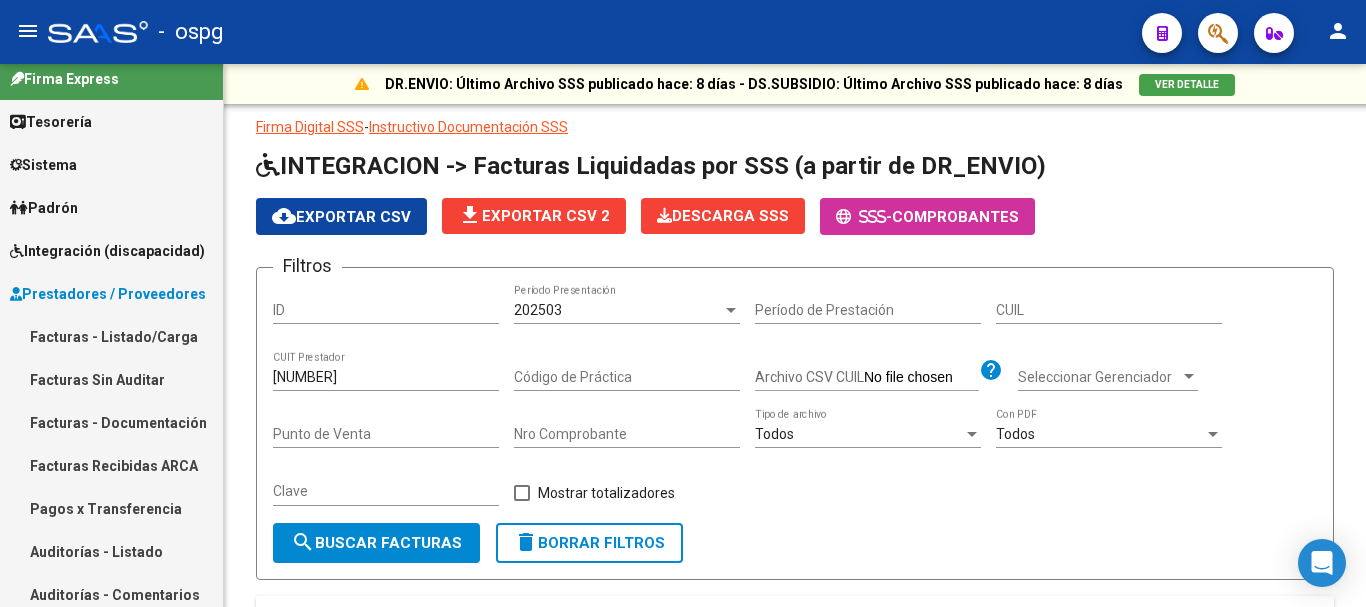 scroll, scrollTop: 0, scrollLeft: 0, axis: both 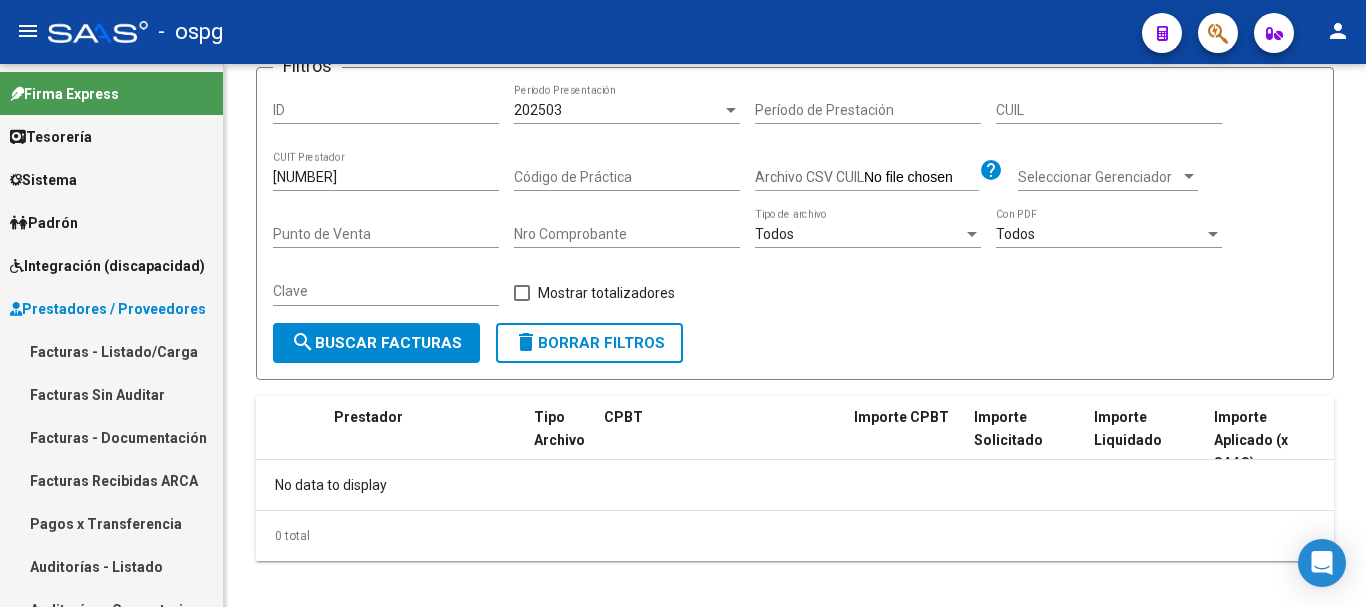 click on "Facturas - Listado/Carga" at bounding box center (111, 351) 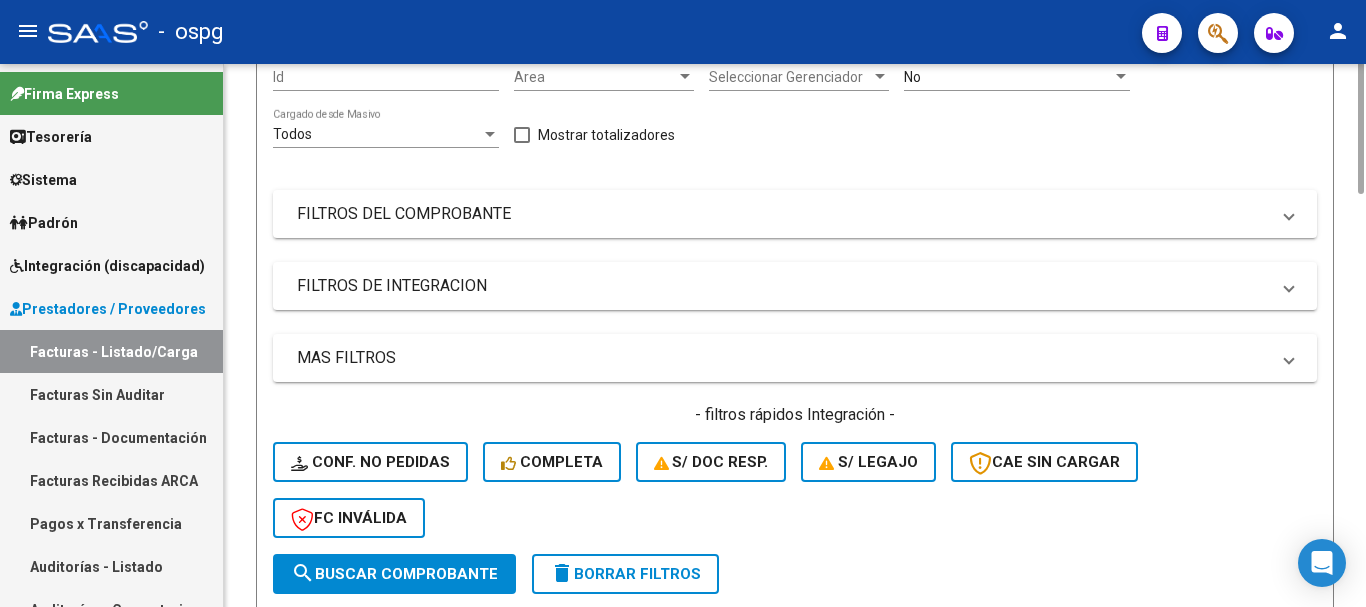 scroll, scrollTop: 600, scrollLeft: 0, axis: vertical 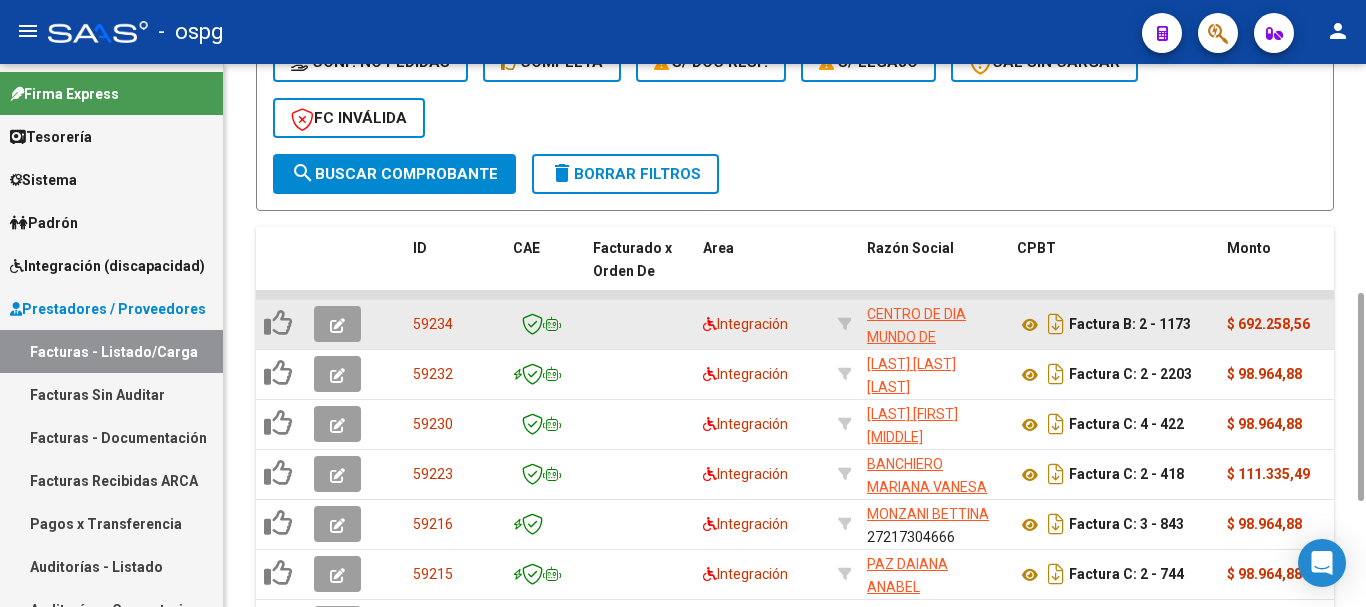 click 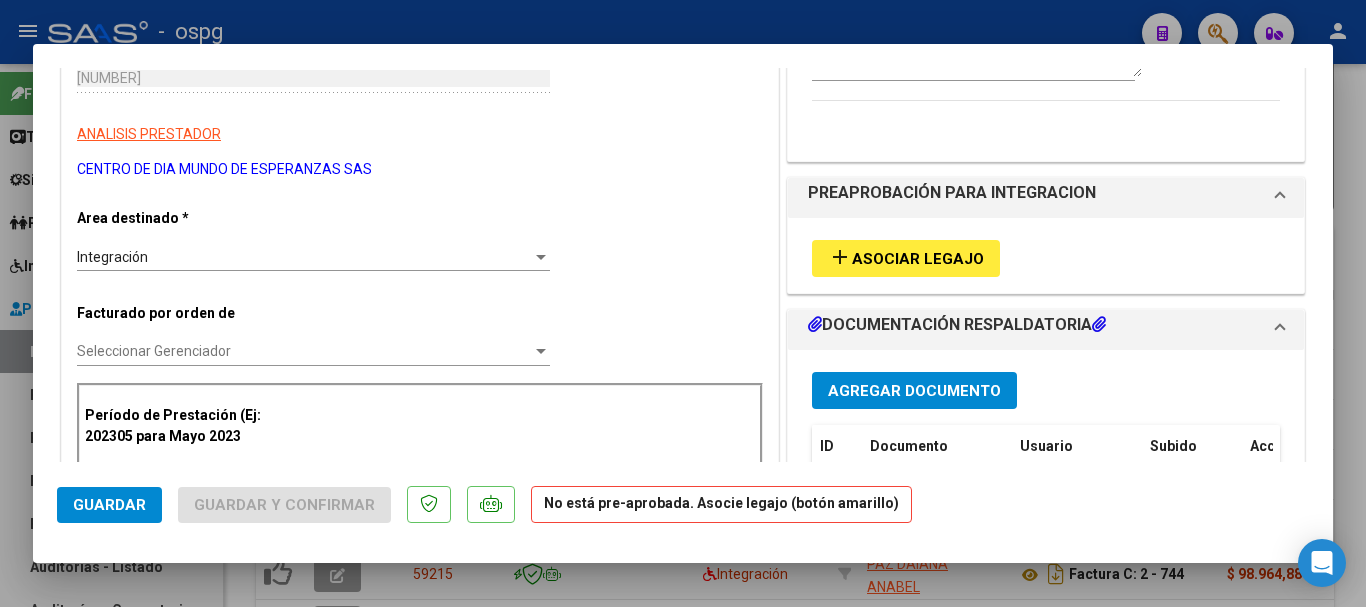 scroll, scrollTop: 400, scrollLeft: 0, axis: vertical 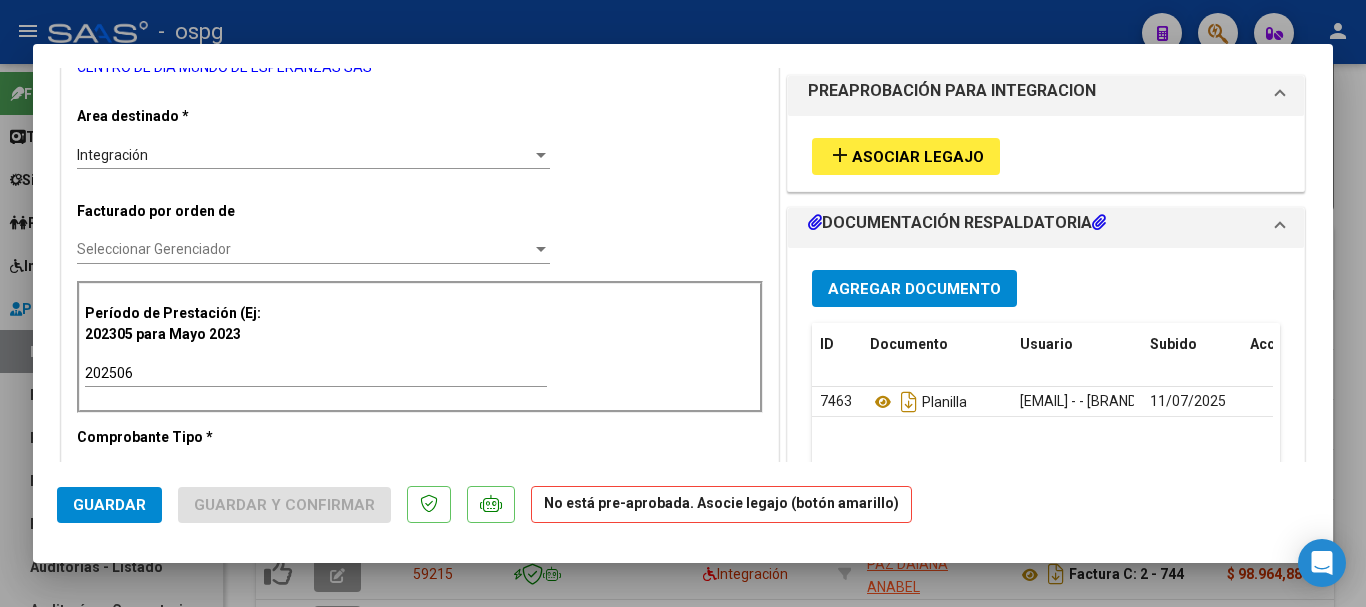 click at bounding box center [683, 303] 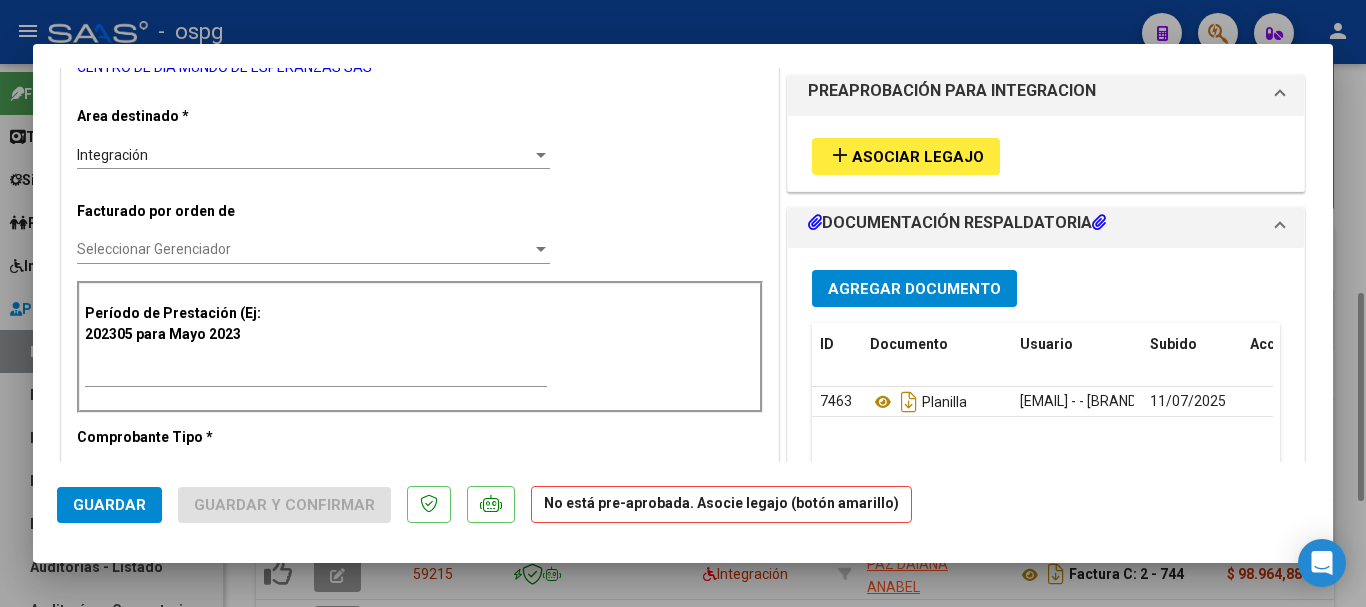 scroll, scrollTop: 0, scrollLeft: 0, axis: both 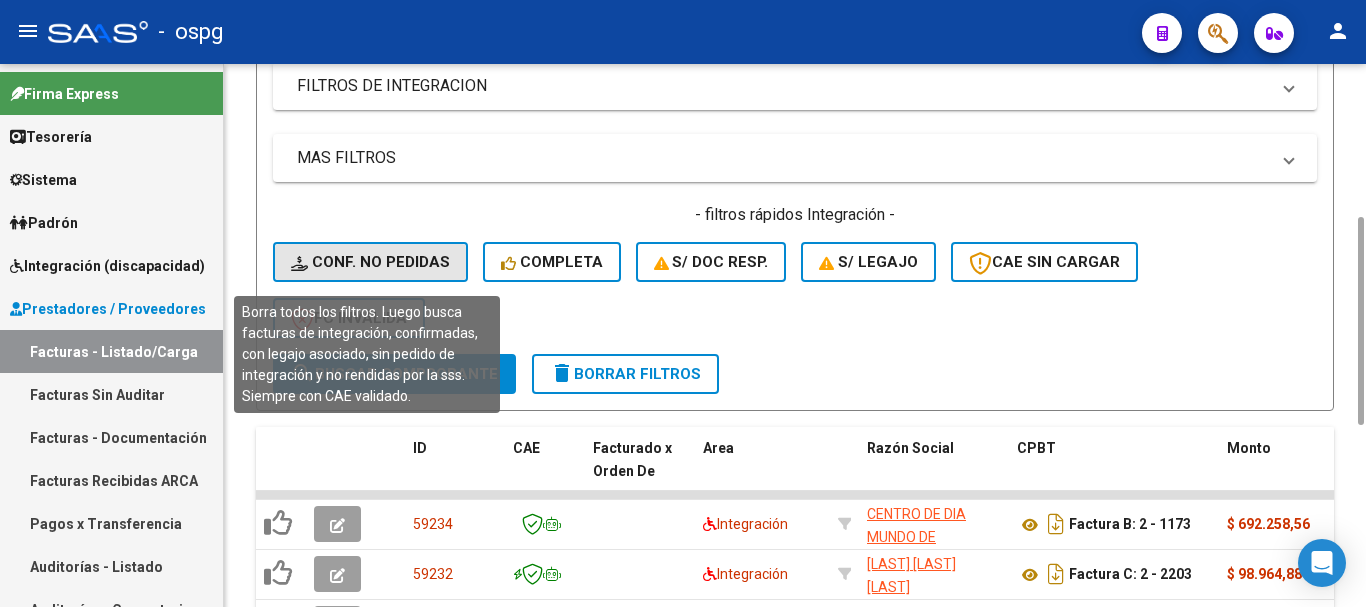 click on "Conf. no pedidas" 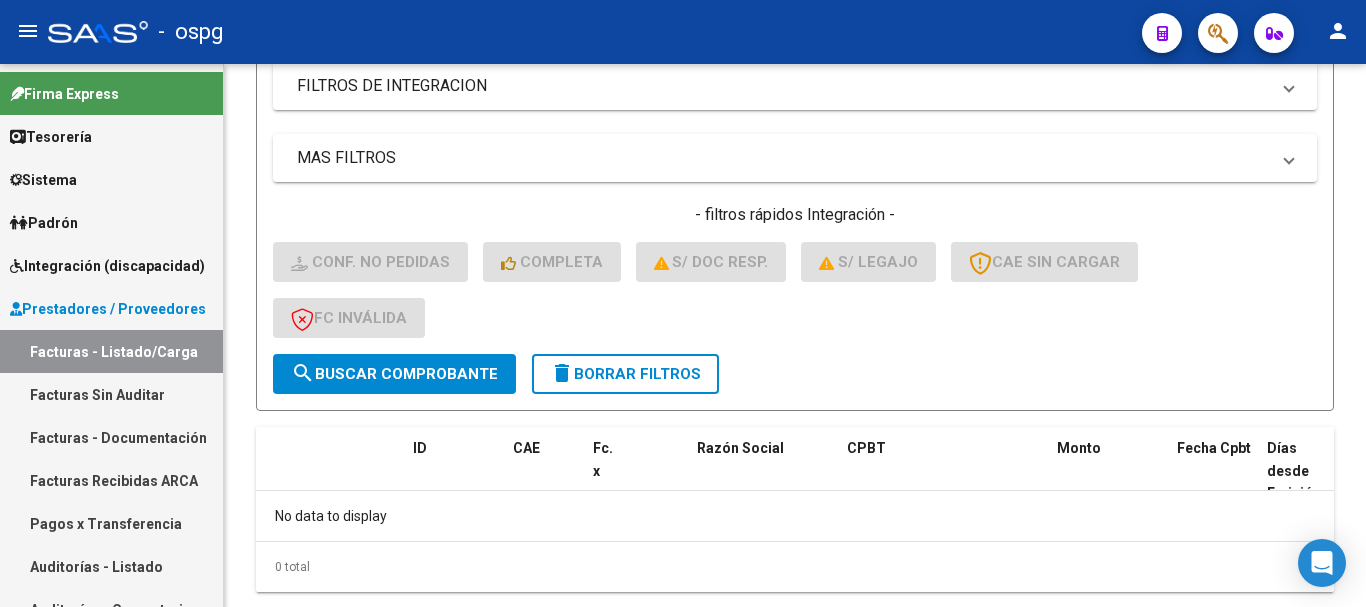 click on "Integración (discapacidad)" at bounding box center (107, 266) 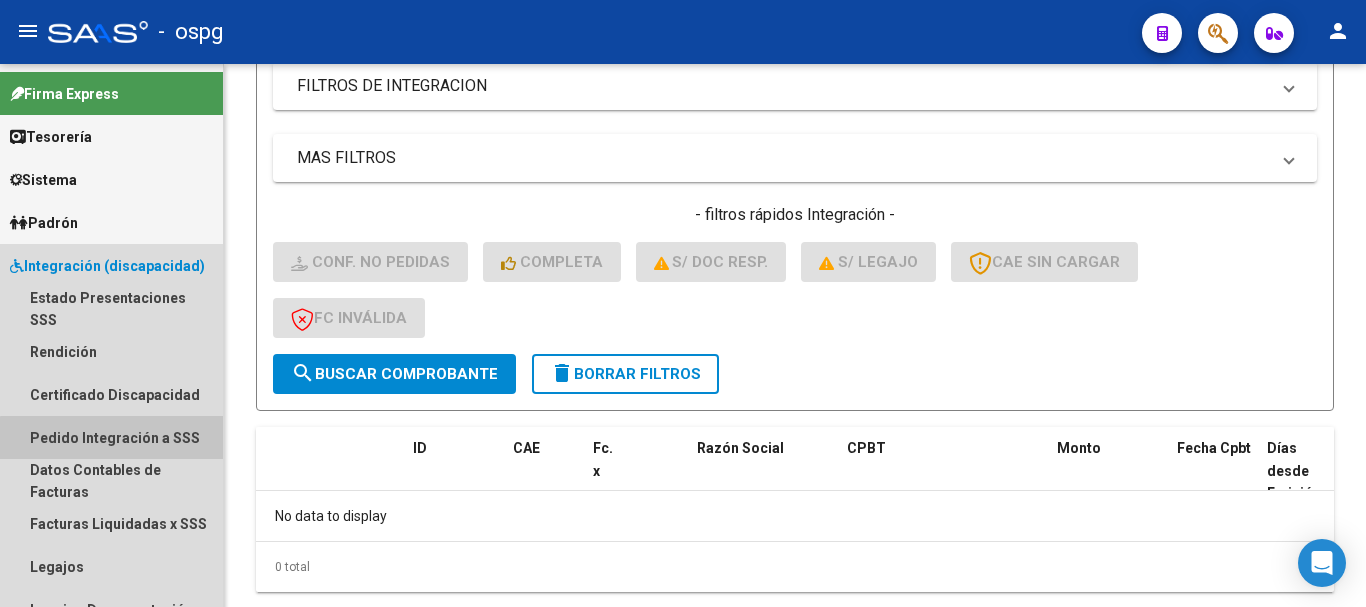 click on "Pedido Integración a SSS" at bounding box center [111, 437] 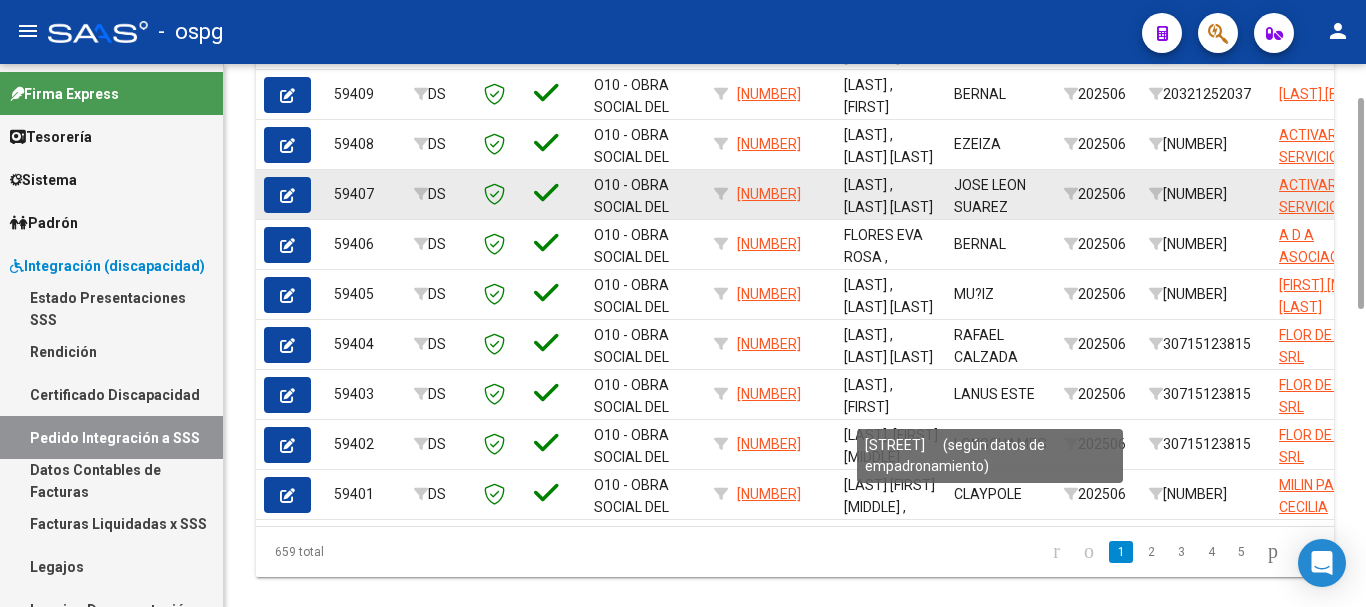 scroll, scrollTop: 600, scrollLeft: 0, axis: vertical 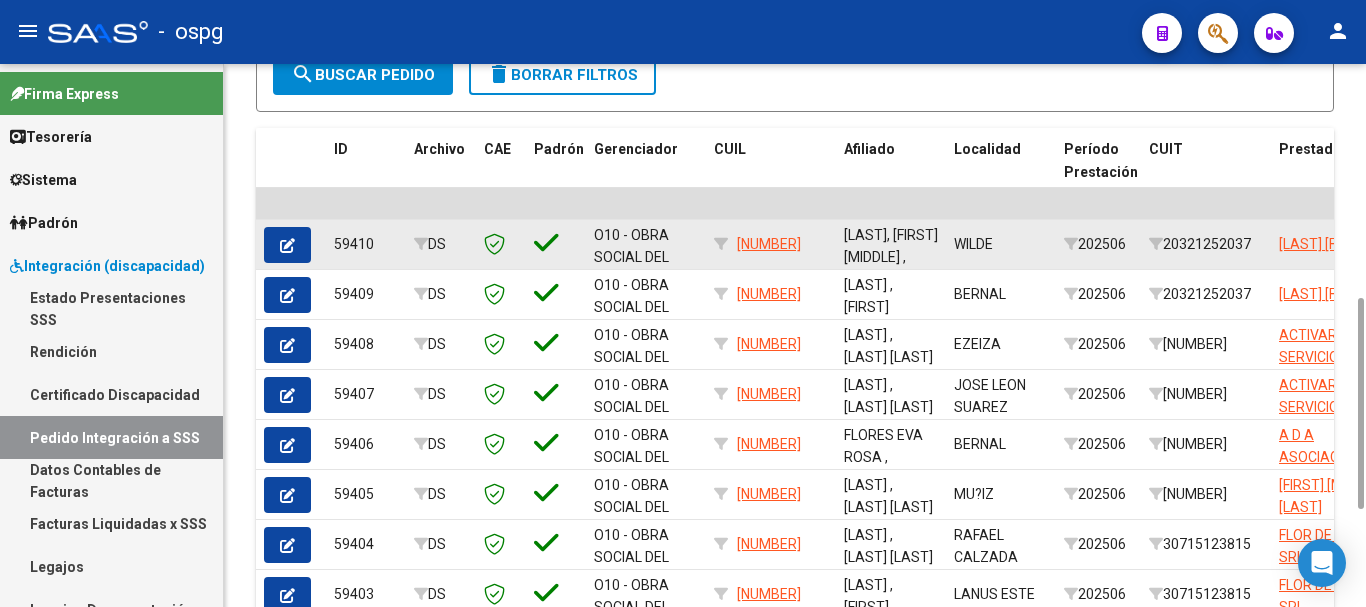 click 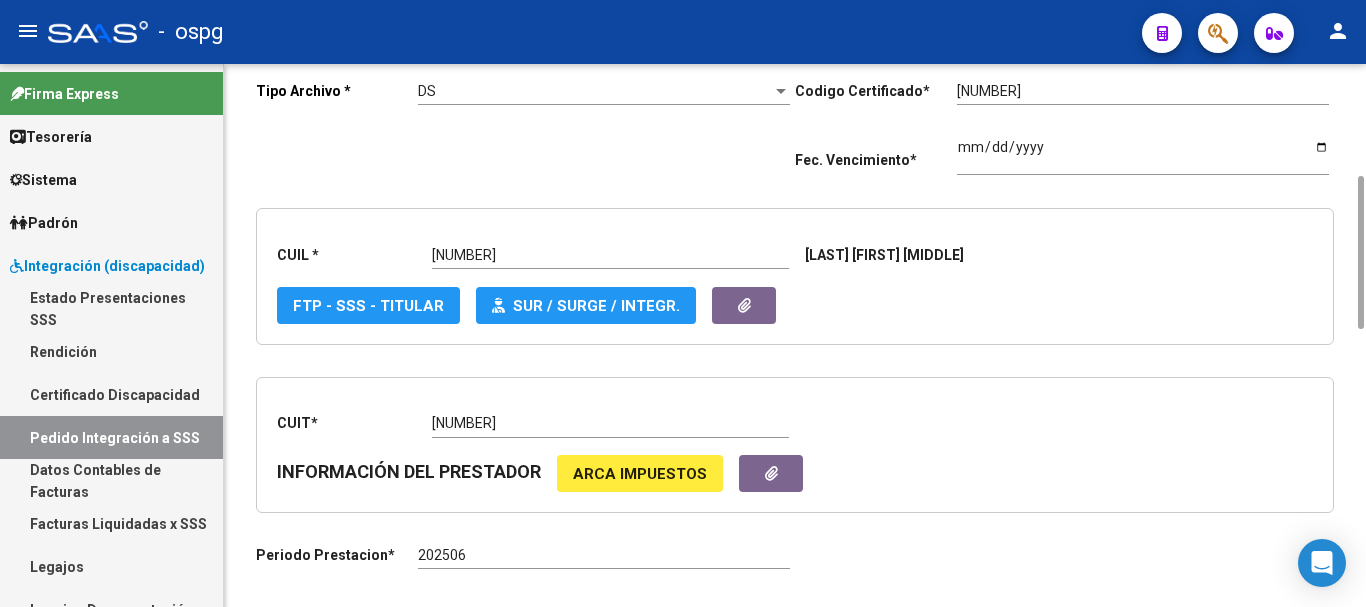 scroll, scrollTop: 600, scrollLeft: 0, axis: vertical 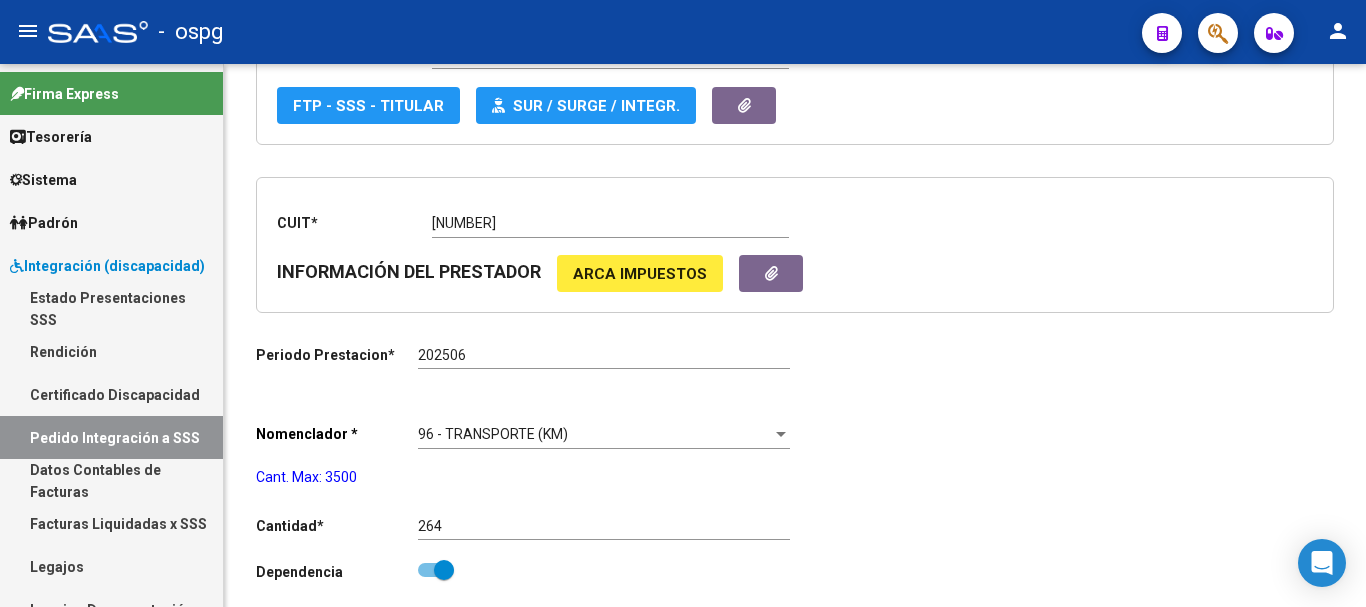 click on "Pedido Integración a SSS" at bounding box center [111, 437] 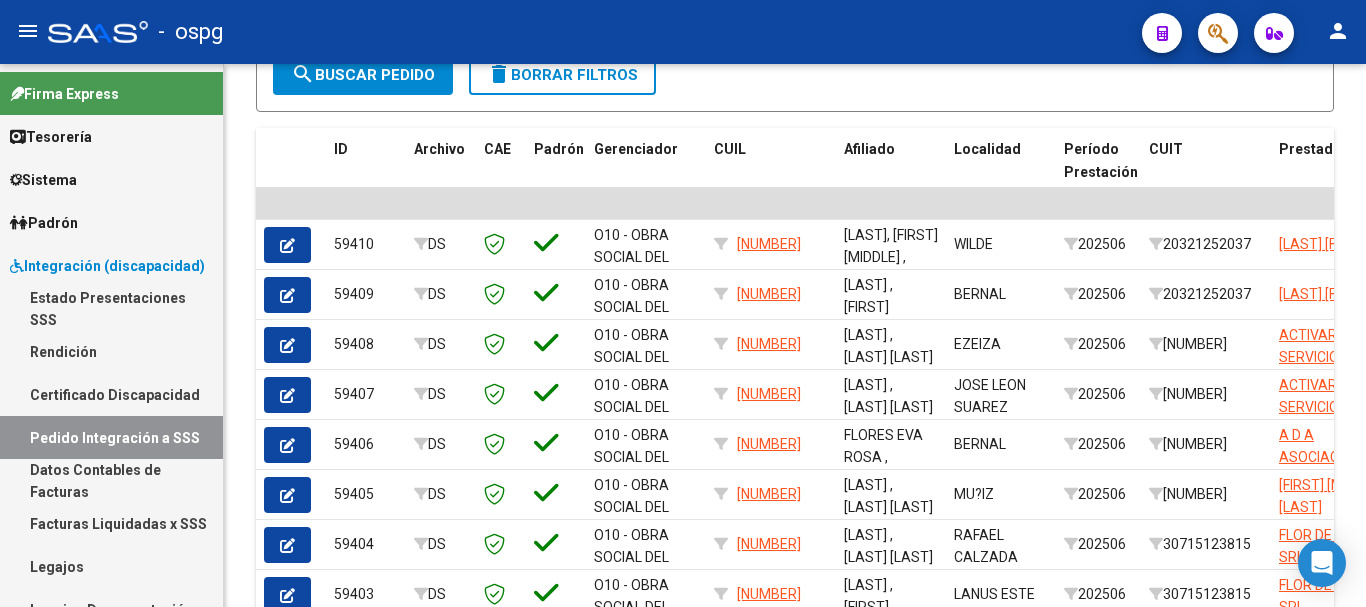 scroll, scrollTop: 850, scrollLeft: 0, axis: vertical 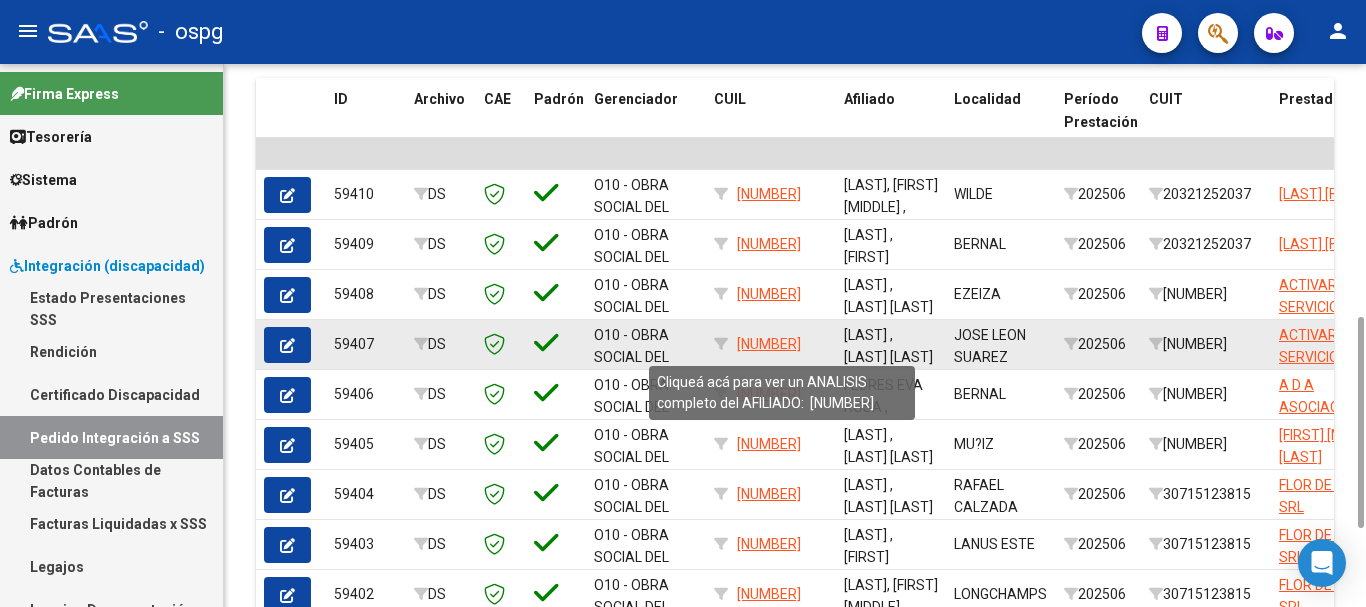 click on "[NUMBER]" 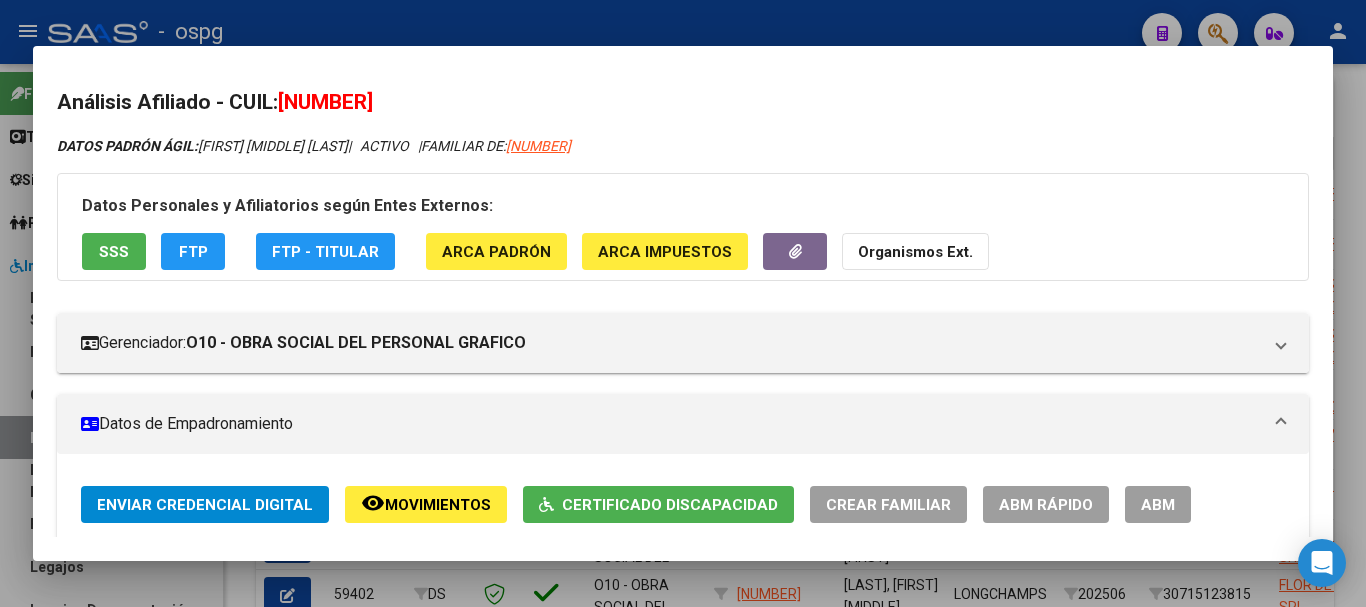 click at bounding box center (683, 303) 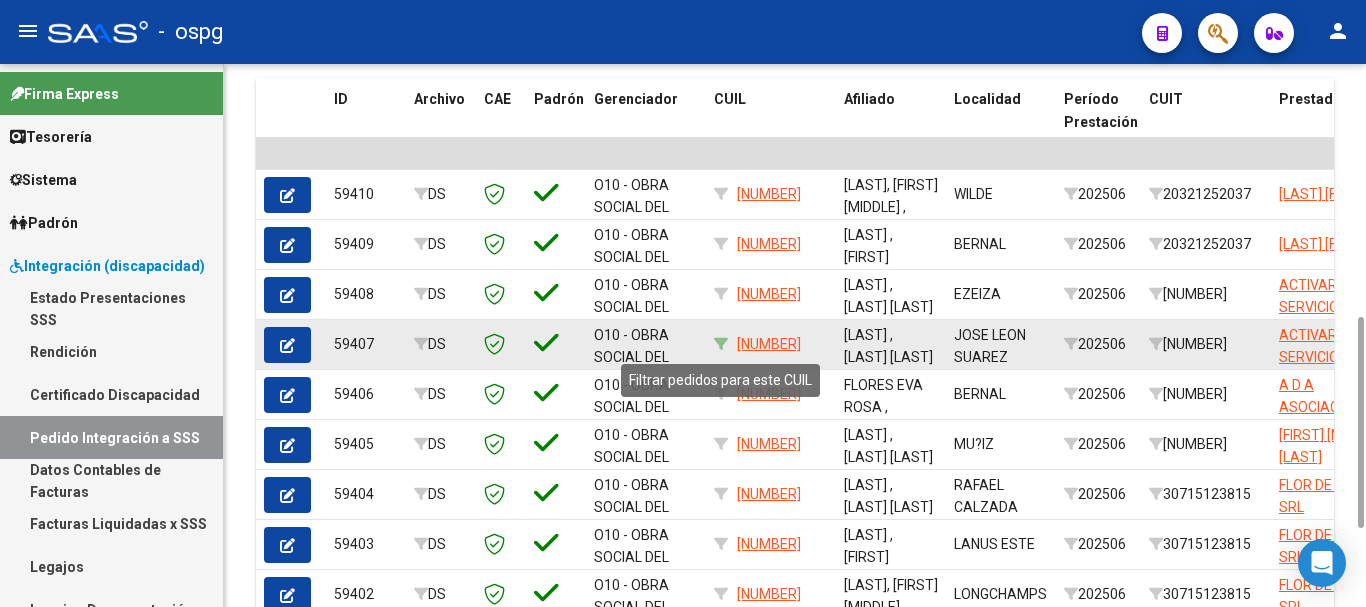 click 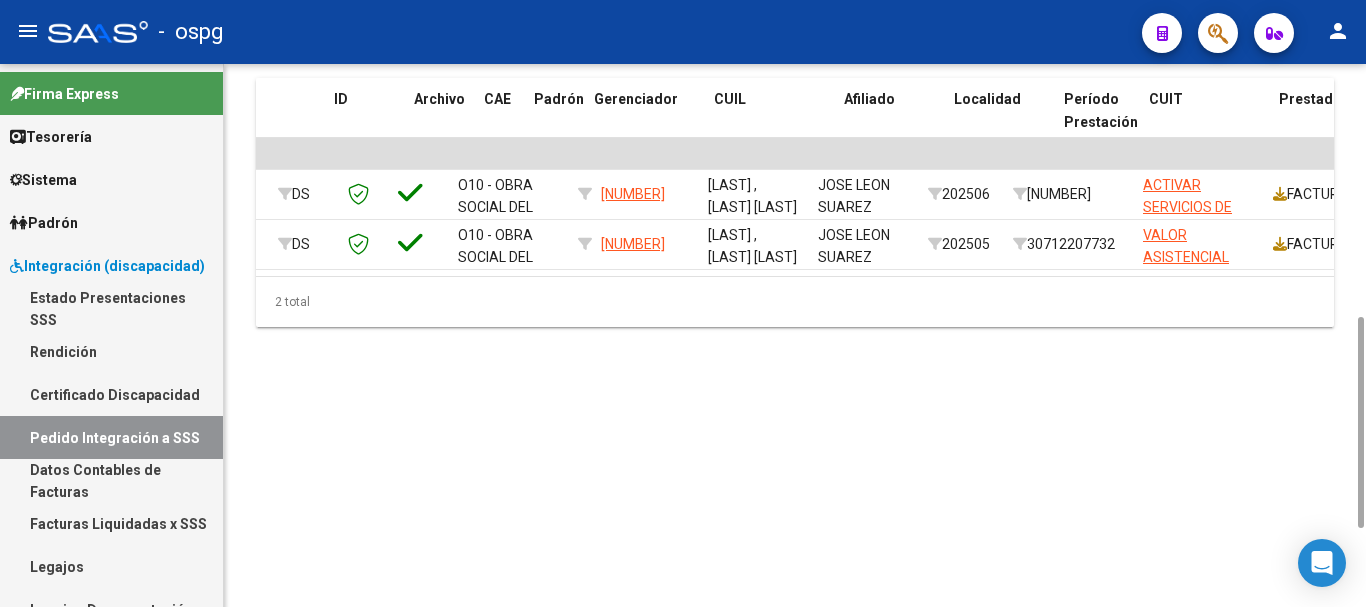 scroll, scrollTop: 0, scrollLeft: 0, axis: both 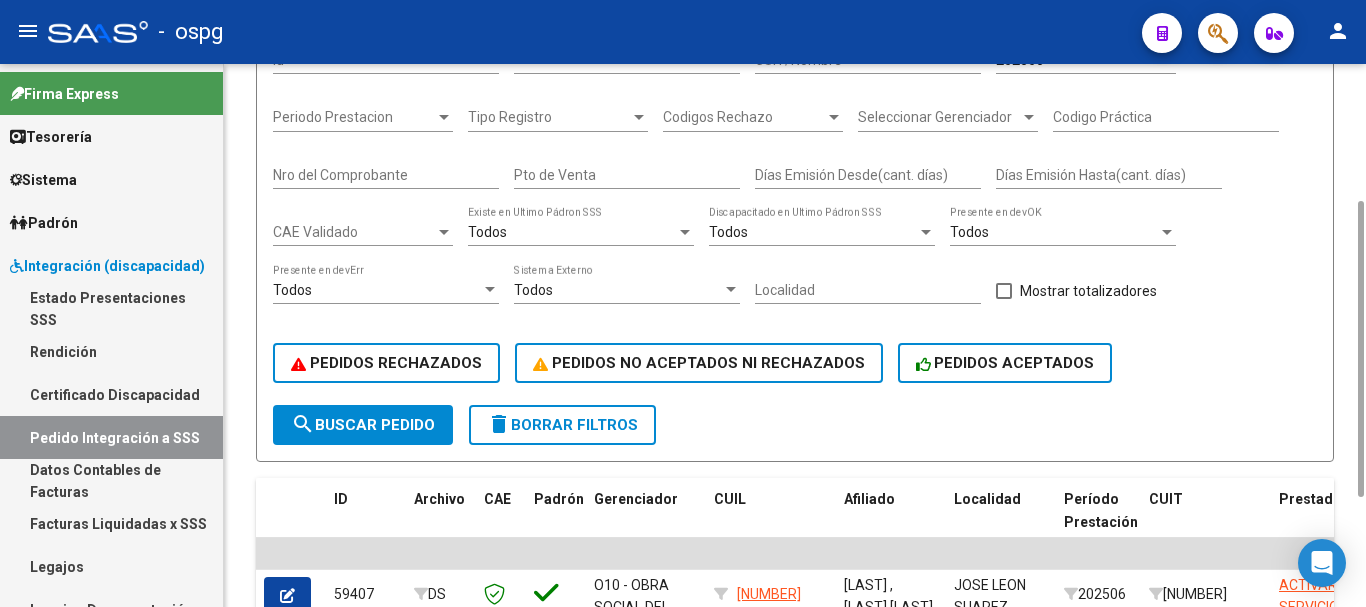 click on "delete  Borrar Filtros" 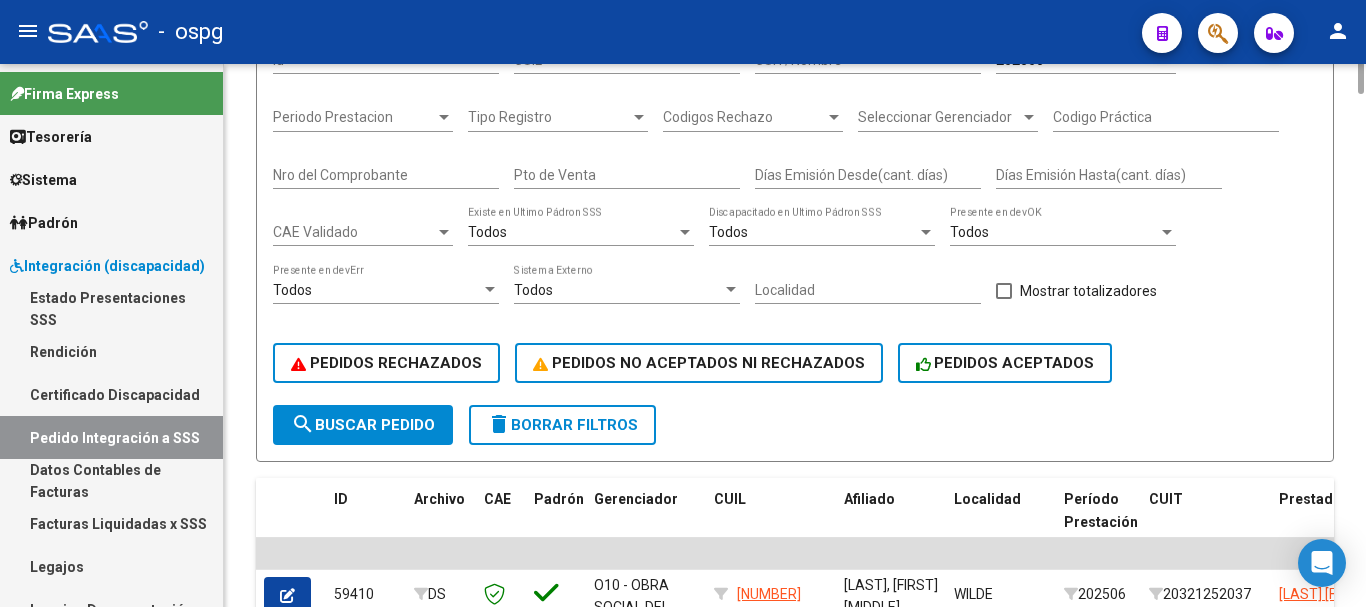 scroll, scrollTop: 0, scrollLeft: 0, axis: both 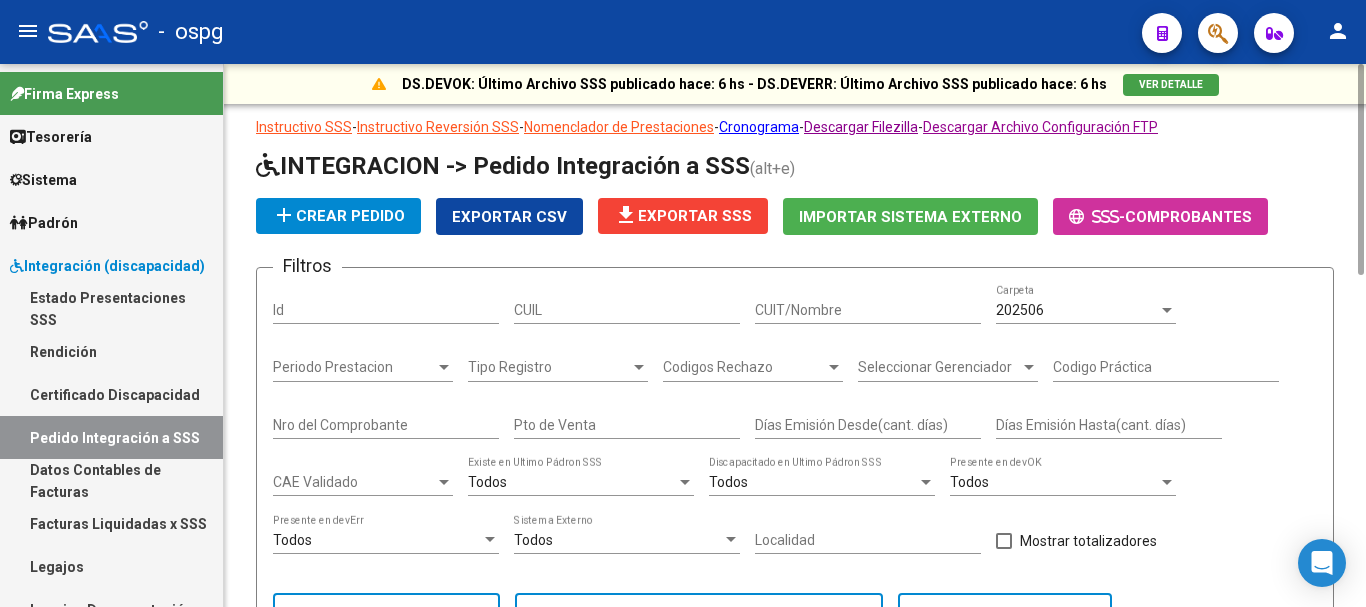 click on "file_download  Exportar SSS" 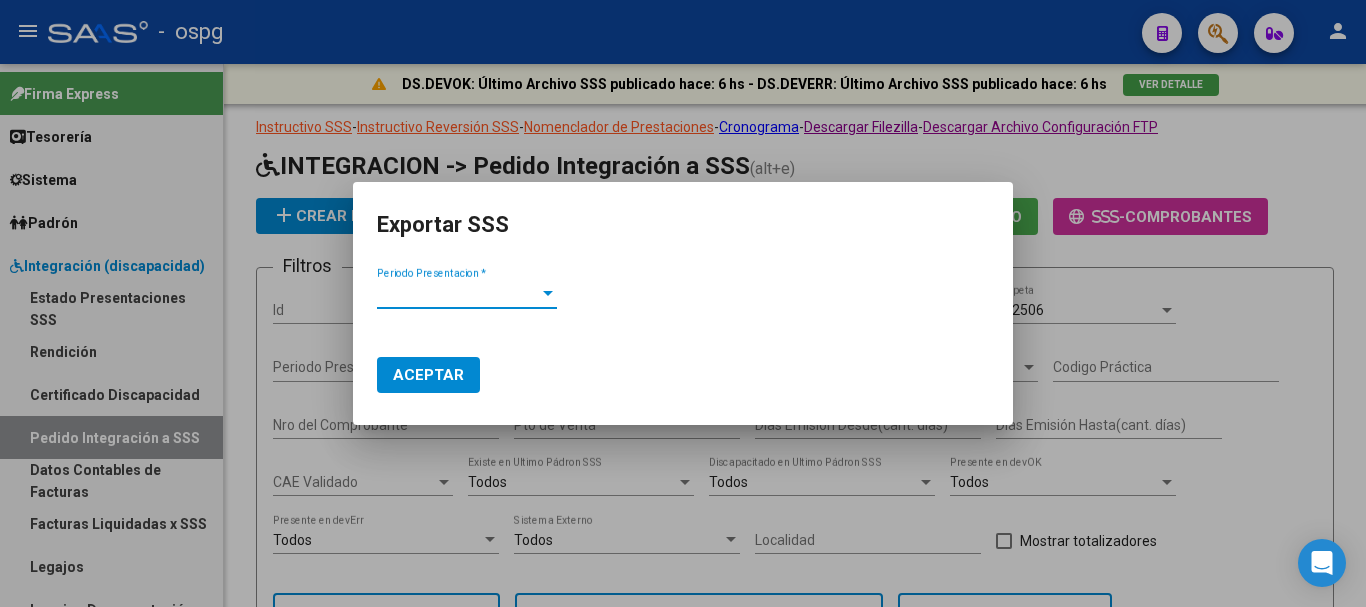 click at bounding box center (548, 293) 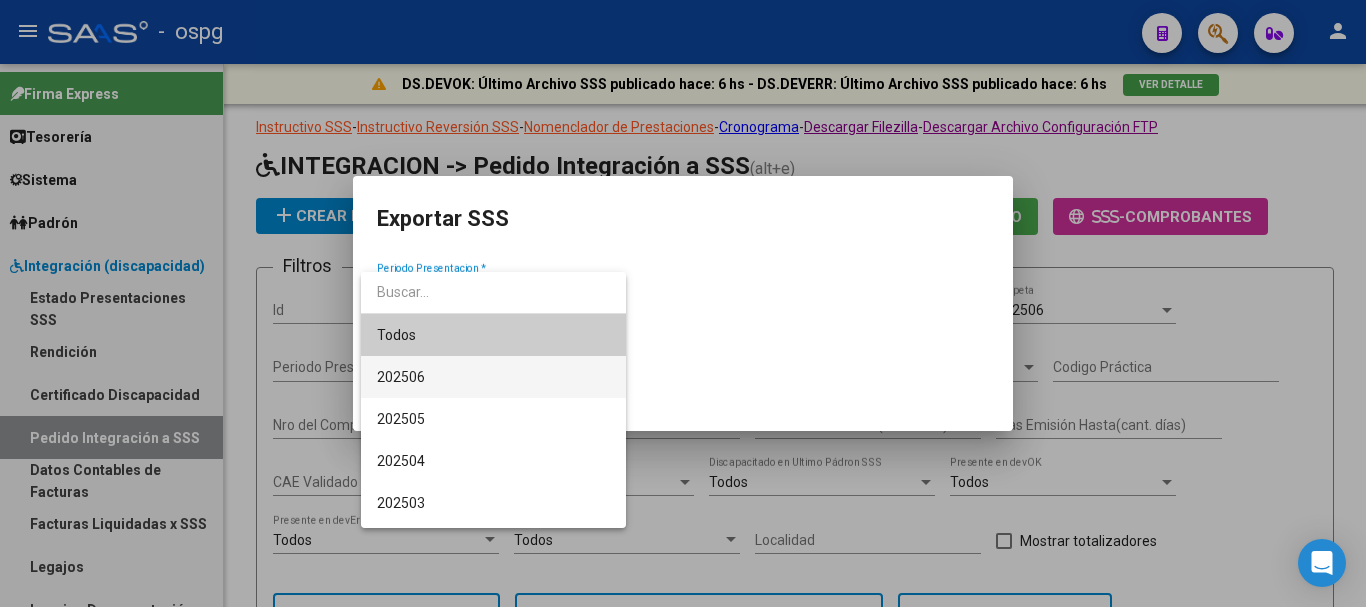 click on "202506" at bounding box center (493, 377) 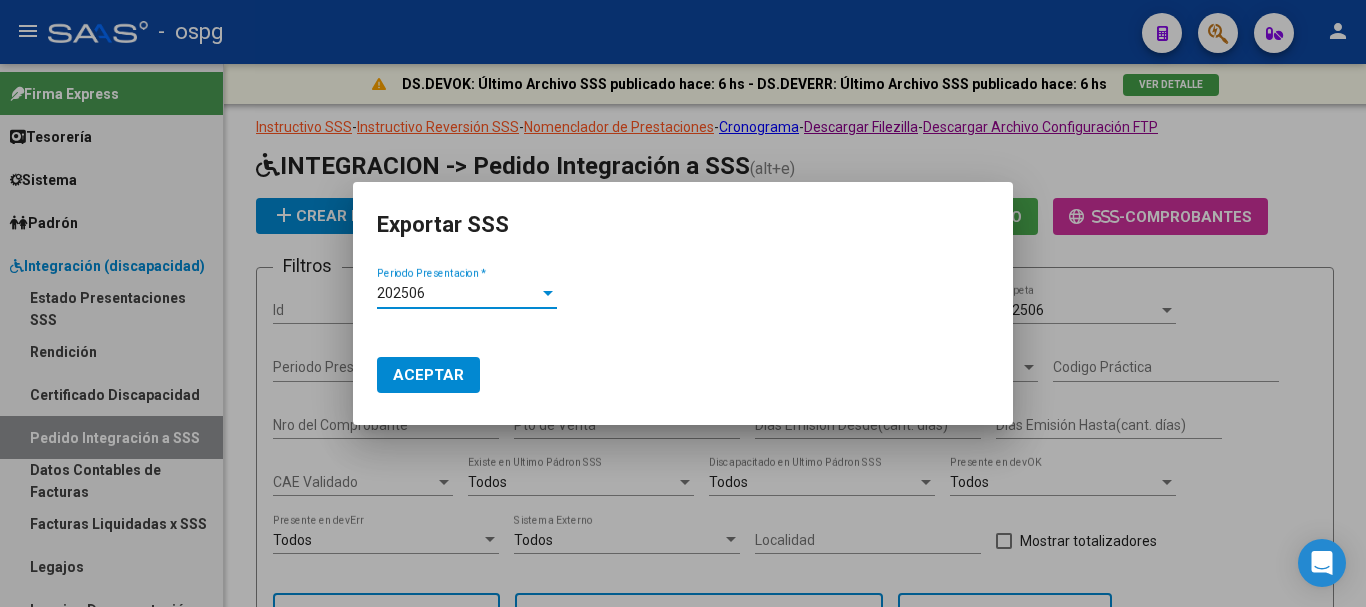 click on "Aceptar" 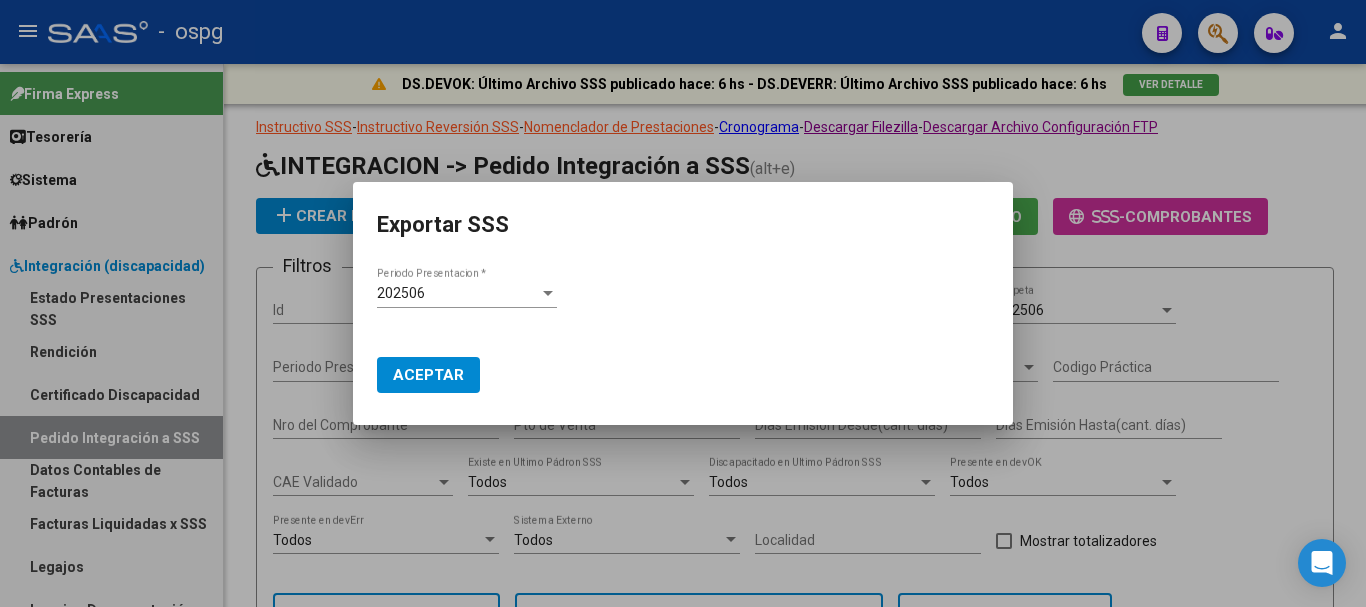 click at bounding box center (683, 303) 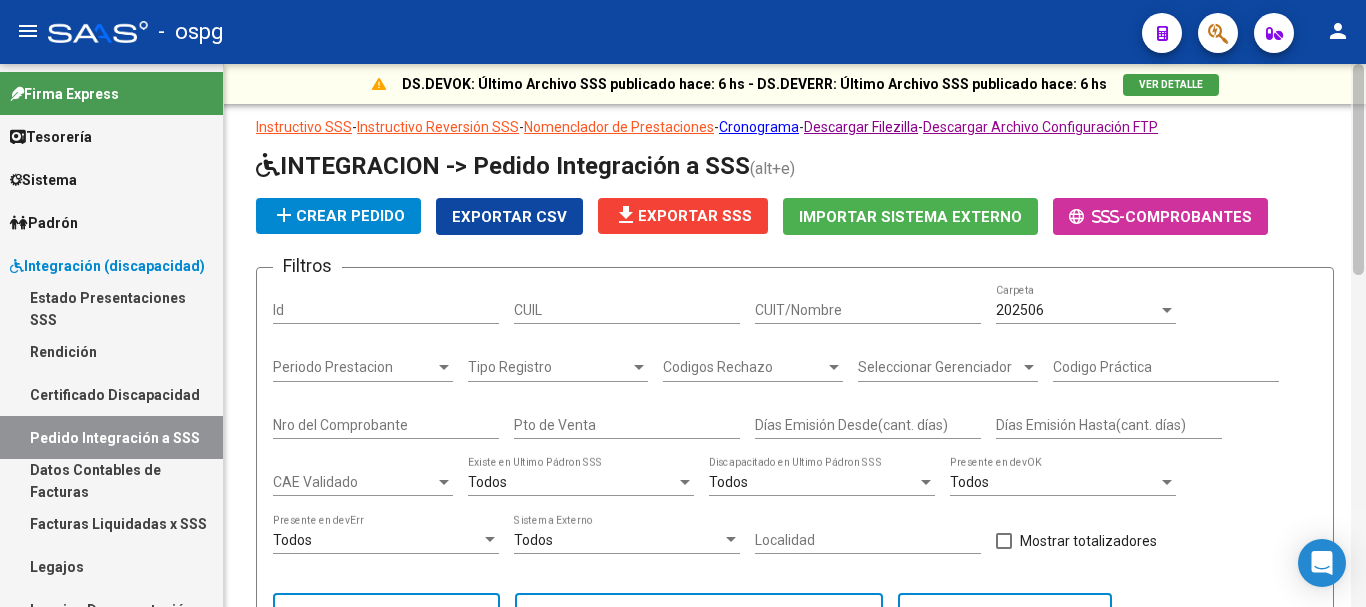 click 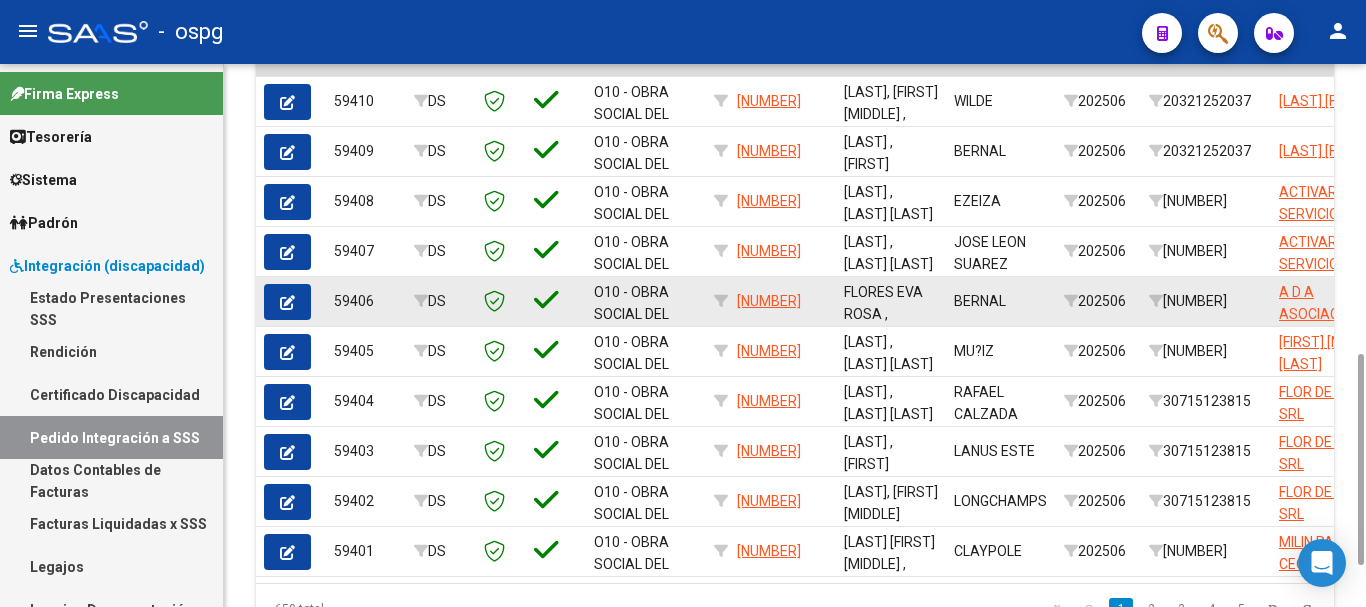scroll, scrollTop: 850, scrollLeft: 0, axis: vertical 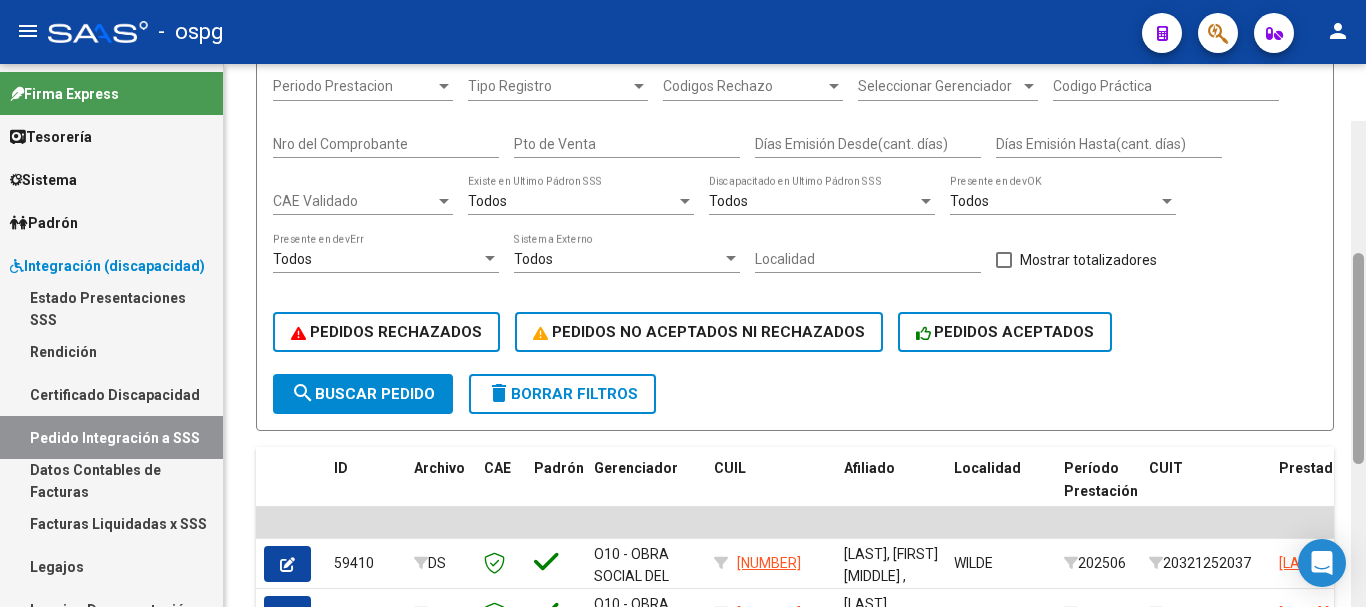 drag, startPoint x: 1360, startPoint y: 507, endPoint x: 1365, endPoint y: 363, distance: 144.08678 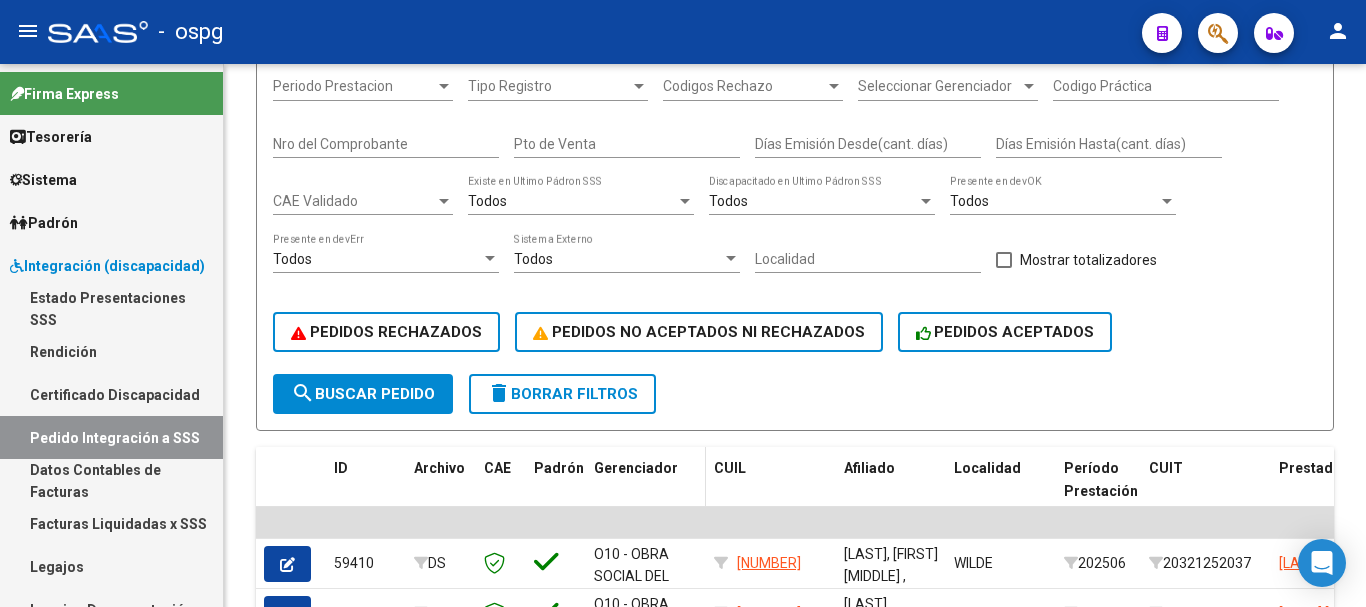 scroll, scrollTop: 850, scrollLeft: 0, axis: vertical 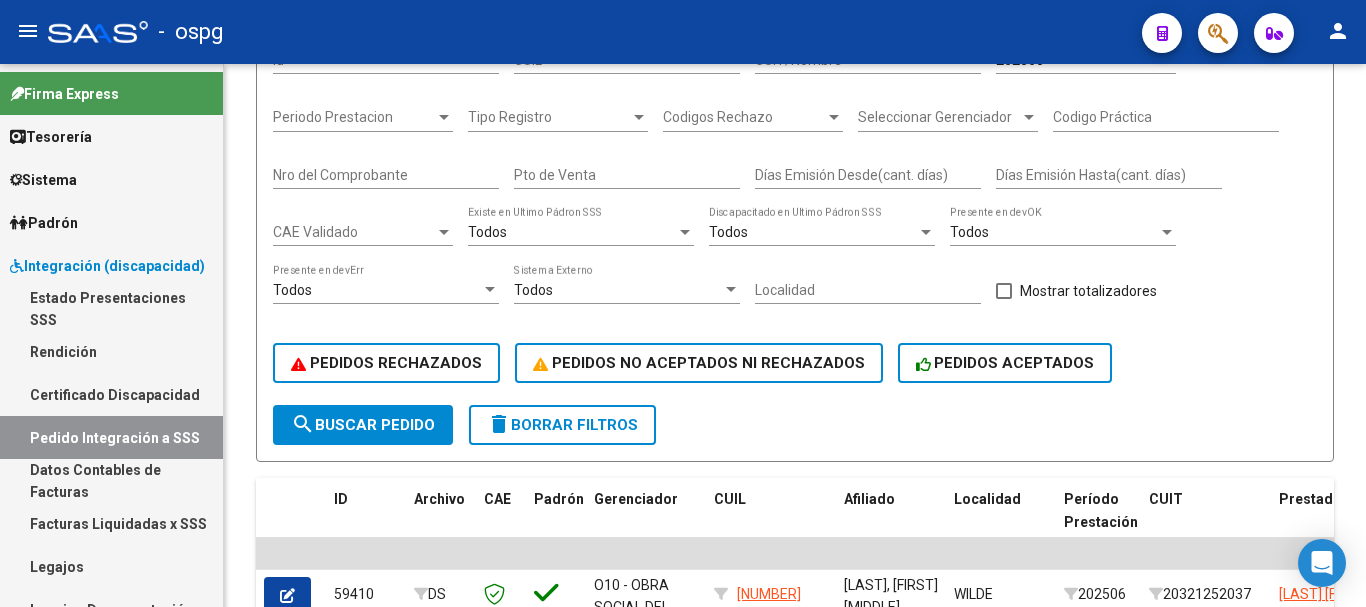 click on "delete  Borrar Filtros" 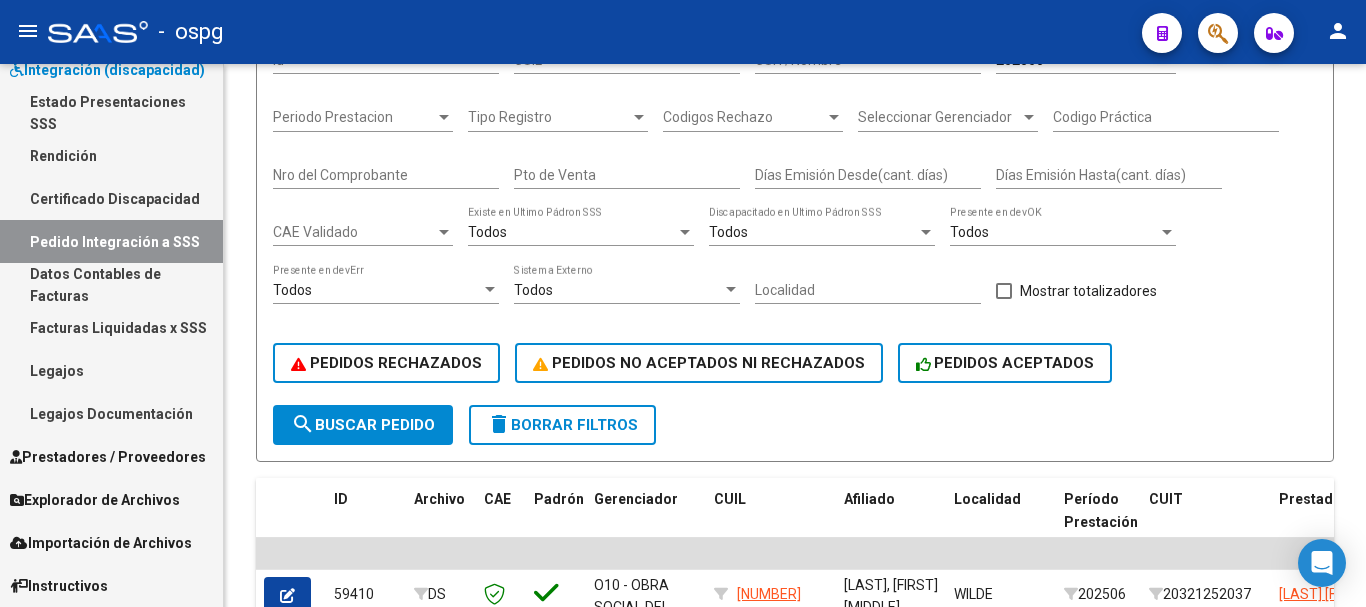 click on "Prestadores / Proveedores" at bounding box center (108, 457) 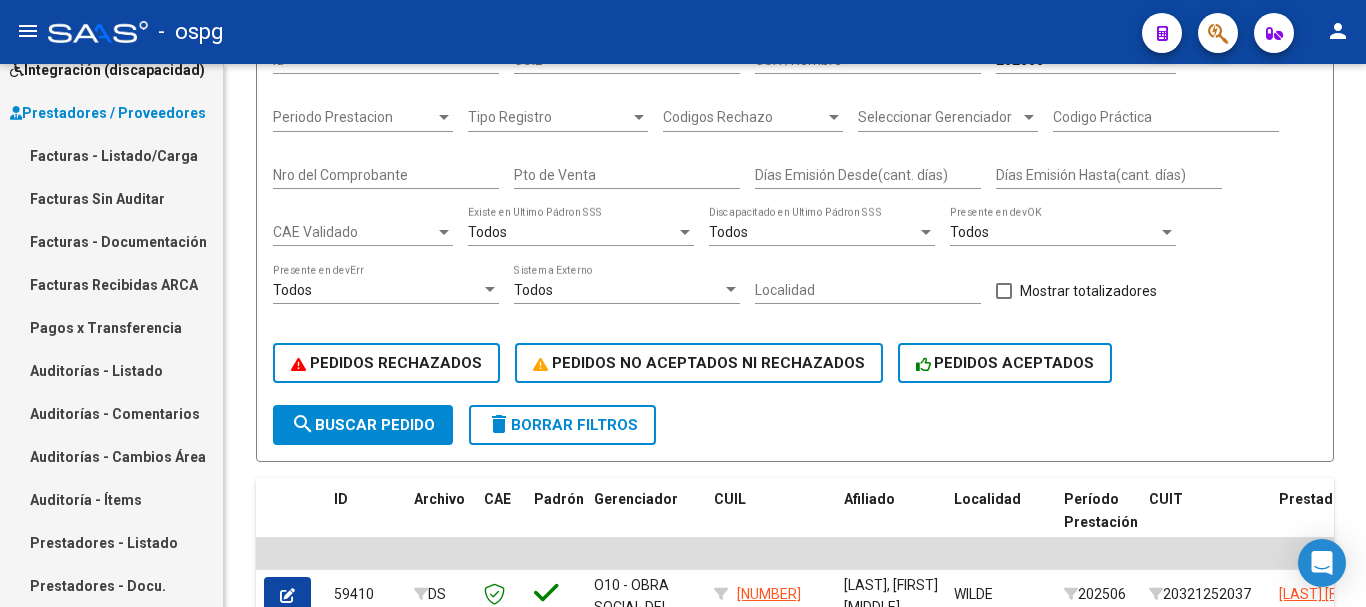 click on "Facturas - Listado/Carga" at bounding box center (111, 155) 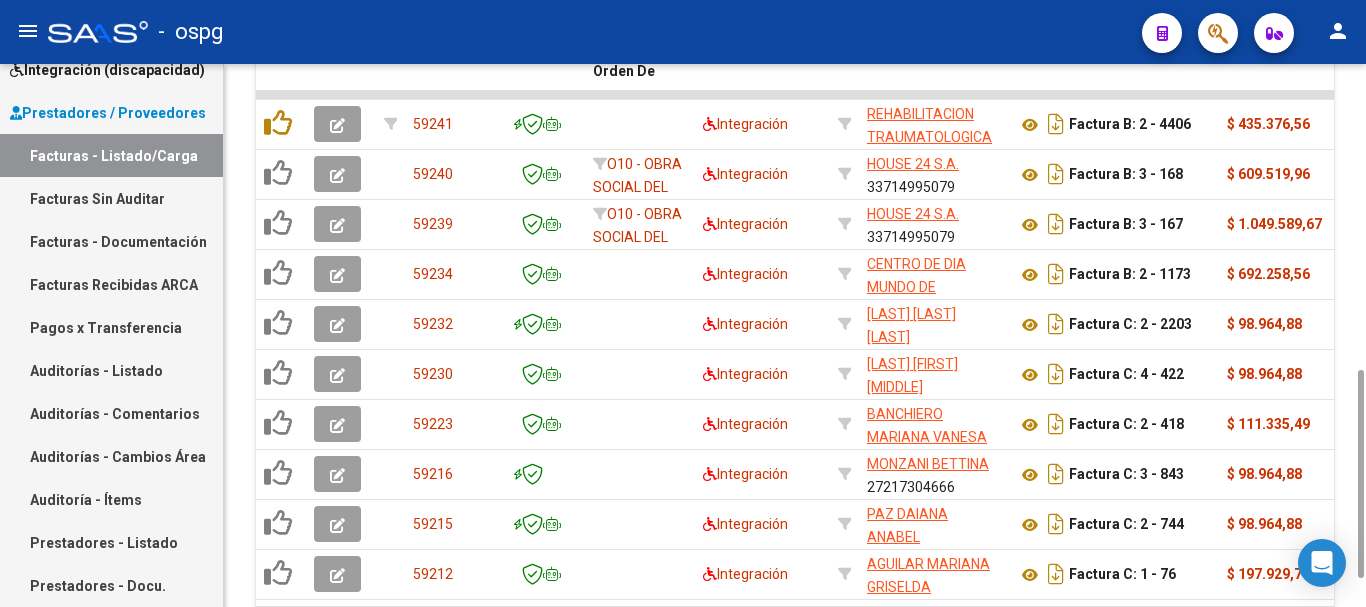 scroll, scrollTop: 600, scrollLeft: 0, axis: vertical 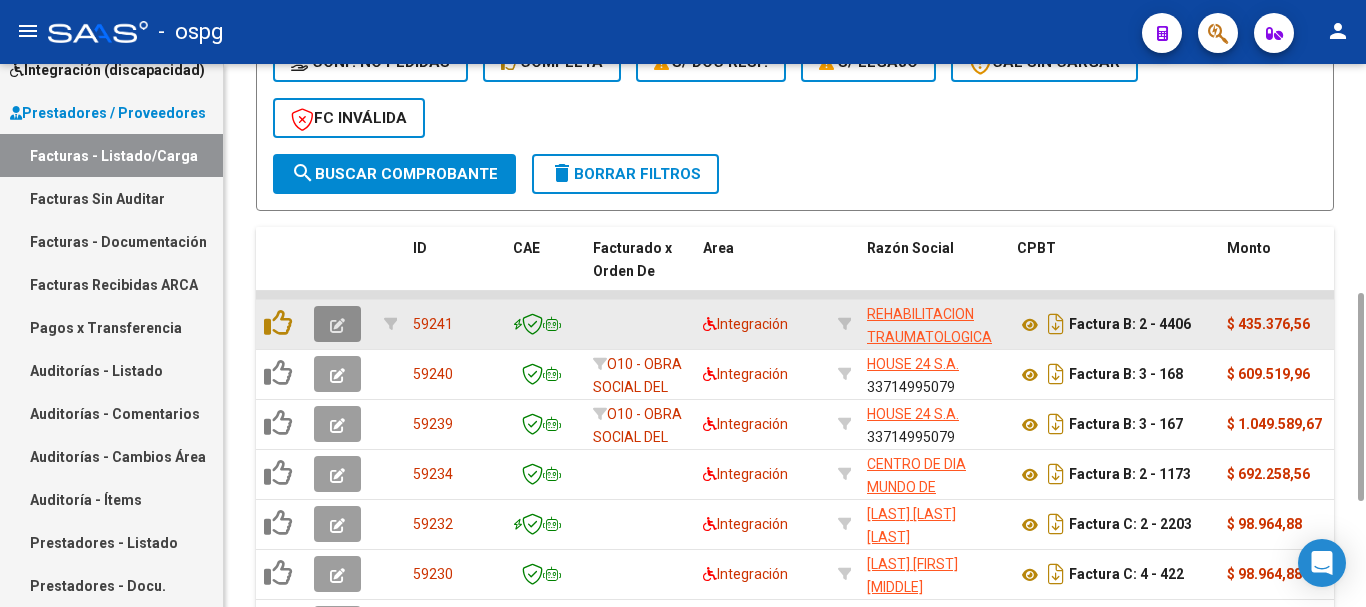 click 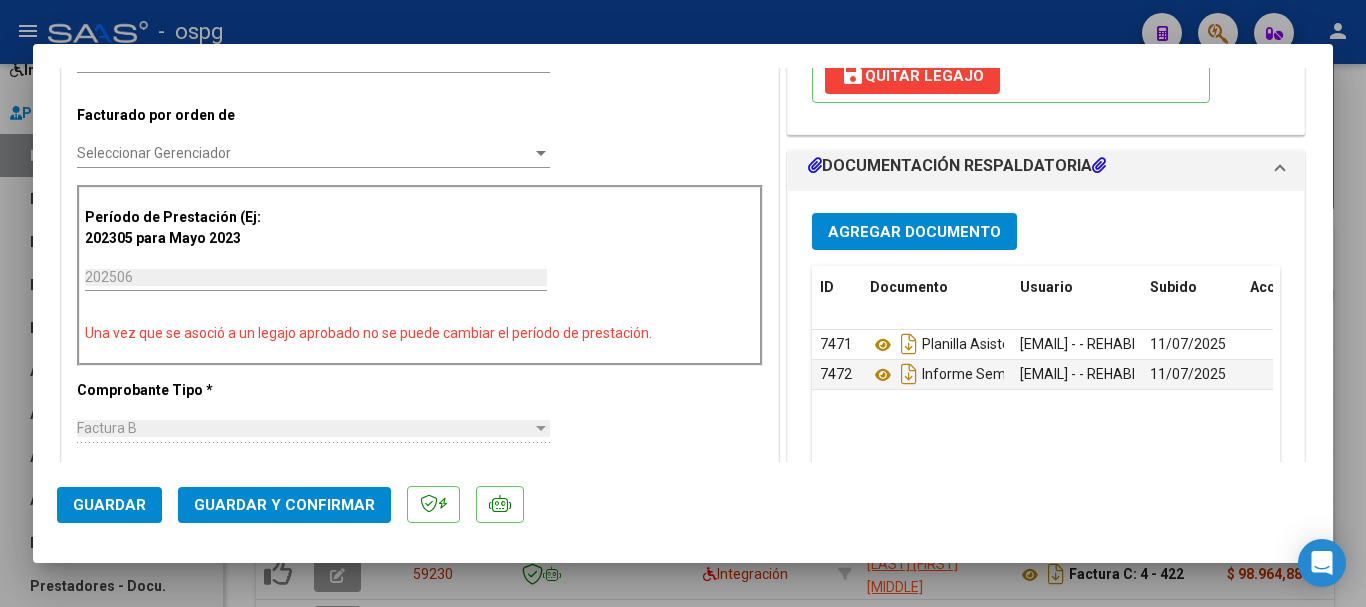 scroll, scrollTop: 500, scrollLeft: 0, axis: vertical 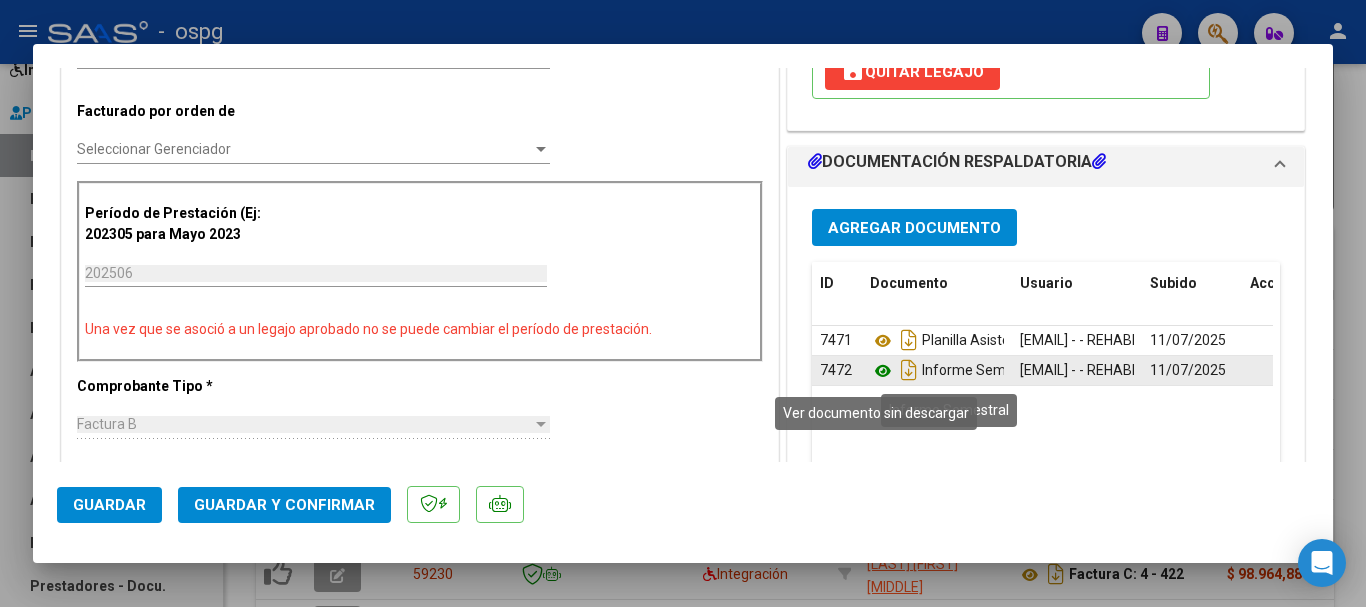 click 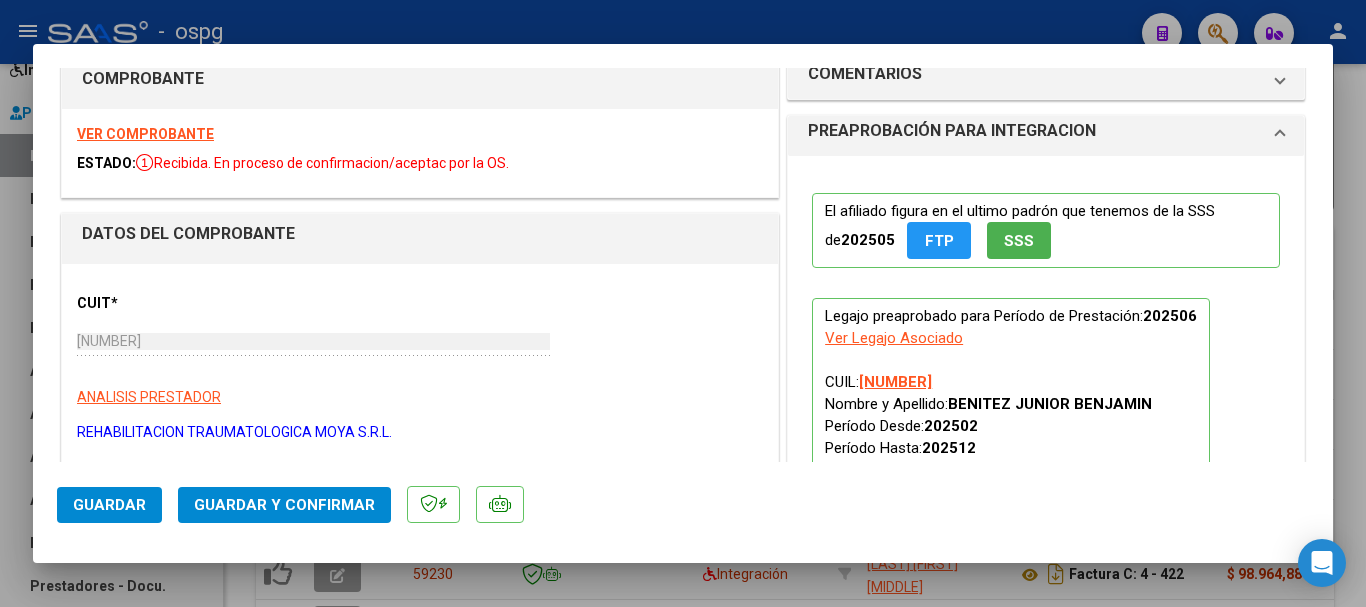 scroll, scrollTop: 0, scrollLeft: 0, axis: both 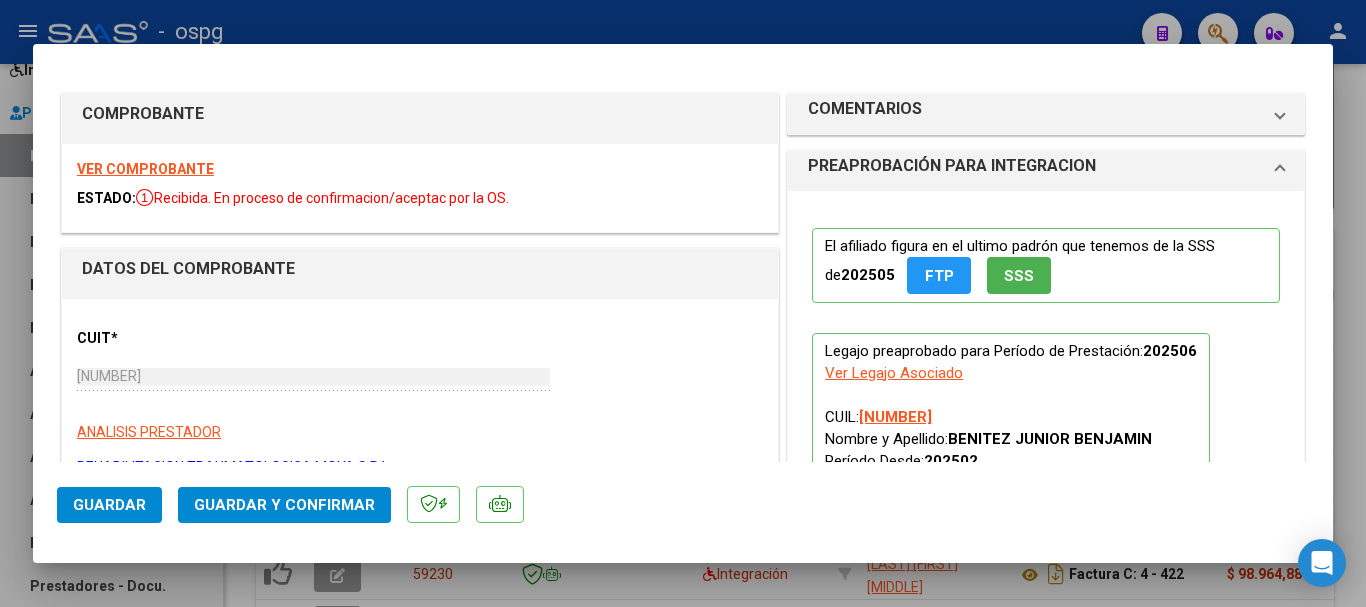 click on "VER COMPROBANTE" at bounding box center (145, 169) 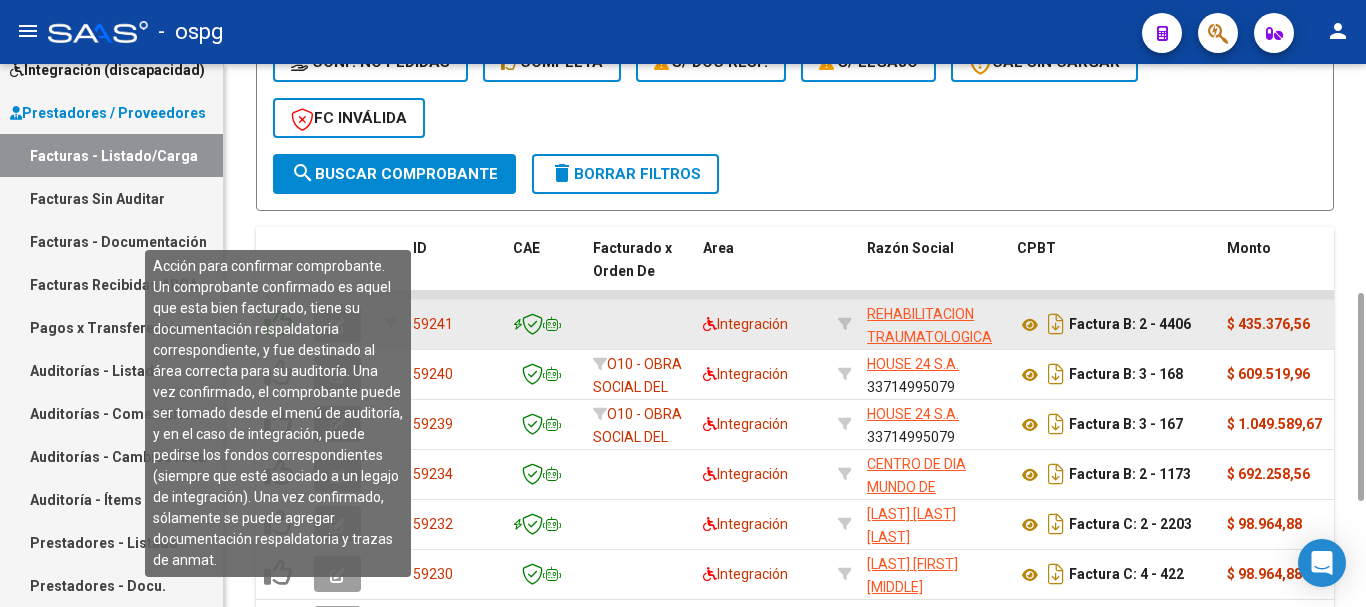 click 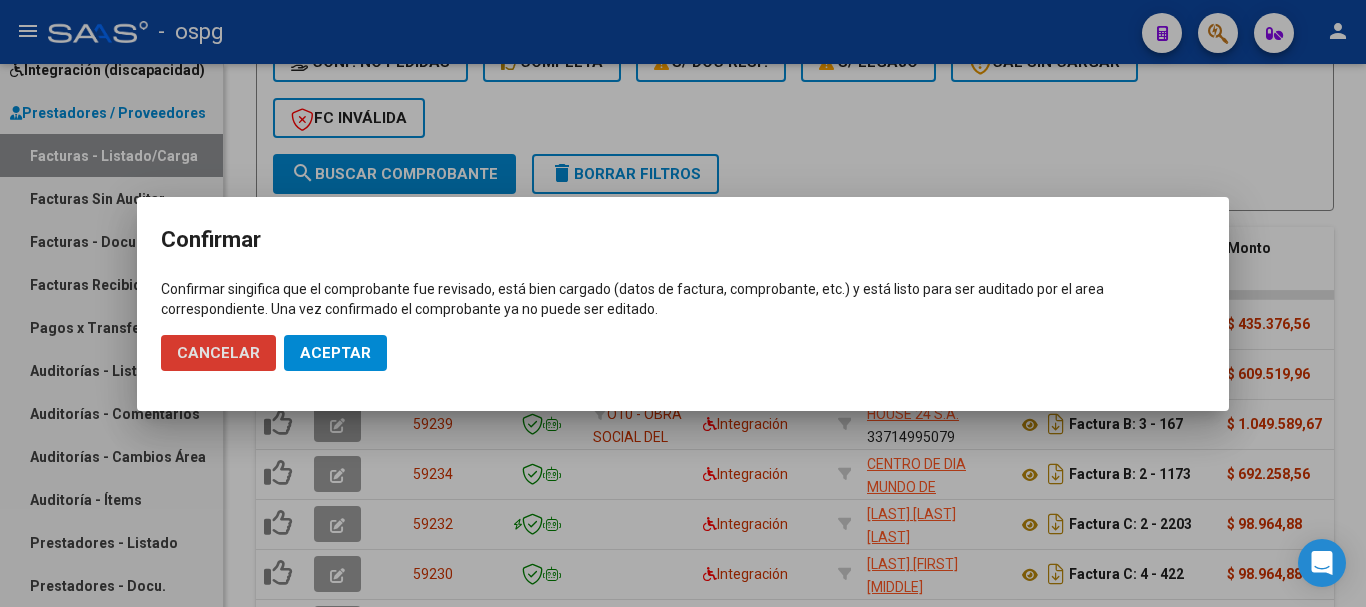 click on "Aceptar" 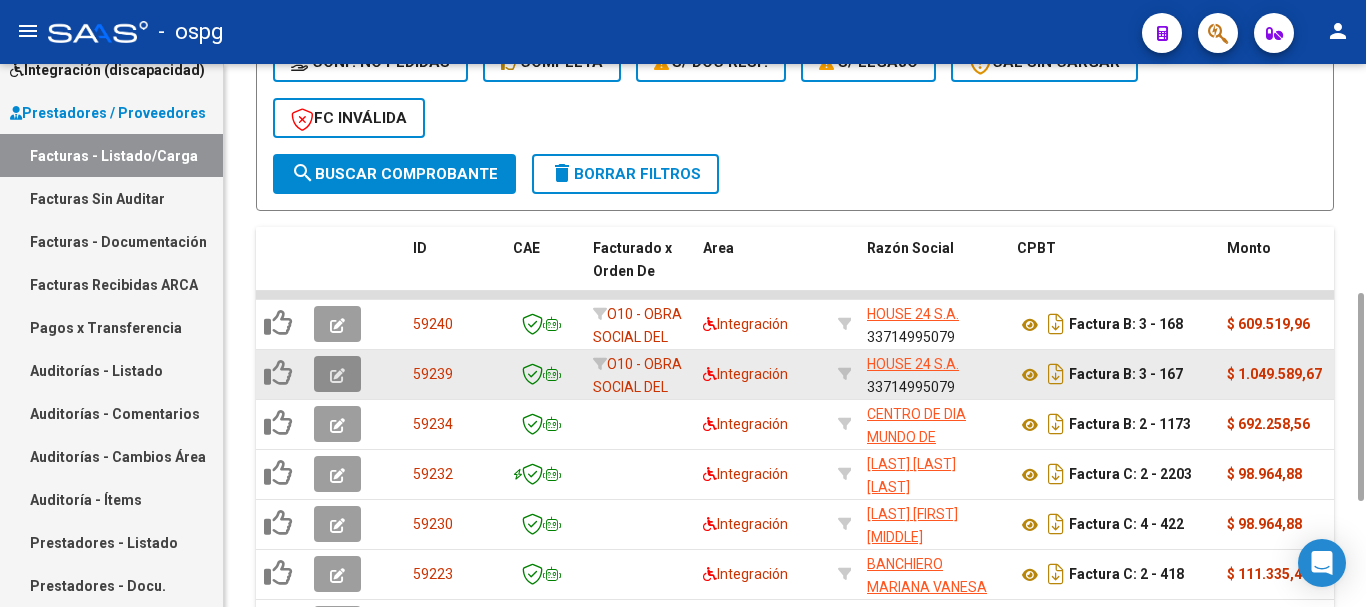 click 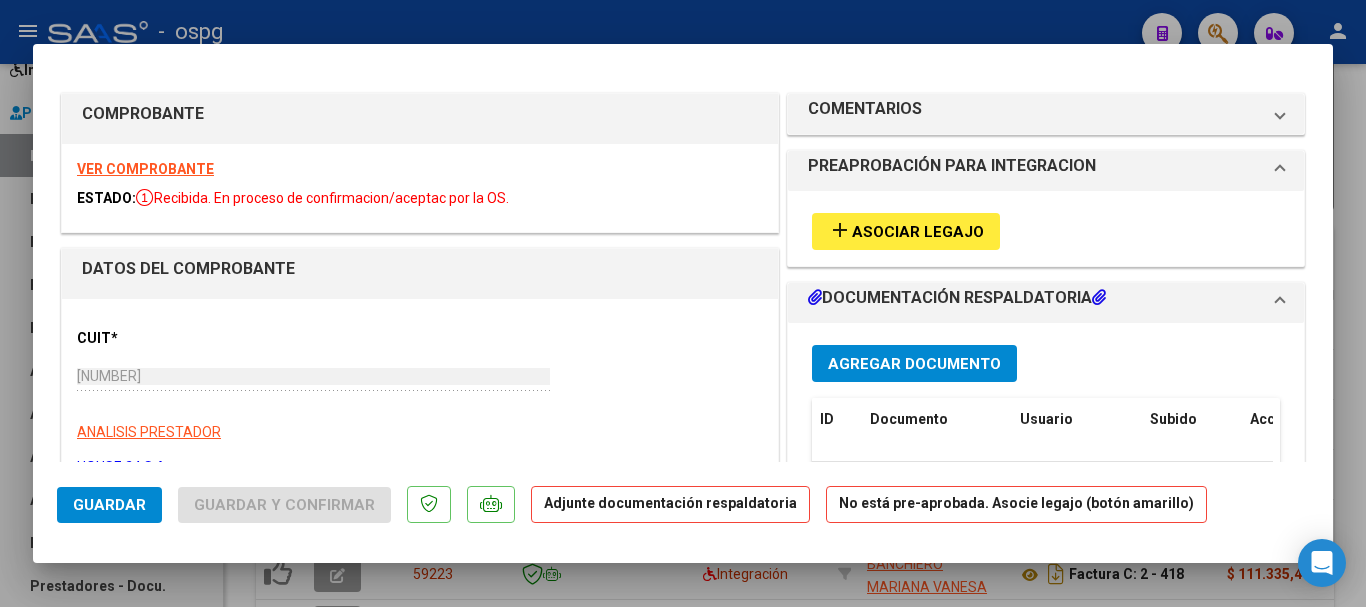 click on "VER COMPROBANTE" at bounding box center (145, 169) 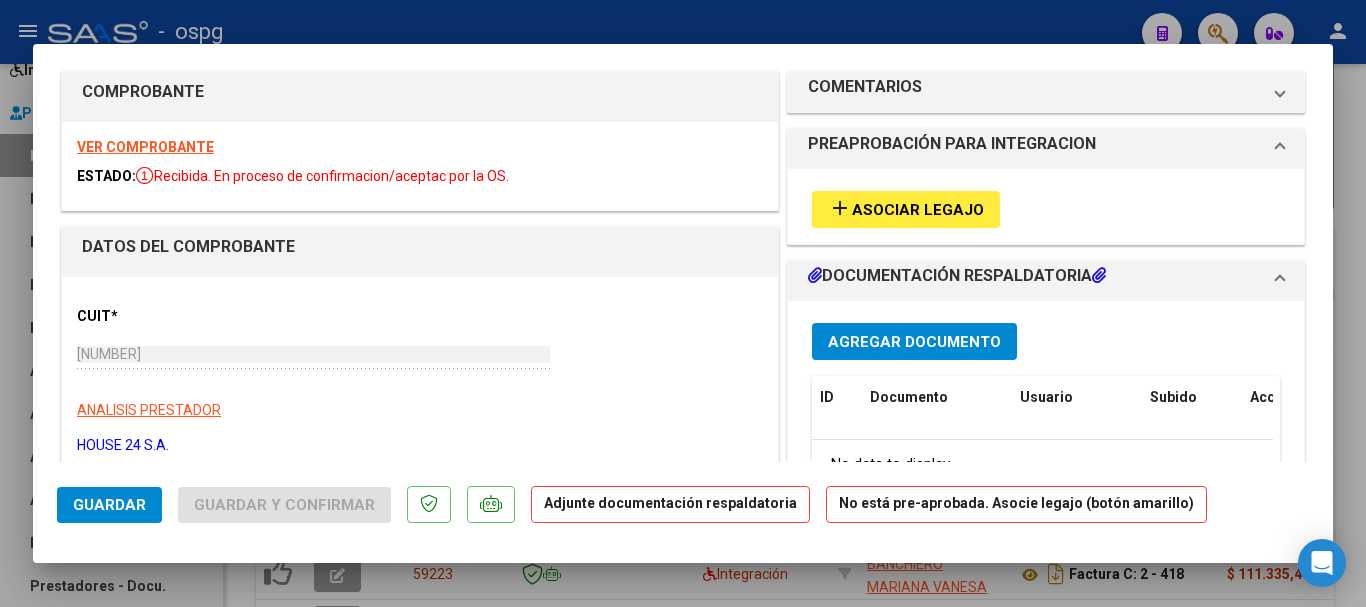 scroll, scrollTop: 0, scrollLeft: 0, axis: both 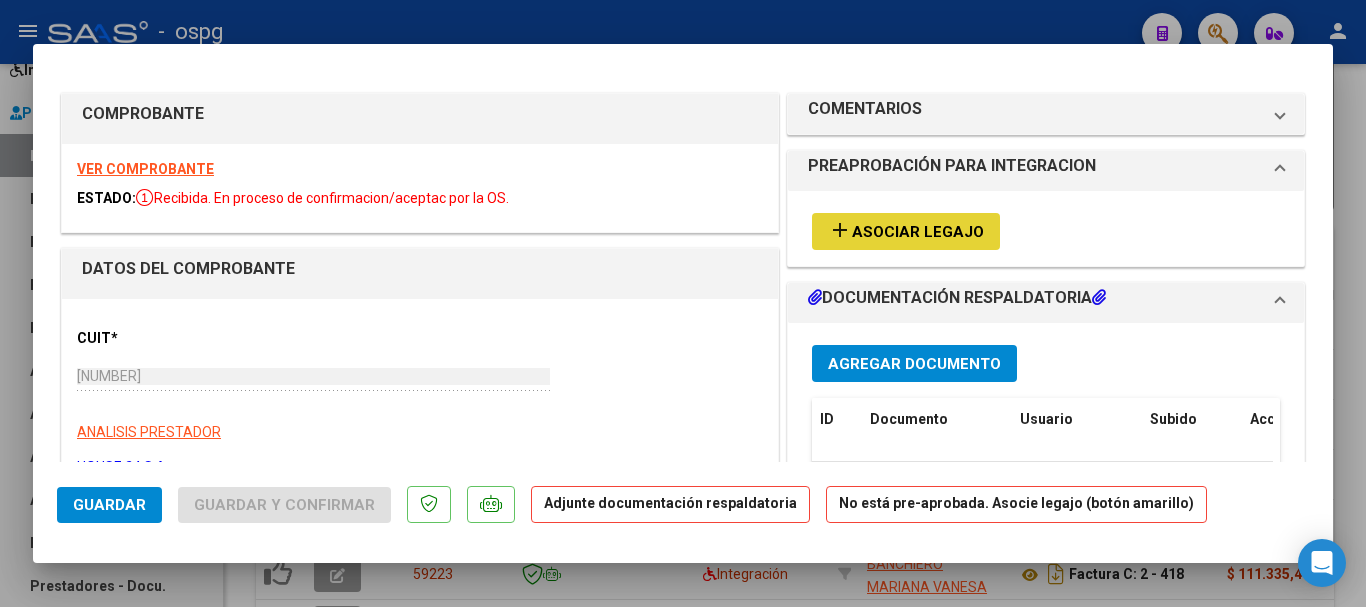 click on "Asociar Legajo" at bounding box center (918, 232) 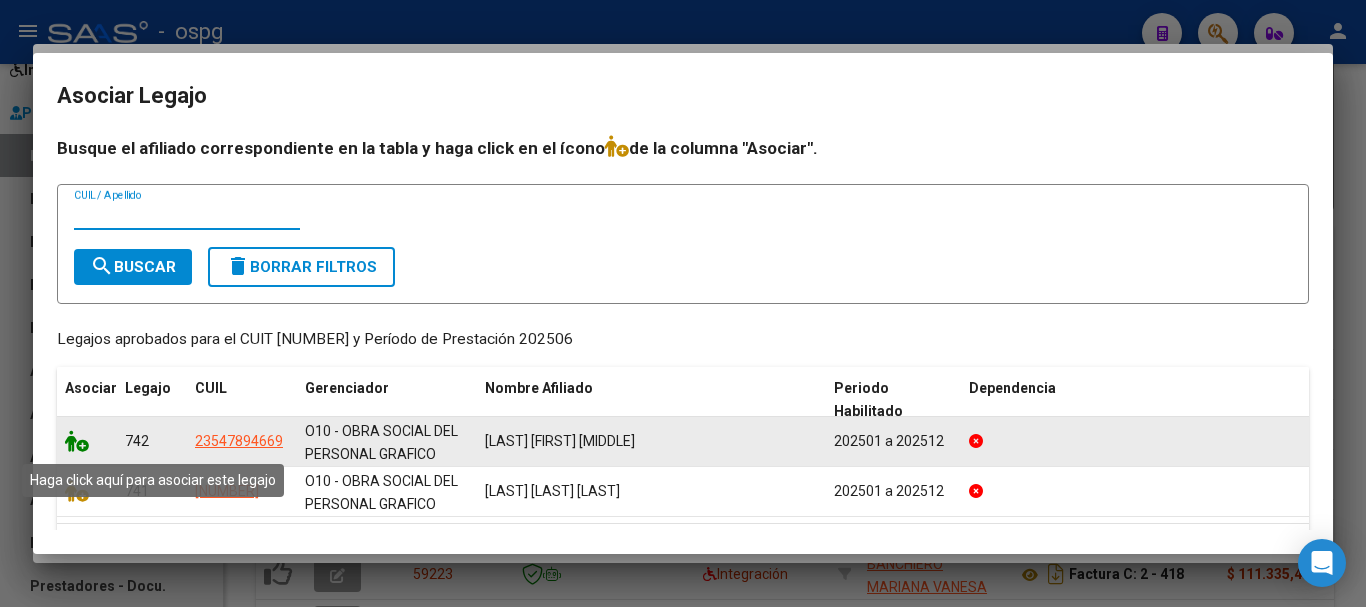 click 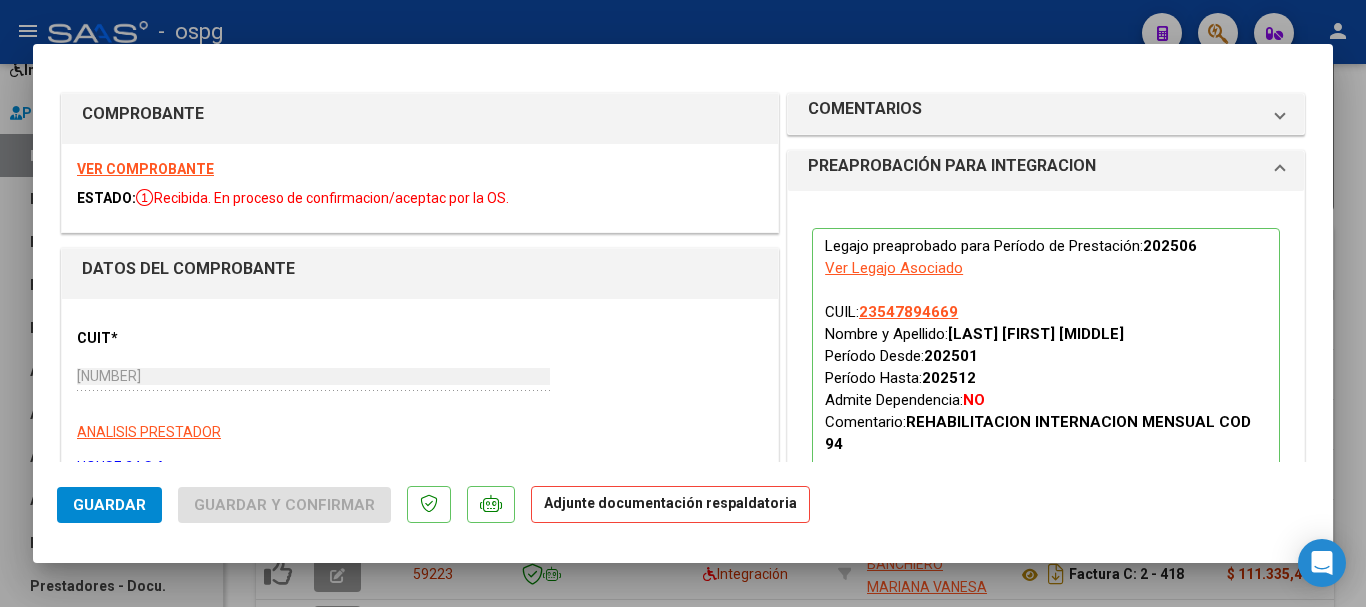 click on "Guardar" 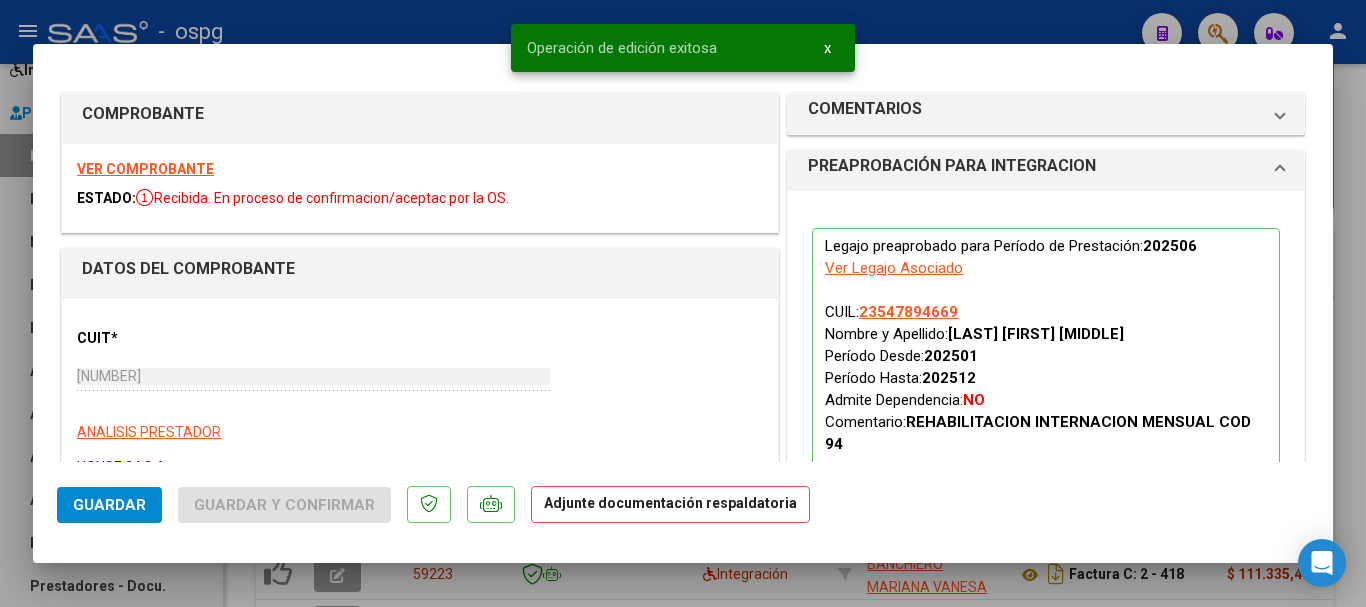 click at bounding box center [683, 303] 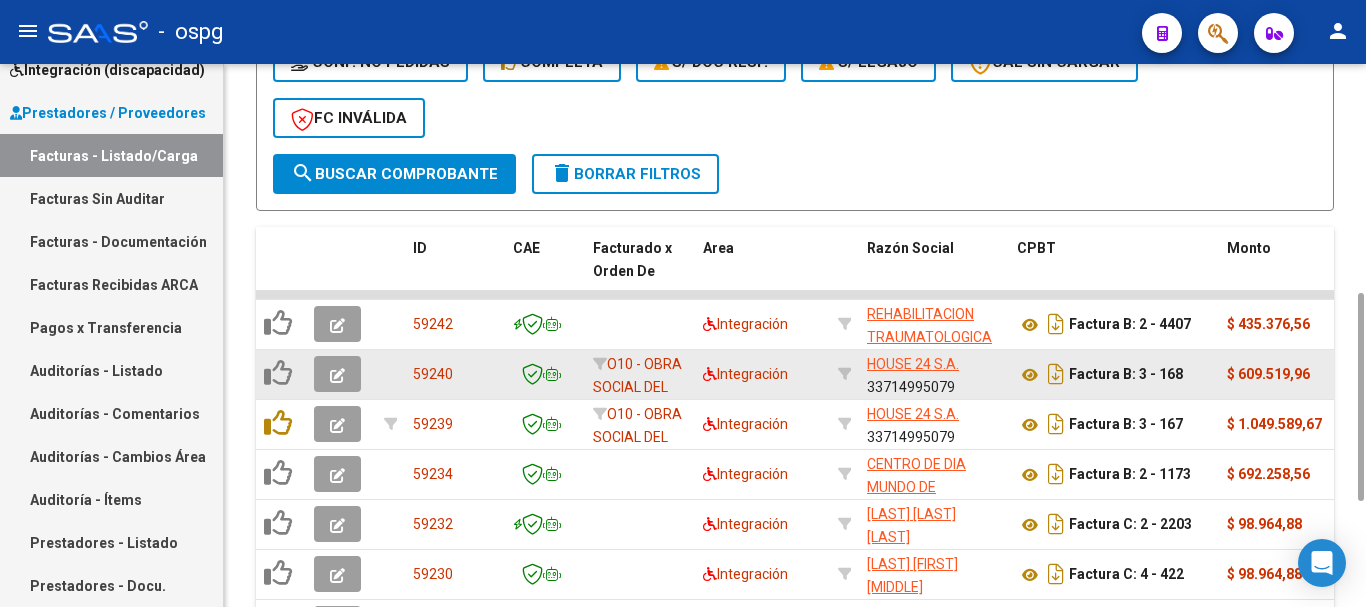 click 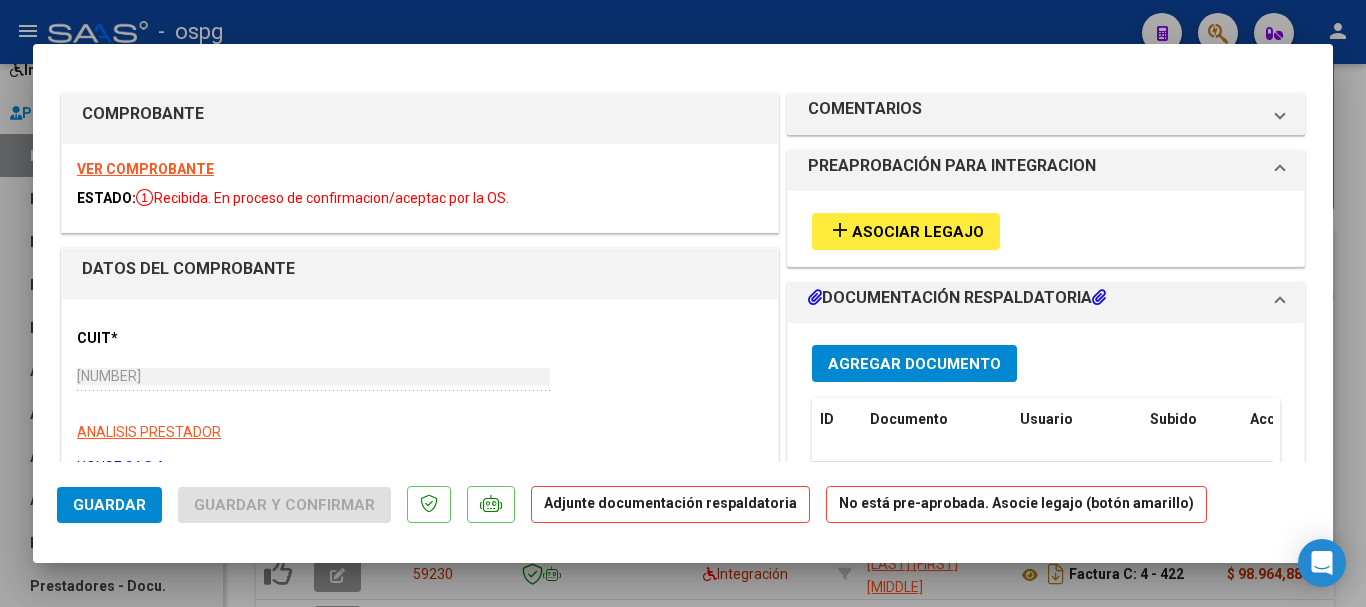 click on "VER COMPROBANTE" at bounding box center (145, 169) 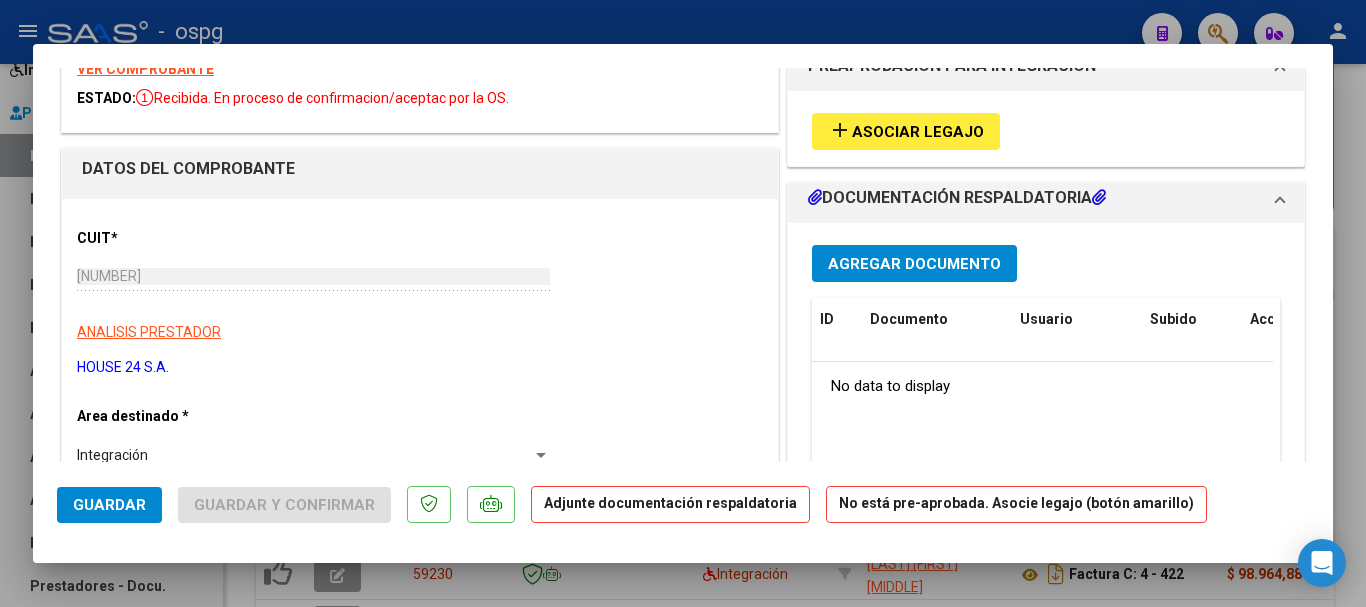 scroll, scrollTop: 0, scrollLeft: 0, axis: both 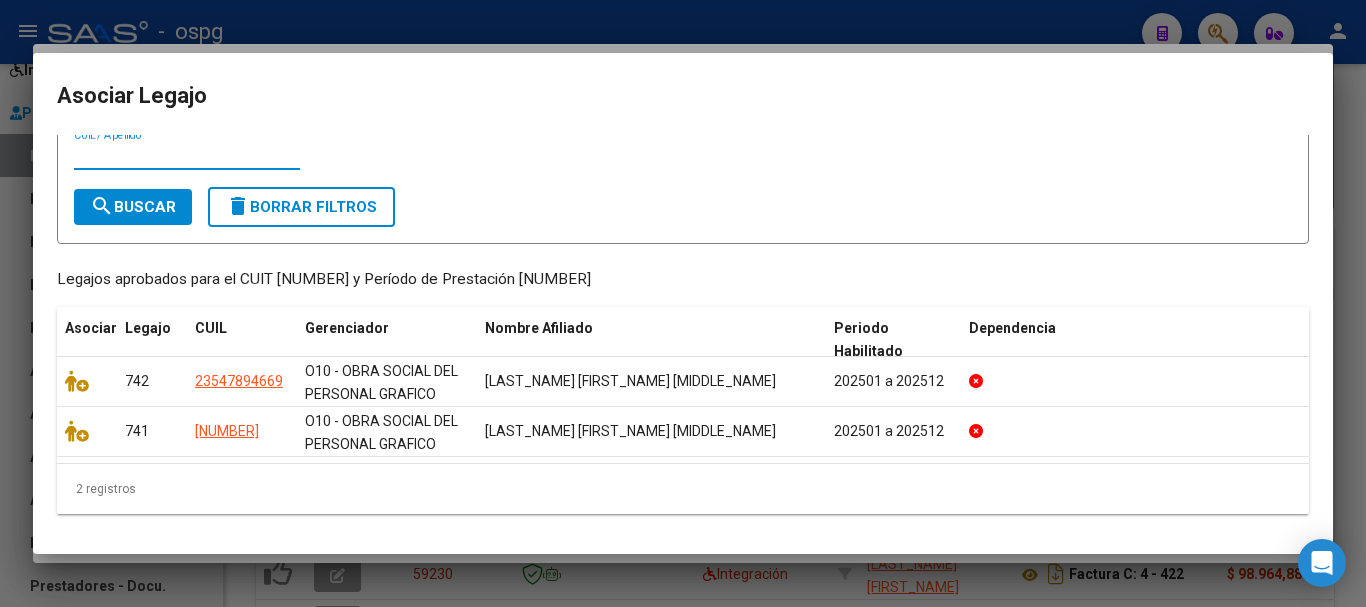 click at bounding box center [683, 303] 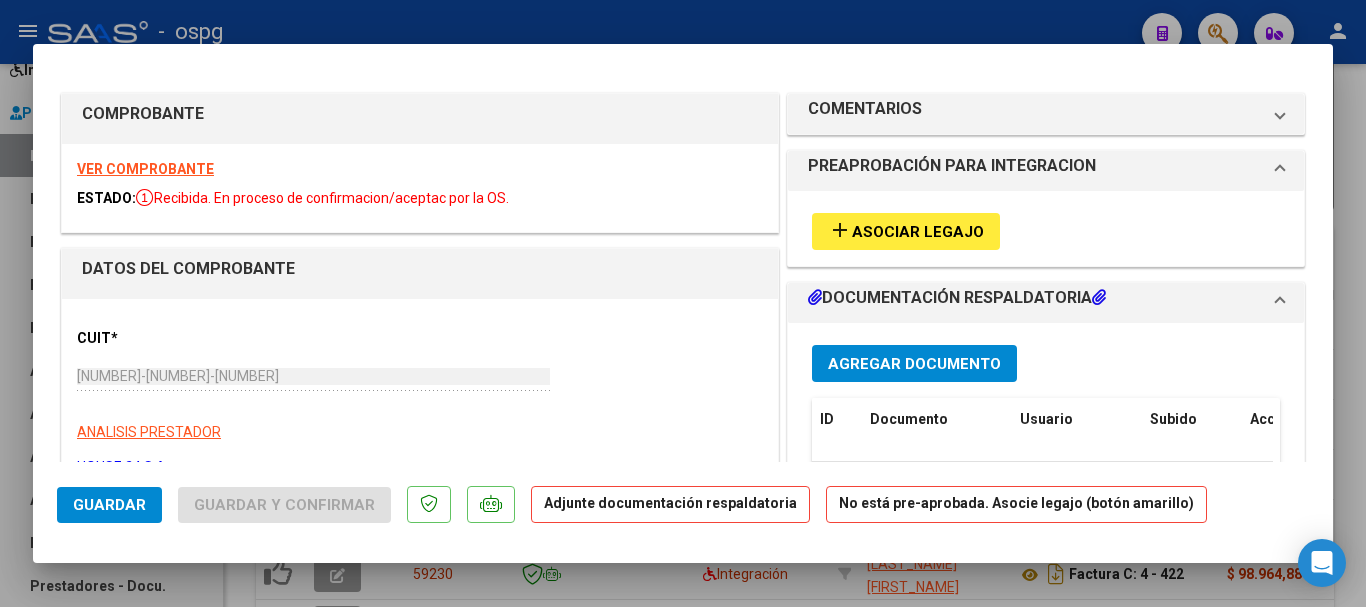 click at bounding box center [683, 303] 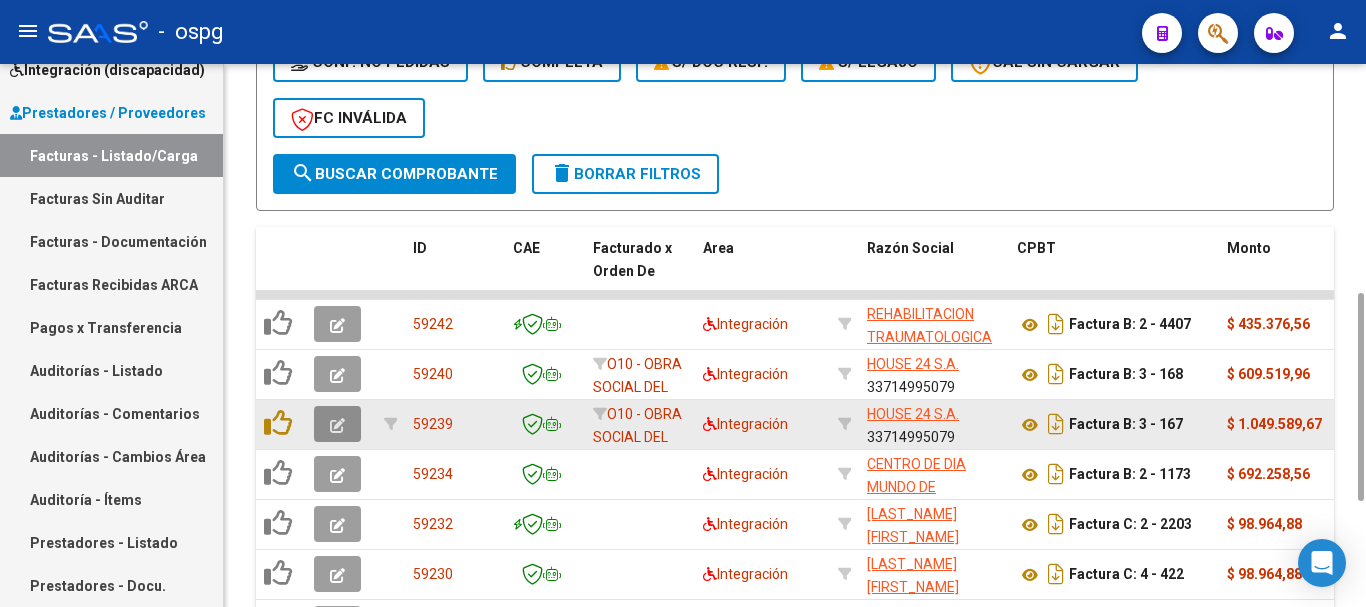 click 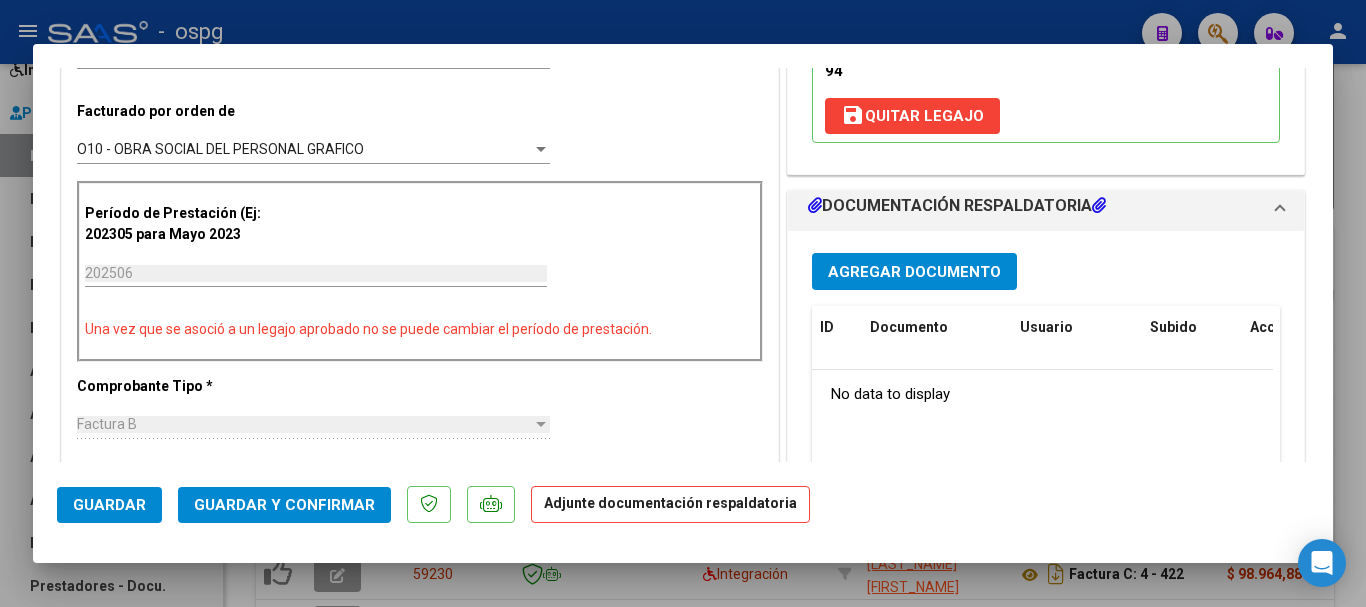 scroll, scrollTop: 800, scrollLeft: 0, axis: vertical 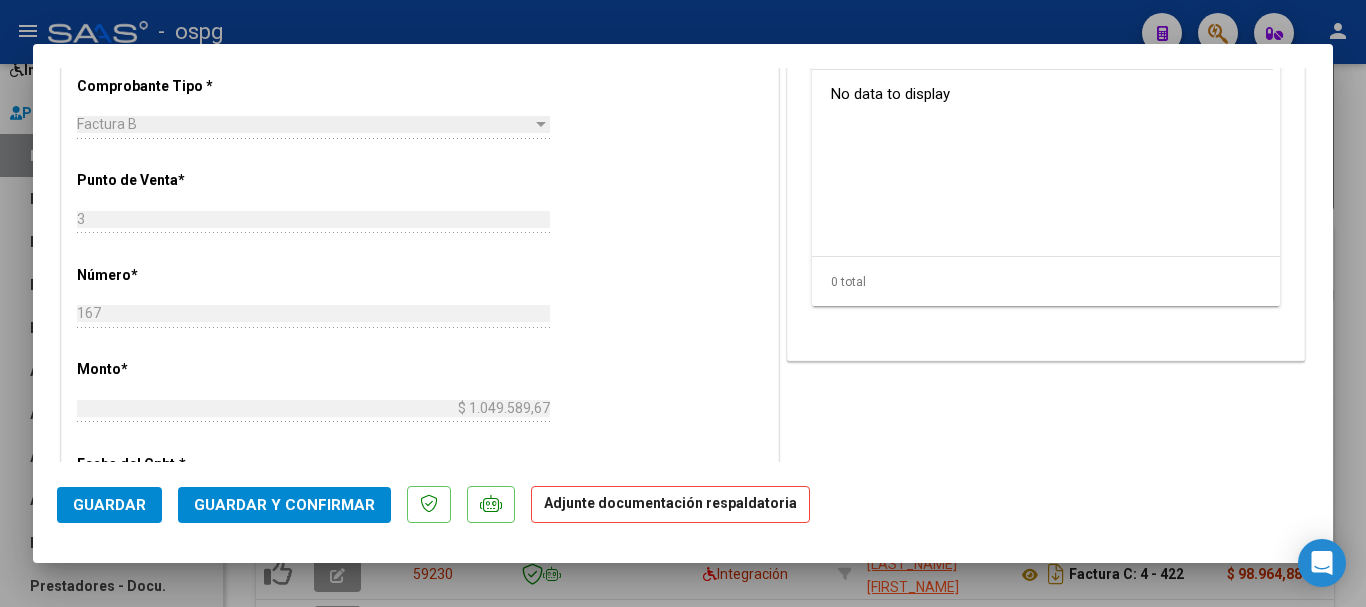 click at bounding box center [683, 303] 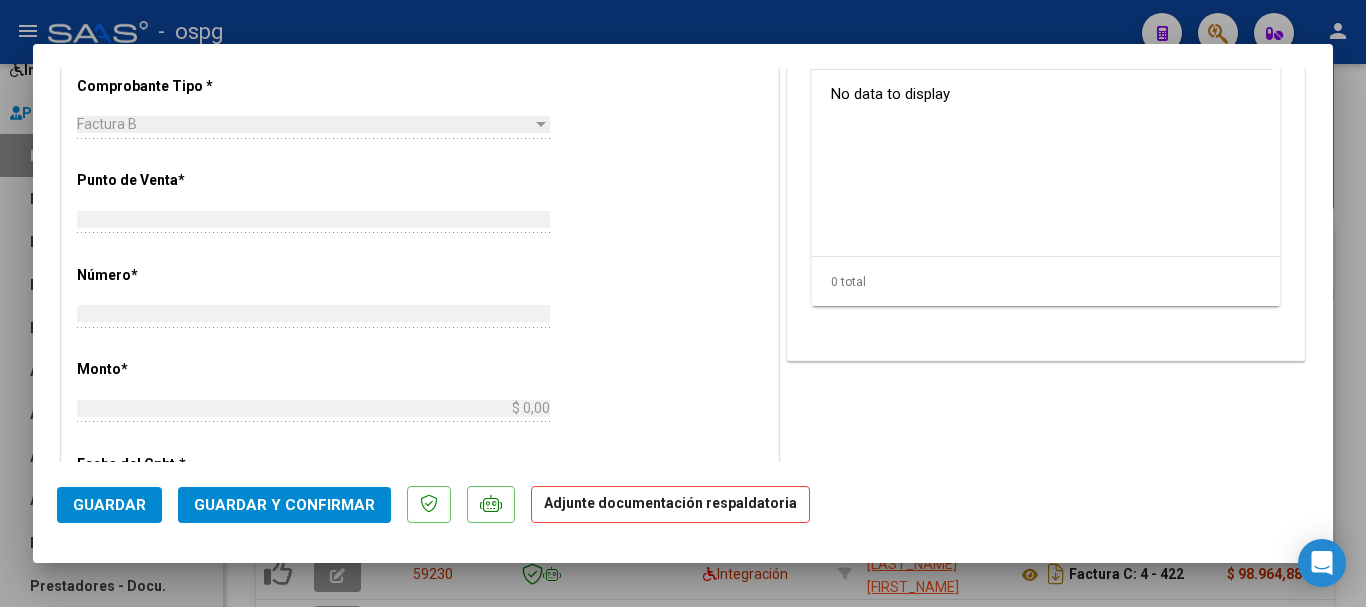 scroll, scrollTop: 0, scrollLeft: 0, axis: both 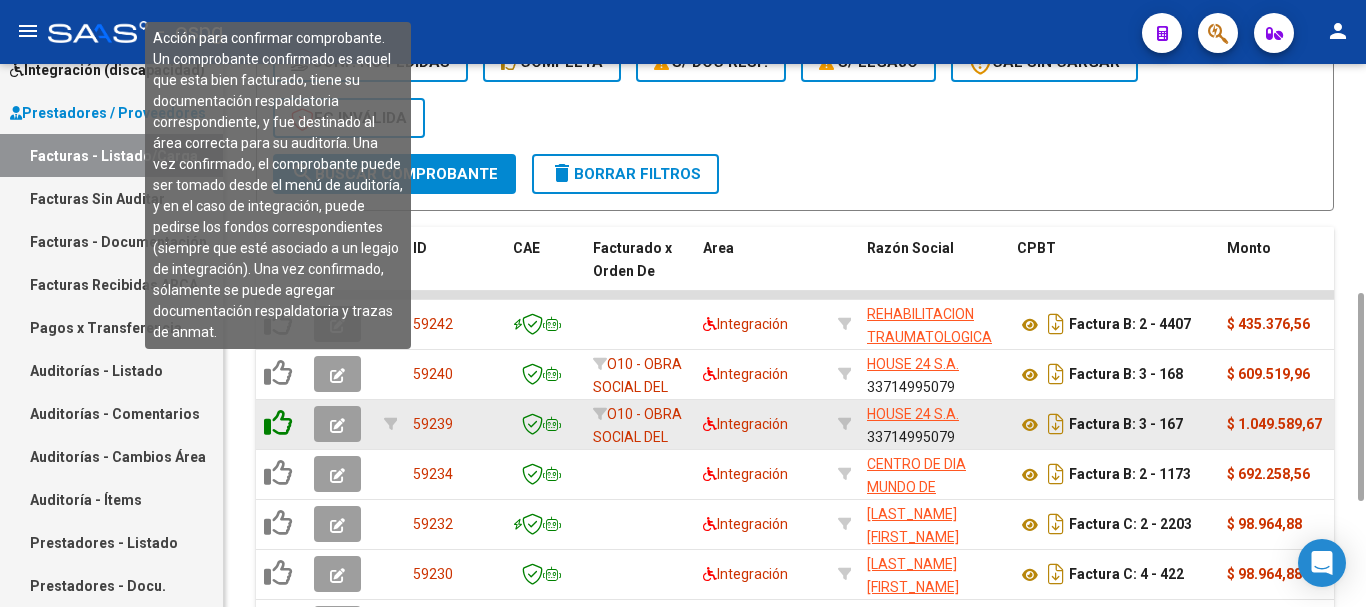 click 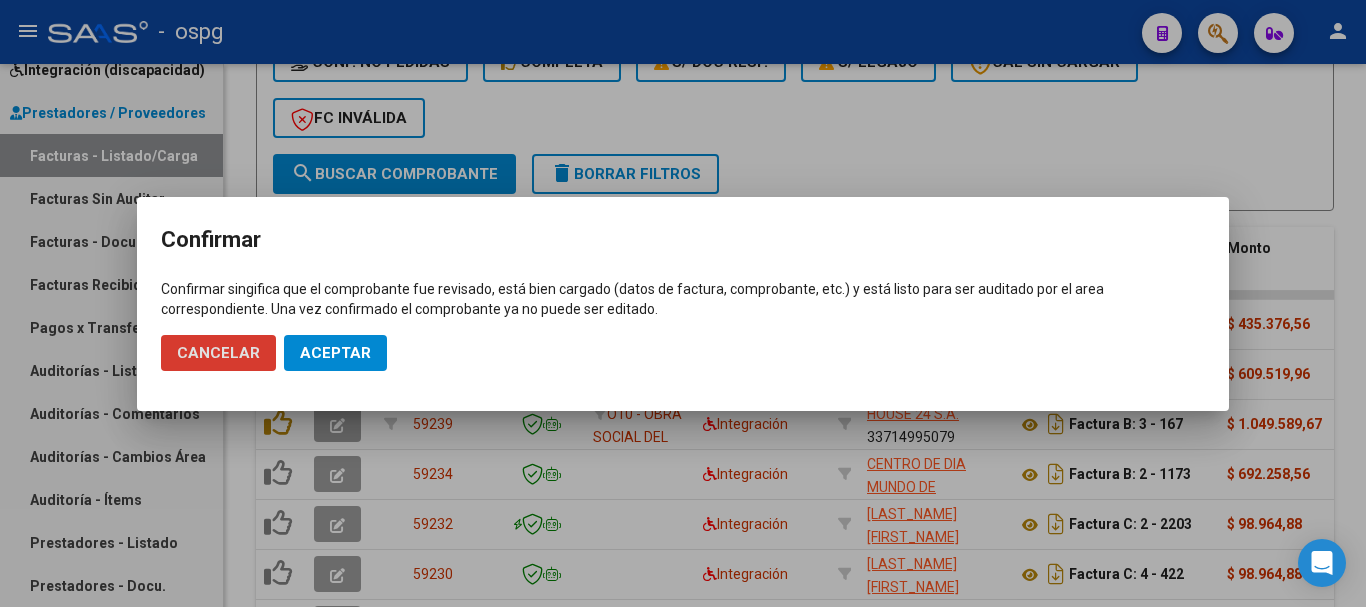 click on "Aceptar" 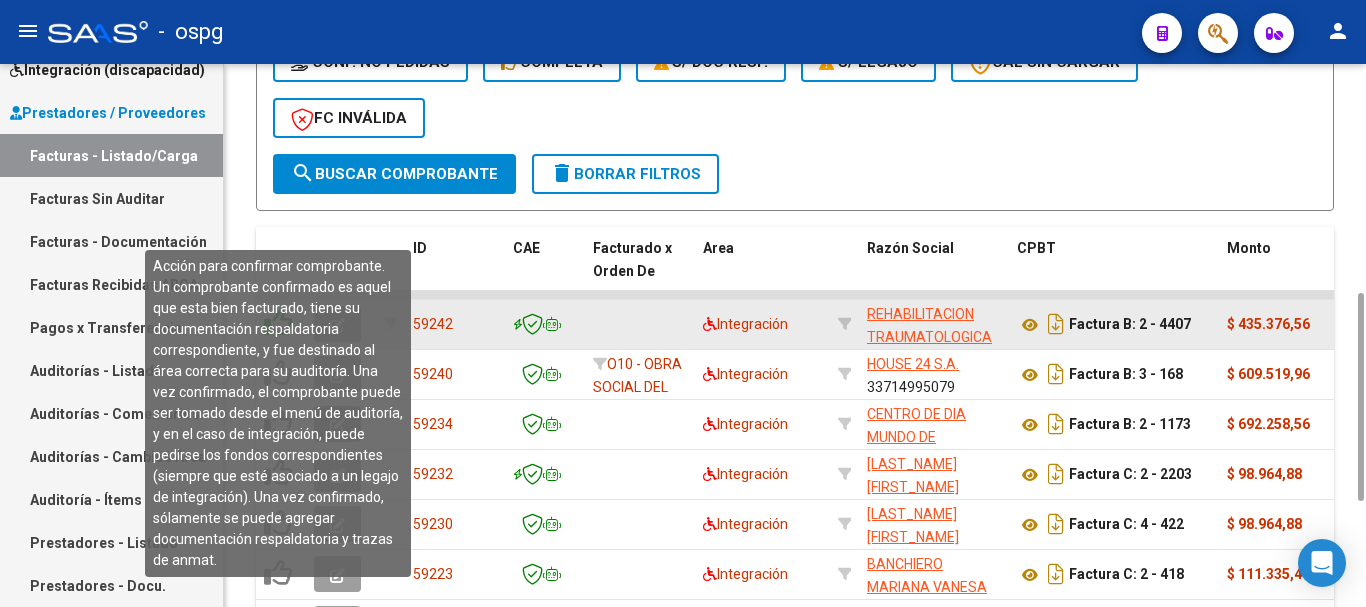 click 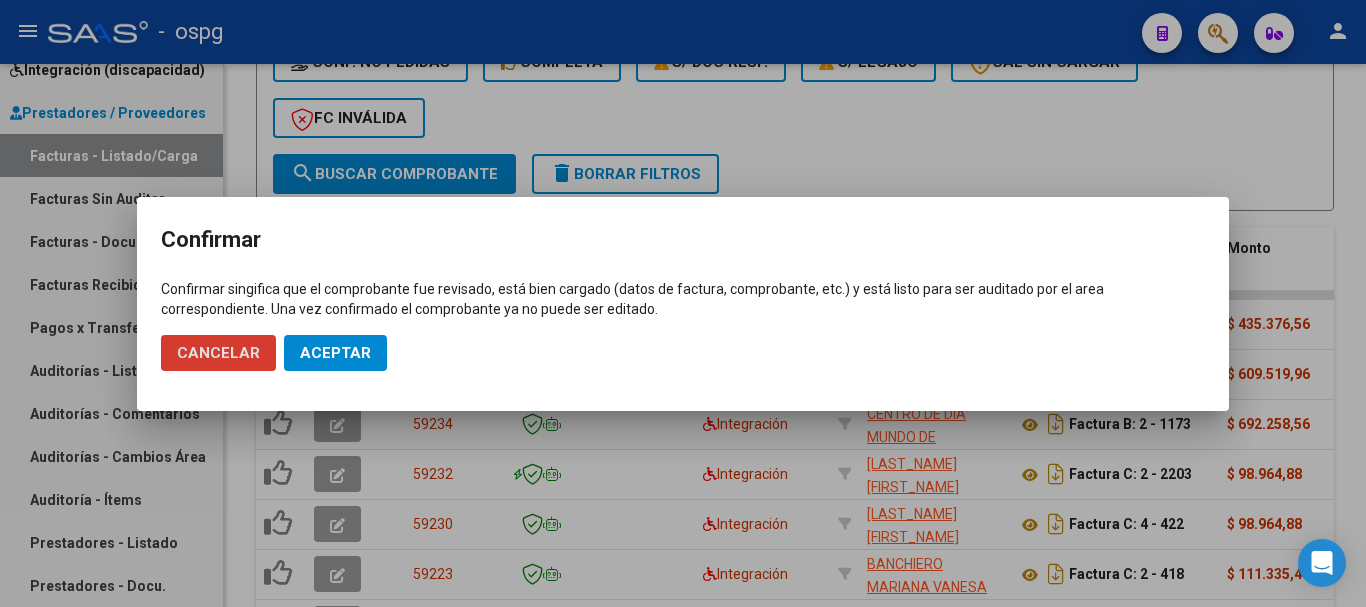 click on "Aceptar" 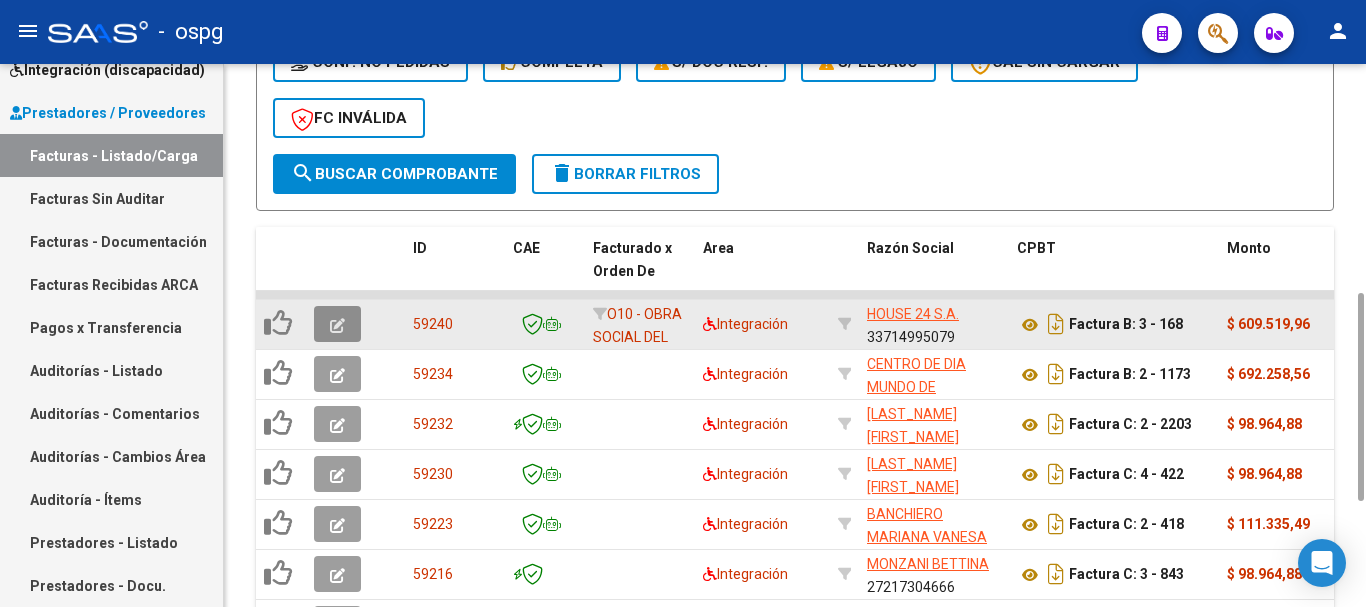 click 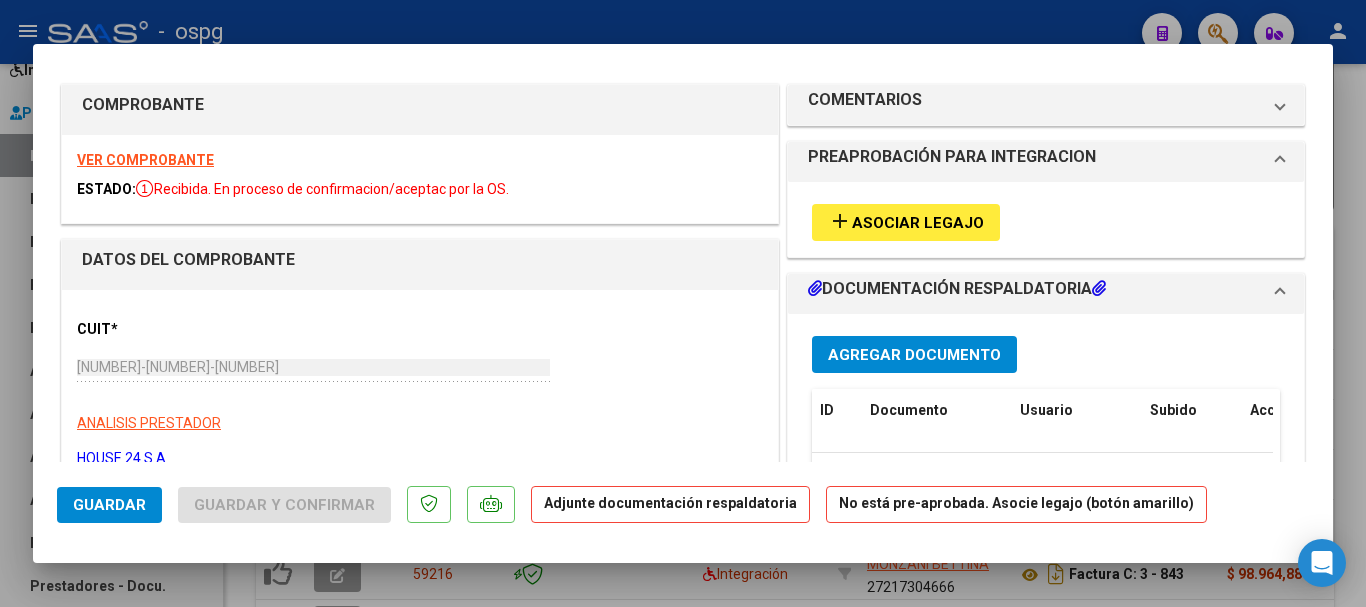 scroll, scrollTop: 0, scrollLeft: 0, axis: both 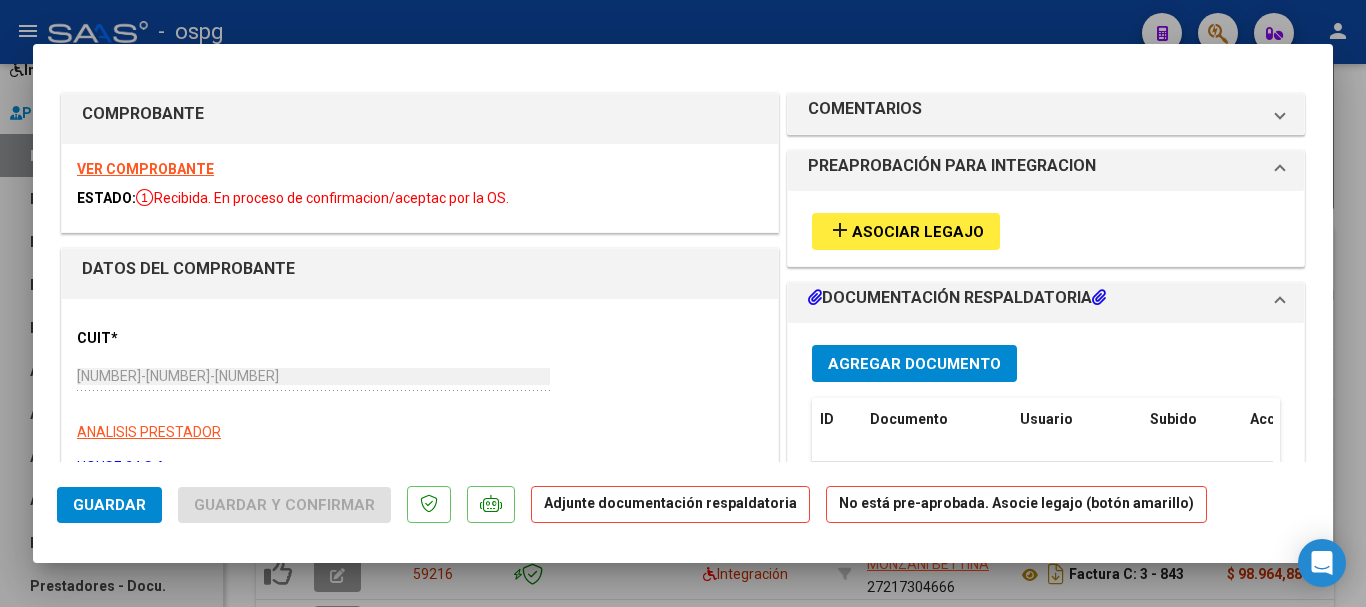 click on "VER COMPROBANTE" at bounding box center (145, 169) 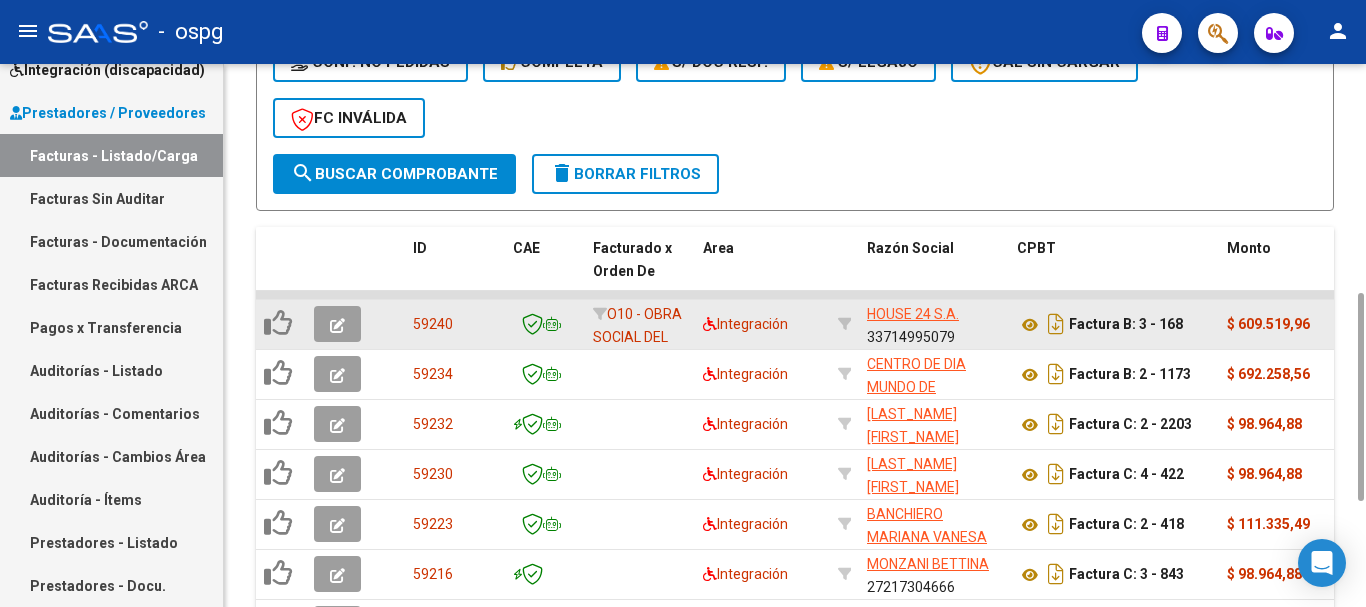 click 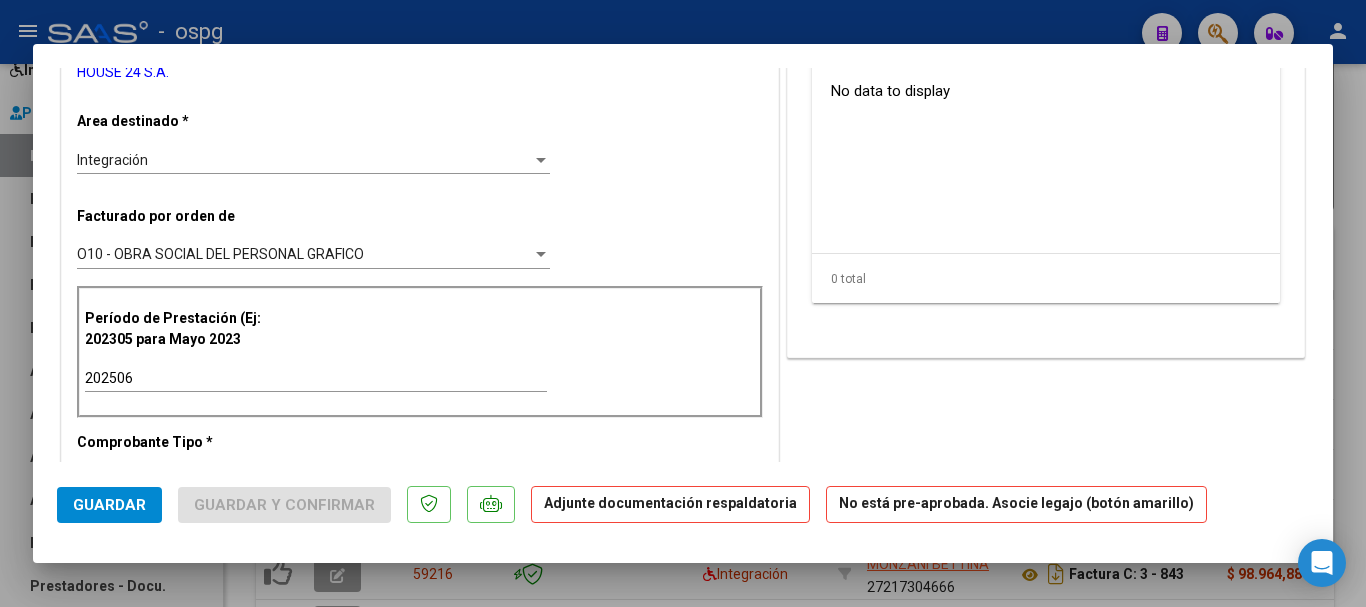 scroll, scrollTop: 600, scrollLeft: 0, axis: vertical 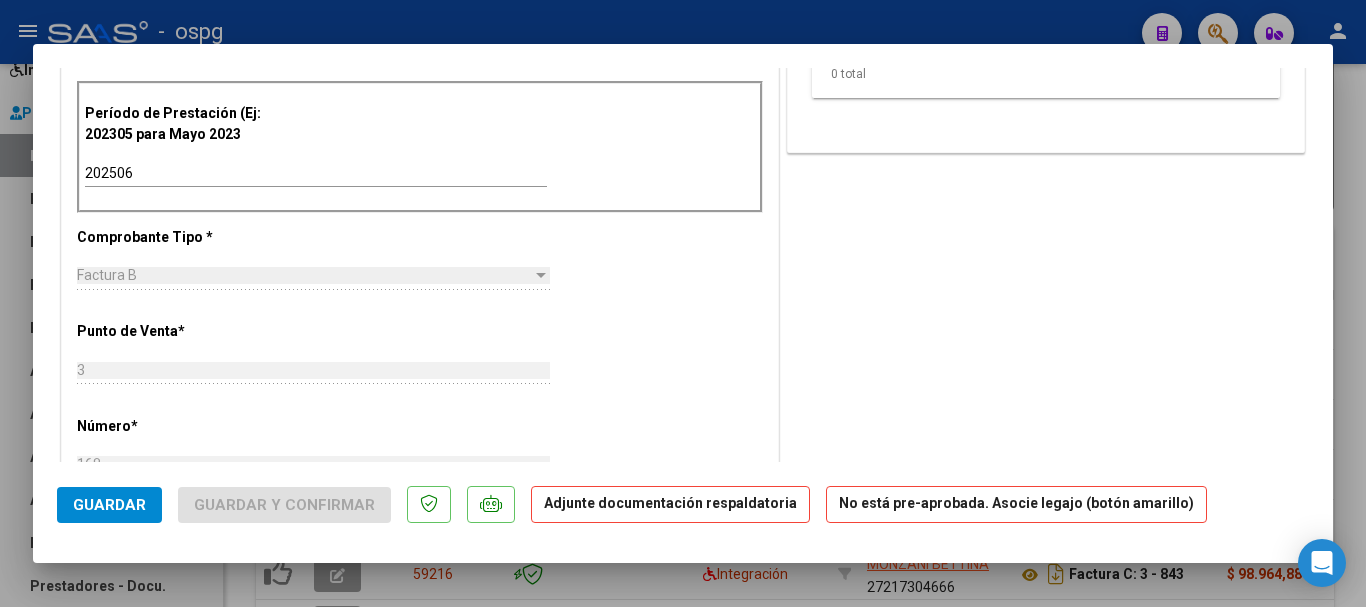 click at bounding box center [683, 303] 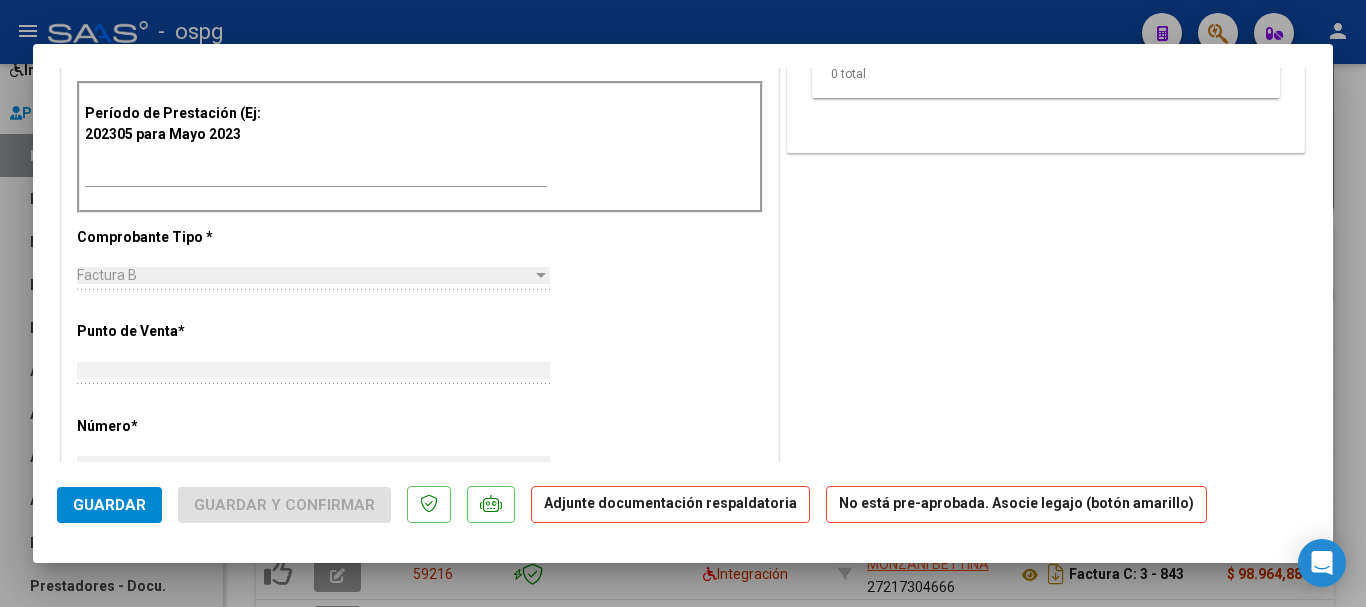 scroll, scrollTop: 0, scrollLeft: 0, axis: both 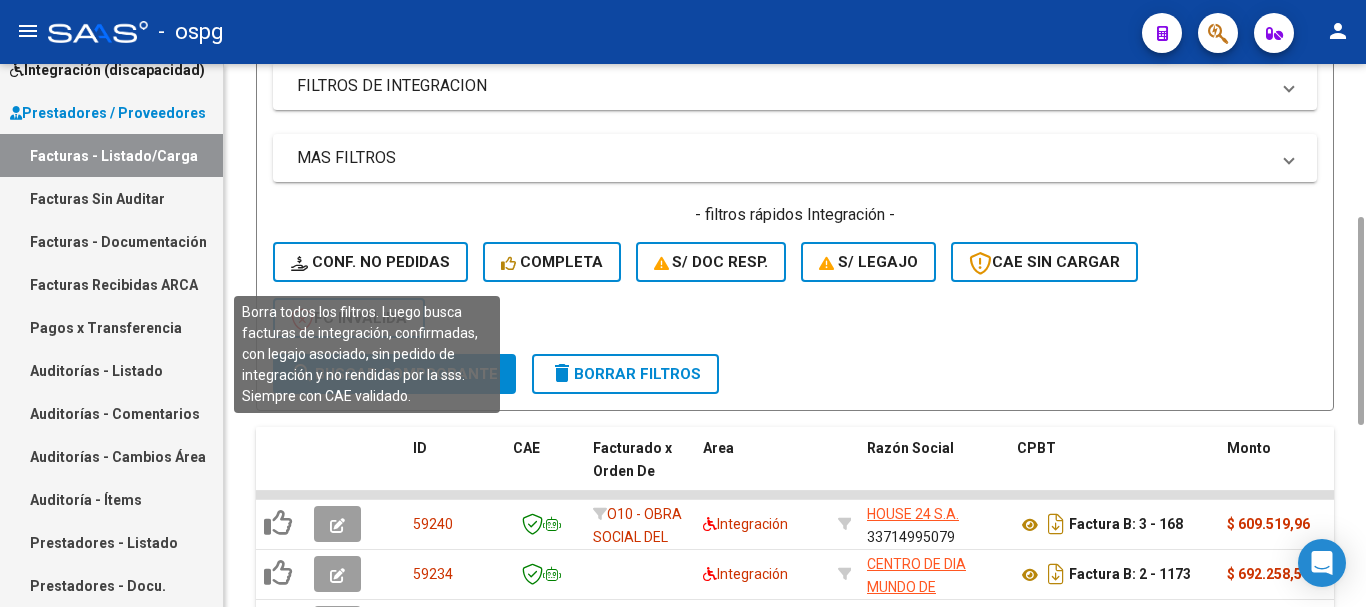 click on "Conf. no pedidas" 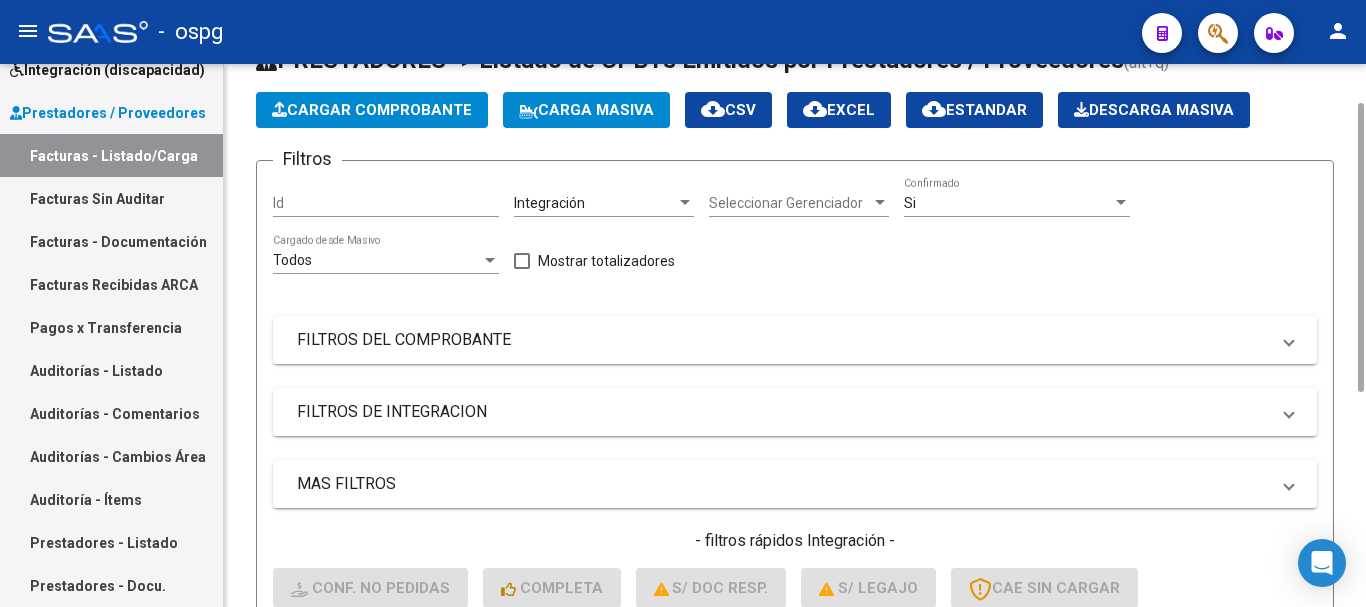 scroll, scrollTop: 474, scrollLeft: 0, axis: vertical 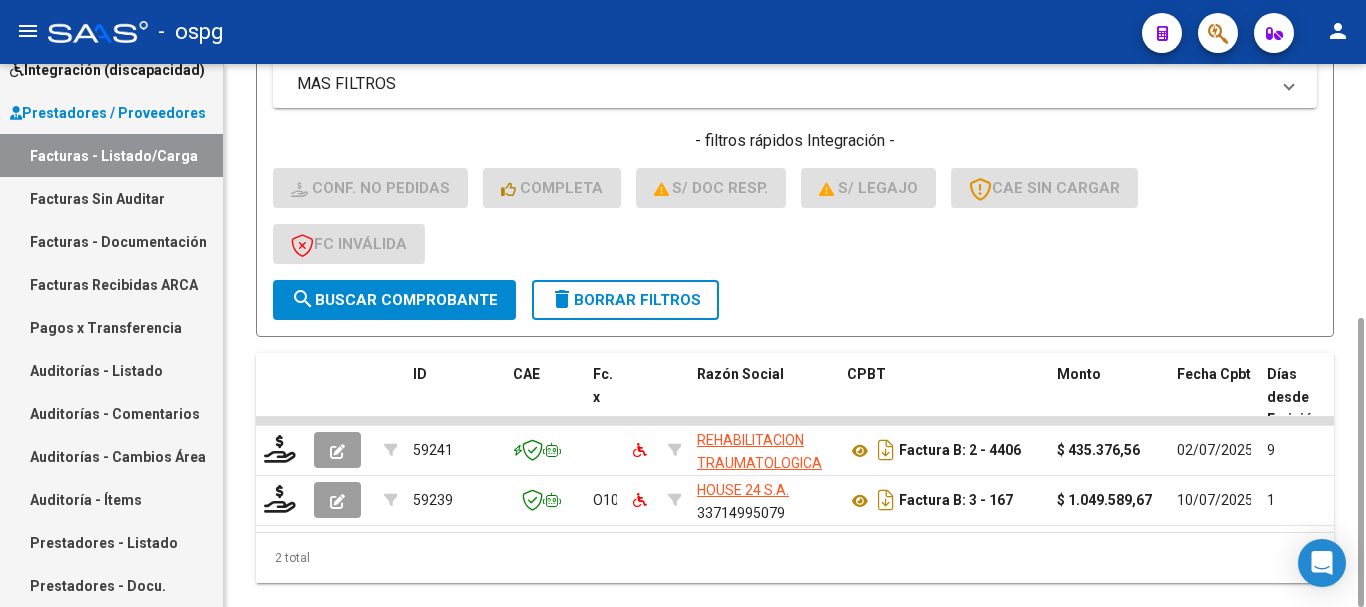 click on "delete  Borrar Filtros" 